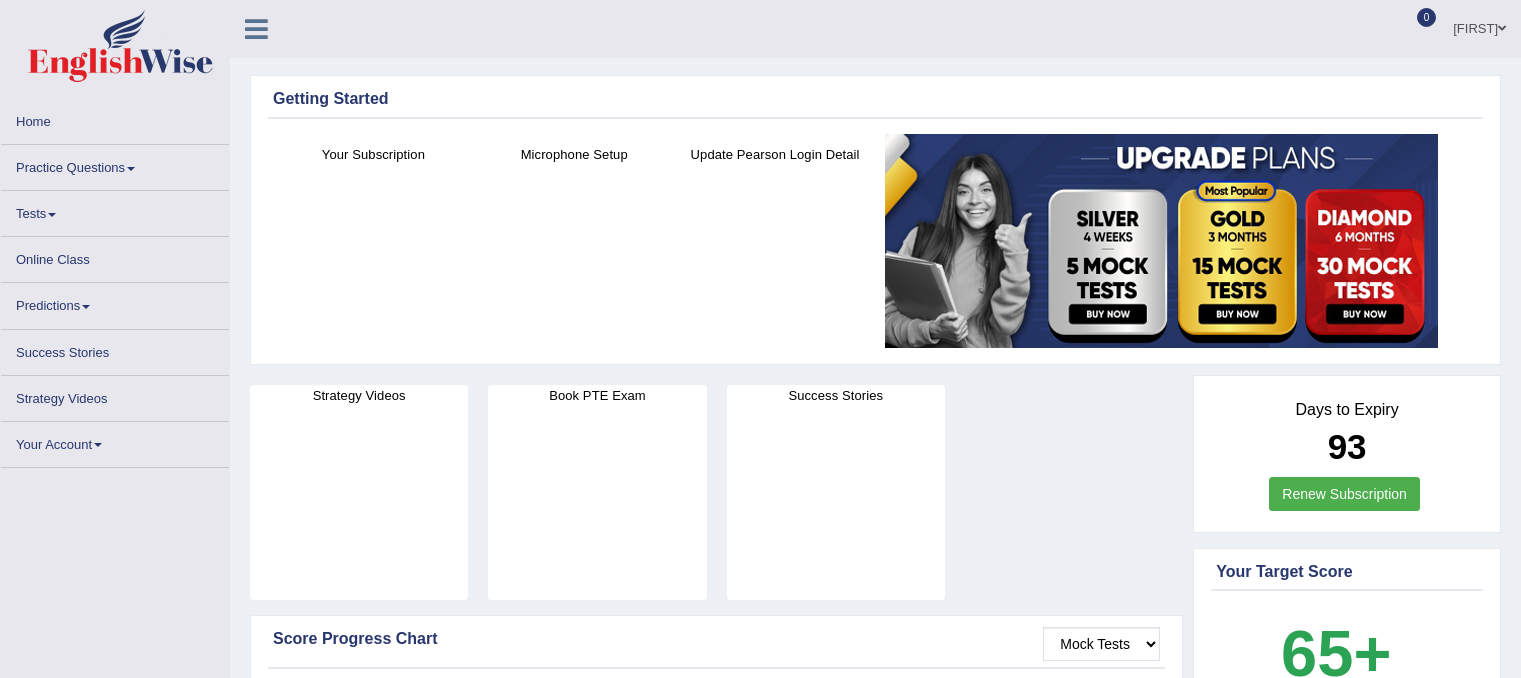 scroll, scrollTop: 0, scrollLeft: 0, axis: both 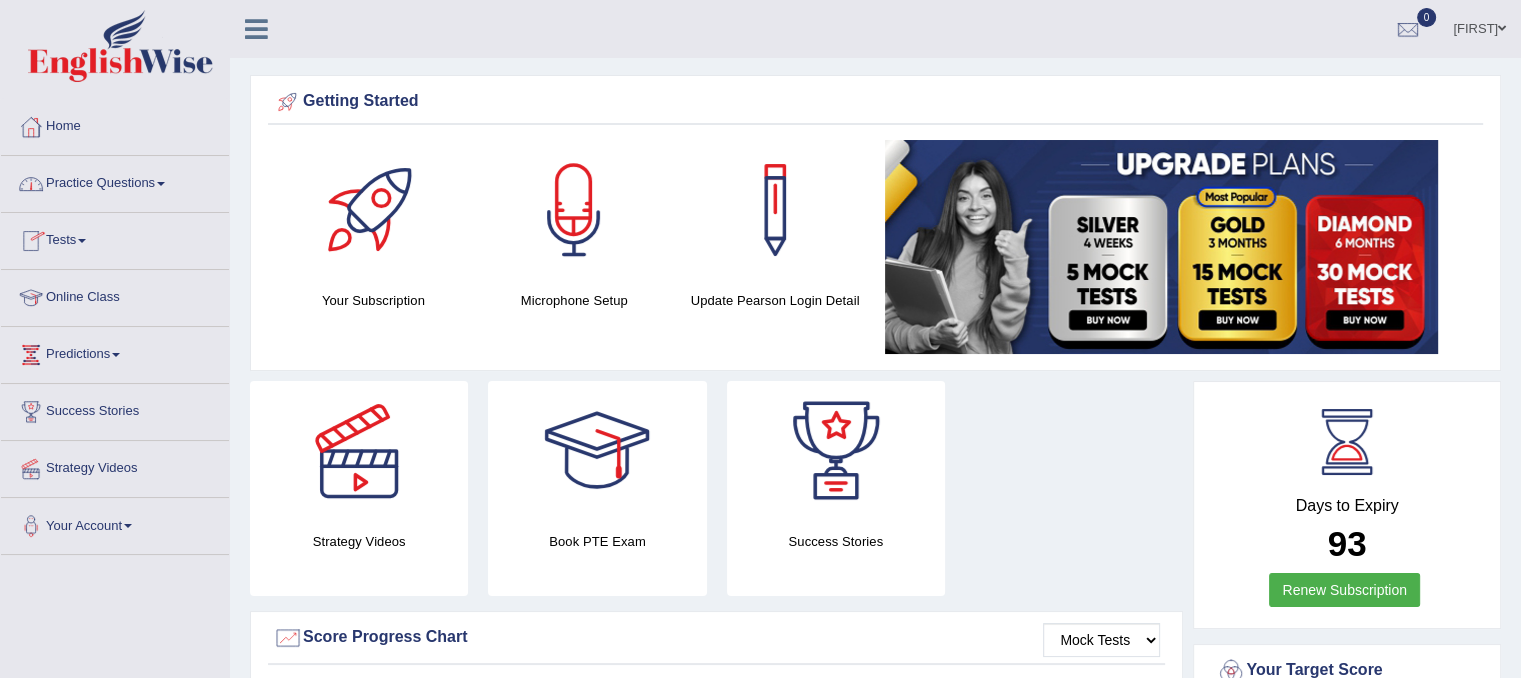 click on "Practice Questions" at bounding box center [115, 181] 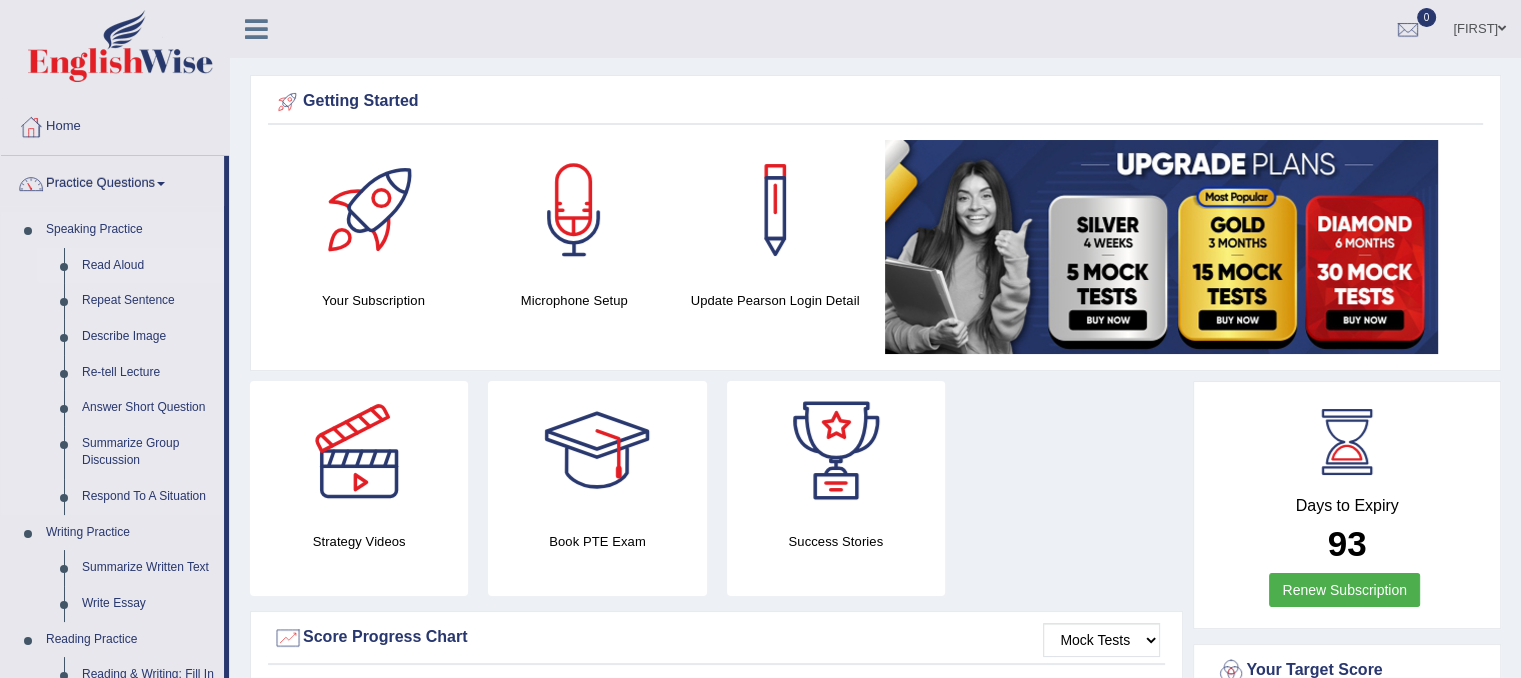 click on "Read Aloud" at bounding box center [148, 266] 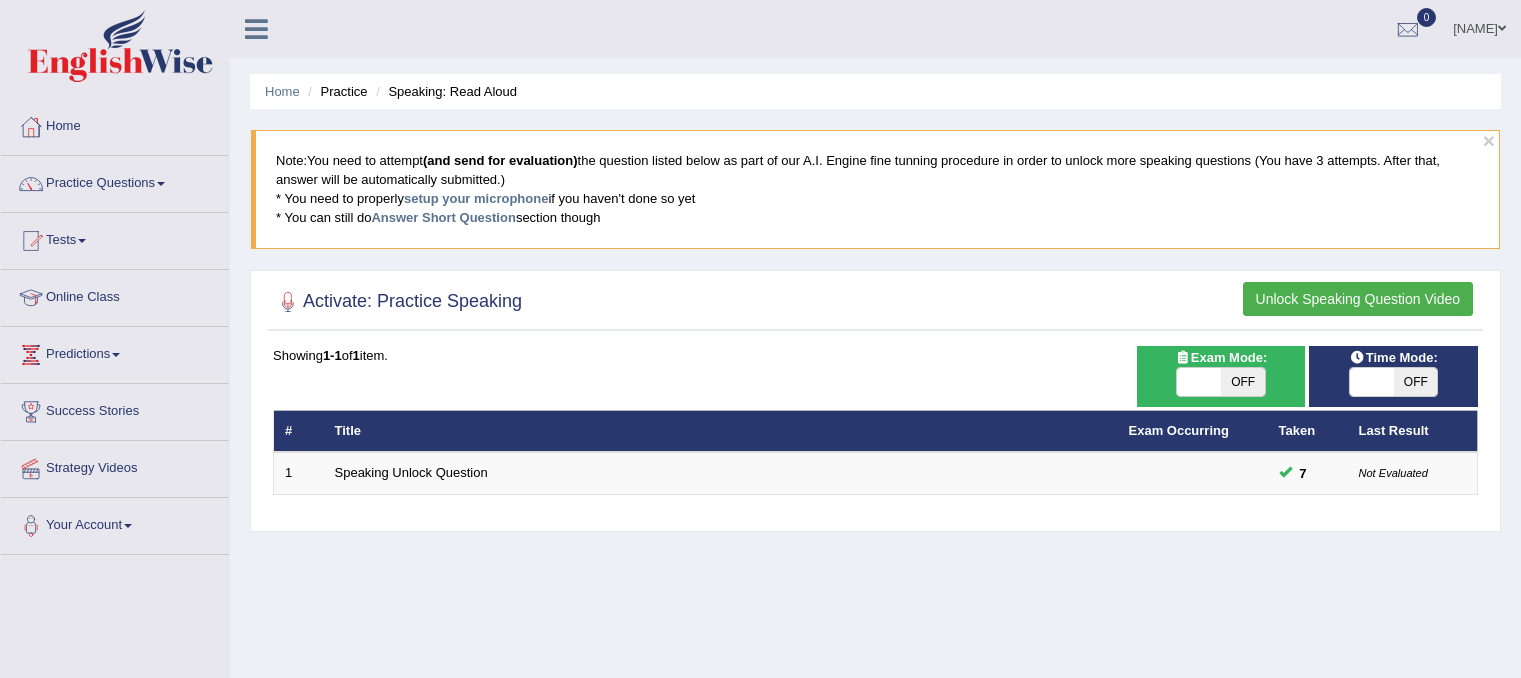 scroll, scrollTop: 0, scrollLeft: 0, axis: both 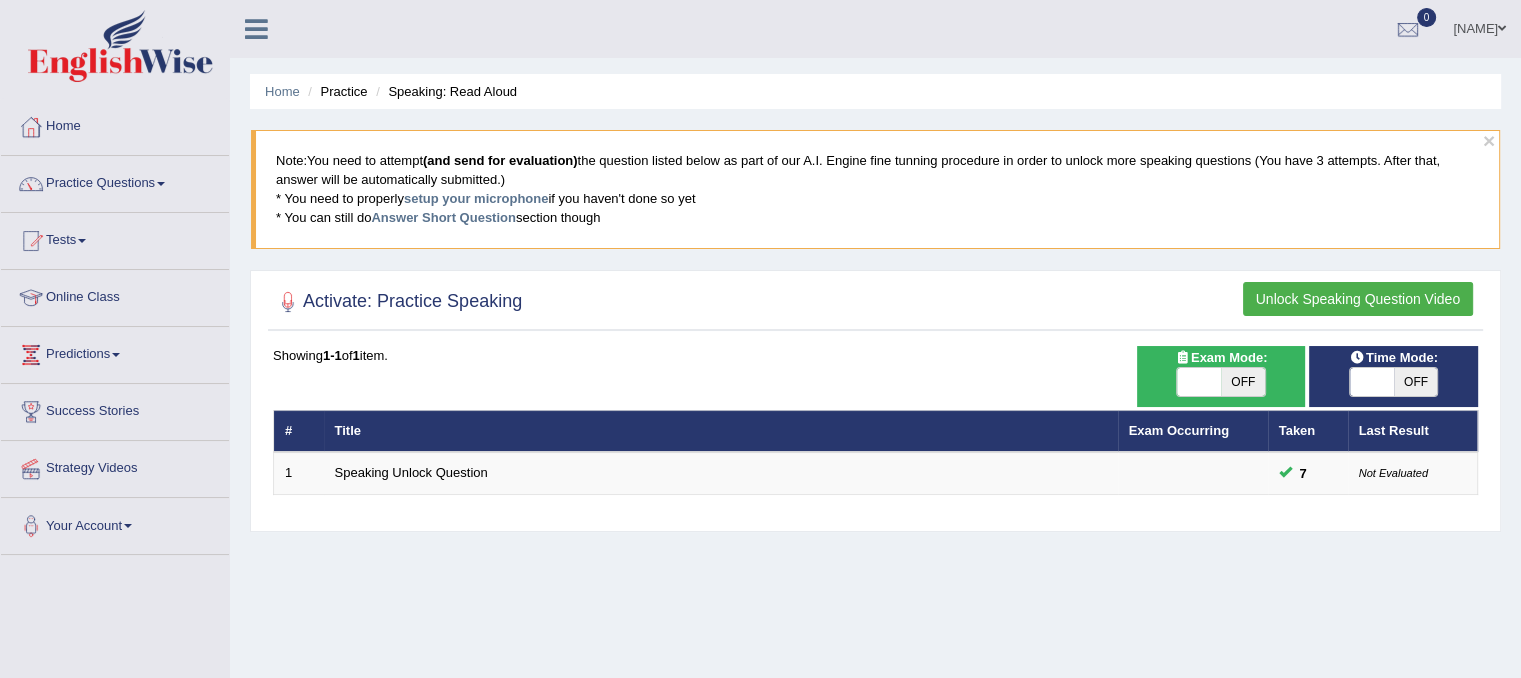 click on "Unlock Speaking Question Video" at bounding box center (1358, 299) 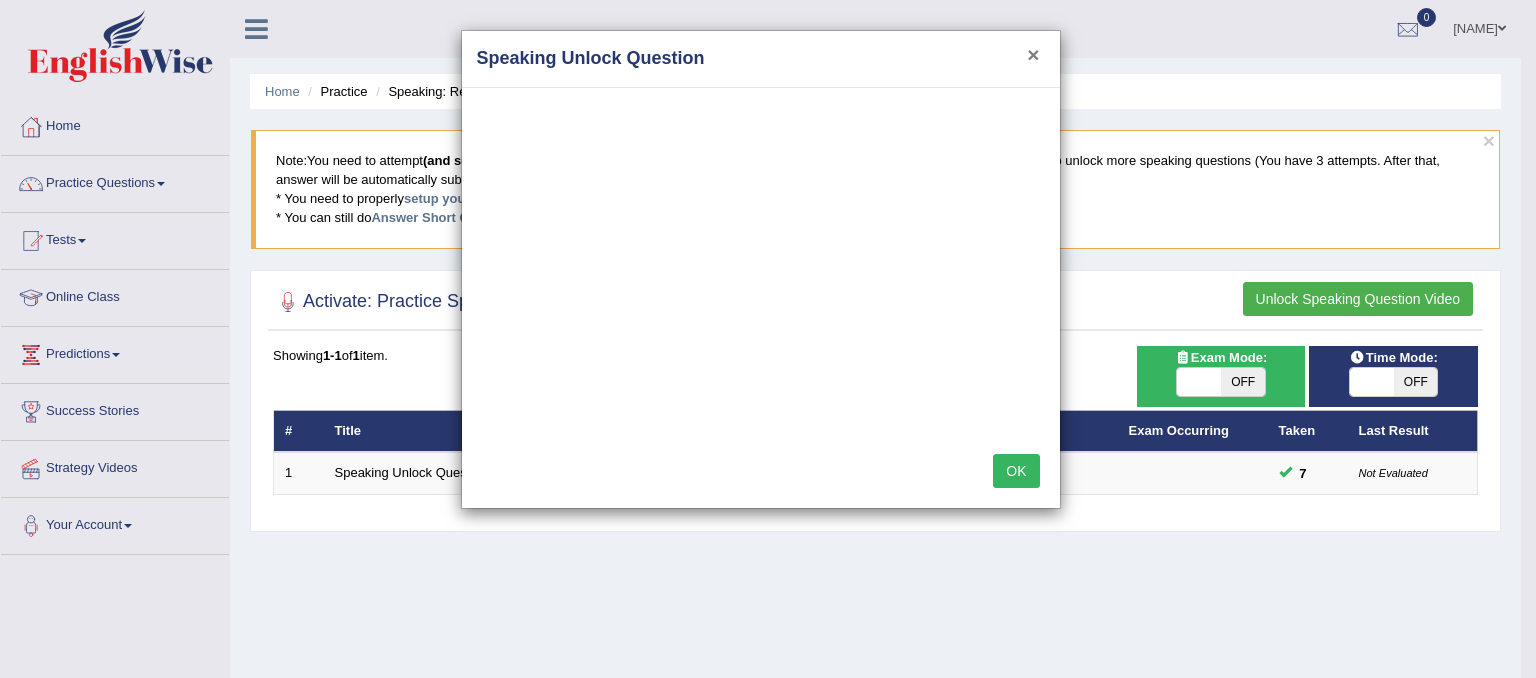 click on "×" at bounding box center [1033, 54] 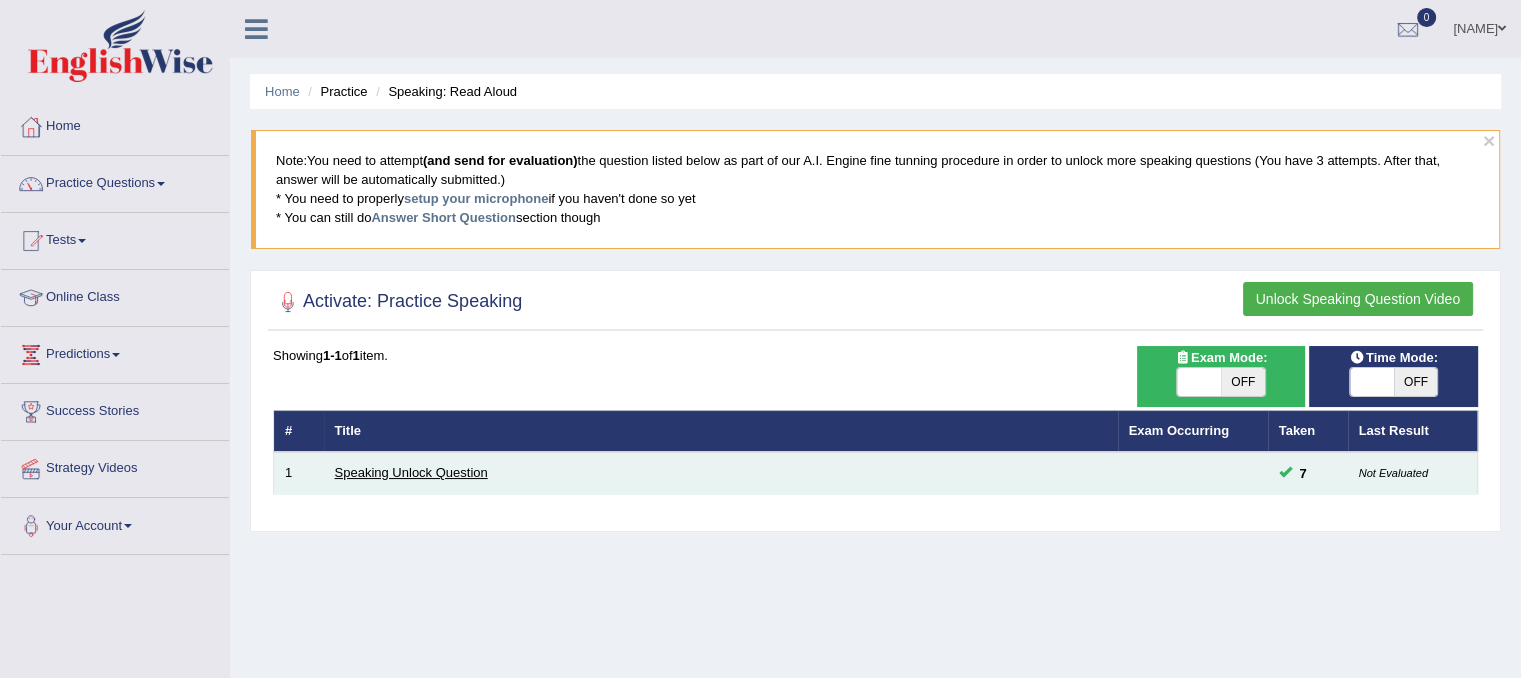 click on "Speaking Unlock Question" at bounding box center [411, 472] 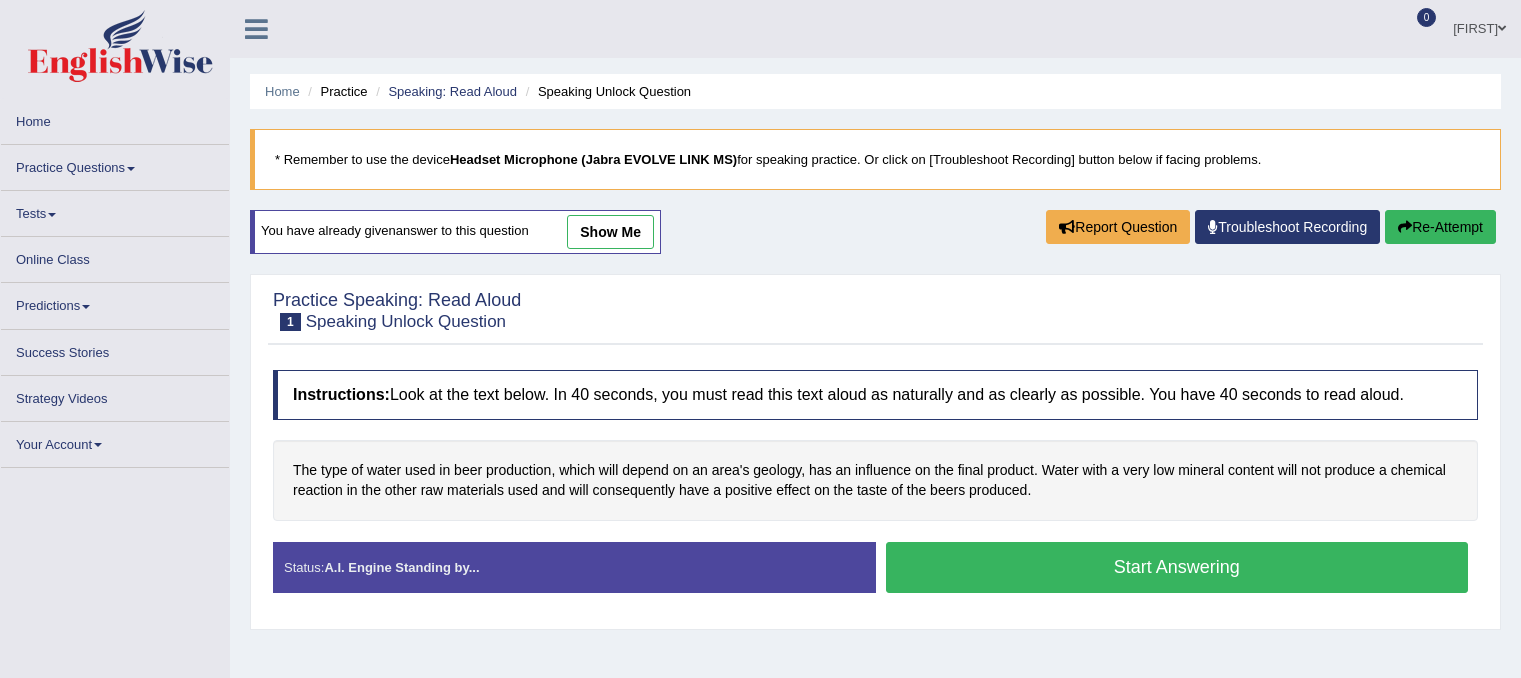 scroll, scrollTop: 0, scrollLeft: 0, axis: both 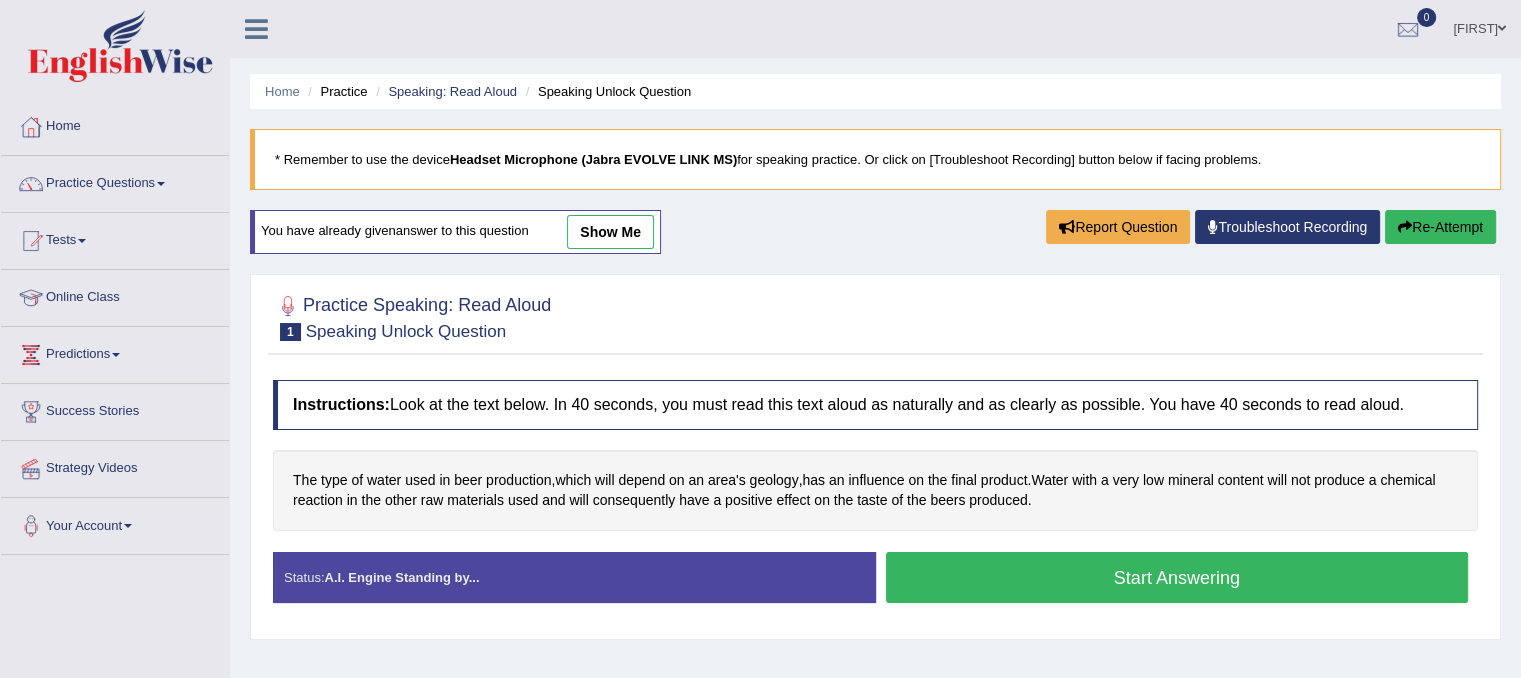 click on "Start Answering" at bounding box center [1177, 577] 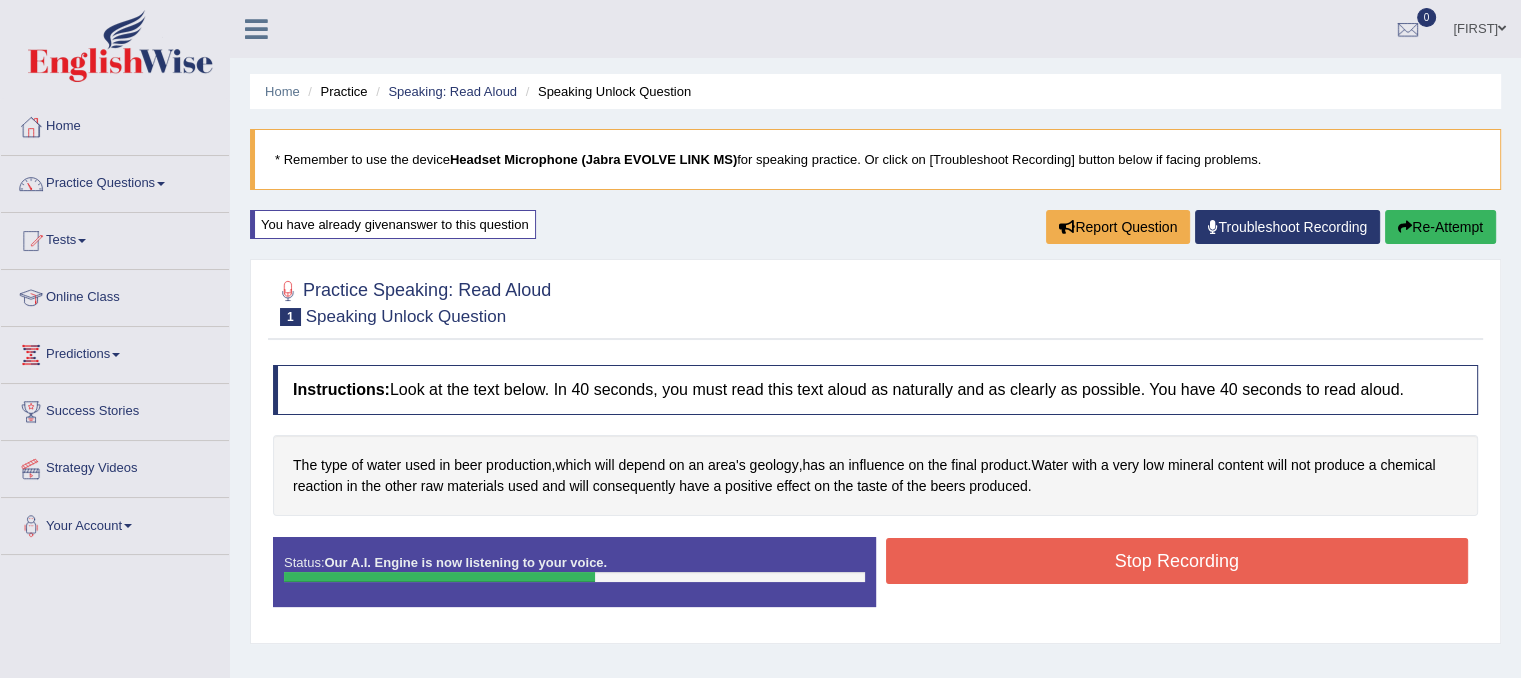 click on "Stop Recording" at bounding box center (1177, 561) 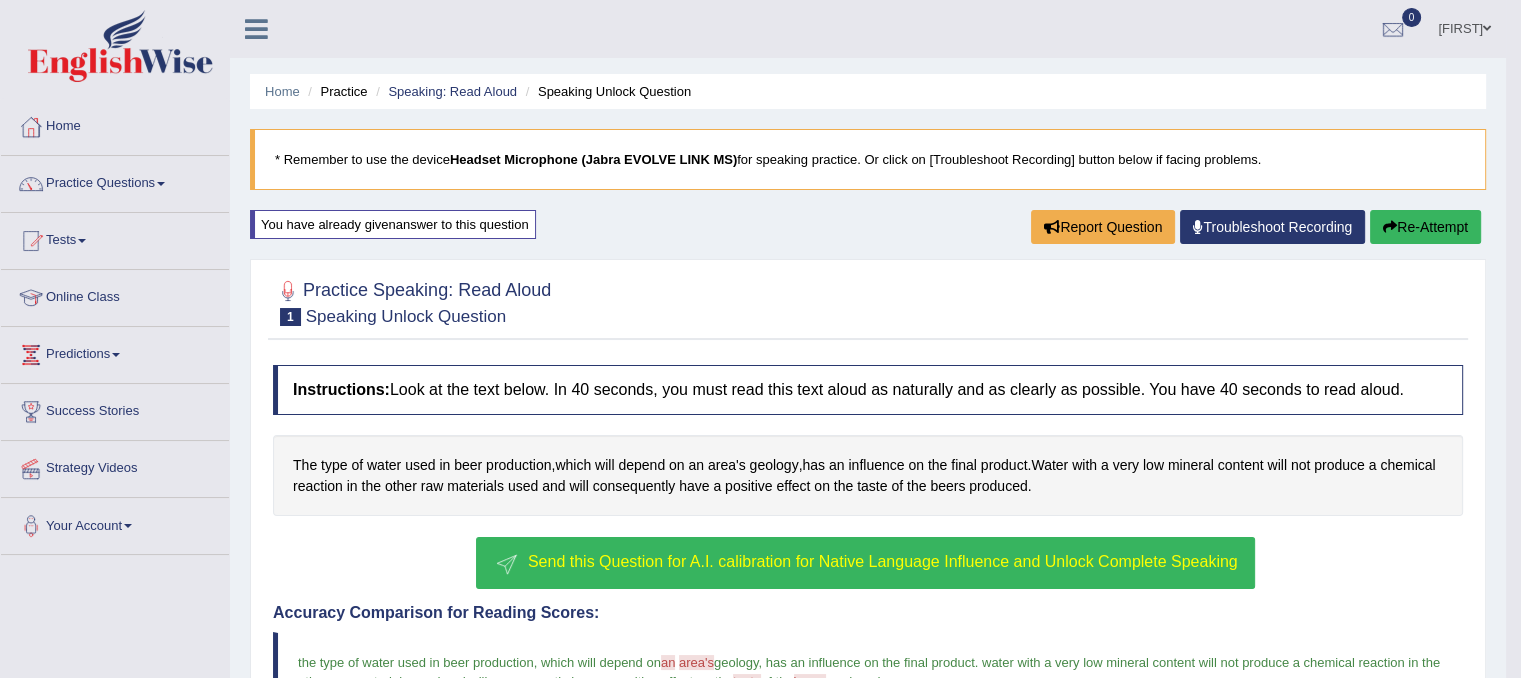 click on "Send this Question for A.I. calibration for Native Language Influence and Unlock Complete Speaking" at bounding box center [883, 561] 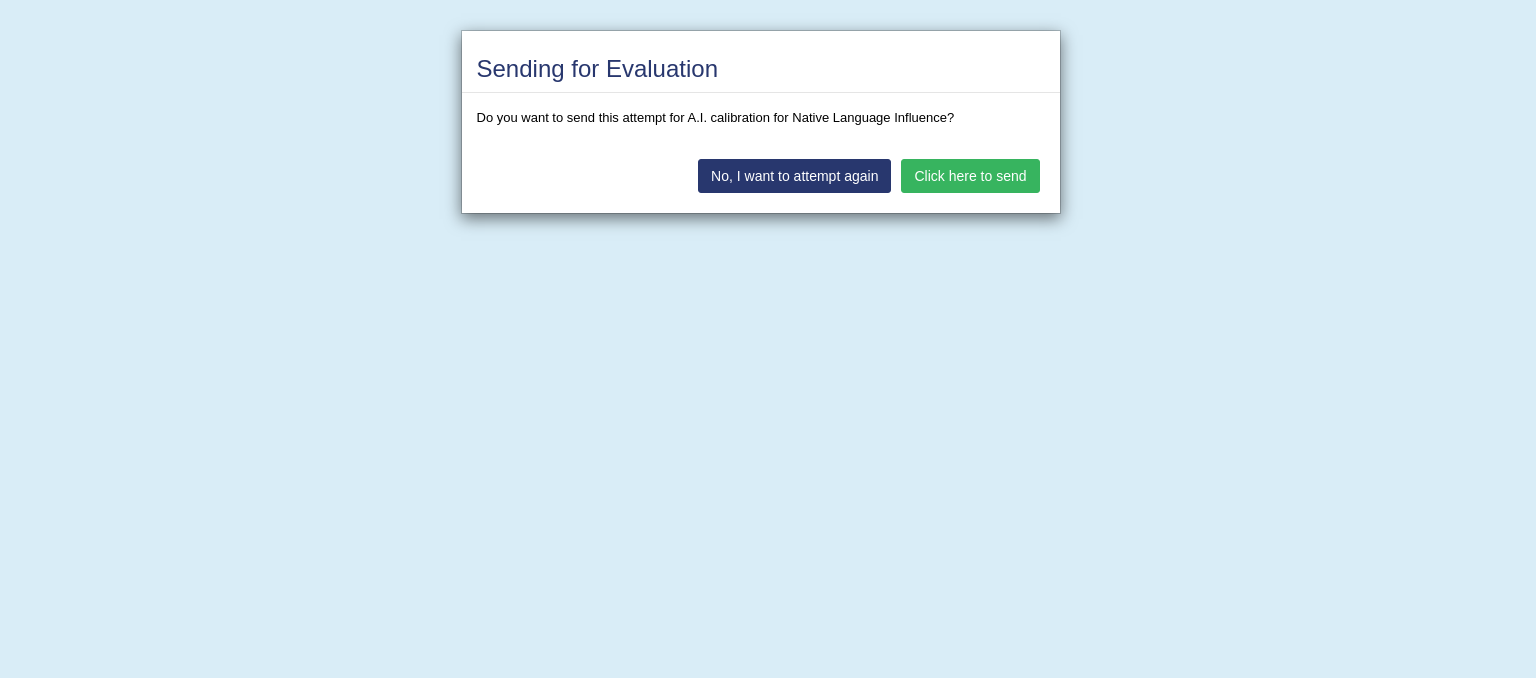 click on "Click here to send" at bounding box center (970, 176) 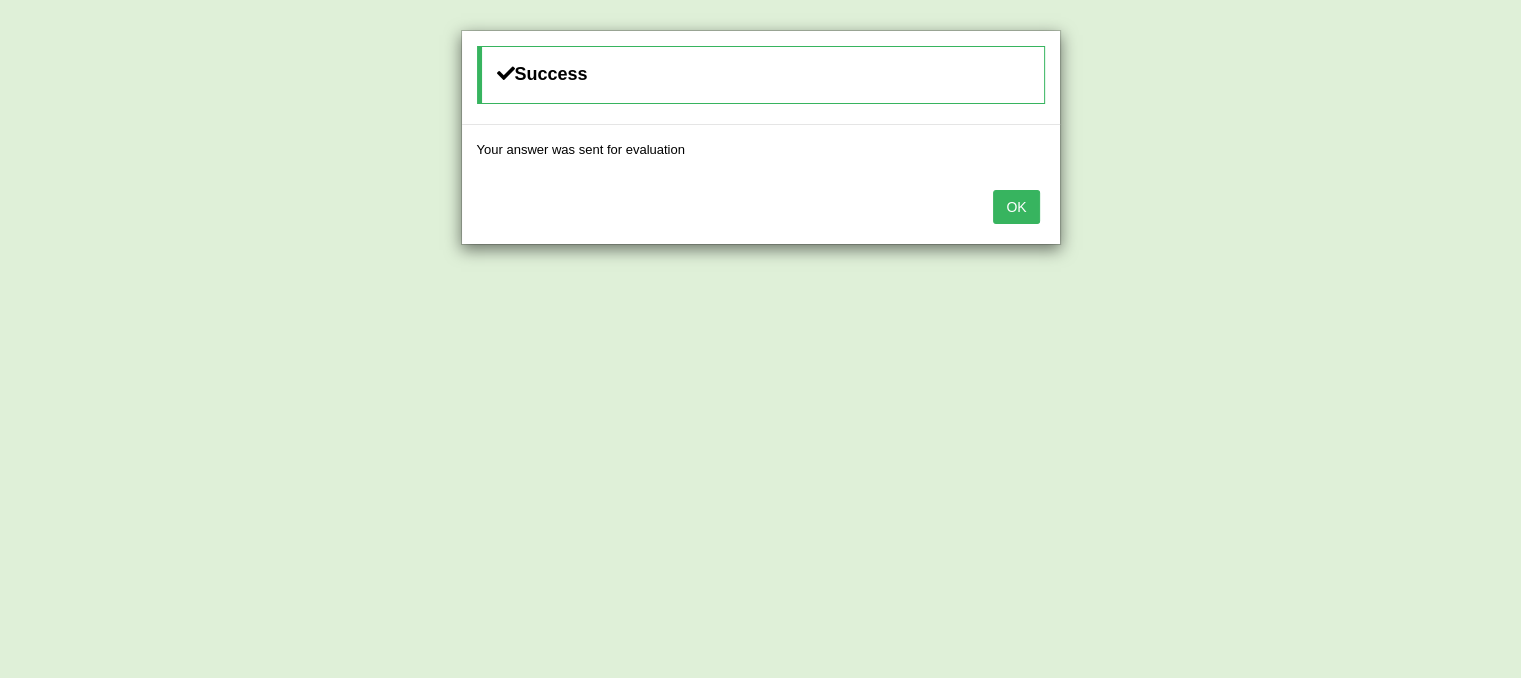 click on "OK" at bounding box center [1016, 207] 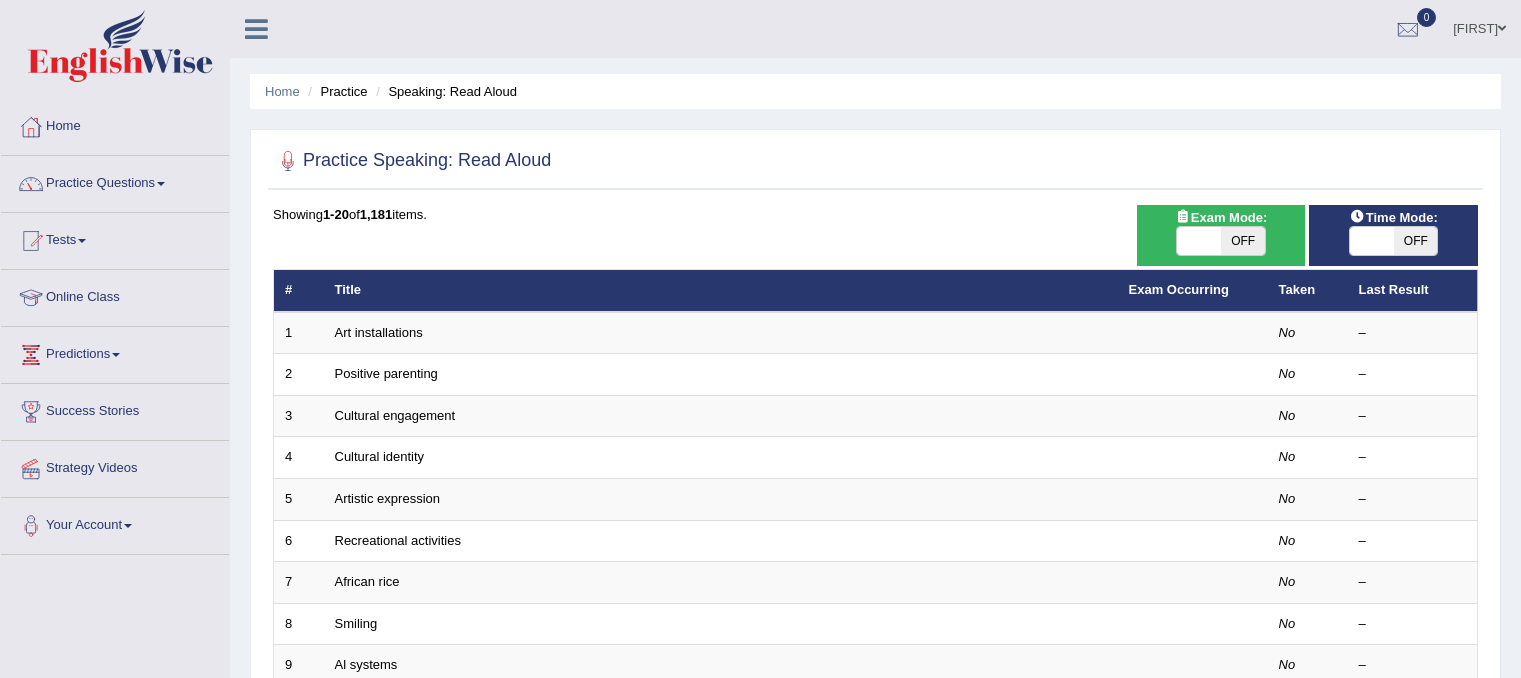 scroll, scrollTop: 0, scrollLeft: 0, axis: both 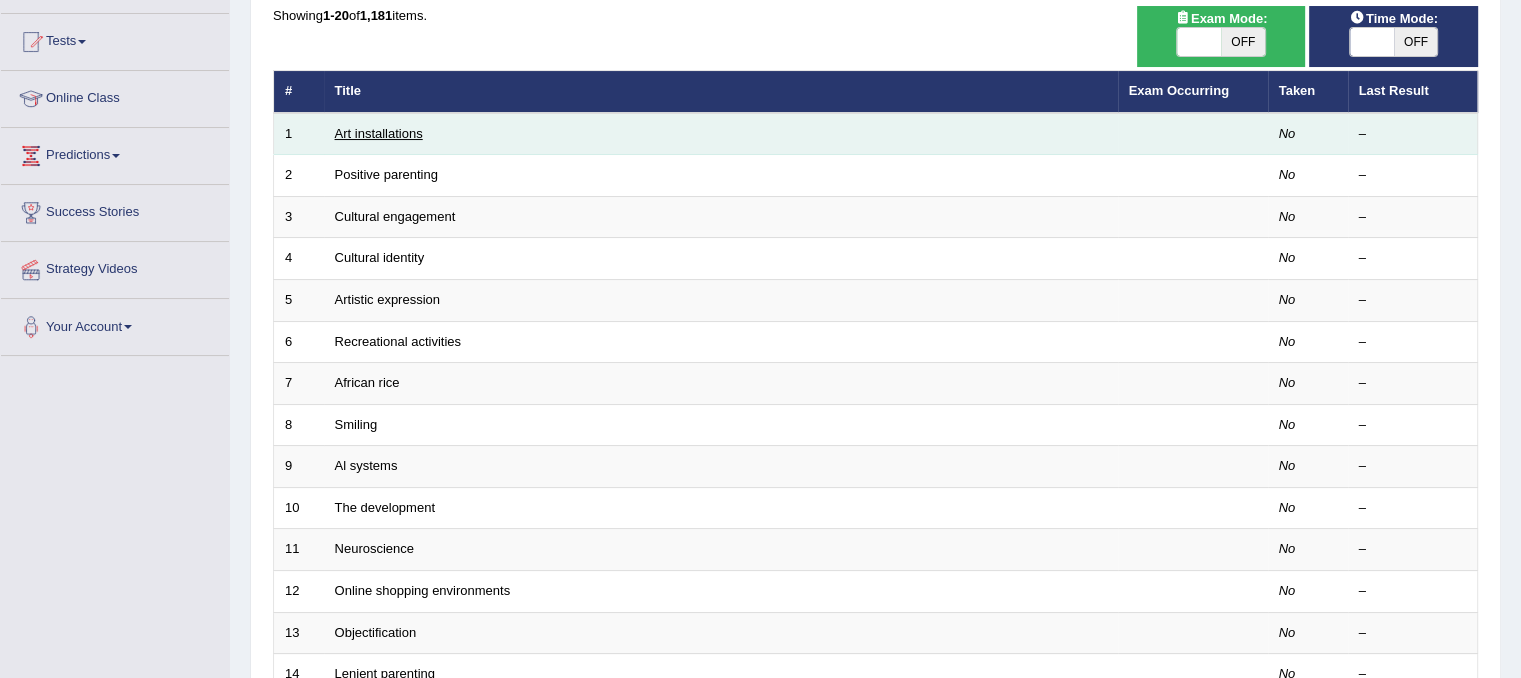 click on "Art installations" at bounding box center [379, 133] 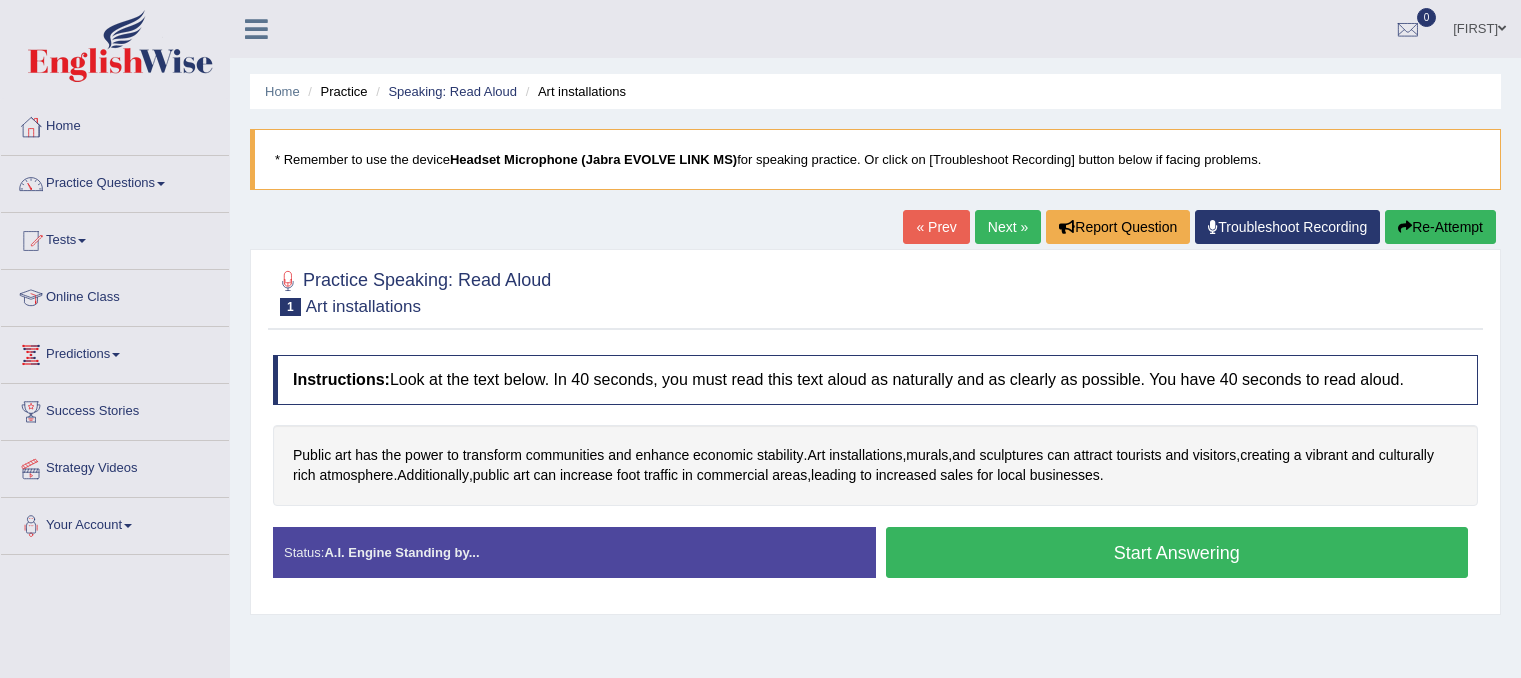 scroll, scrollTop: 0, scrollLeft: 0, axis: both 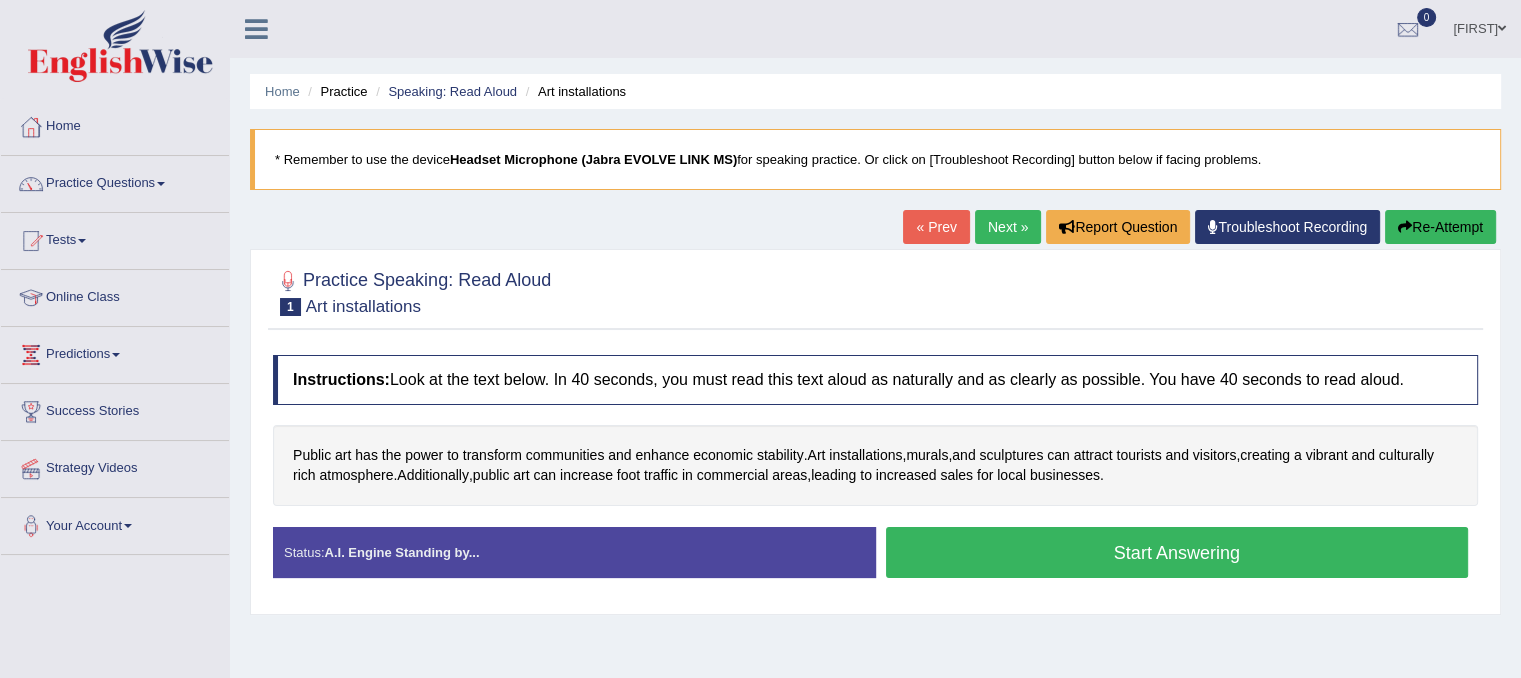 click on "Start Answering" at bounding box center [1177, 552] 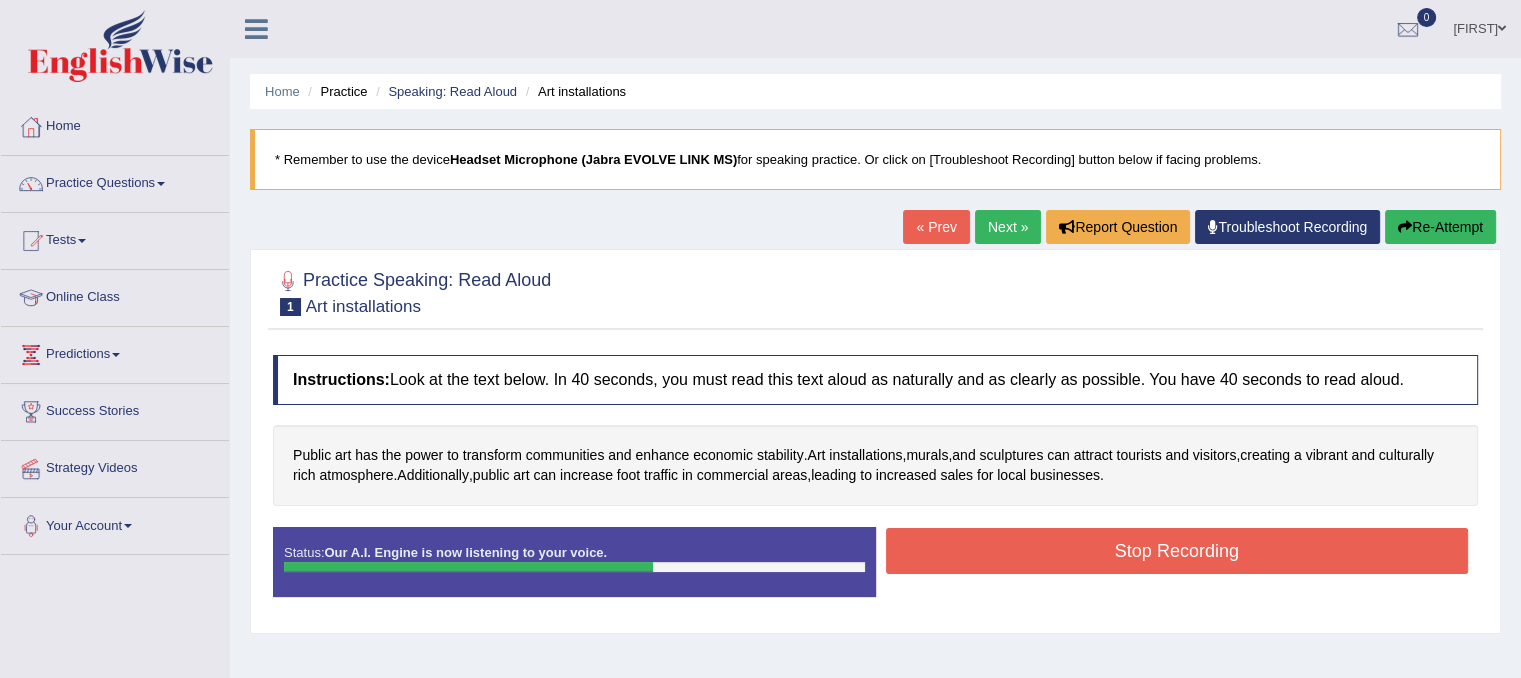 click on "Stop Recording" at bounding box center [1177, 551] 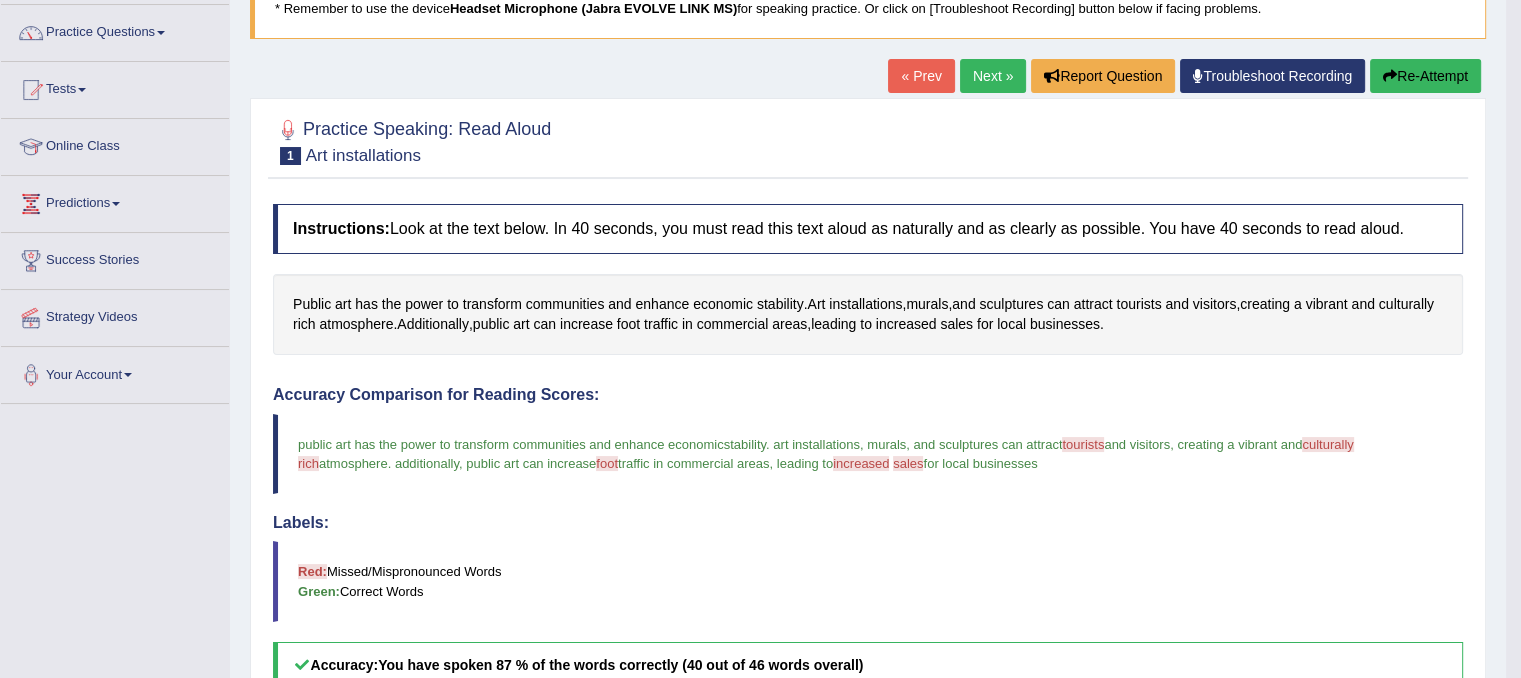 scroll, scrollTop: 68, scrollLeft: 0, axis: vertical 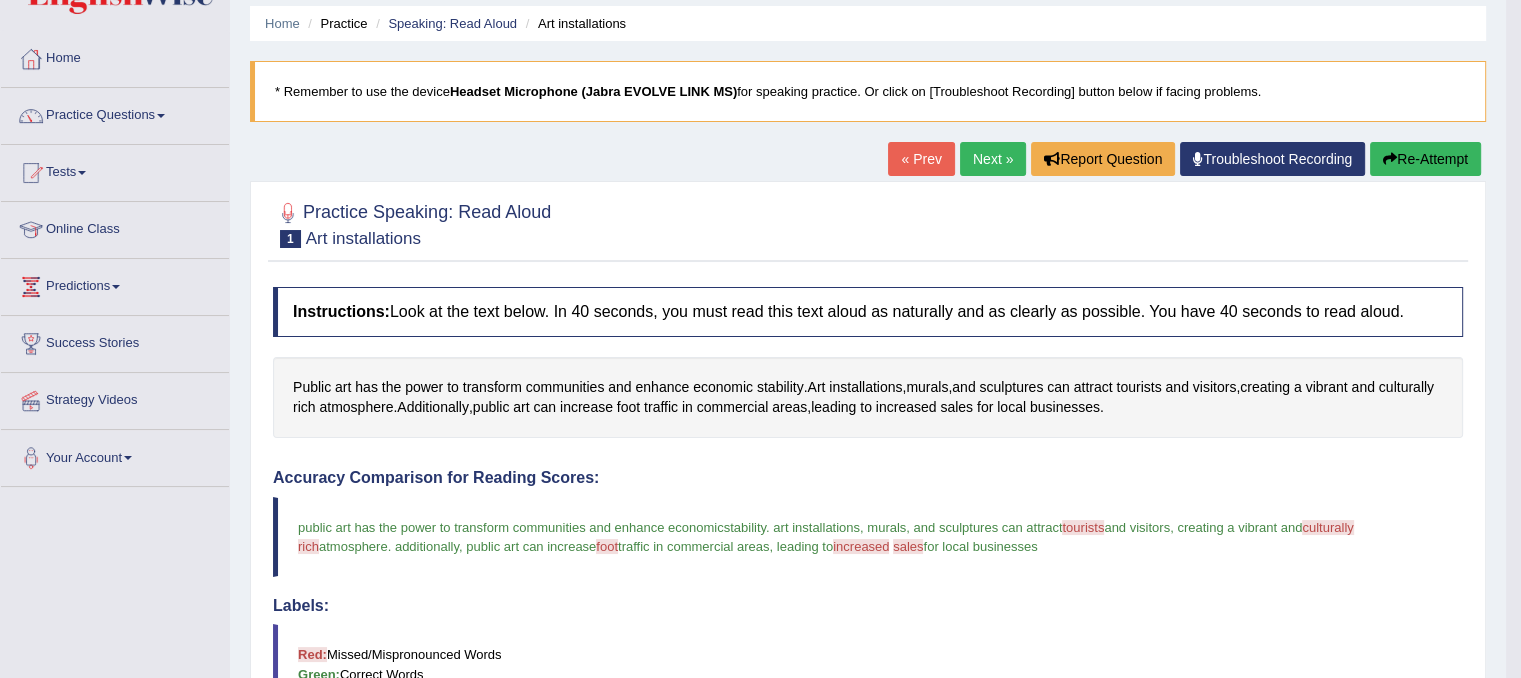 click on "Next »" at bounding box center (993, 159) 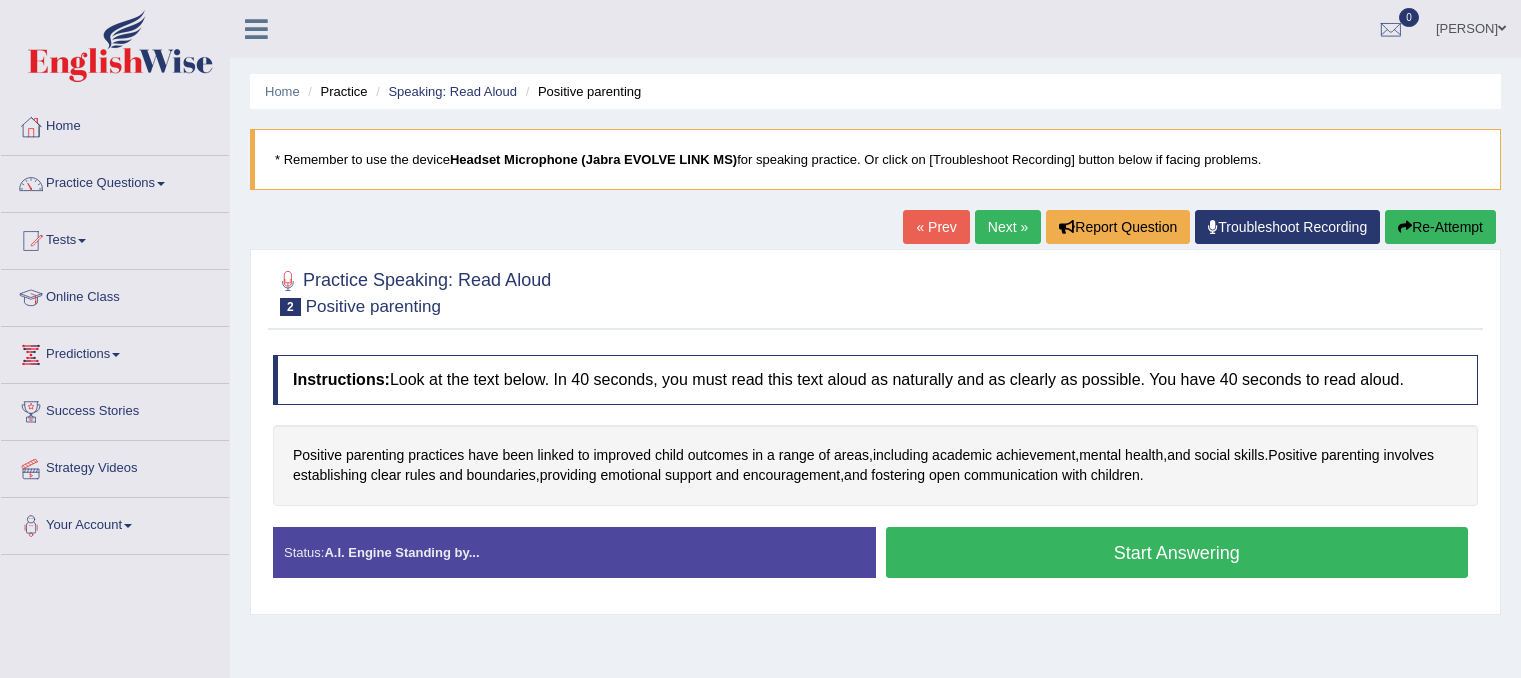 scroll, scrollTop: 0, scrollLeft: 0, axis: both 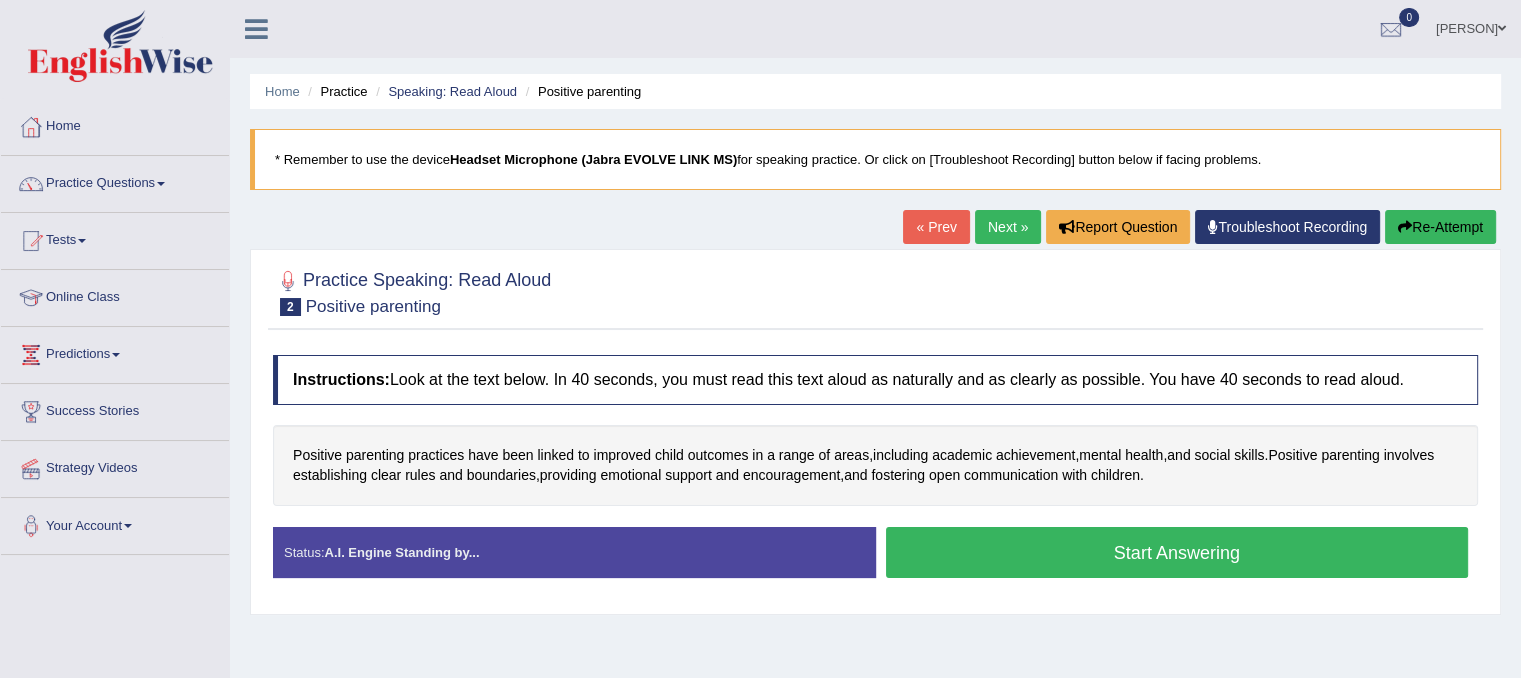 click on "Start Answering" at bounding box center (1177, 552) 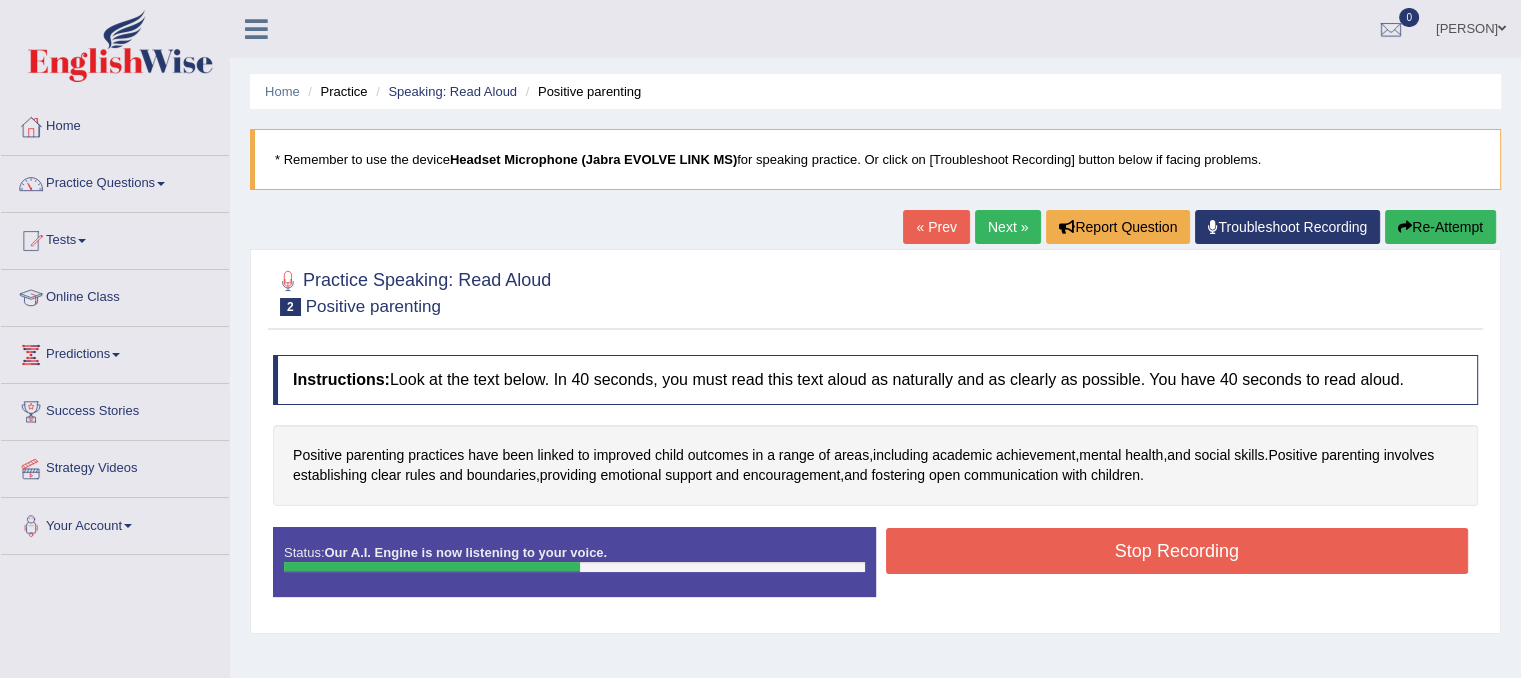click on "Stop Recording" at bounding box center [1177, 551] 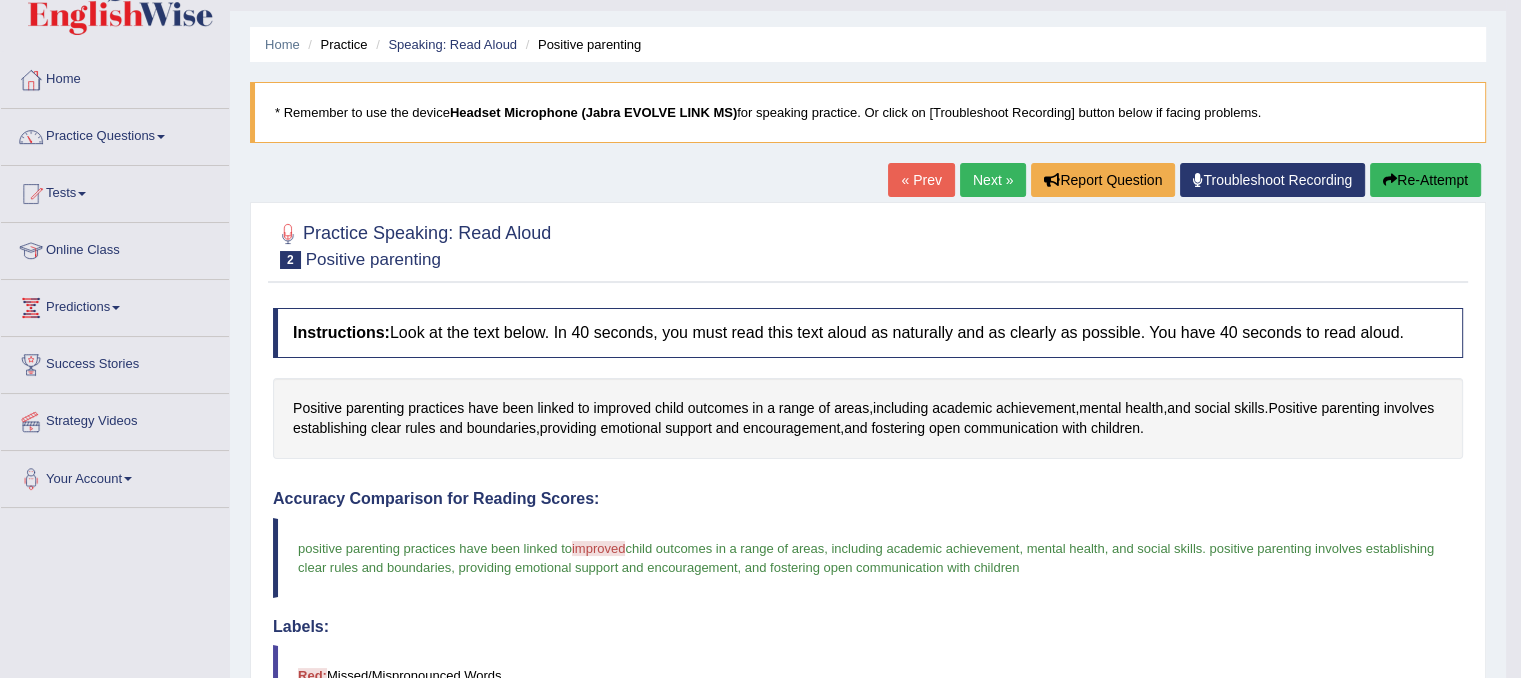 scroll, scrollTop: 46, scrollLeft: 0, axis: vertical 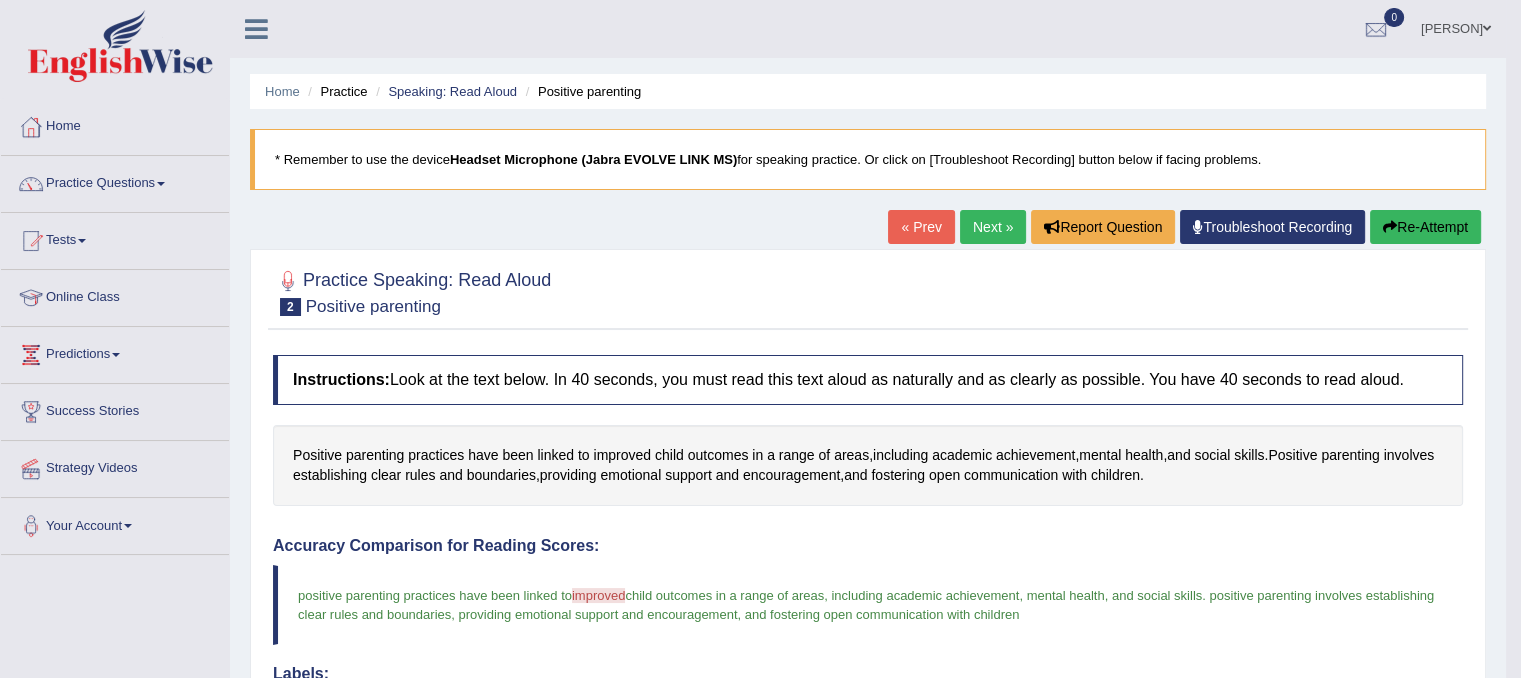 click on "Next »" at bounding box center (993, 227) 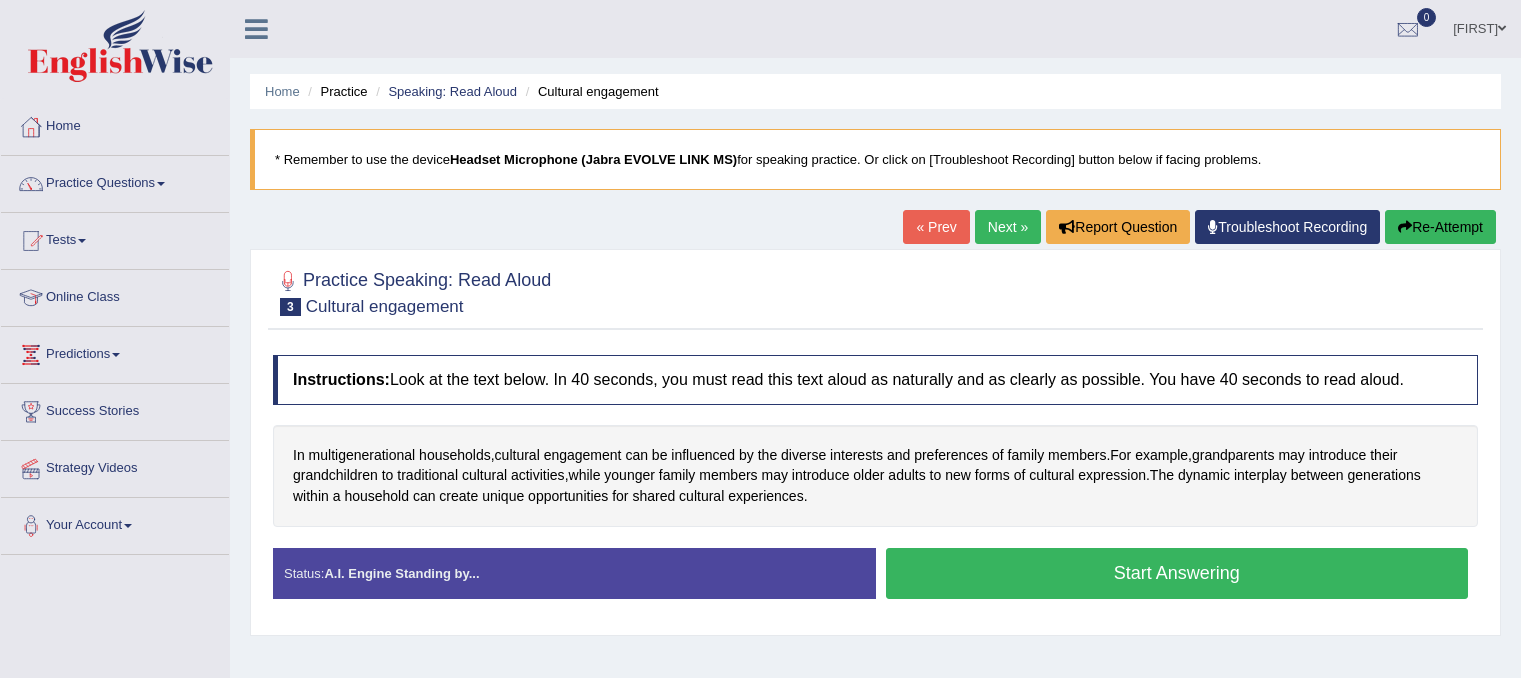 scroll, scrollTop: 0, scrollLeft: 0, axis: both 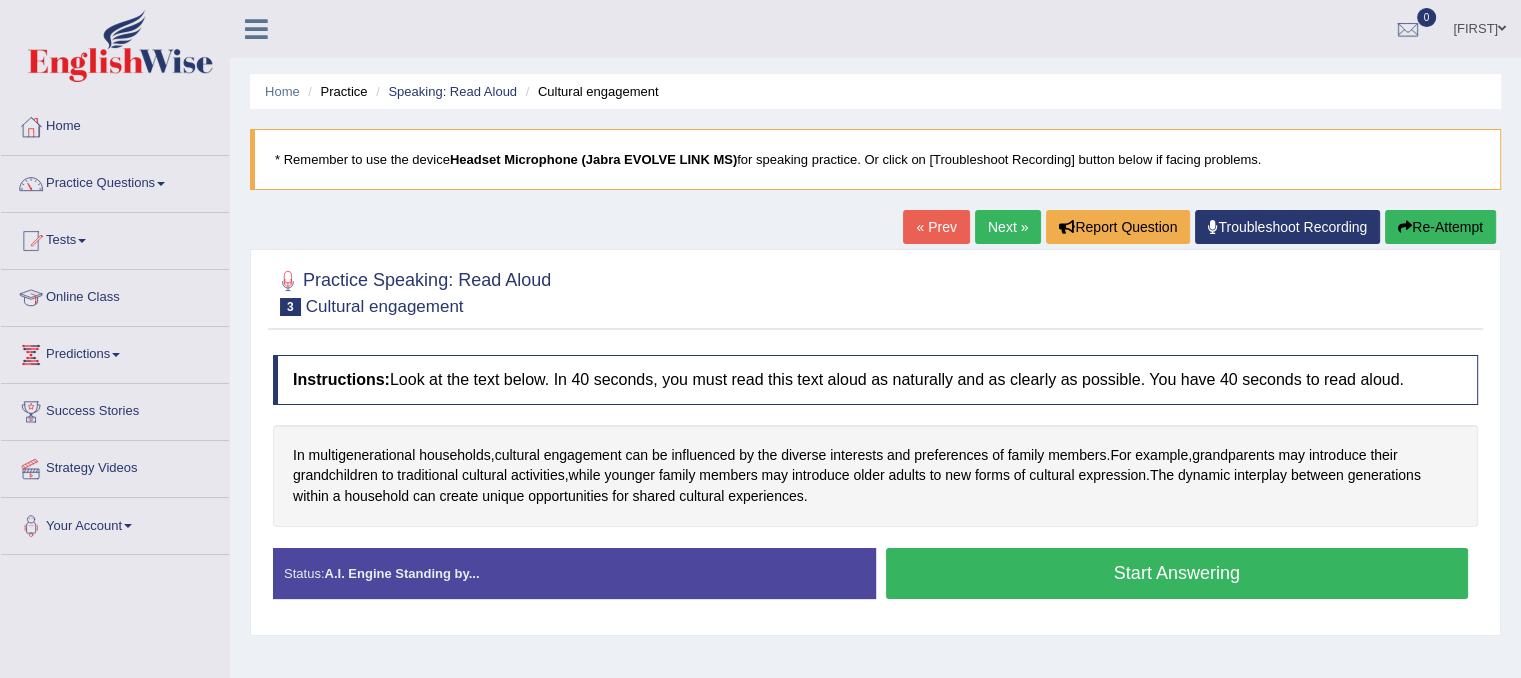 click on "Start Answering" at bounding box center (1177, 573) 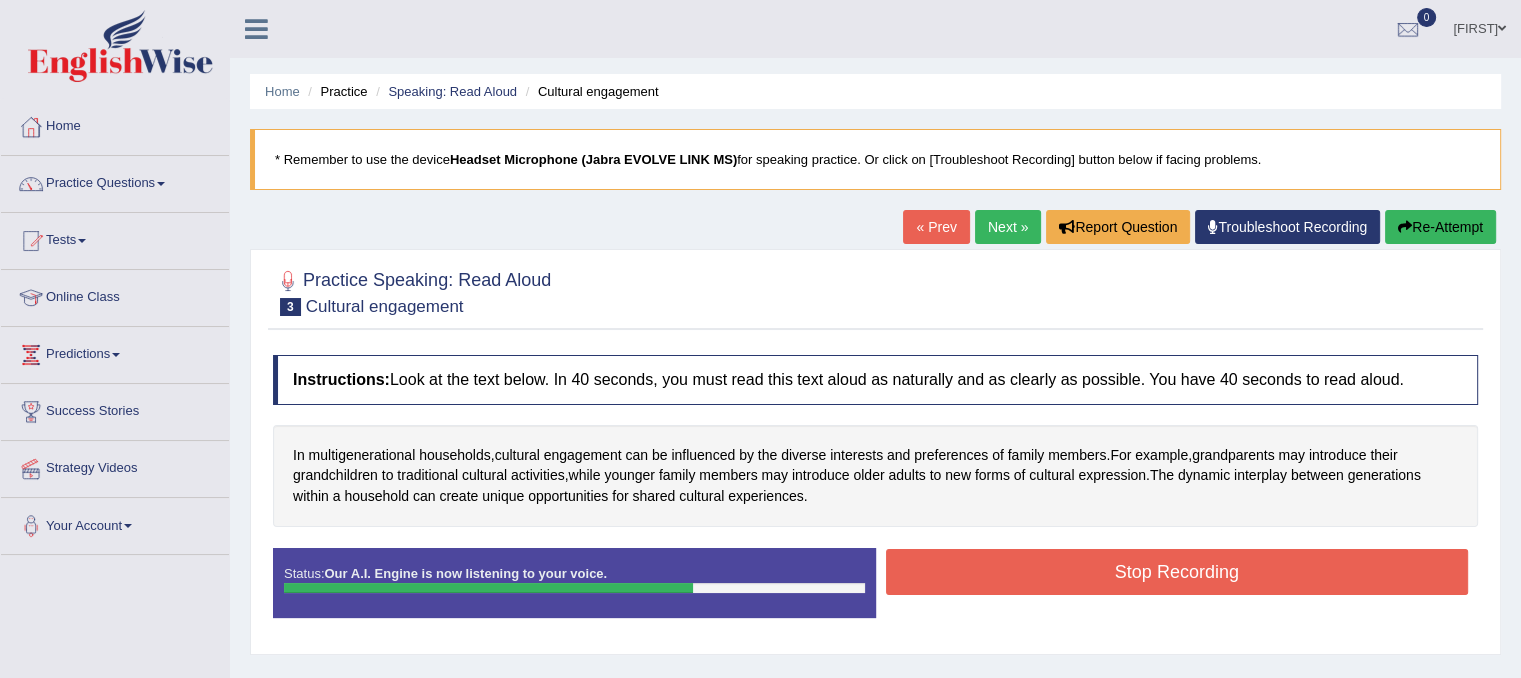 click on "Stop Recording" at bounding box center [1177, 572] 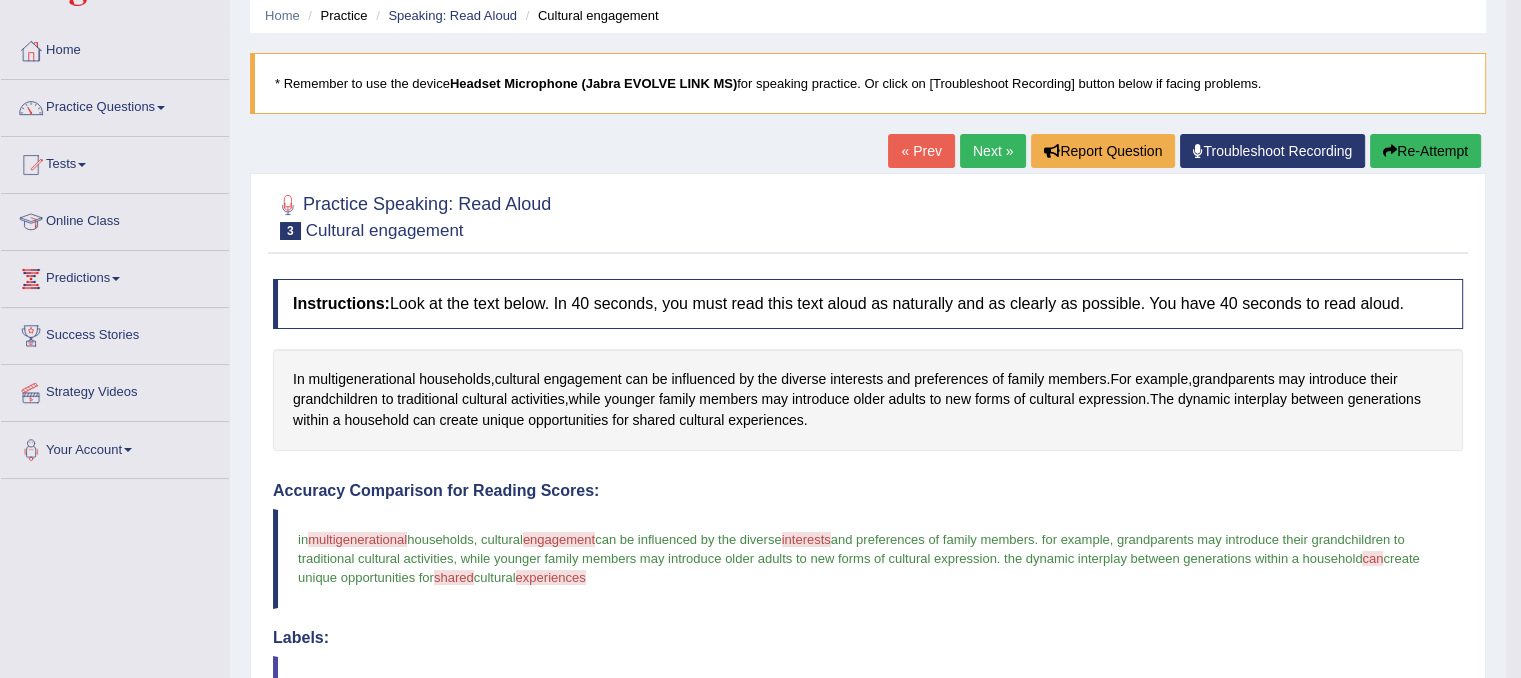 scroll, scrollTop: 35, scrollLeft: 0, axis: vertical 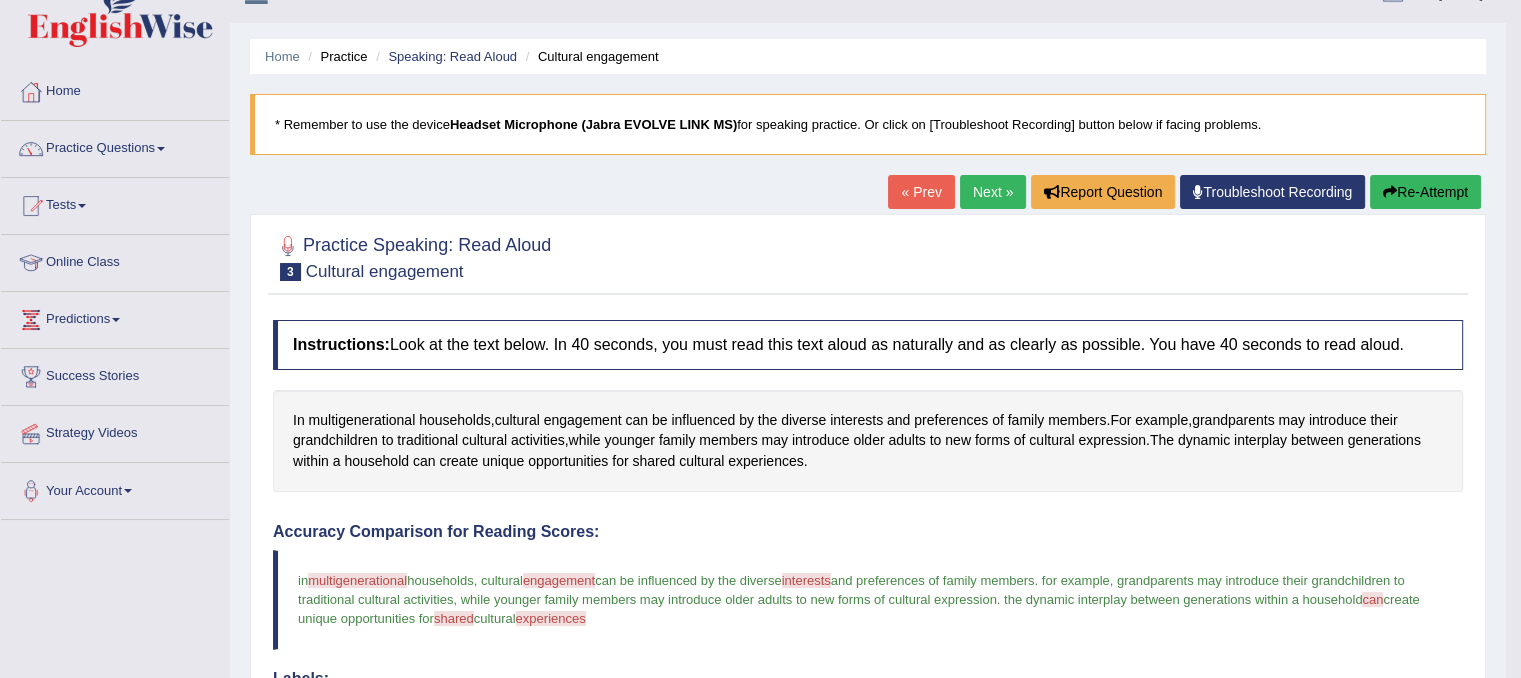 click on "Next »" at bounding box center (993, 192) 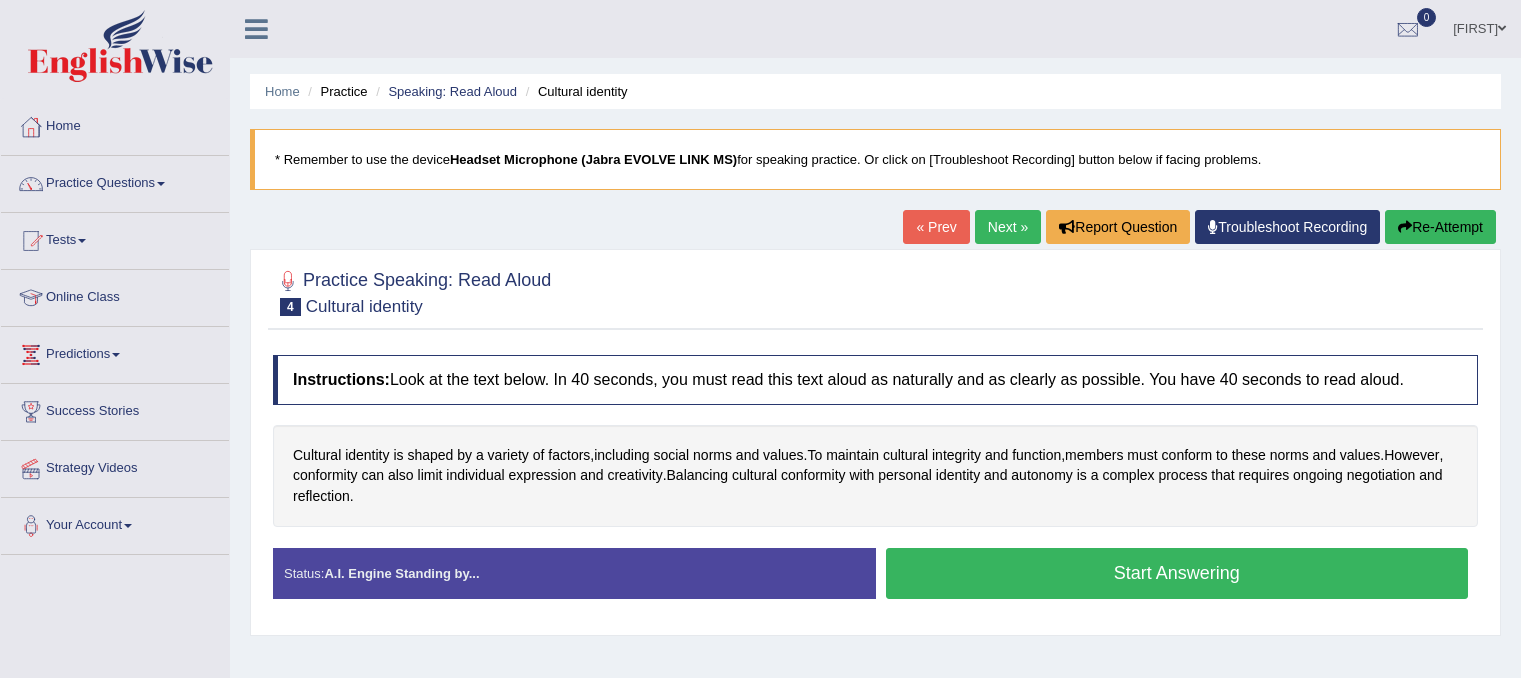 scroll, scrollTop: 0, scrollLeft: 0, axis: both 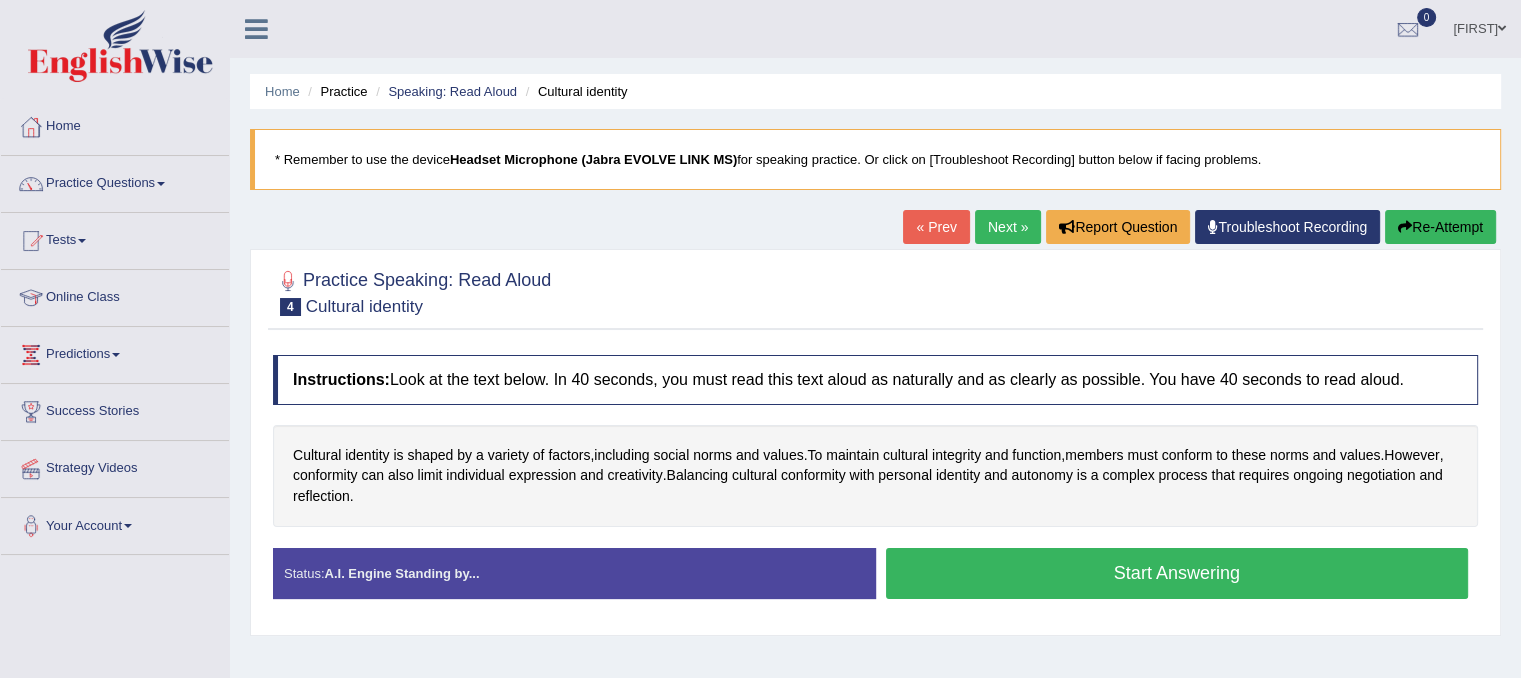 click on "Start Answering" at bounding box center (1177, 573) 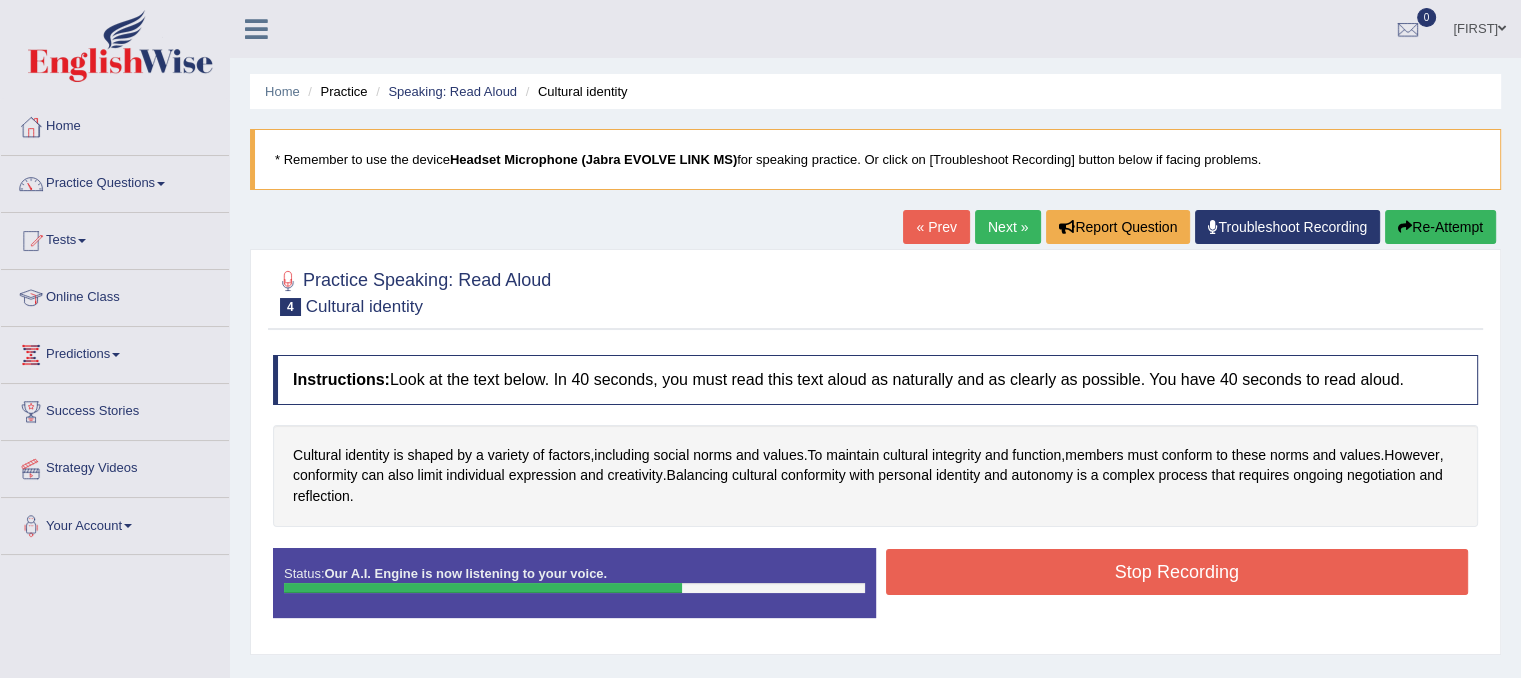 click on "Stop Recording" at bounding box center (1177, 572) 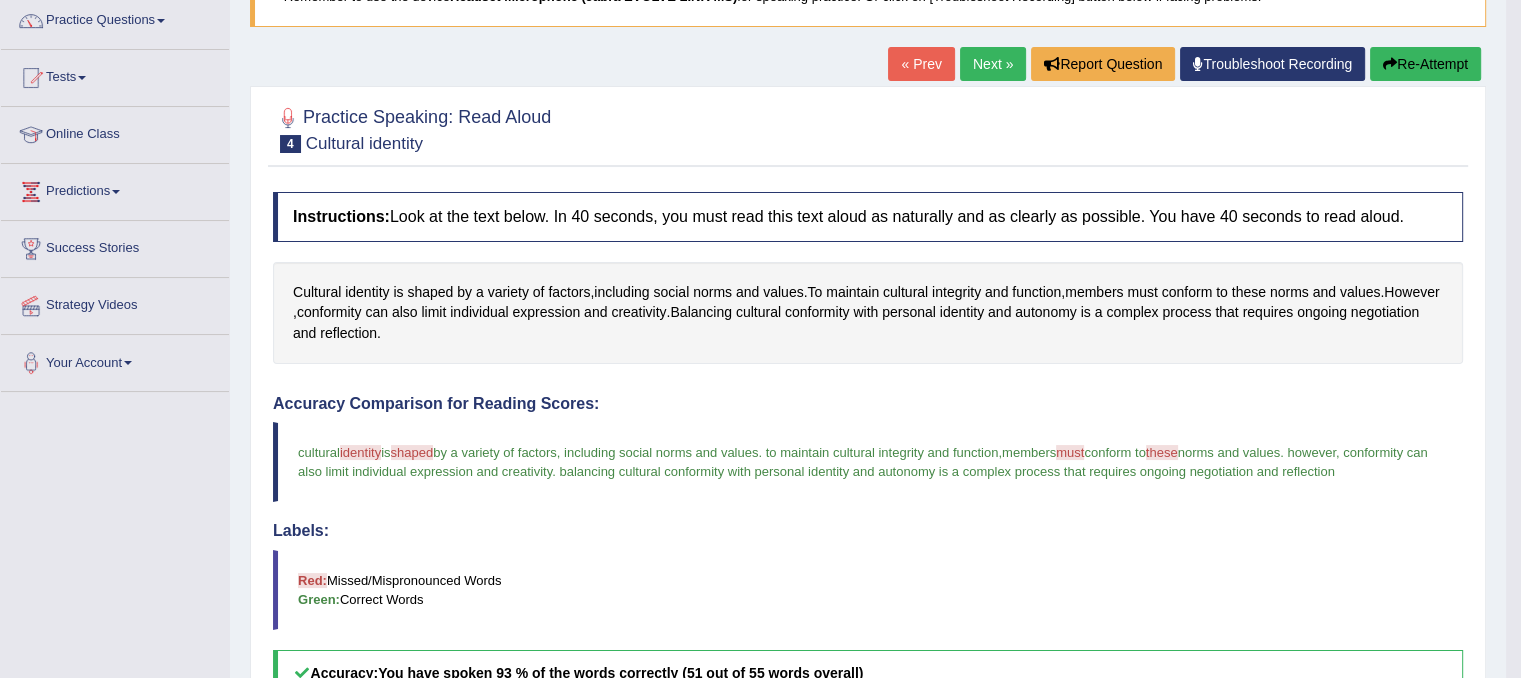 scroll, scrollTop: 128, scrollLeft: 0, axis: vertical 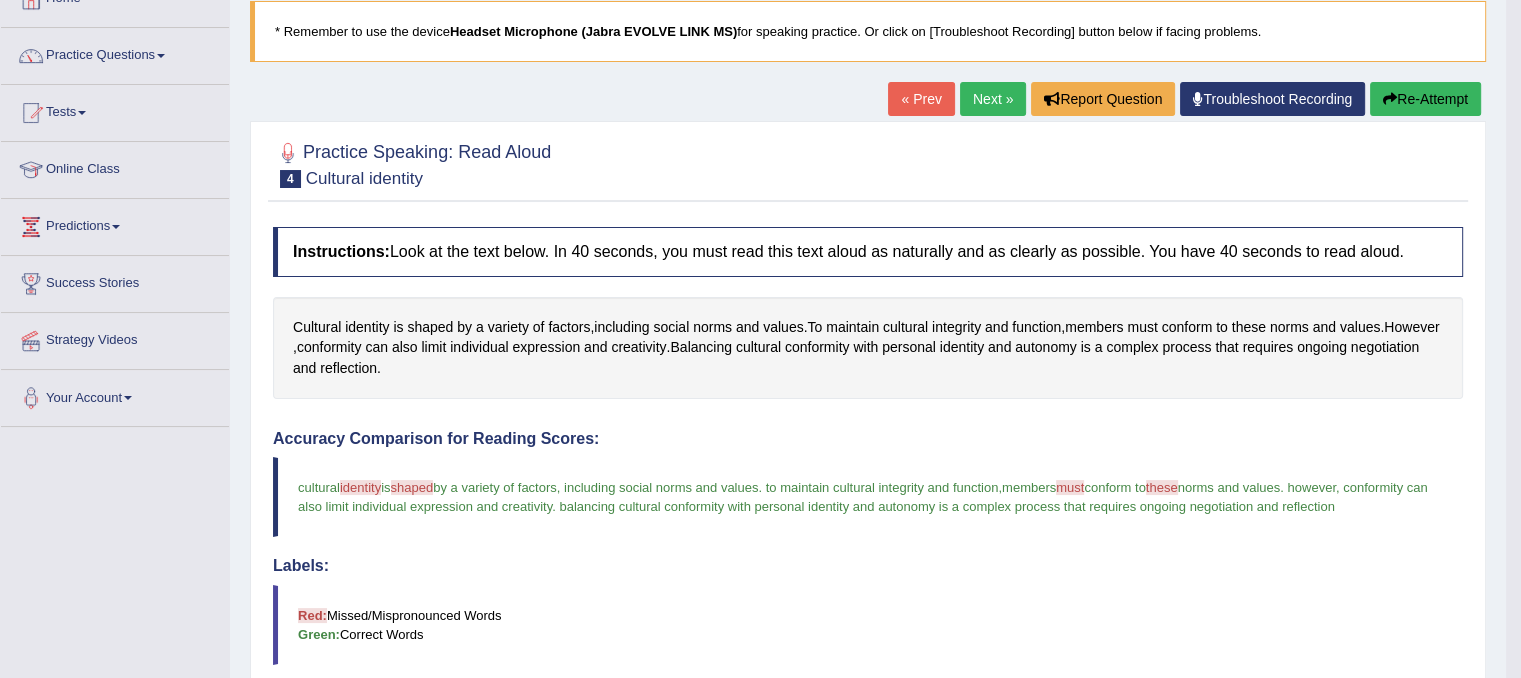click on "Next »" at bounding box center [993, 99] 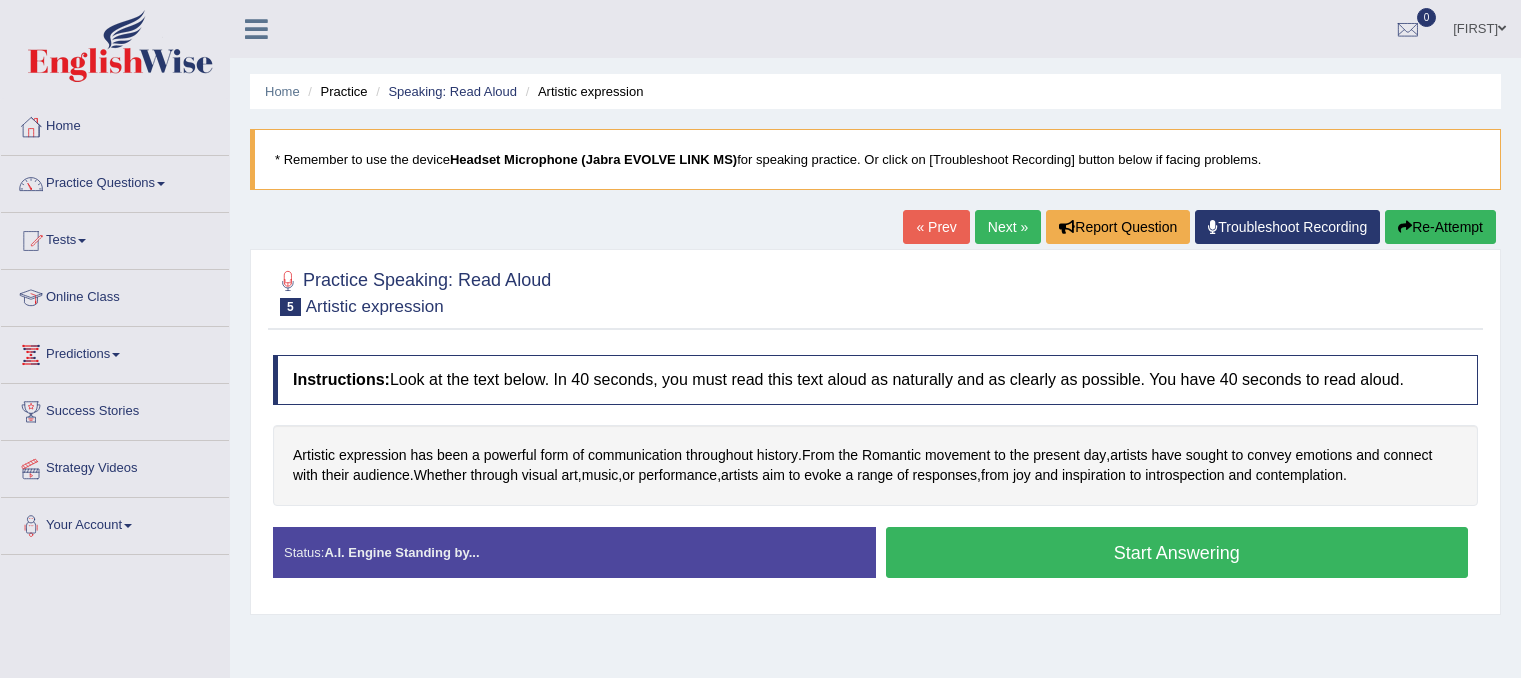 scroll, scrollTop: 0, scrollLeft: 0, axis: both 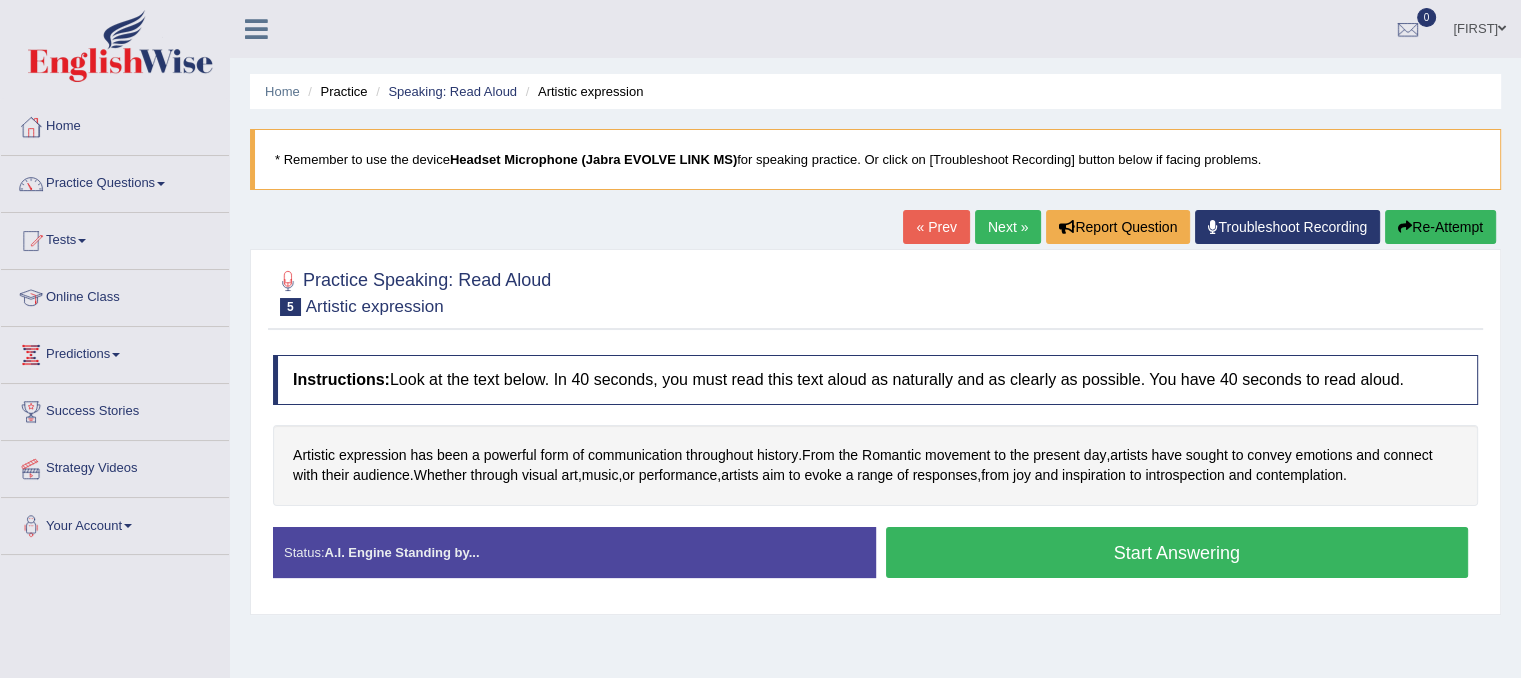 click on "Start Answering" at bounding box center (1177, 552) 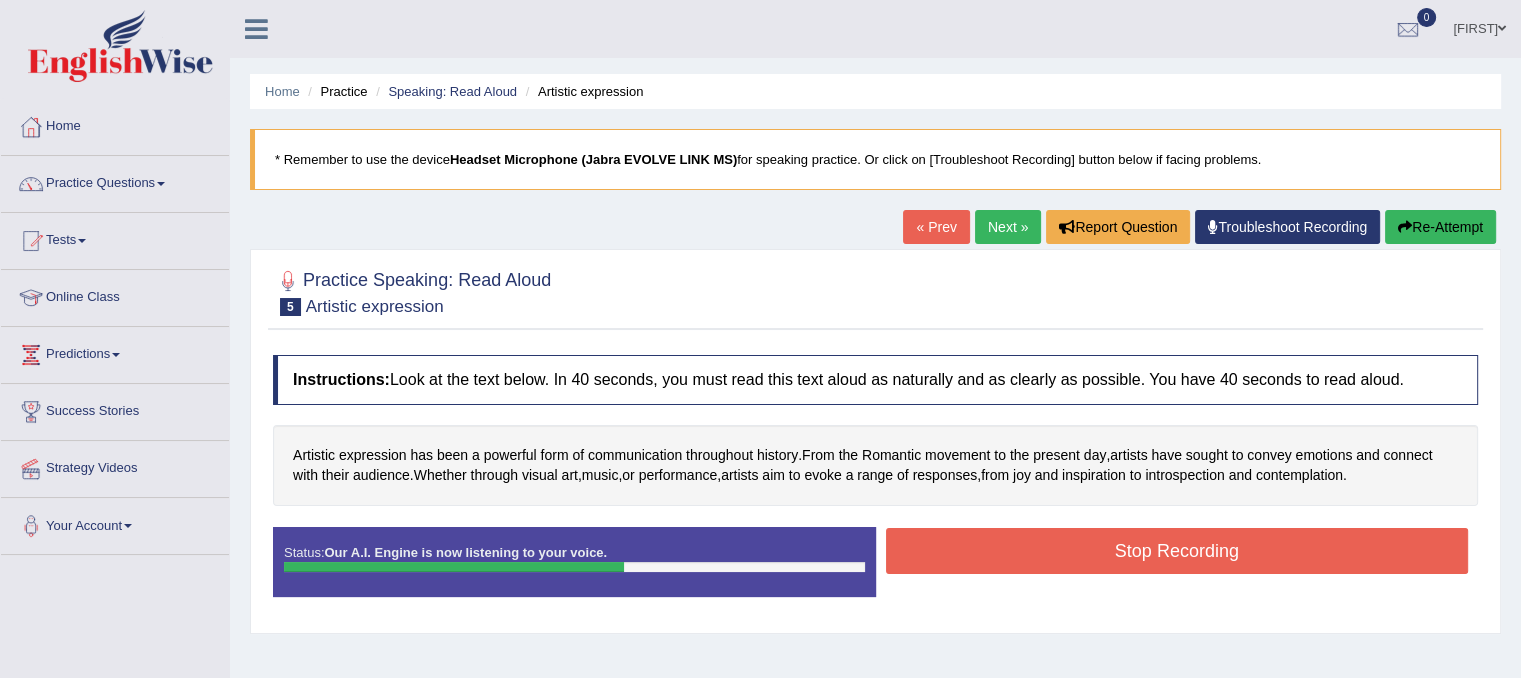 click on "Stop Recording" at bounding box center (1177, 551) 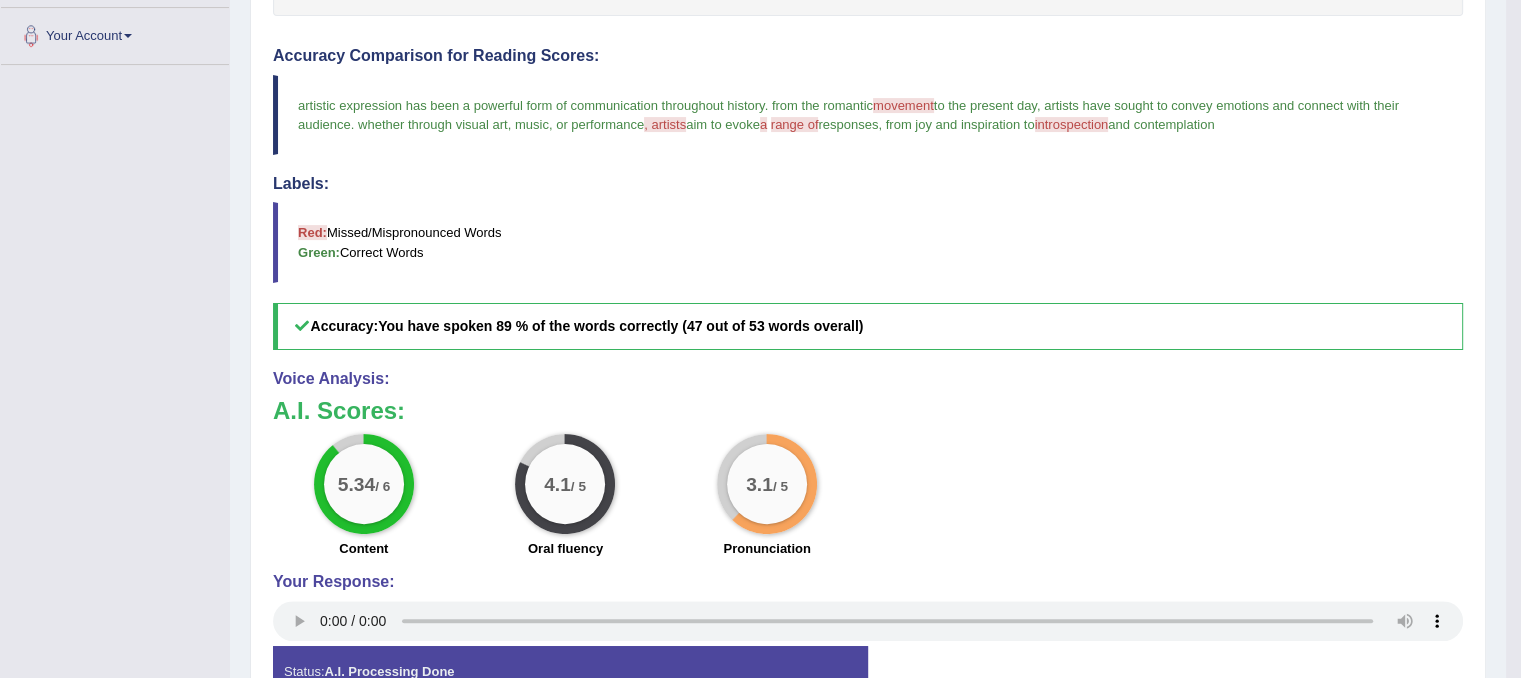 scroll, scrollTop: 492, scrollLeft: 0, axis: vertical 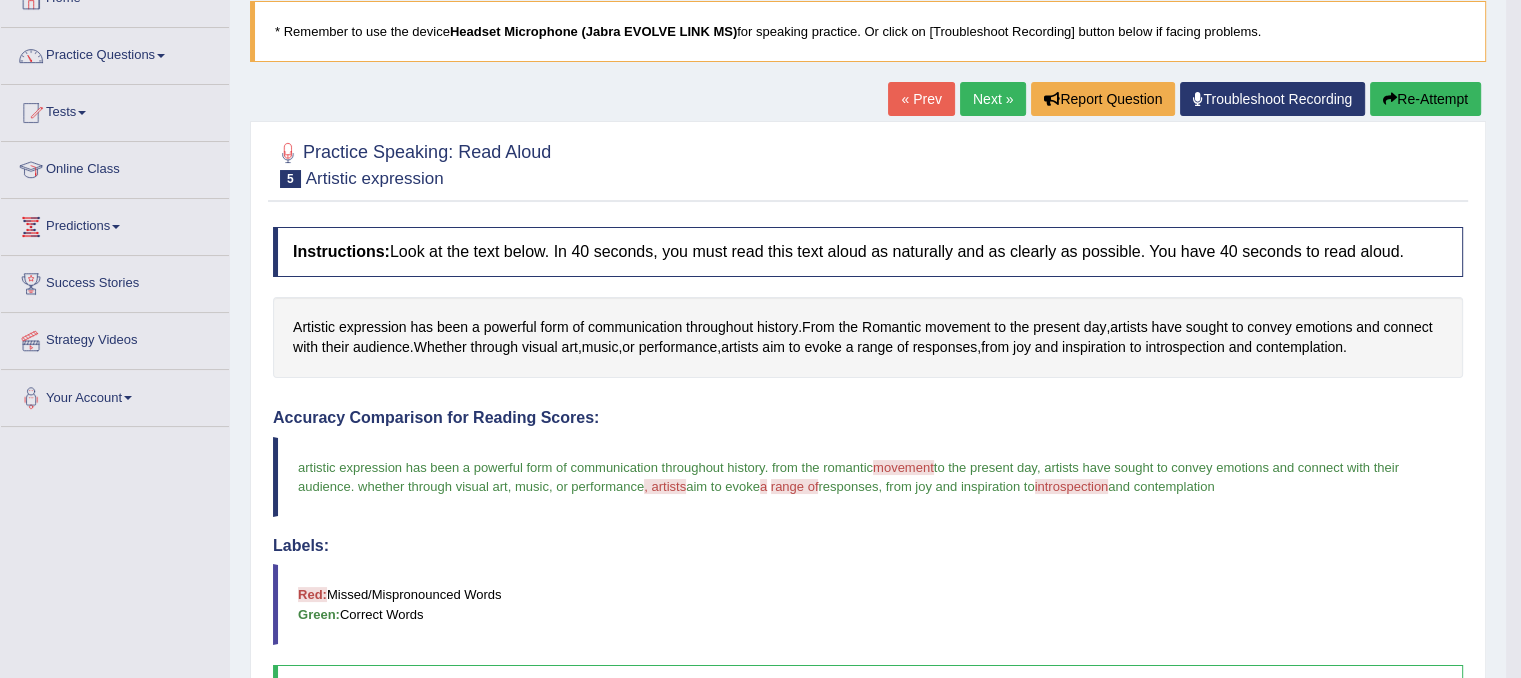 click on "Next »" at bounding box center (993, 99) 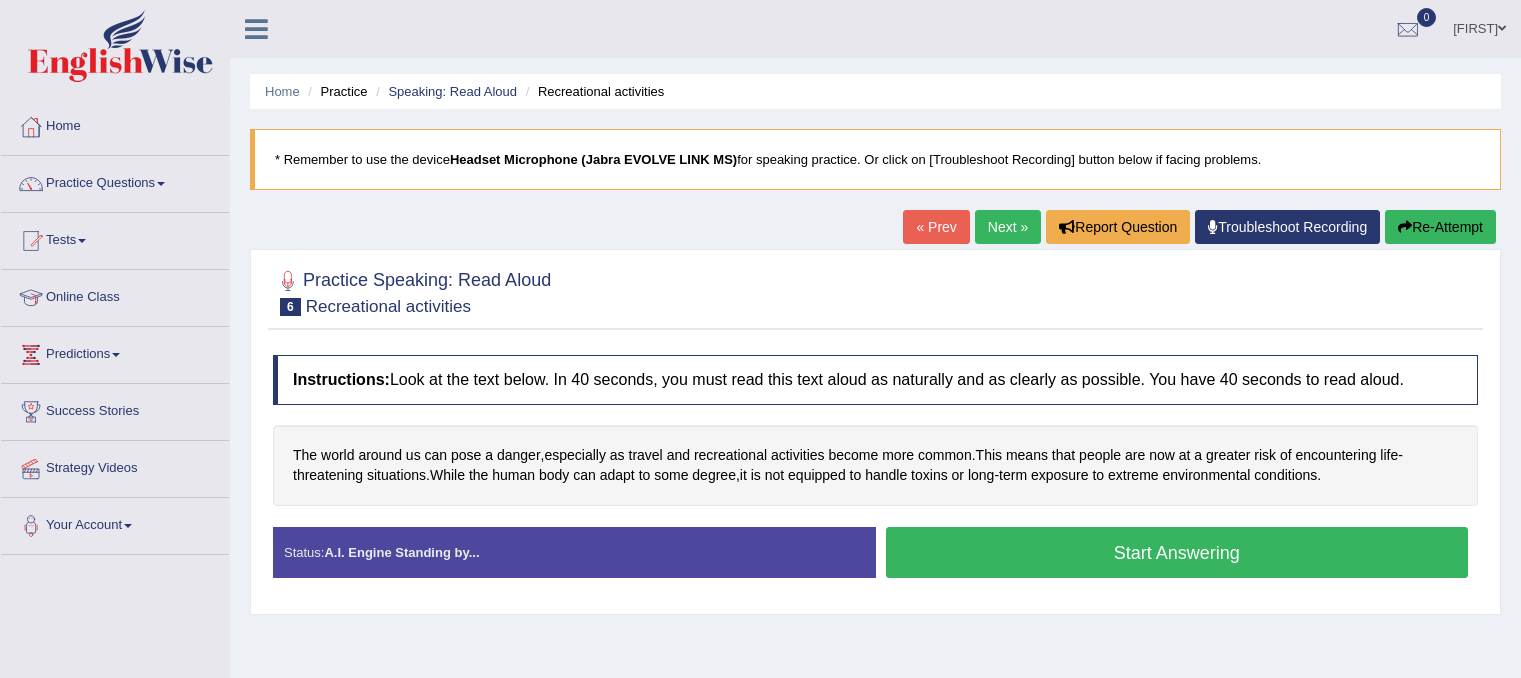 scroll, scrollTop: 0, scrollLeft: 0, axis: both 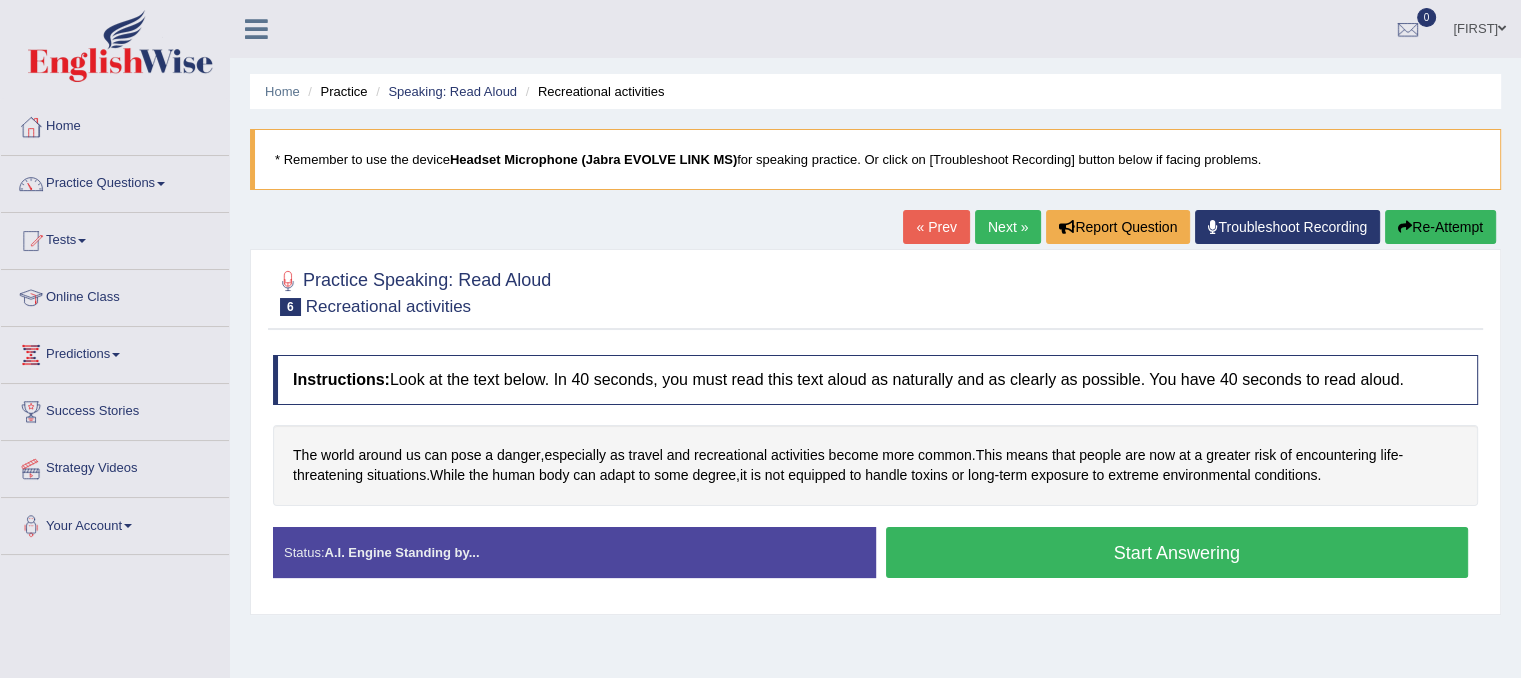 click on "Start Answering" at bounding box center [1177, 552] 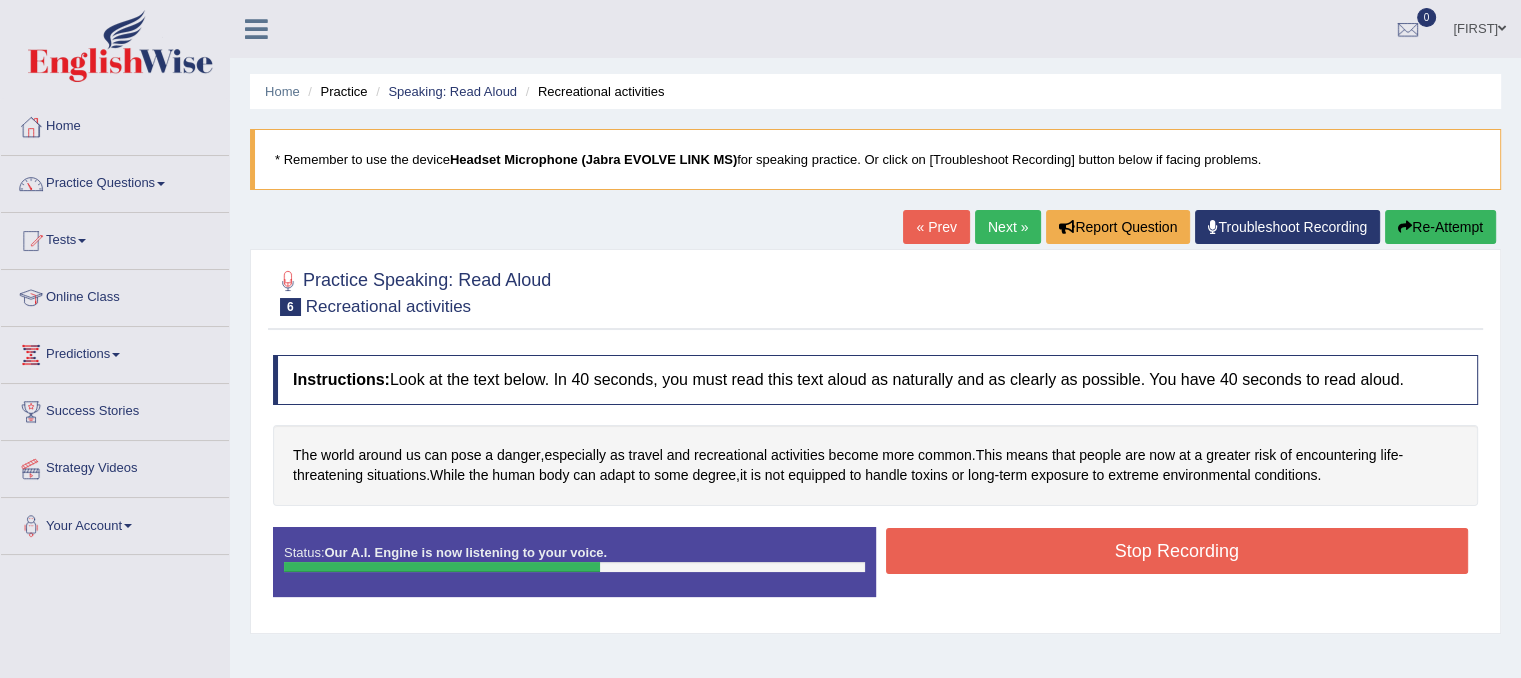 click on "Stop Recording" at bounding box center (1177, 551) 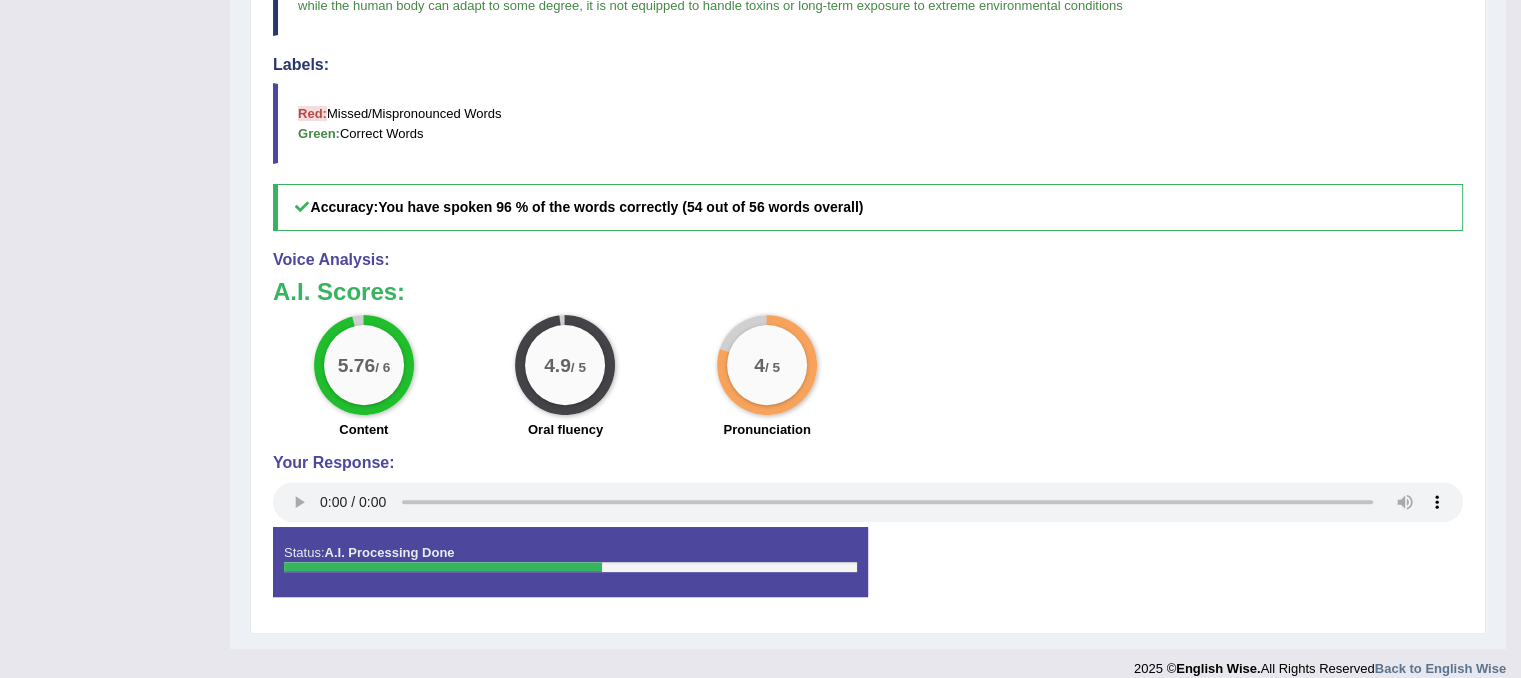 scroll, scrollTop: 612, scrollLeft: 0, axis: vertical 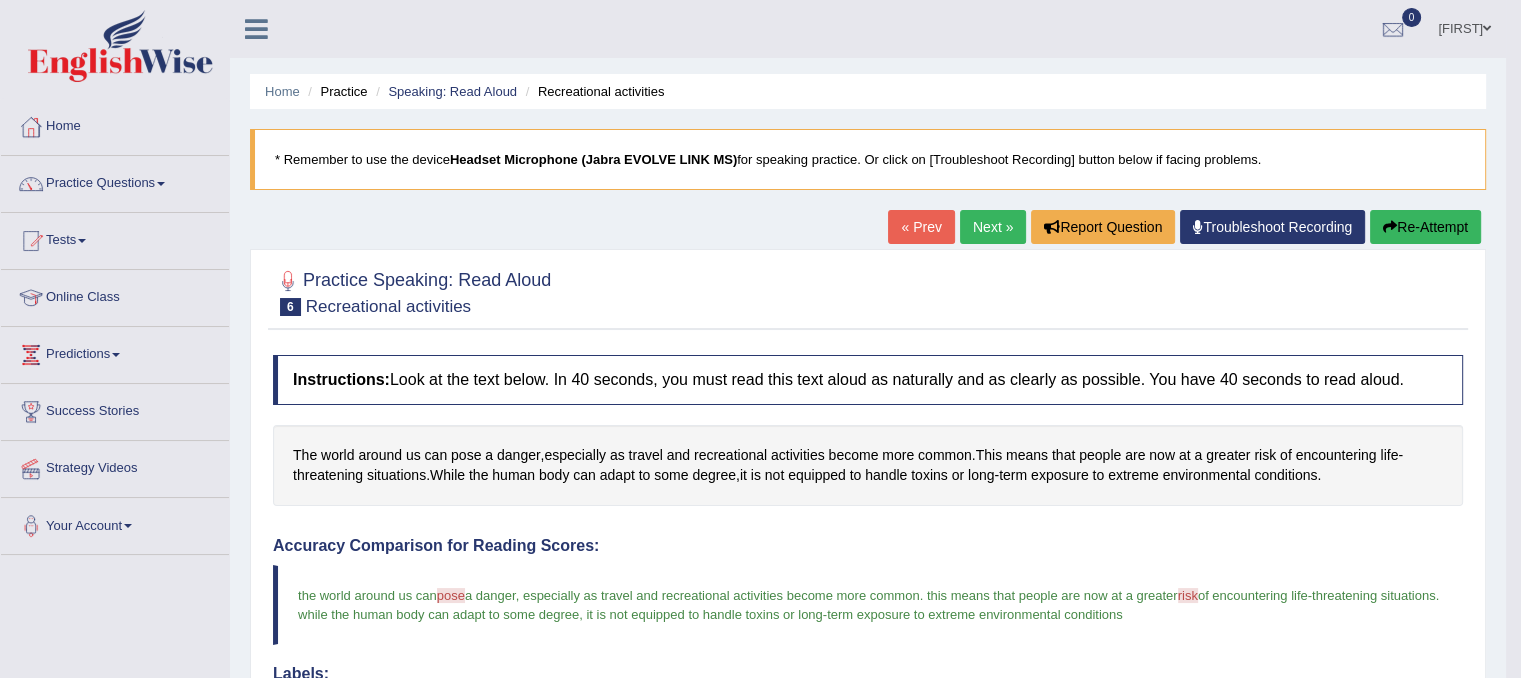 click on "Next »" at bounding box center [993, 227] 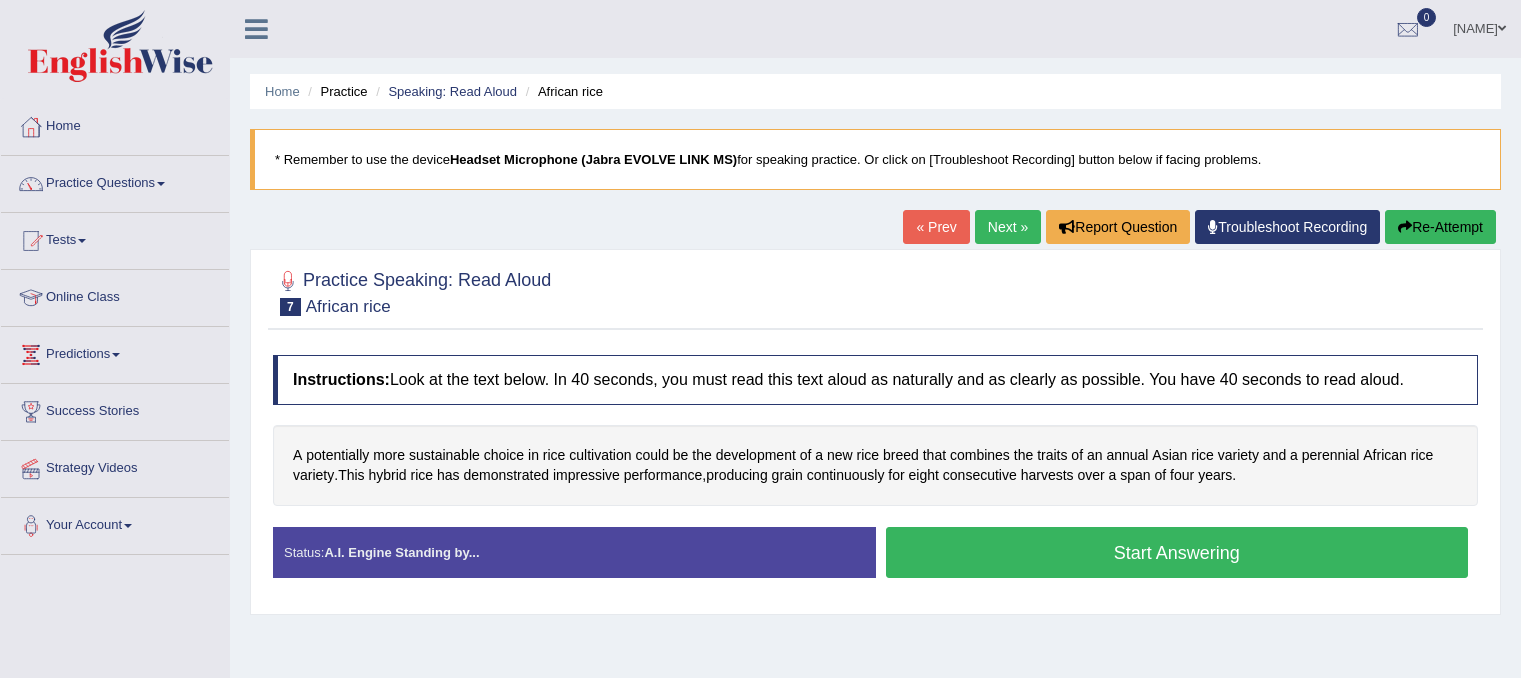 scroll, scrollTop: 0, scrollLeft: 0, axis: both 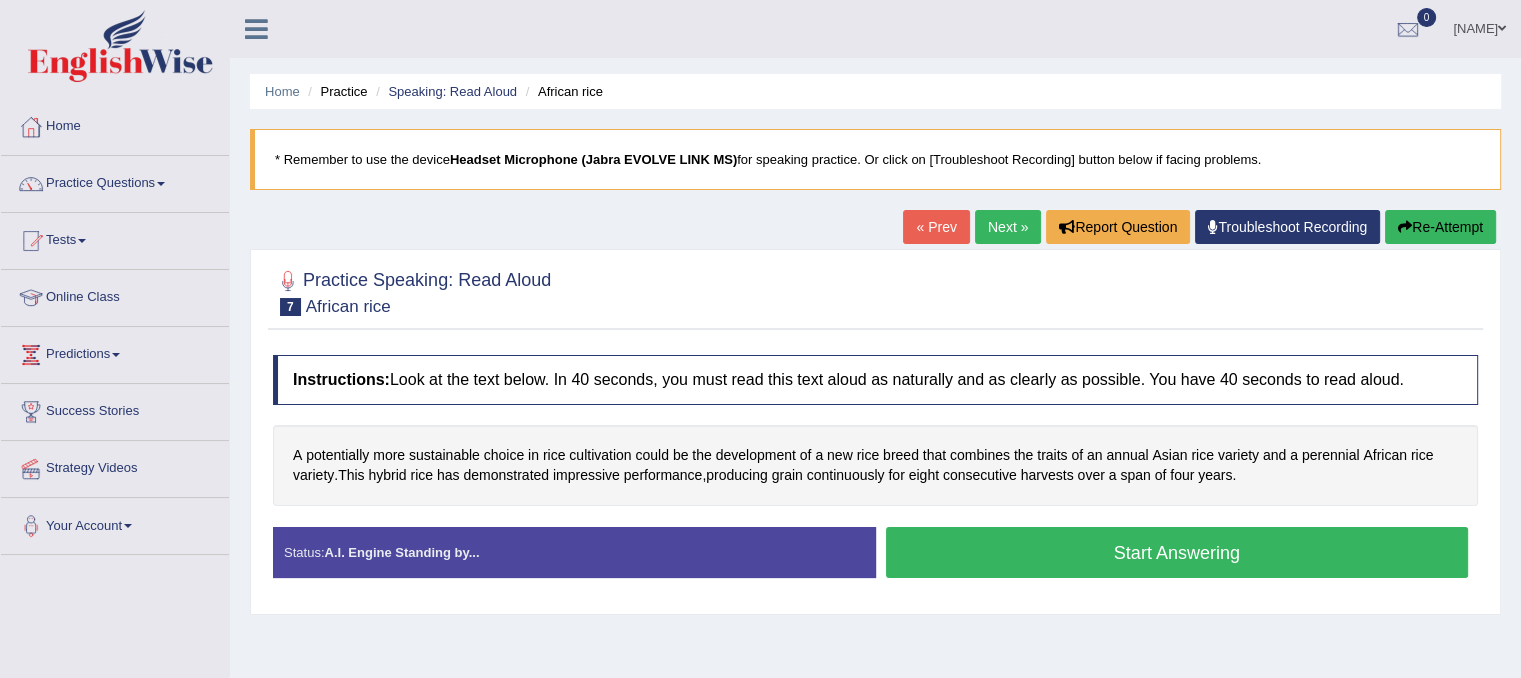 click on "Start Answering" at bounding box center [1177, 552] 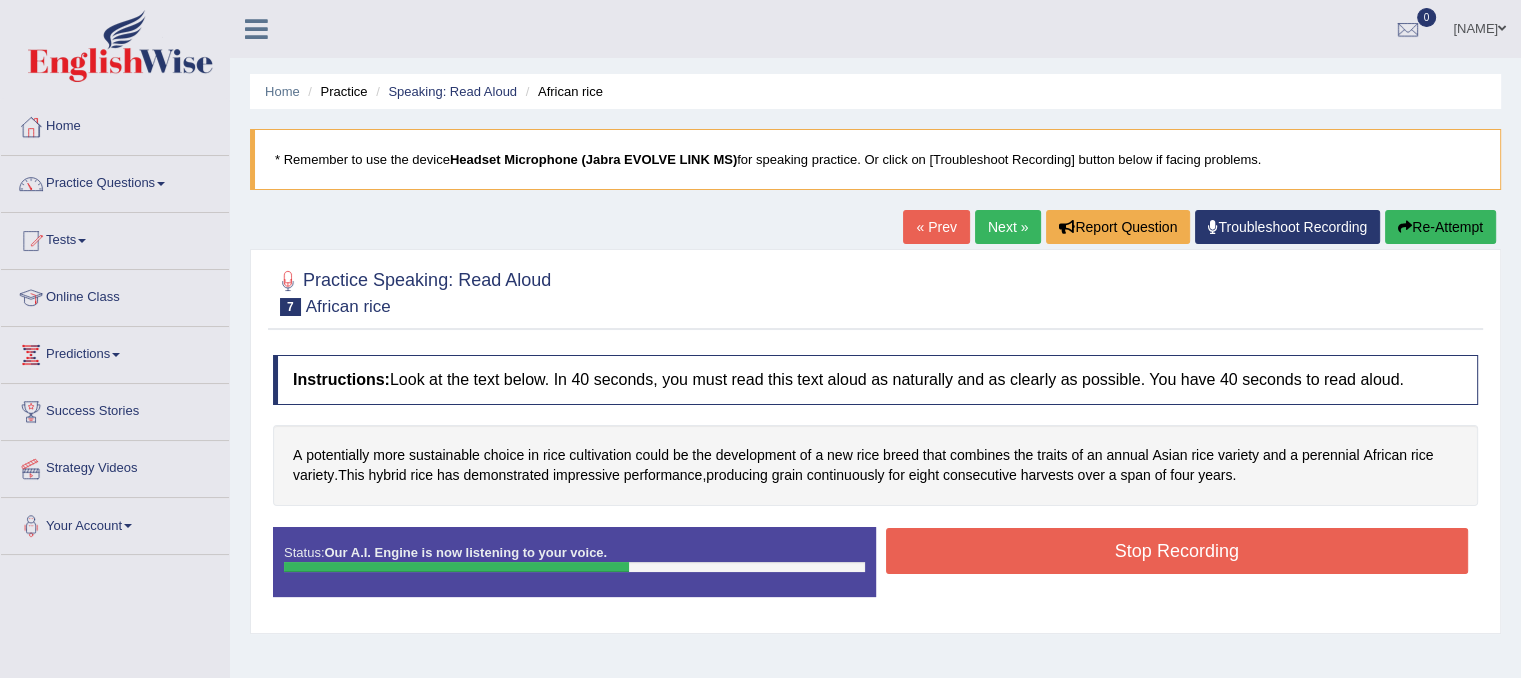 click on "Stop Recording" at bounding box center (1177, 551) 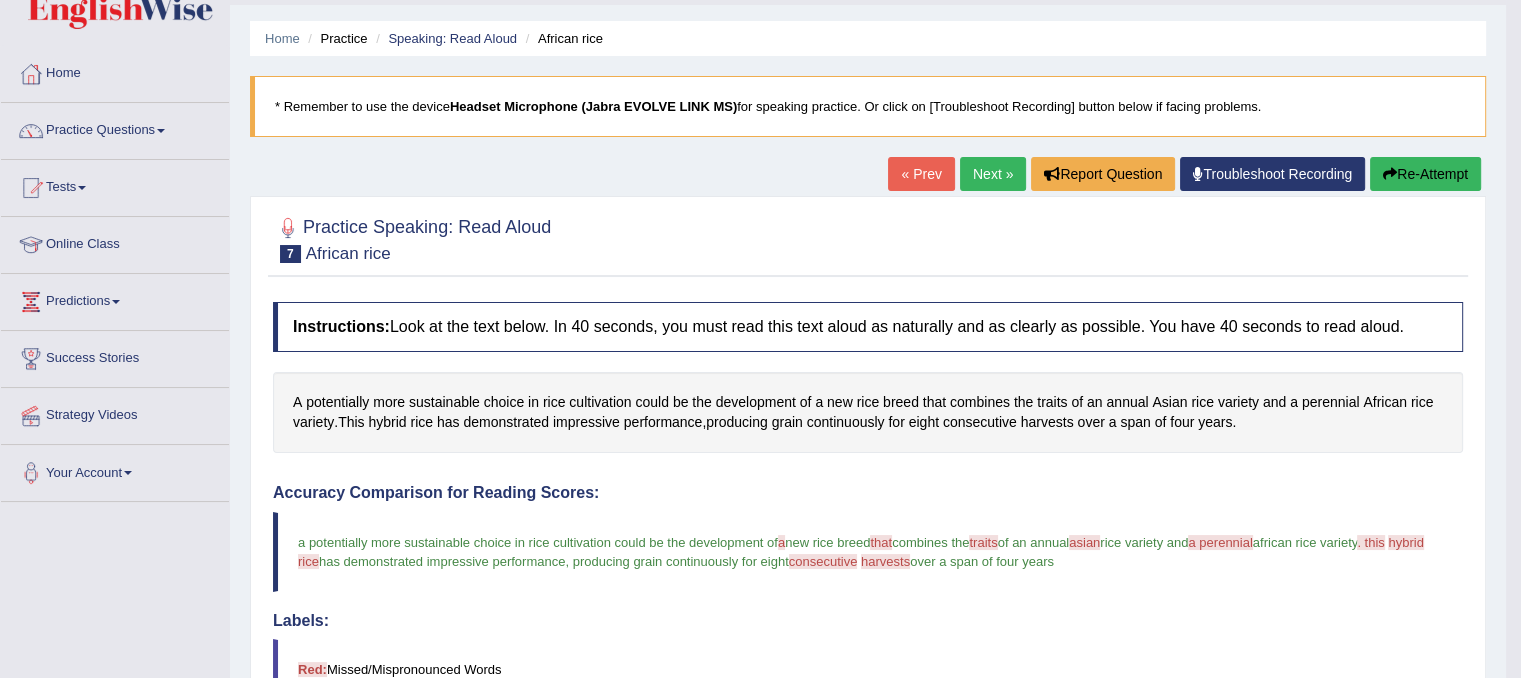 scroll, scrollTop: 47, scrollLeft: 0, axis: vertical 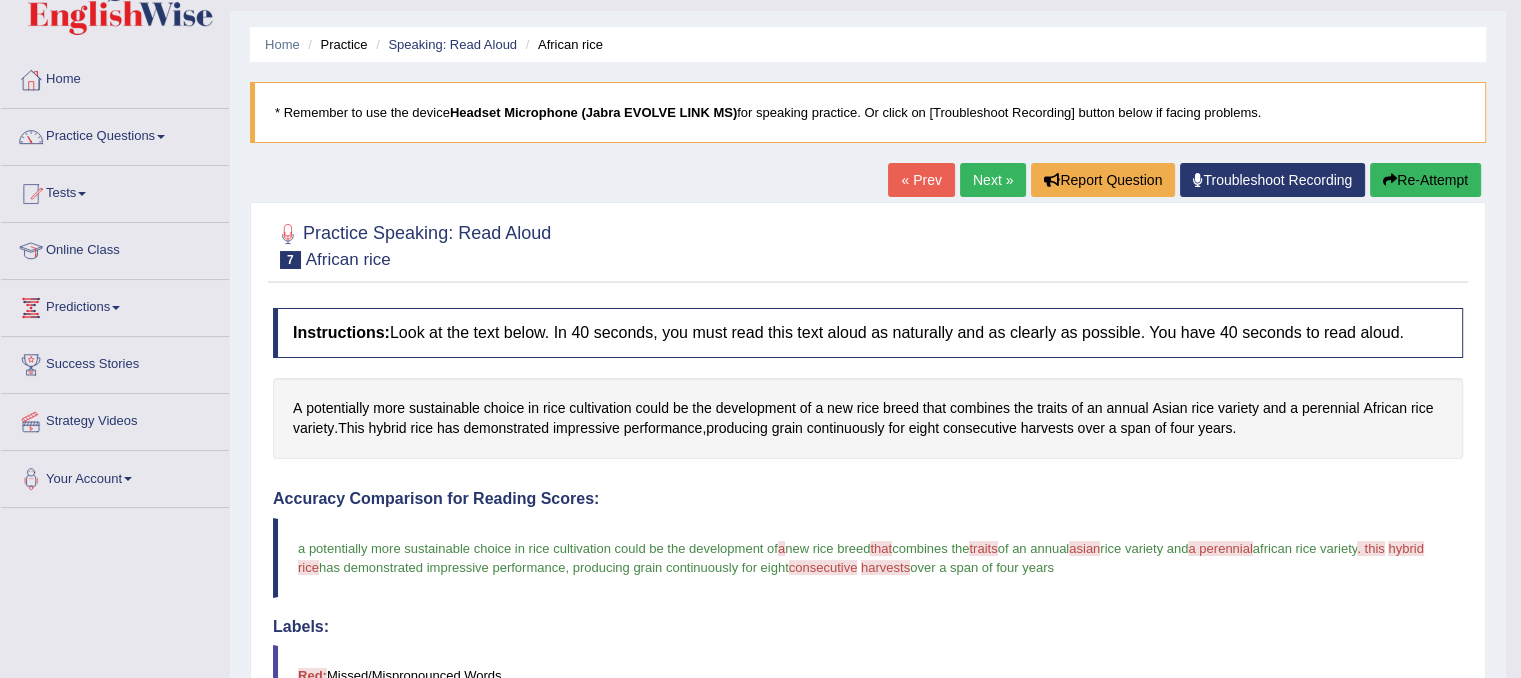 click on "Re-Attempt" at bounding box center [1425, 180] 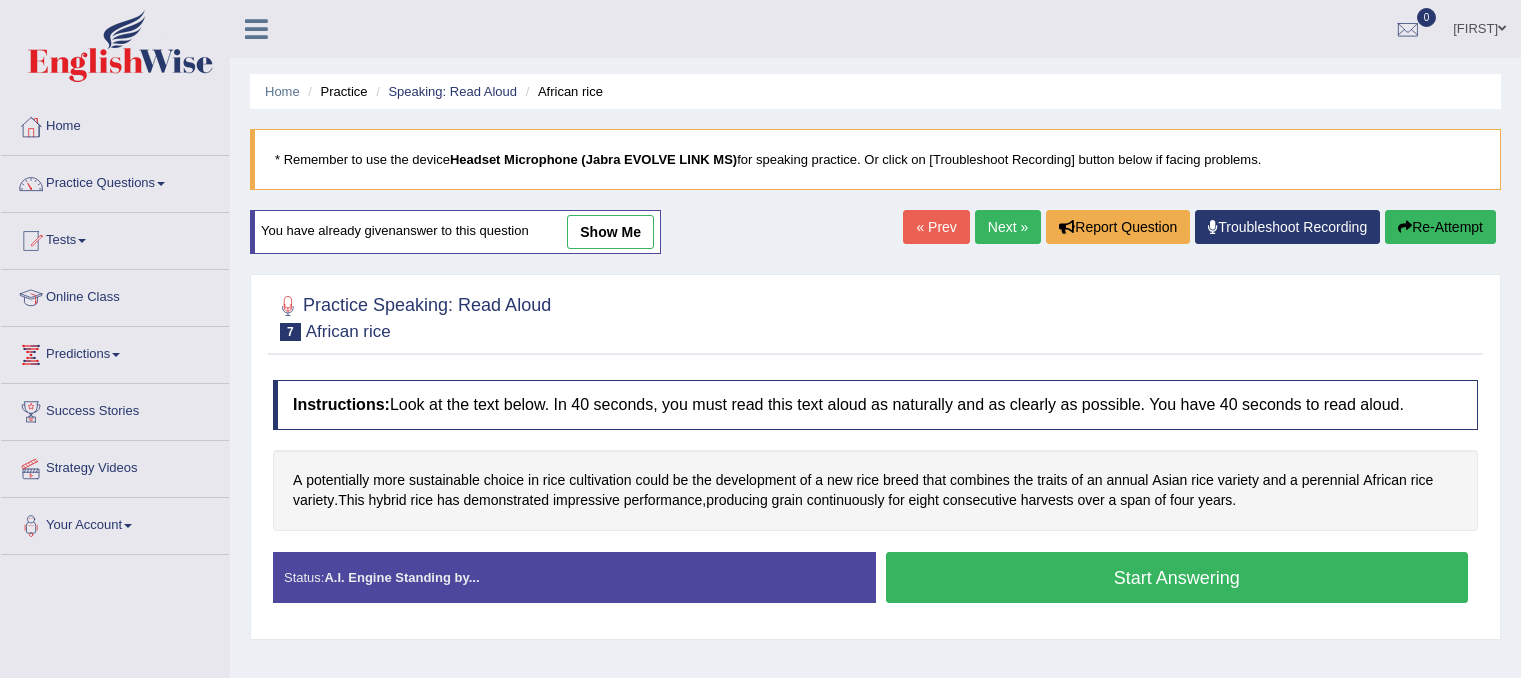 scroll, scrollTop: 47, scrollLeft: 0, axis: vertical 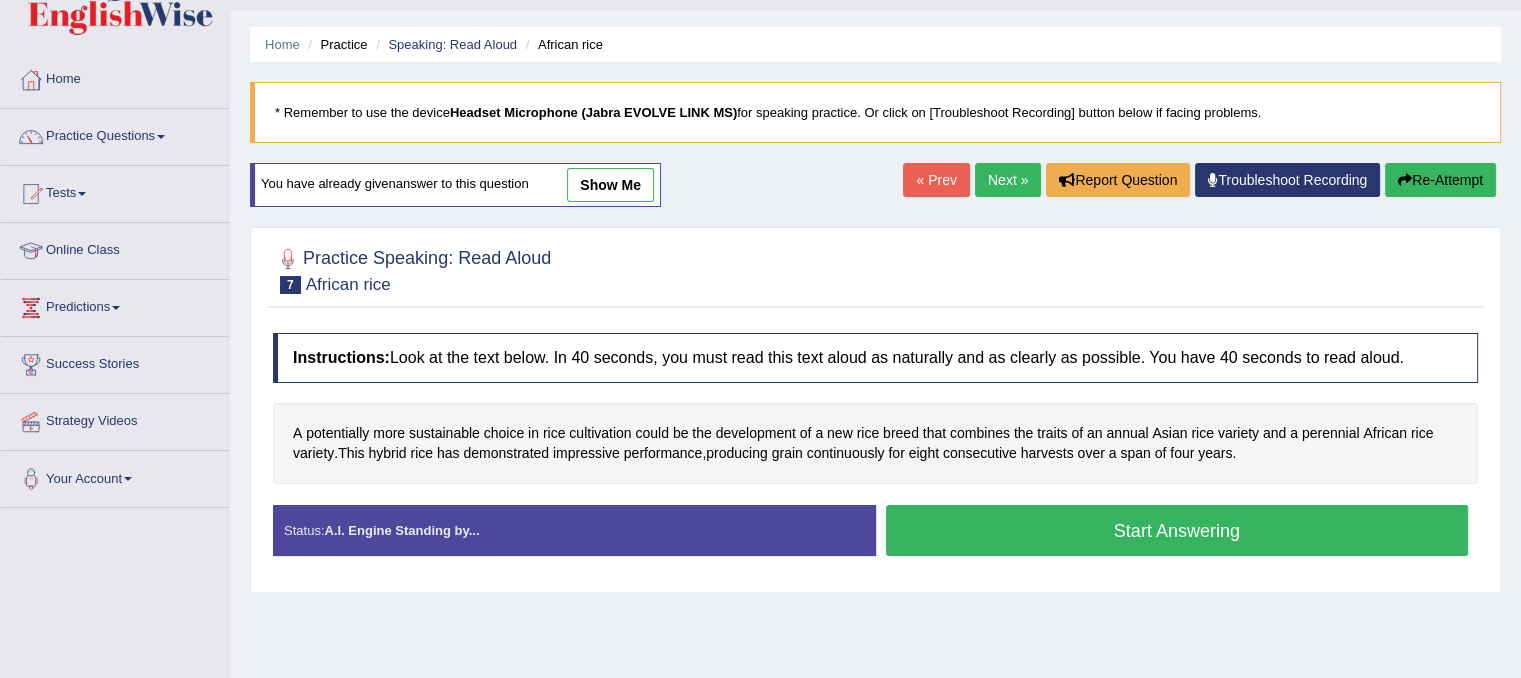 click on "Start Answering" at bounding box center [1177, 530] 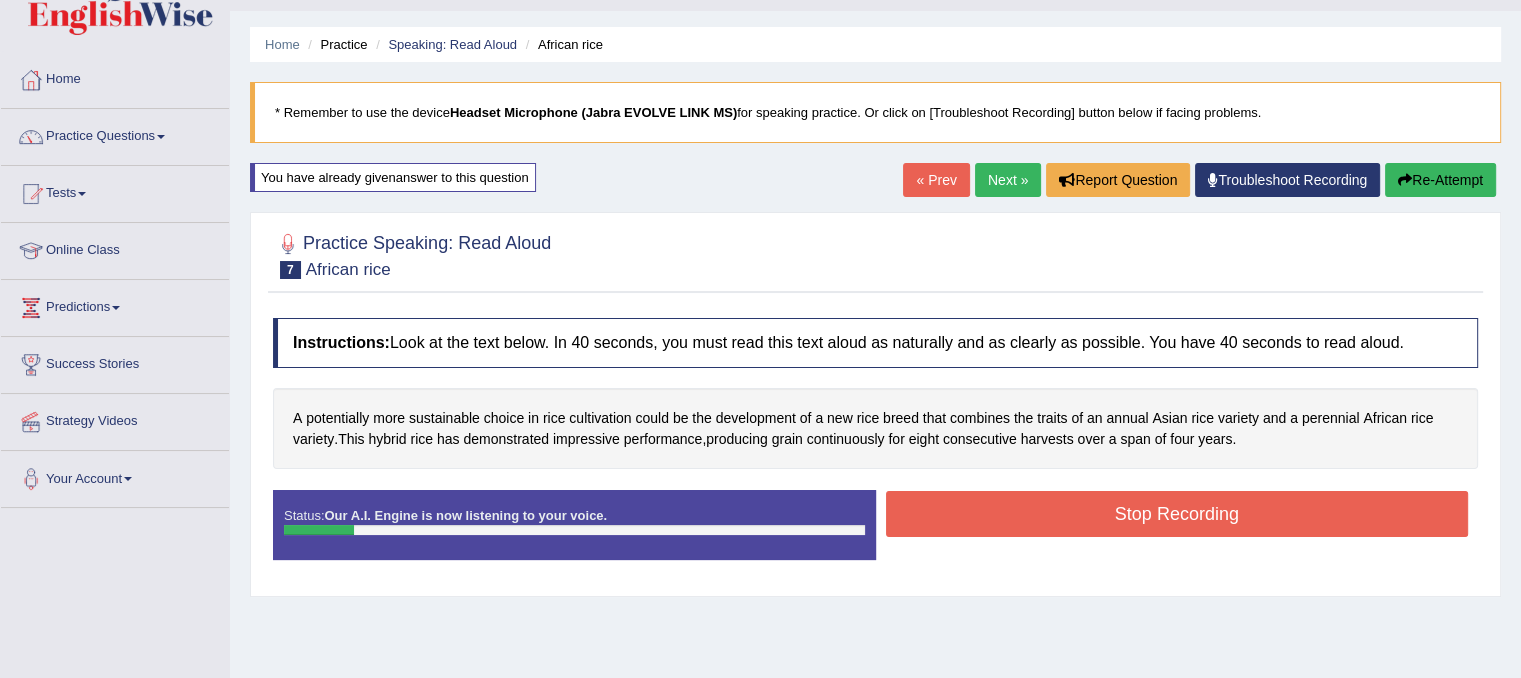 click on "Re-Attempt" at bounding box center (1440, 180) 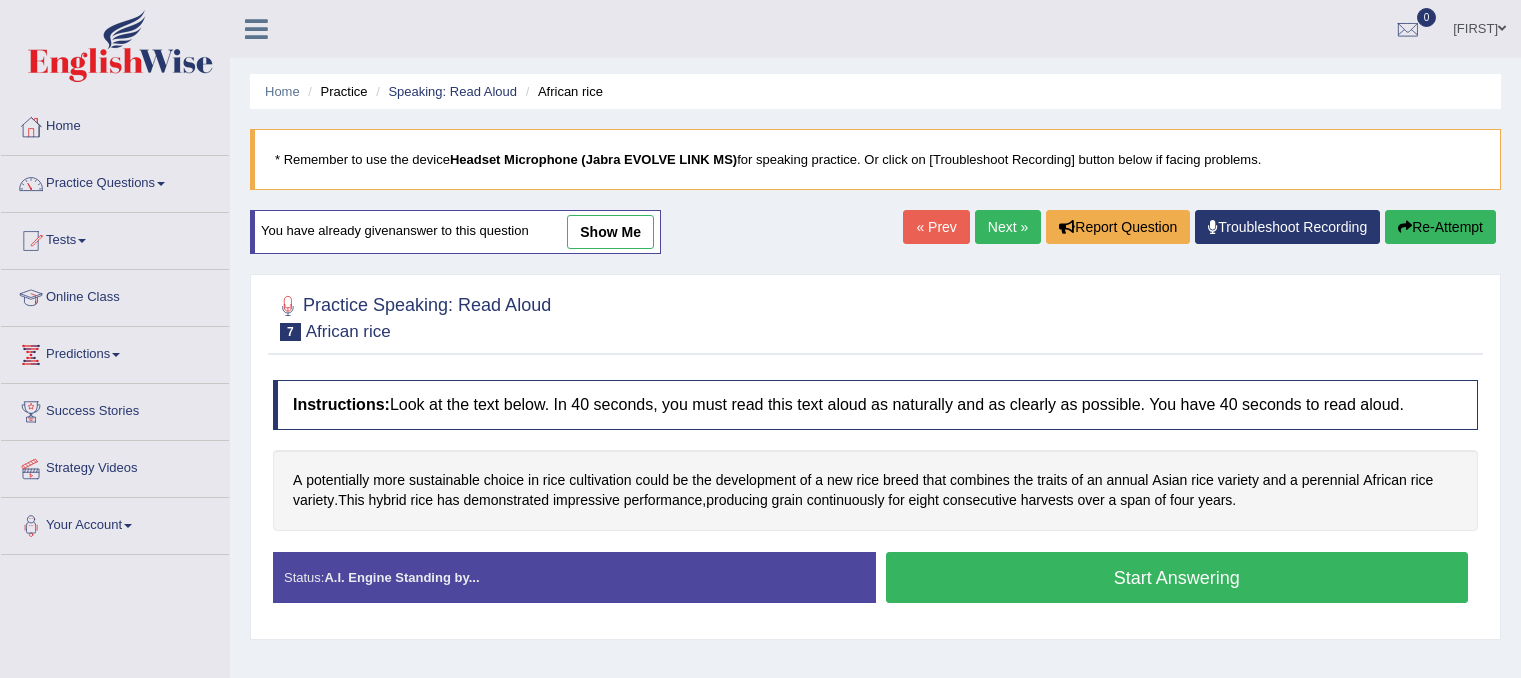 scroll, scrollTop: 47, scrollLeft: 0, axis: vertical 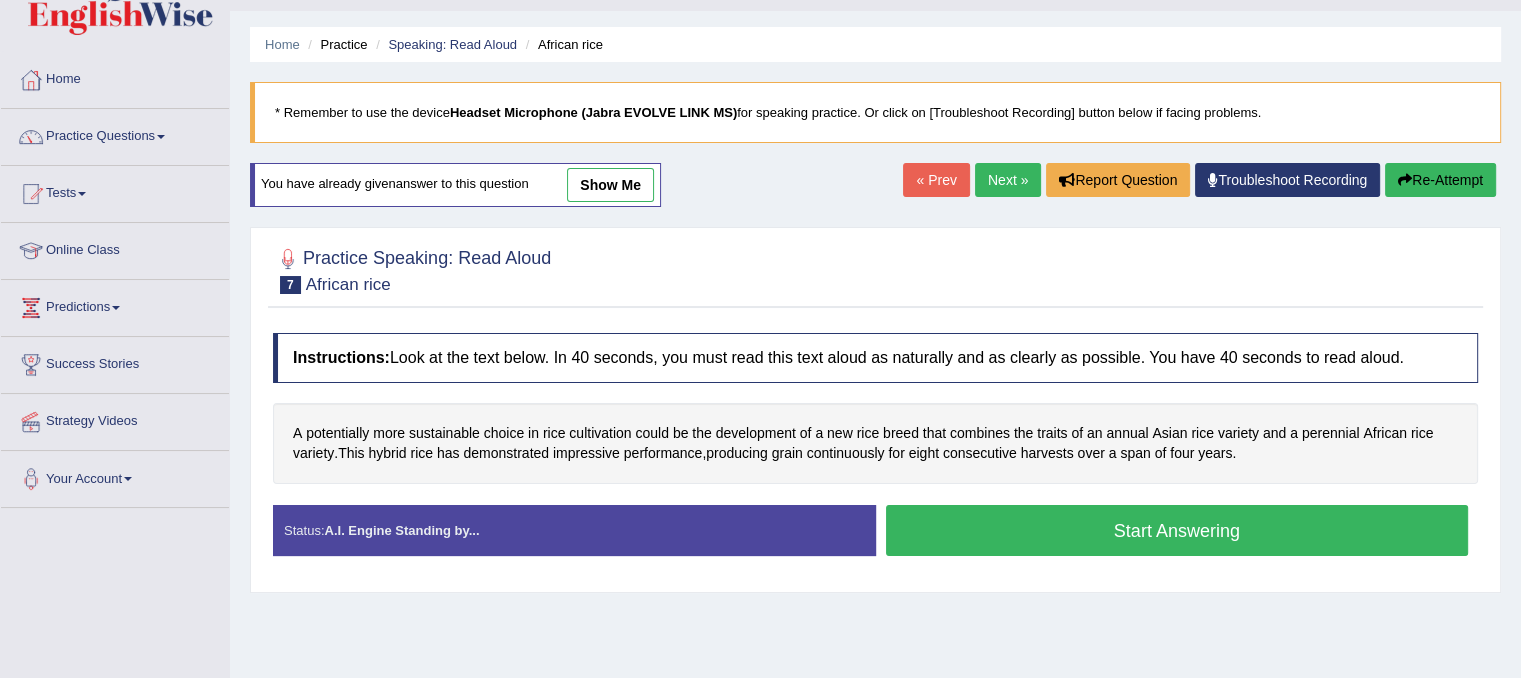 click on "Start Answering" at bounding box center [1177, 530] 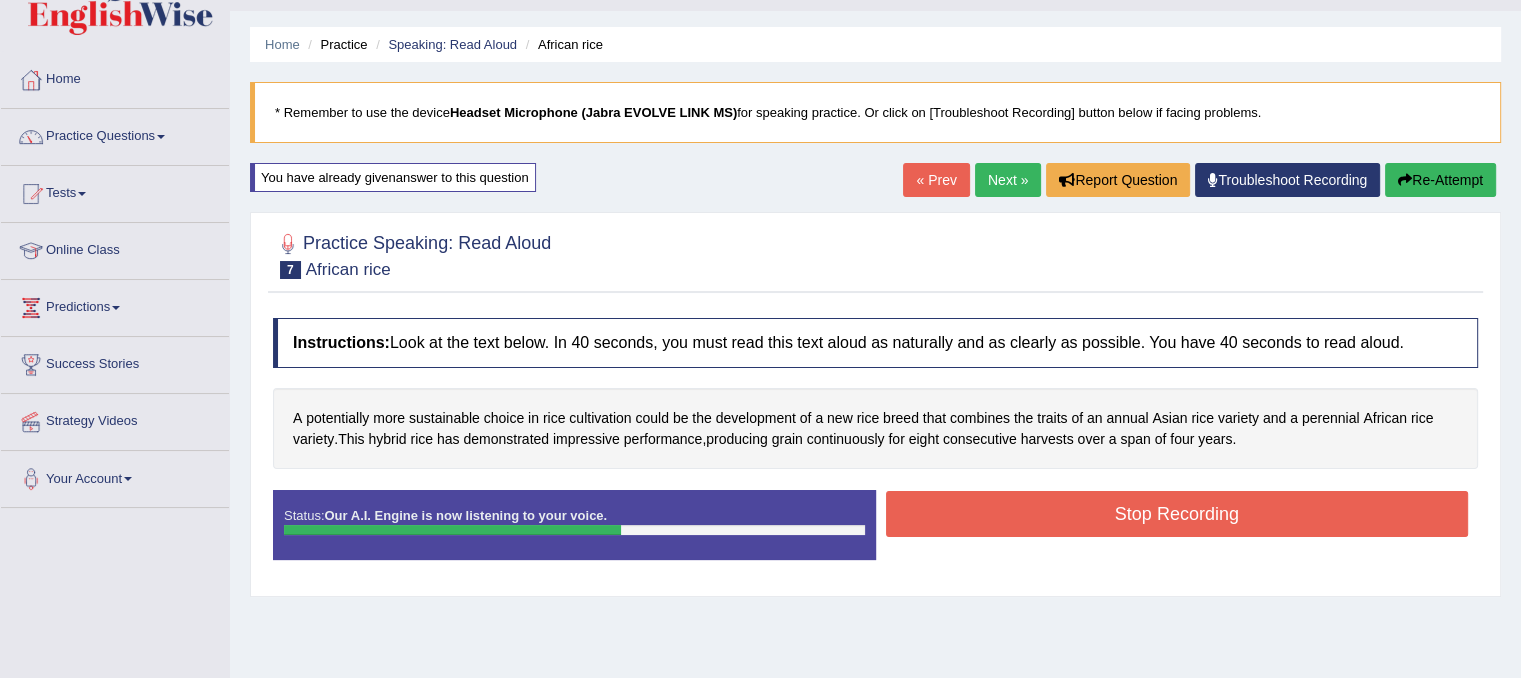 click on "Stop Recording" at bounding box center [1177, 514] 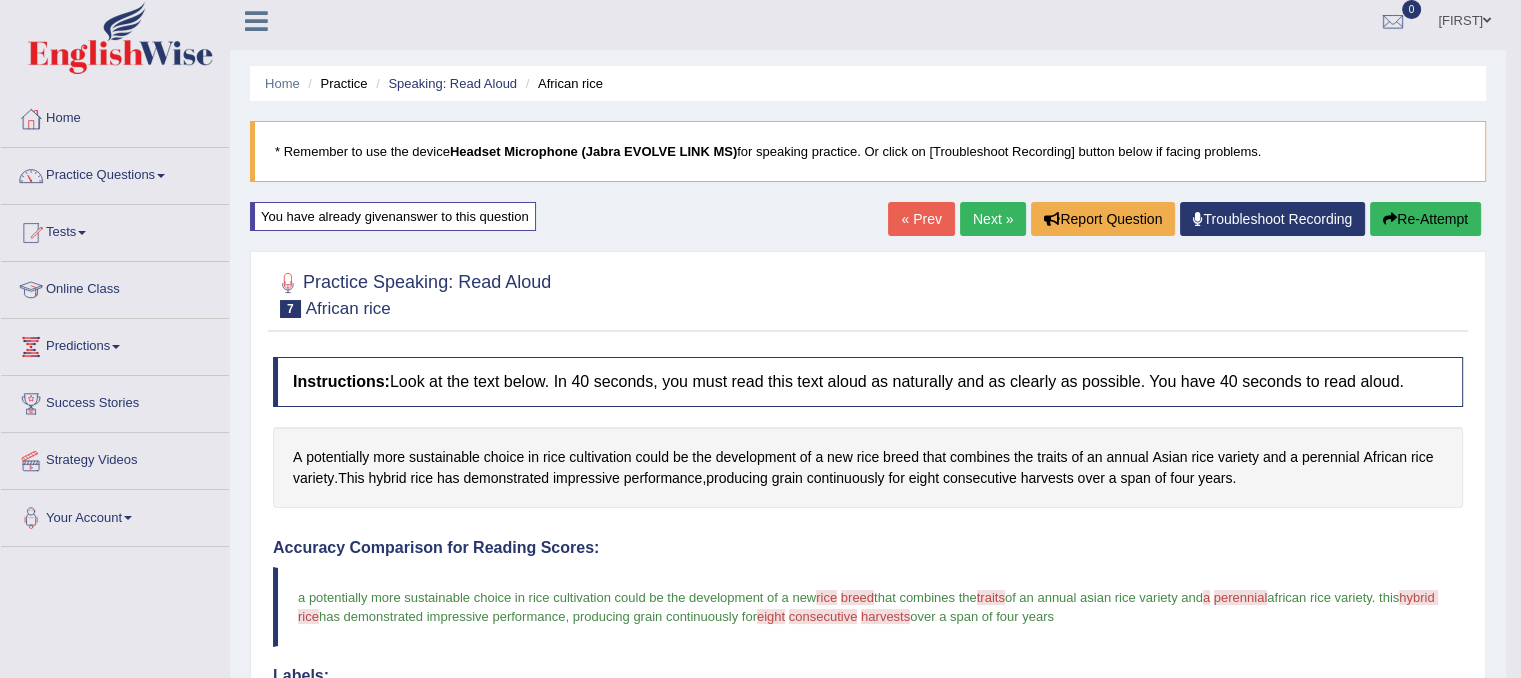 scroll, scrollTop: 0, scrollLeft: 0, axis: both 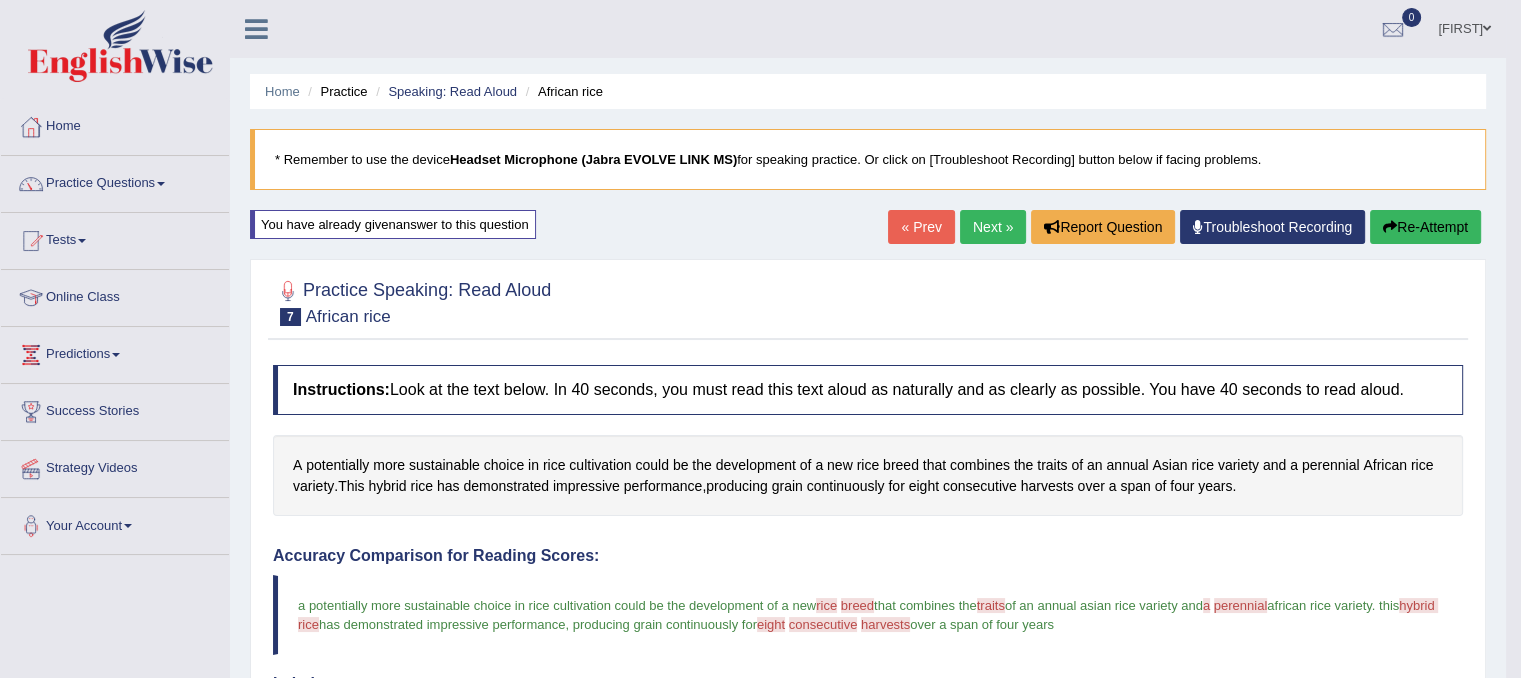 click on "Next »" at bounding box center (993, 227) 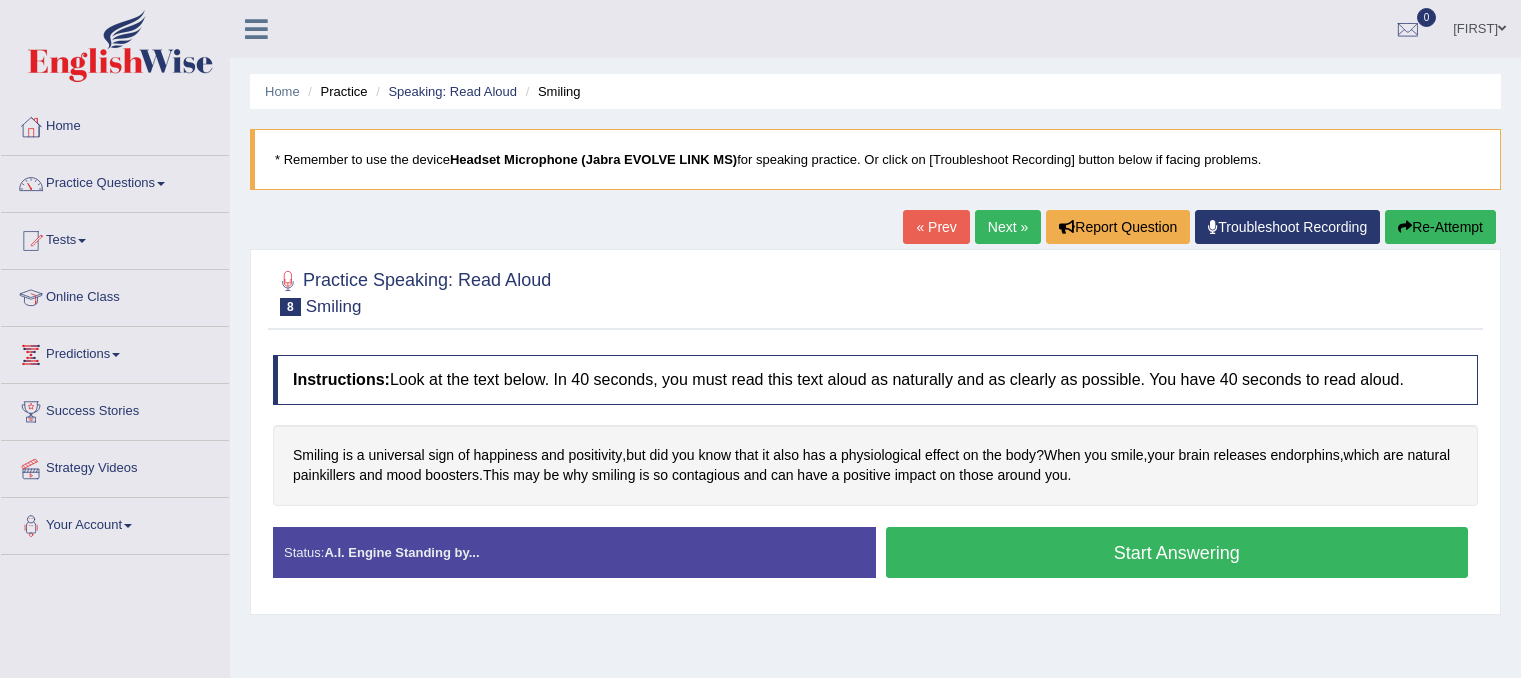 scroll, scrollTop: 0, scrollLeft: 0, axis: both 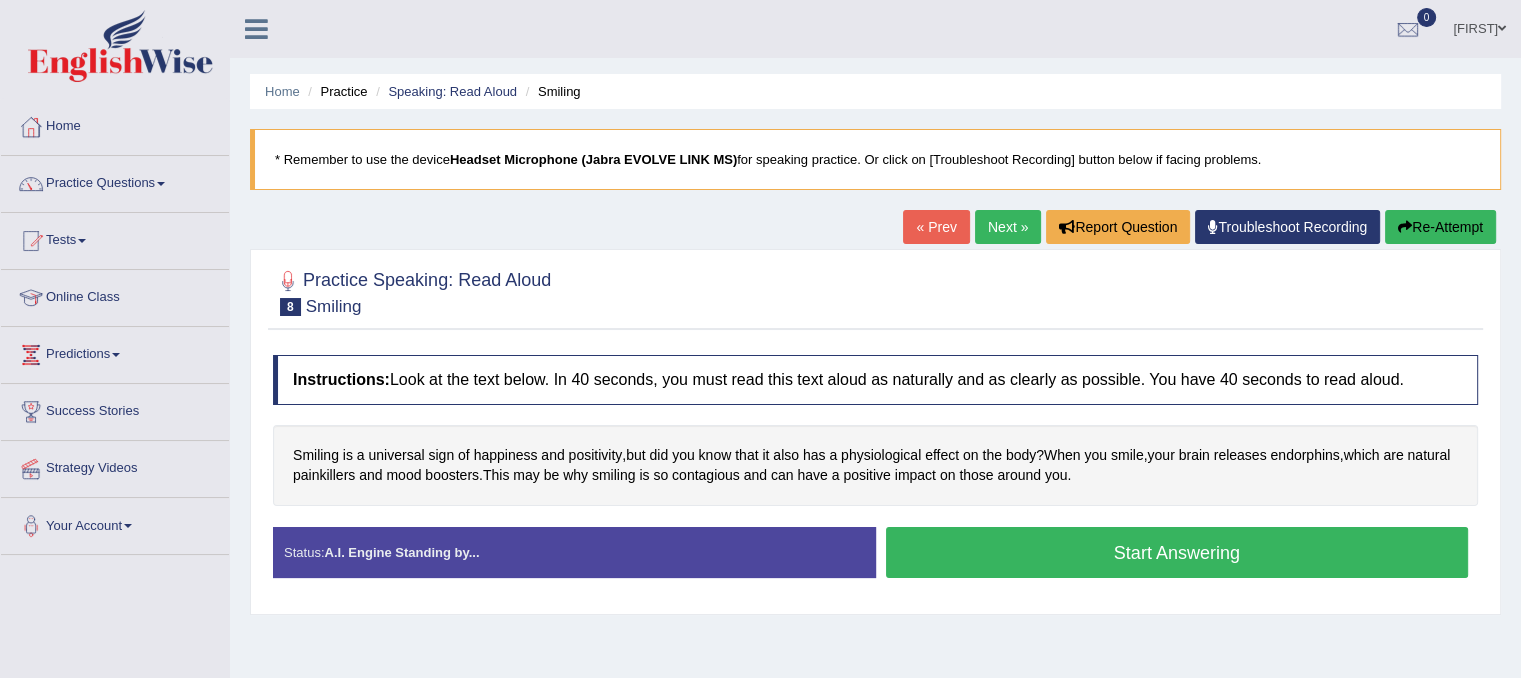 click on "Start Answering" at bounding box center (1177, 552) 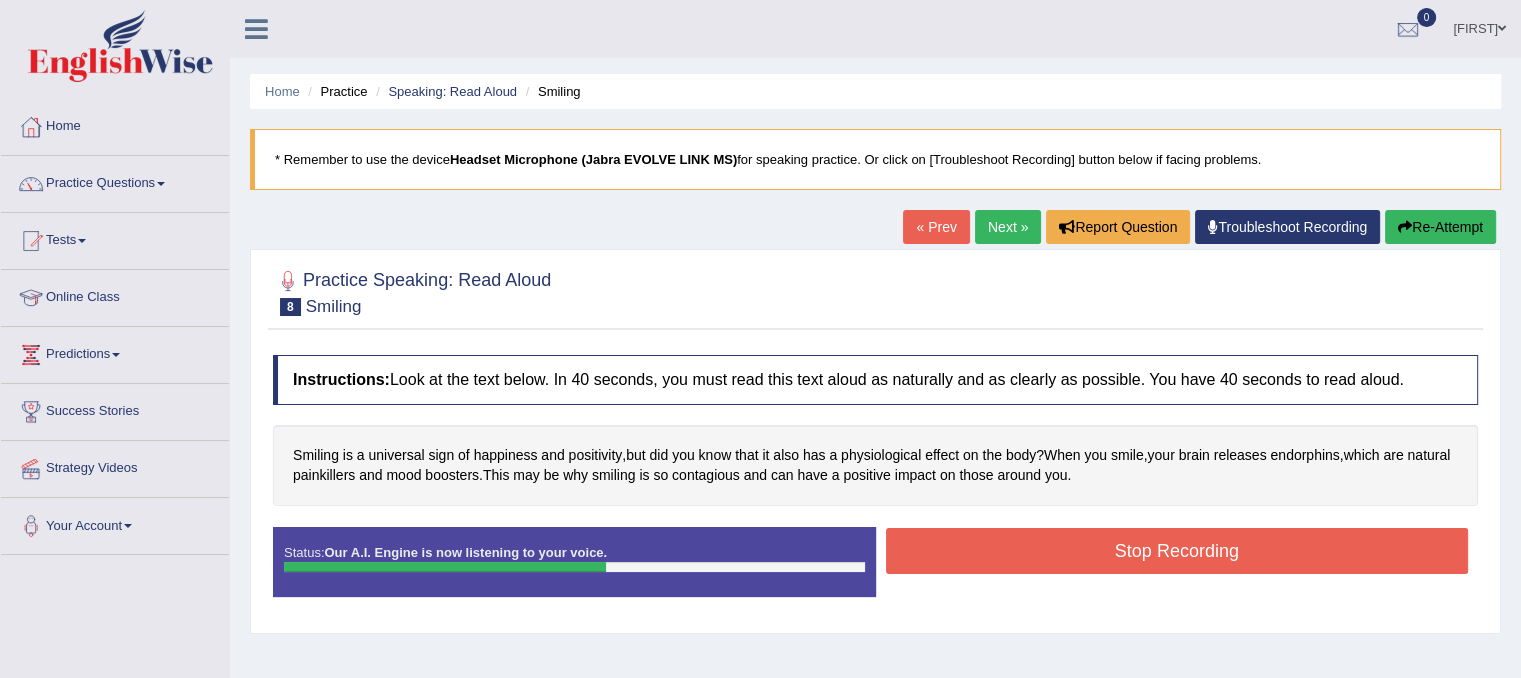 click on "Stop Recording" at bounding box center (1177, 551) 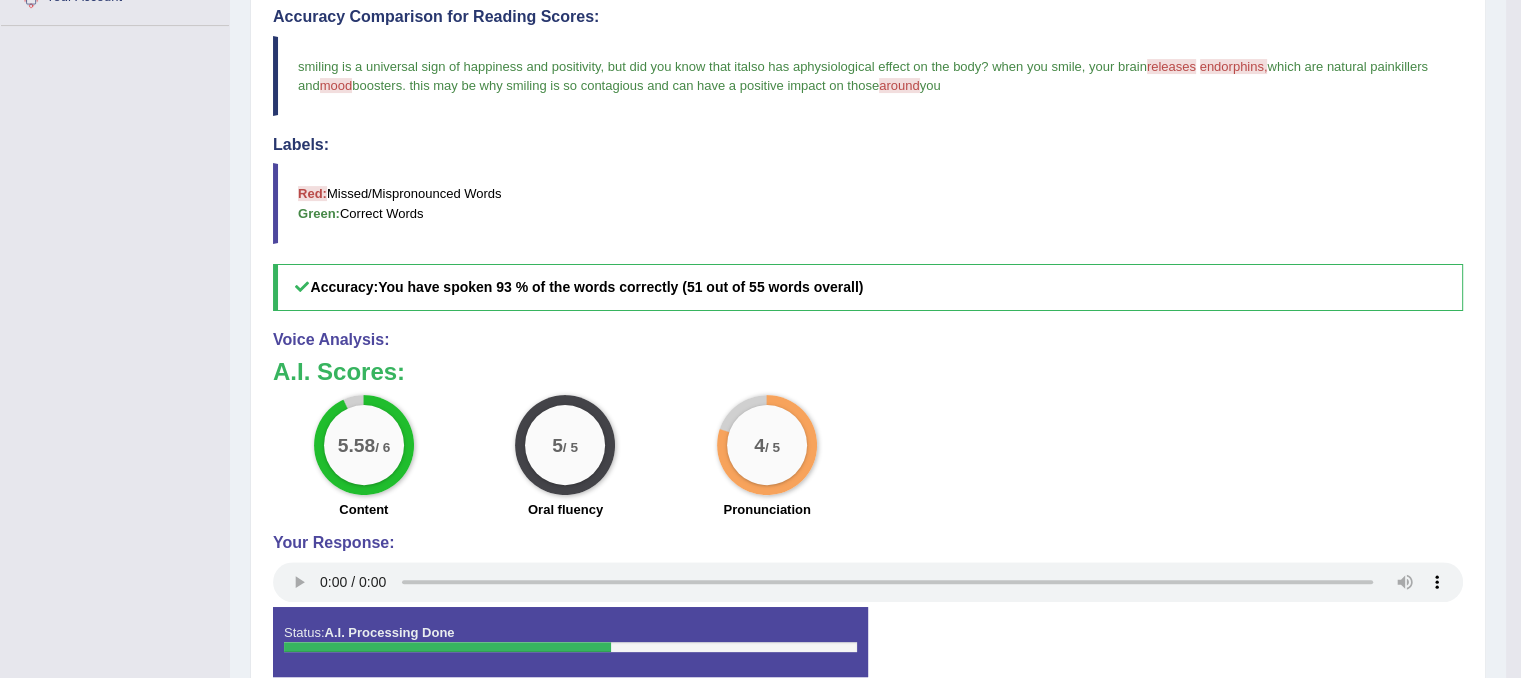 scroll, scrollTop: 532, scrollLeft: 0, axis: vertical 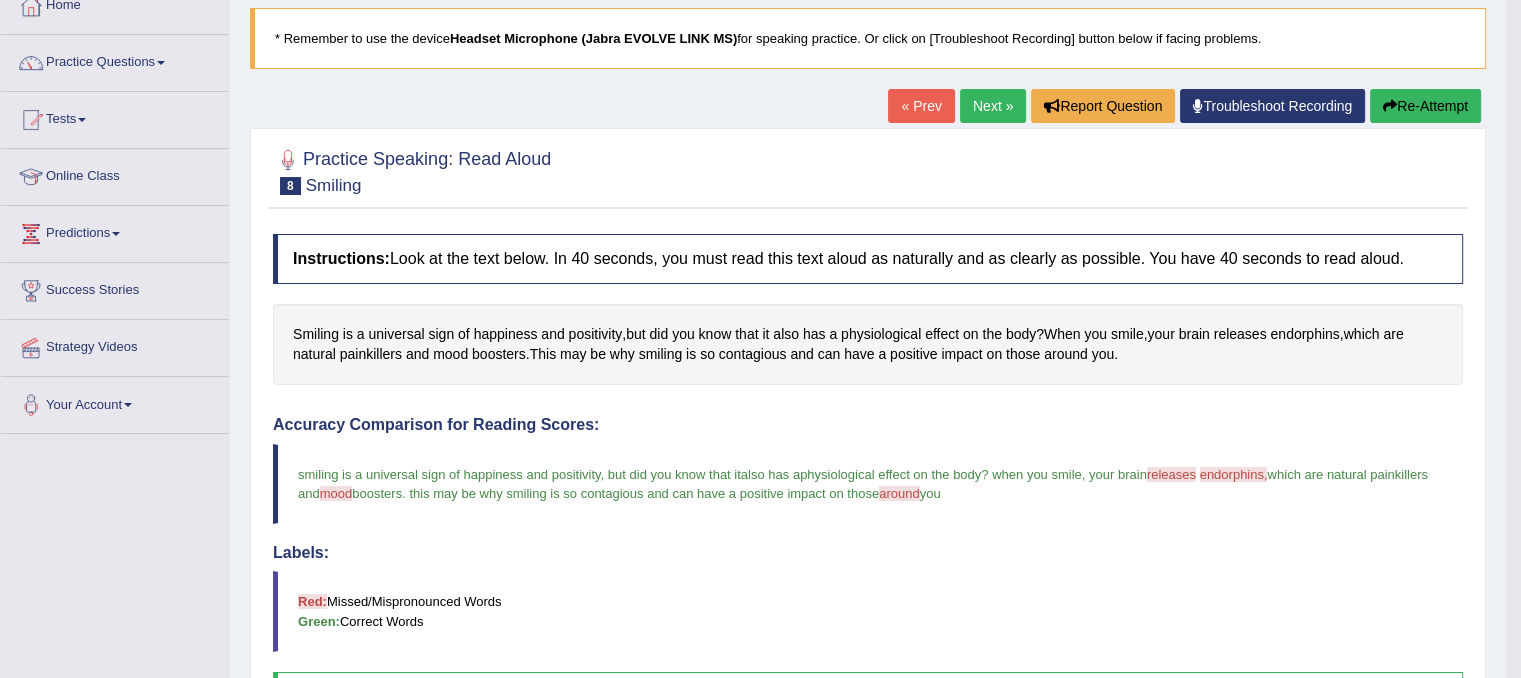 click on "Next »" at bounding box center (993, 106) 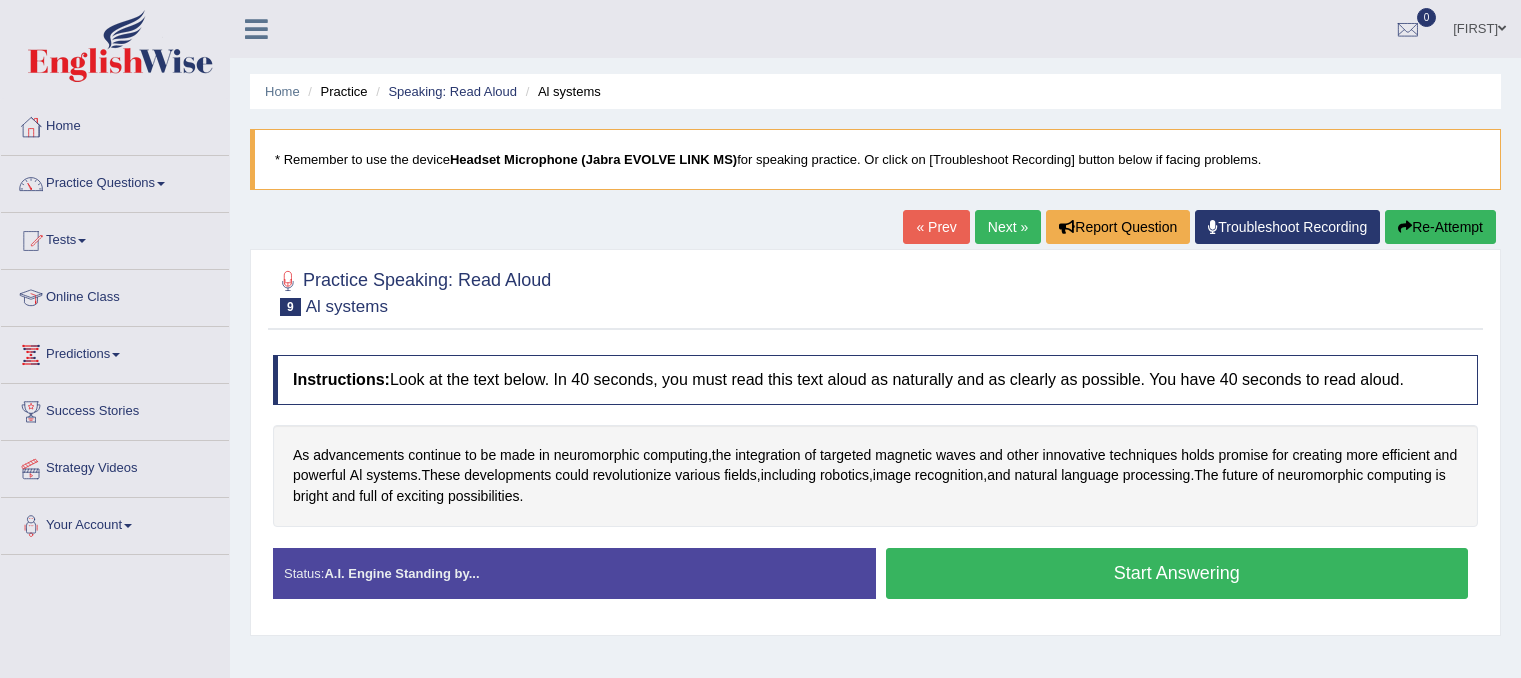 scroll, scrollTop: 0, scrollLeft: 0, axis: both 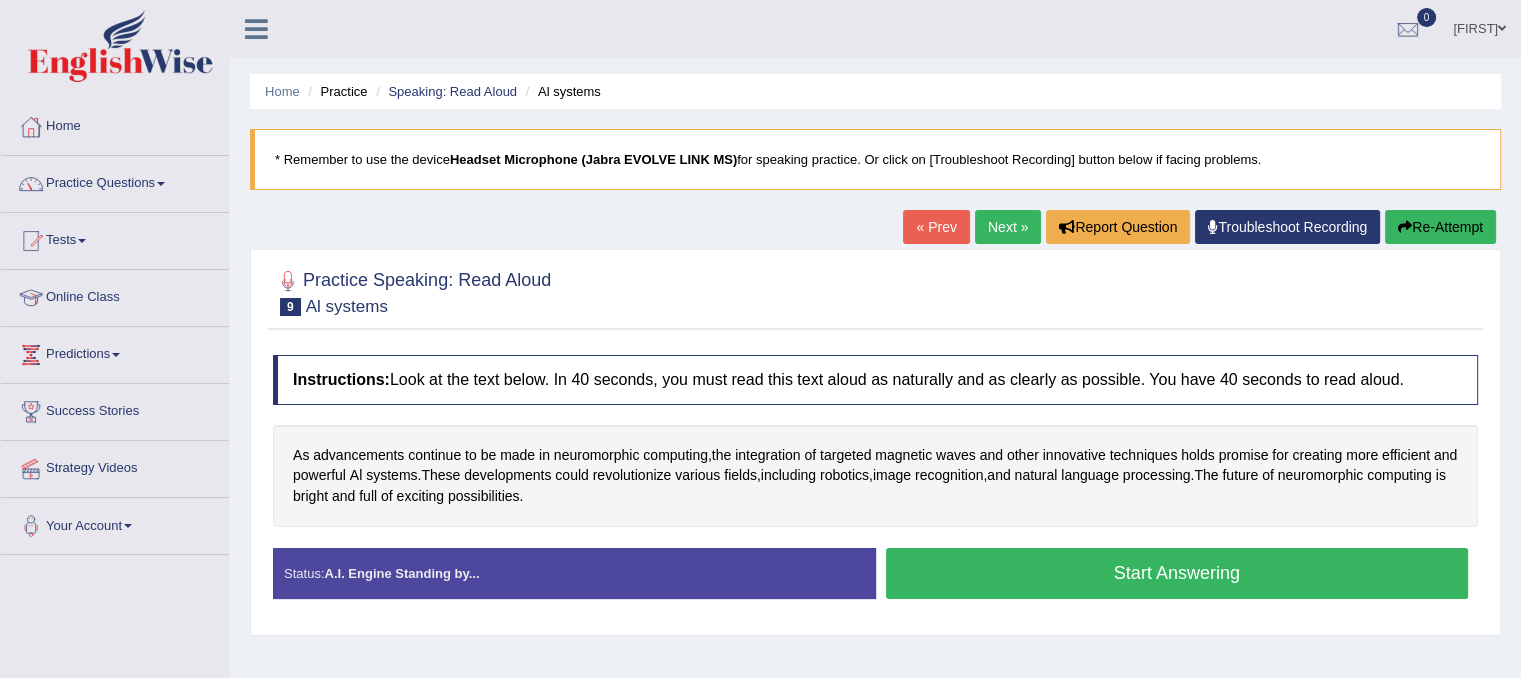 click on "Start Answering" at bounding box center (1177, 573) 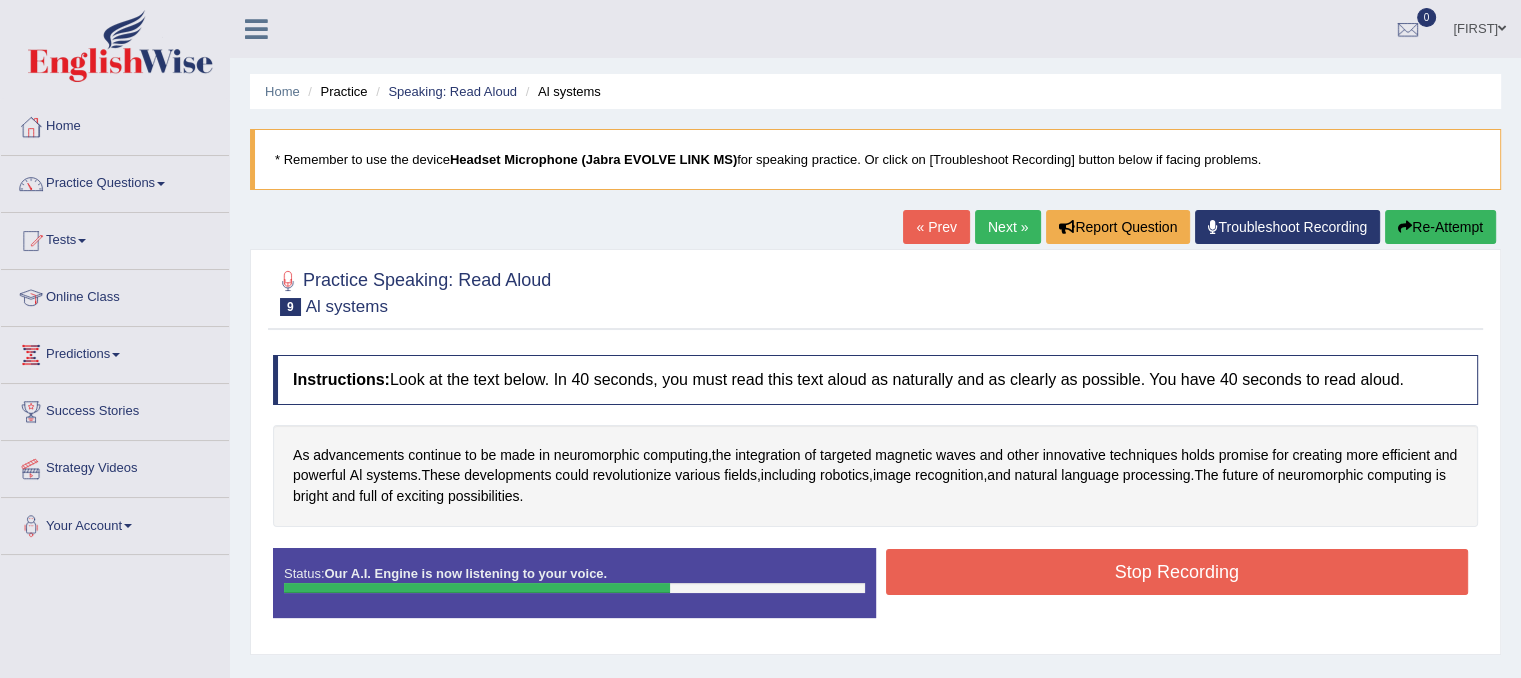 click on "Stop Recording" at bounding box center (1177, 572) 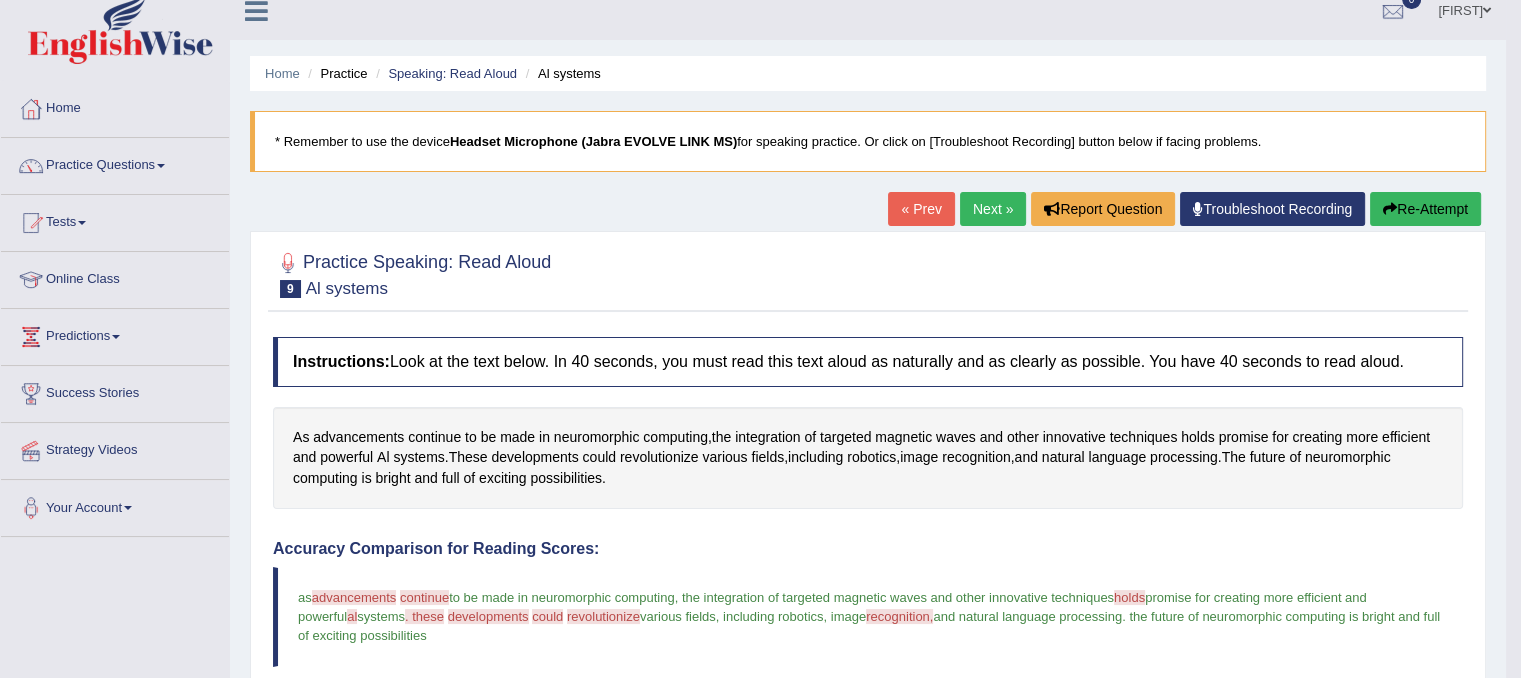 scroll, scrollTop: 0, scrollLeft: 0, axis: both 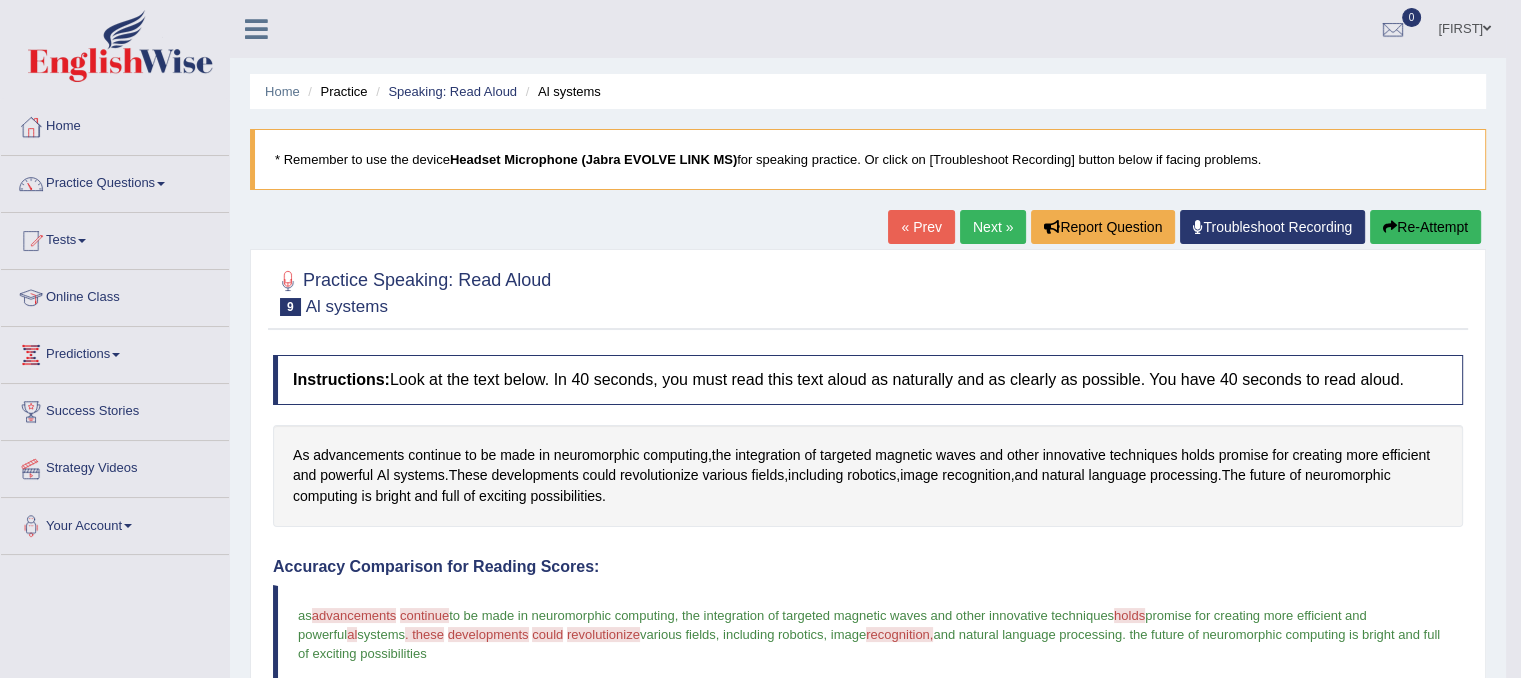 click on "Next »" at bounding box center [993, 227] 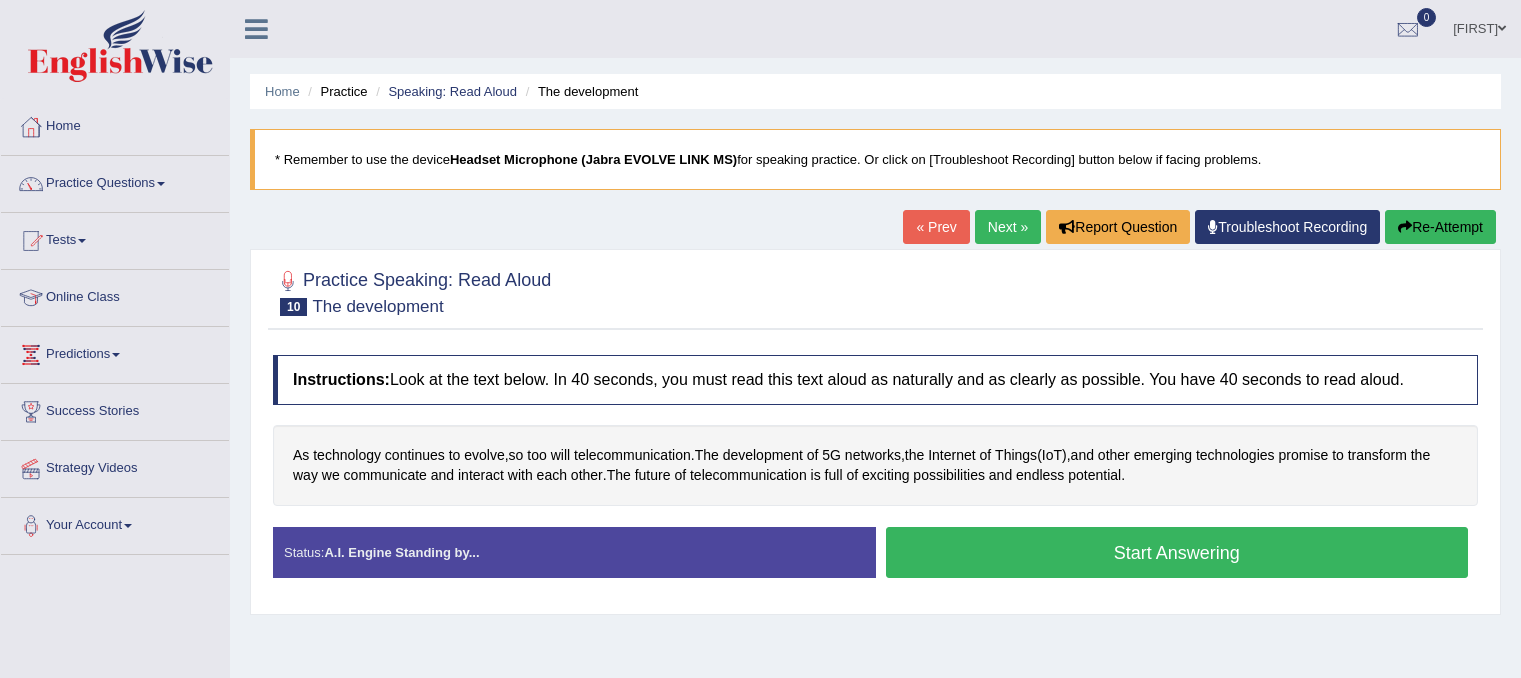 scroll, scrollTop: 0, scrollLeft: 0, axis: both 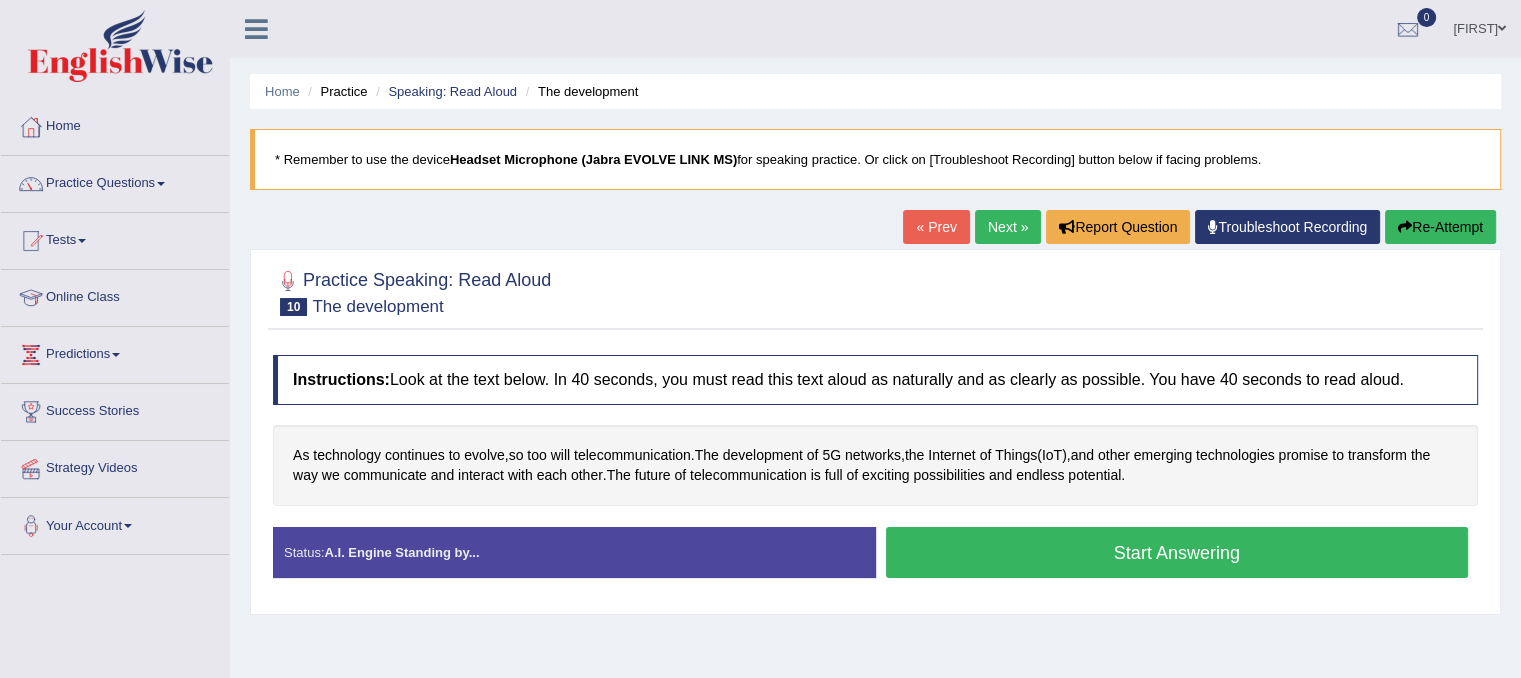 click on "Start Answering" at bounding box center (1177, 552) 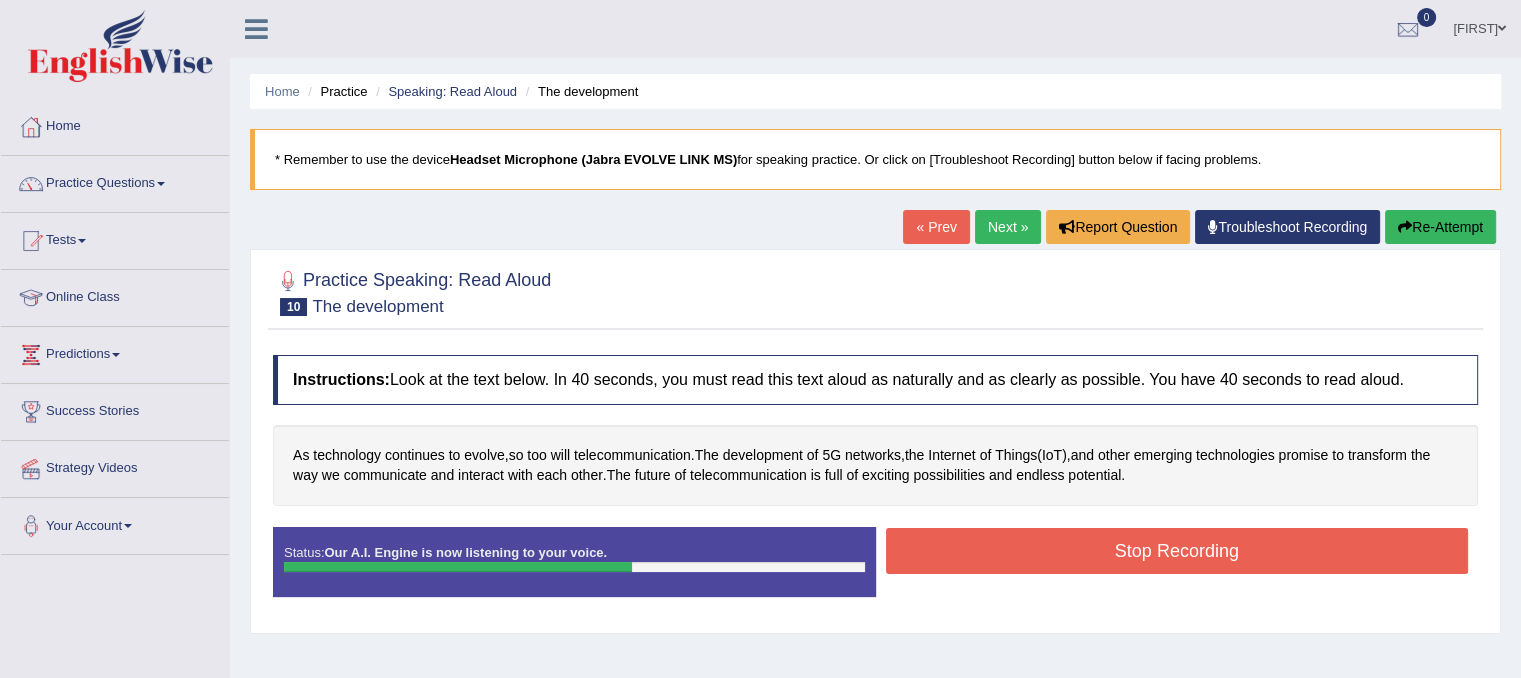 click on "Stop Recording" at bounding box center (1177, 551) 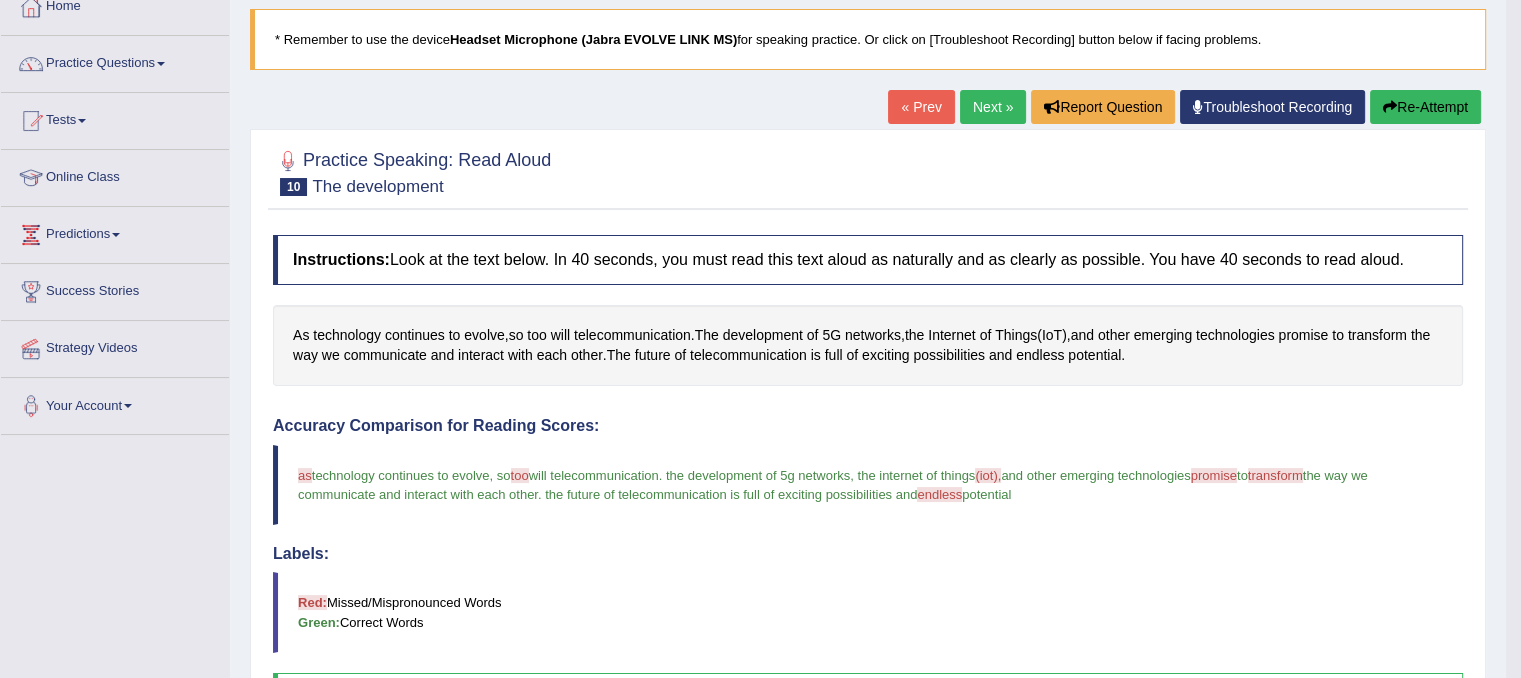 scroll, scrollTop: 120, scrollLeft: 0, axis: vertical 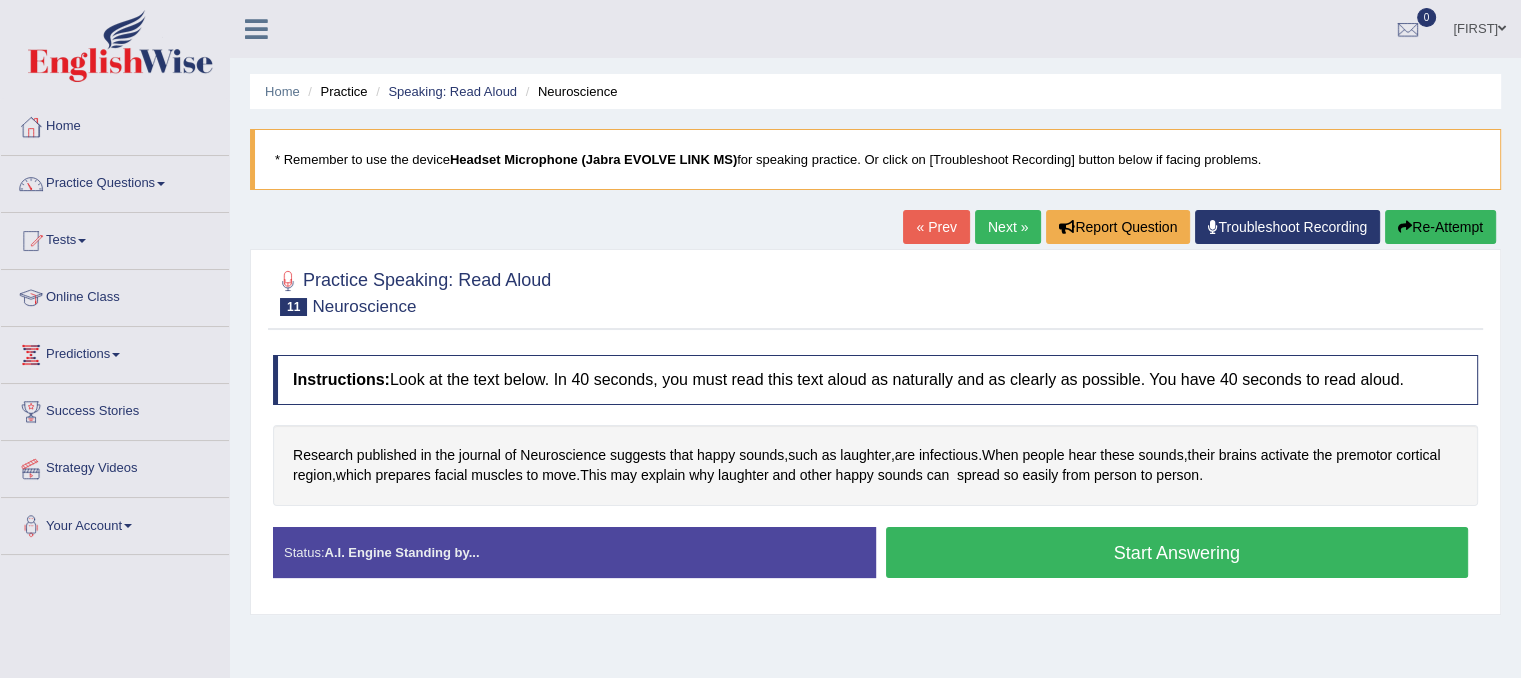 click on "Start Answering" at bounding box center [1177, 552] 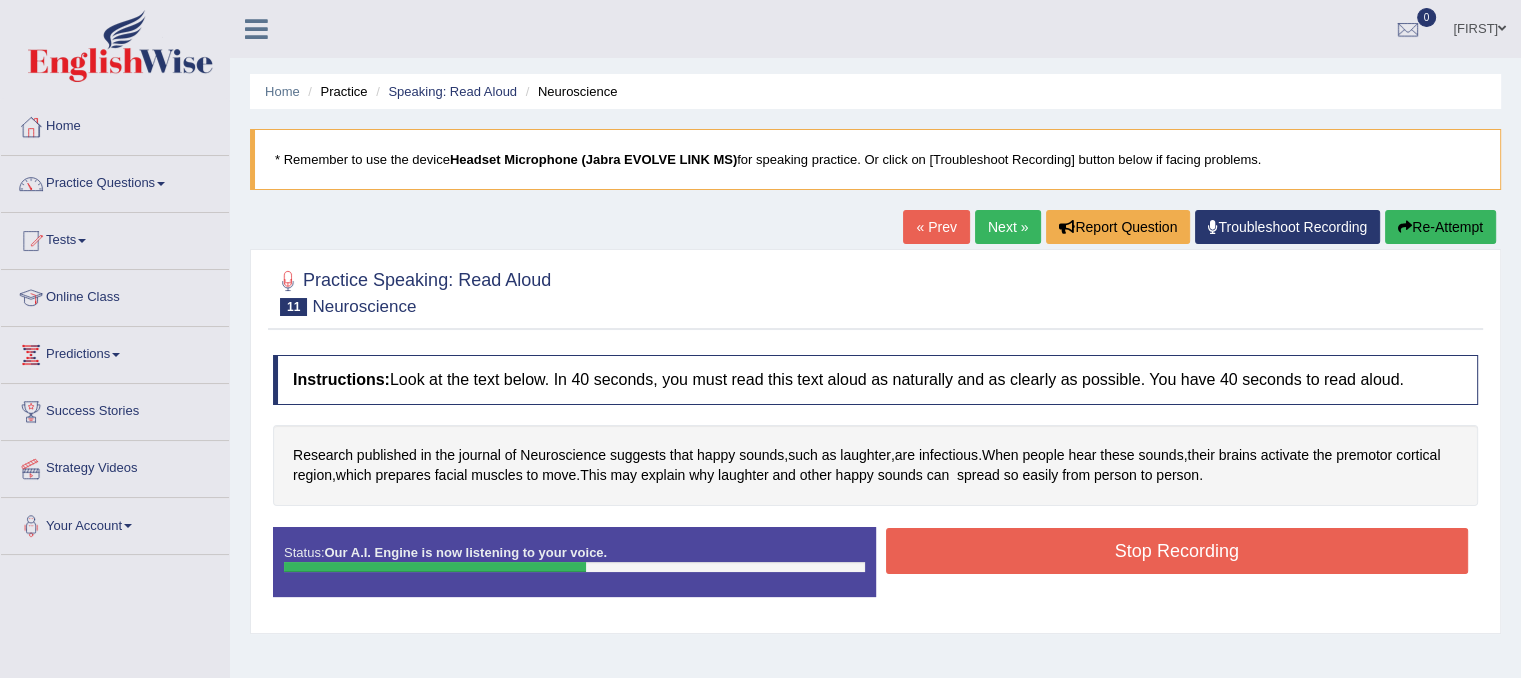 click on "Stop Recording" at bounding box center (1177, 551) 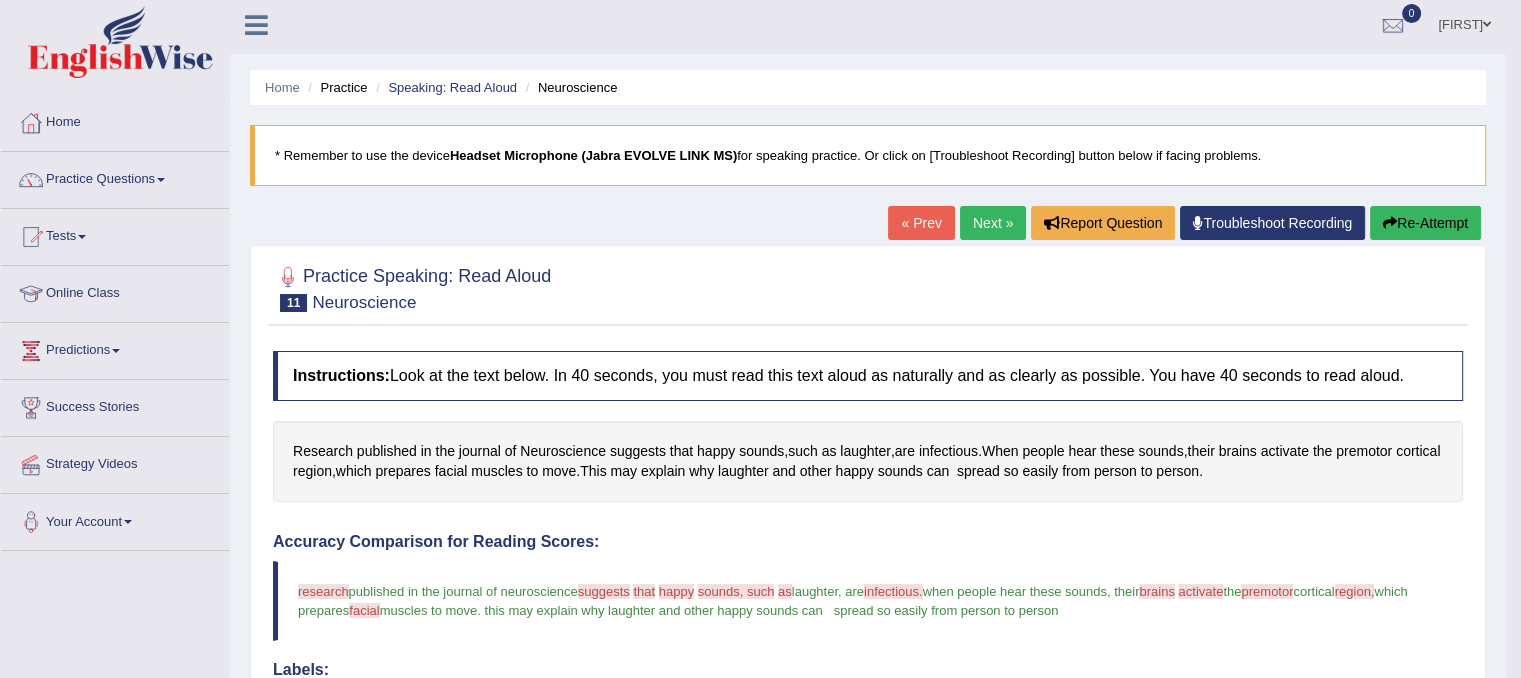 scroll, scrollTop: 0, scrollLeft: 0, axis: both 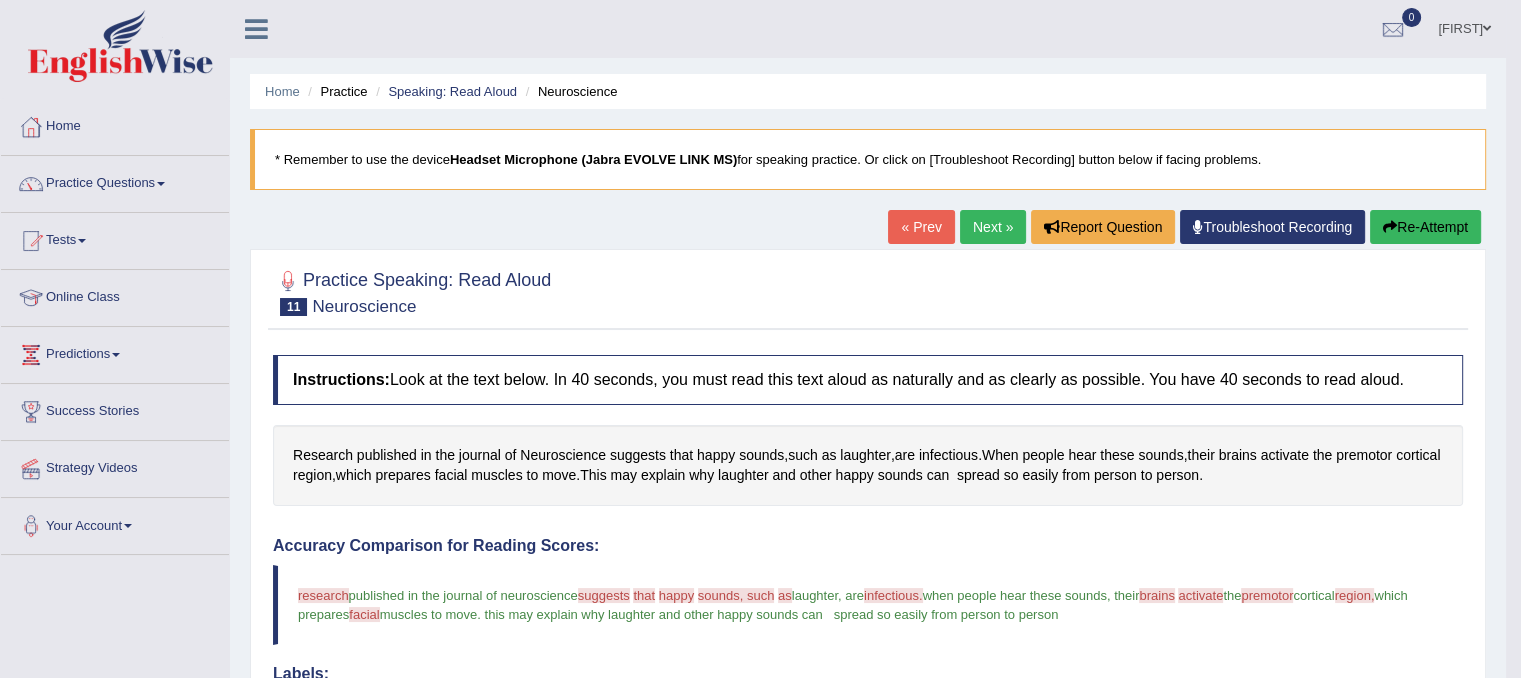 click at bounding box center (1390, 227) 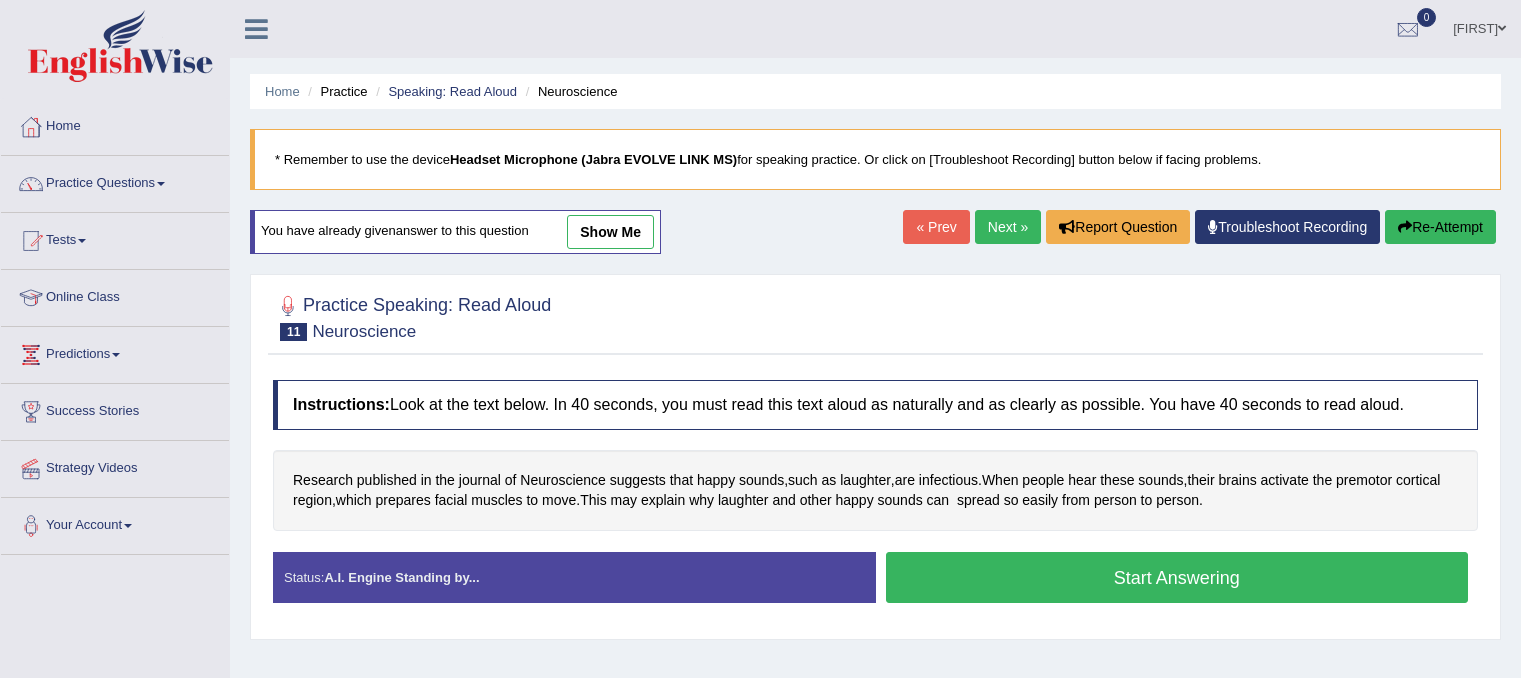 scroll, scrollTop: 0, scrollLeft: 0, axis: both 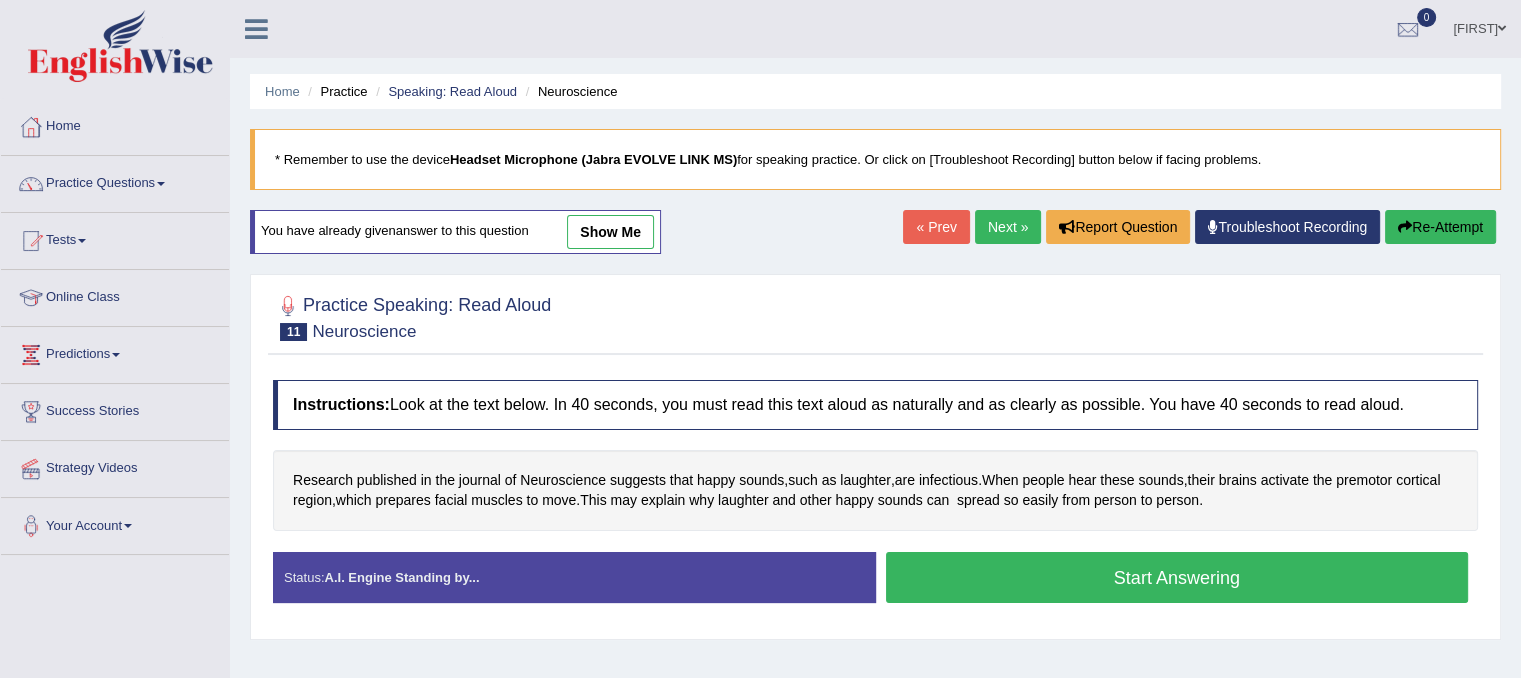 click on "Start Answering" at bounding box center (1177, 577) 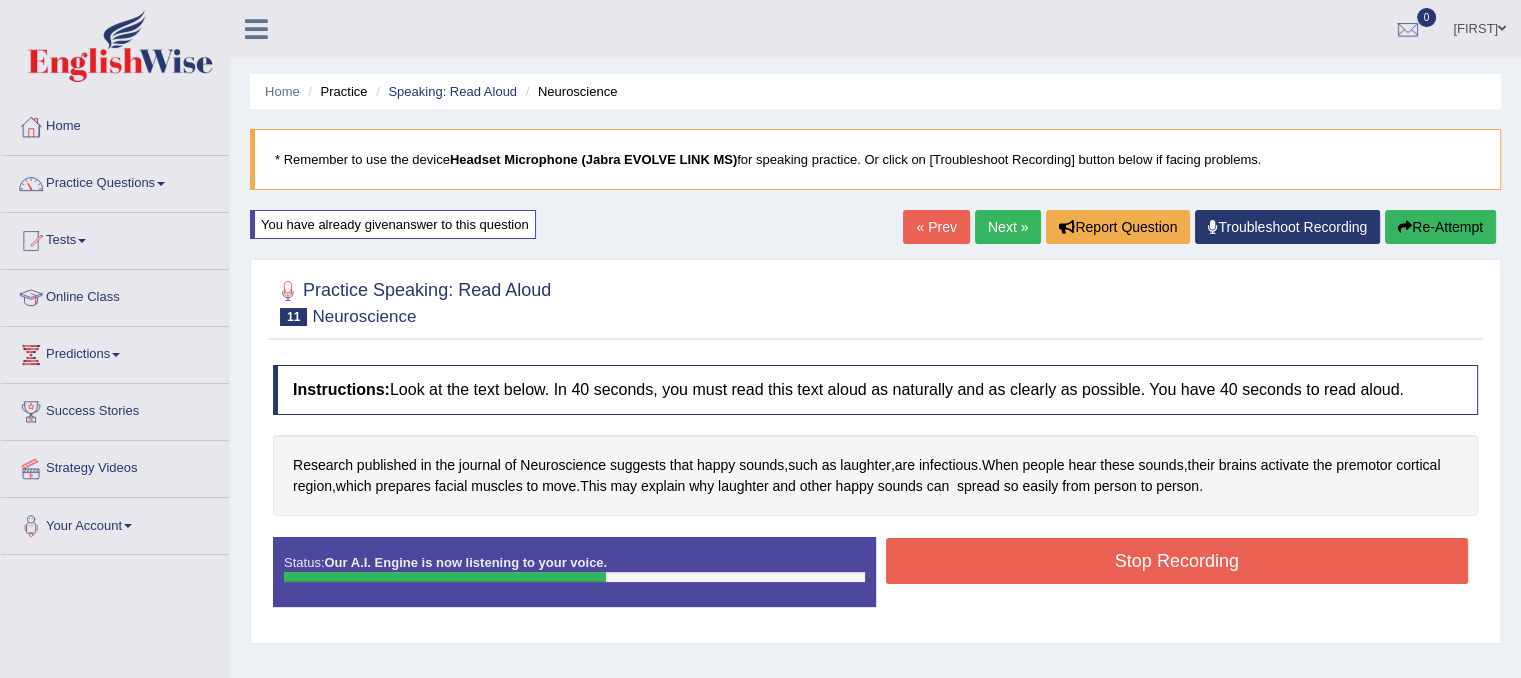click on "Stop Recording" at bounding box center (1177, 561) 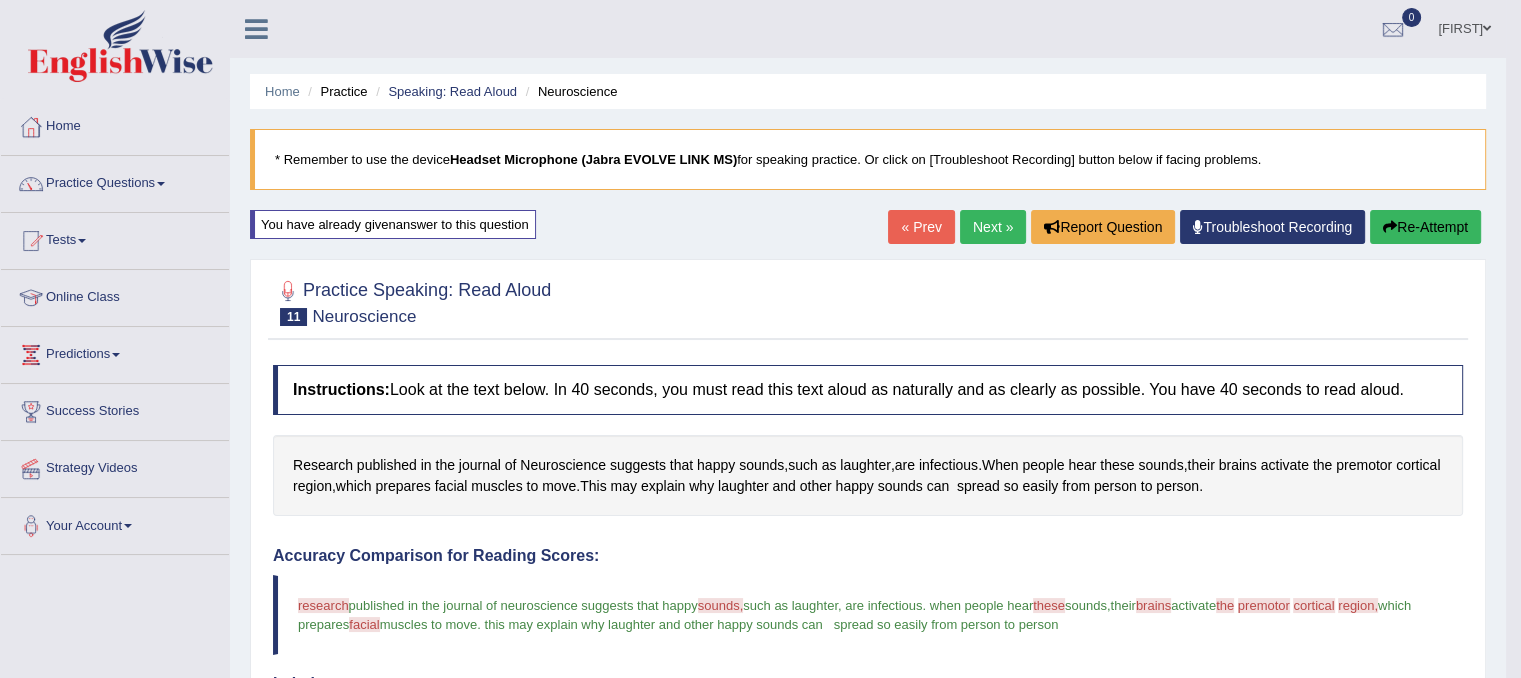 drag, startPoint x: 1154, startPoint y: 564, endPoint x: 1147, endPoint y: 724, distance: 160.15305 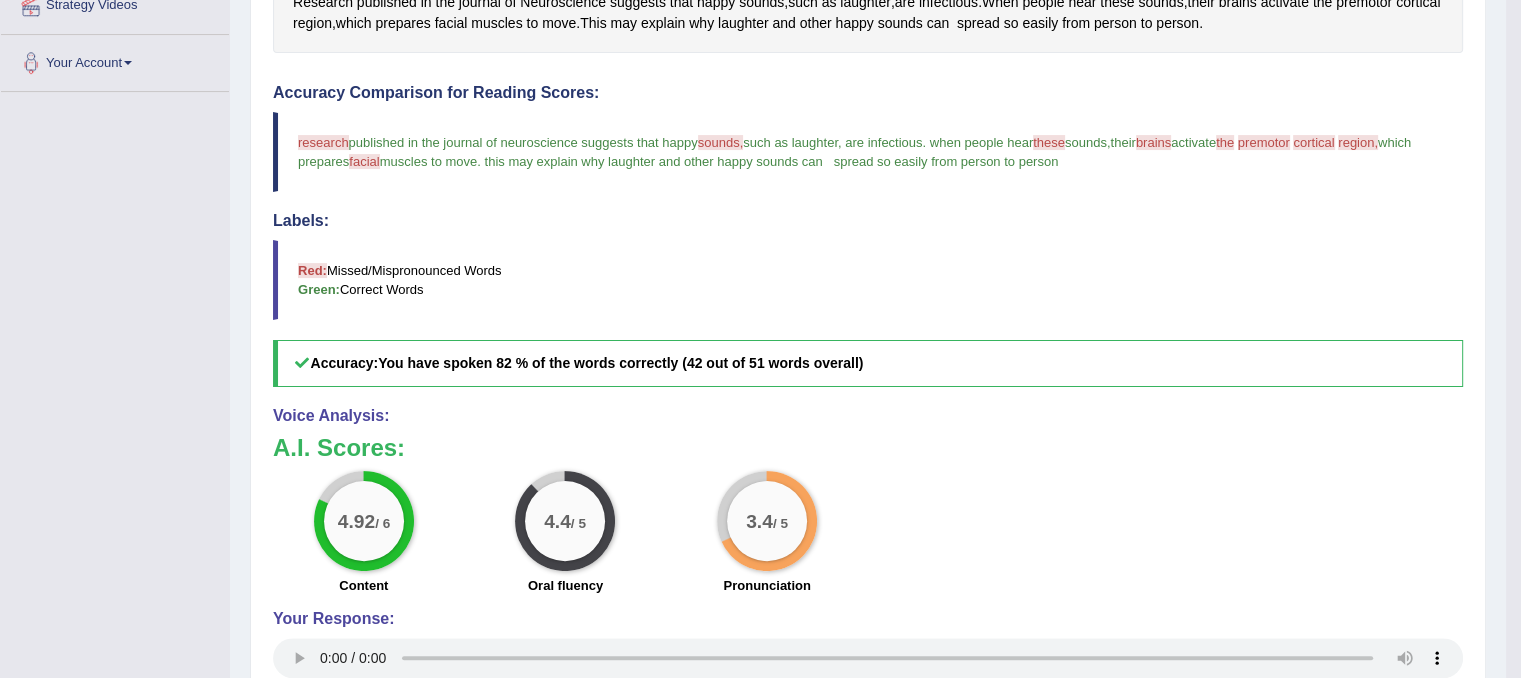 scroll, scrollTop: 637, scrollLeft: 0, axis: vertical 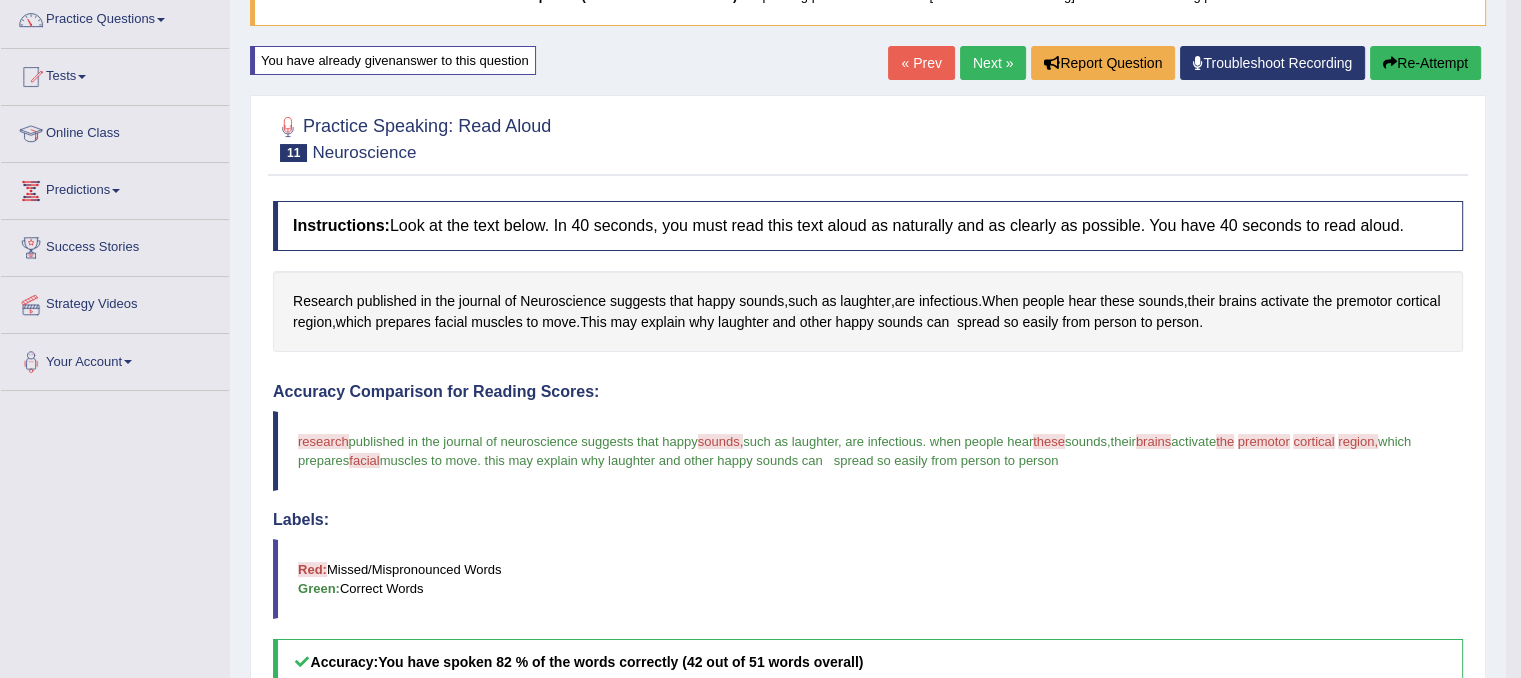 click on "Home
Practice
Speaking: Read Aloud
Neuroscience
* Remember to use the device  Headset Microphone (Jabra EVOLVE LINK MS)  for speaking practice. Or click on [Troubleshoot Recording] button below if facing problems.
You have already given   answer to this question
« Prev Next »  Report Question  Troubleshoot Recording  Re-Attempt
Practice Speaking: Read Aloud
11
Neuroscience
Instructions:  Look at the text below. In 40 seconds, you must read this text aloud as naturally and as clearly as possible. You have 40 seconds to read aloud.
Research   published   in   the   journal   of   Neuroscience   suggests   that   happy   sounds ,  such   as   laughter ,  are   infectious .  When   people   hear   these   sounds ,  their   brains   activate   the   premotor   cortical   region ," at bounding box center [868, 470] 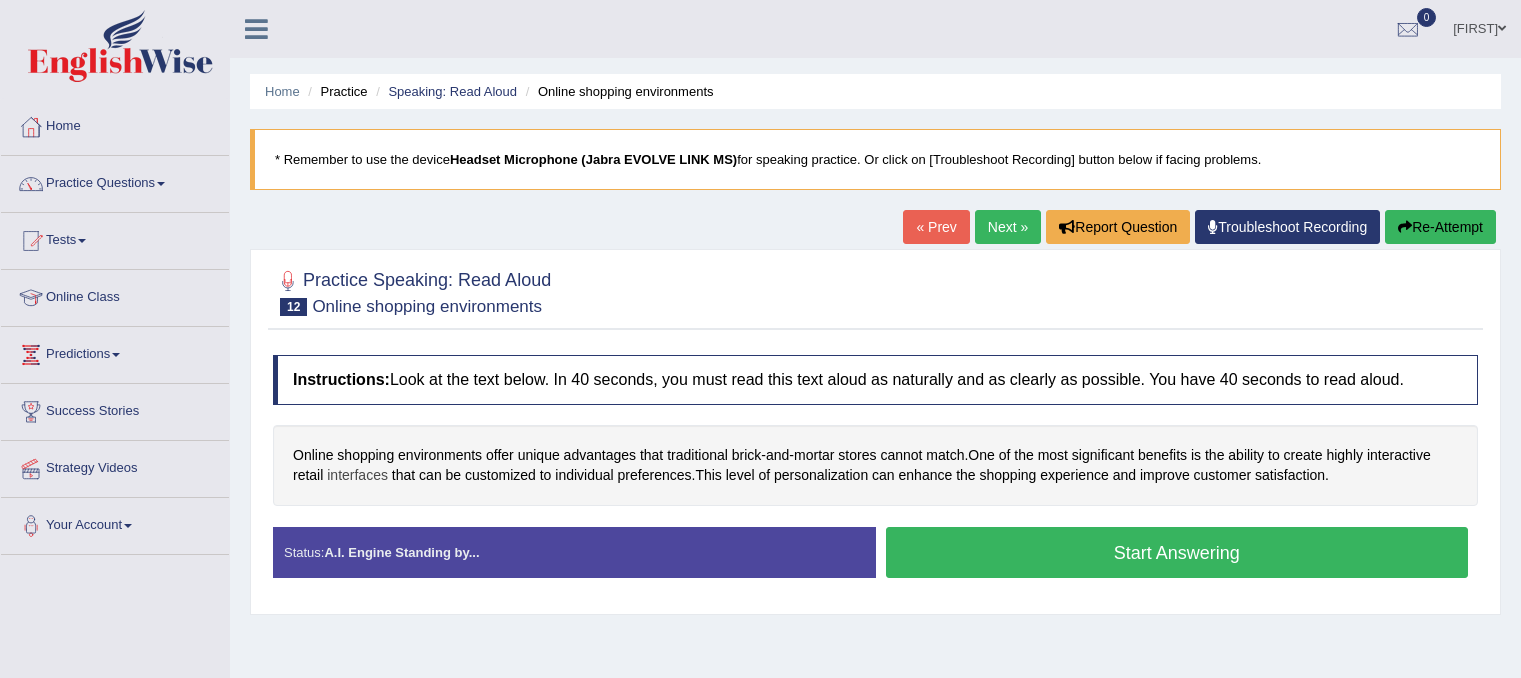 scroll, scrollTop: 0, scrollLeft: 0, axis: both 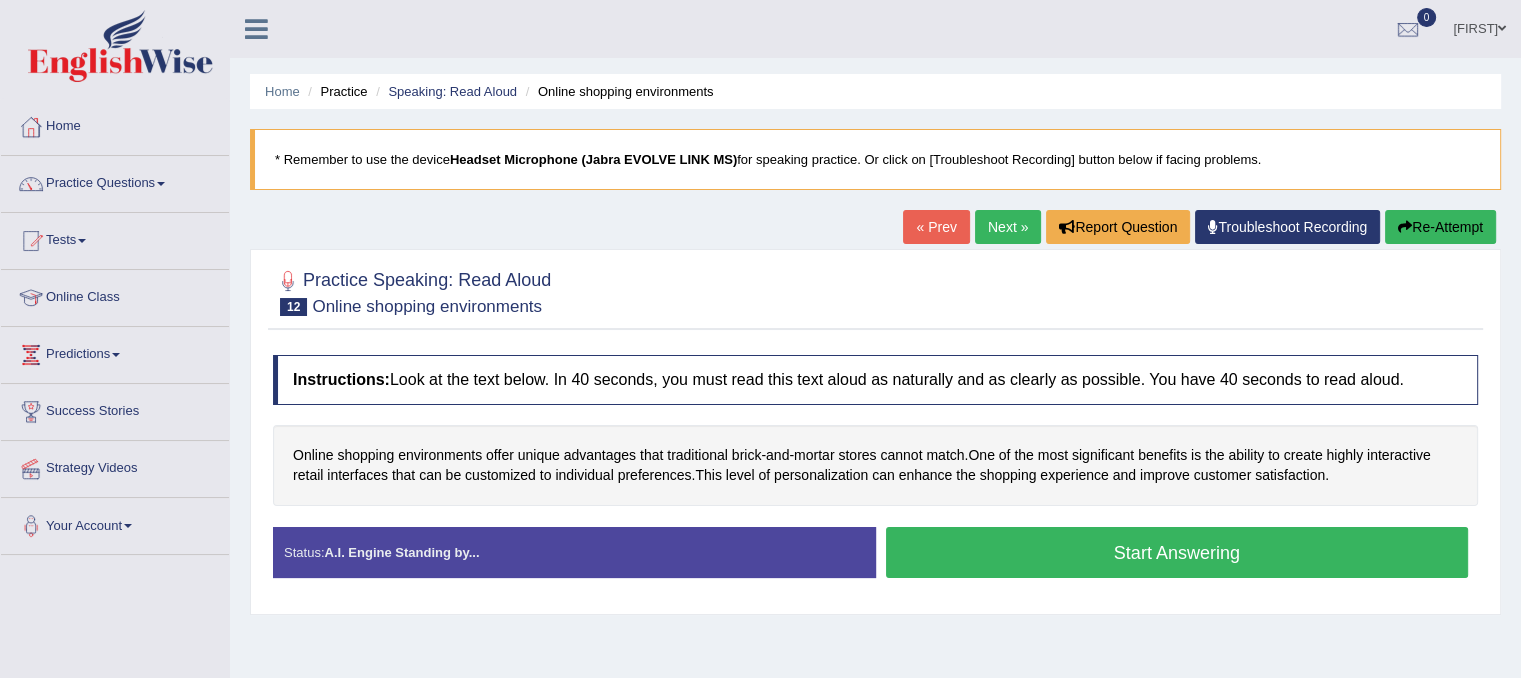click on "Start Answering" at bounding box center [1177, 552] 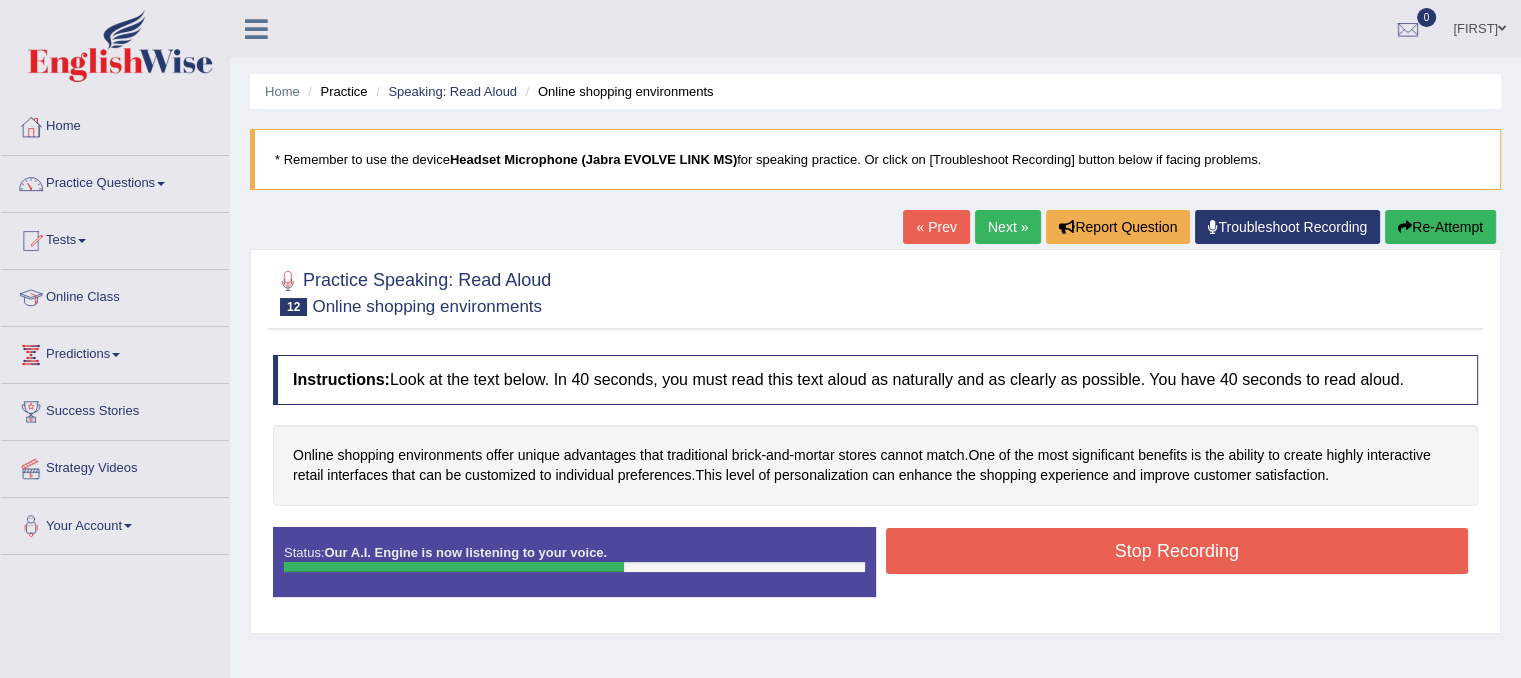 click on "Stop Recording" at bounding box center (1177, 551) 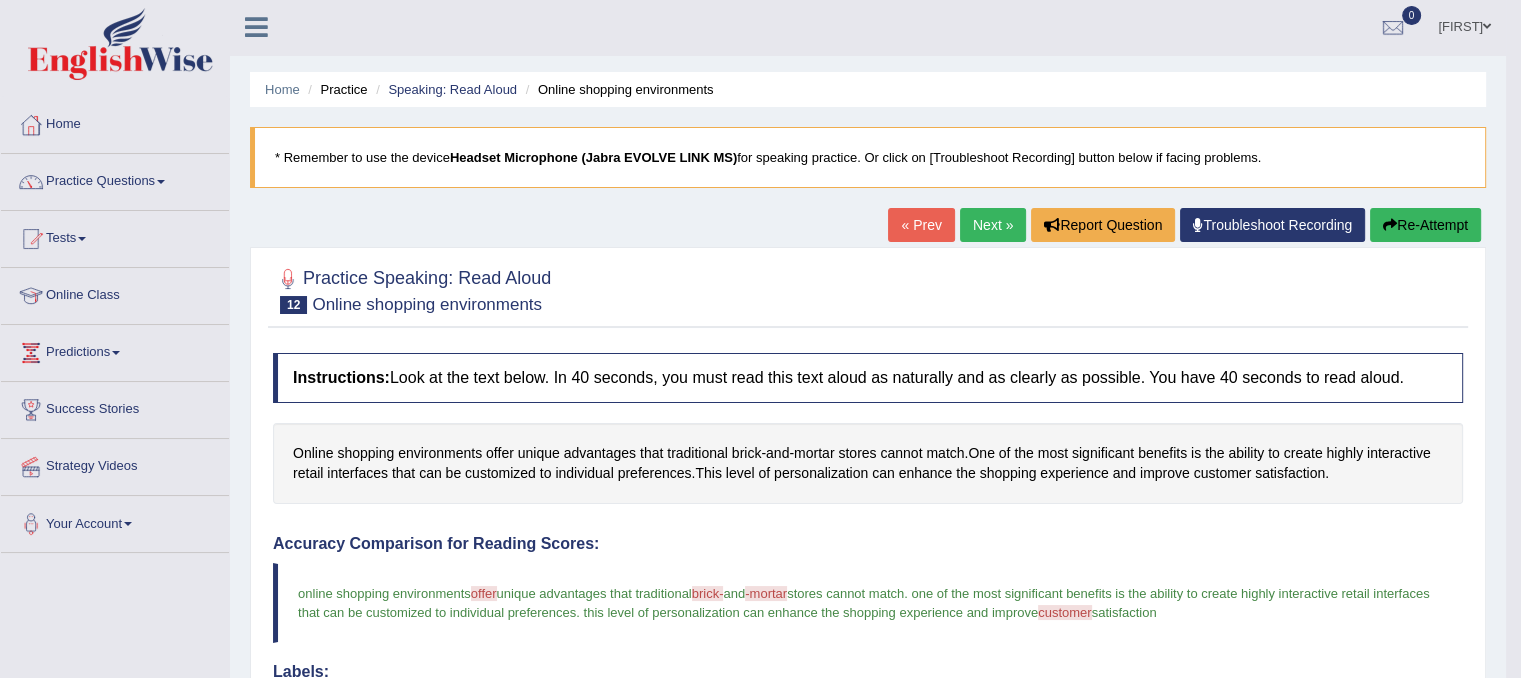 scroll, scrollTop: 0, scrollLeft: 0, axis: both 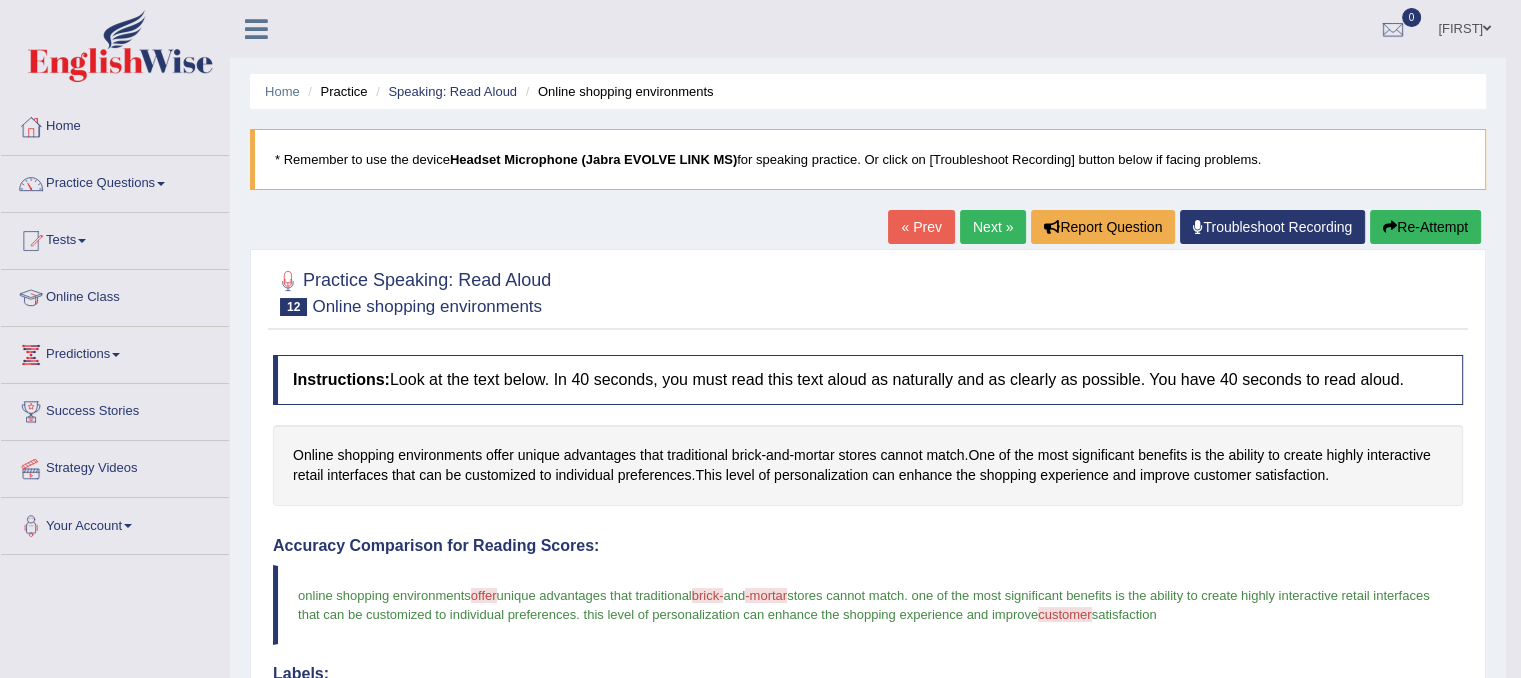 click on "Next »" at bounding box center [993, 227] 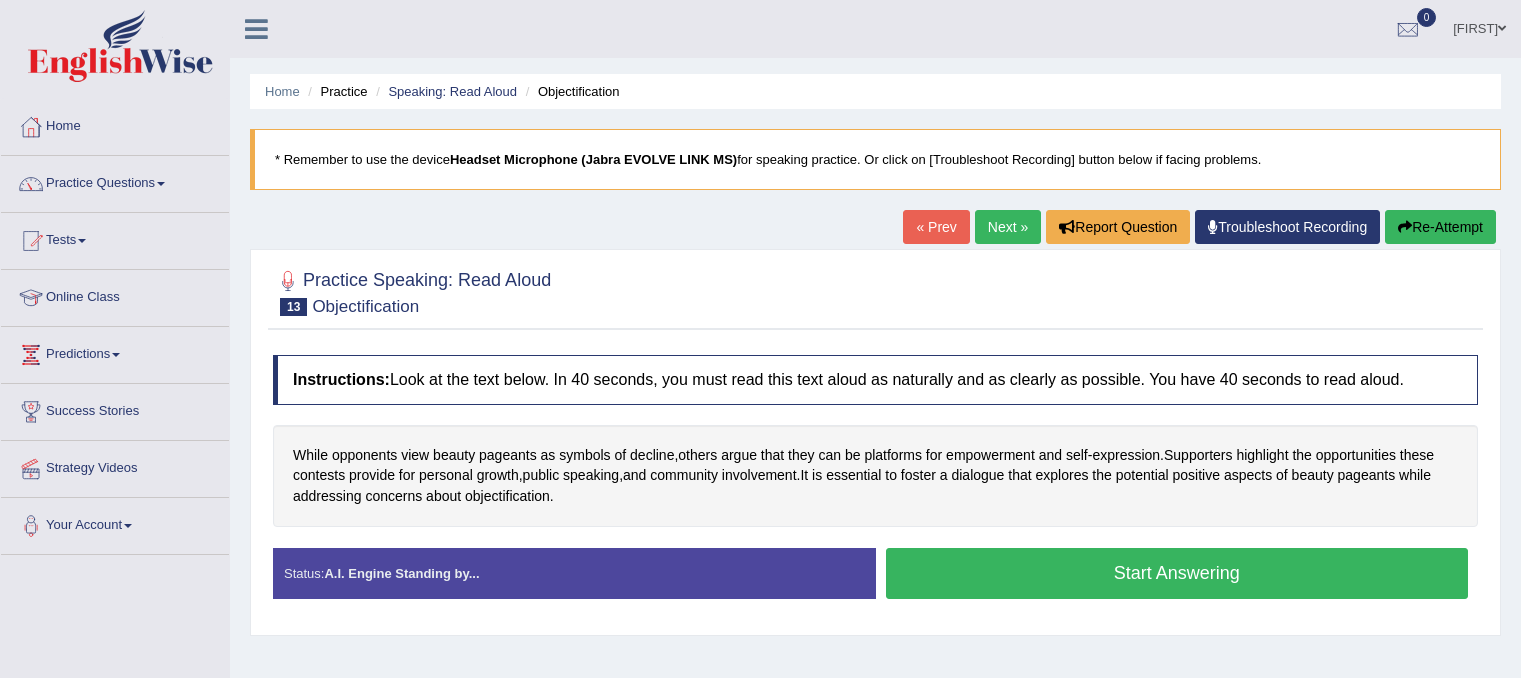 scroll, scrollTop: 0, scrollLeft: 0, axis: both 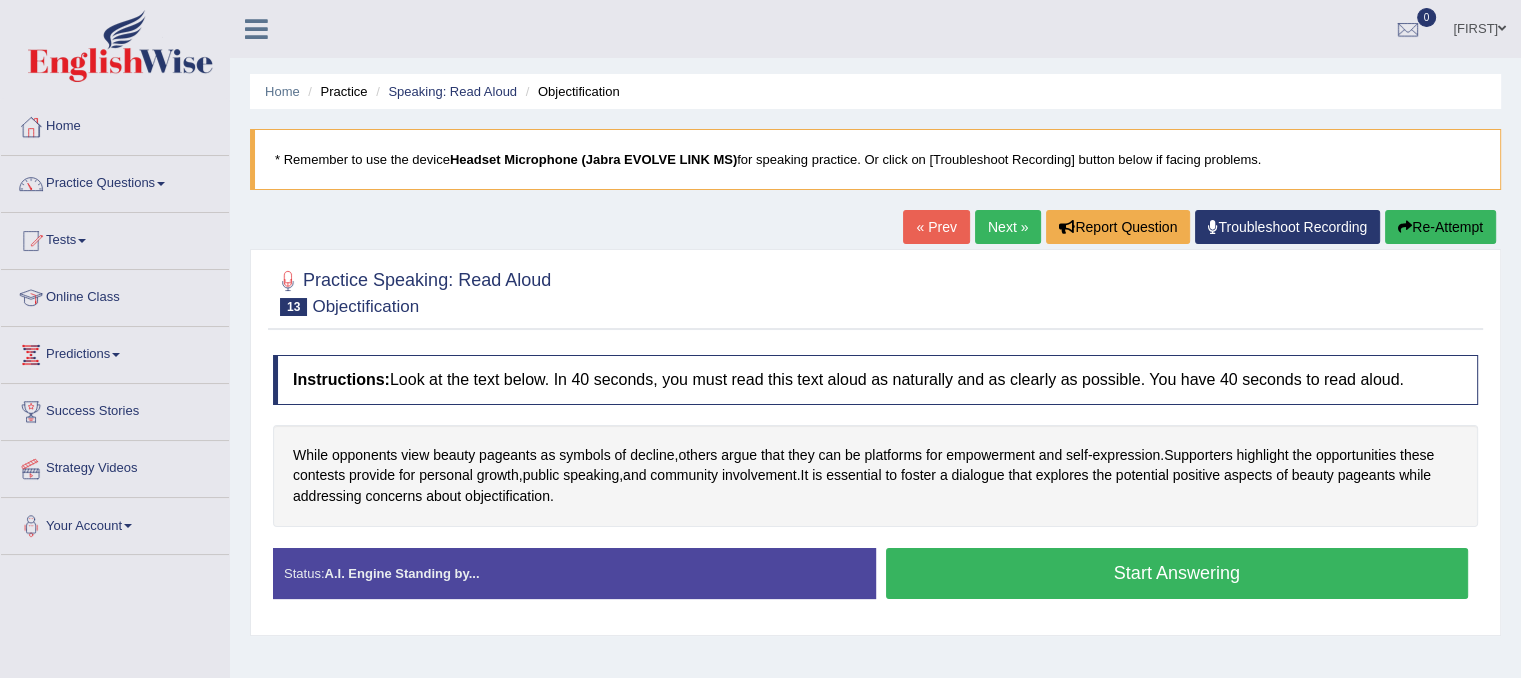 click on "Start Answering" at bounding box center [1177, 573] 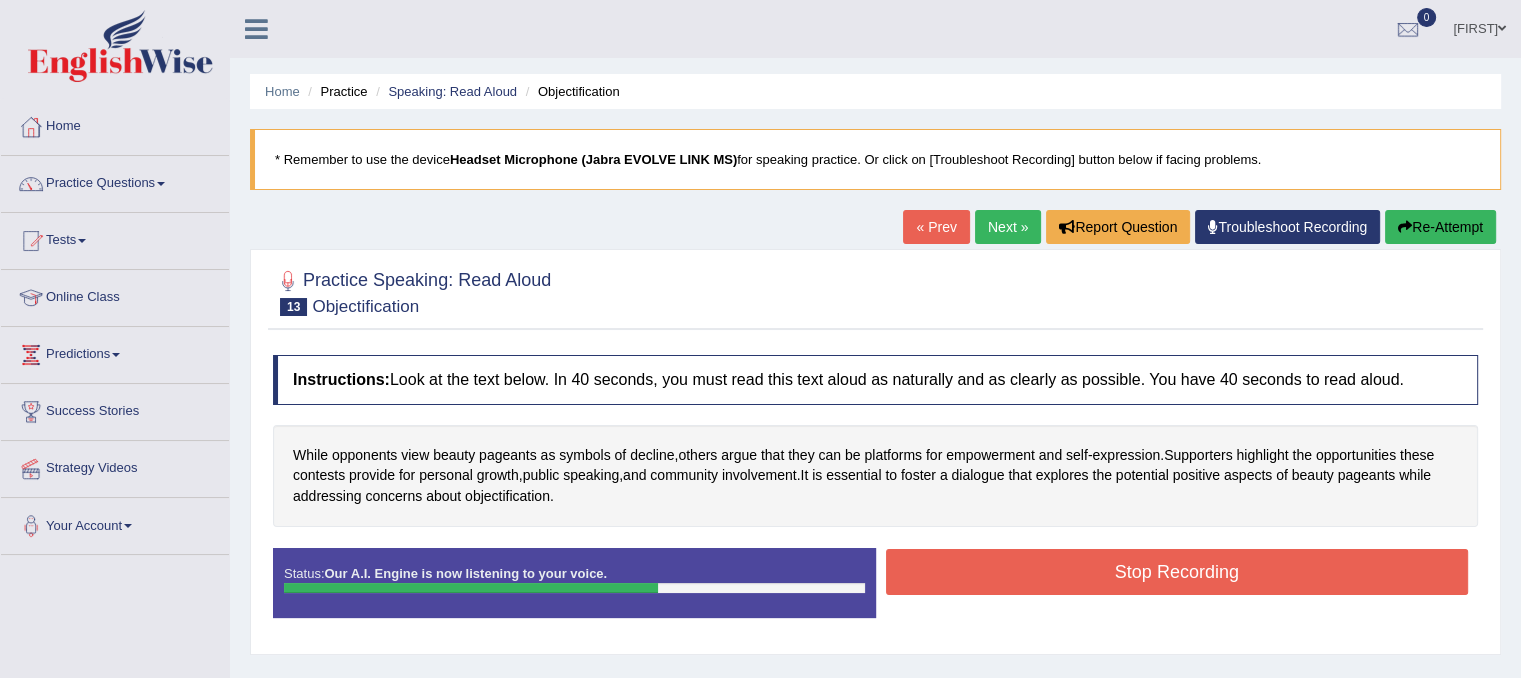 click on "Stop Recording" at bounding box center [1177, 572] 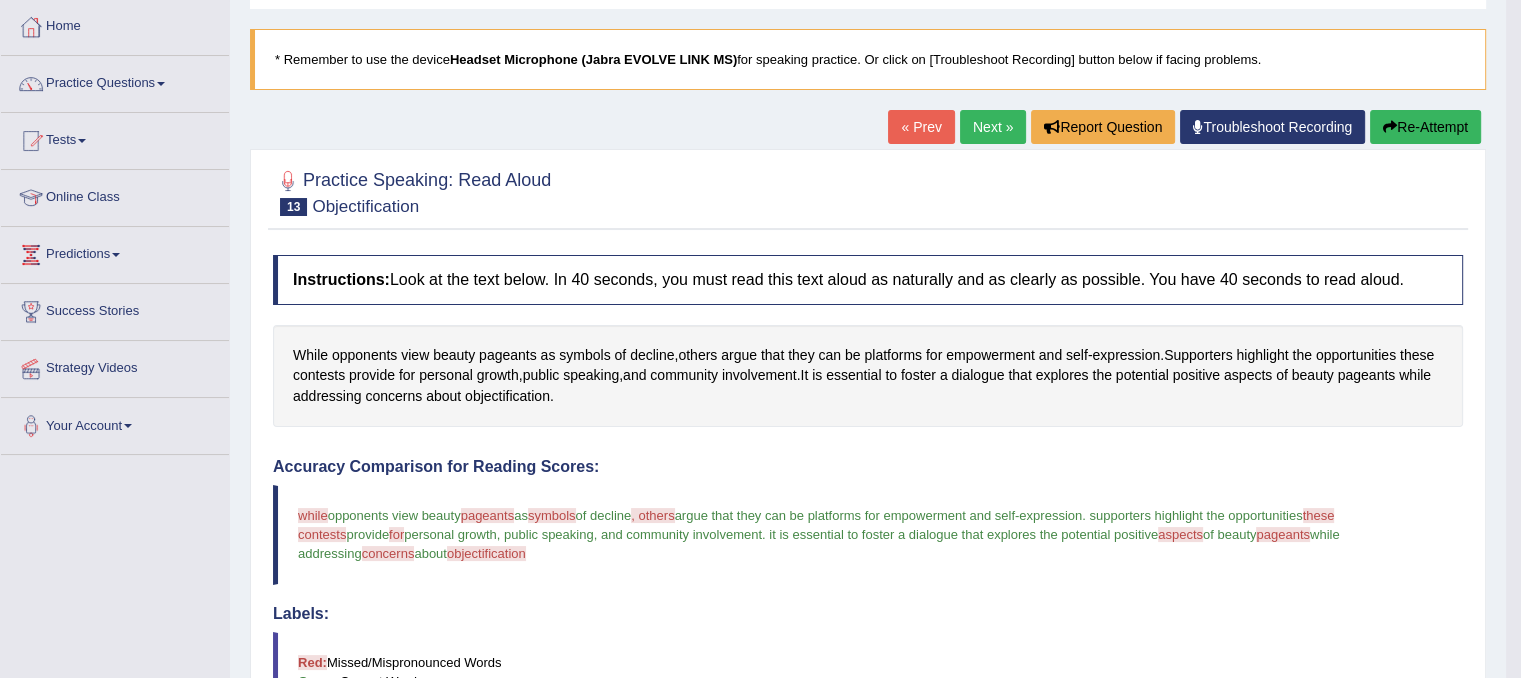scroll, scrollTop: 0, scrollLeft: 0, axis: both 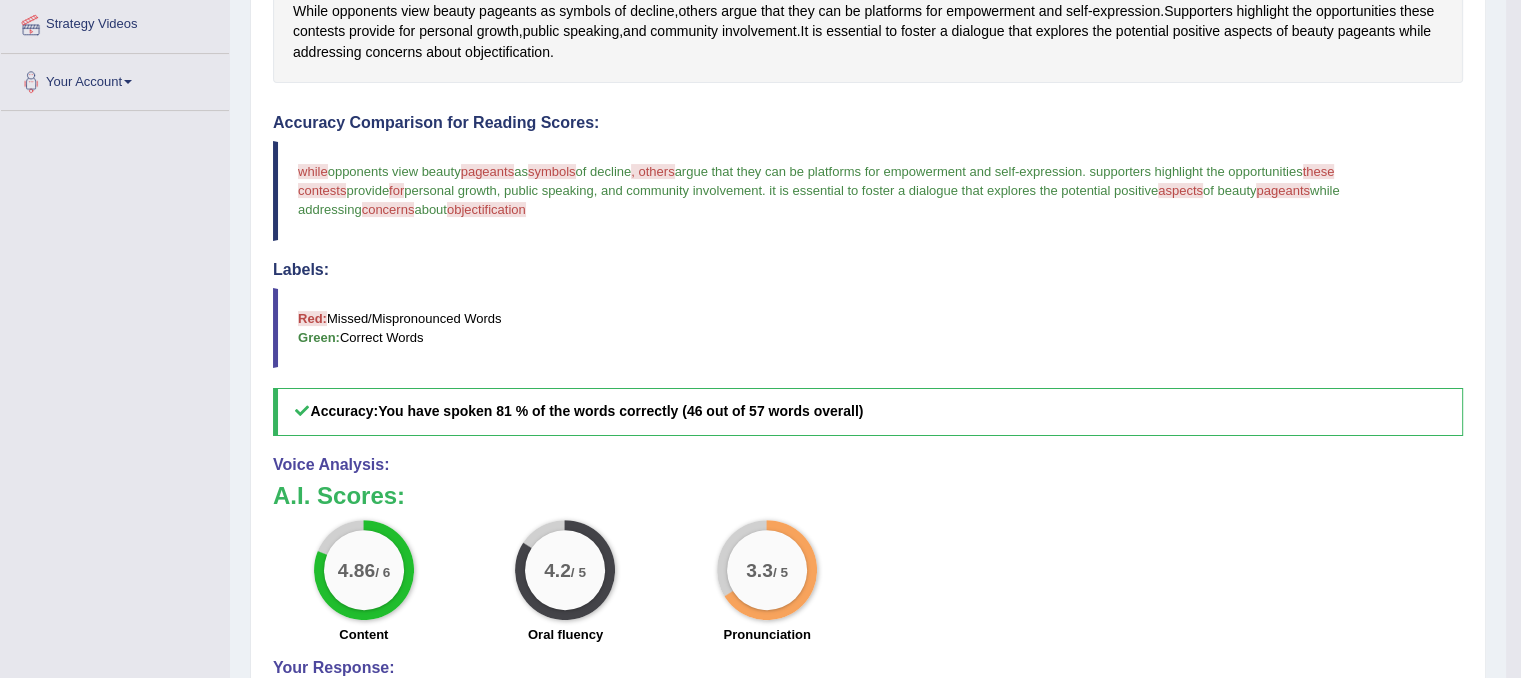 click on "Toggle navigation
Home
Practice Questions   Speaking Practice Read Aloud
Repeat Sentence
Describe Image
Re-tell Lecture
Answer Short Question
Summarize Group Discussion
Respond To A Situation
Writing Practice  Summarize Written Text
Write Essay
Reading Practice  Reading & Writing: Fill In The Blanks
Choose Multiple Answers
Re-order Paragraphs
Fill In The Blanks
Choose Single Answer
Listening Practice  Summarize Spoken Text
Highlight Incorrect Words
Highlight Correct Summary
Select Missing Word
Choose Single Answer
Choose Multiple Answers
Fill In The Blanks
Write From Dictation
Pronunciation
Tests
Take Mock Test" at bounding box center [760, -105] 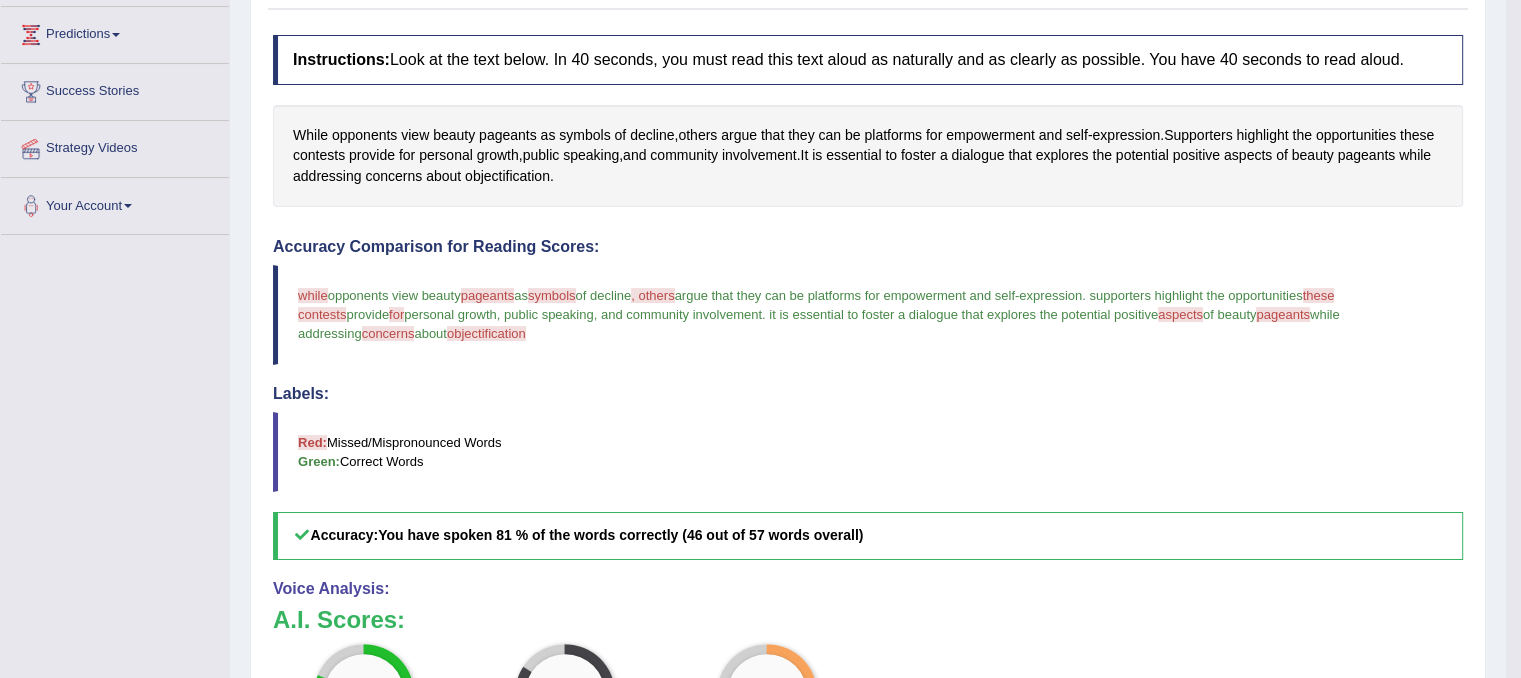scroll, scrollTop: 248, scrollLeft: 0, axis: vertical 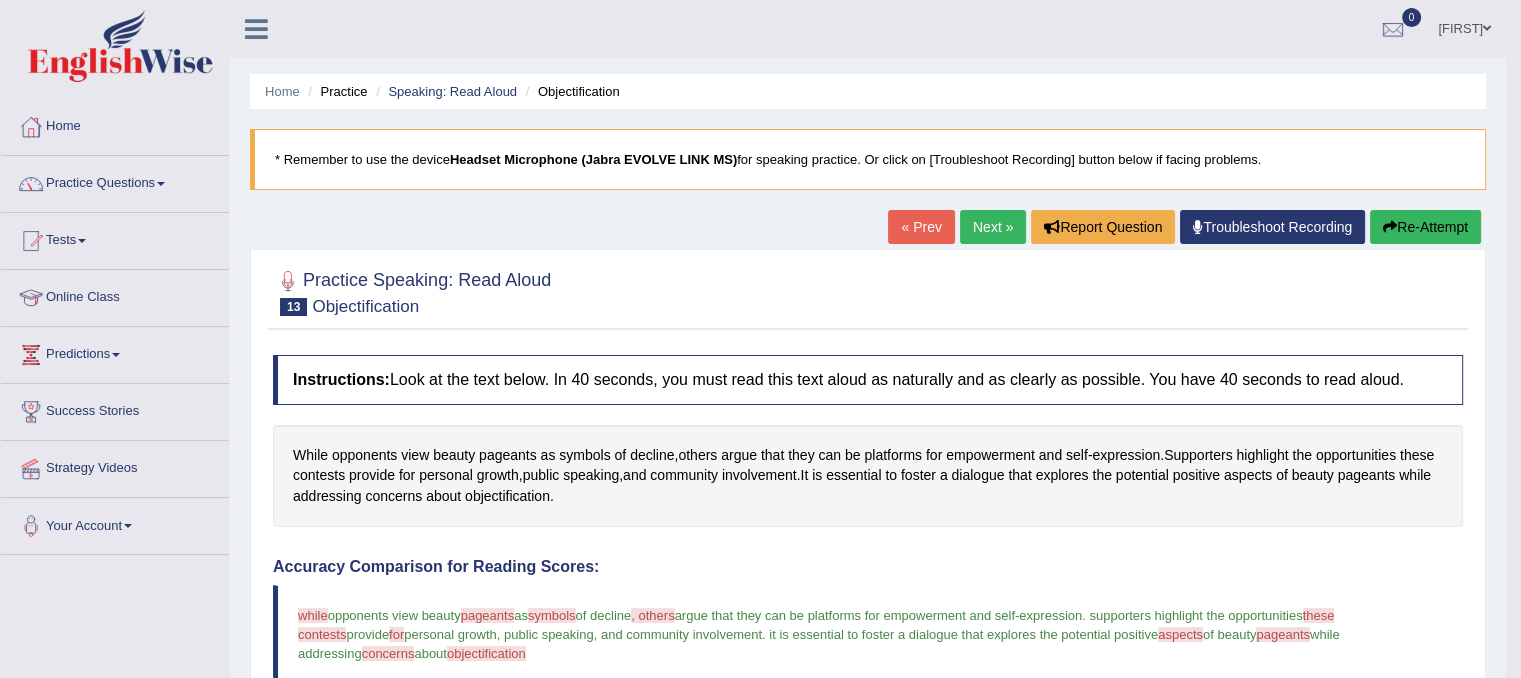 click on "Re-Attempt" at bounding box center [1425, 227] 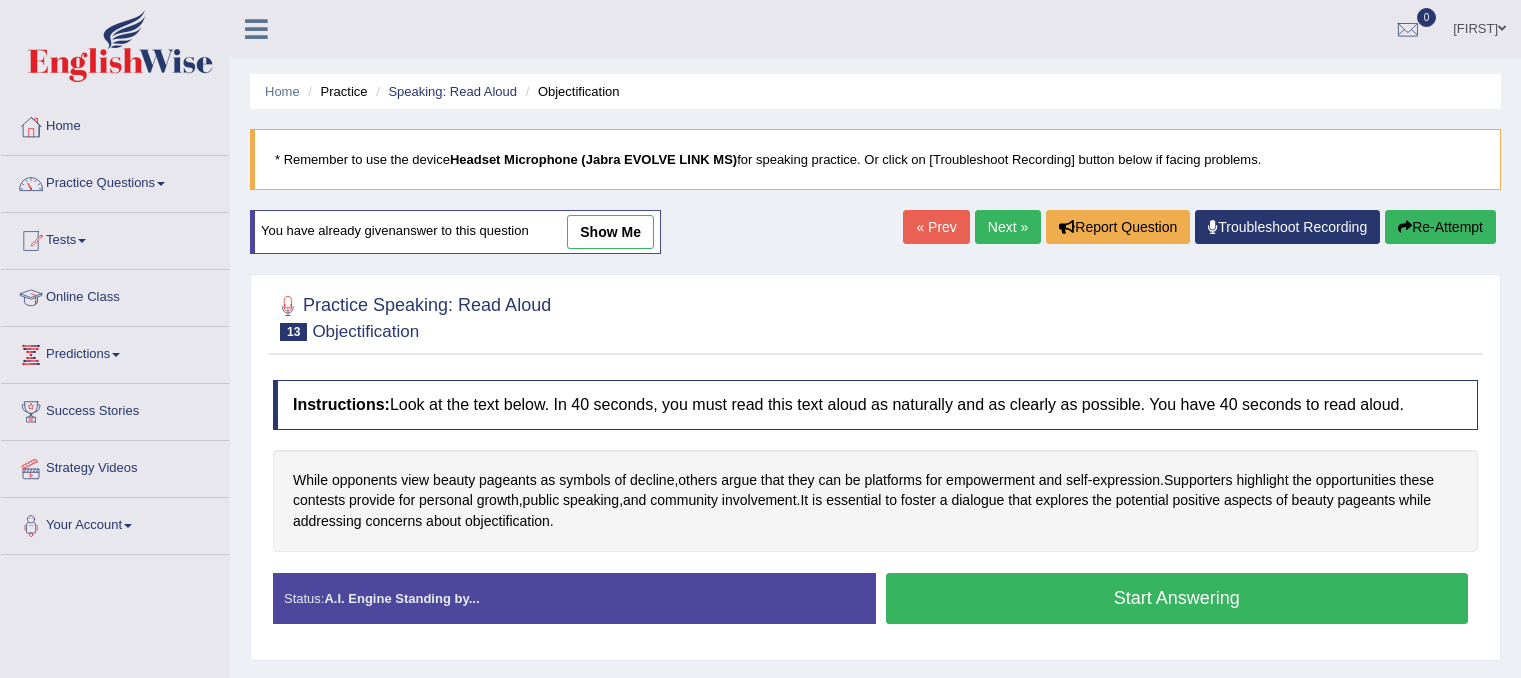scroll, scrollTop: 0, scrollLeft: 0, axis: both 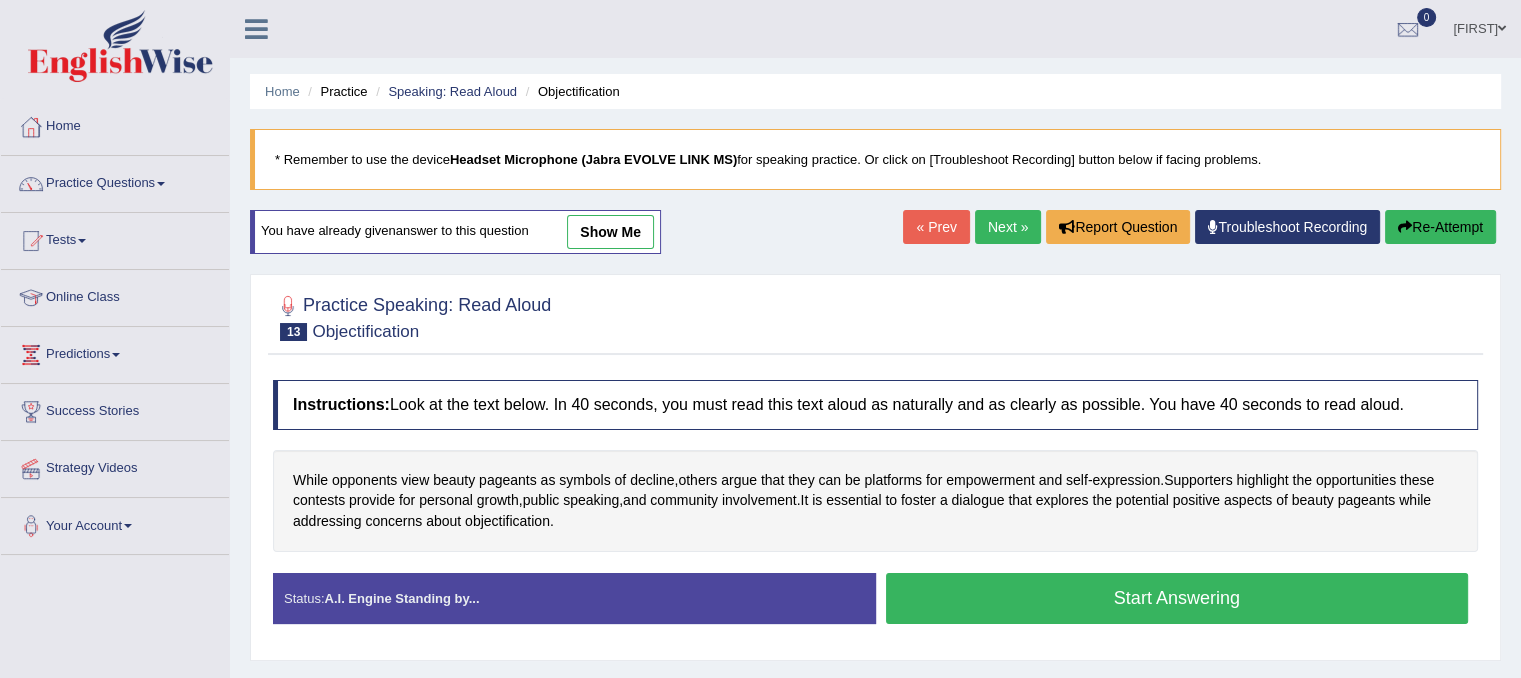 click on "Start Answering" at bounding box center (1177, 598) 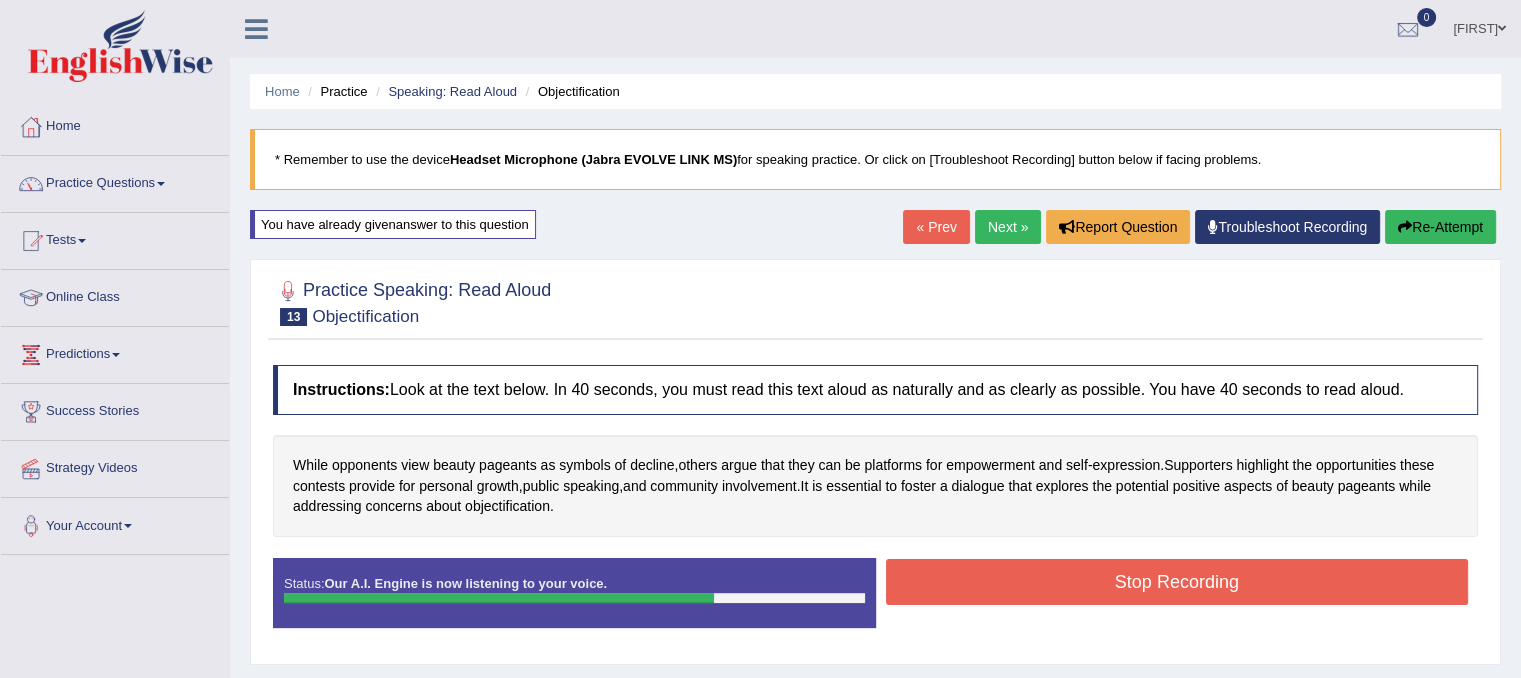 click on "Stop Recording" at bounding box center [1177, 582] 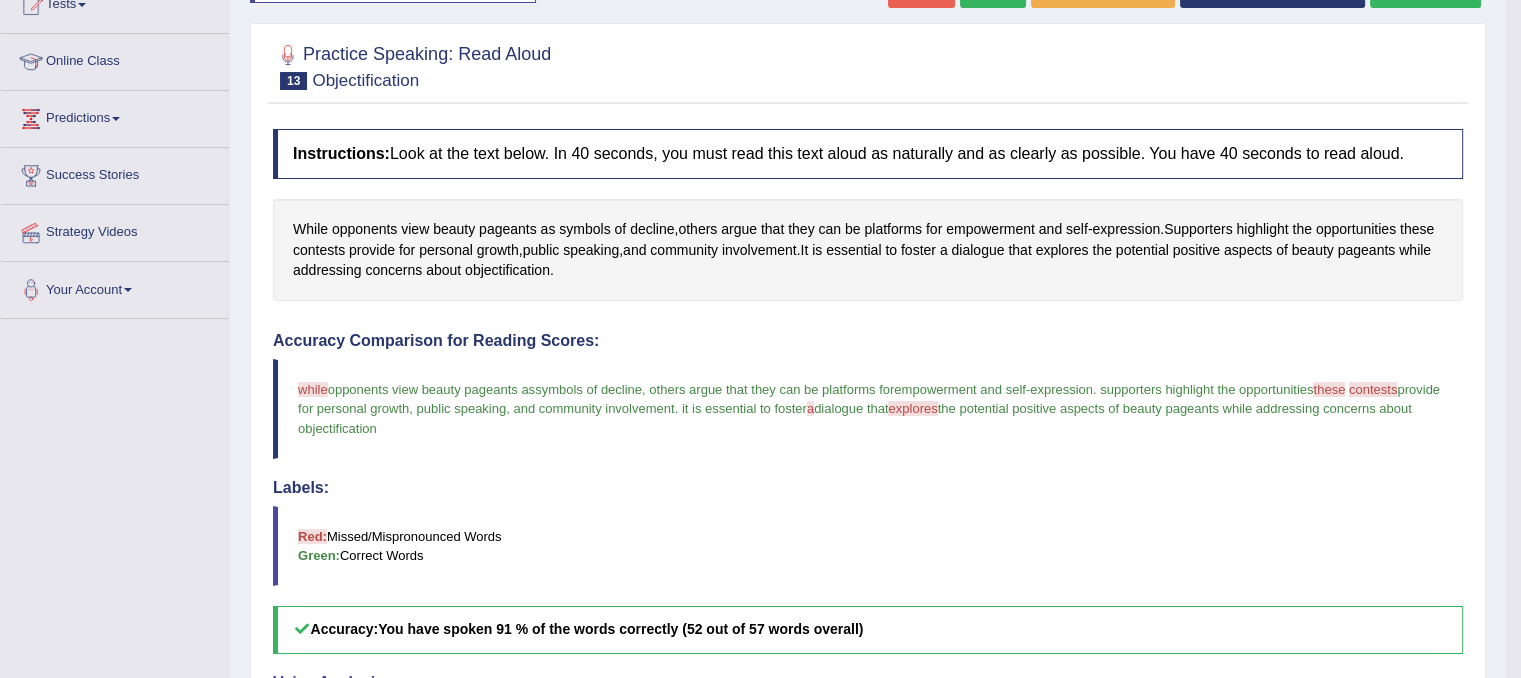 scroll, scrollTop: 0, scrollLeft: 0, axis: both 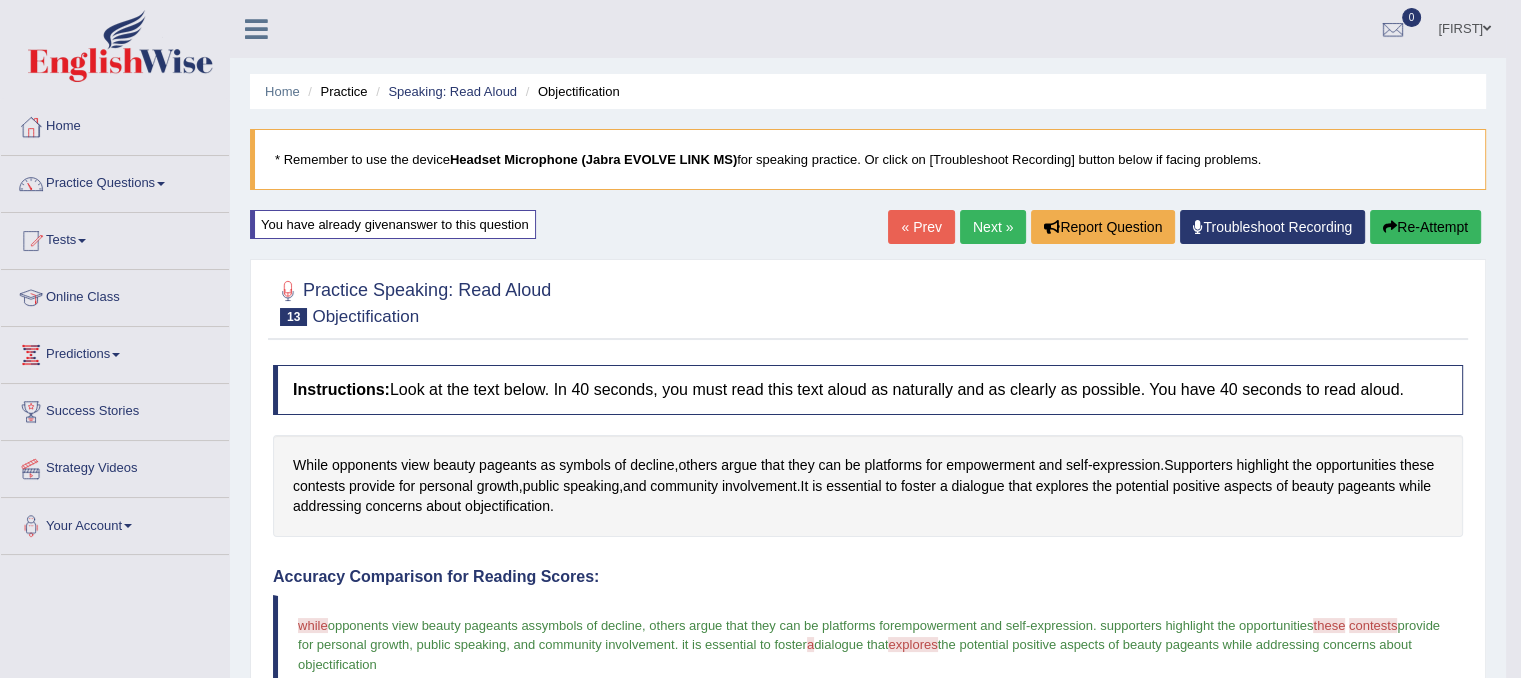 click on "Next »" at bounding box center (993, 227) 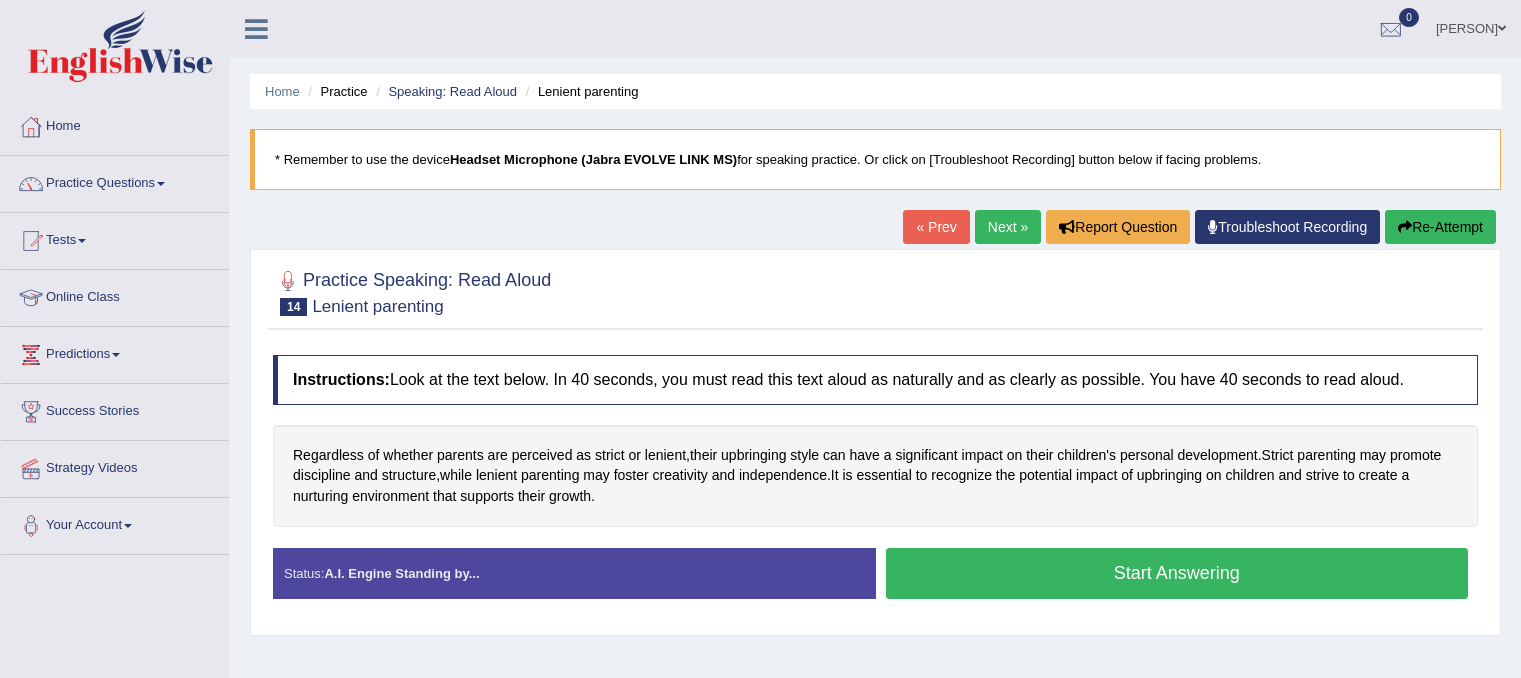scroll, scrollTop: 0, scrollLeft: 0, axis: both 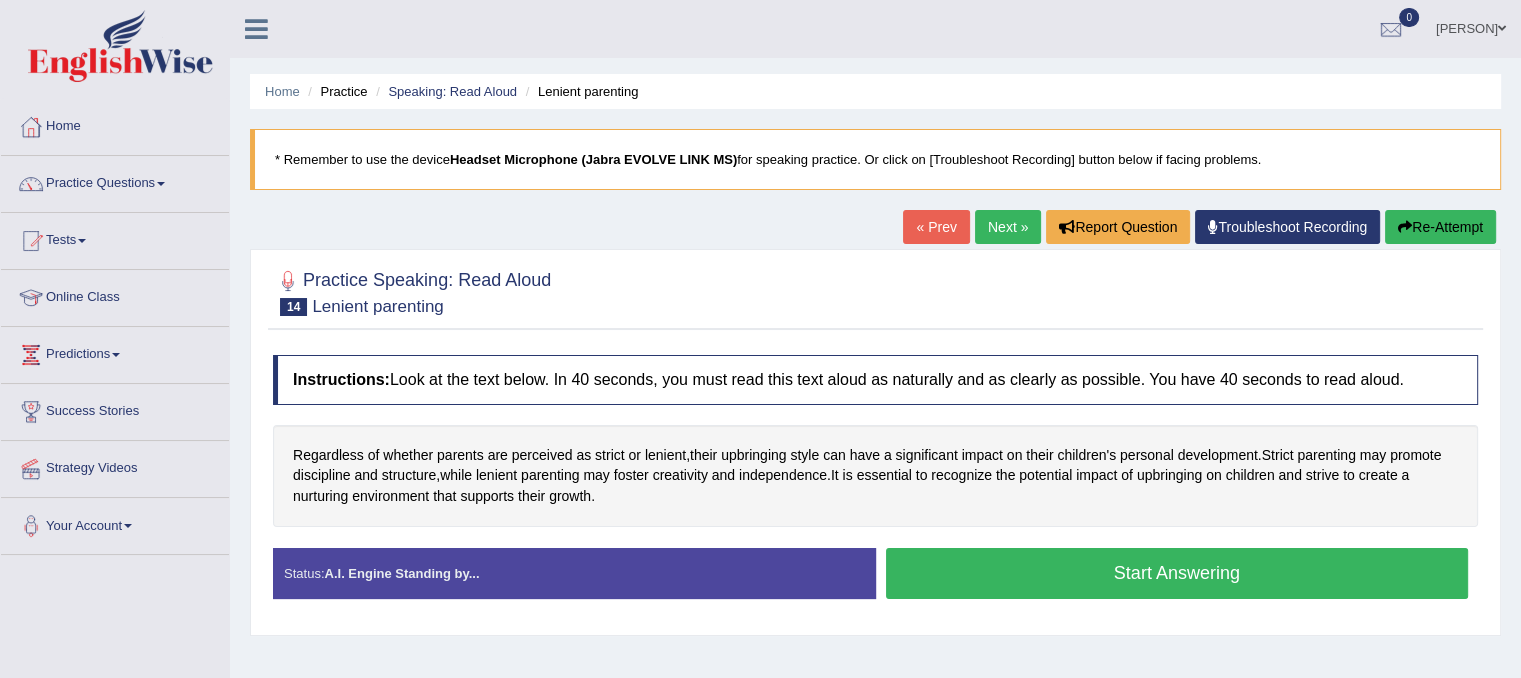 click on "Start Answering" at bounding box center (1177, 573) 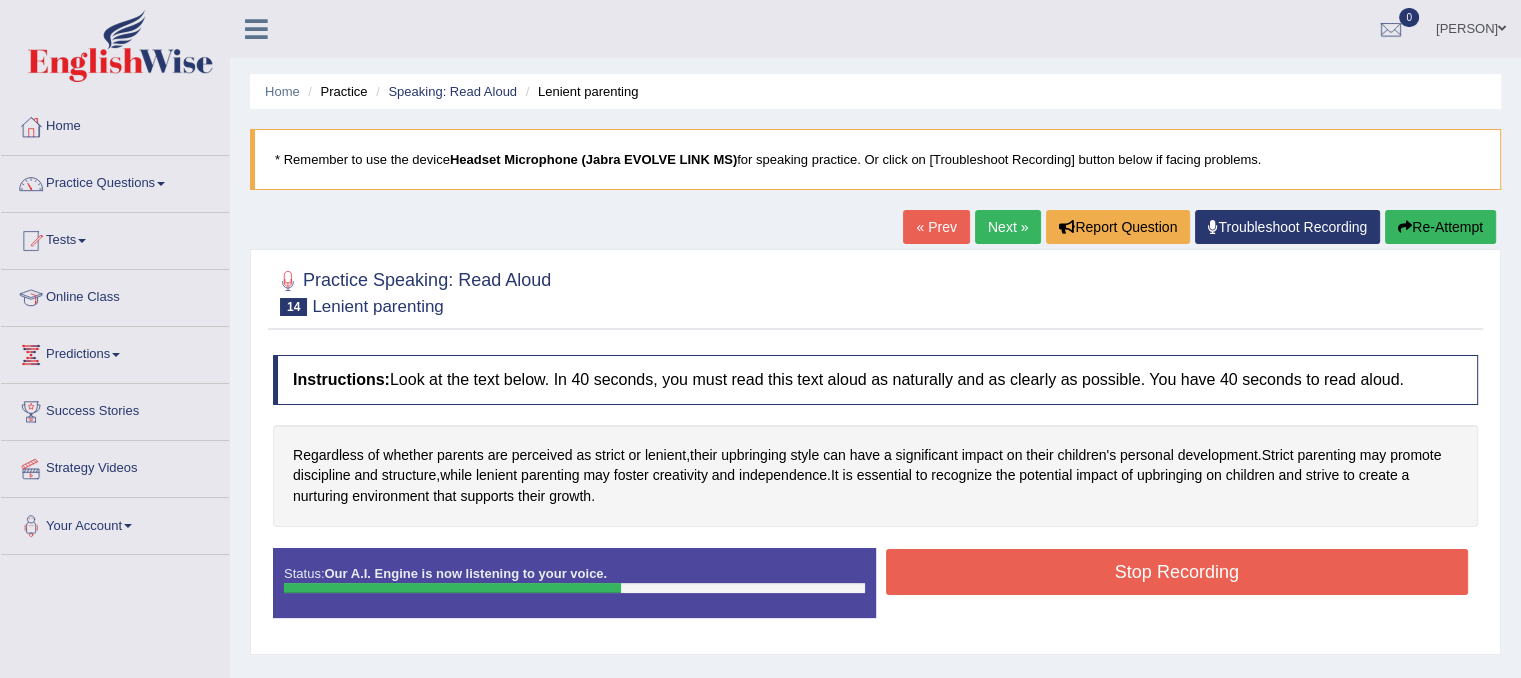 click on "Stop Recording" at bounding box center [1177, 572] 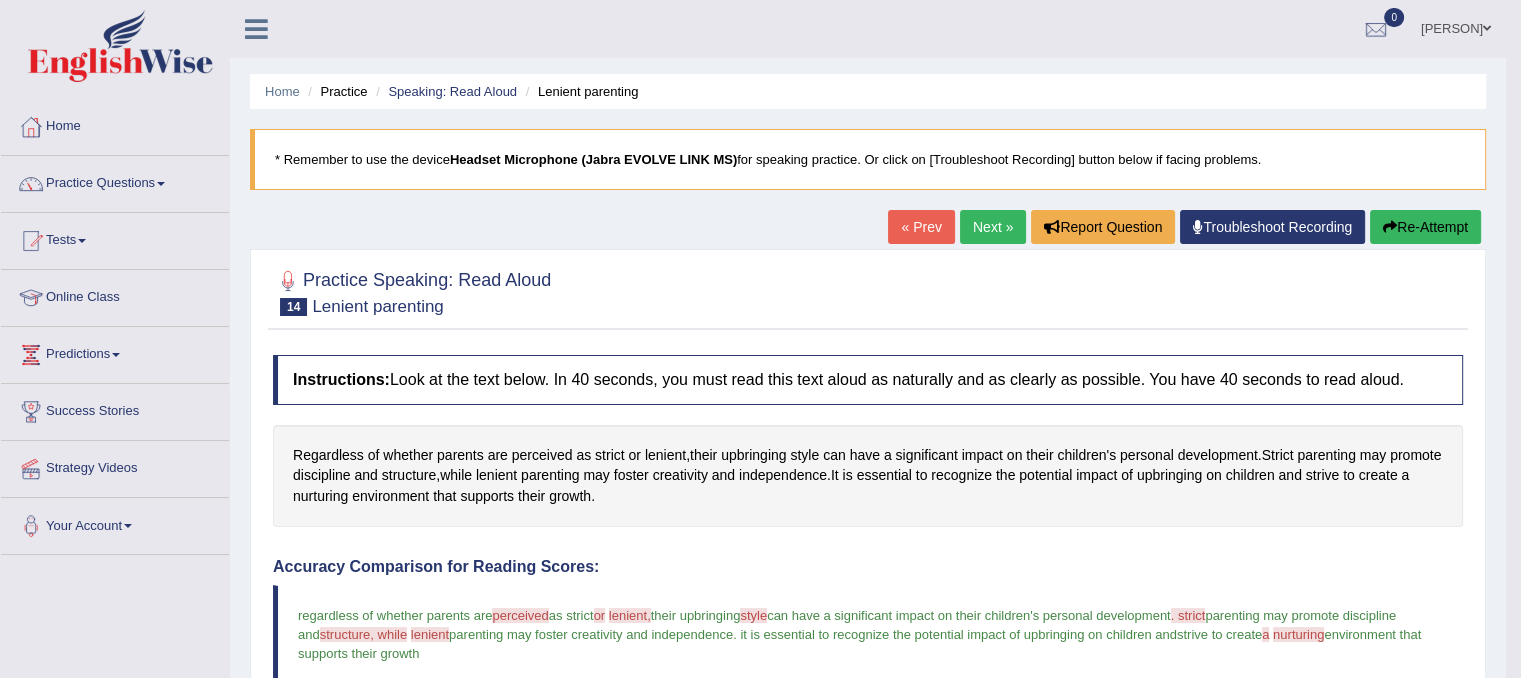 drag, startPoint x: 1036, startPoint y: 561, endPoint x: 1036, endPoint y: 724, distance: 163 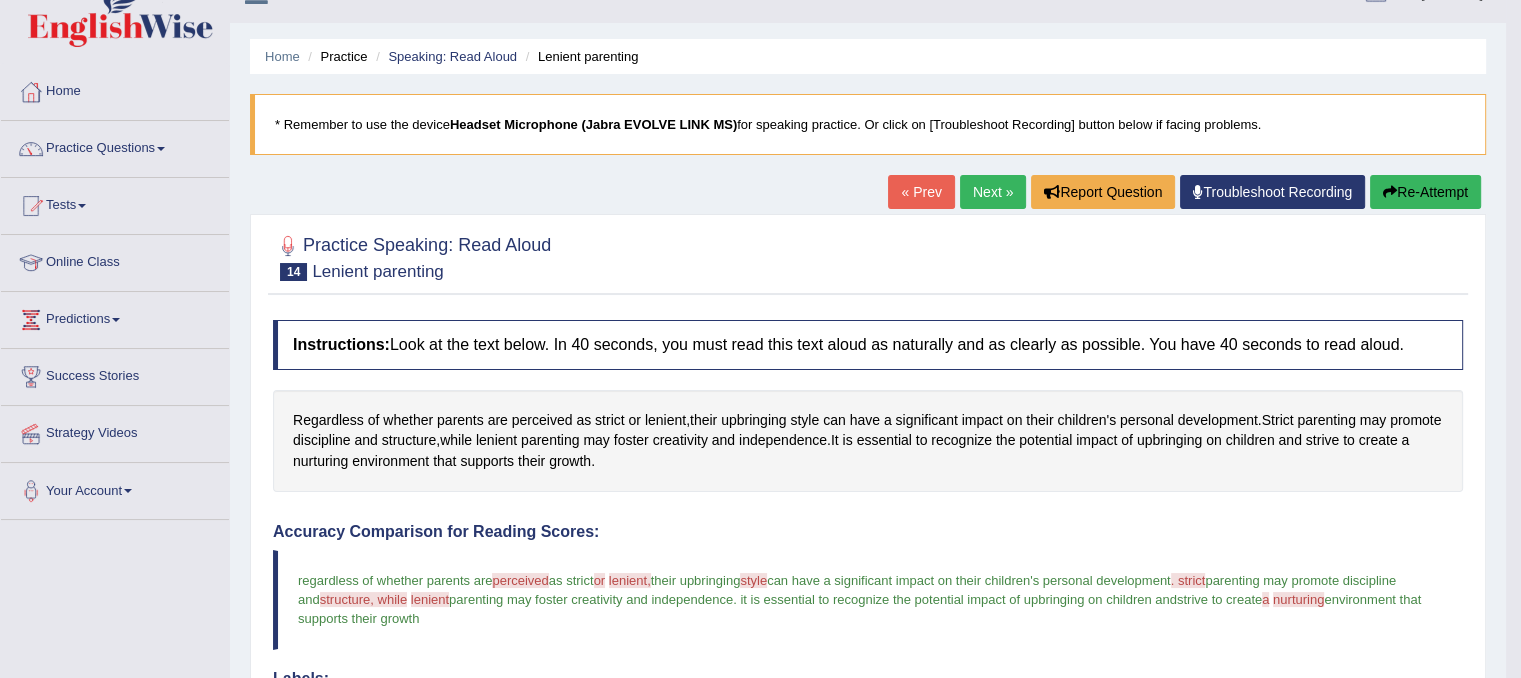 scroll, scrollTop: 21, scrollLeft: 0, axis: vertical 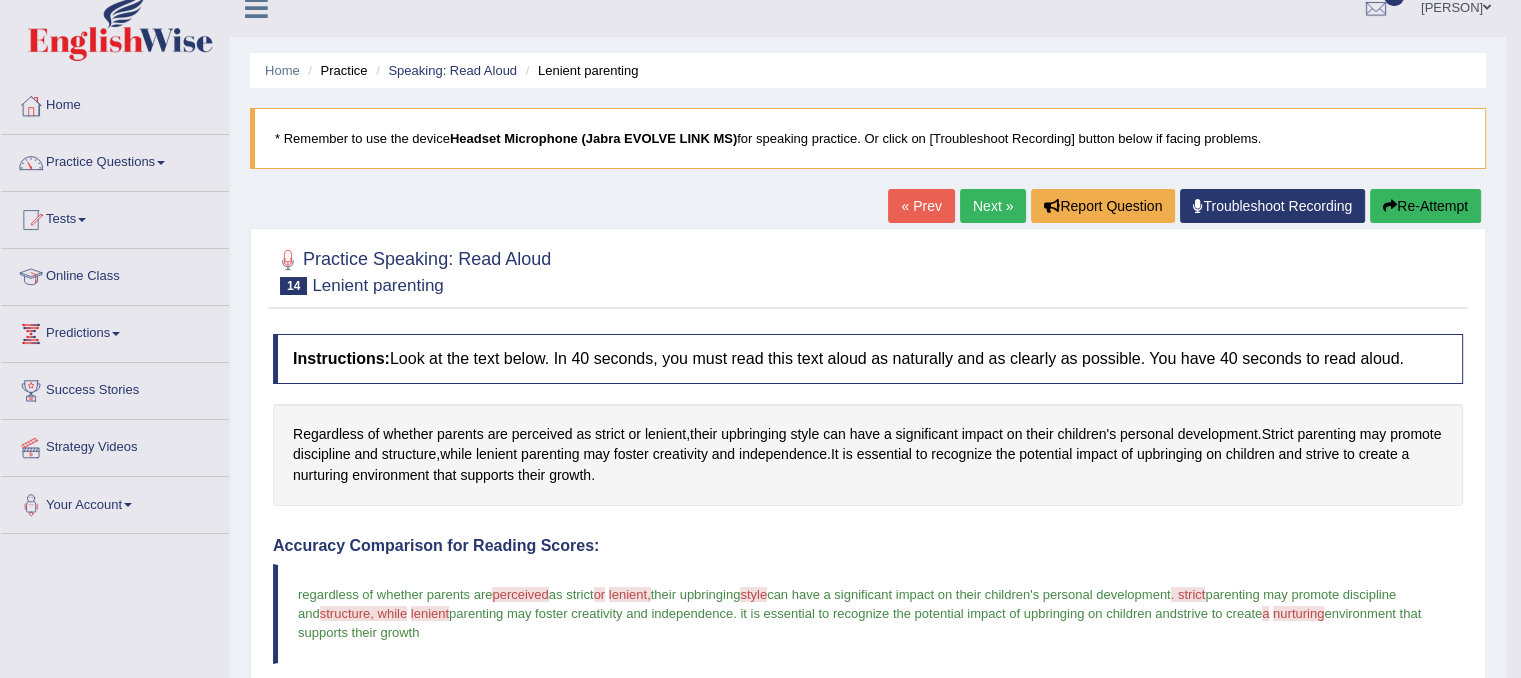 click on "Next »" at bounding box center [993, 206] 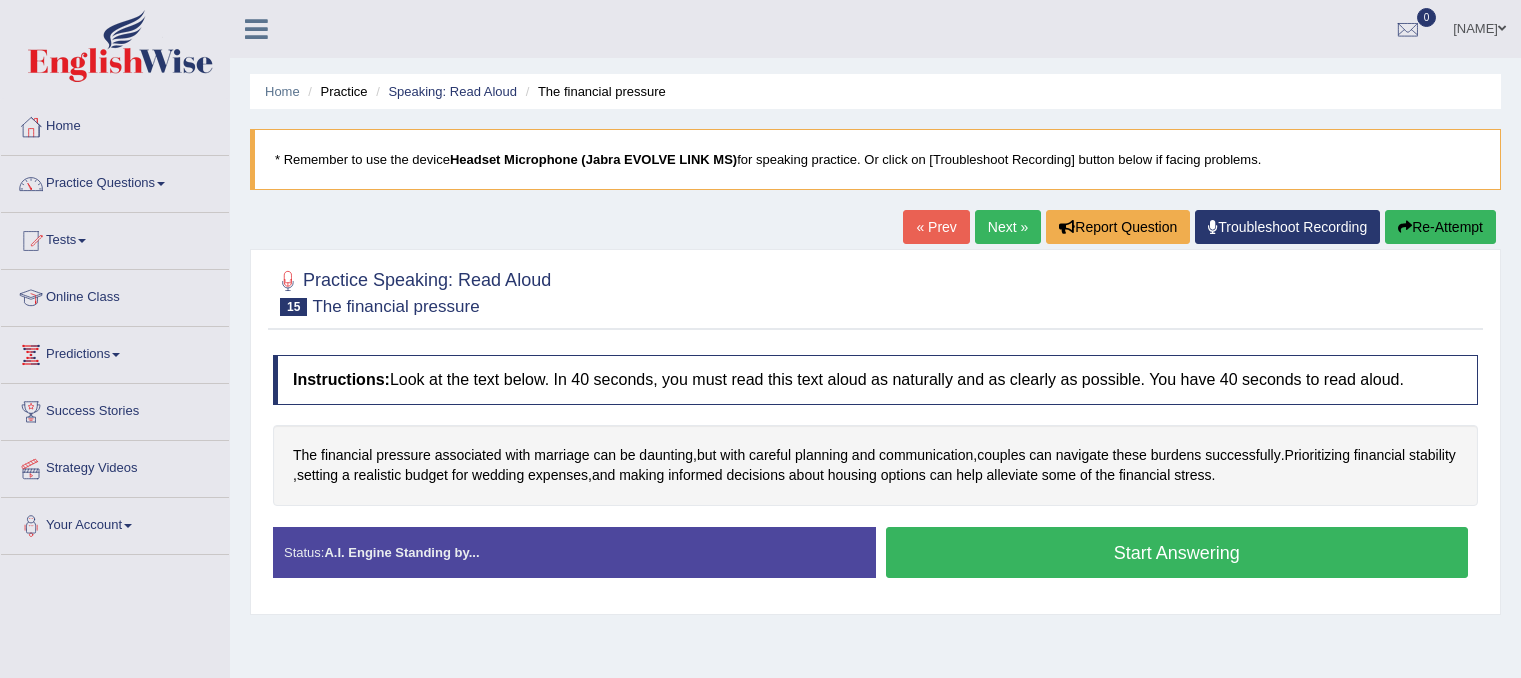 scroll, scrollTop: 0, scrollLeft: 0, axis: both 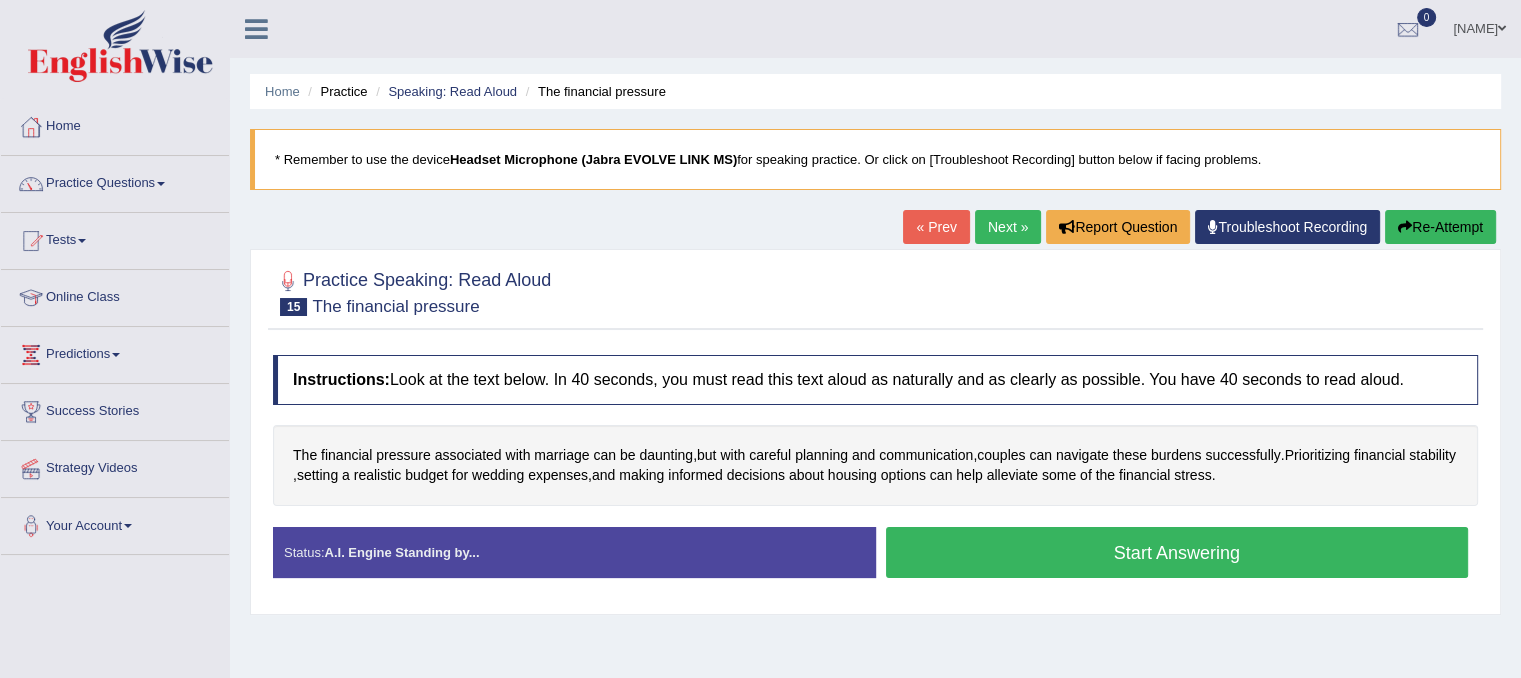 click on "Start Answering" at bounding box center [1177, 552] 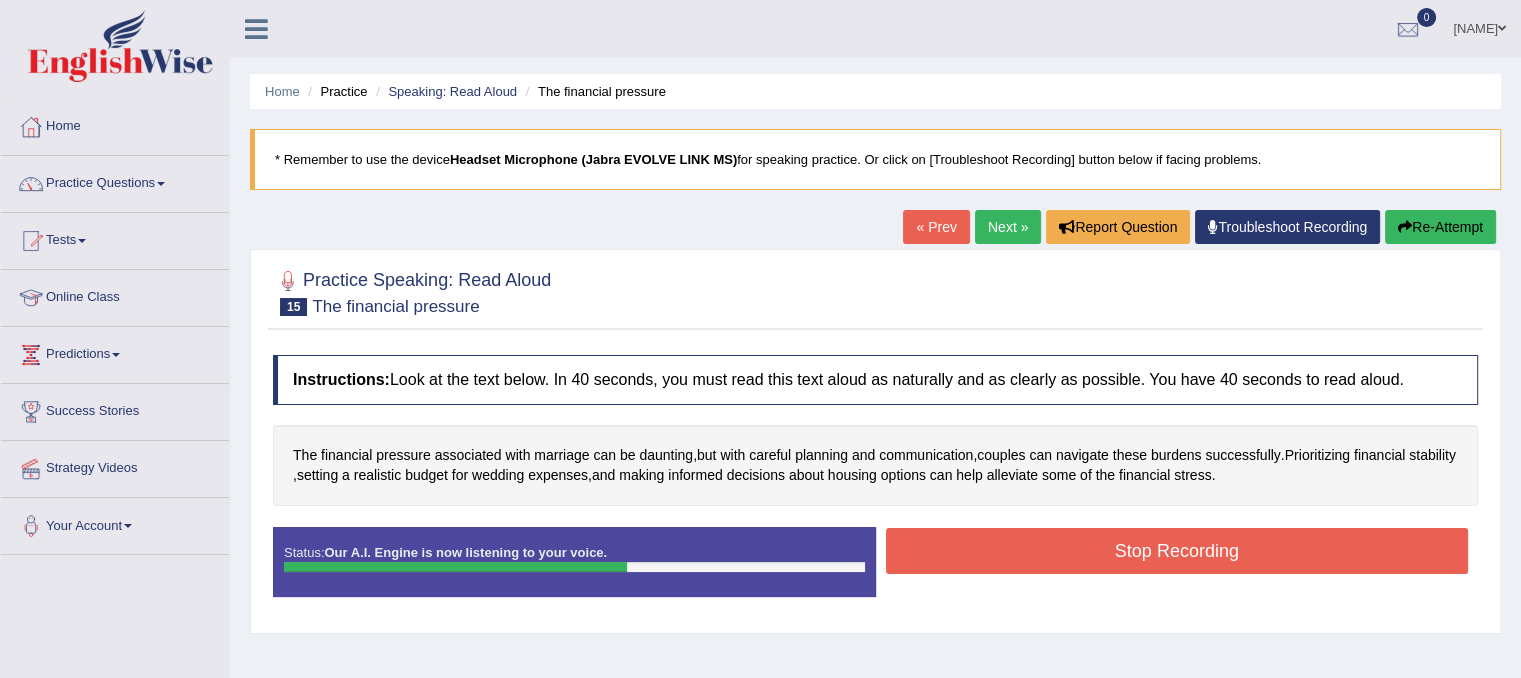 click on "Stop Recording" at bounding box center [1177, 551] 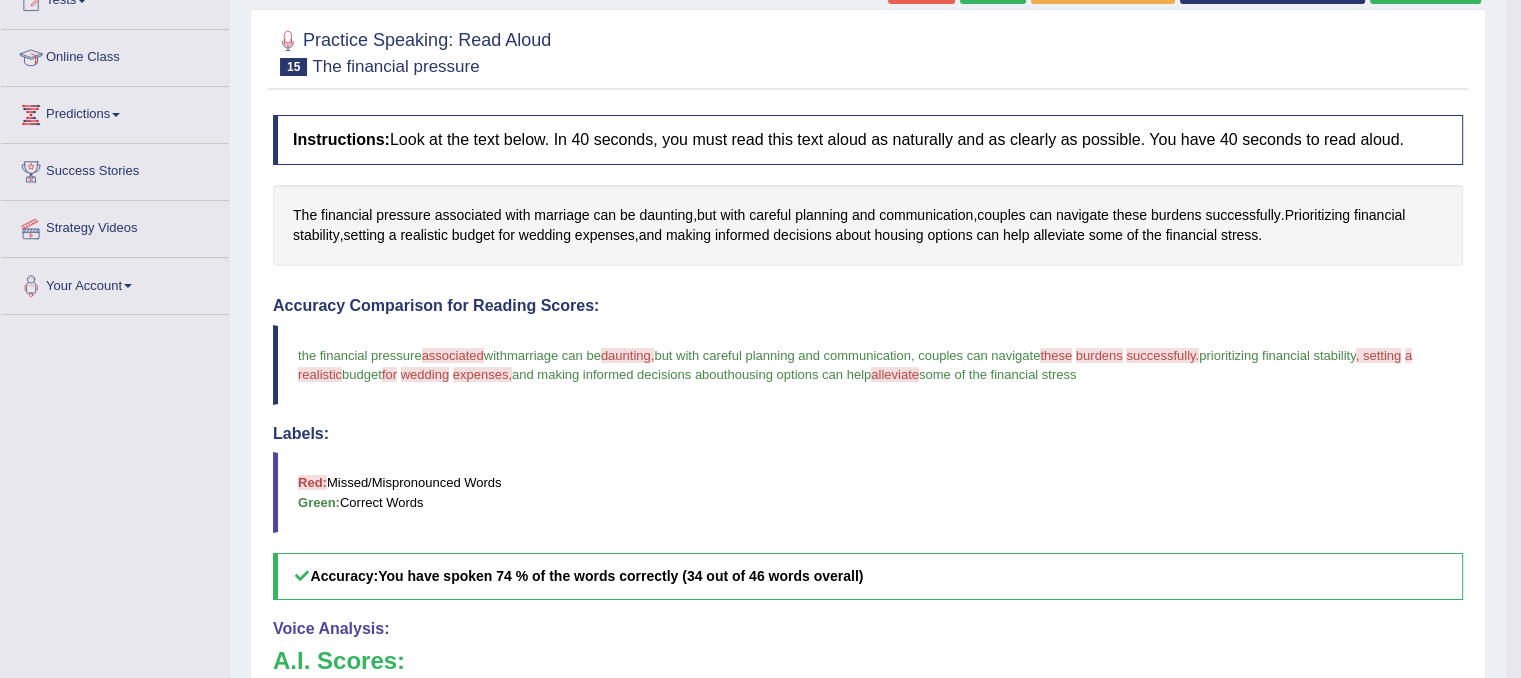 scroll, scrollTop: 234, scrollLeft: 0, axis: vertical 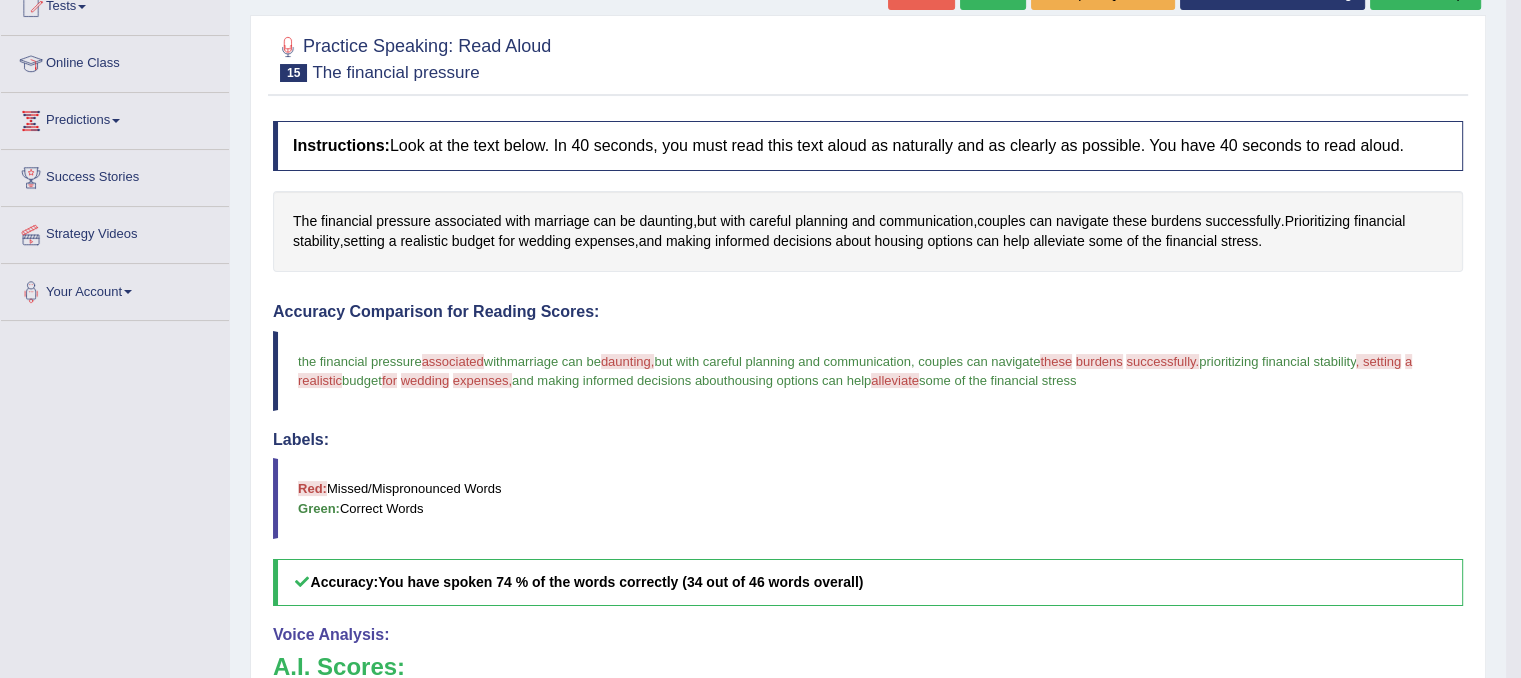 drag, startPoint x: 1513, startPoint y: 455, endPoint x: 1516, endPoint y: 353, distance: 102.044106 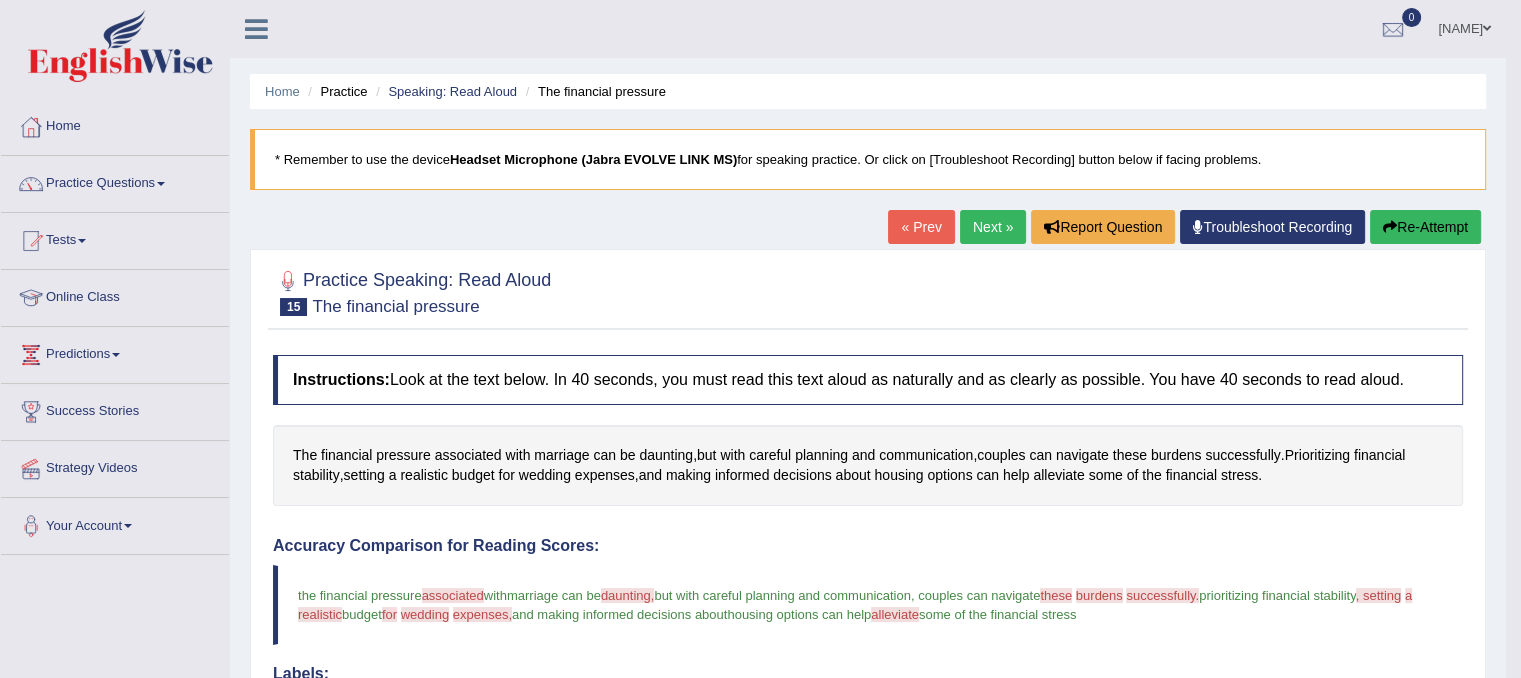 click on "Re-Attempt" at bounding box center [1425, 227] 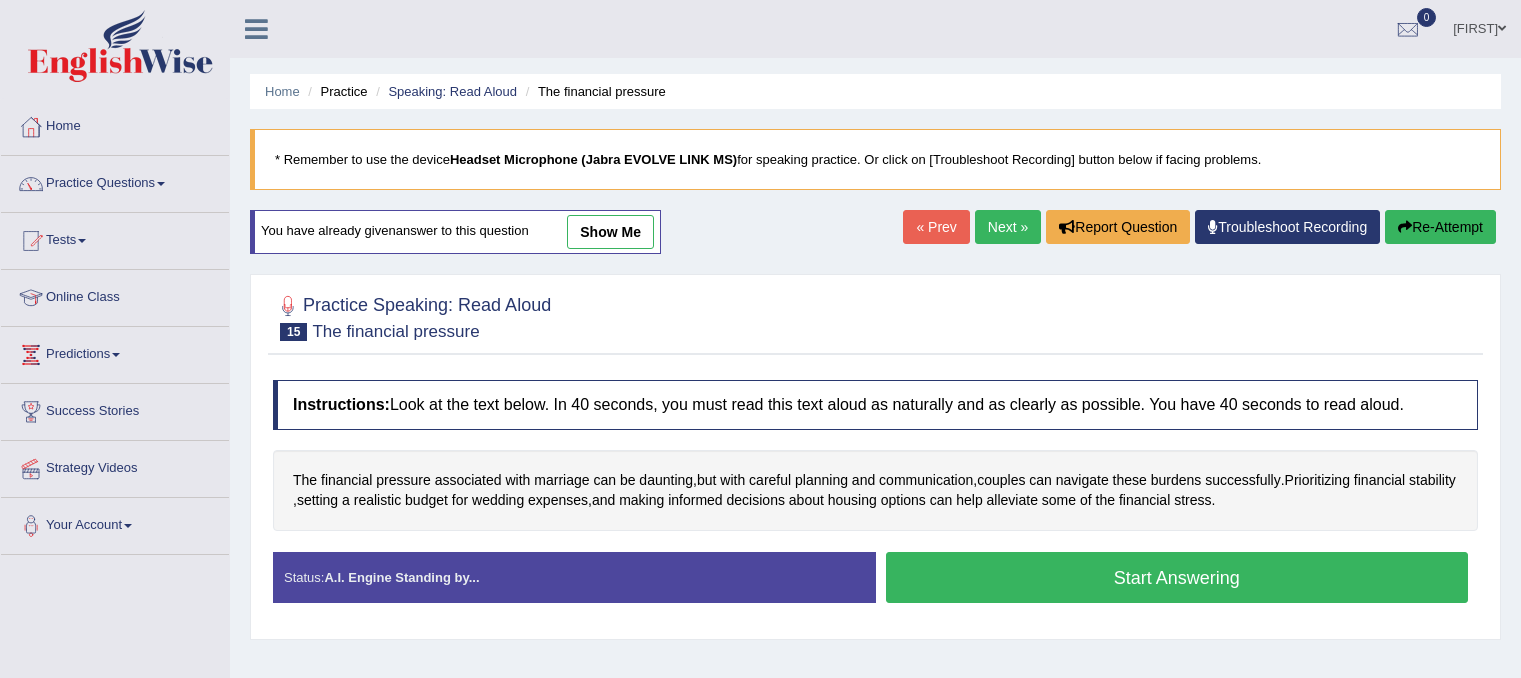 scroll, scrollTop: 0, scrollLeft: 0, axis: both 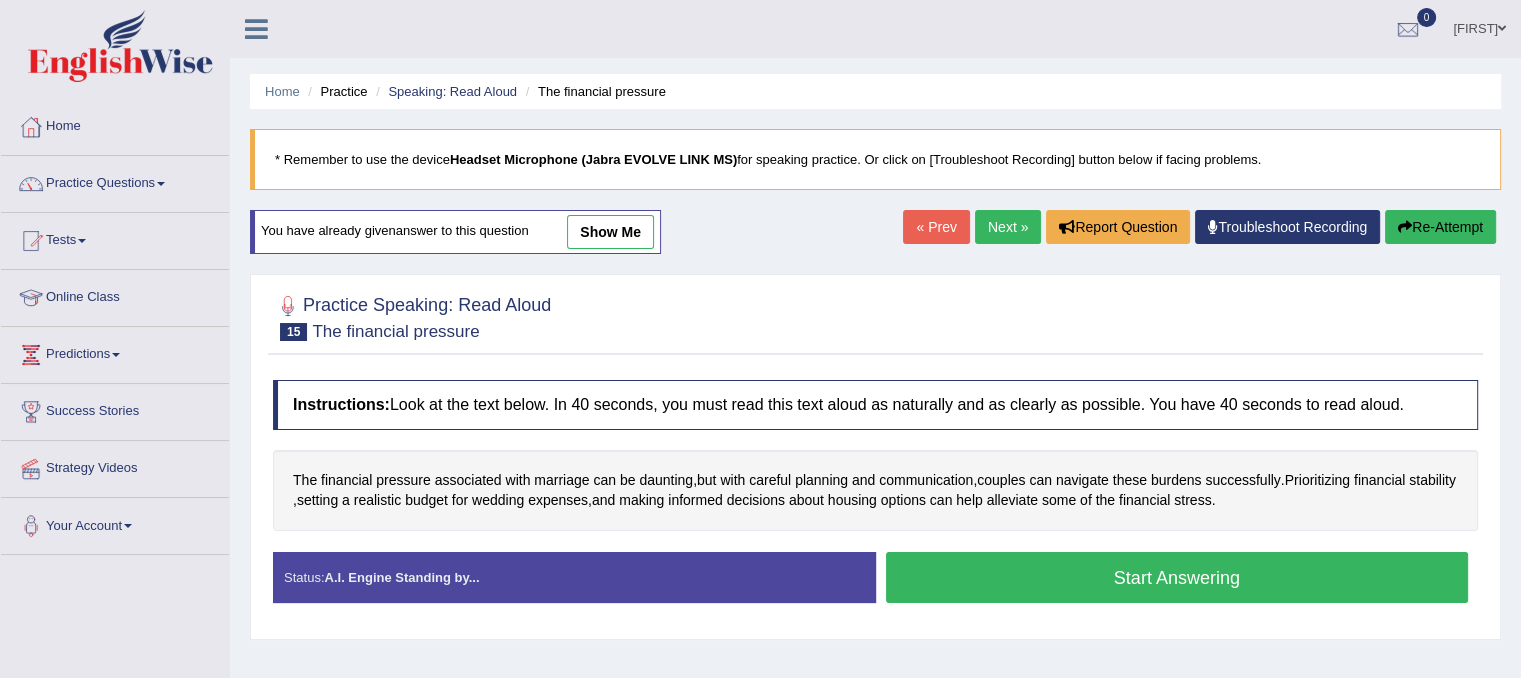 click on "Start Answering" at bounding box center [1177, 577] 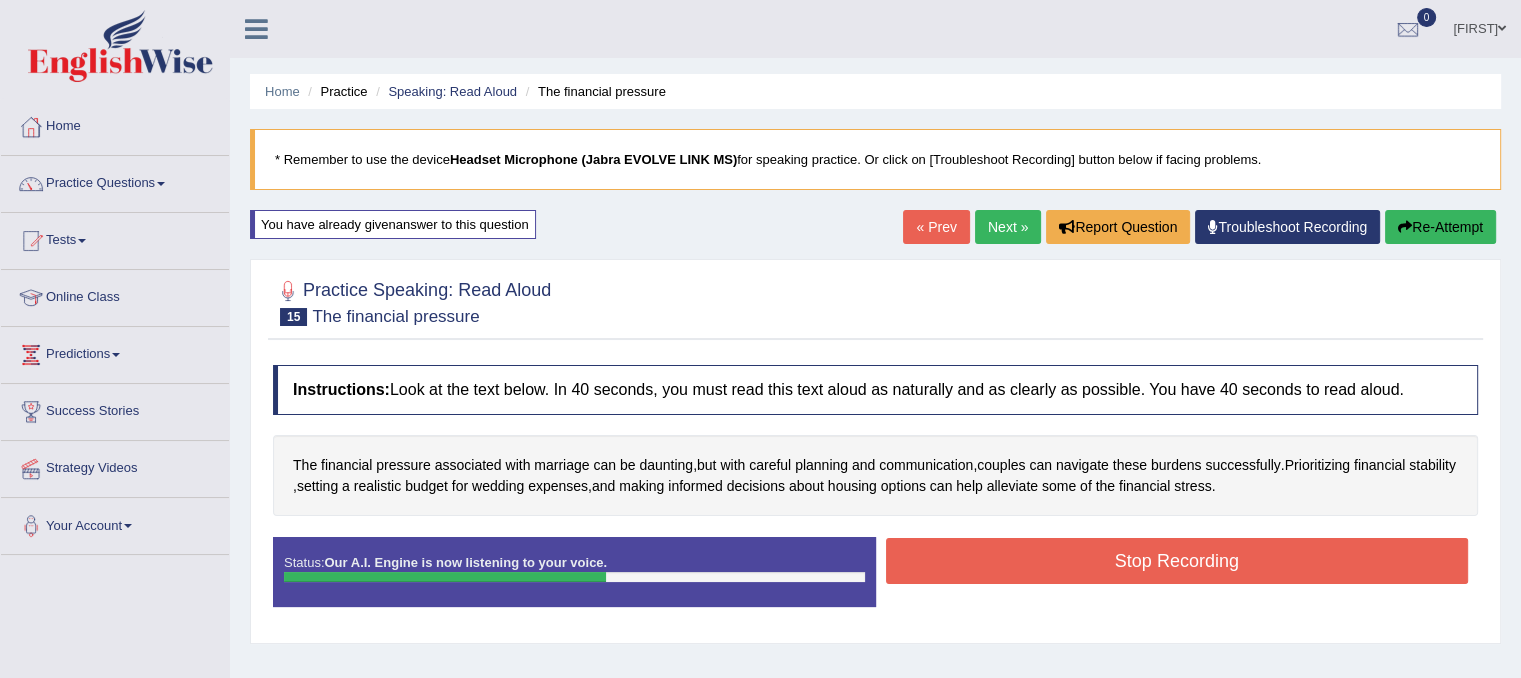 click on "Stop Recording" at bounding box center (1177, 561) 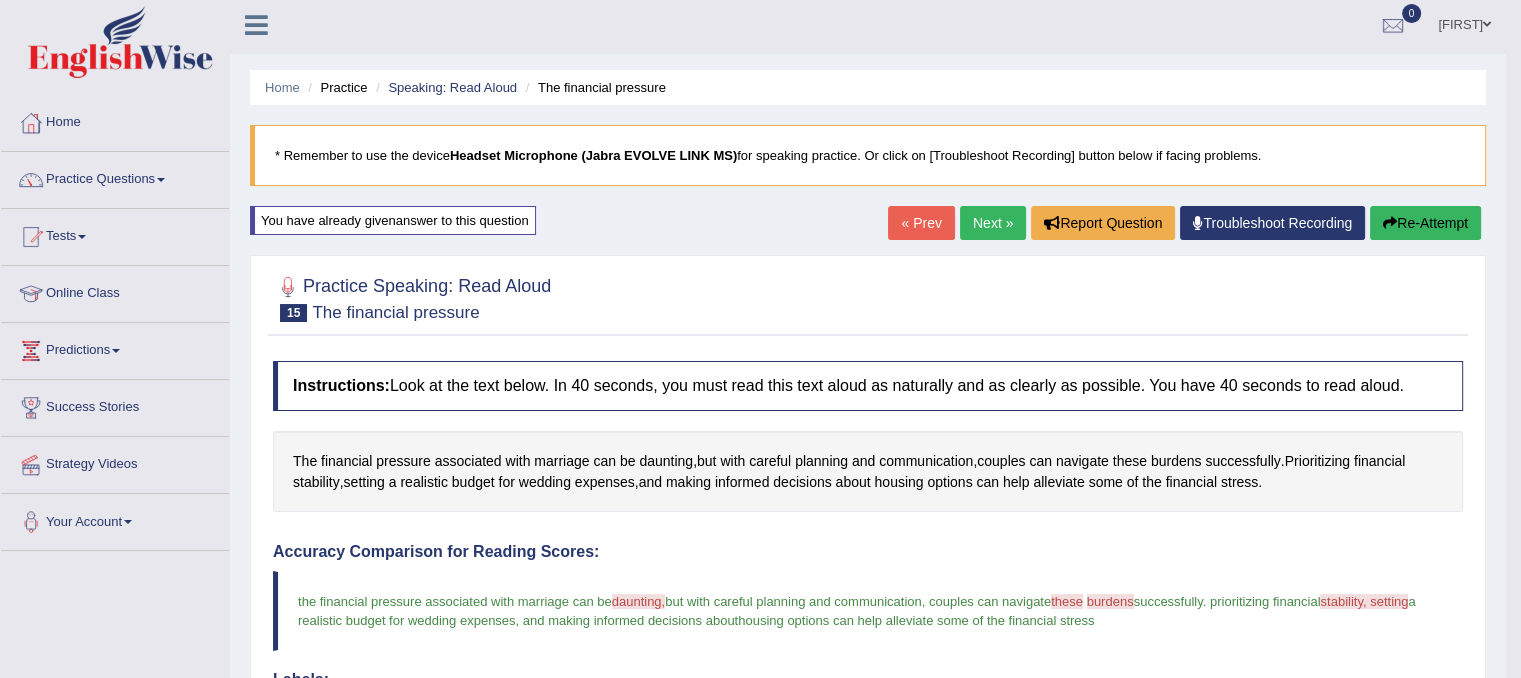scroll, scrollTop: 0, scrollLeft: 0, axis: both 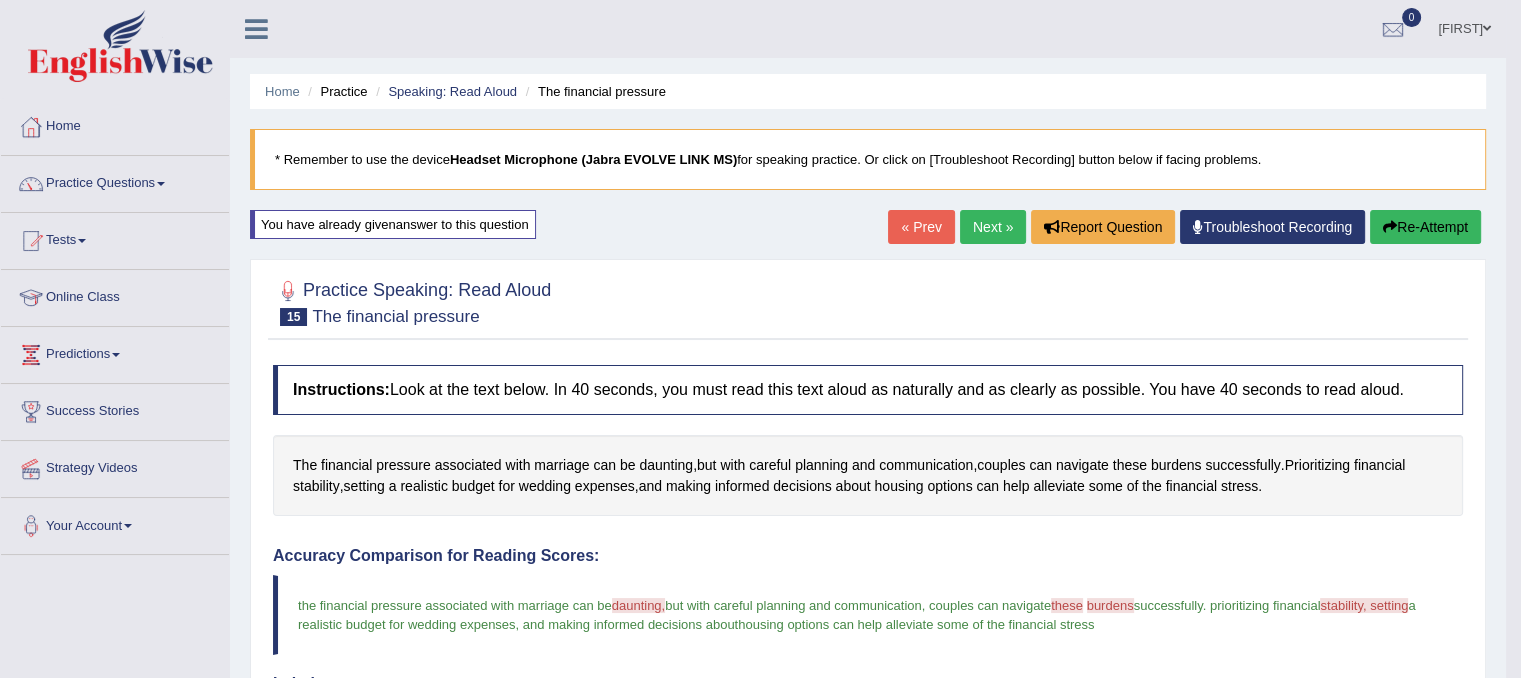 click on "Next »" at bounding box center [993, 227] 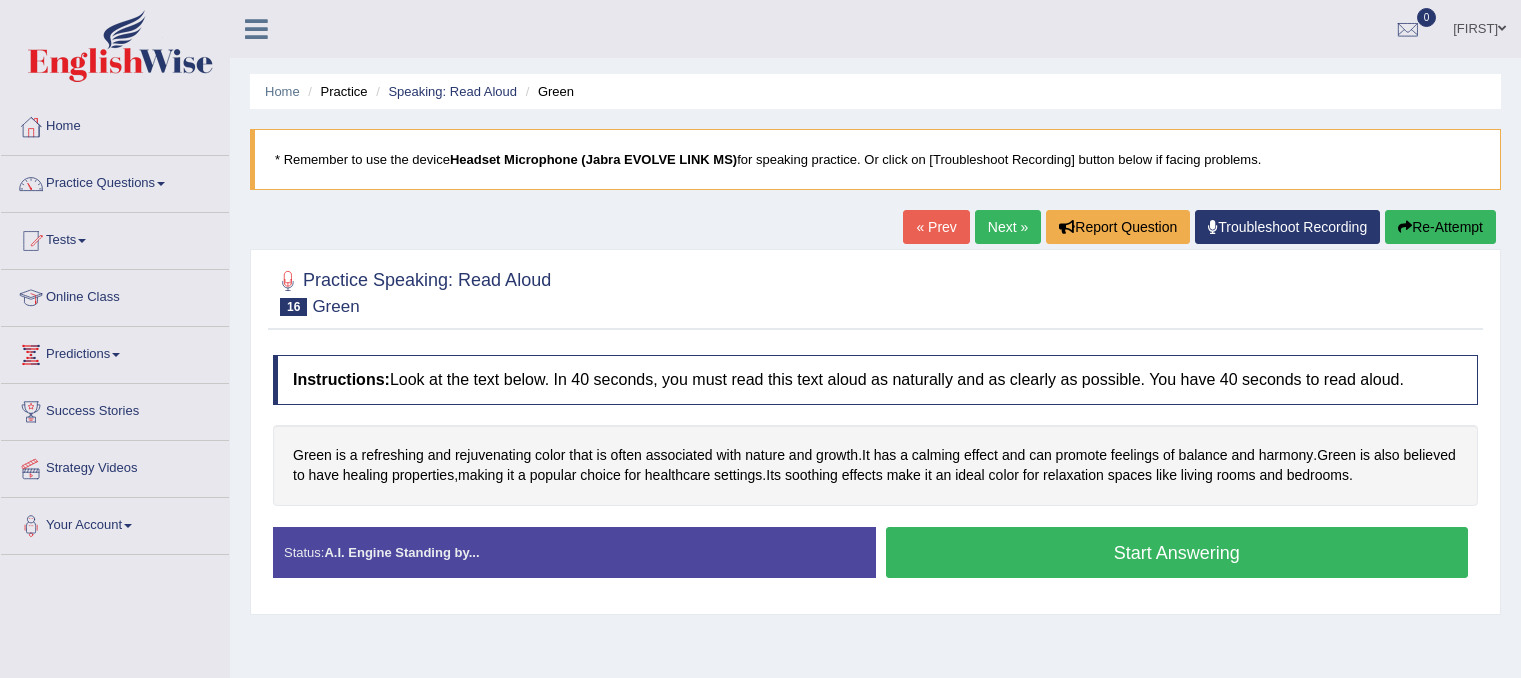 scroll, scrollTop: 0, scrollLeft: 0, axis: both 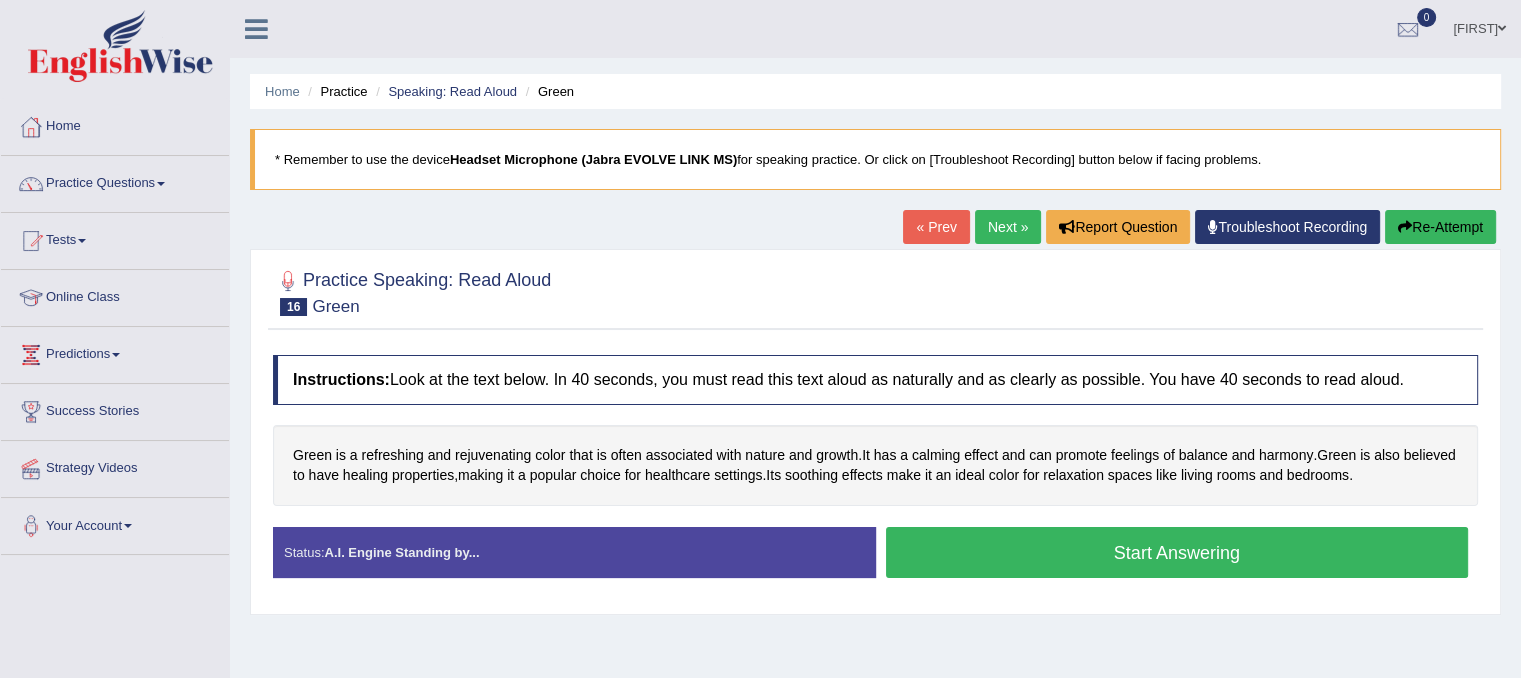 click on "Start Answering" at bounding box center (1177, 552) 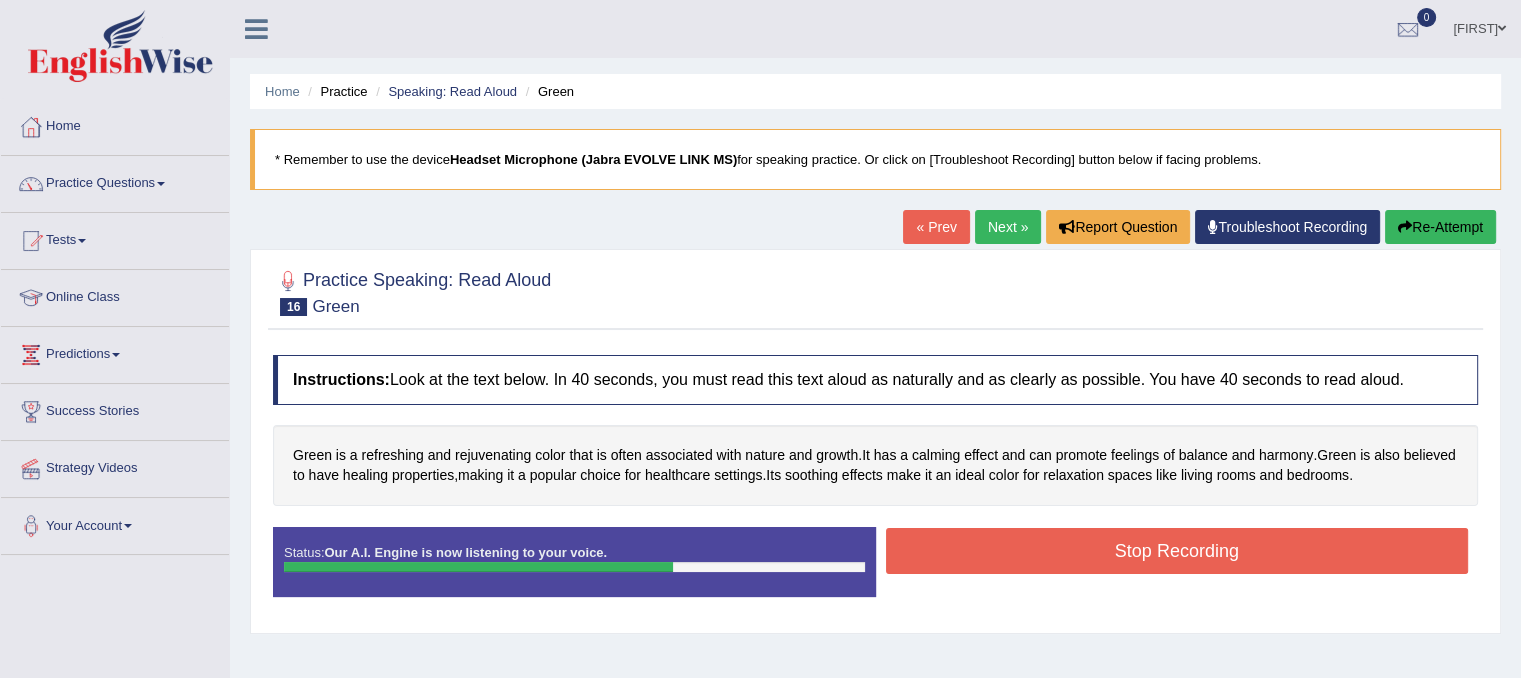 click on "Stop Recording" at bounding box center (1177, 551) 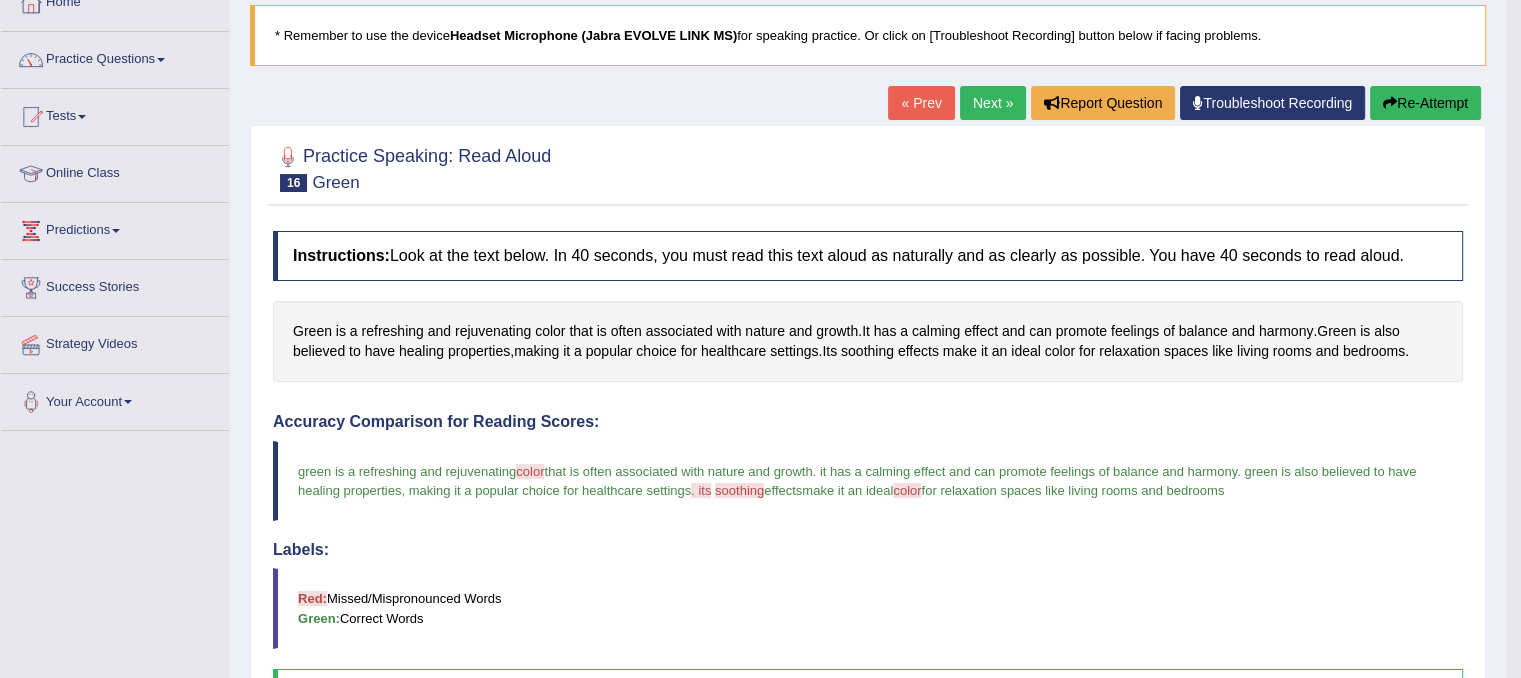 scroll, scrollTop: 108, scrollLeft: 0, axis: vertical 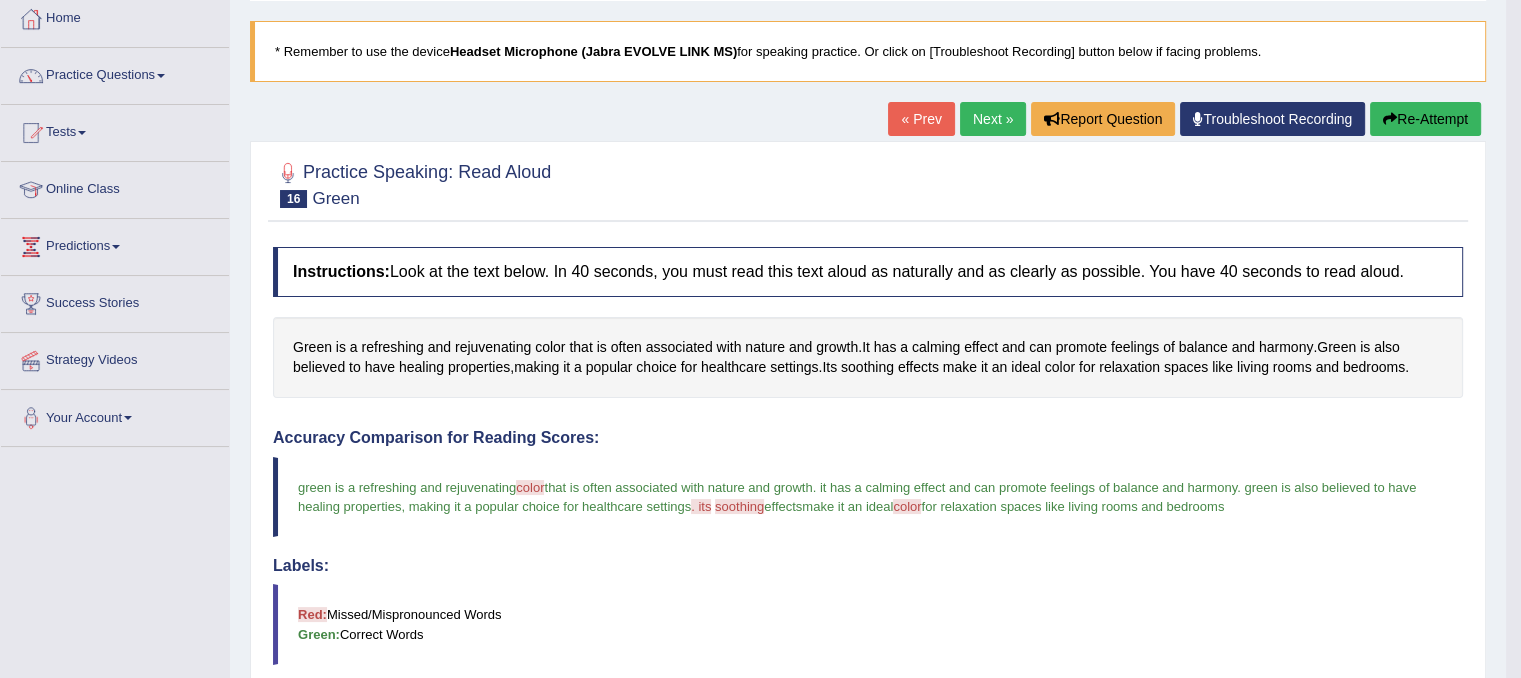 click on "Next »" at bounding box center [993, 119] 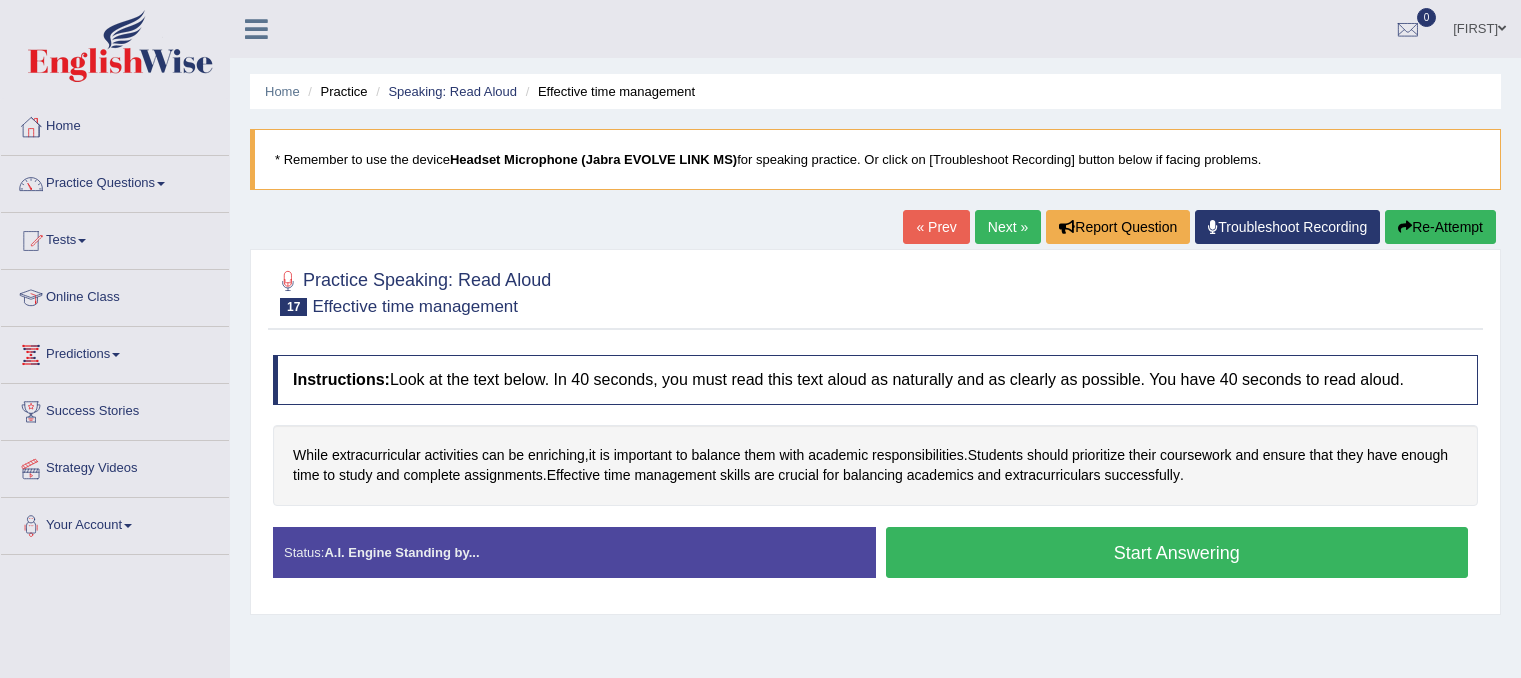 scroll, scrollTop: 0, scrollLeft: 0, axis: both 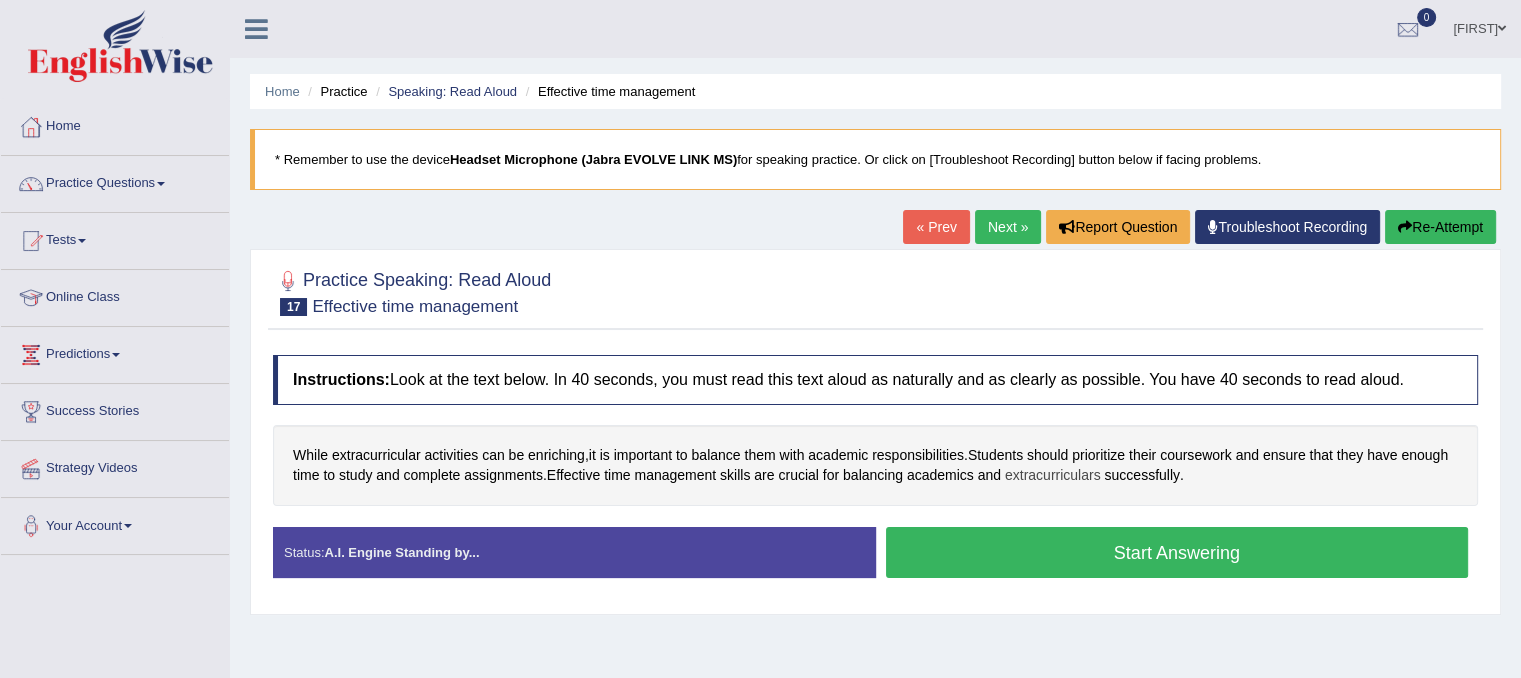 click on "extracurriculars" at bounding box center (1053, 475) 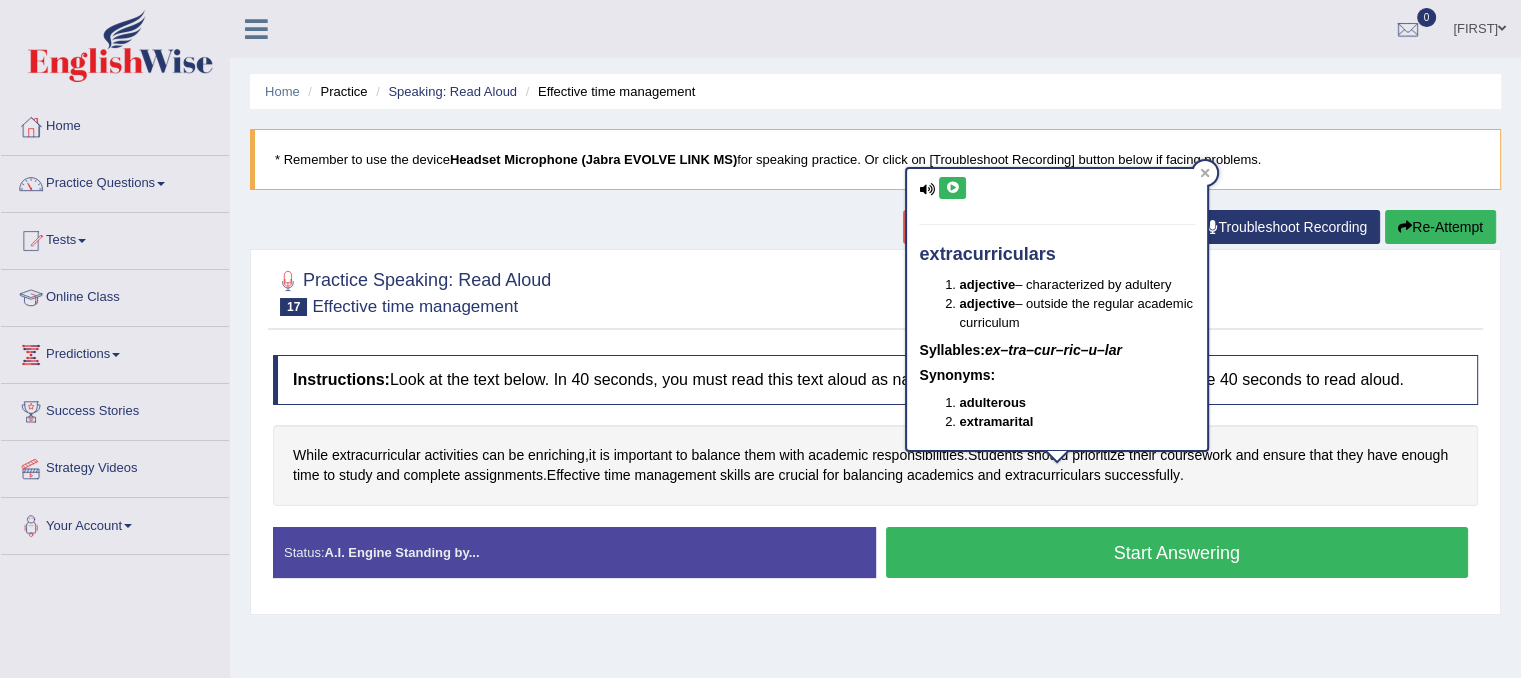 click on "While   extracurricular   activities   can   be   enriching ,  it   is   important   to   balance   them   with   academic   responsibilities .  Students   should   prioritize   their   coursework   and   ensure   that   they   have   enough   time   to   study   and   complete   assignments .  Effective   time   management   skills   are   crucial   for   balancing   academics   and   extracurriculars   successfully ." at bounding box center (875, 465) 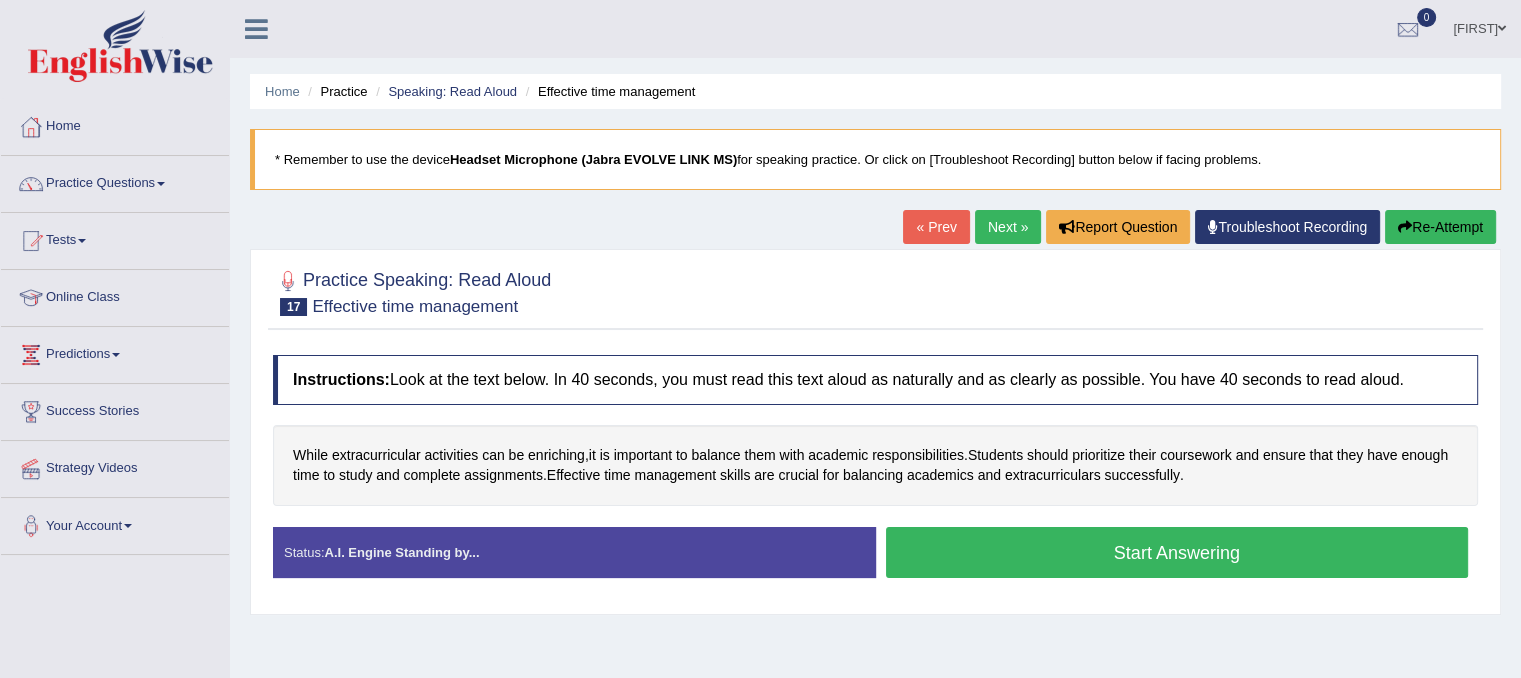 click on "Start Answering" at bounding box center (1177, 552) 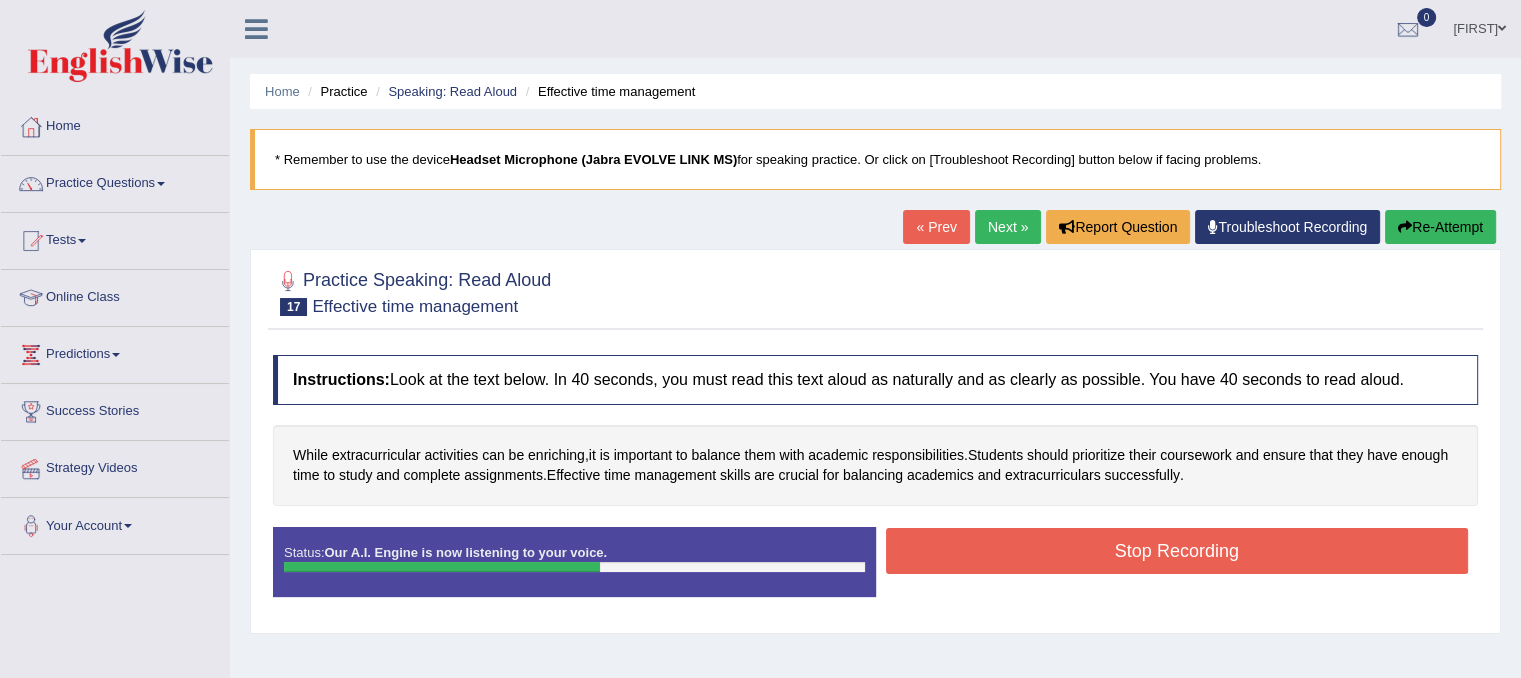 click on "Stop Recording" at bounding box center (1177, 551) 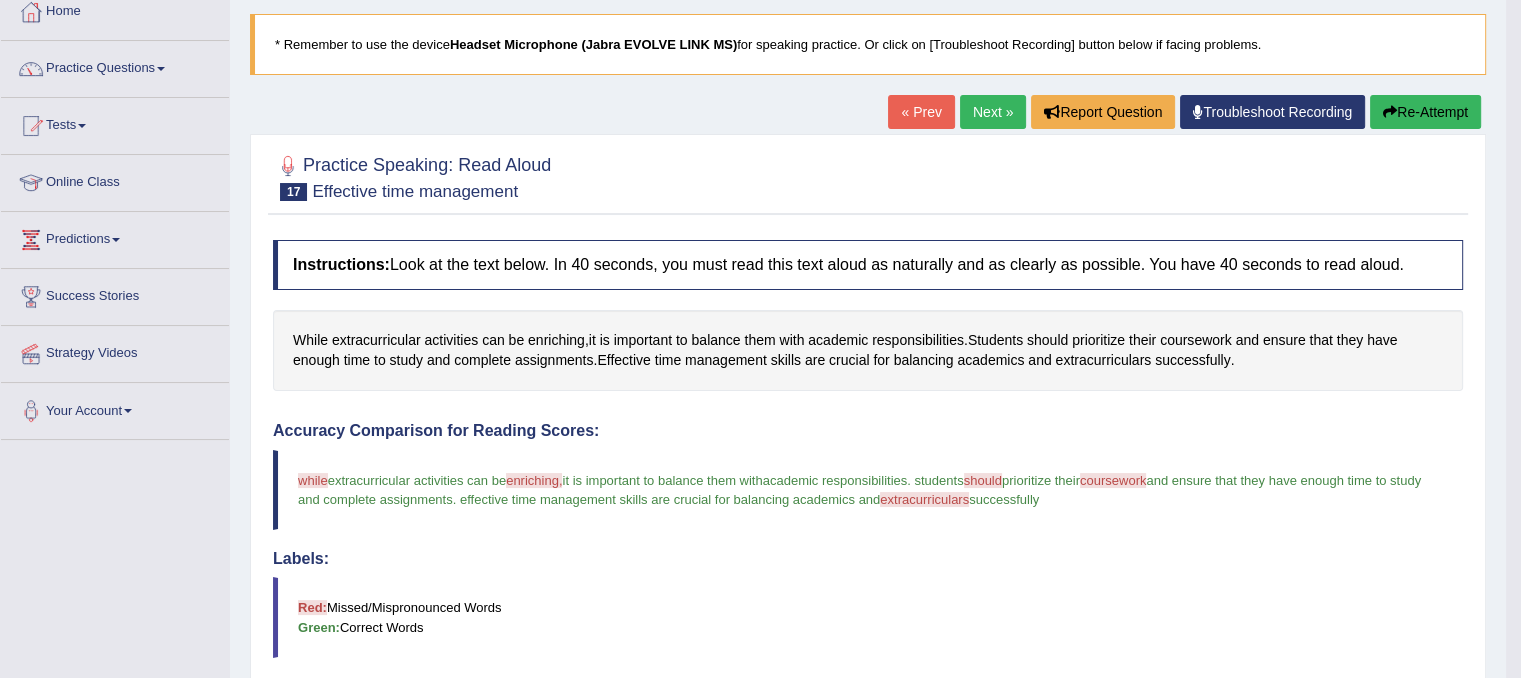 scroll, scrollTop: 0, scrollLeft: 0, axis: both 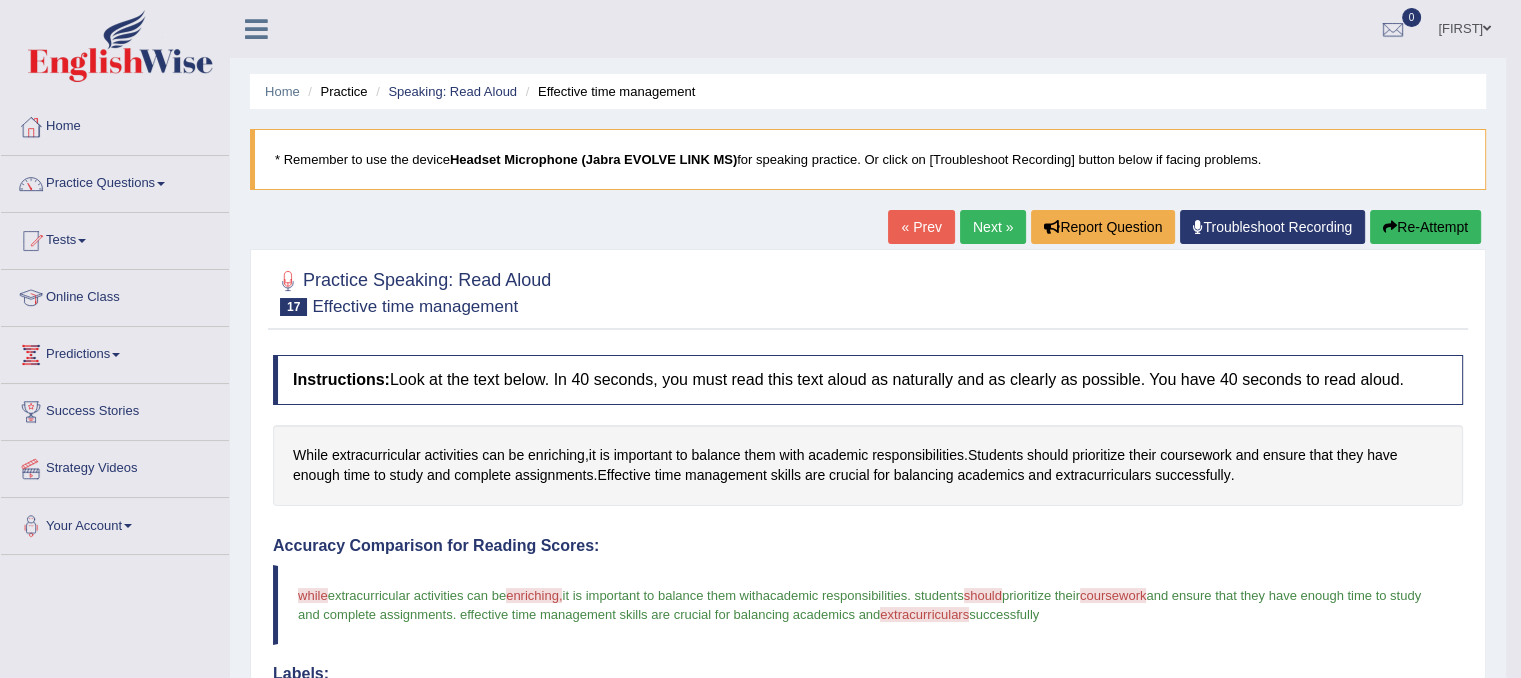 click on "Next »" at bounding box center [993, 227] 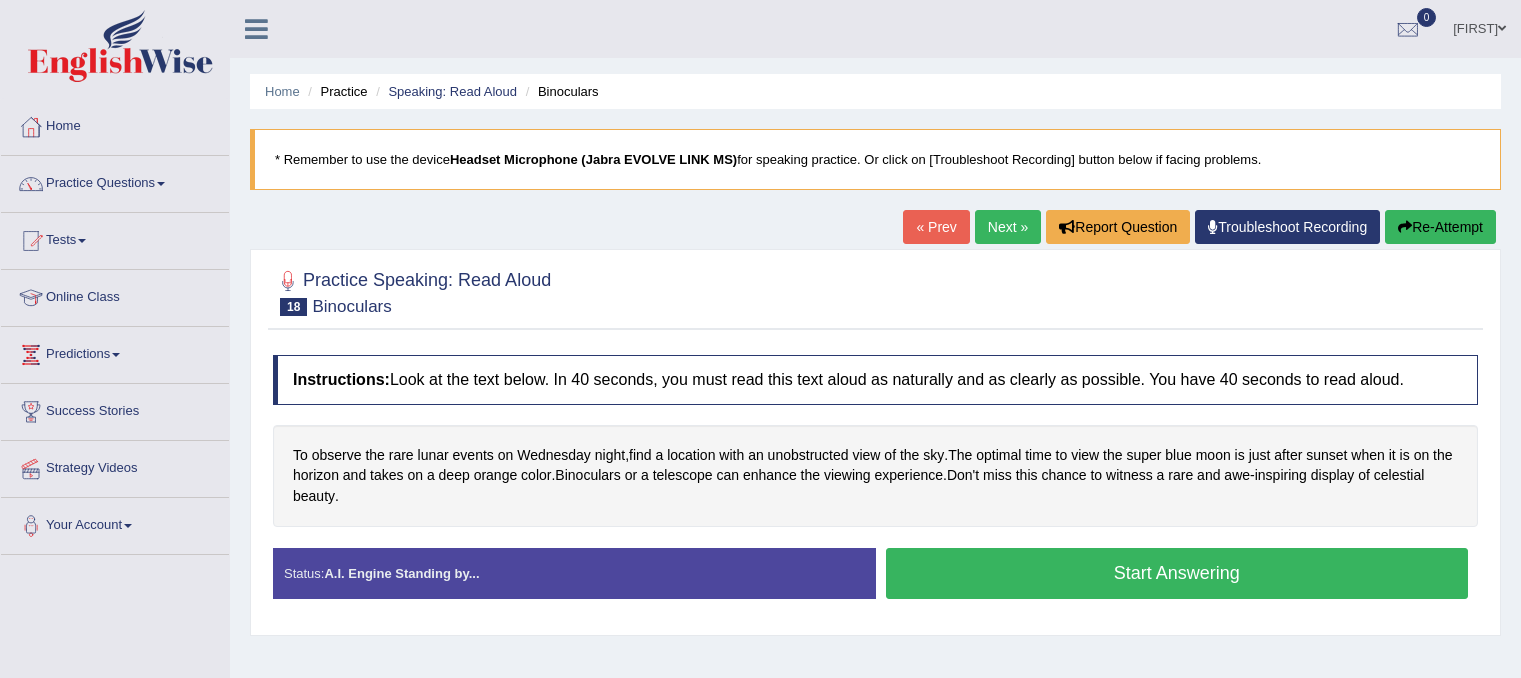 scroll, scrollTop: 0, scrollLeft: 0, axis: both 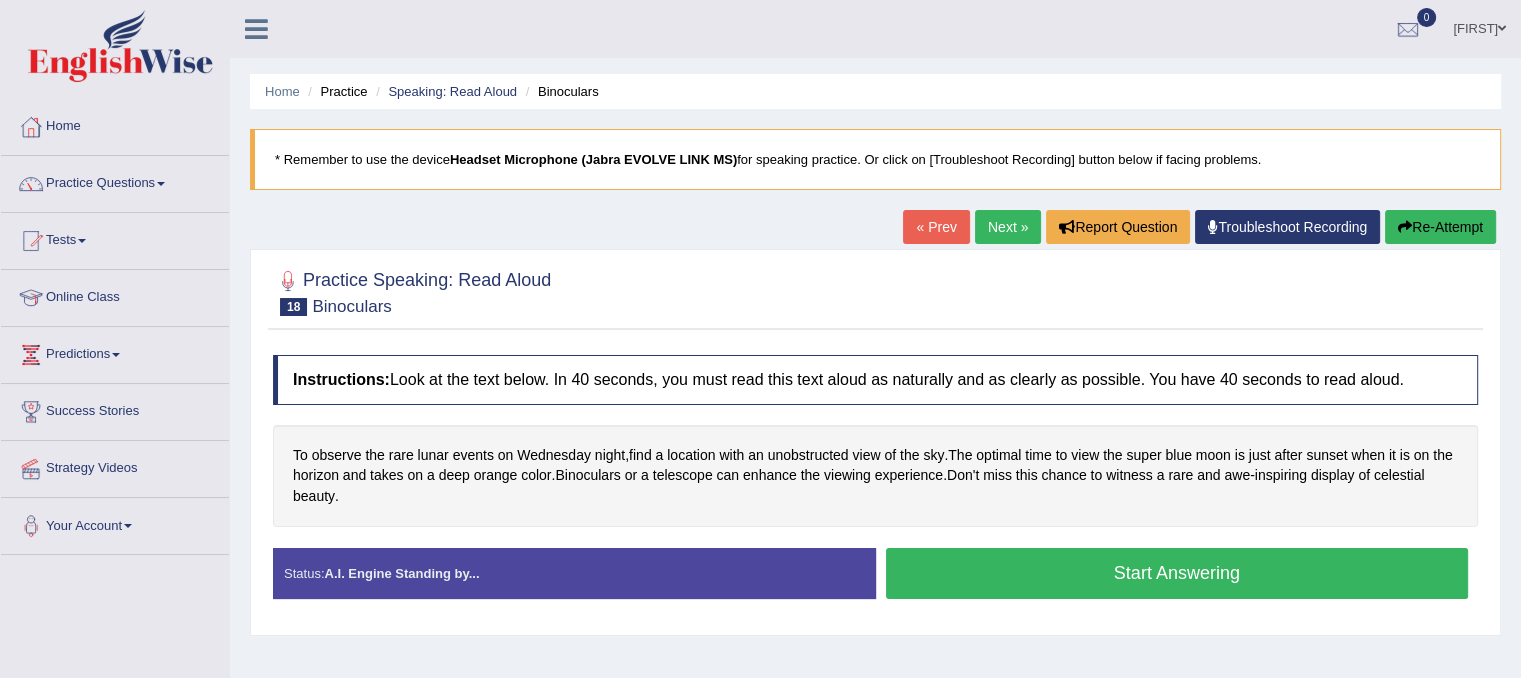 click on "Start Answering" at bounding box center [1177, 573] 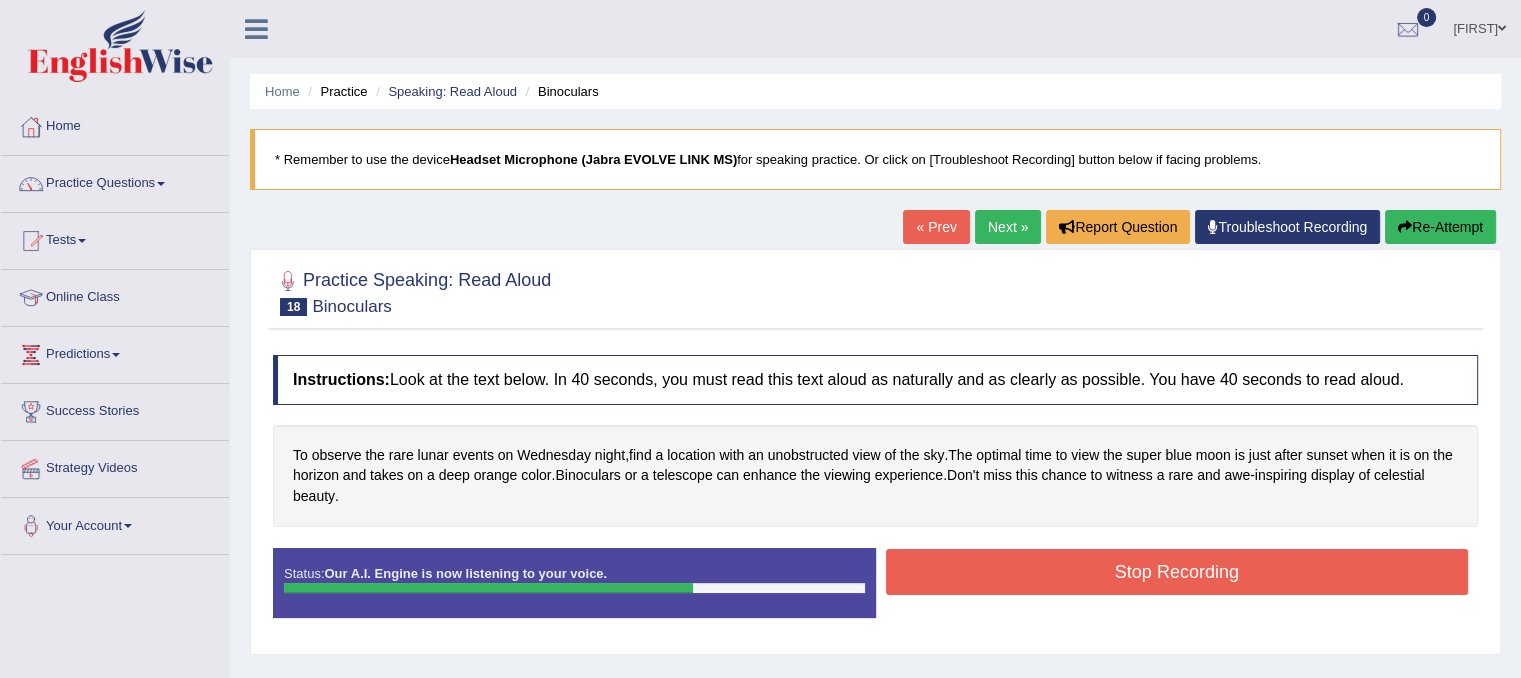click on "Stop Recording" at bounding box center (1177, 572) 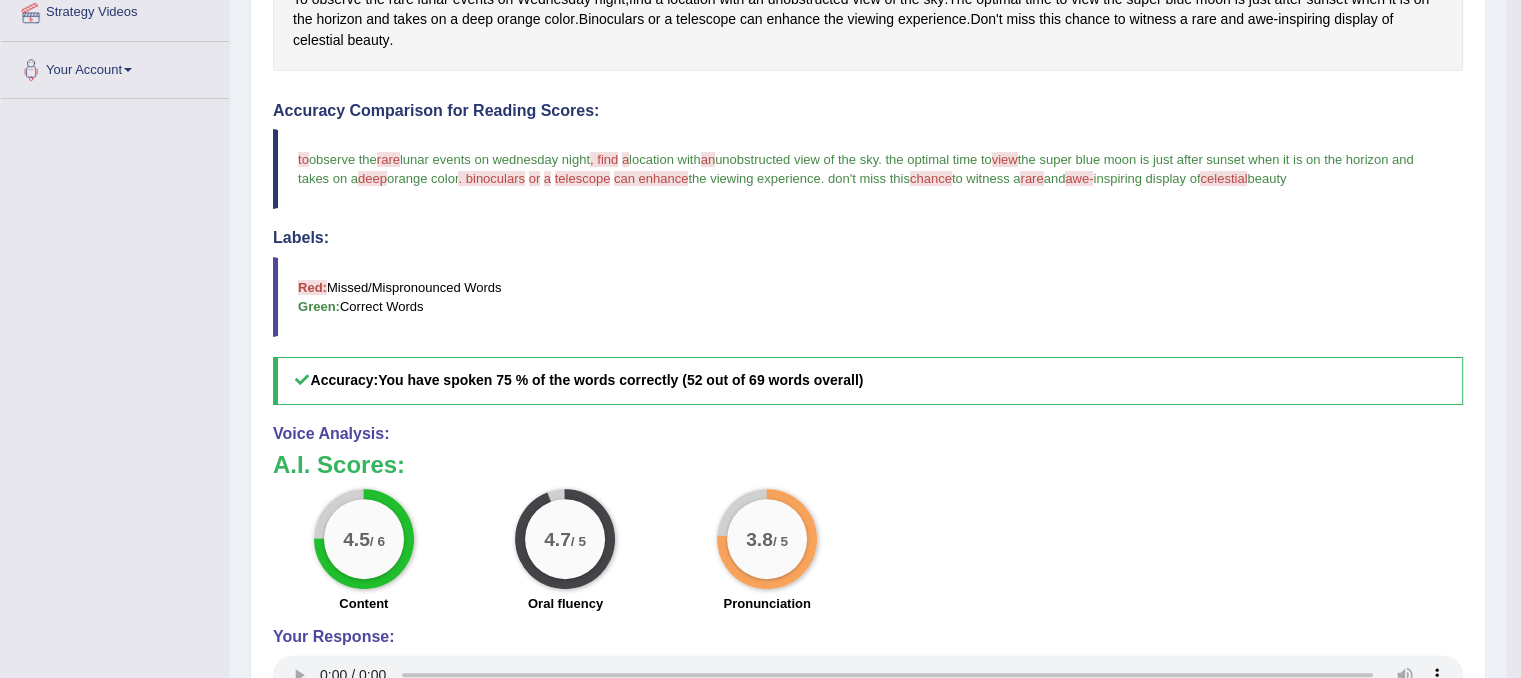 scroll, scrollTop: 445, scrollLeft: 0, axis: vertical 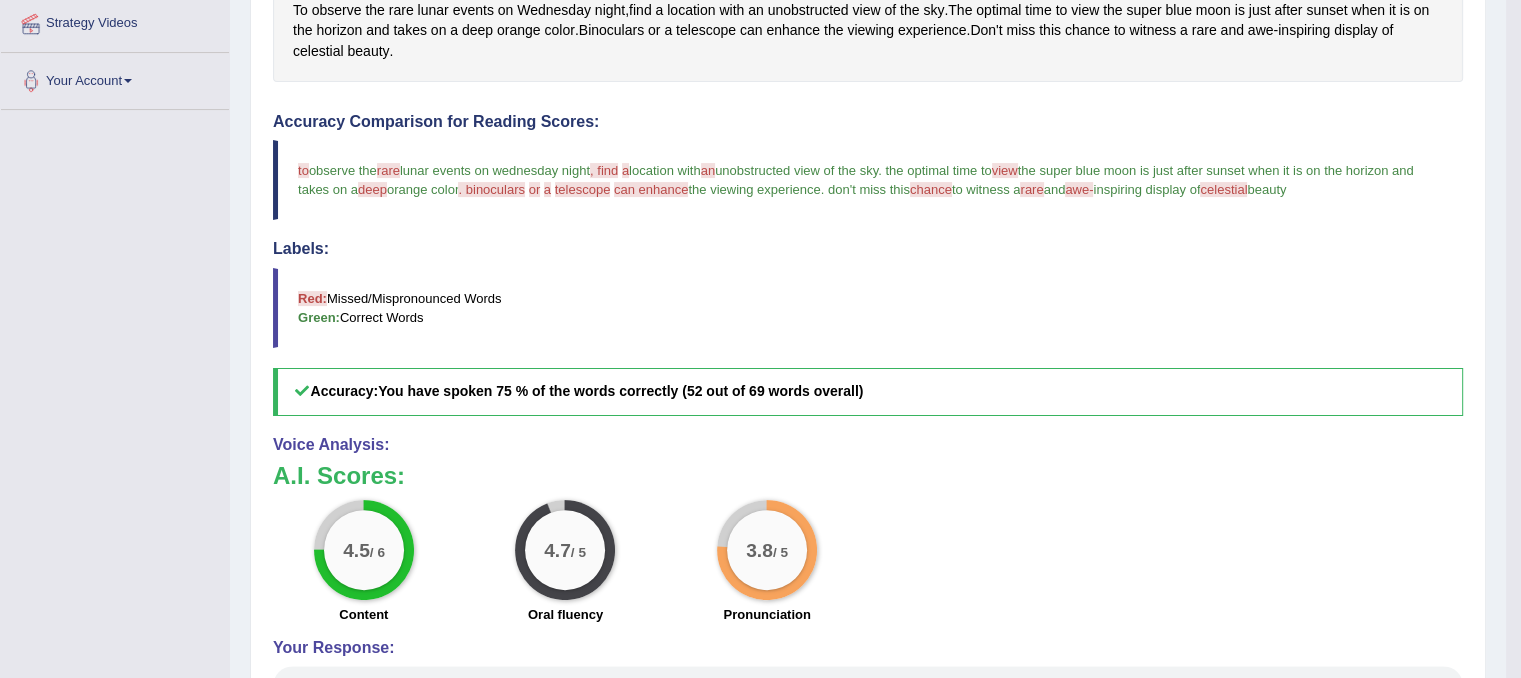 drag, startPoint x: 1504, startPoint y: 555, endPoint x: 1522, endPoint y: 464, distance: 92.76314 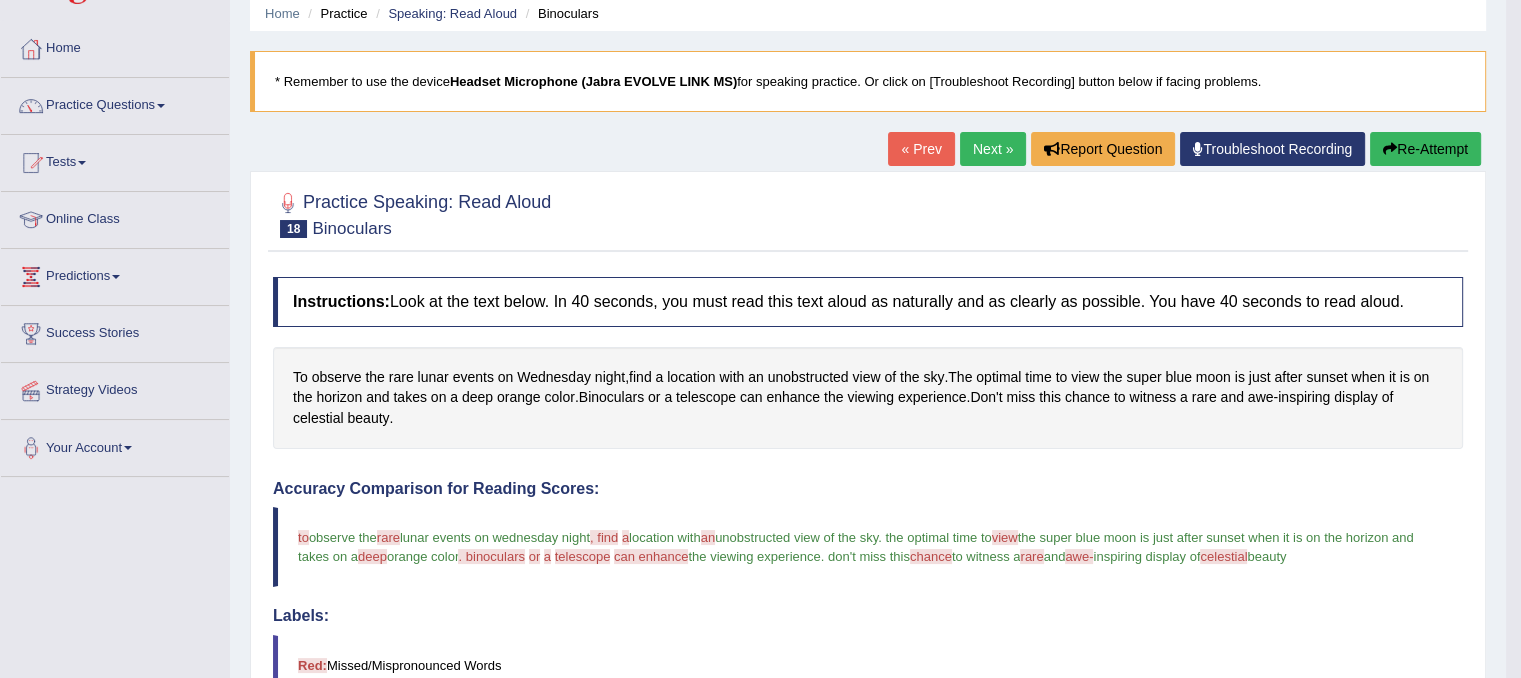 scroll, scrollTop: 55, scrollLeft: 0, axis: vertical 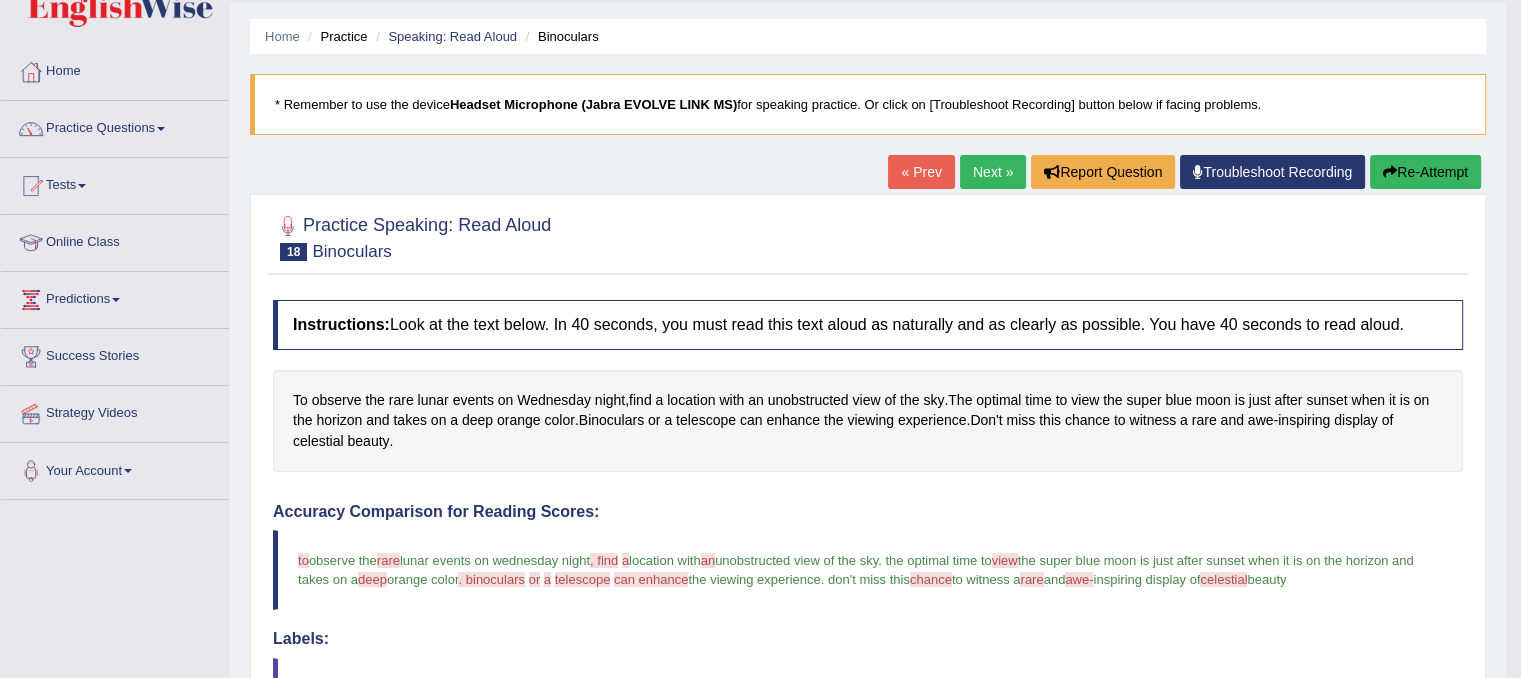 click on "Re-Attempt" at bounding box center [1425, 172] 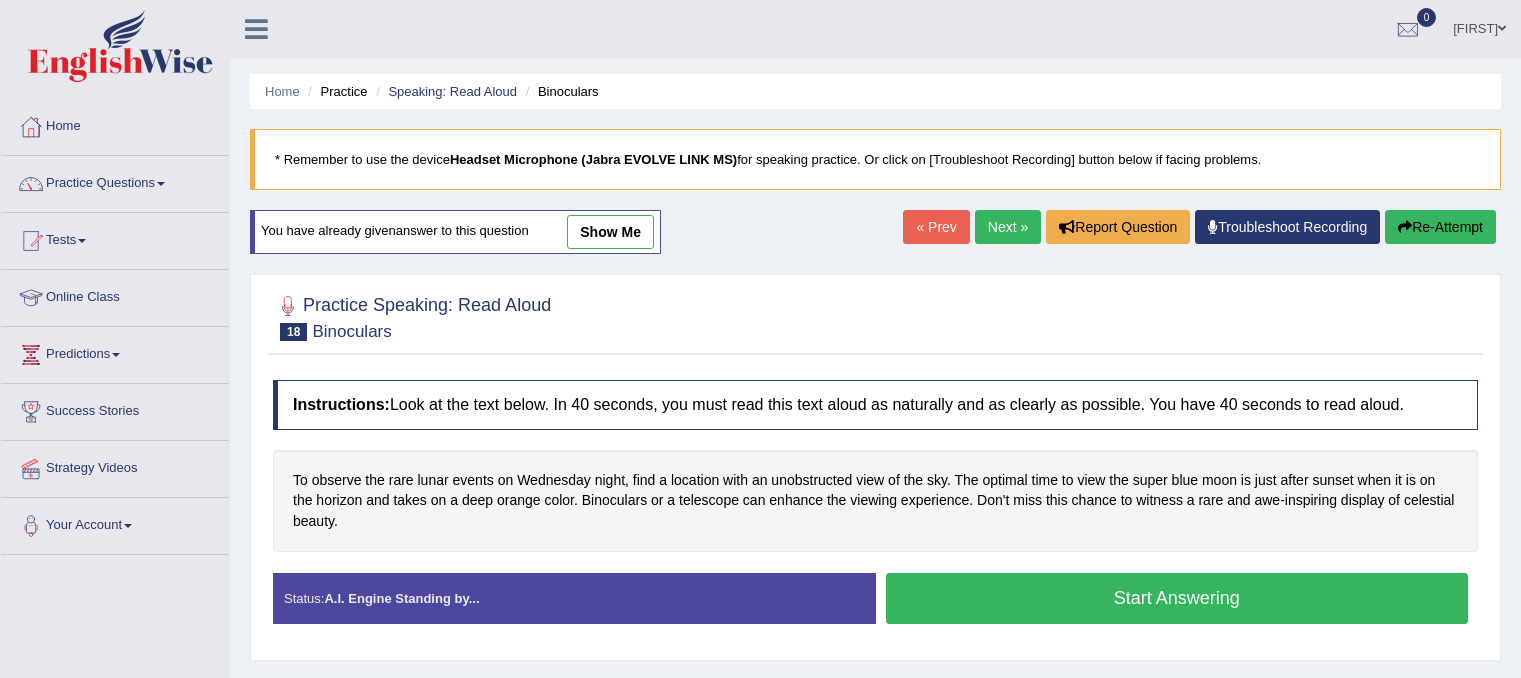 scroll, scrollTop: 55, scrollLeft: 0, axis: vertical 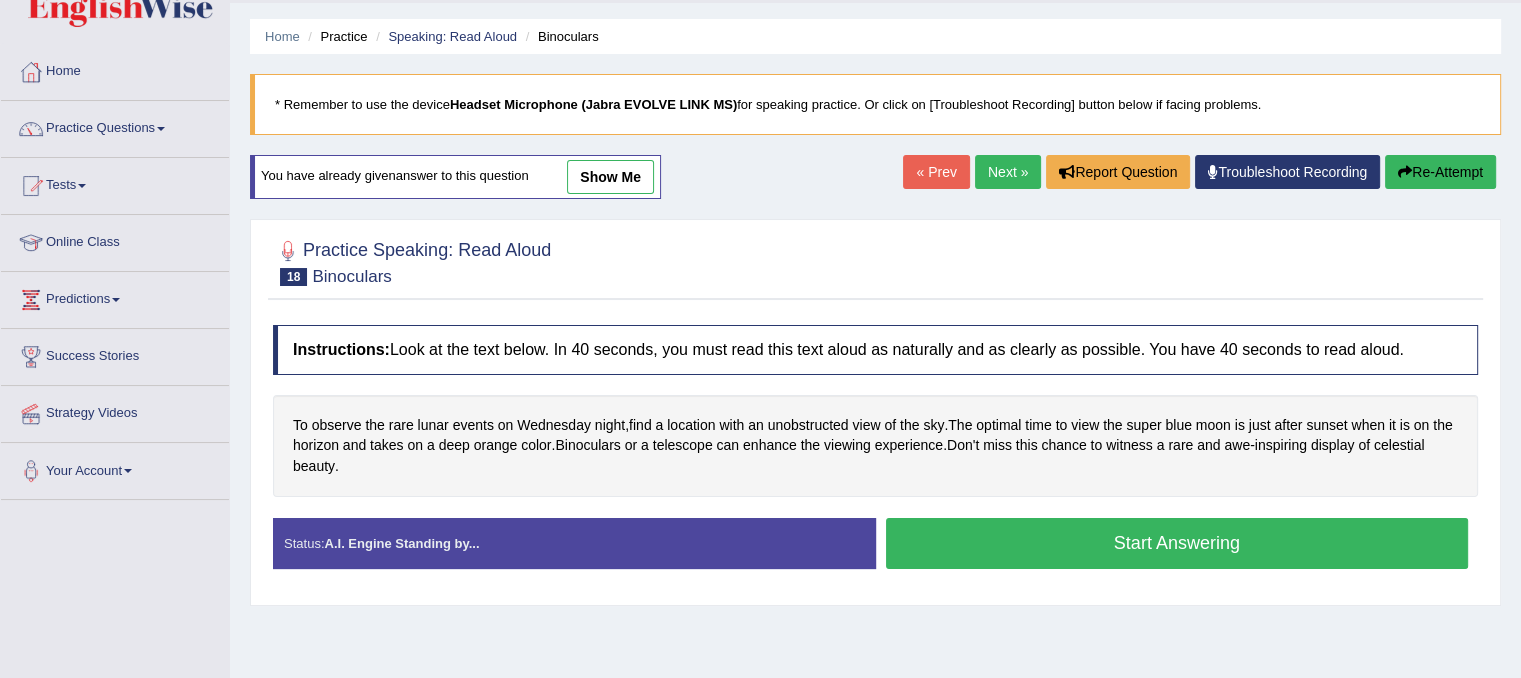 click on "Start Answering" at bounding box center [1177, 543] 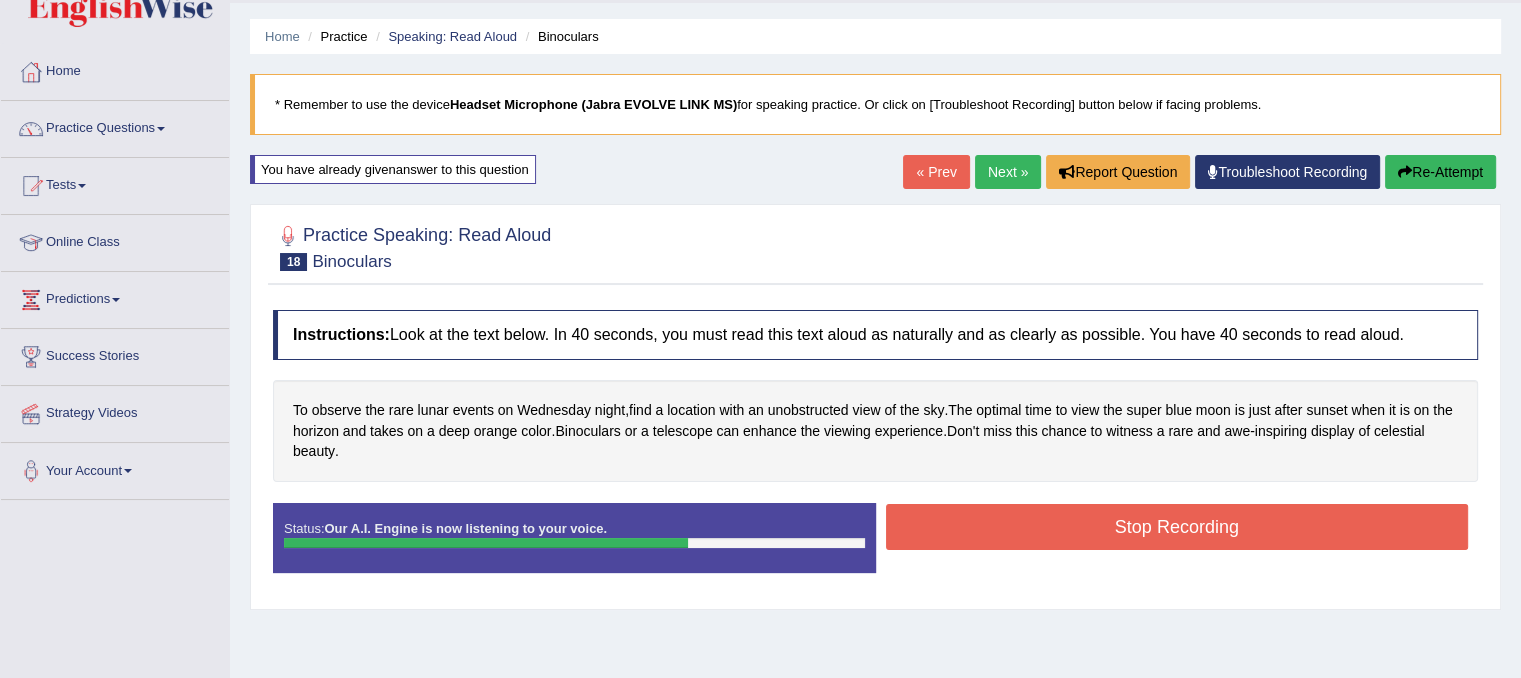click on "Stop Recording" at bounding box center (1177, 527) 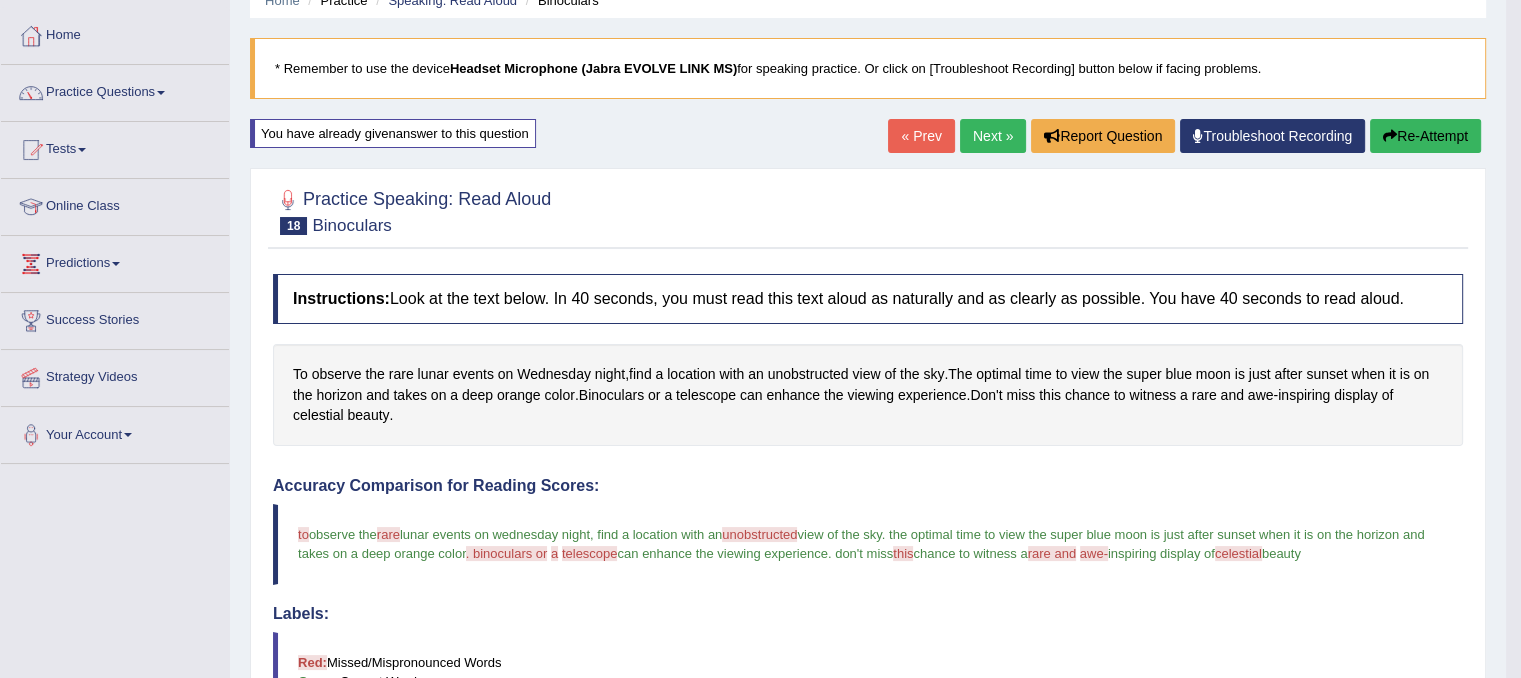 scroll, scrollTop: 80, scrollLeft: 0, axis: vertical 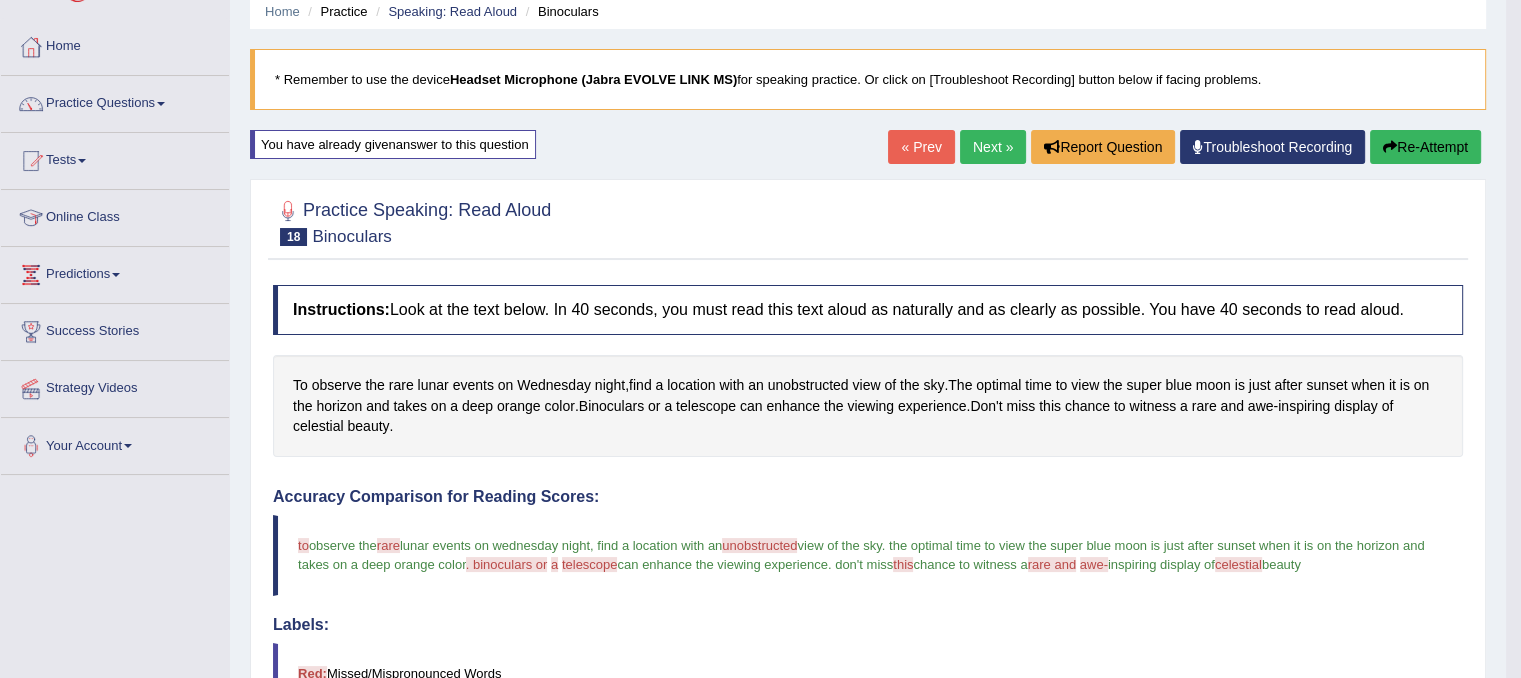 click on "Next »" at bounding box center (993, 147) 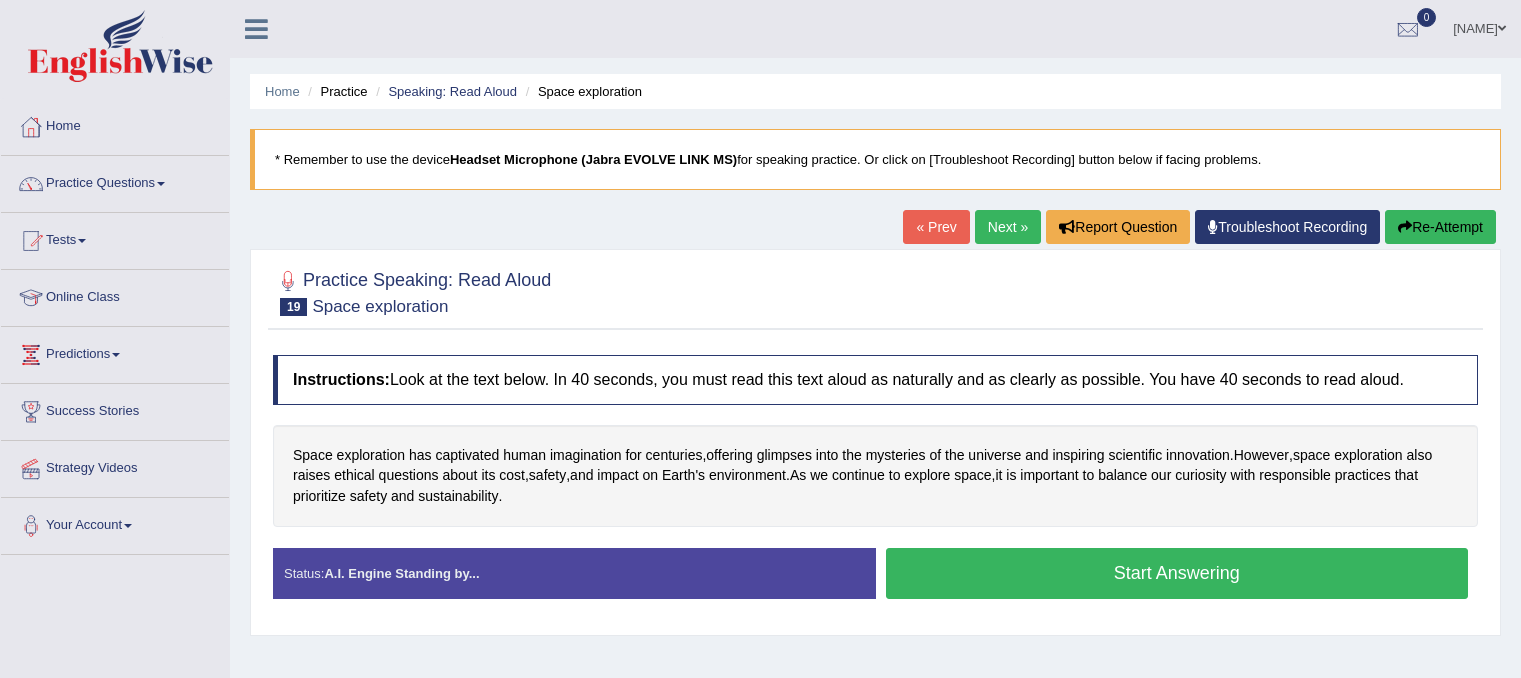 scroll, scrollTop: 0, scrollLeft: 0, axis: both 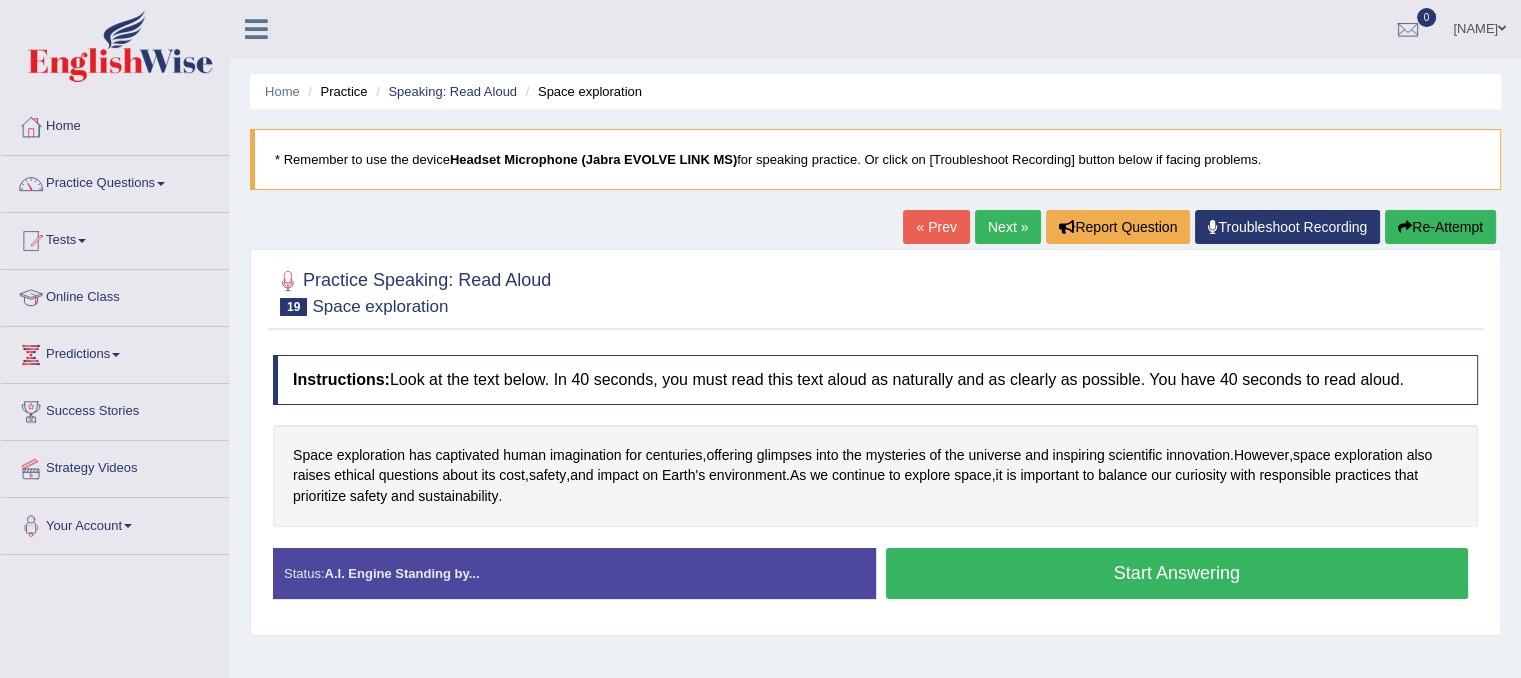 click on "Start Answering" at bounding box center (1177, 573) 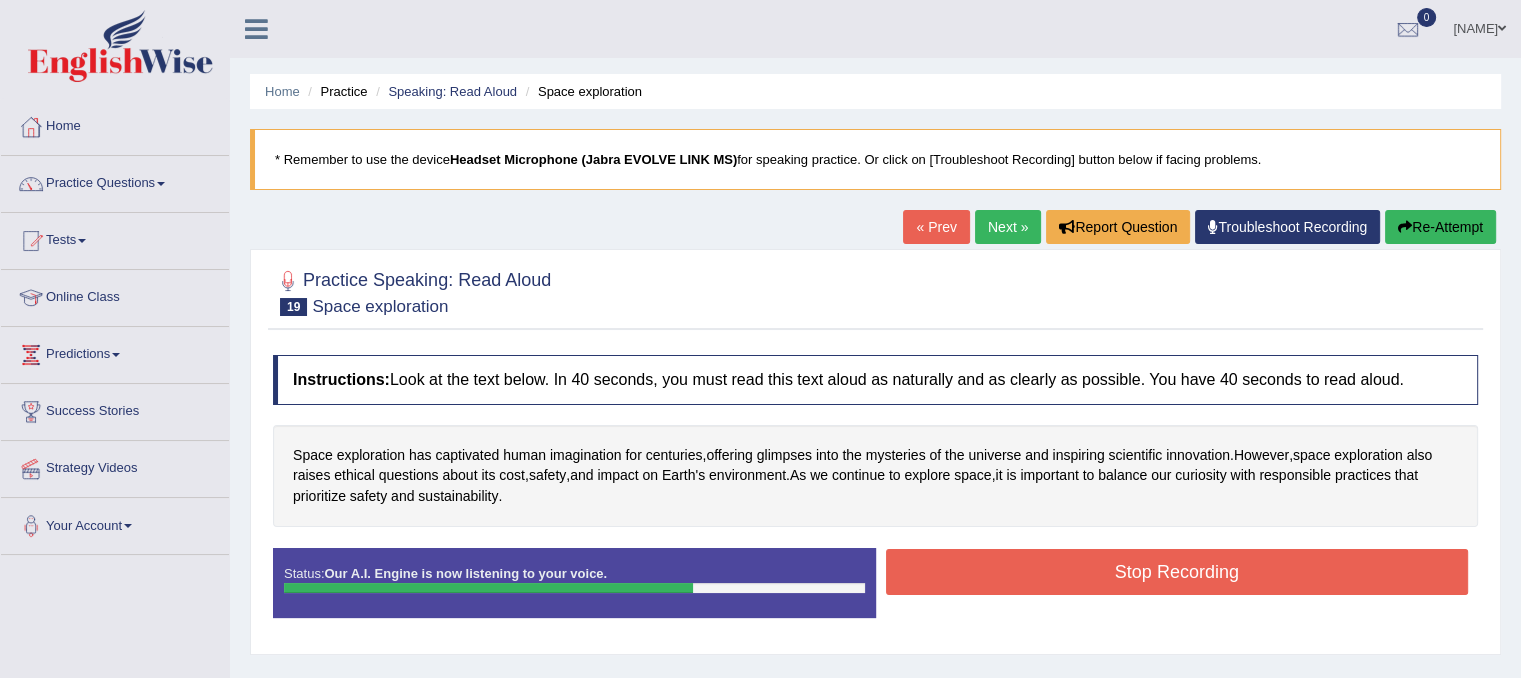 click on "Stop Recording" at bounding box center (1177, 572) 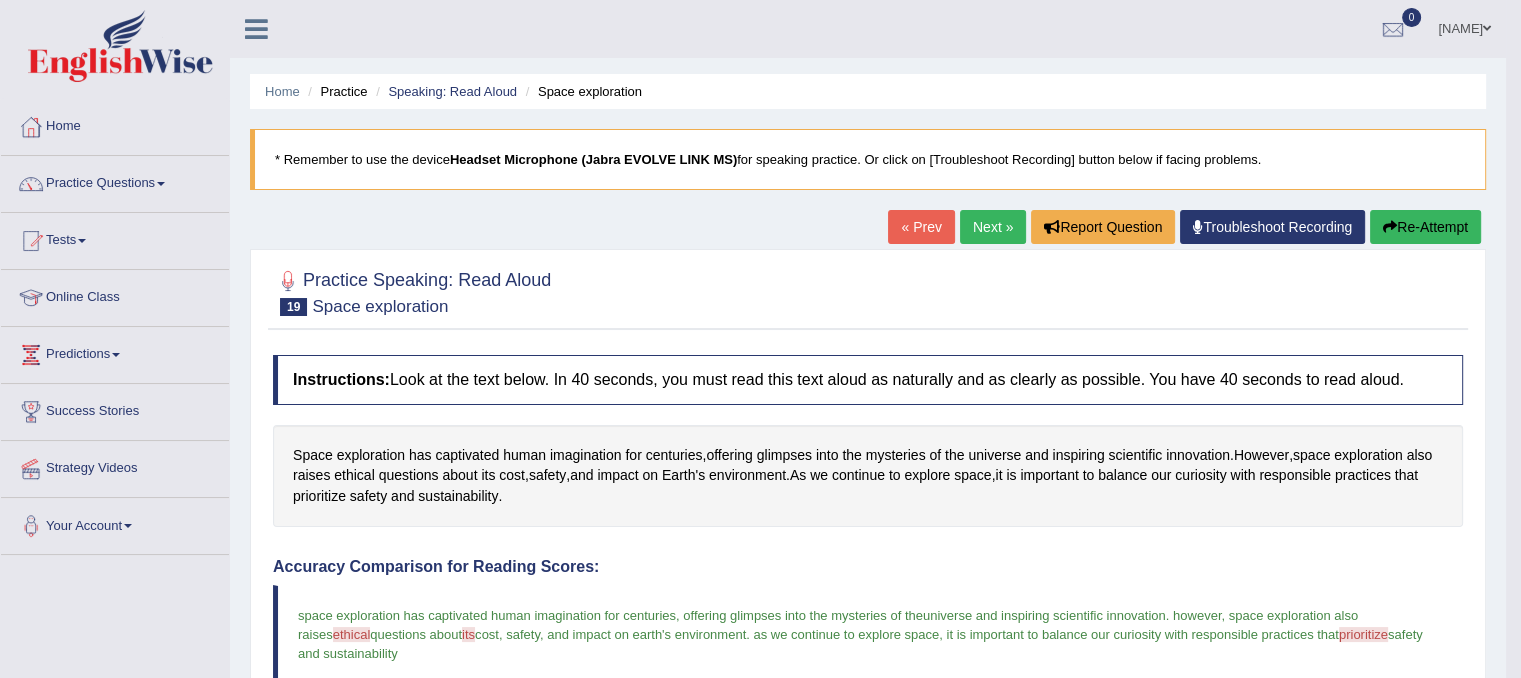 drag, startPoint x: 1517, startPoint y: 337, endPoint x: 1492, endPoint y: 571, distance: 235.33168 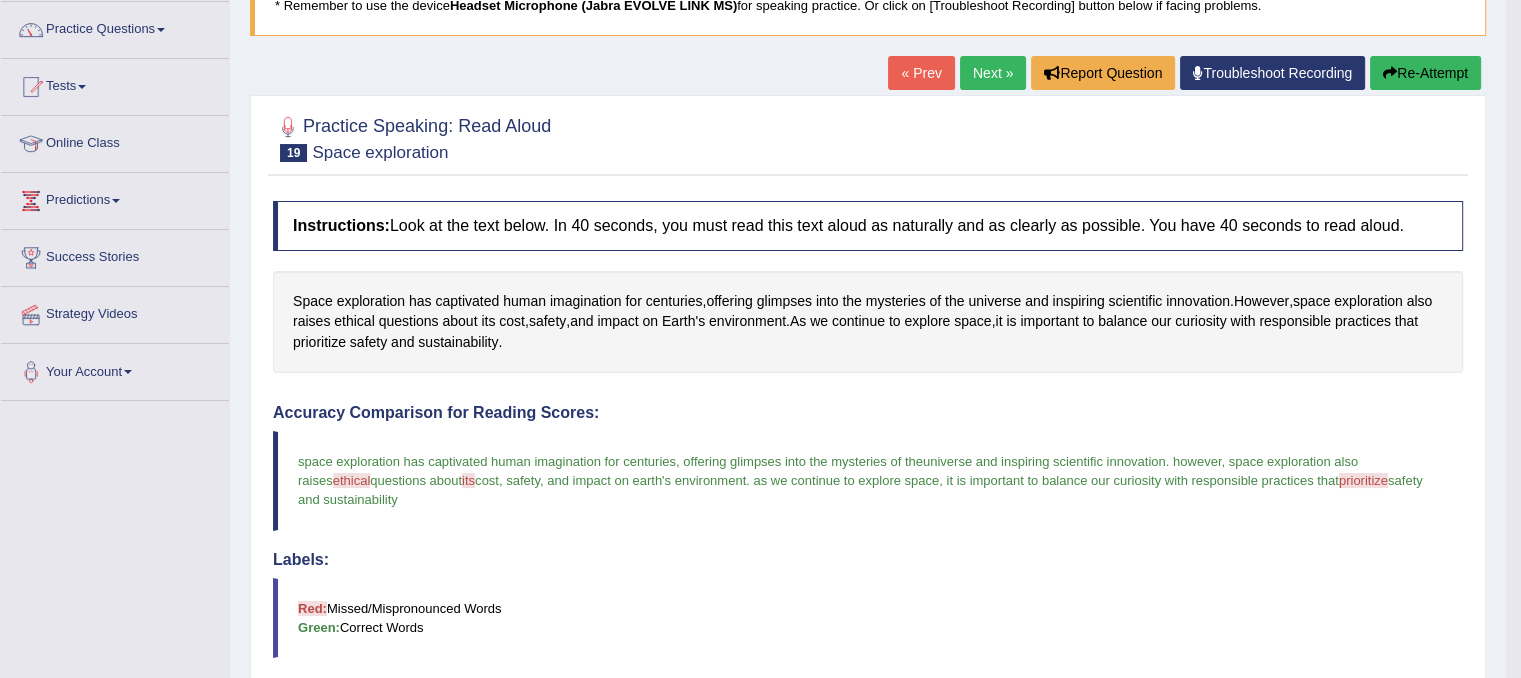 scroll, scrollTop: 0, scrollLeft: 0, axis: both 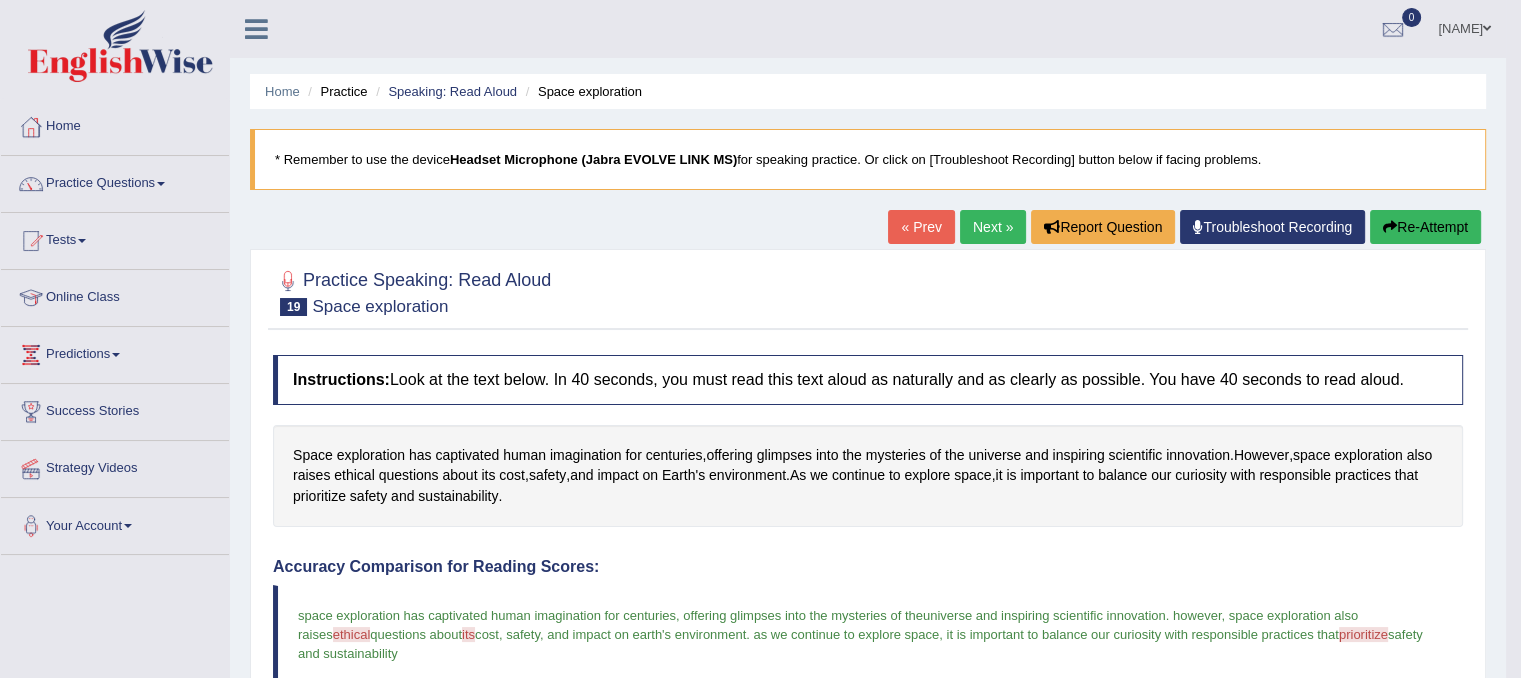 click on "Next »" at bounding box center (993, 227) 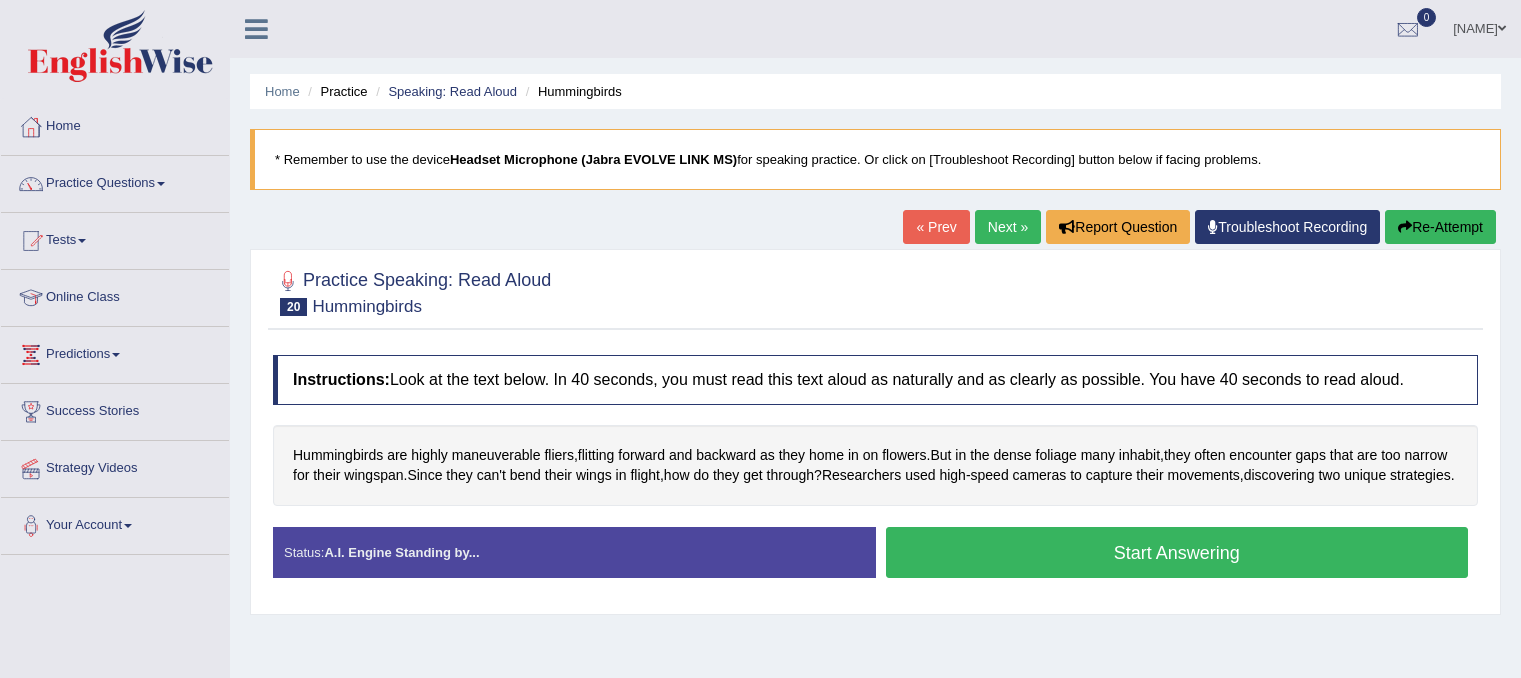 scroll, scrollTop: 0, scrollLeft: 0, axis: both 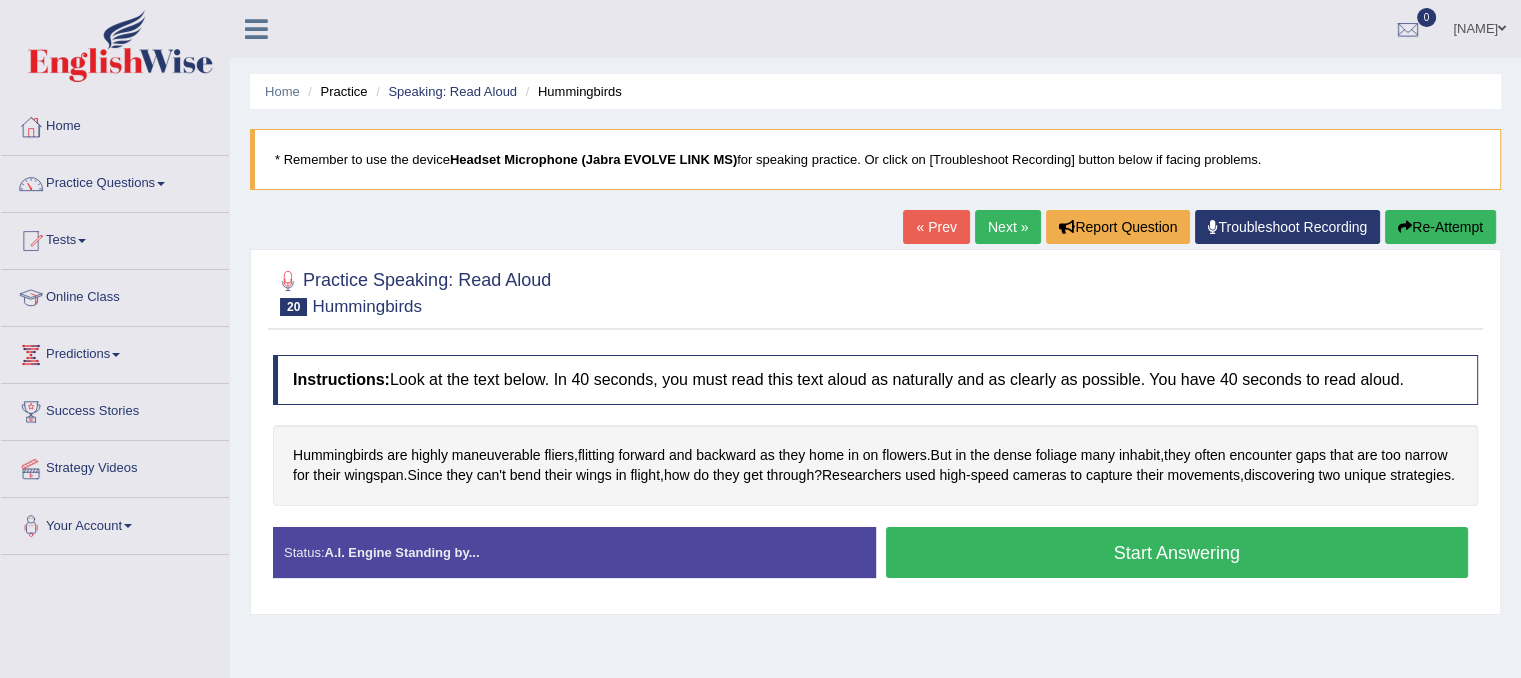 click on "A.I. Engine Standing by..." at bounding box center [401, 552] 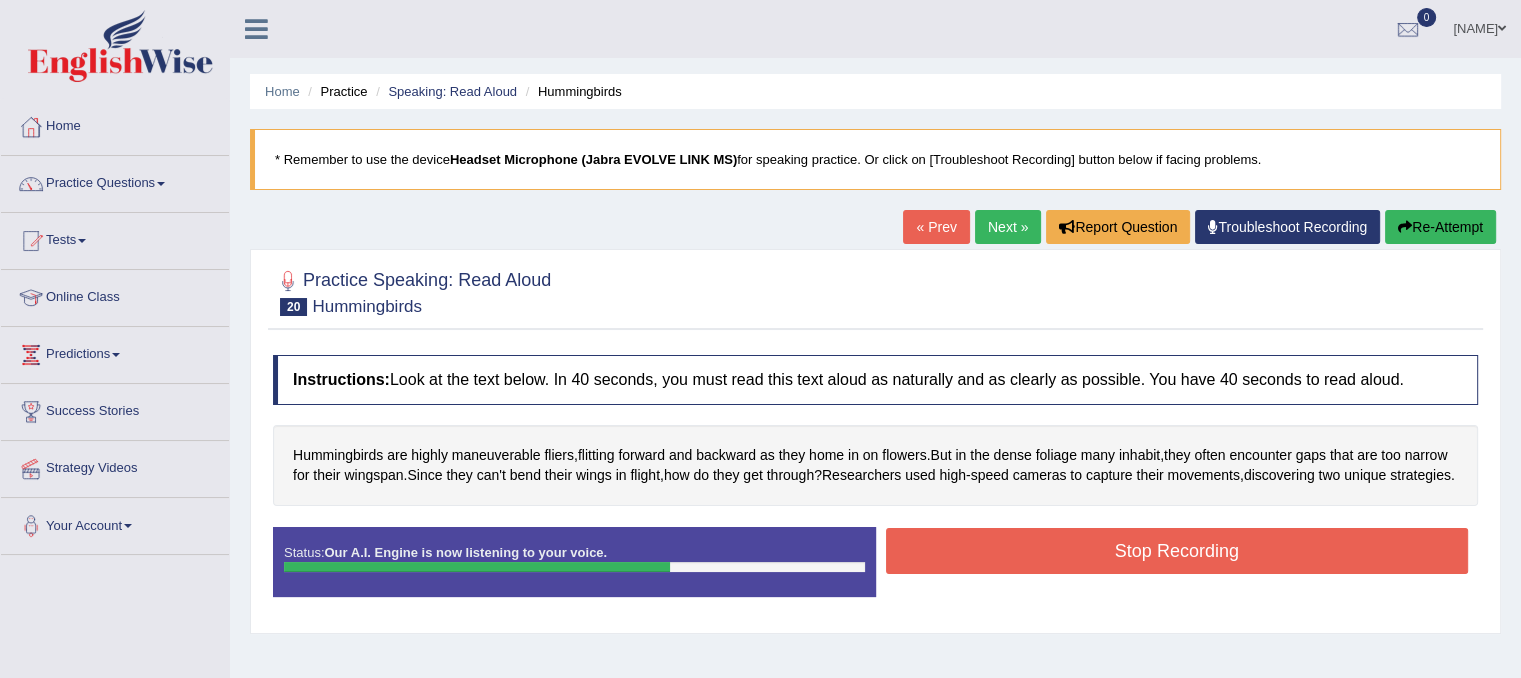 click on "Stop Recording" at bounding box center [1177, 551] 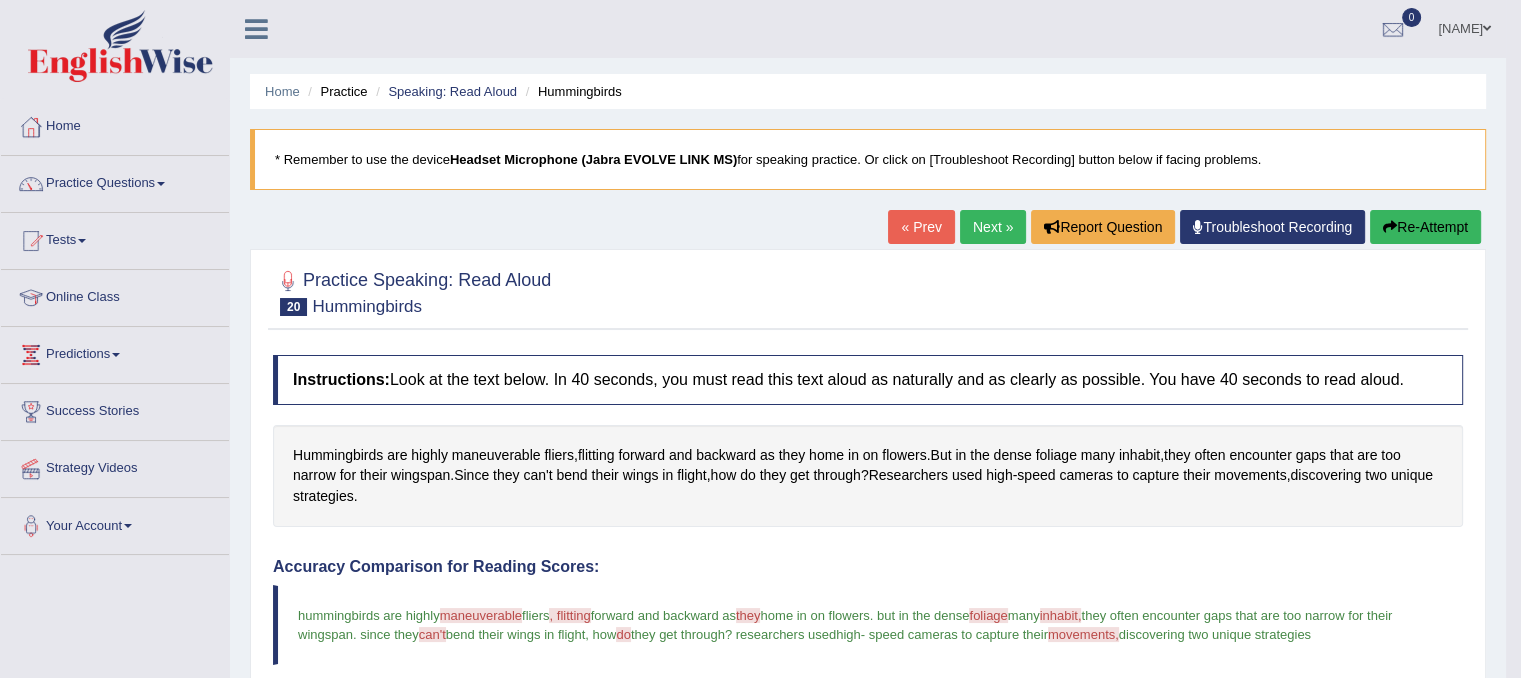drag, startPoint x: 1118, startPoint y: 554, endPoint x: 1119, endPoint y: 724, distance: 170.00294 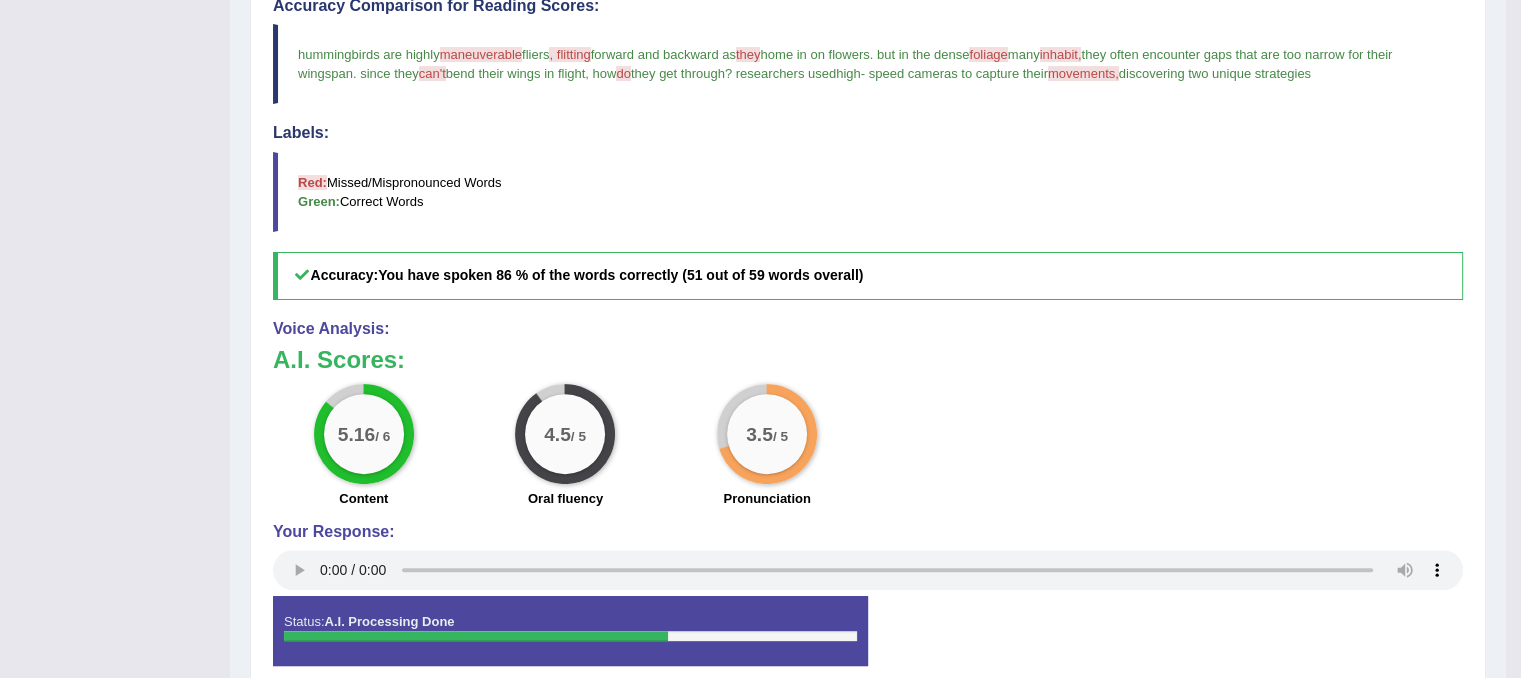 scroll, scrollTop: 0, scrollLeft: 0, axis: both 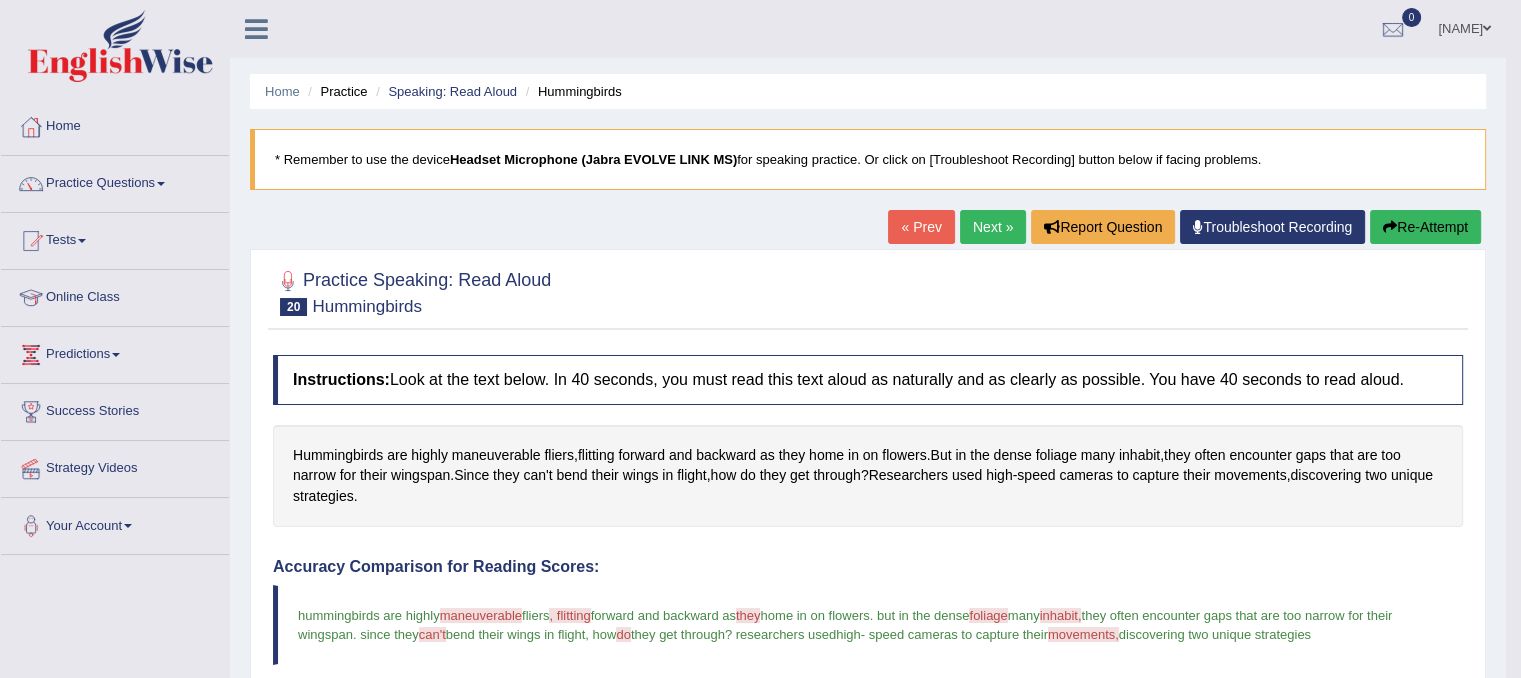 click on "Next »" at bounding box center (993, 227) 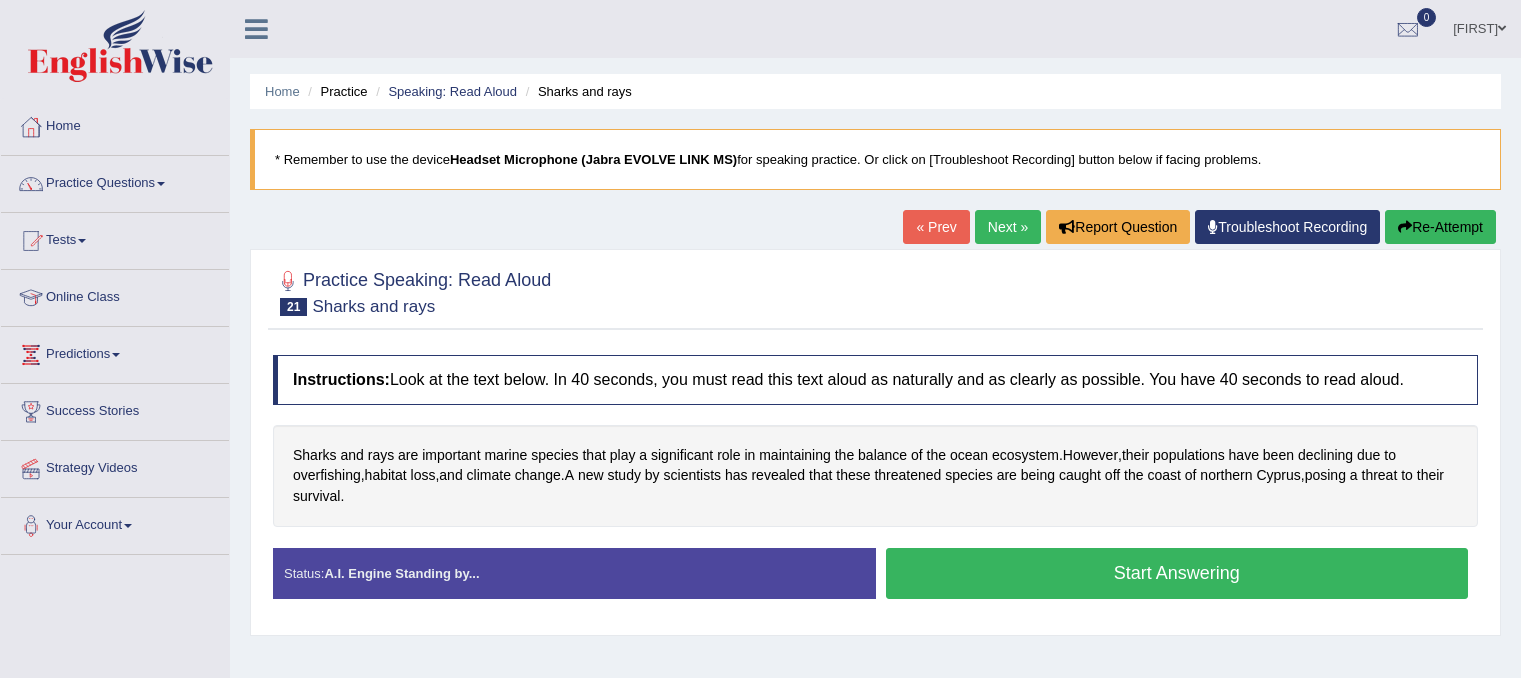 scroll, scrollTop: 0, scrollLeft: 0, axis: both 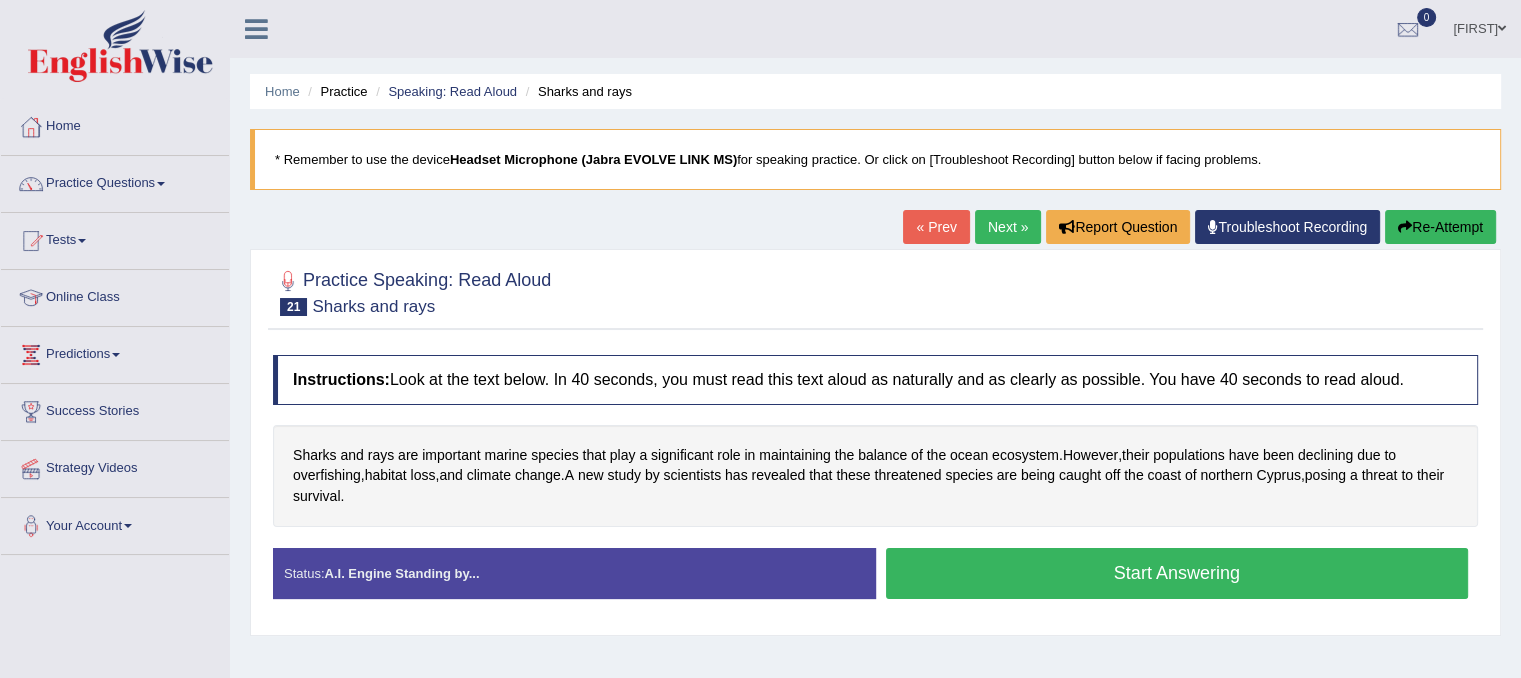 click on "Start Answering" at bounding box center (1177, 573) 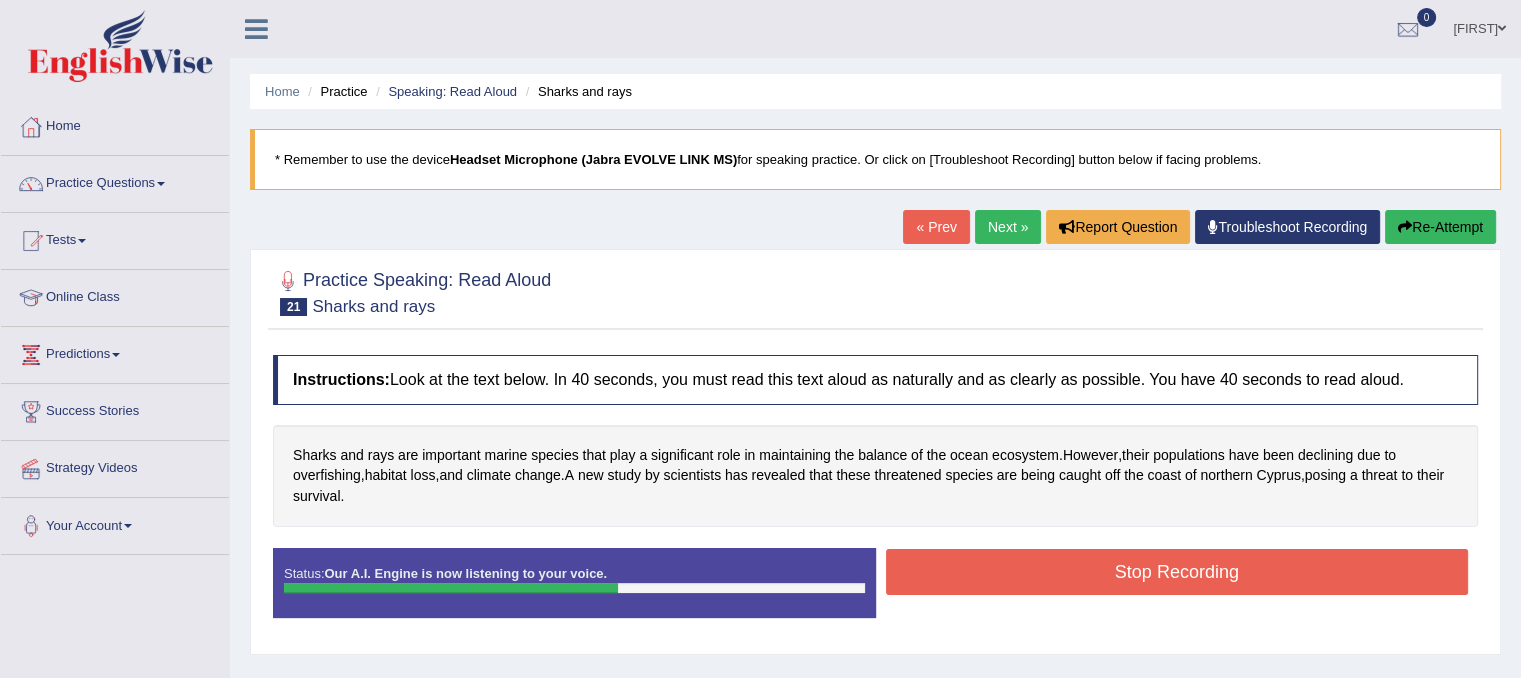 click on "Stop Recording" at bounding box center [1177, 572] 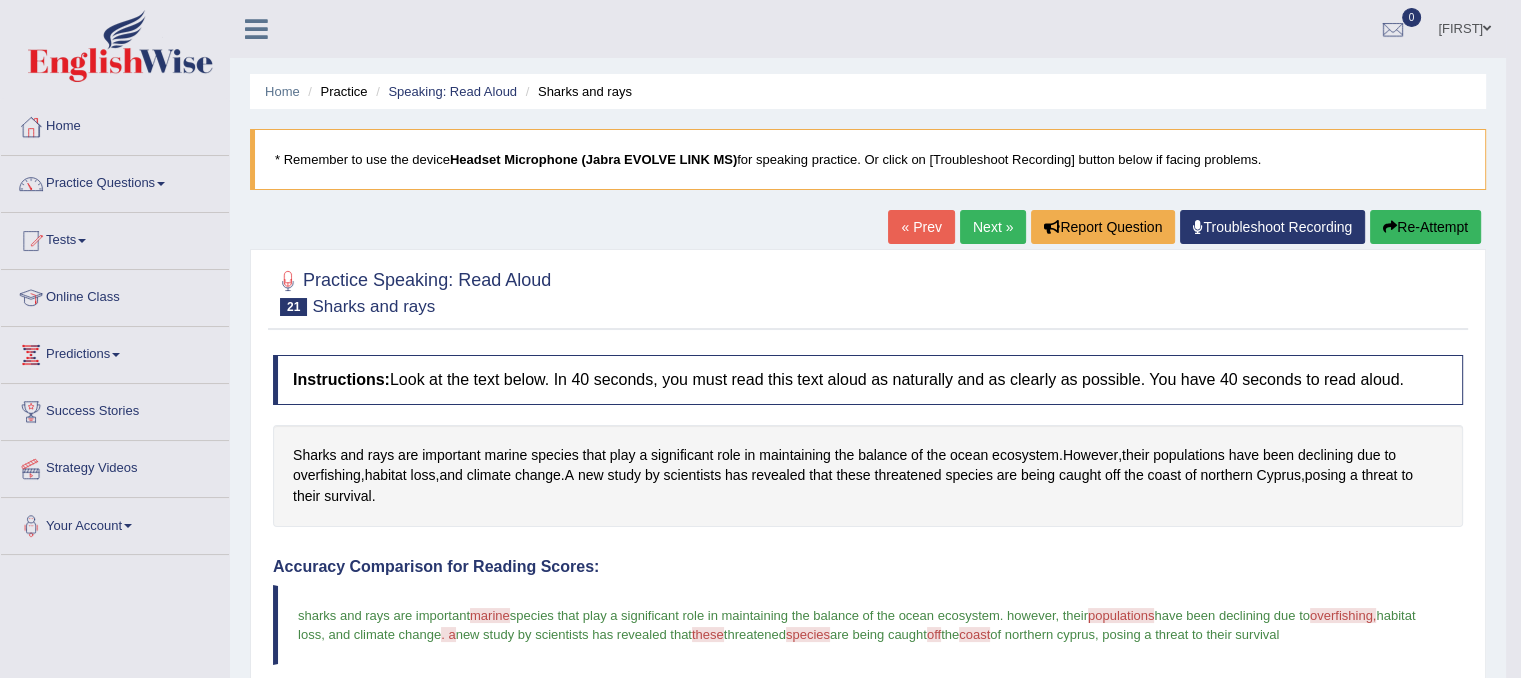 drag, startPoint x: 1520, startPoint y: 295, endPoint x: 1535, endPoint y: 457, distance: 162.69296 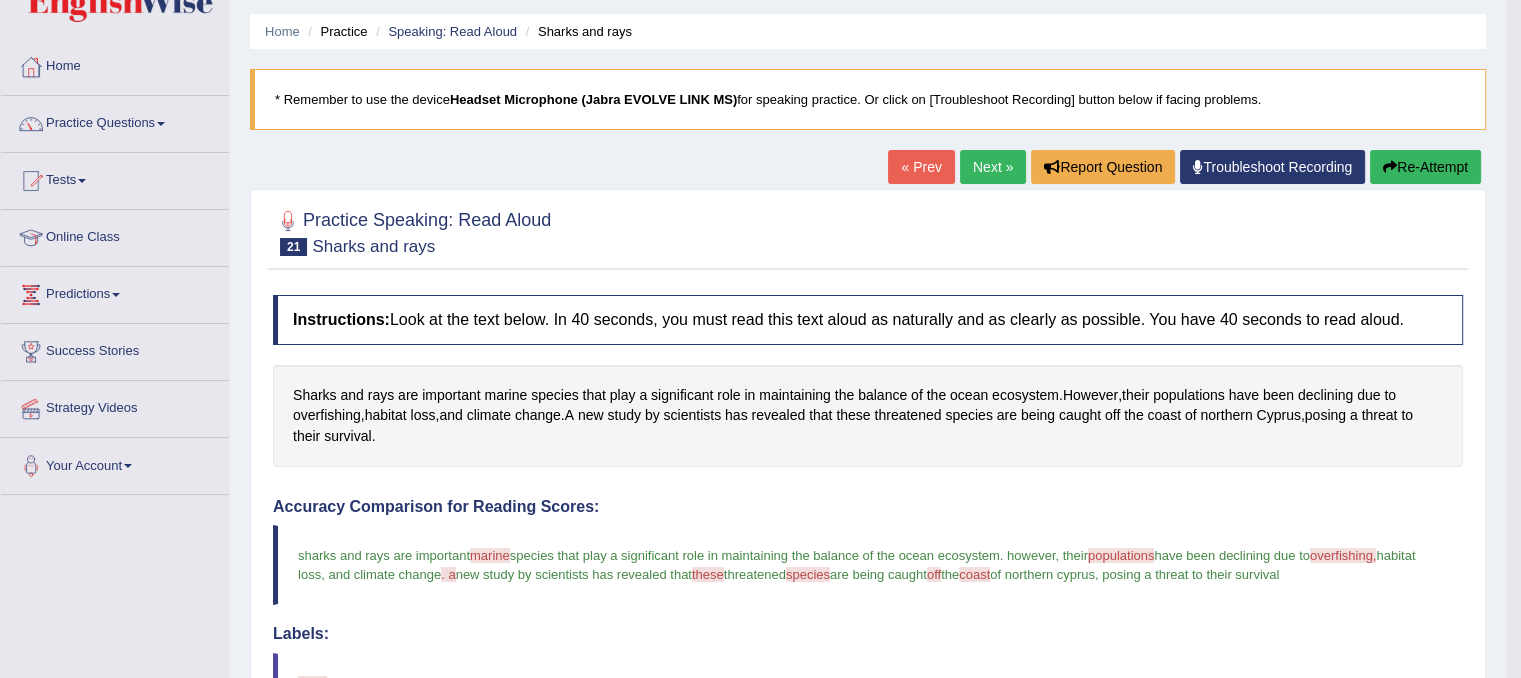 scroll, scrollTop: 56, scrollLeft: 0, axis: vertical 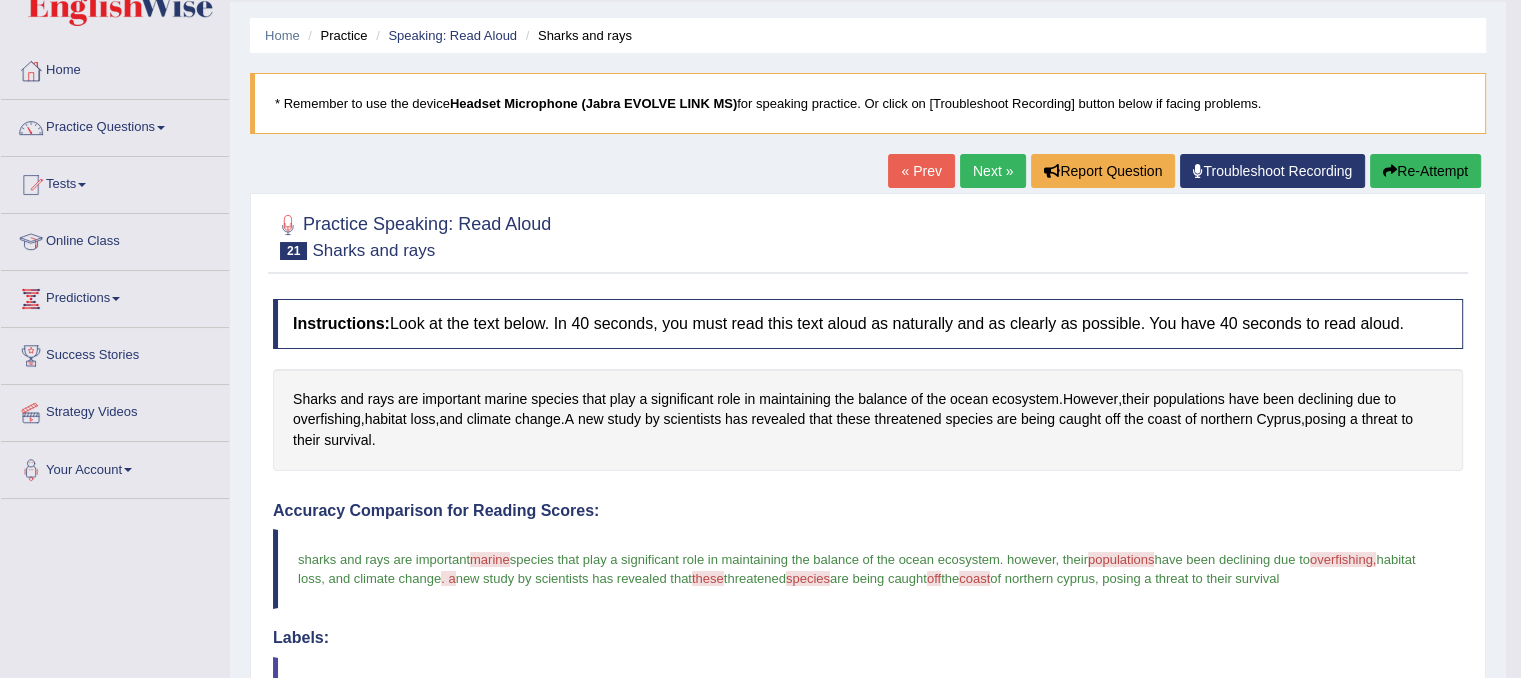 click on "Next »" at bounding box center (993, 171) 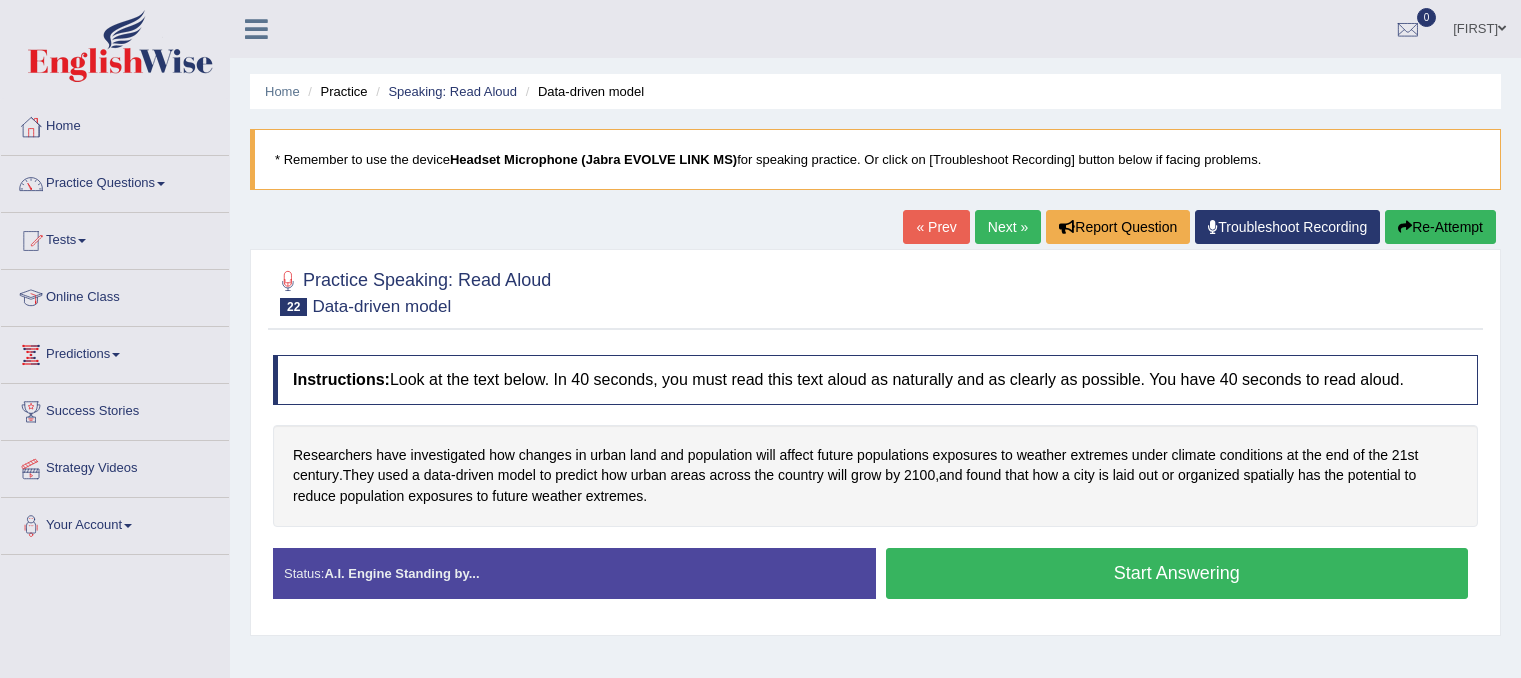 scroll, scrollTop: 0, scrollLeft: 0, axis: both 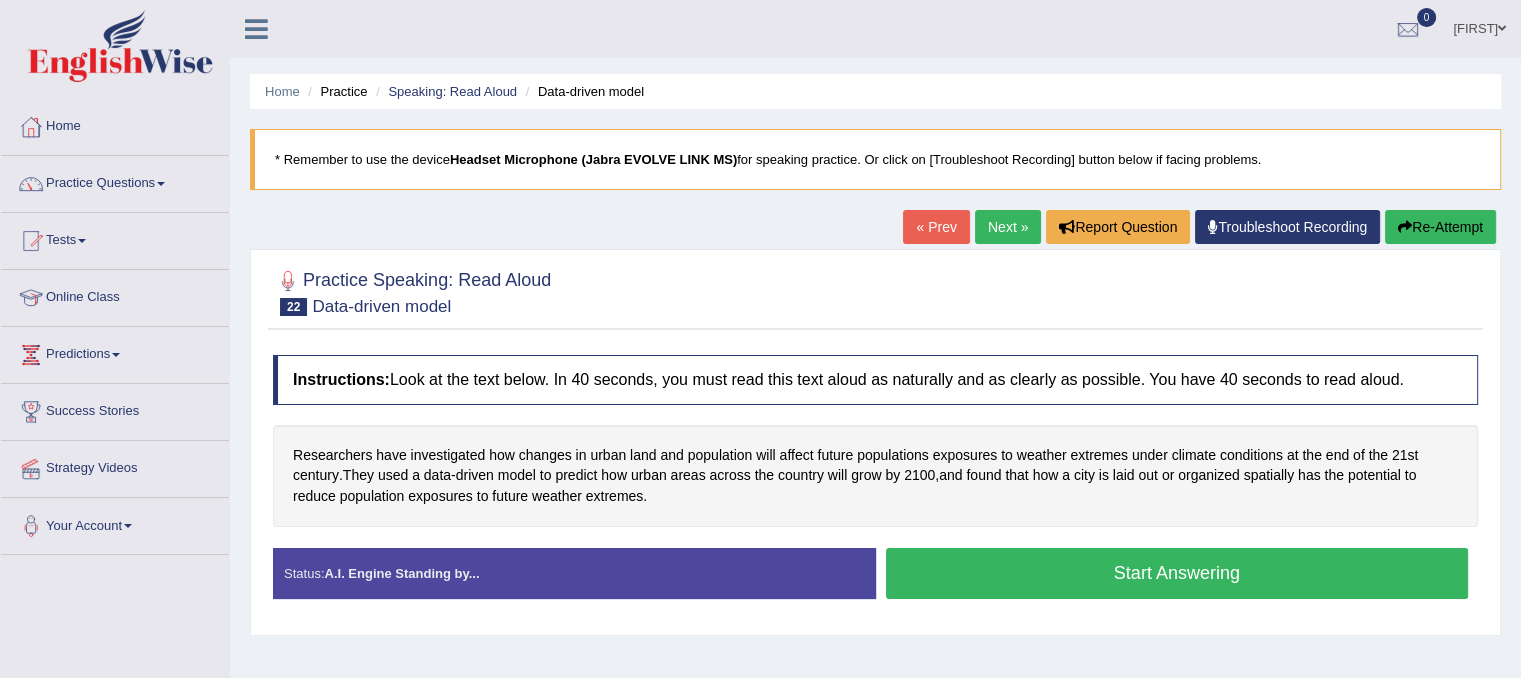 click on "Start Answering" at bounding box center (1177, 573) 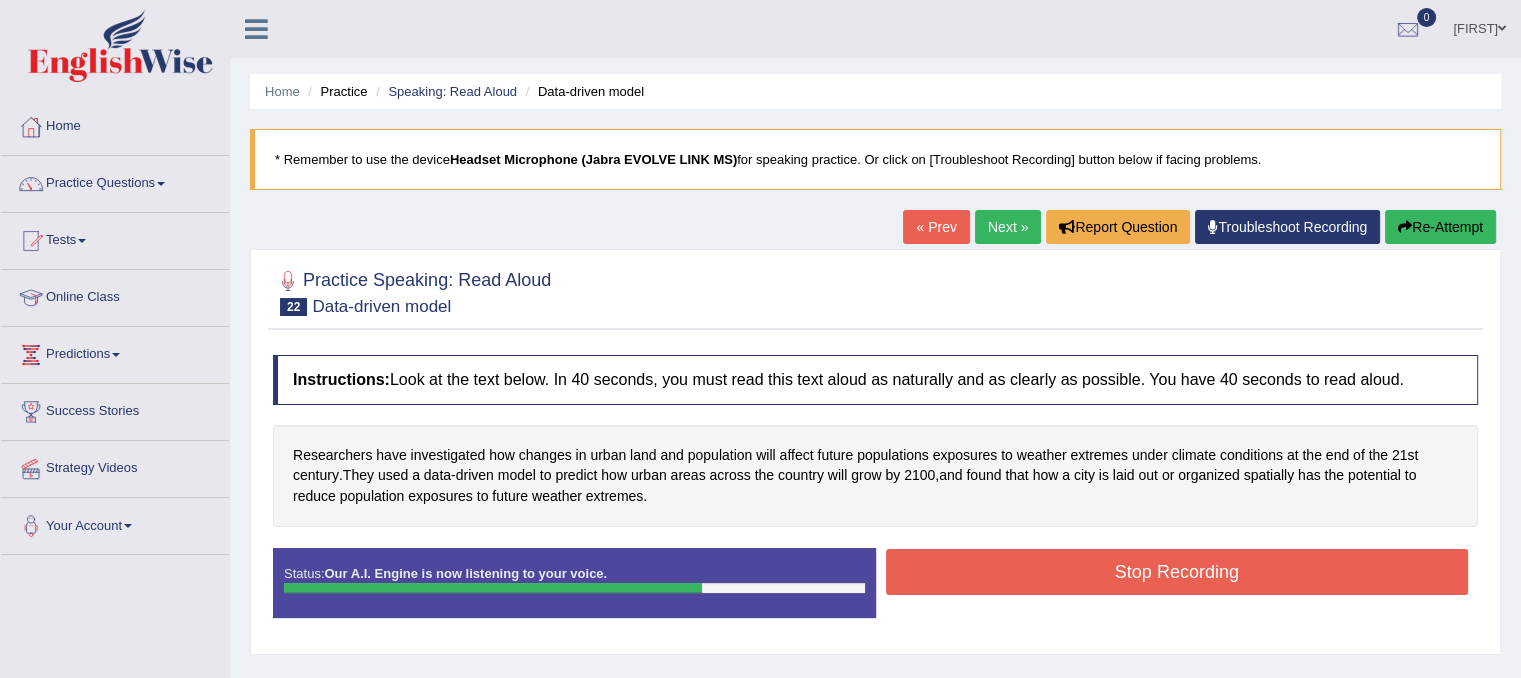 click on "Stop Recording" at bounding box center [1177, 572] 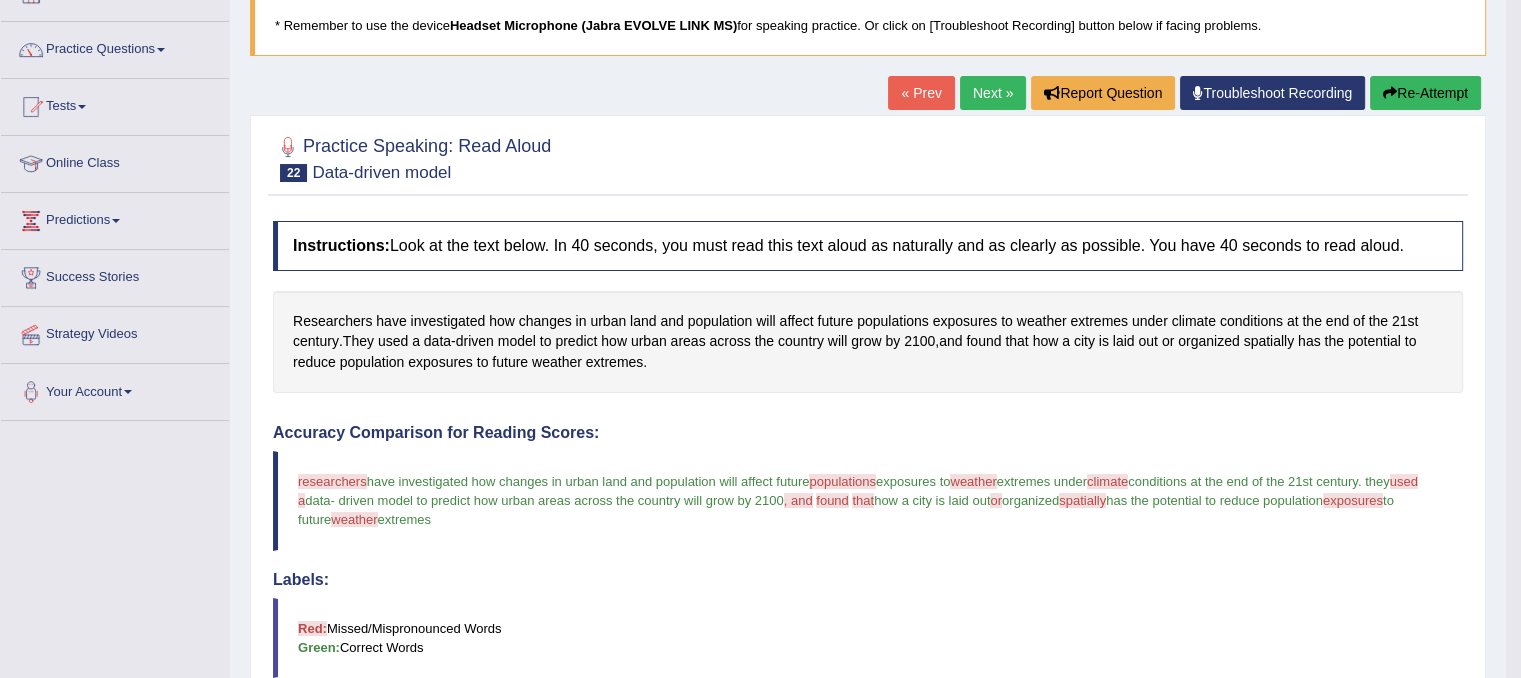 scroll, scrollTop: 113, scrollLeft: 0, axis: vertical 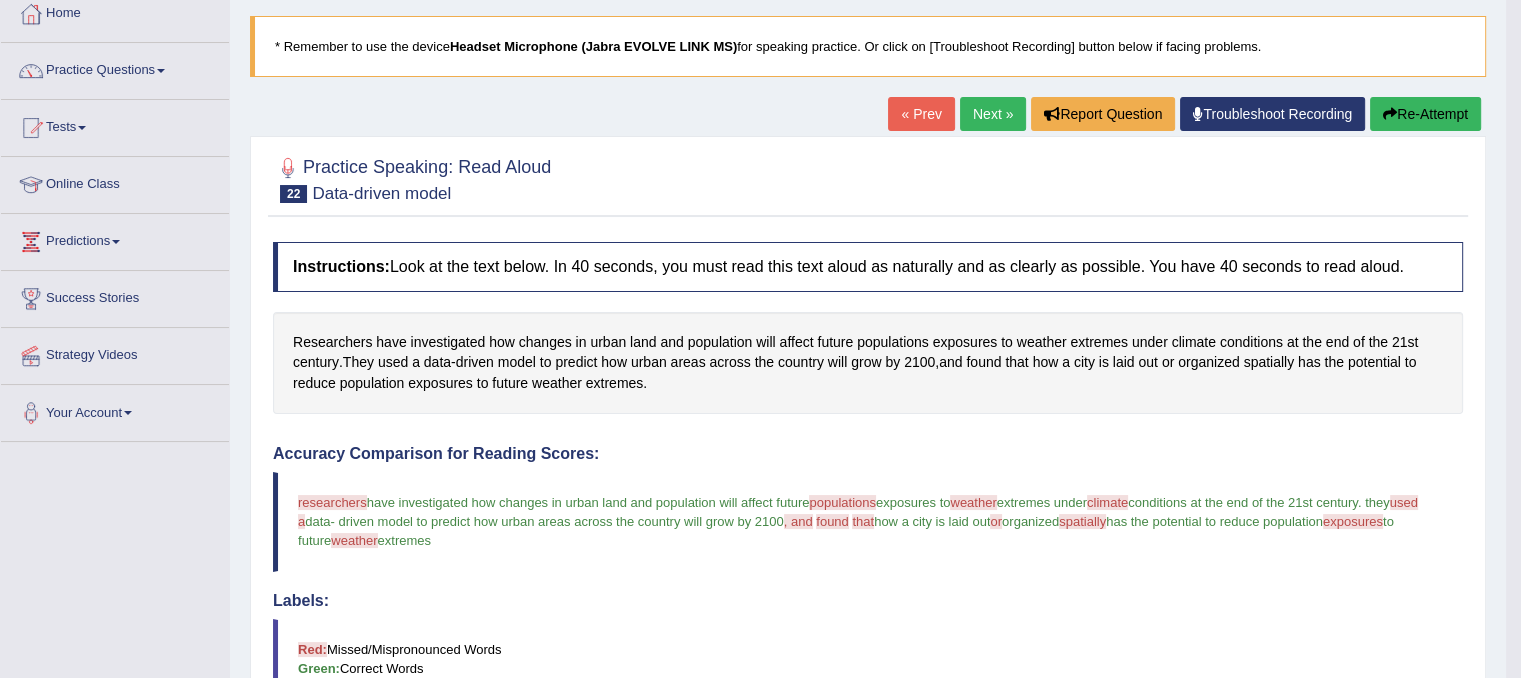 click on "Re-Attempt" at bounding box center [1425, 114] 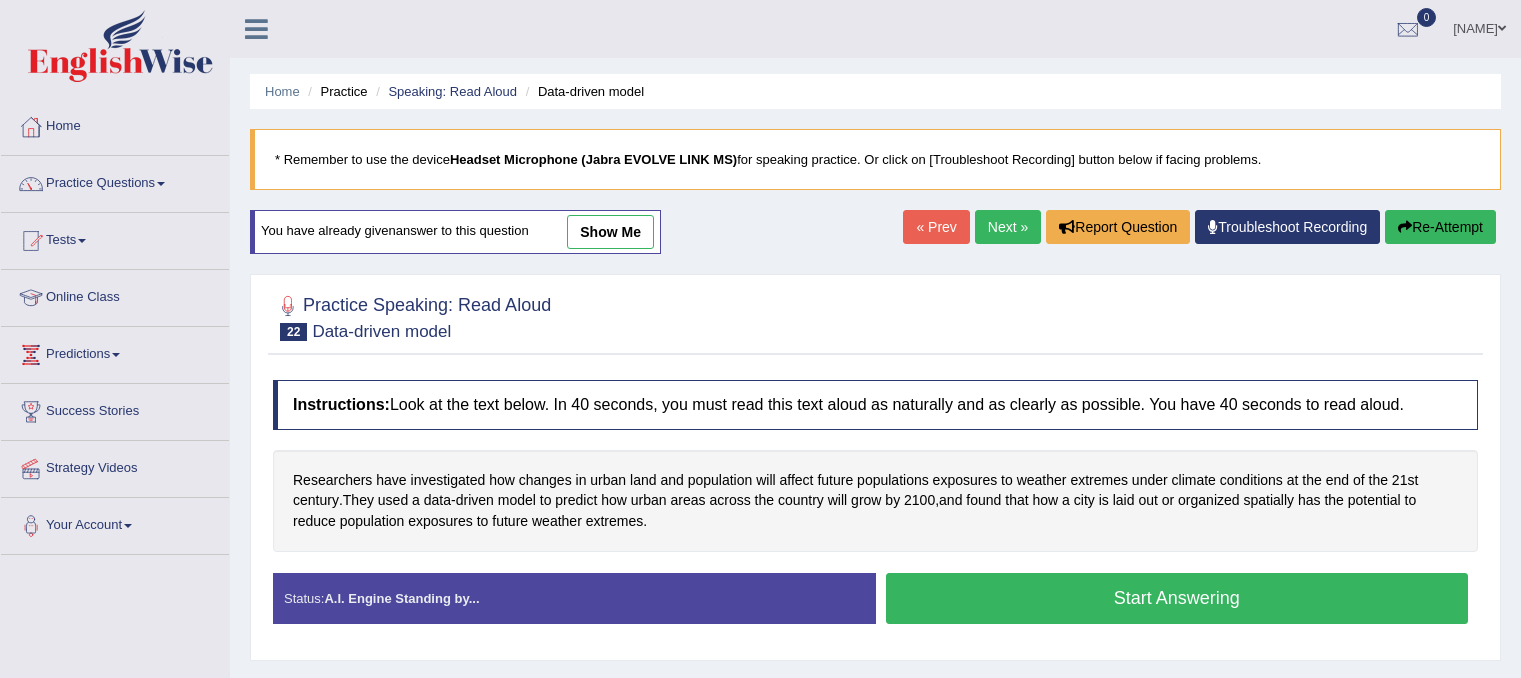scroll, scrollTop: 113, scrollLeft: 0, axis: vertical 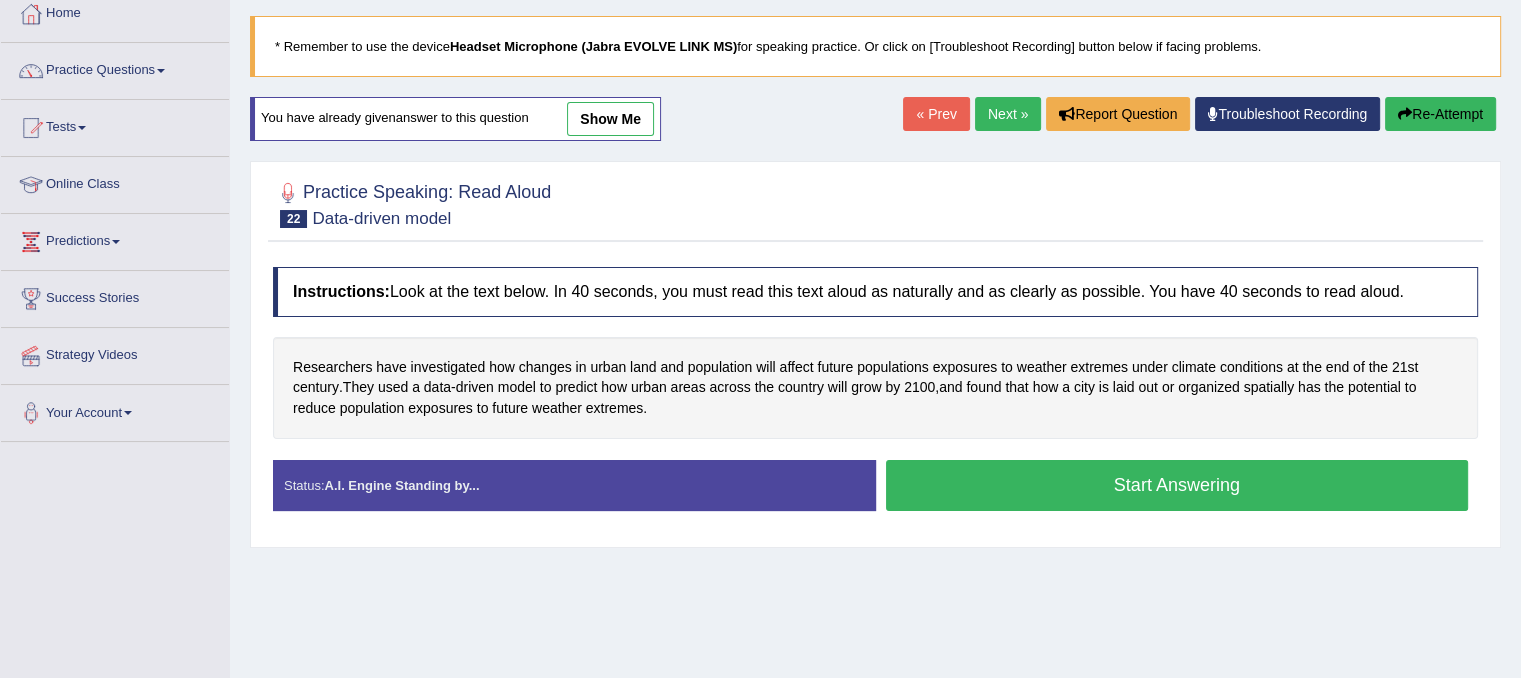 click on "Start Answering" at bounding box center (1177, 485) 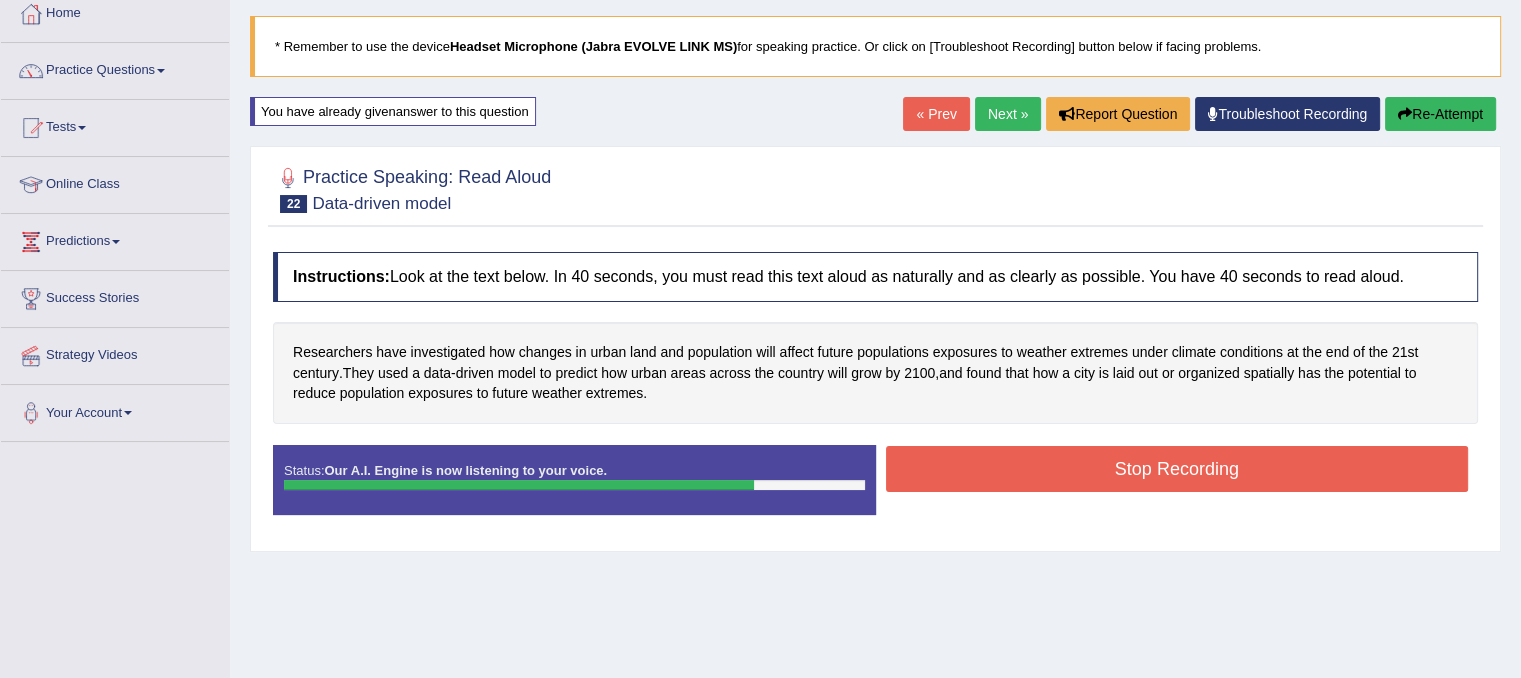 click on "Stop Recording" at bounding box center (1177, 469) 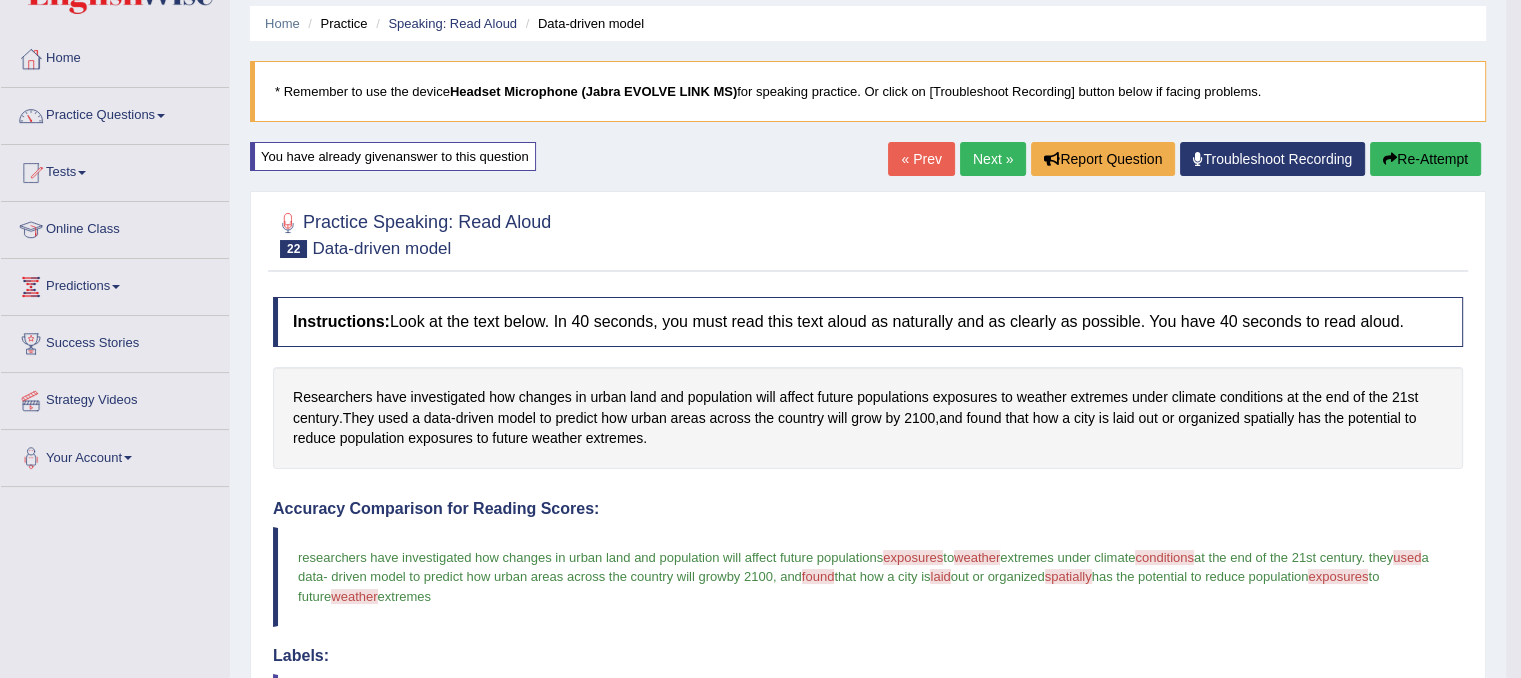 scroll, scrollTop: 0, scrollLeft: 0, axis: both 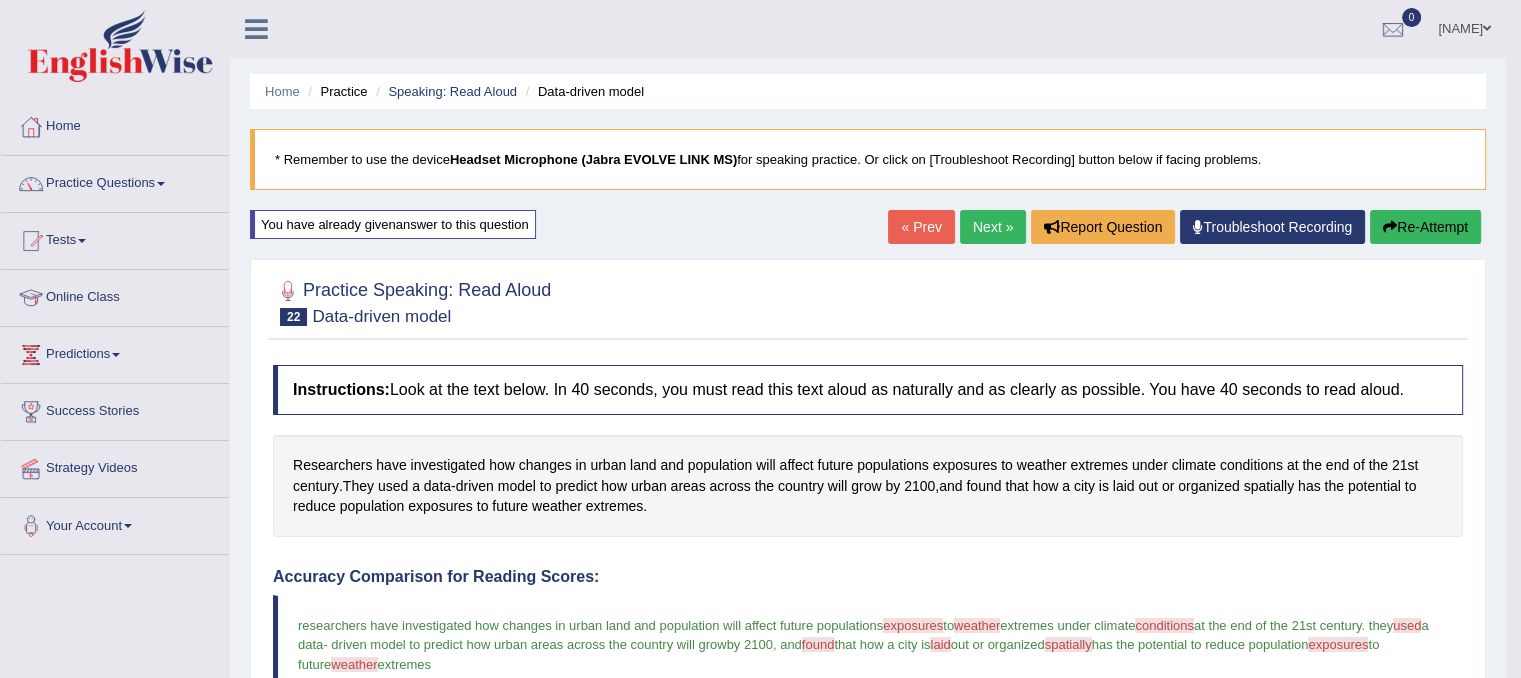 click on "Next »" at bounding box center [993, 227] 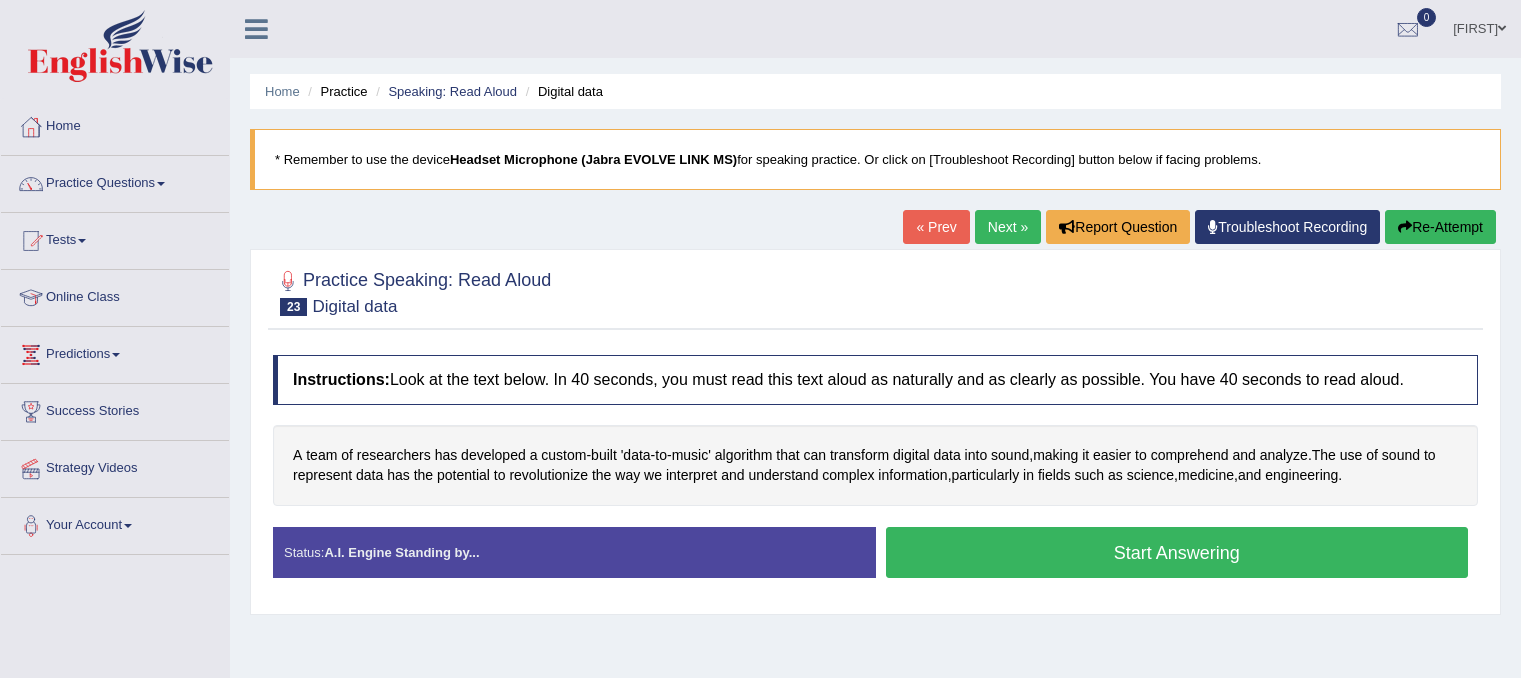 scroll, scrollTop: 0, scrollLeft: 0, axis: both 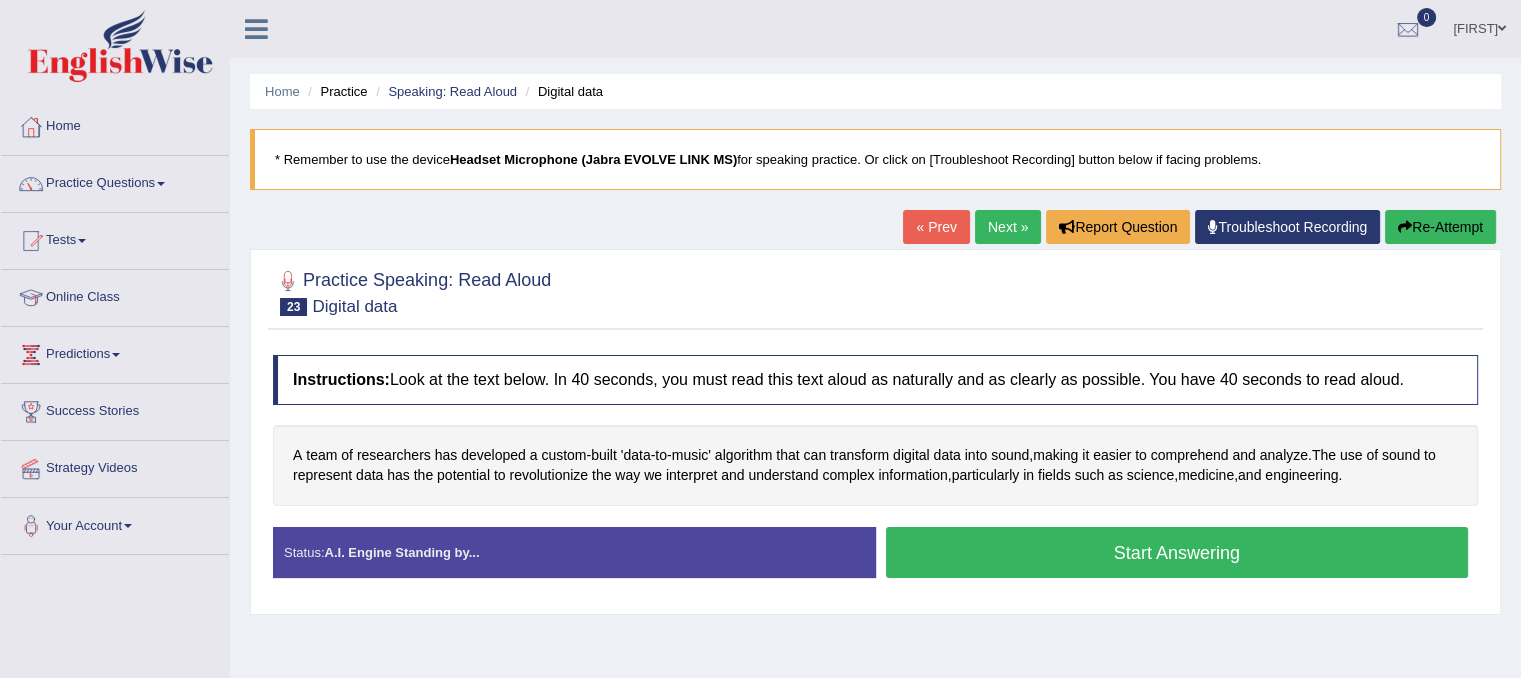 click on "Start Answering" at bounding box center (1177, 552) 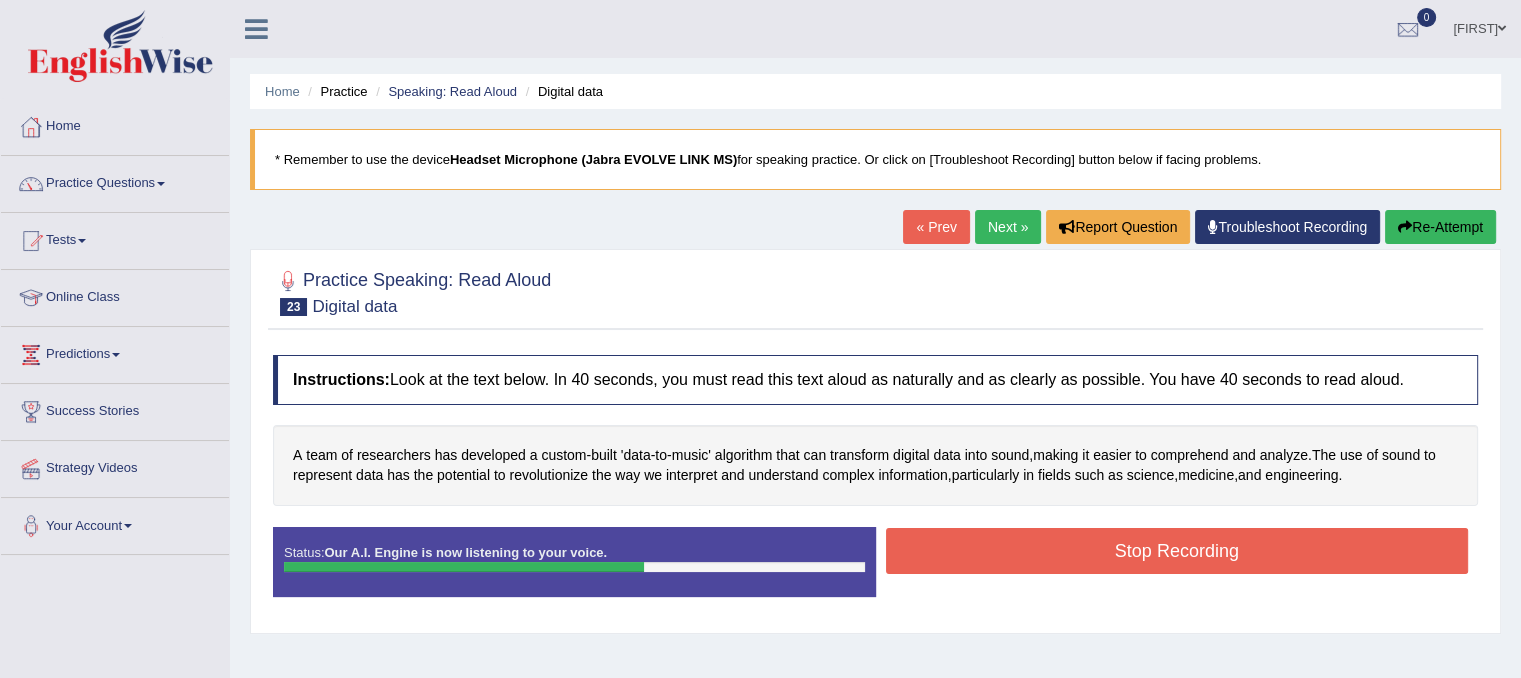 click on "Stop Recording" at bounding box center (1177, 551) 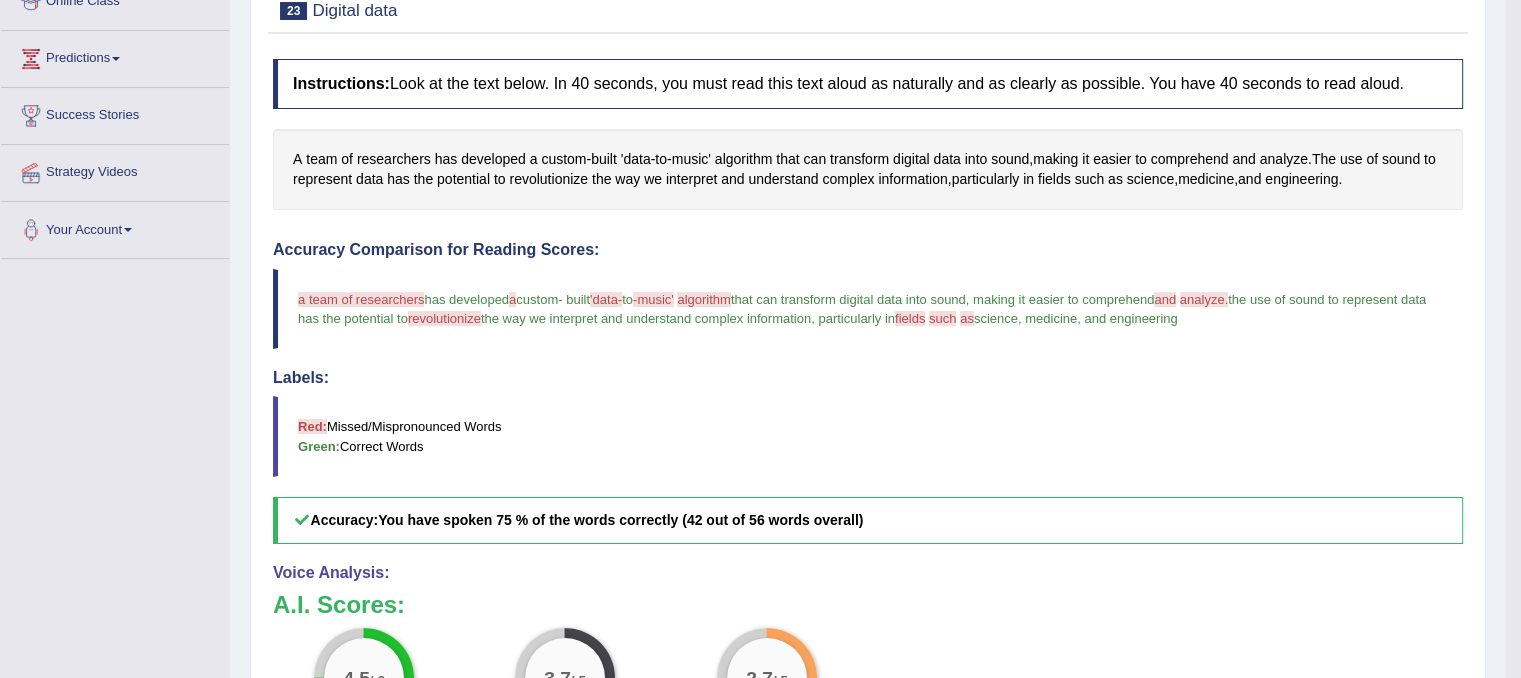 scroll, scrollTop: 281, scrollLeft: 0, axis: vertical 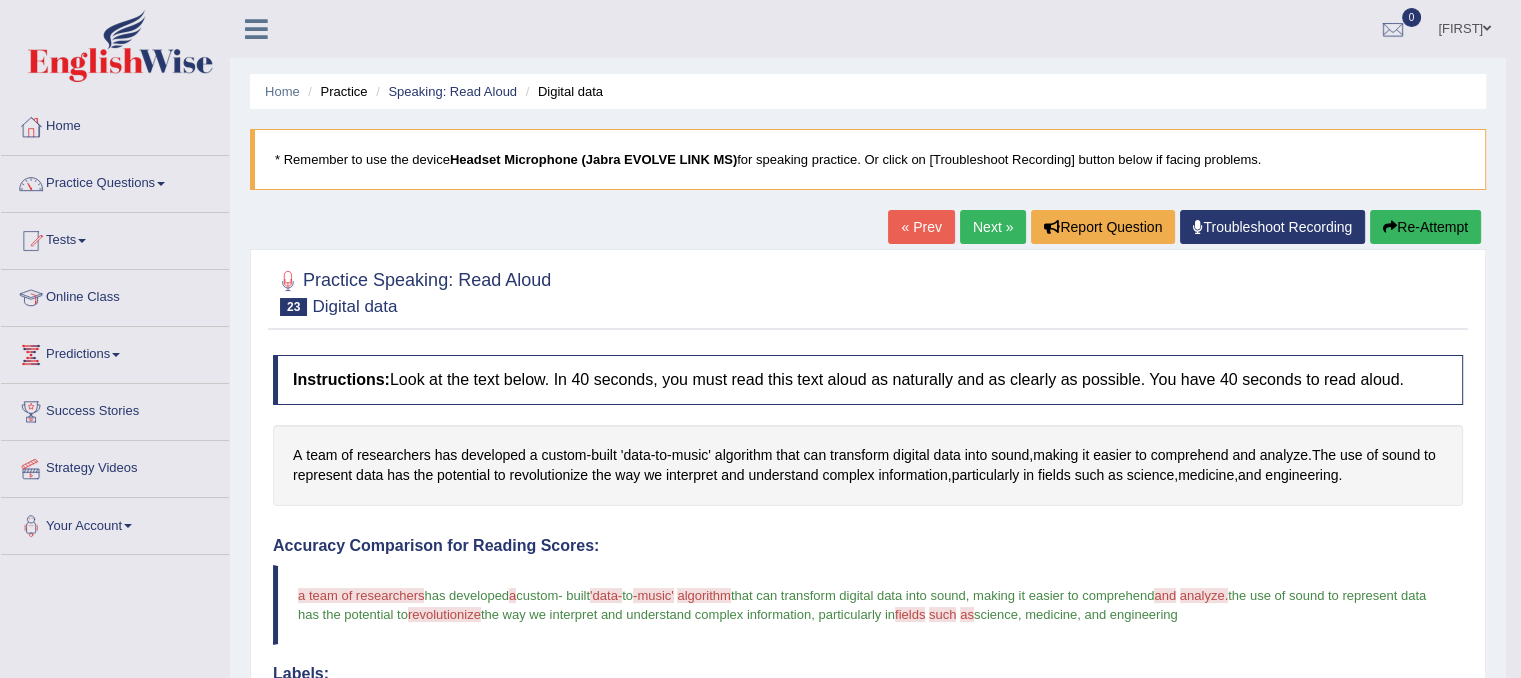 click on "Re-Attempt" at bounding box center [1425, 227] 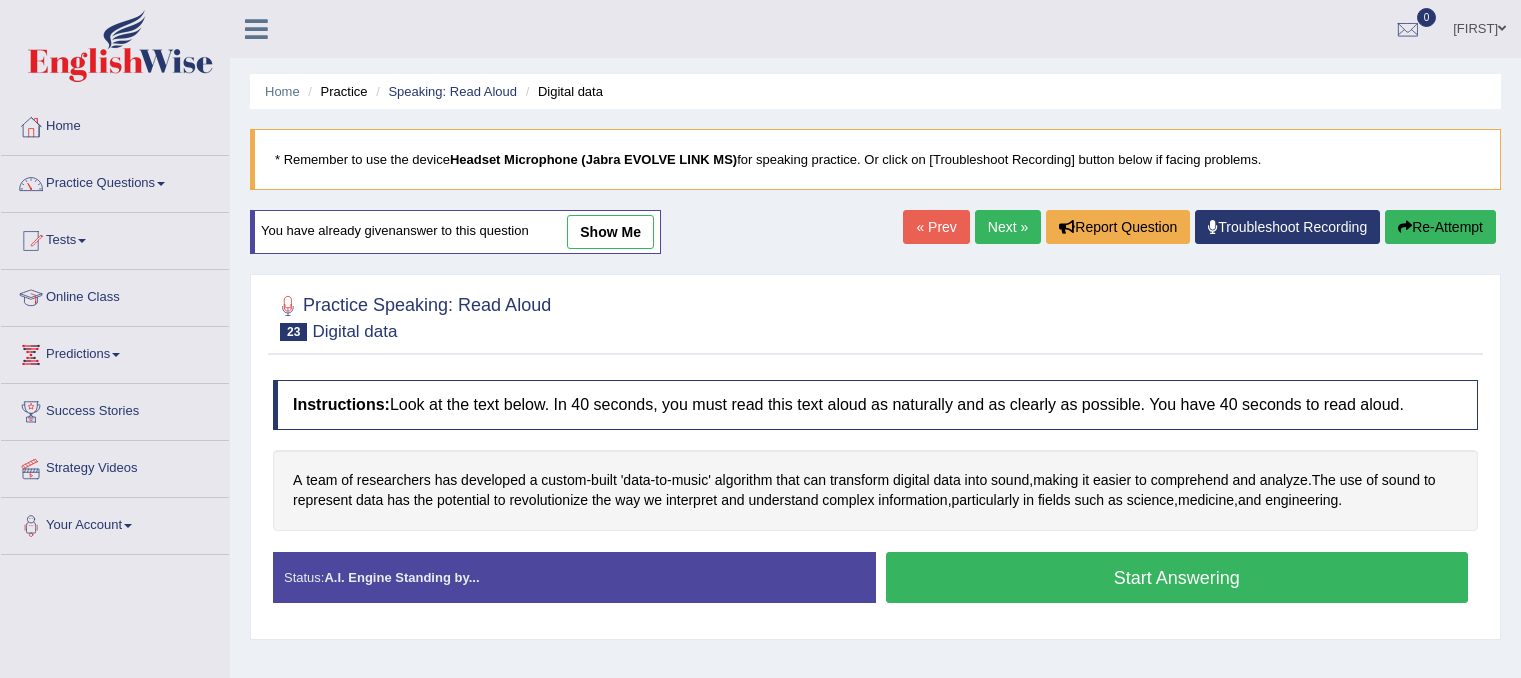 scroll, scrollTop: 0, scrollLeft: 0, axis: both 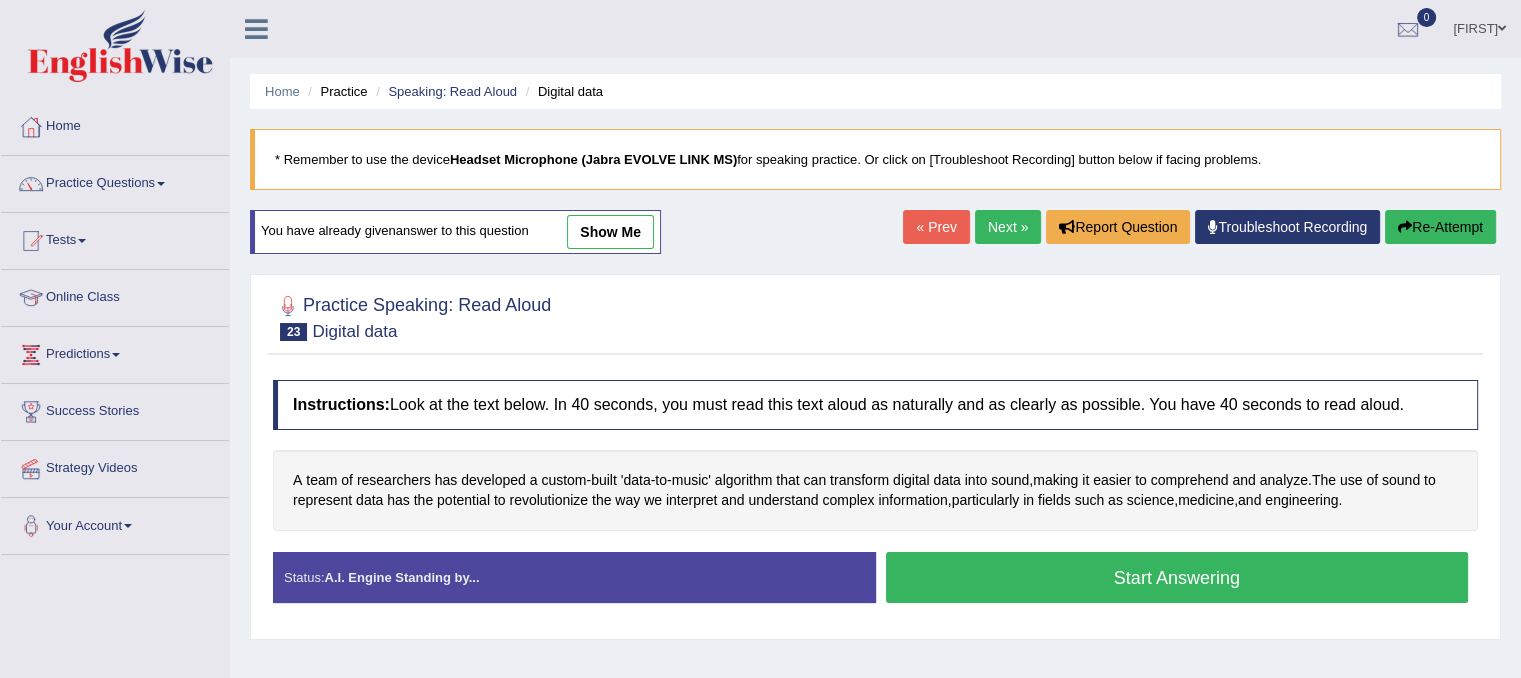 click on "Start Answering" at bounding box center (1177, 577) 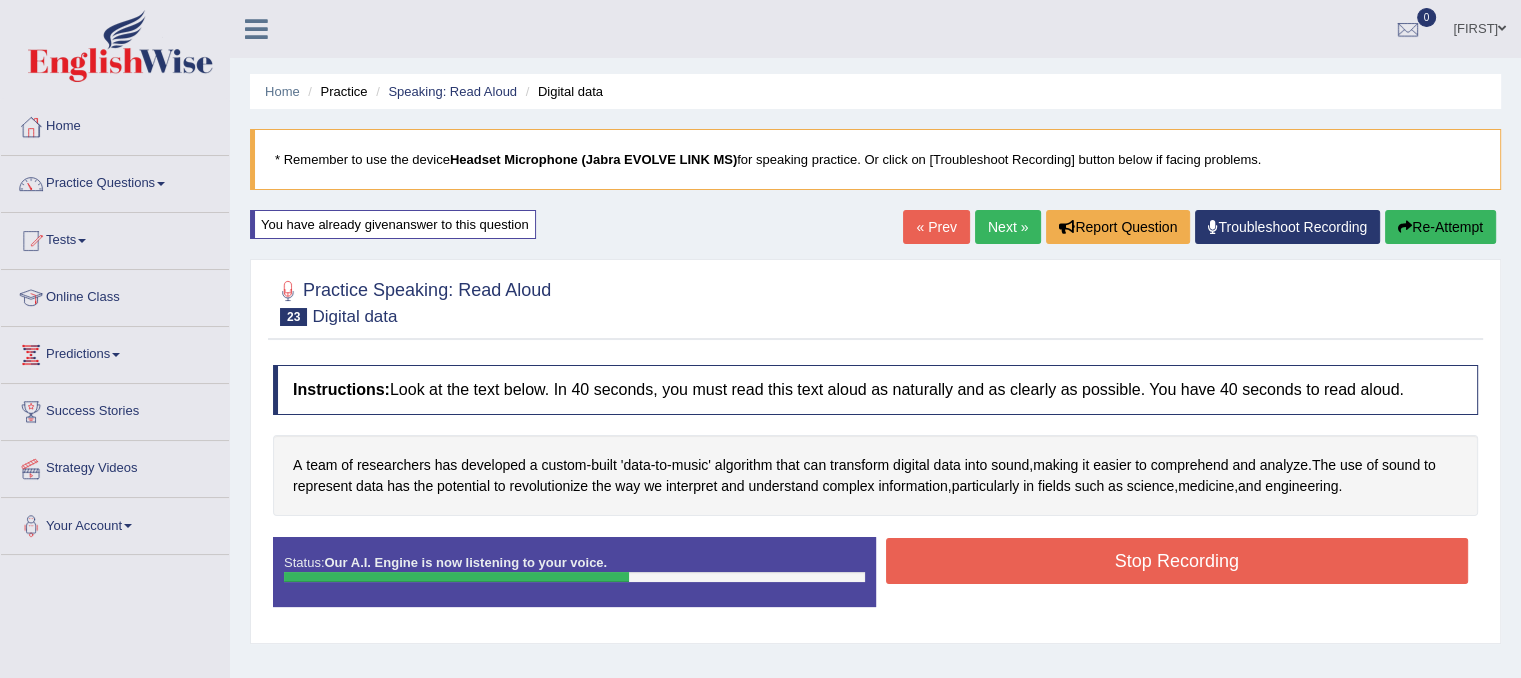 click on "Stop Recording" at bounding box center (1177, 561) 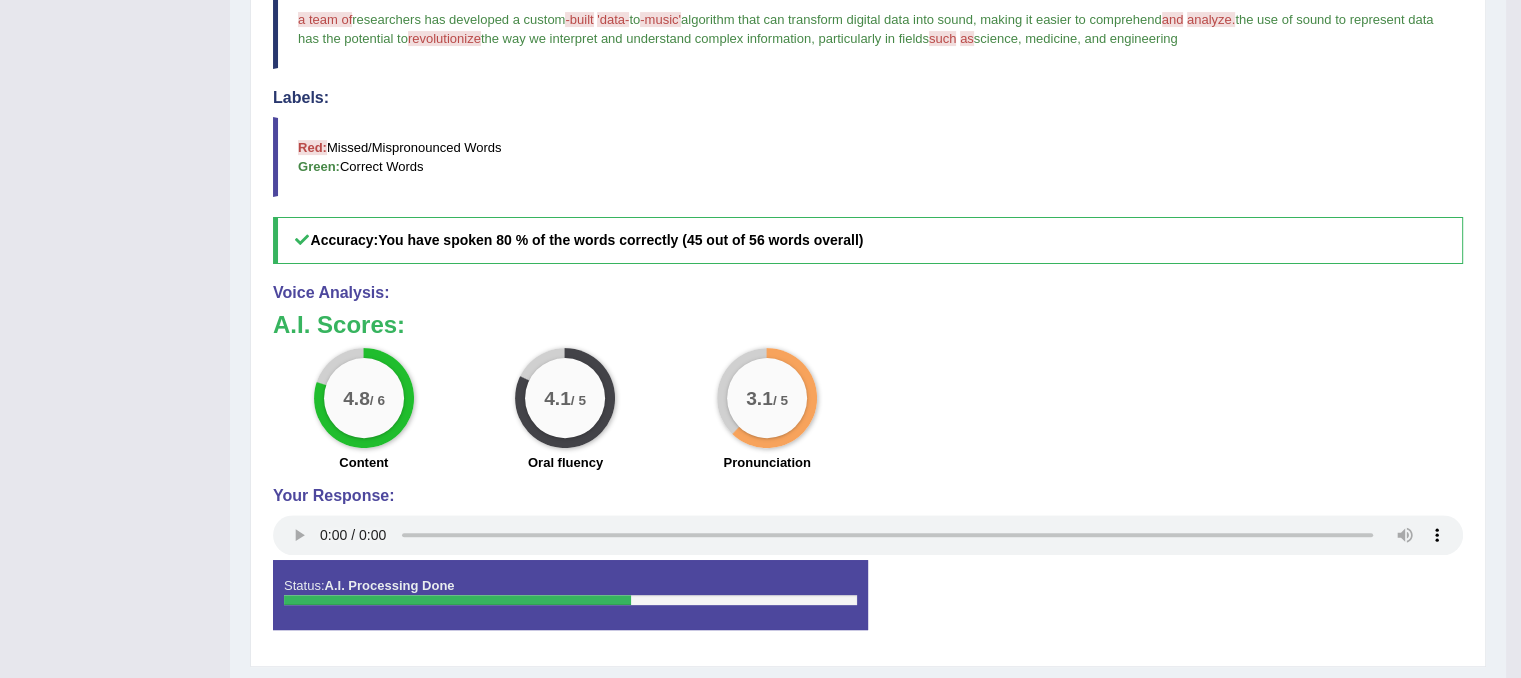 scroll, scrollTop: 589, scrollLeft: 0, axis: vertical 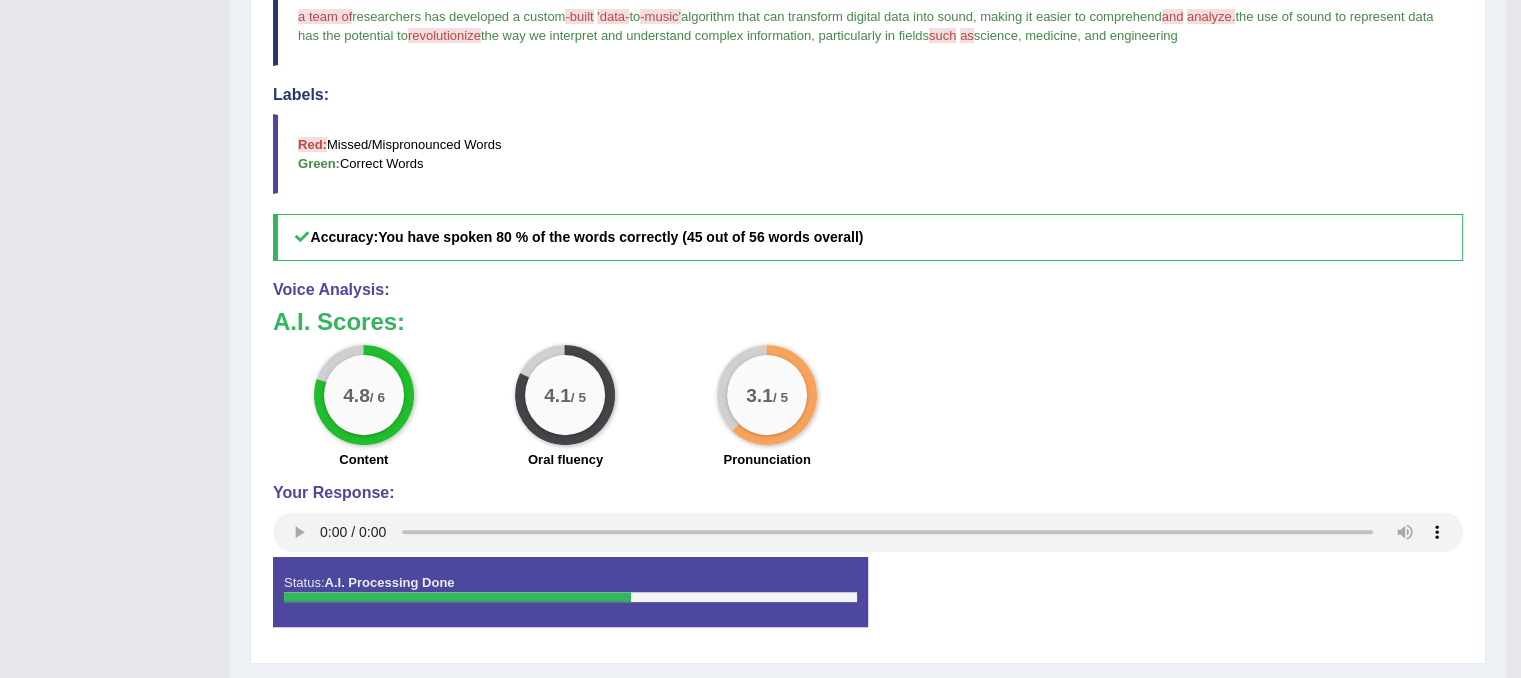 drag, startPoint x: 1500, startPoint y: 487, endPoint x: 1535, endPoint y: 226, distance: 263.33627 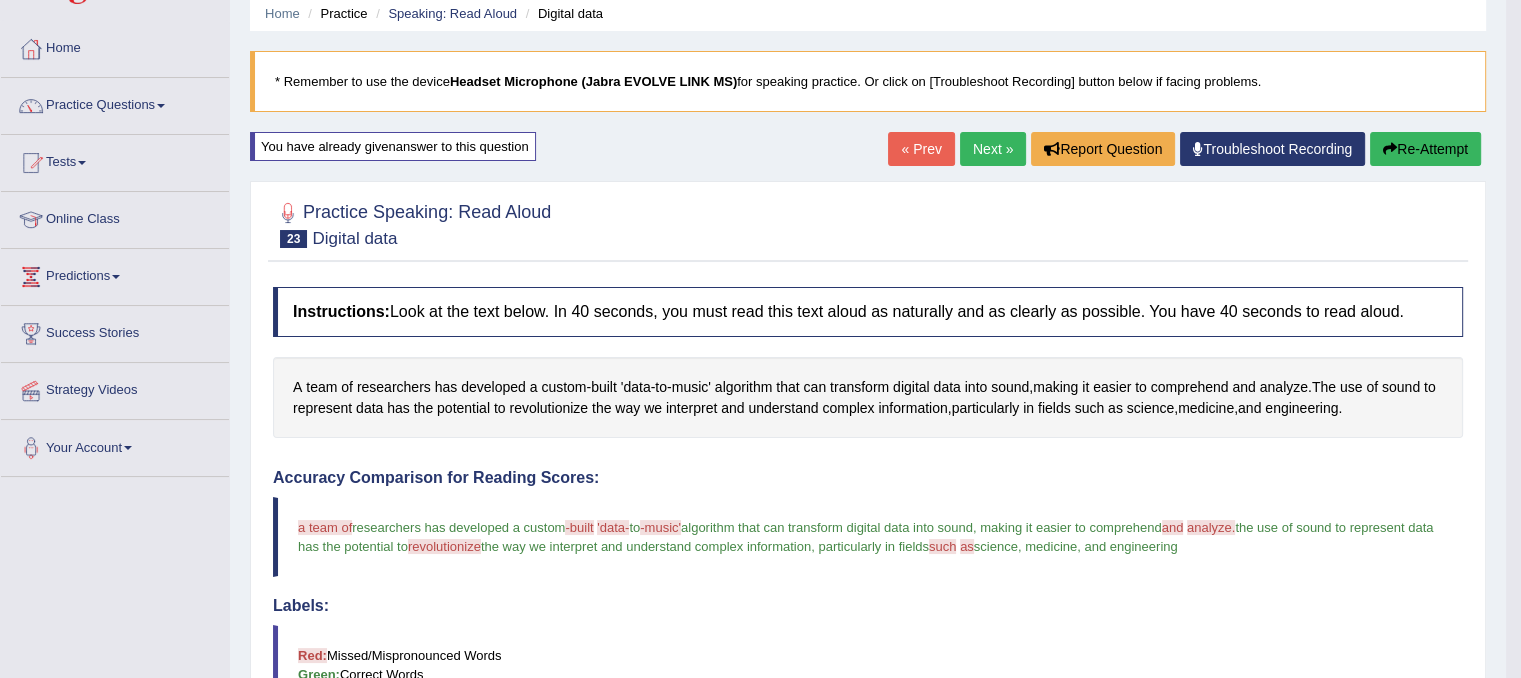 scroll, scrollTop: 19, scrollLeft: 0, axis: vertical 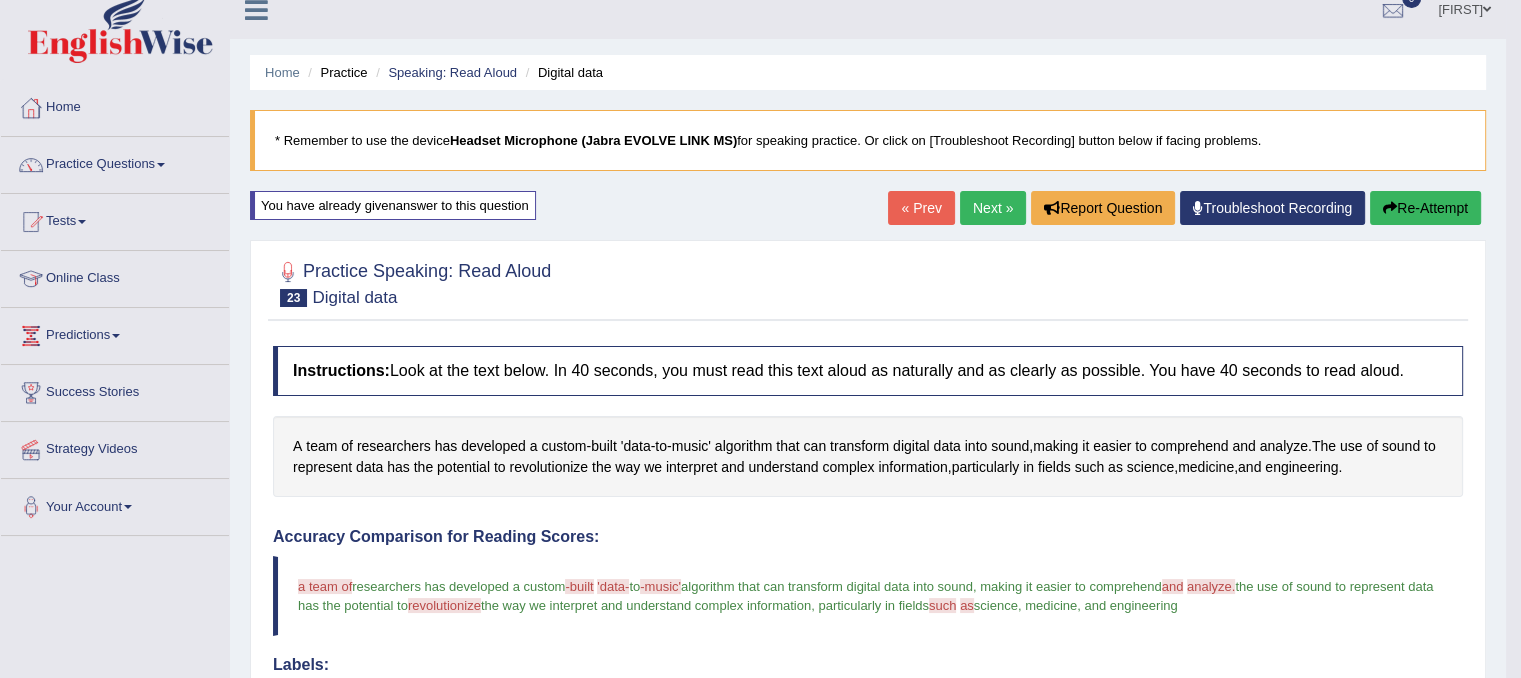 click on "Next »" at bounding box center (993, 208) 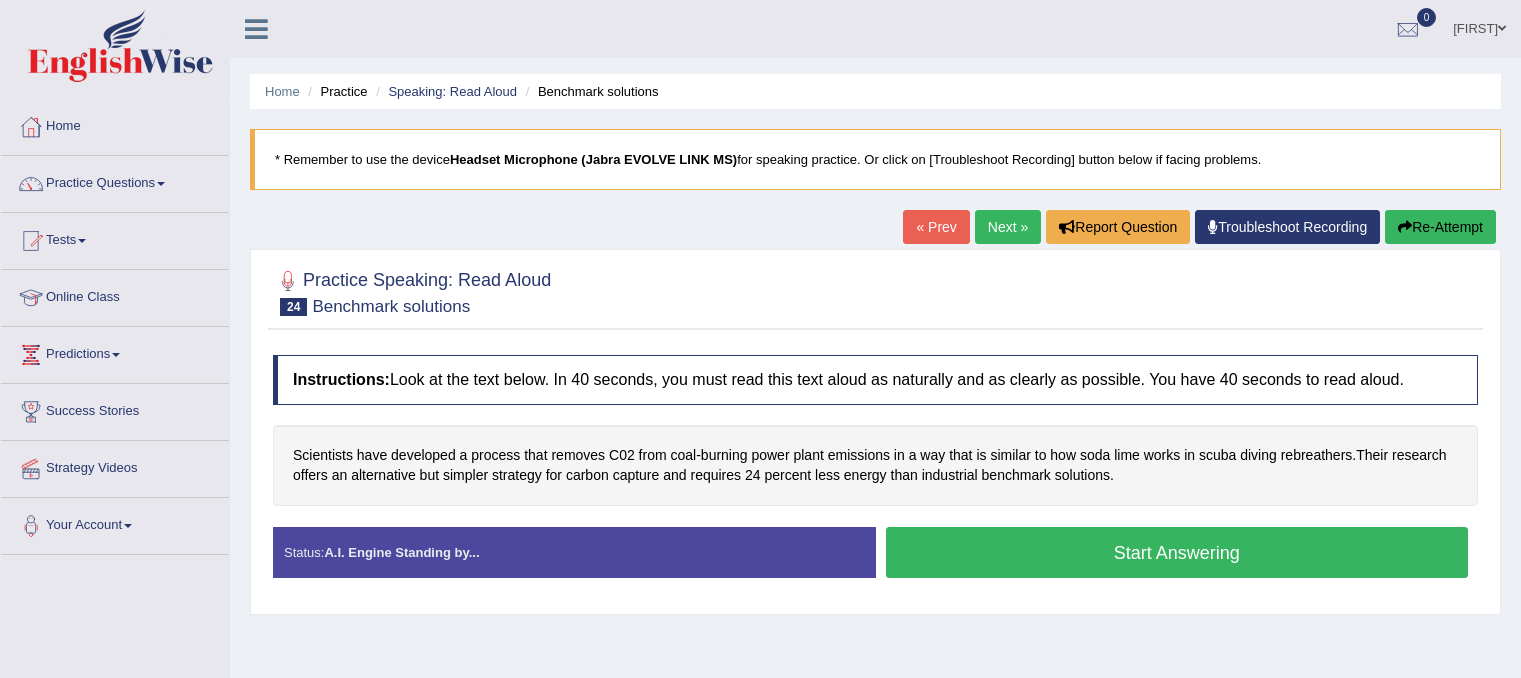 scroll, scrollTop: 0, scrollLeft: 0, axis: both 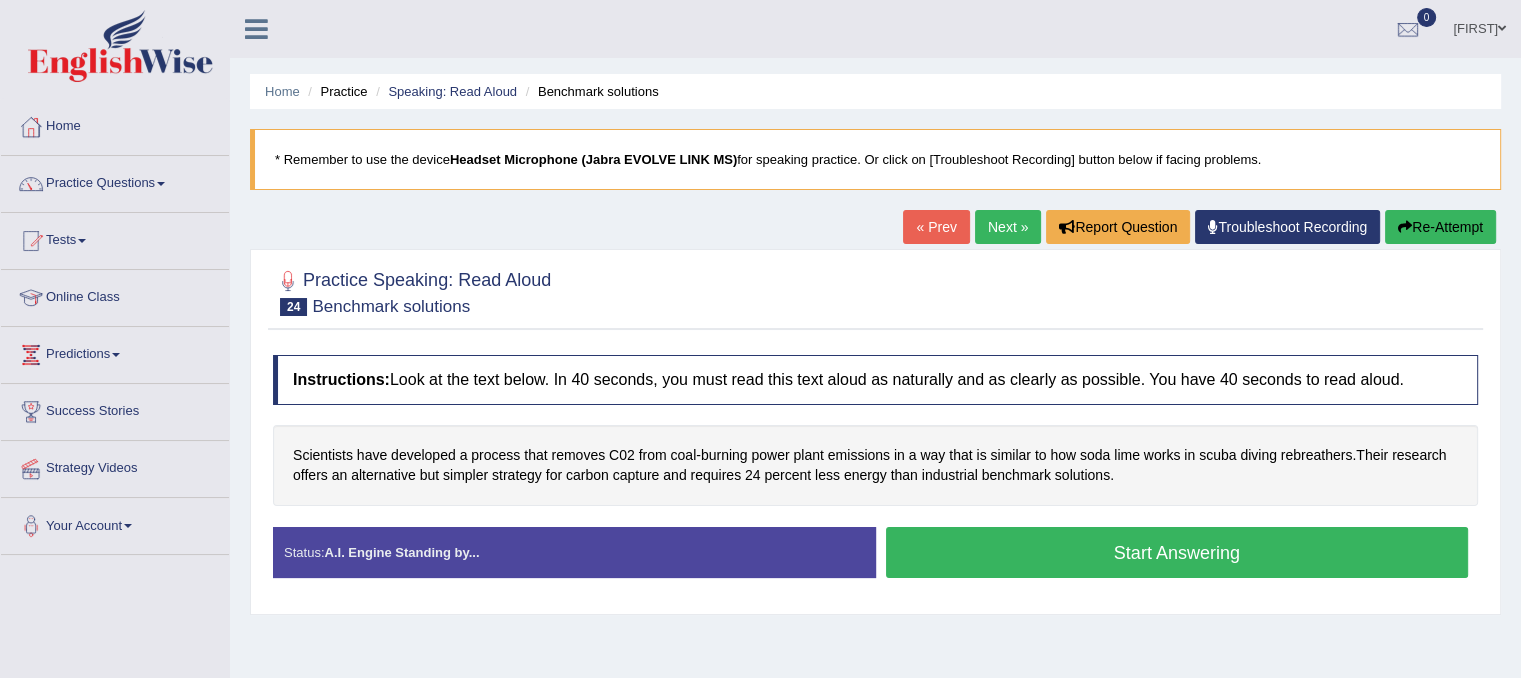 click on "Start Answering" at bounding box center [1177, 552] 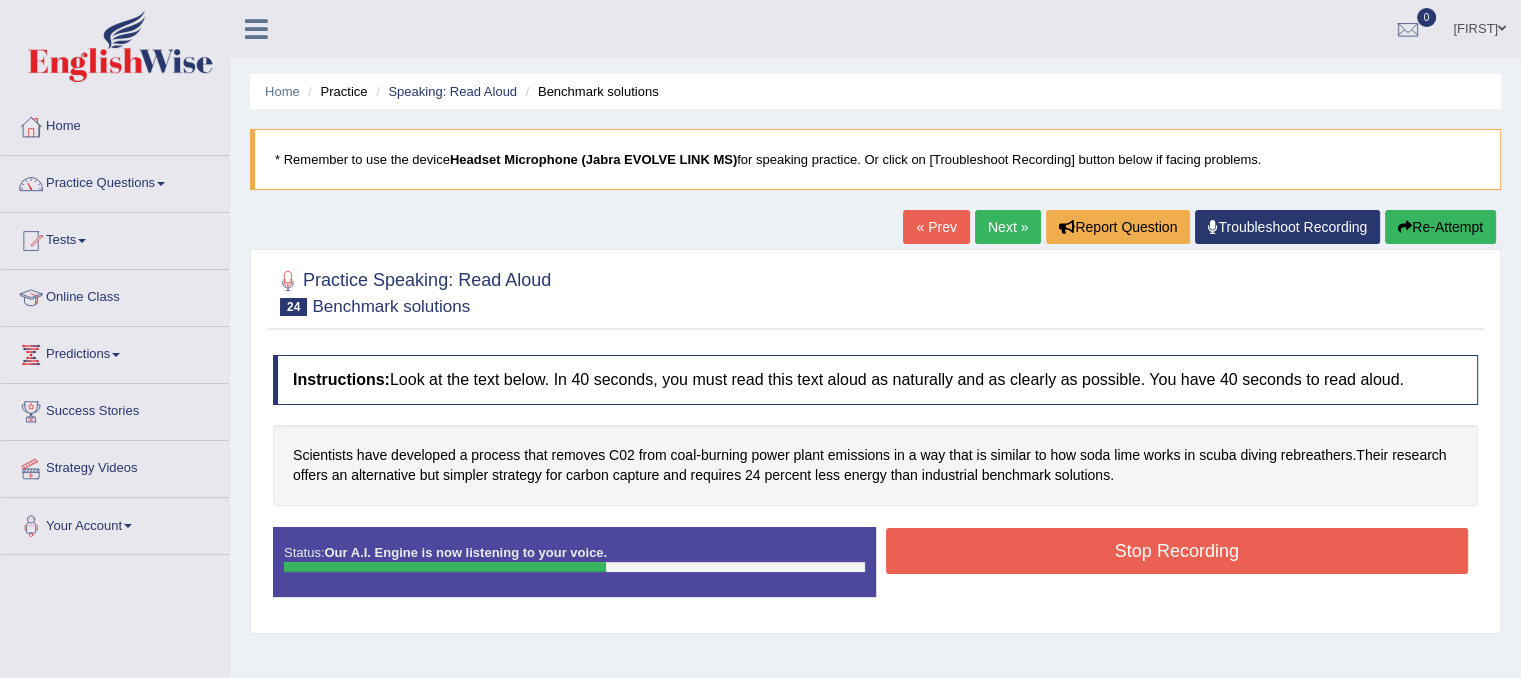 click on "Stop Recording" at bounding box center (1177, 551) 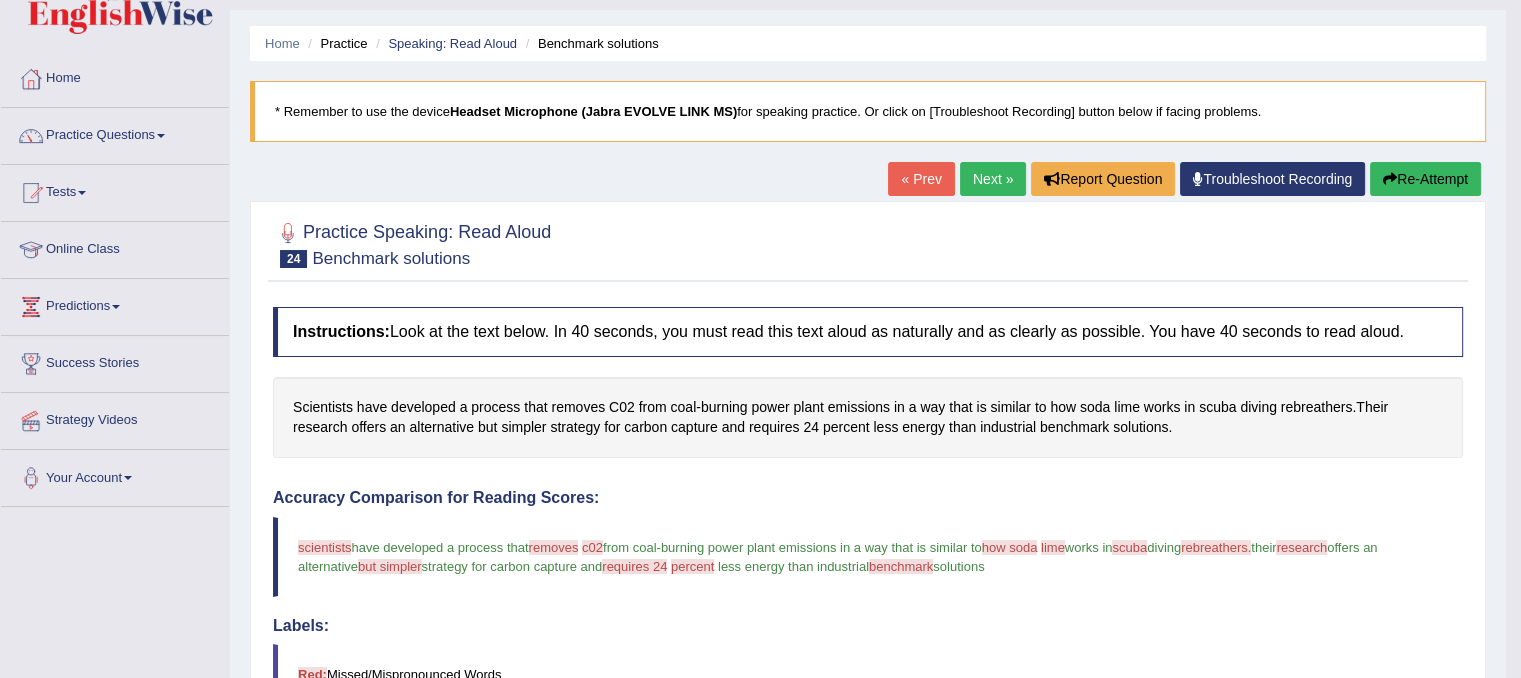 scroll, scrollTop: 0, scrollLeft: 0, axis: both 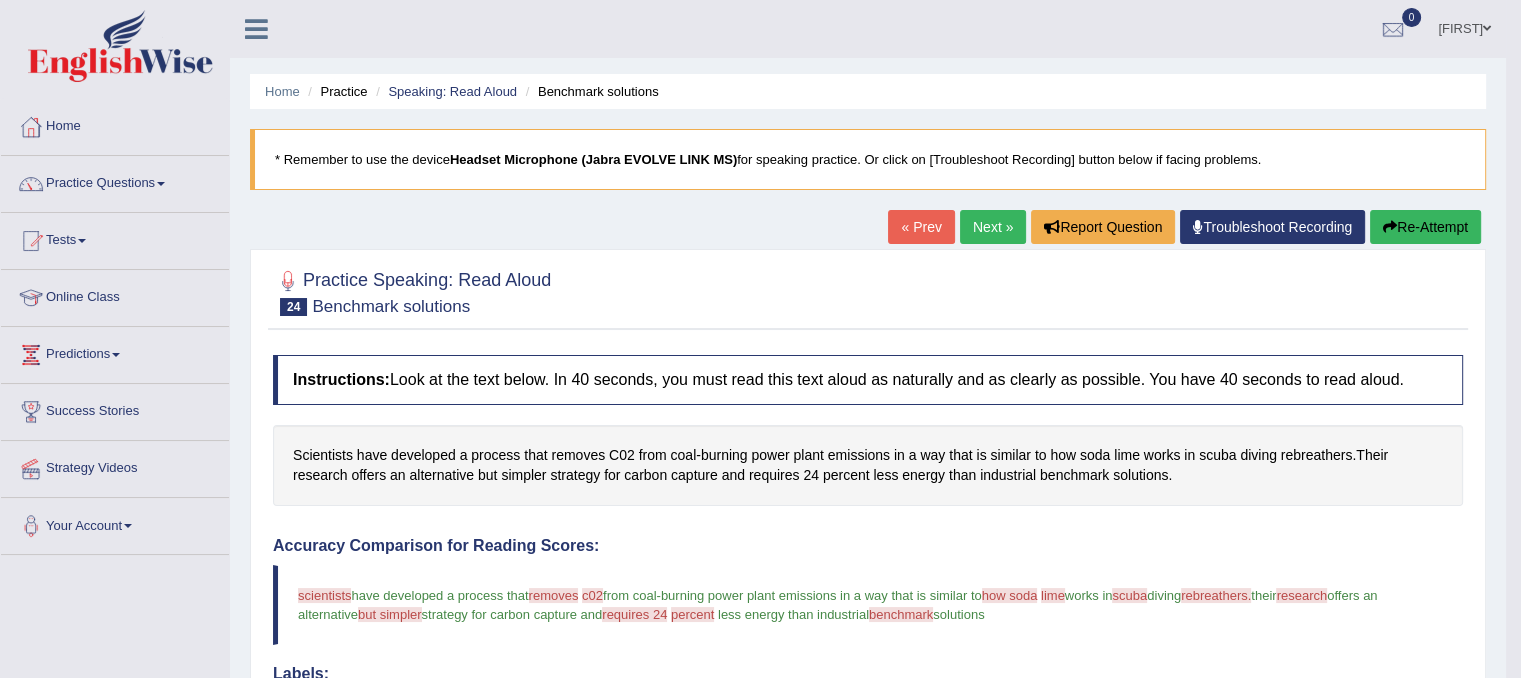 click on "Re-Attempt" at bounding box center [1425, 227] 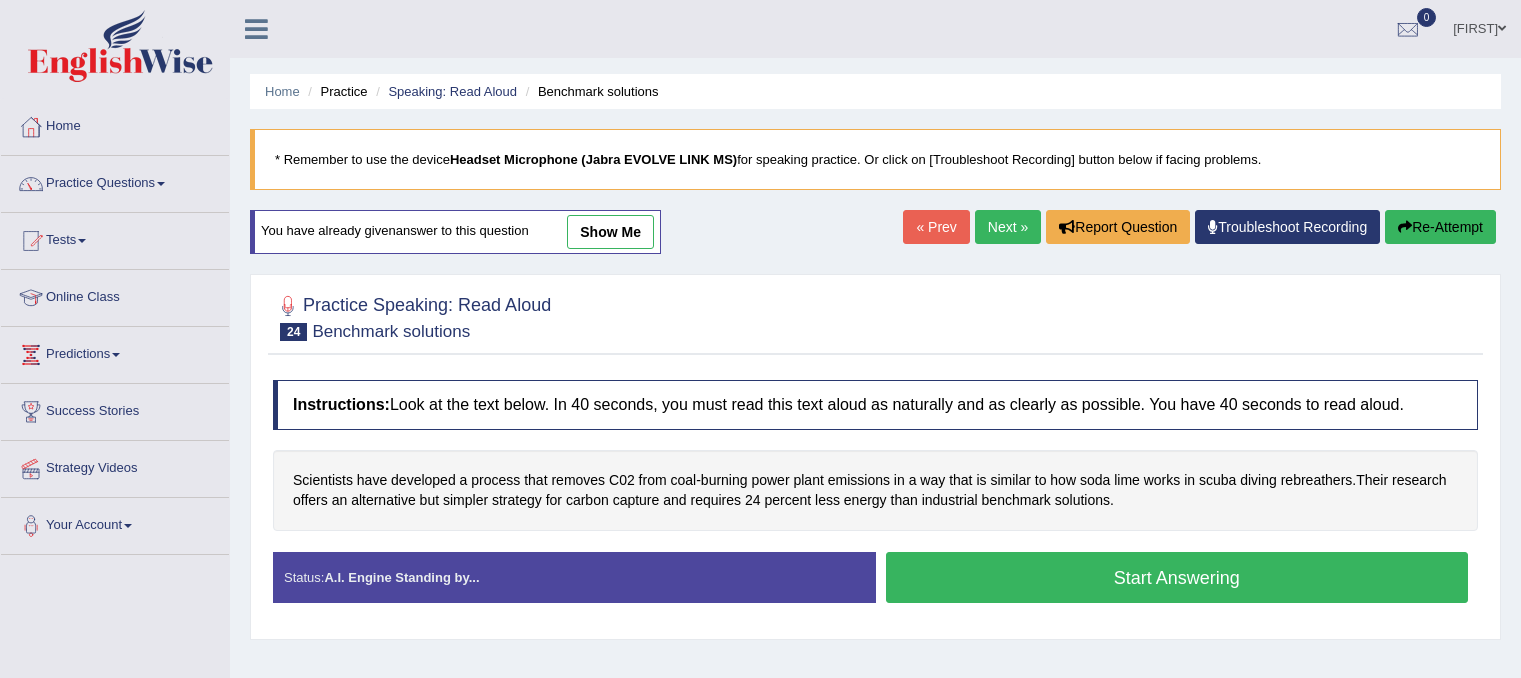 scroll, scrollTop: 0, scrollLeft: 0, axis: both 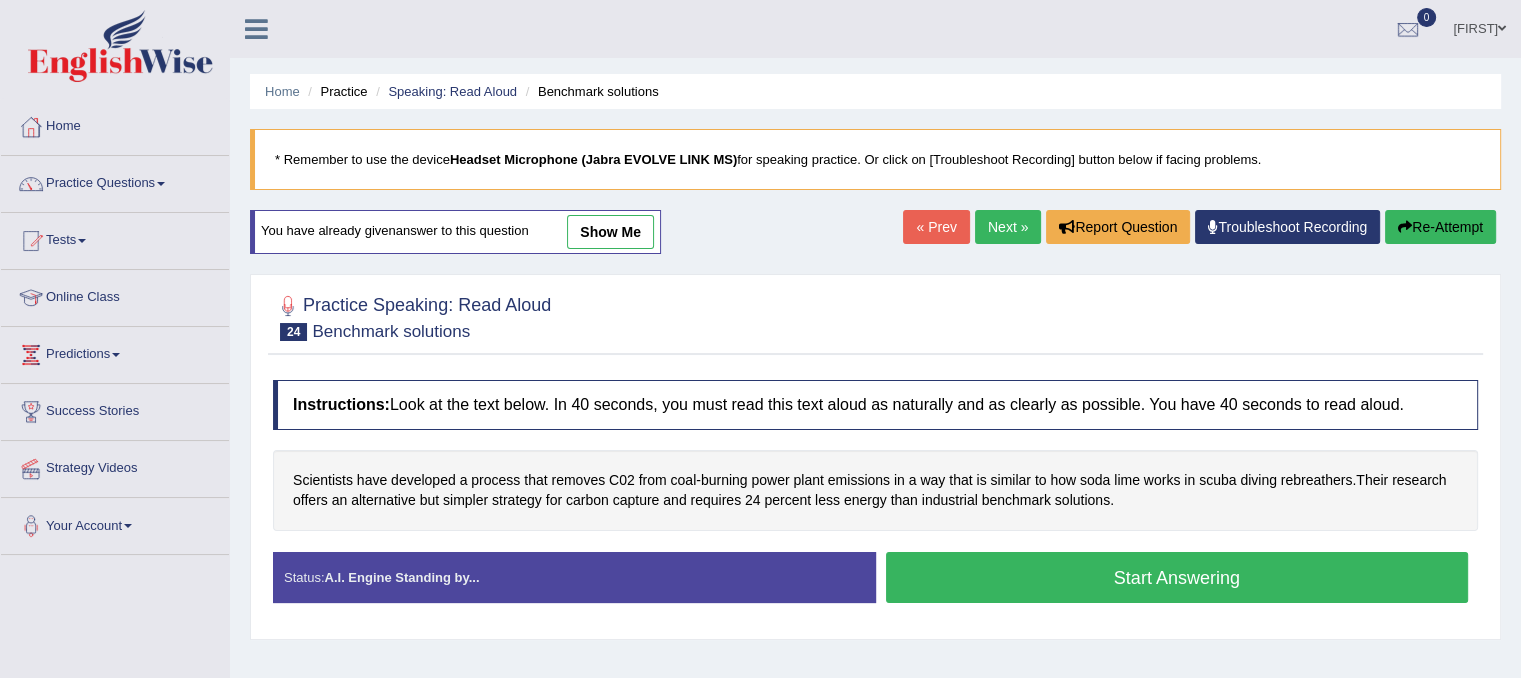 click on "Start Answering" at bounding box center (1177, 577) 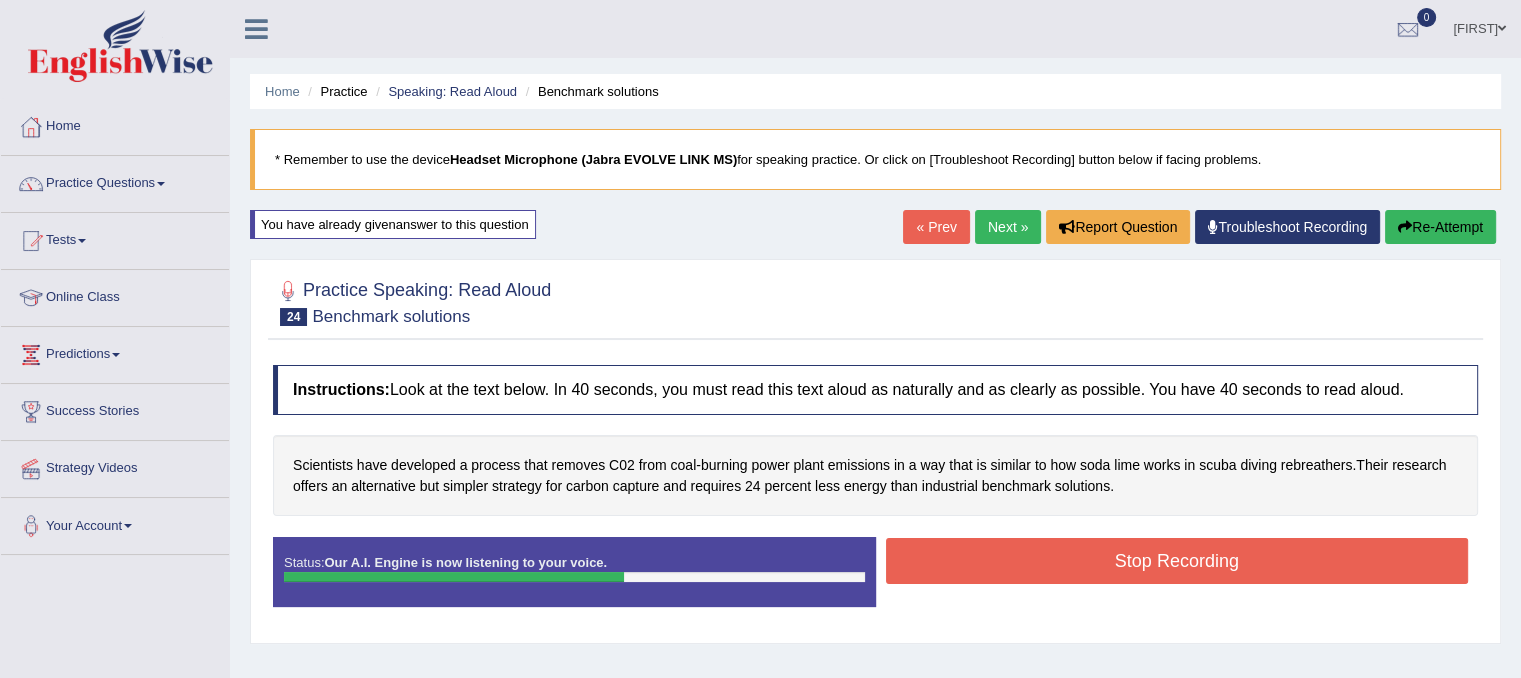 click on "Stop Recording" at bounding box center [1177, 561] 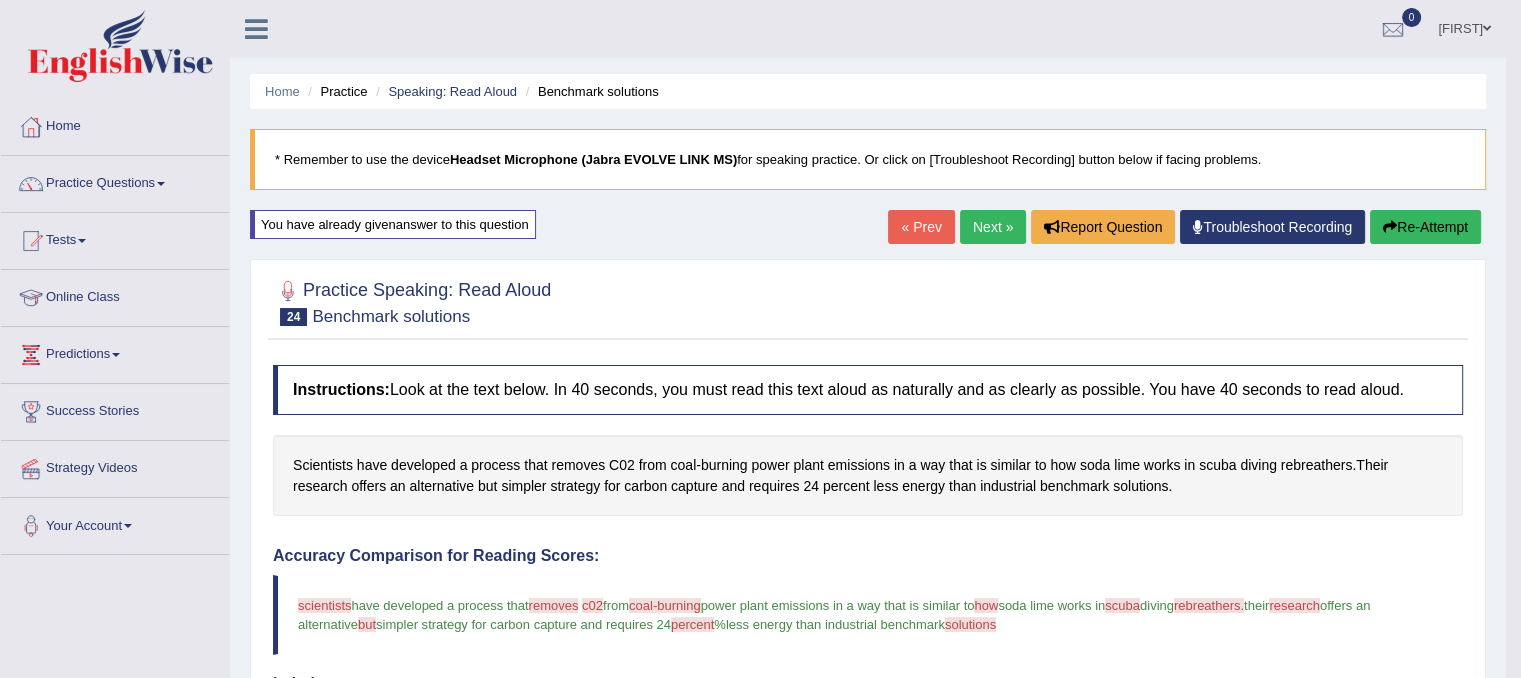 drag, startPoint x: 1295, startPoint y: 572, endPoint x: 1300, endPoint y: 724, distance: 152.08221 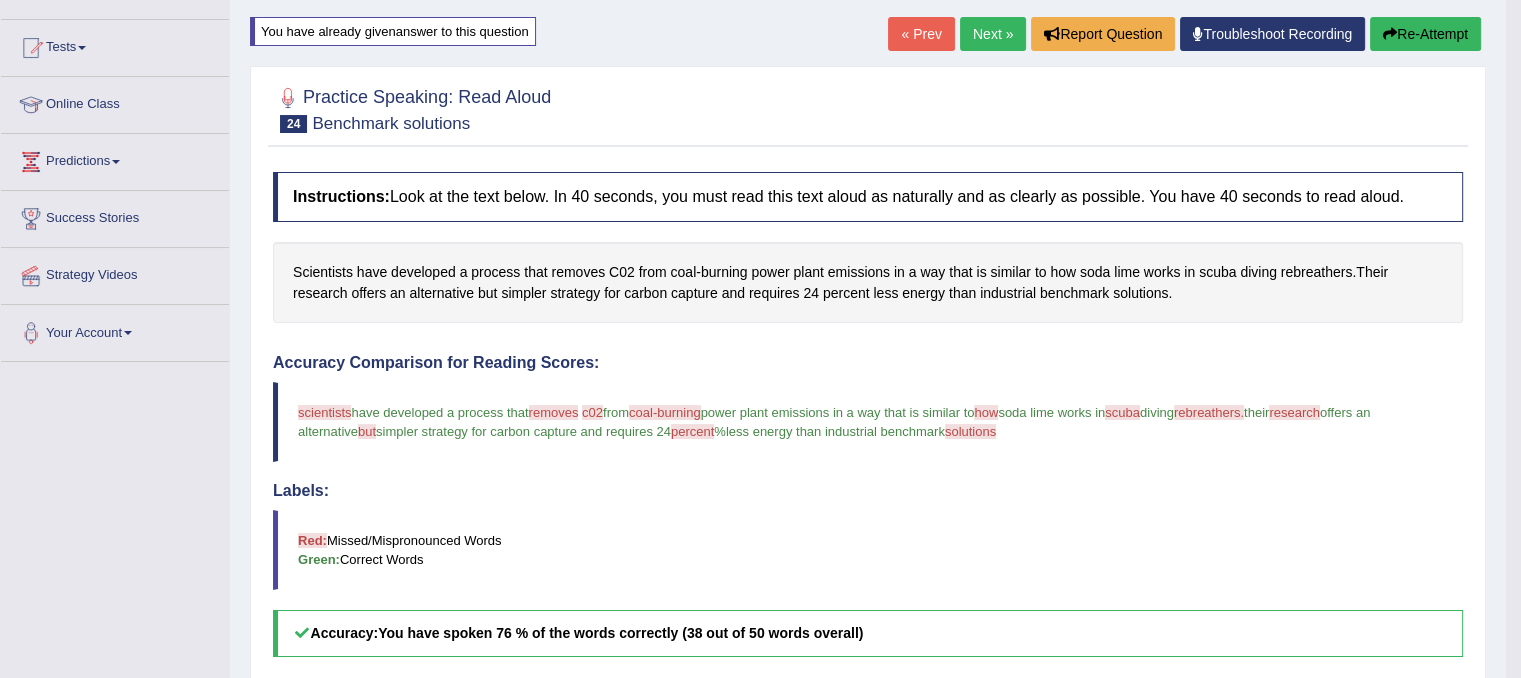 scroll, scrollTop: 136, scrollLeft: 0, axis: vertical 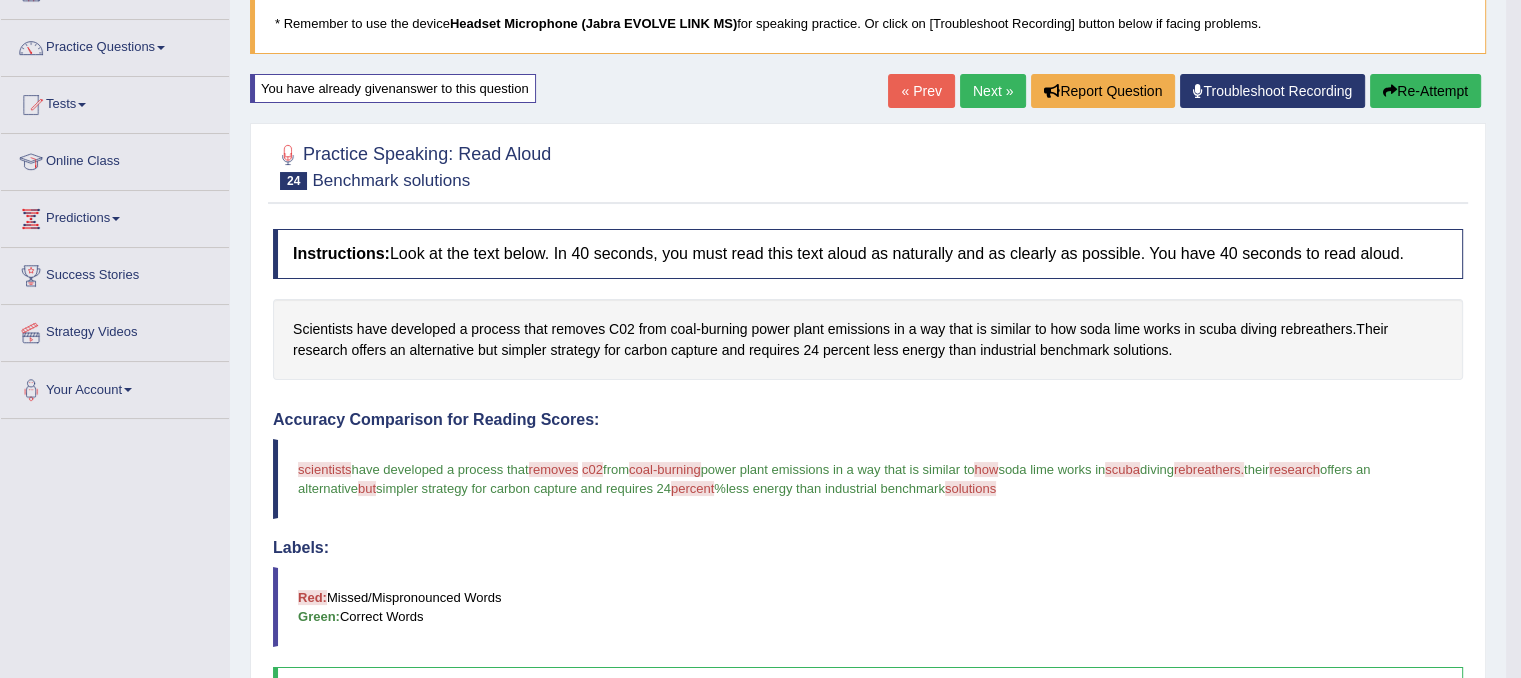 click on "Re-Attempt" at bounding box center (1425, 91) 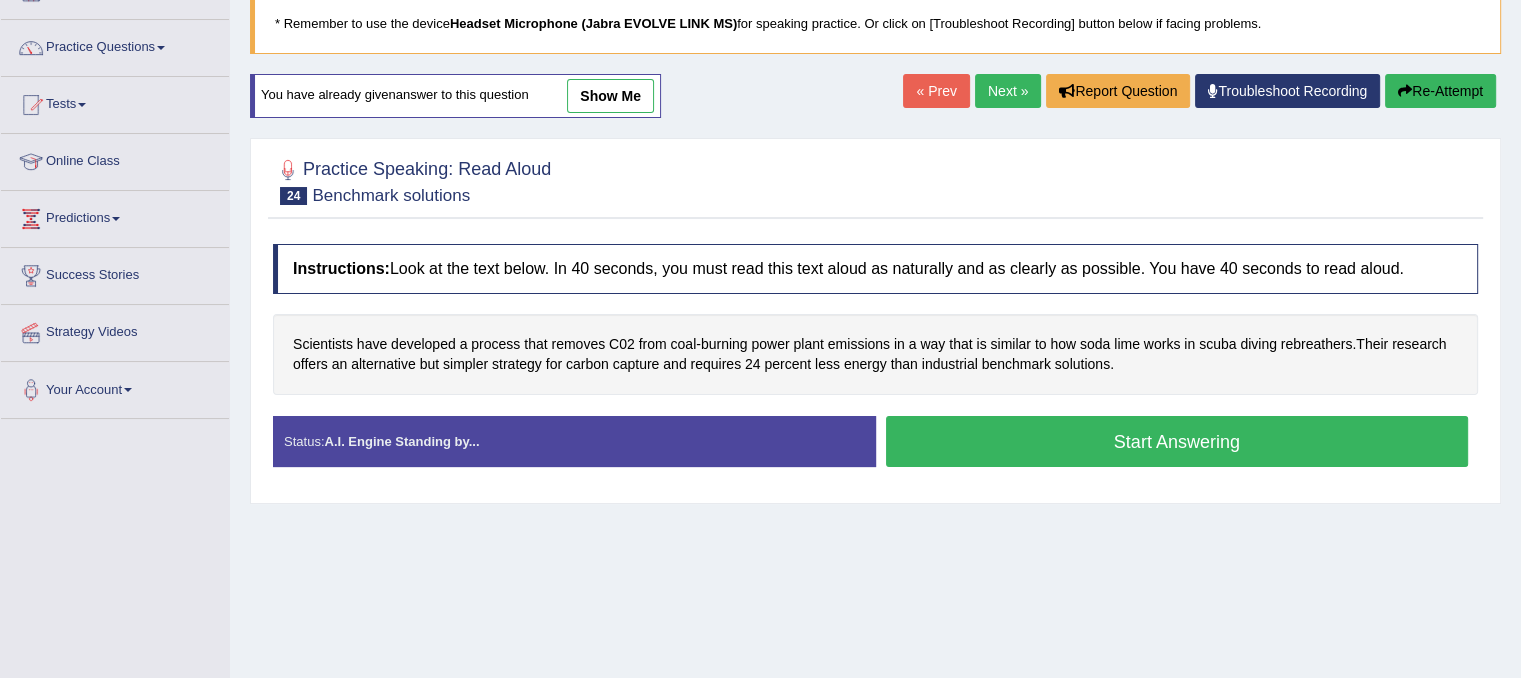 scroll, scrollTop: 136, scrollLeft: 0, axis: vertical 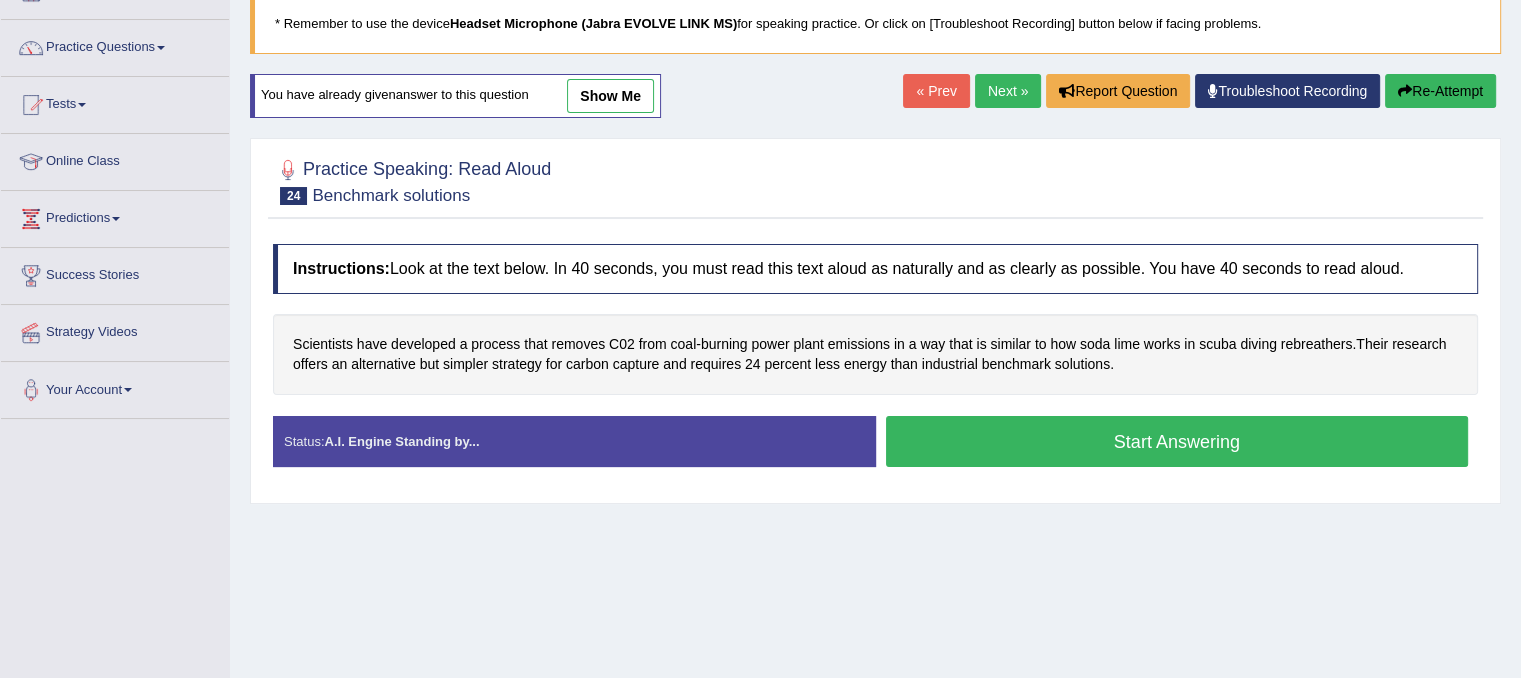 click on "Start Answering" at bounding box center [1177, 441] 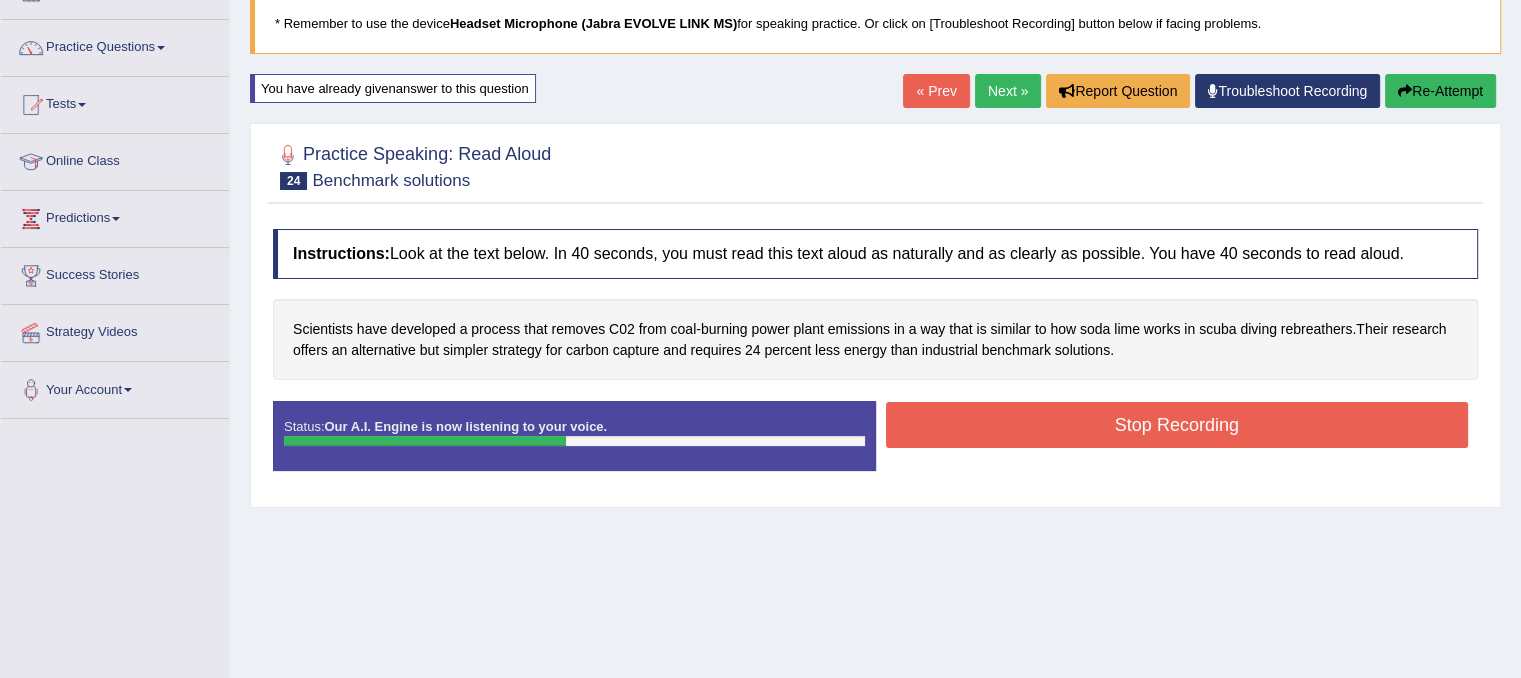 click on "Stop Recording" at bounding box center [1177, 425] 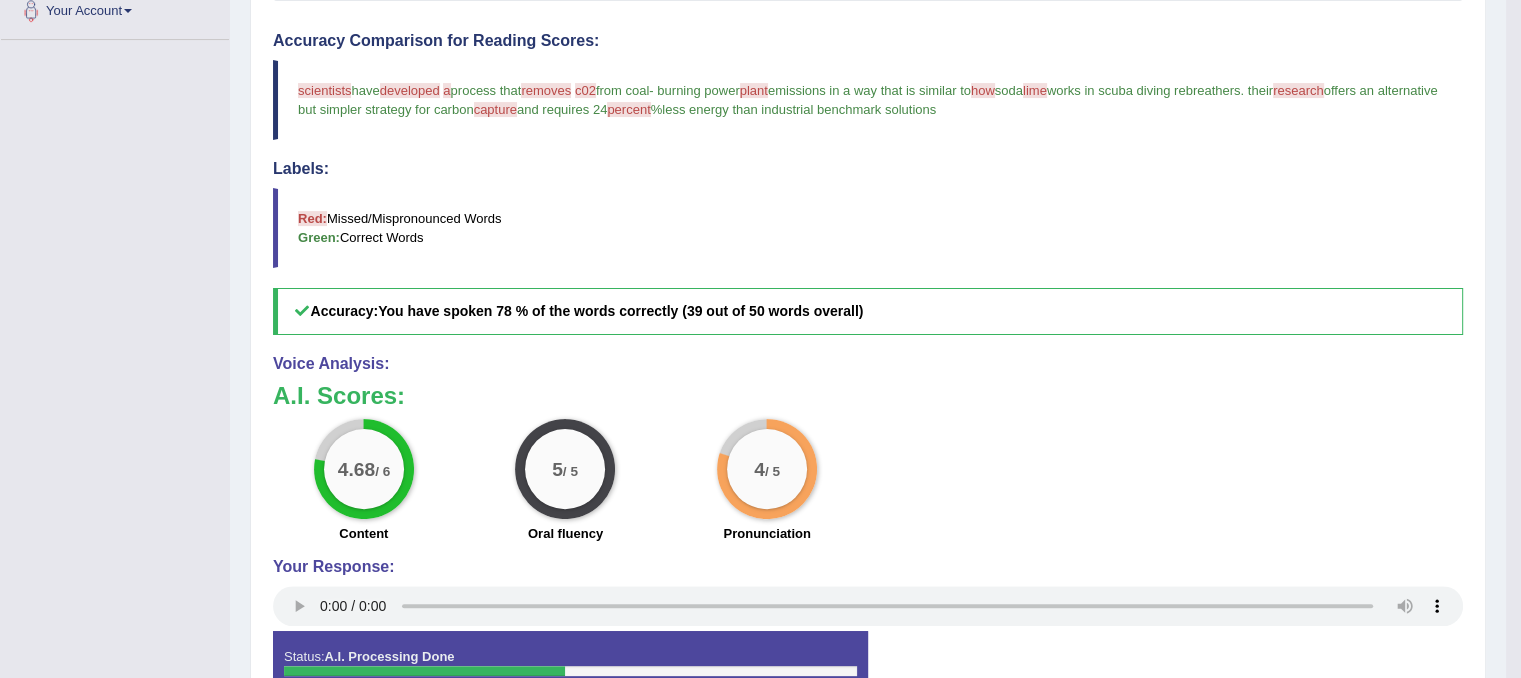 scroll, scrollTop: 0, scrollLeft: 0, axis: both 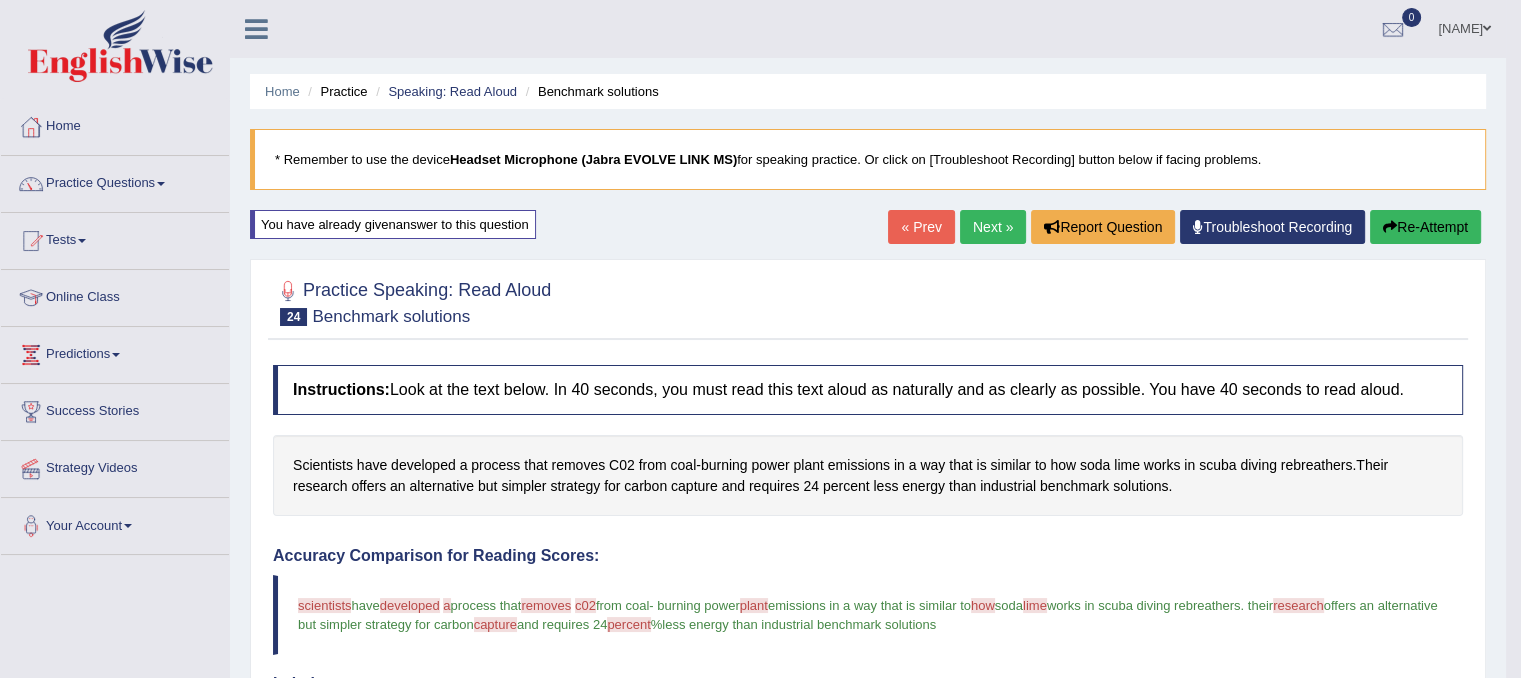 click on "Next »" at bounding box center (993, 227) 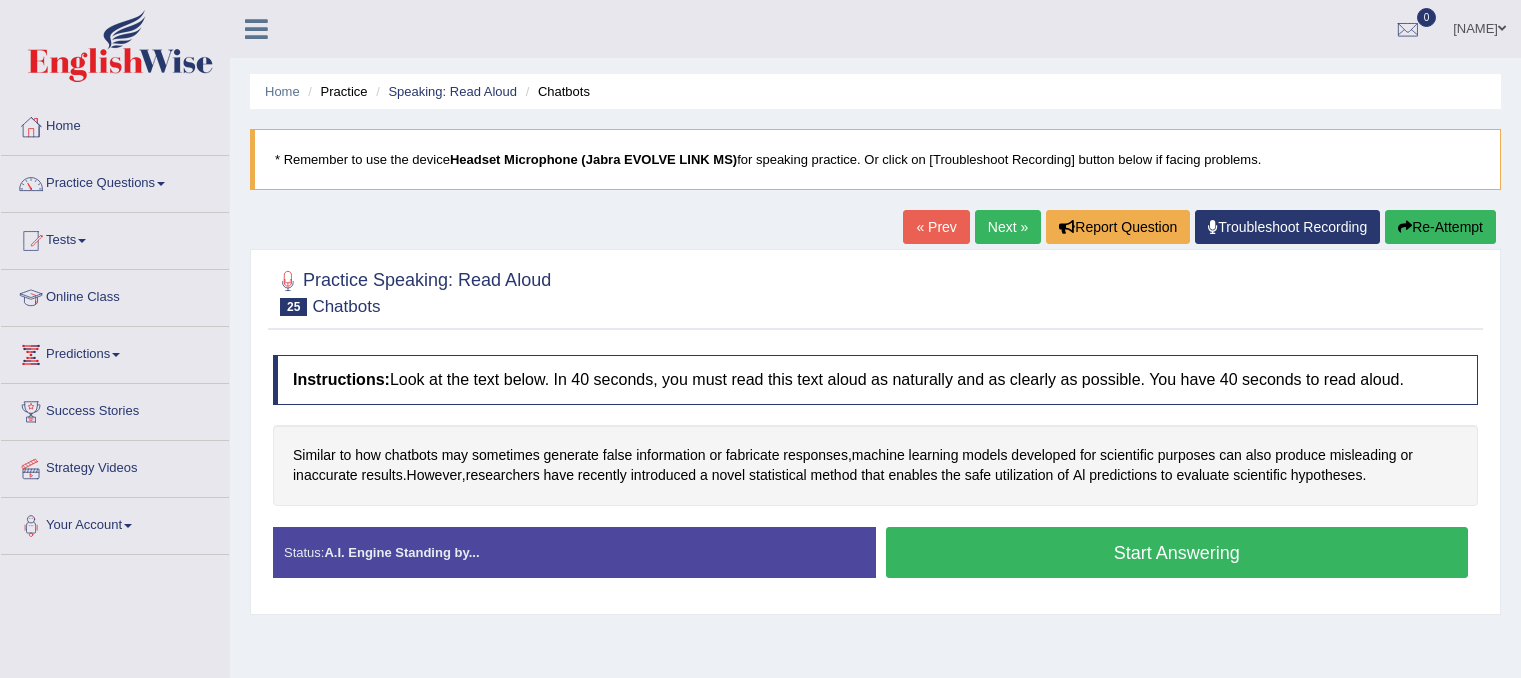 scroll, scrollTop: 0, scrollLeft: 0, axis: both 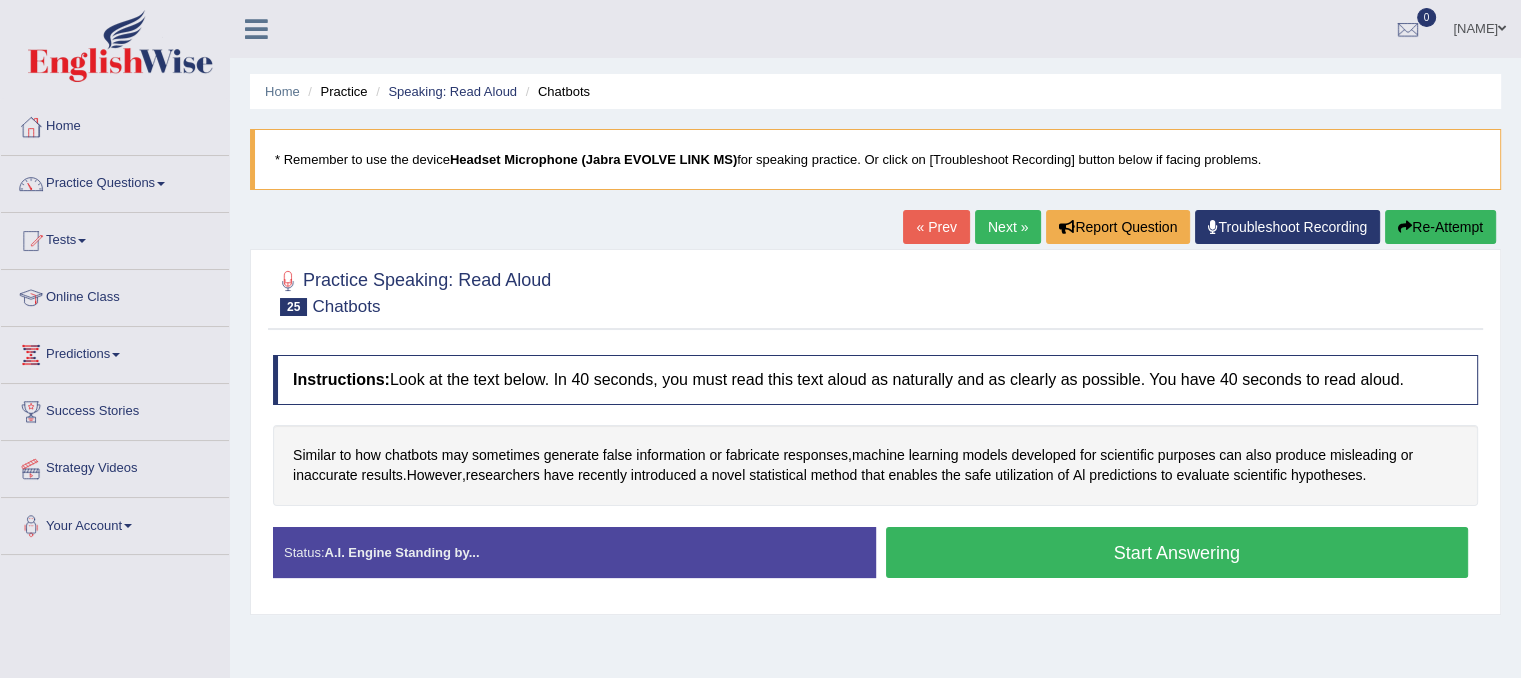 click on "Next »" at bounding box center [1008, 227] 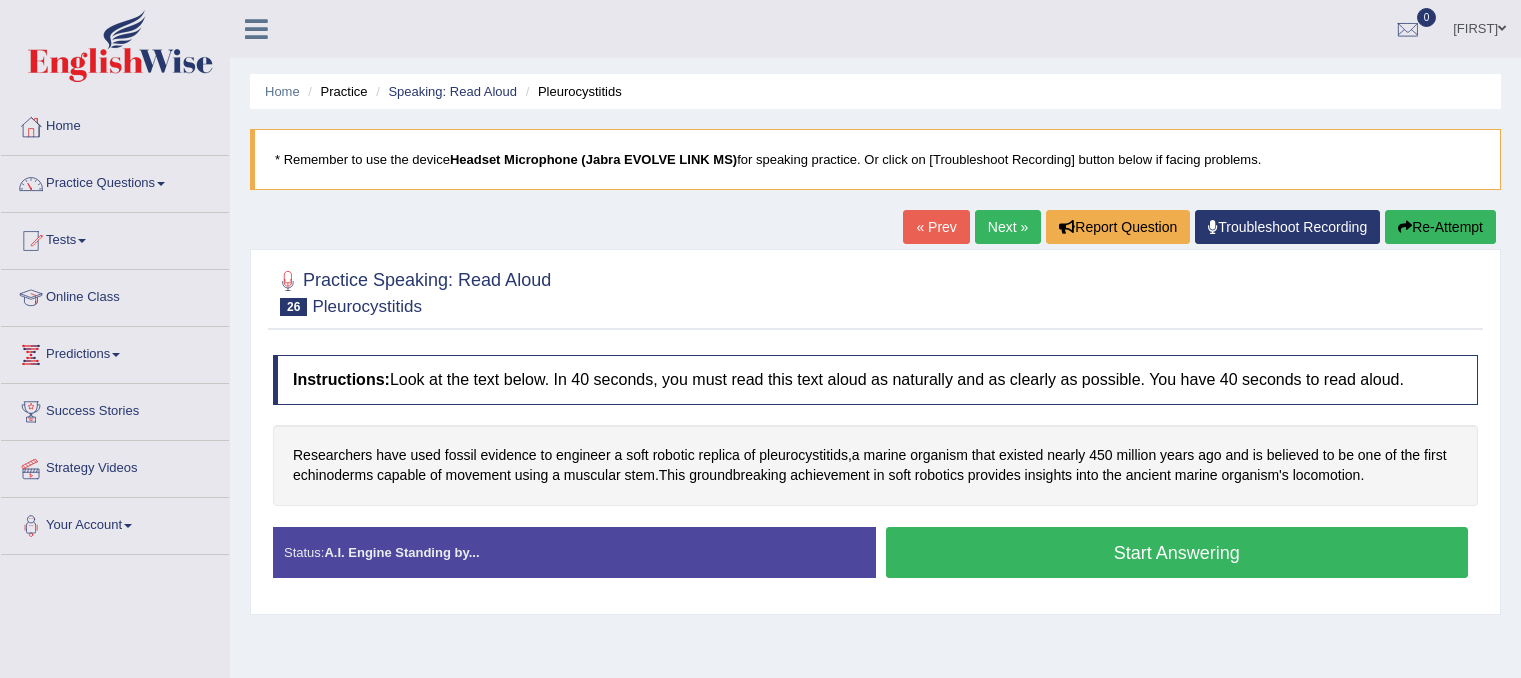 scroll, scrollTop: 0, scrollLeft: 0, axis: both 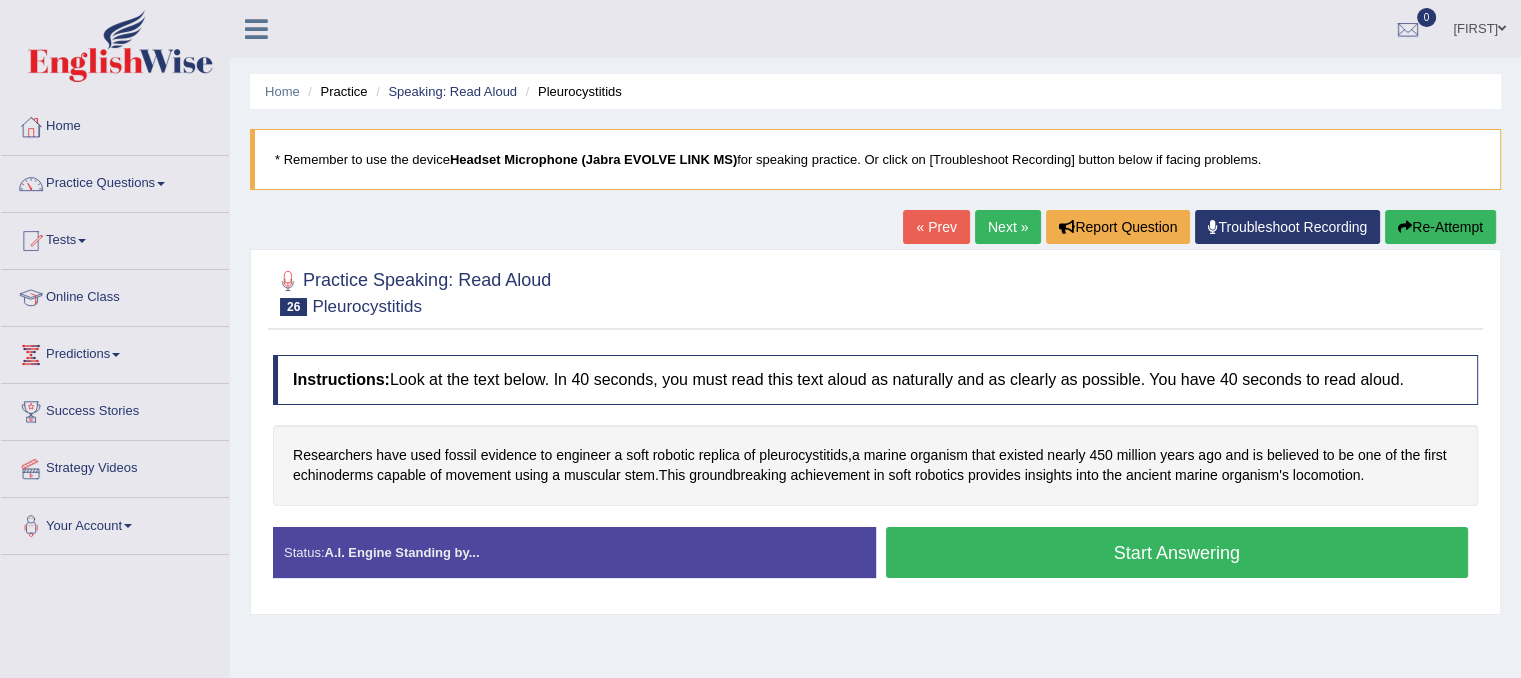 click on "Start Answering" at bounding box center (1177, 552) 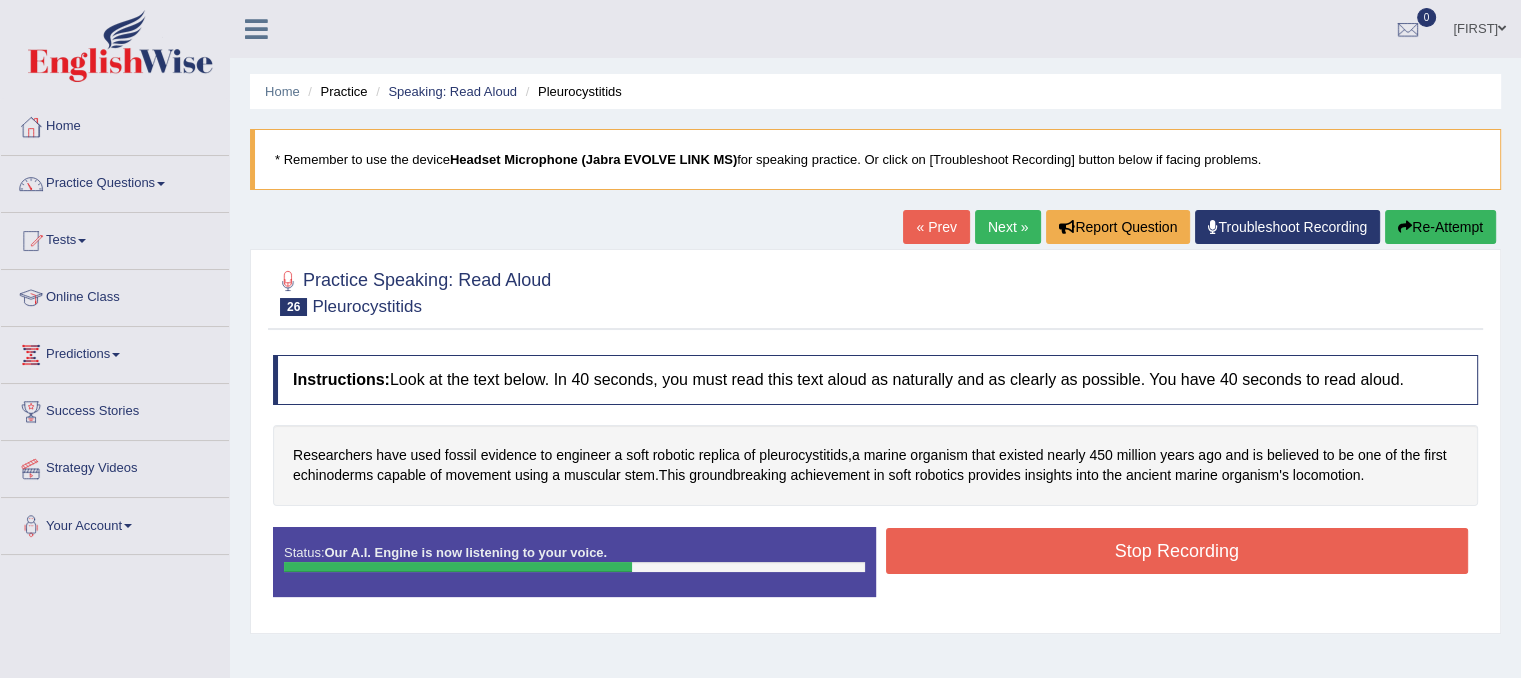 click on "Stop Recording" at bounding box center (1177, 551) 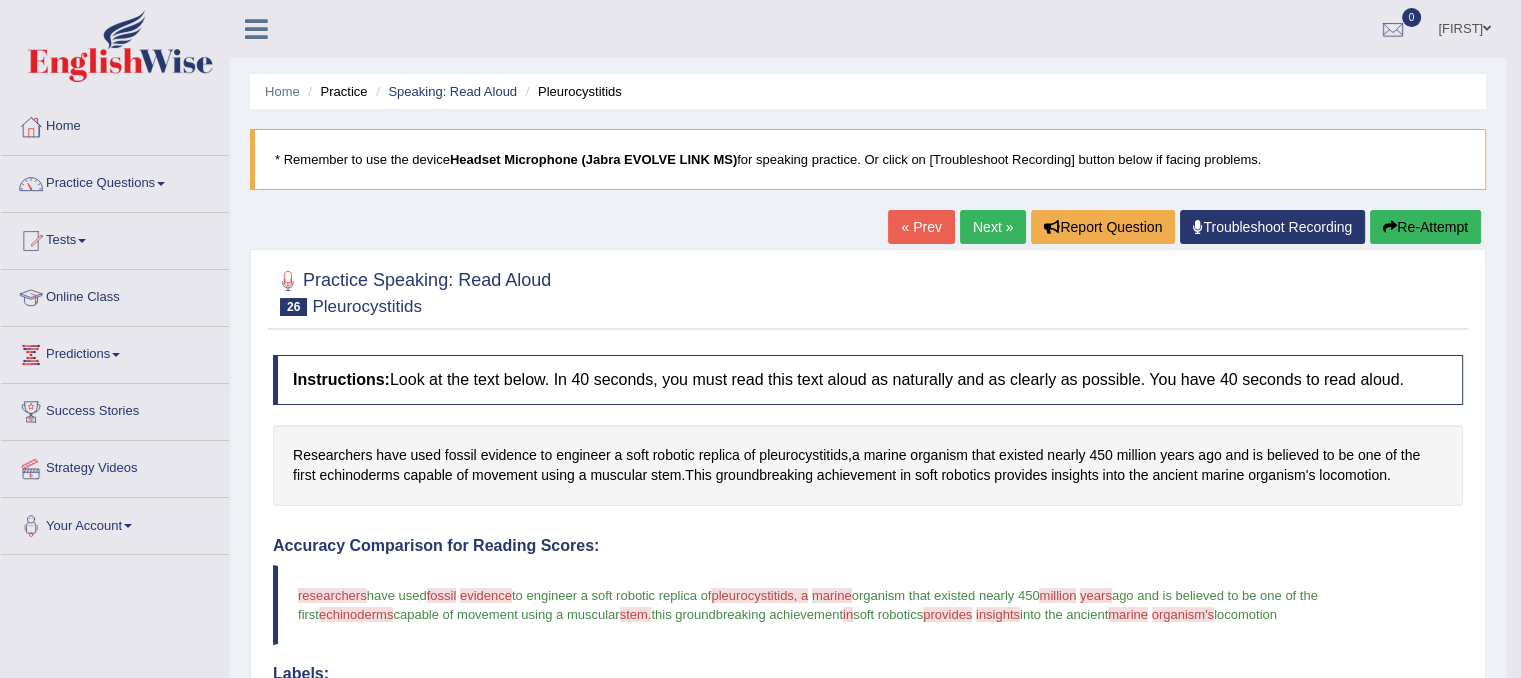 drag, startPoint x: 955, startPoint y: 621, endPoint x: 829, endPoint y: 724, distance: 162.74213 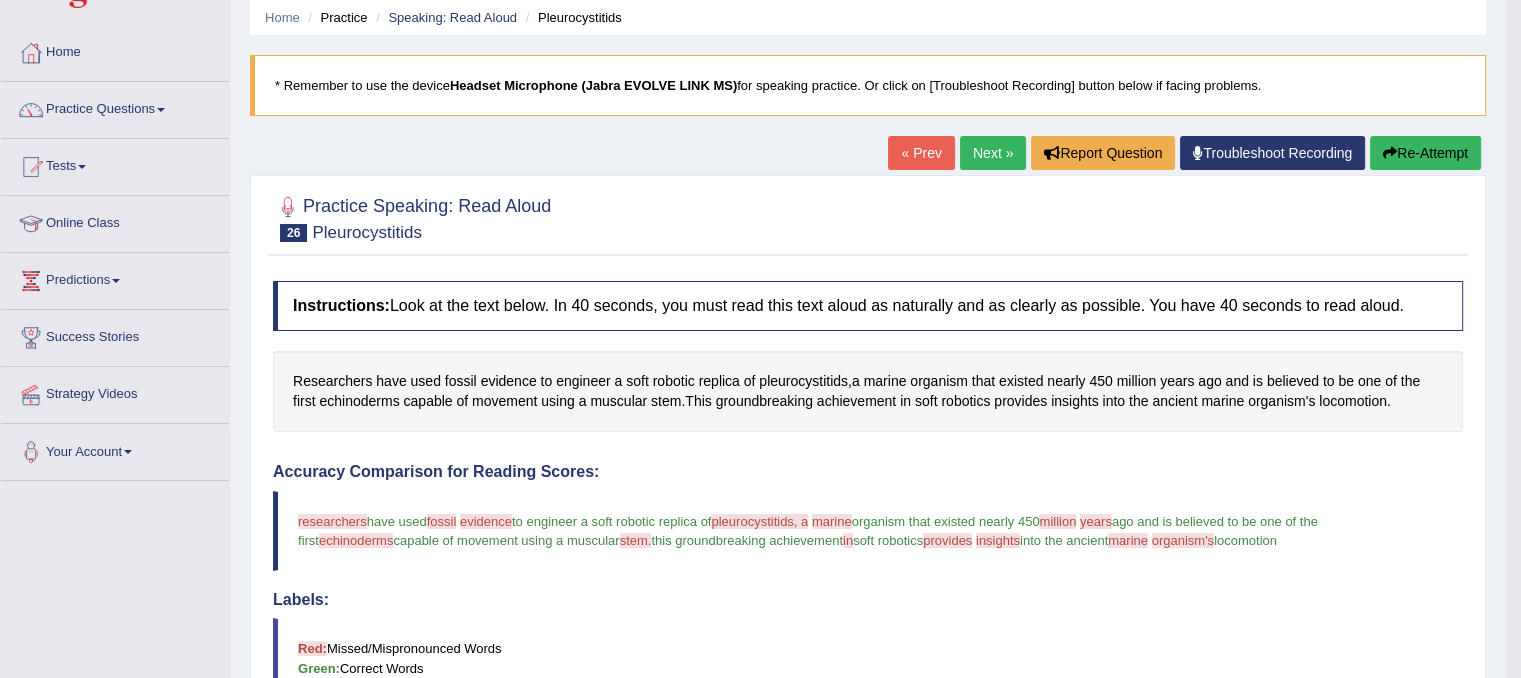 scroll, scrollTop: 0, scrollLeft: 0, axis: both 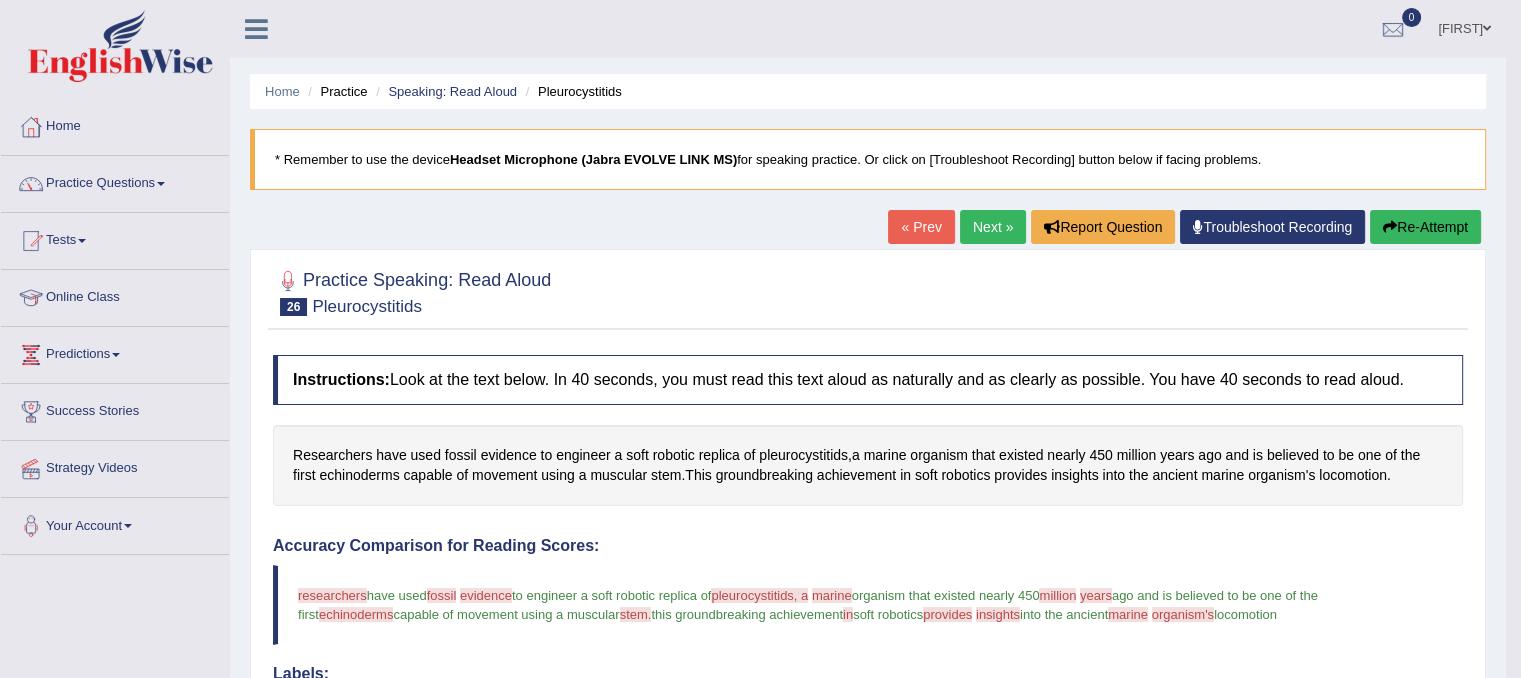 click on "Re-Attempt" at bounding box center [1425, 227] 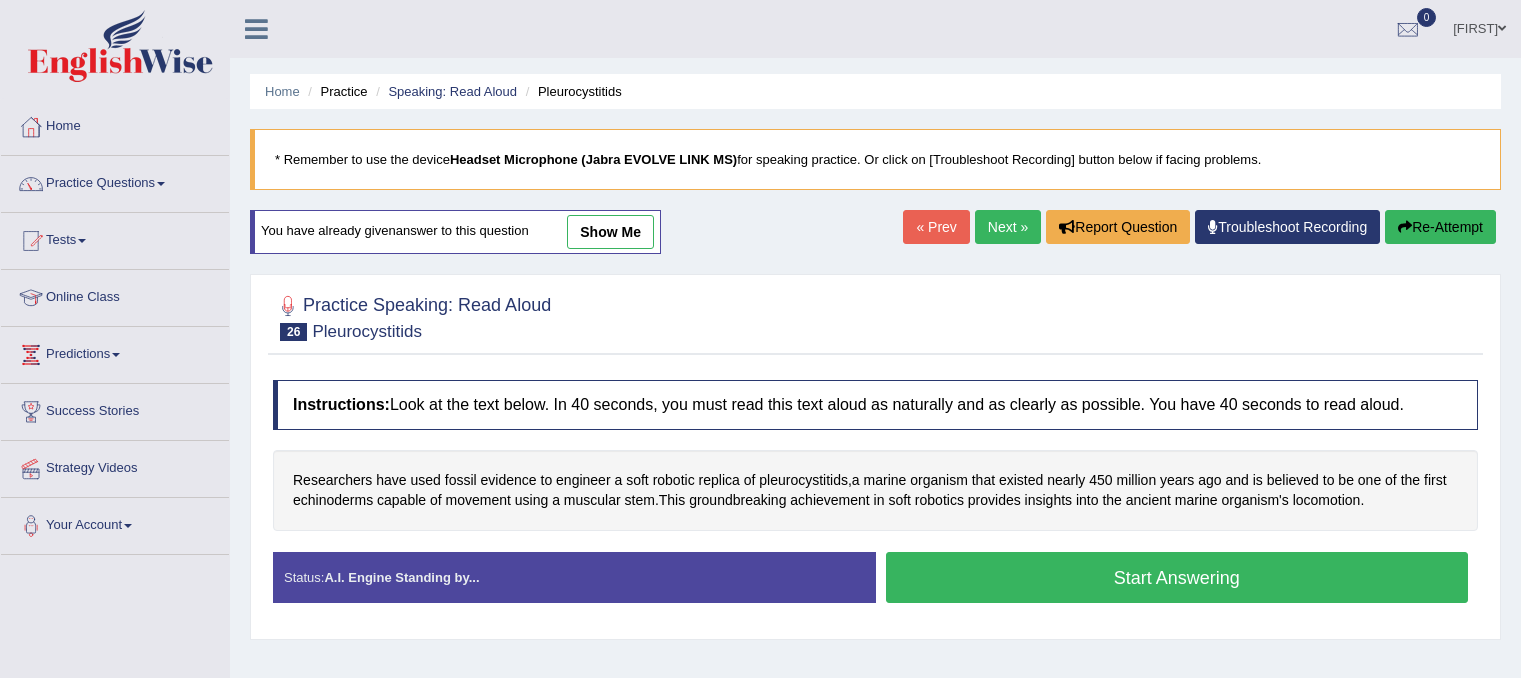 scroll, scrollTop: 0, scrollLeft: 0, axis: both 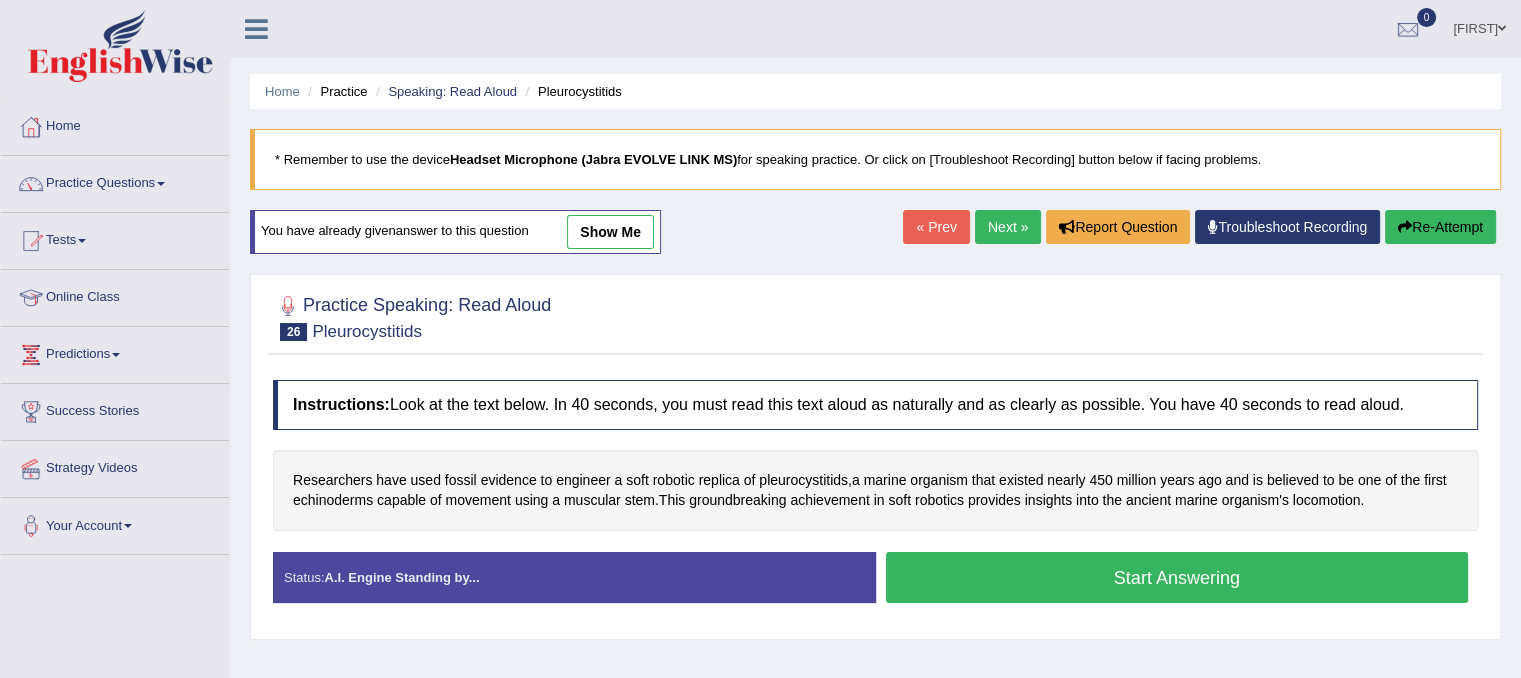 click on "Start Answering" at bounding box center [1177, 577] 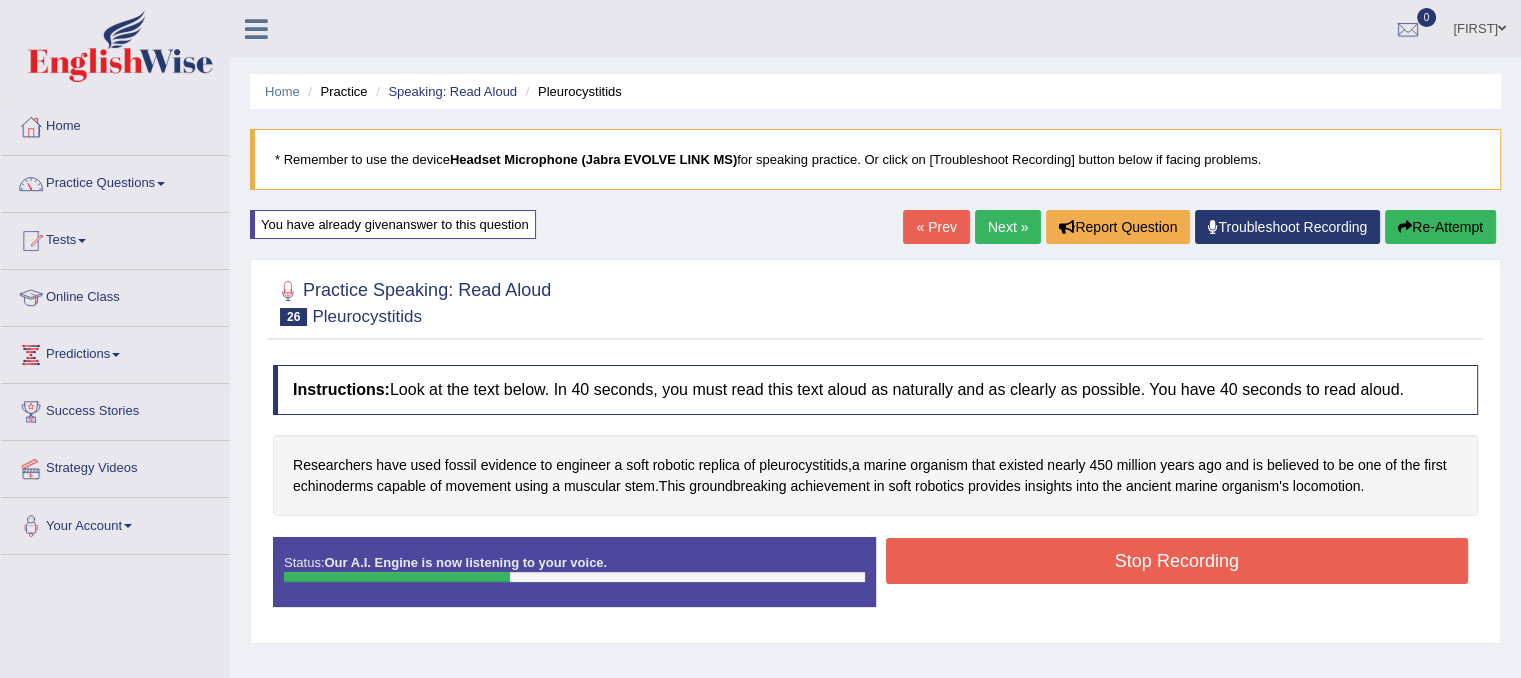 click on "Re-Attempt" at bounding box center (1440, 227) 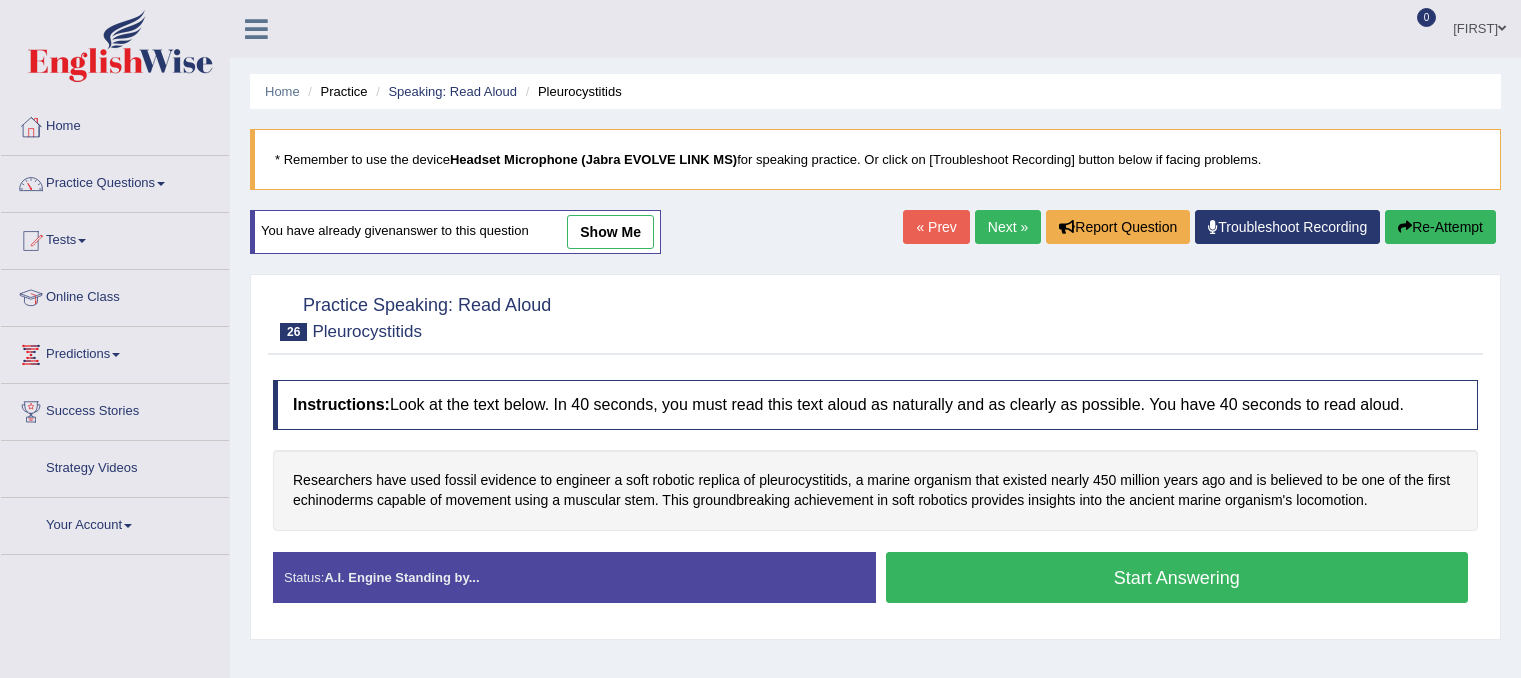 scroll, scrollTop: 0, scrollLeft: 0, axis: both 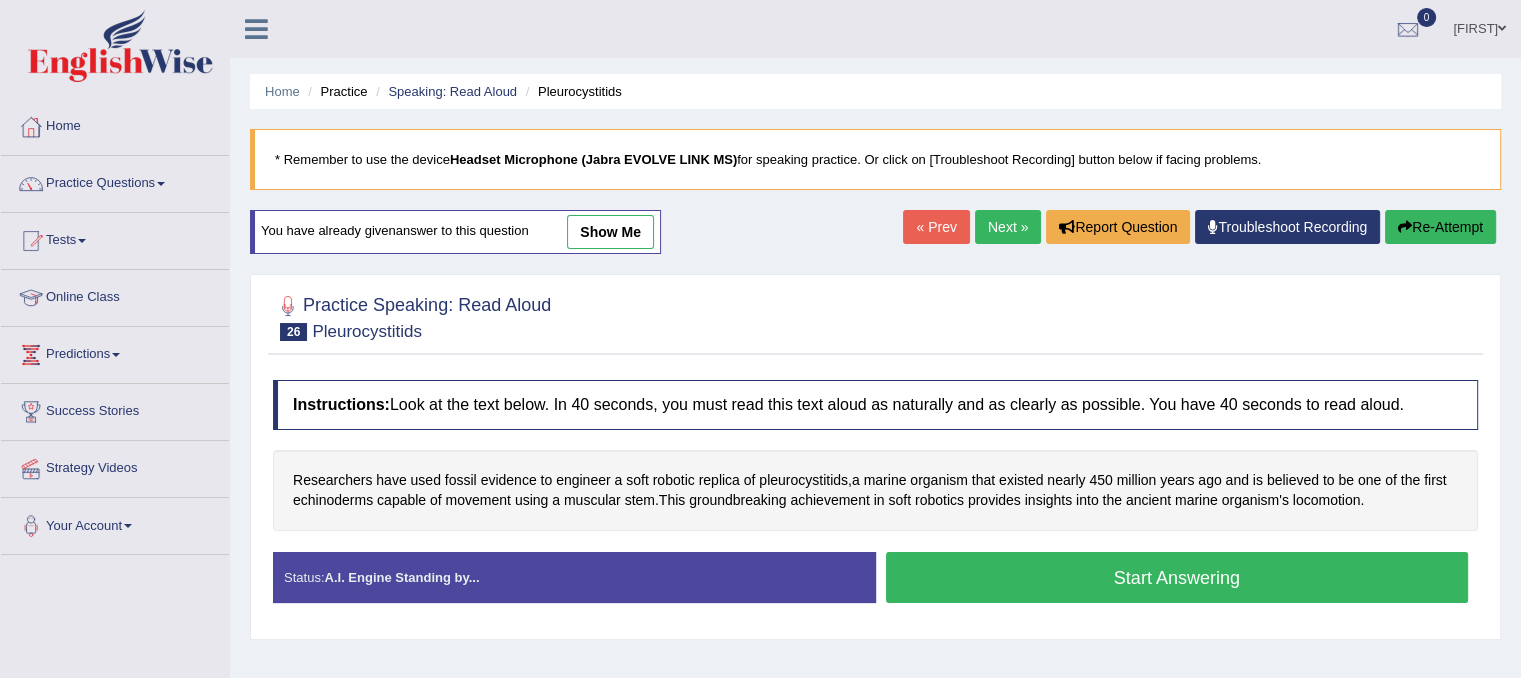click on "Re-Attempt" at bounding box center (1440, 227) 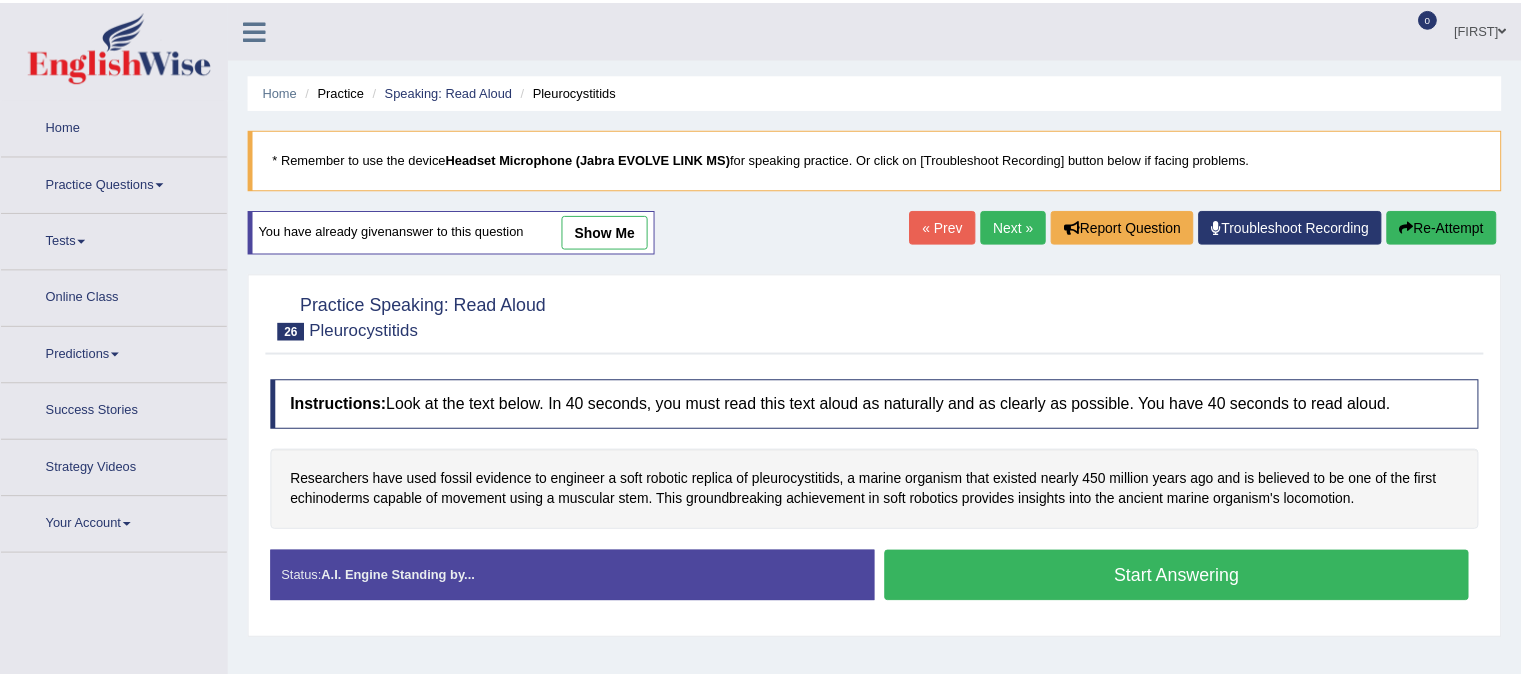 scroll, scrollTop: 0, scrollLeft: 0, axis: both 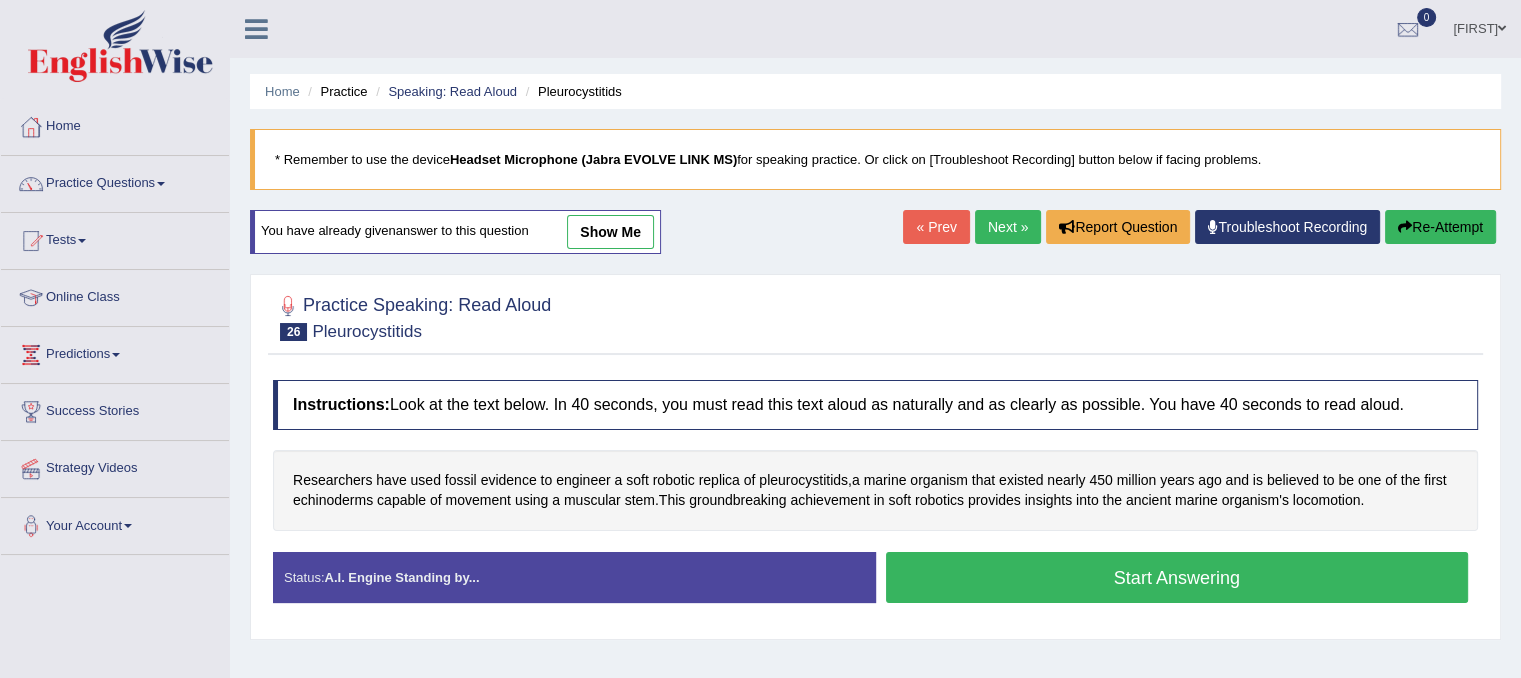 click on "Start Answering" at bounding box center [1177, 577] 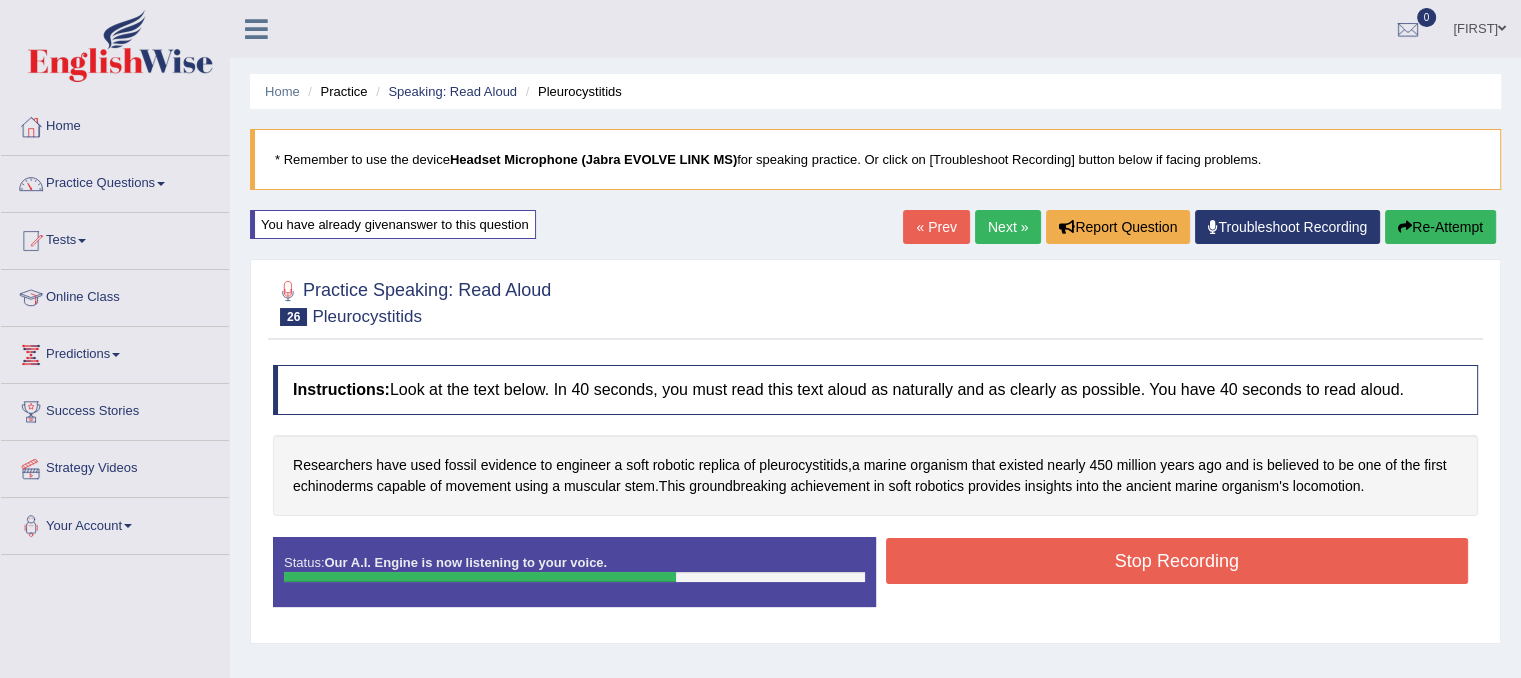 click on "Stop Recording" at bounding box center (1177, 561) 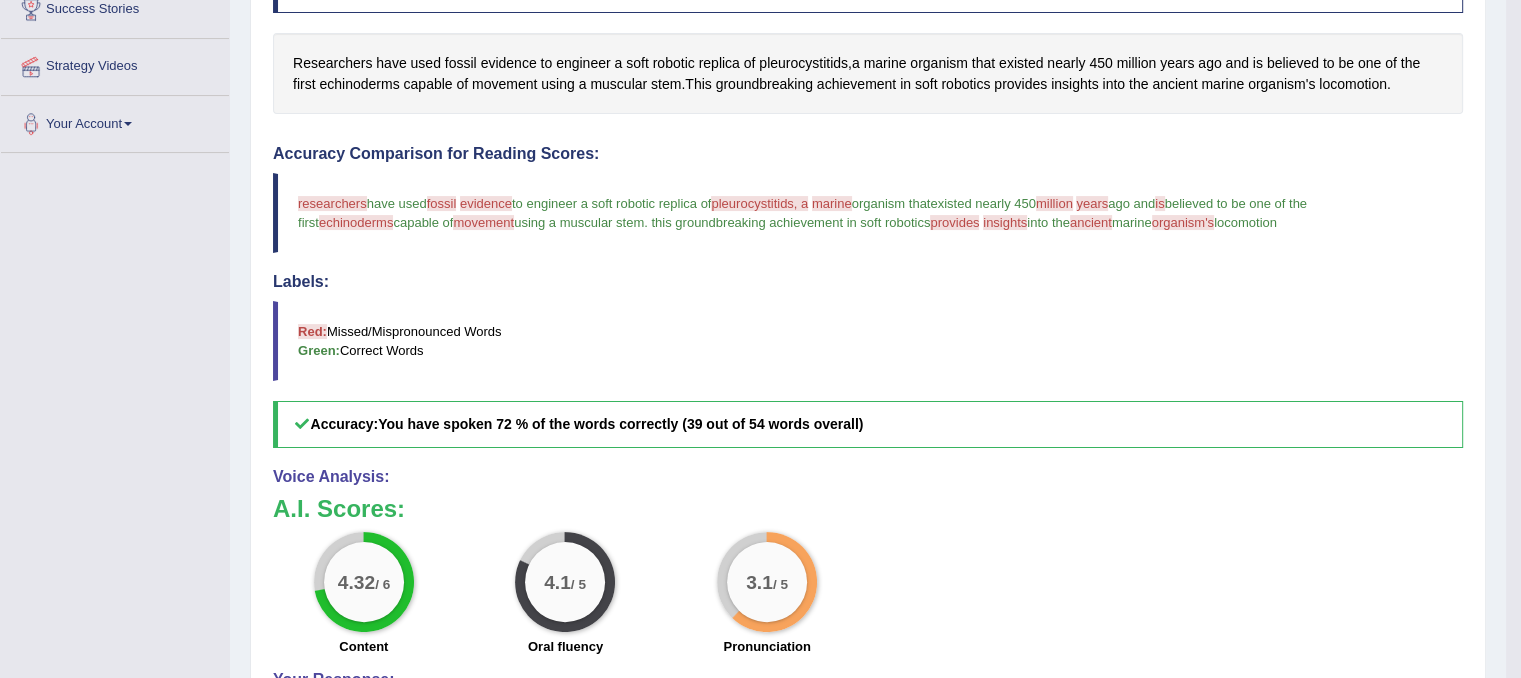 scroll, scrollTop: 132, scrollLeft: 0, axis: vertical 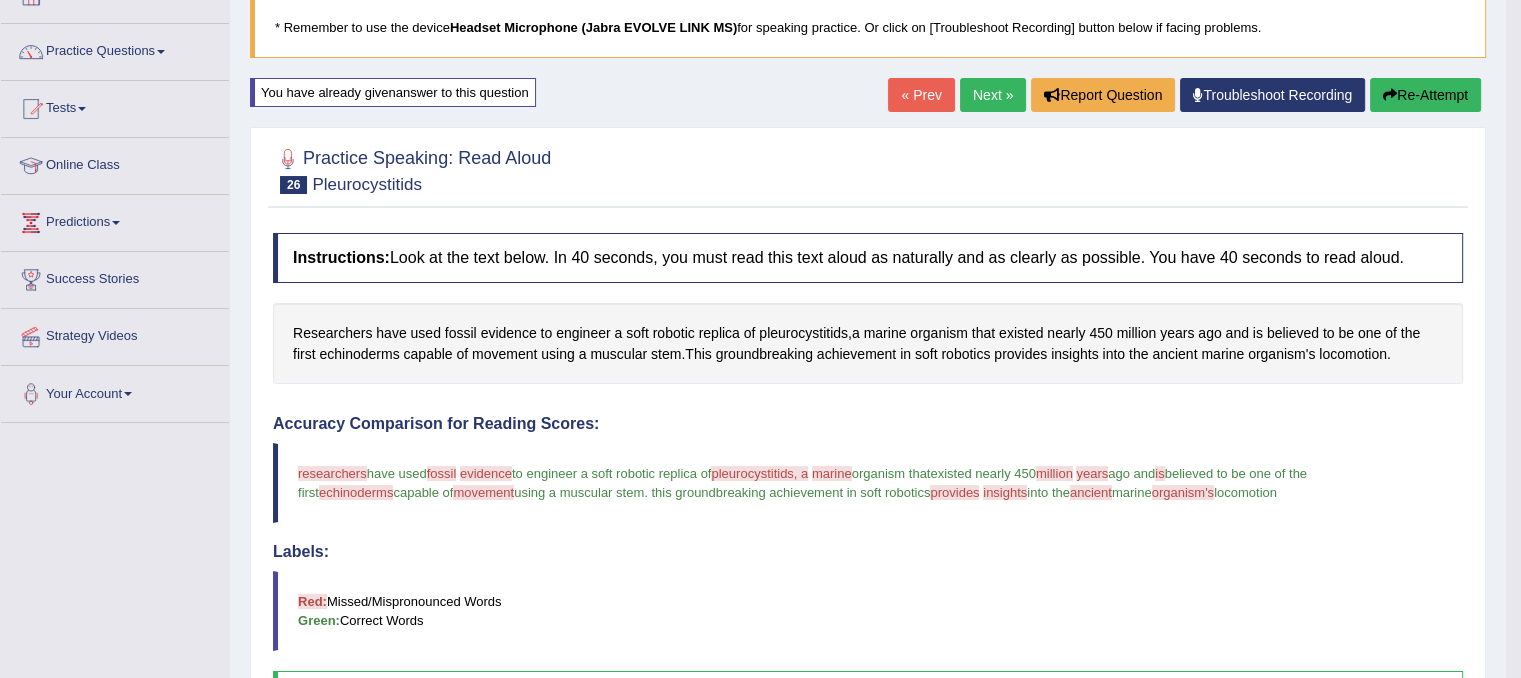 click on "« Prev Next »  Report Question  Troubleshoot Recording  Re-Attempt" at bounding box center [1187, 97] 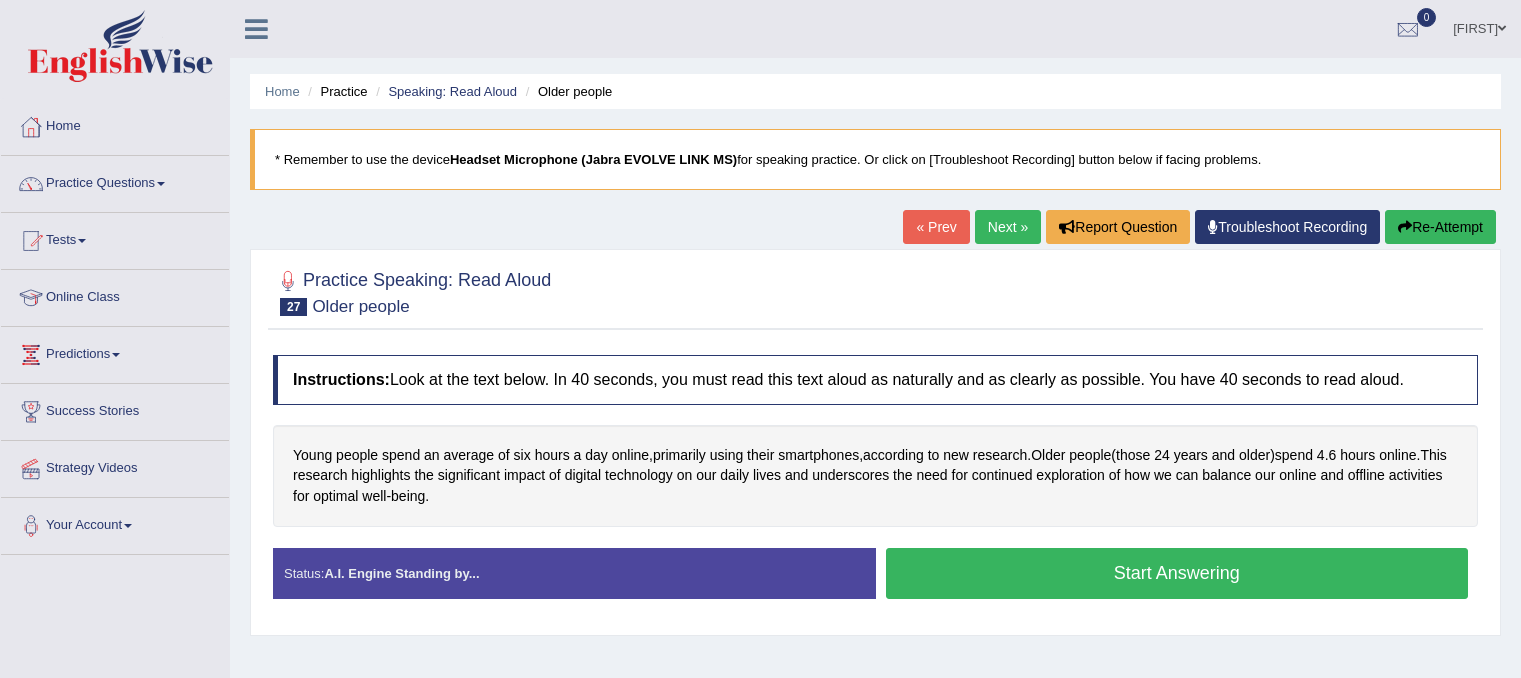 scroll, scrollTop: 0, scrollLeft: 0, axis: both 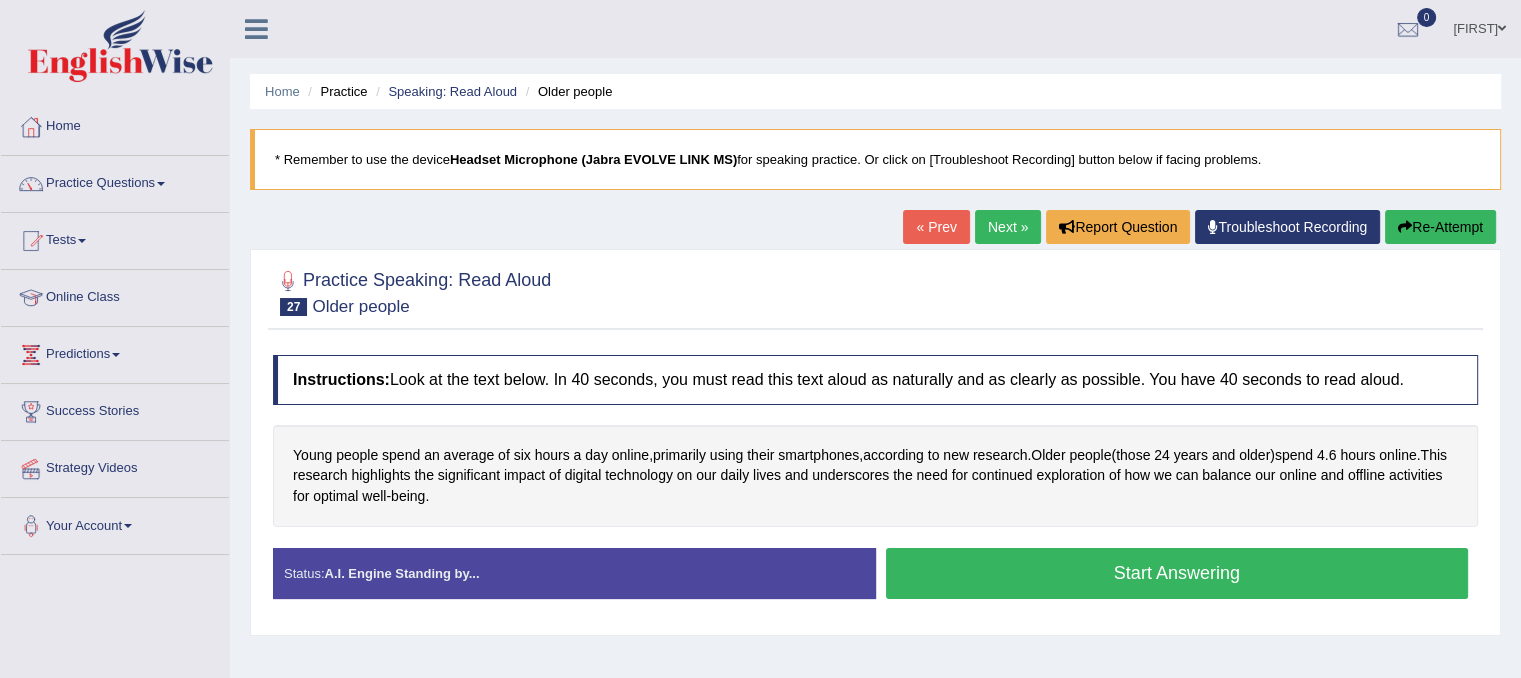 click on "Start Answering" at bounding box center [1177, 573] 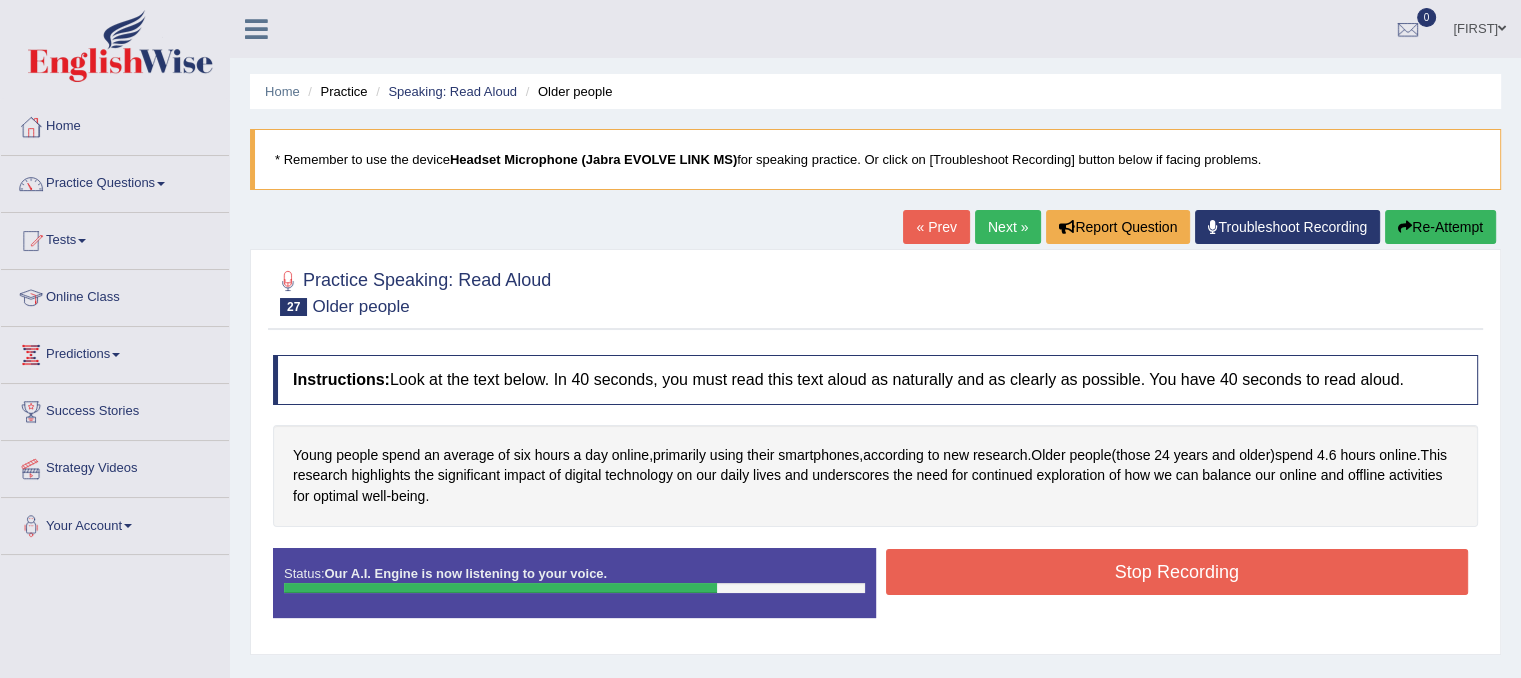 click on "Stop Recording" at bounding box center (1177, 572) 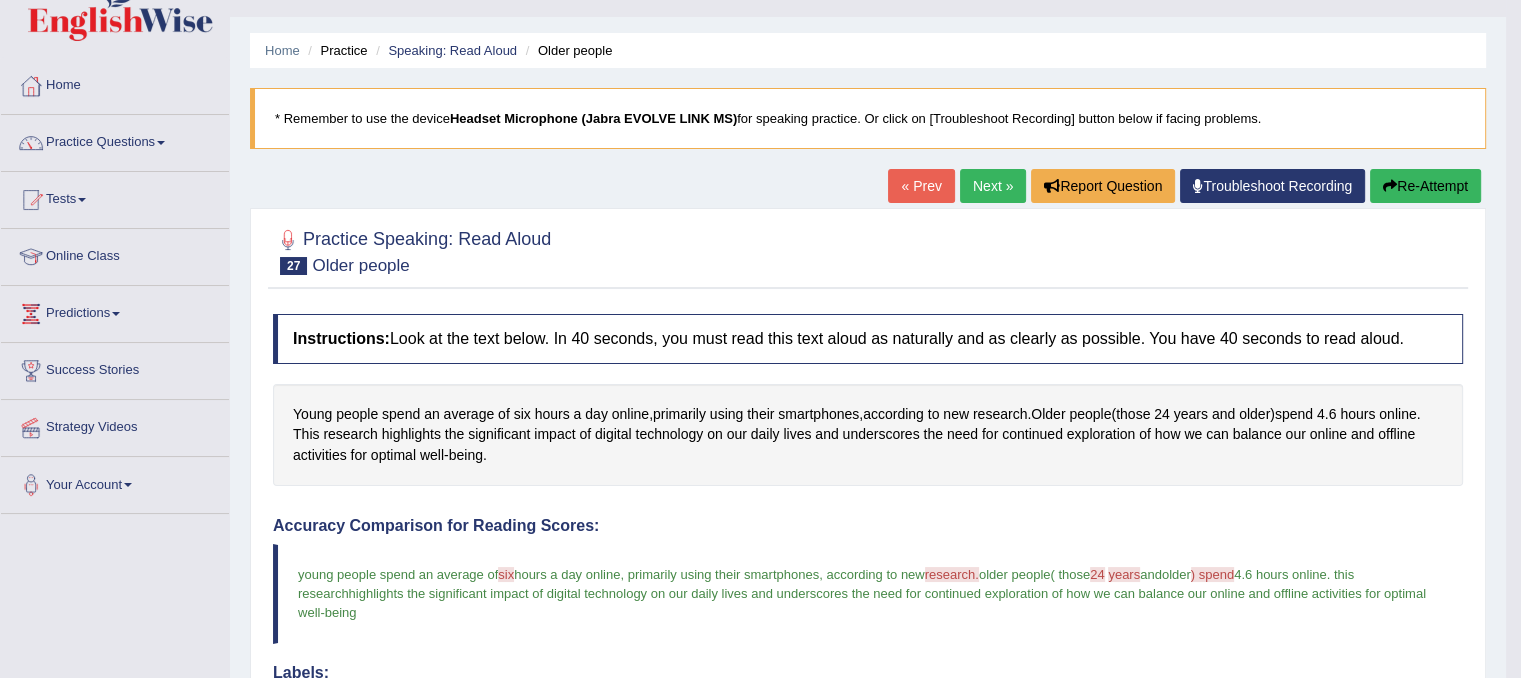 scroll, scrollTop: 24, scrollLeft: 0, axis: vertical 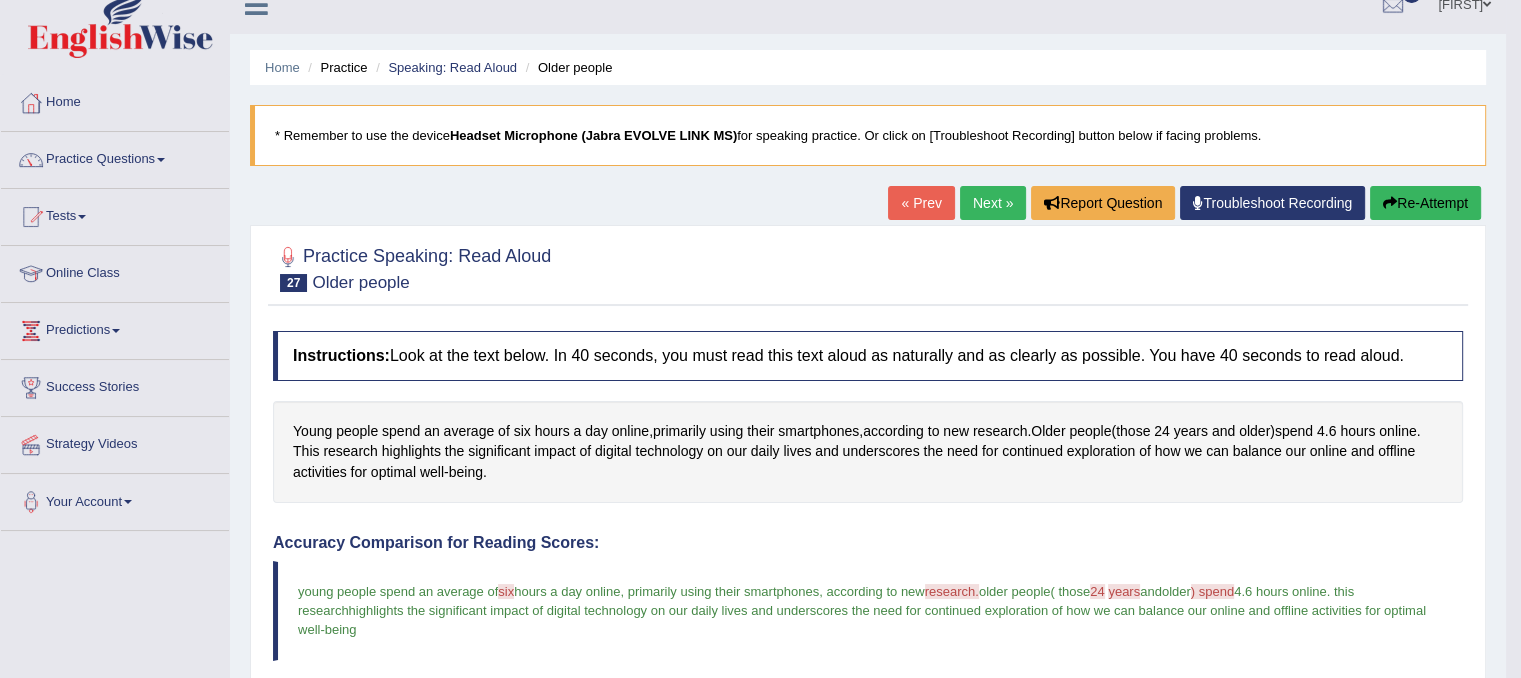 click on "Re-Attempt" at bounding box center (1425, 203) 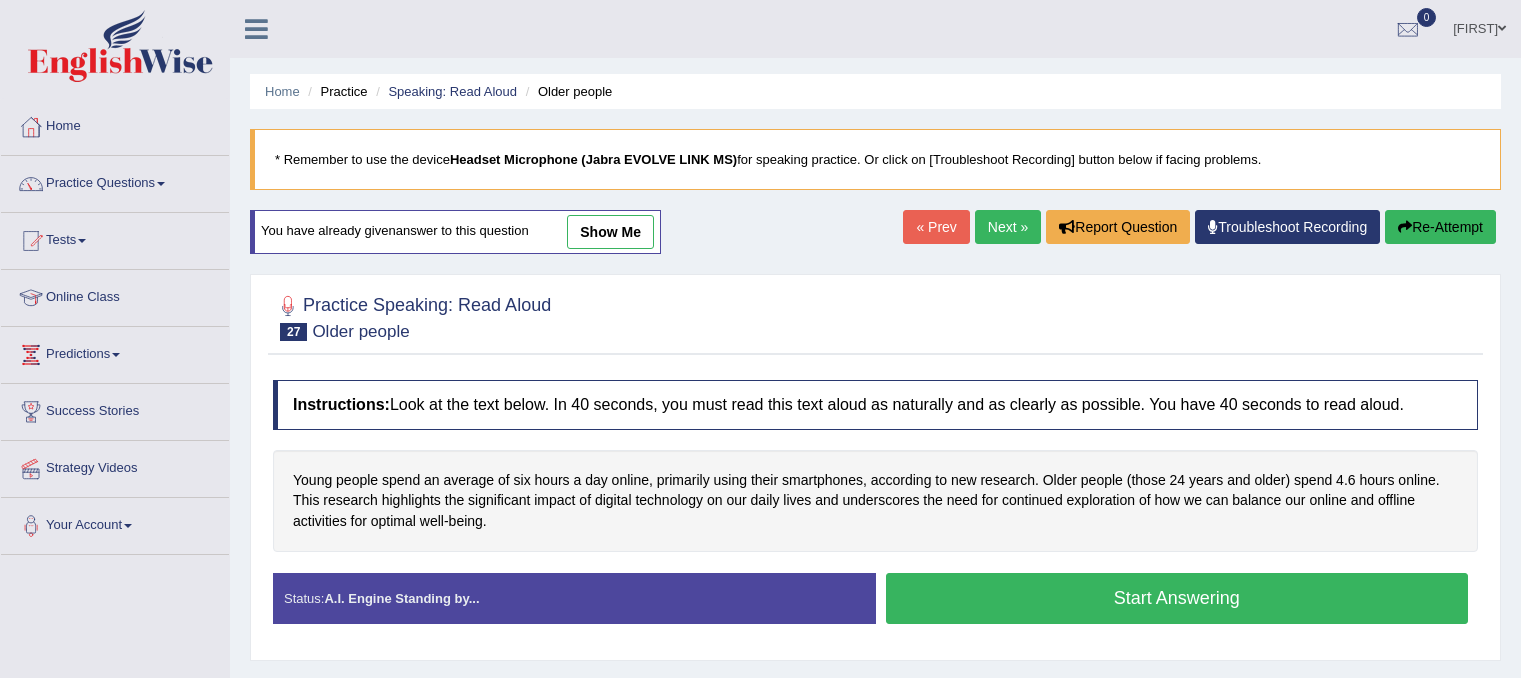 scroll, scrollTop: 24, scrollLeft: 0, axis: vertical 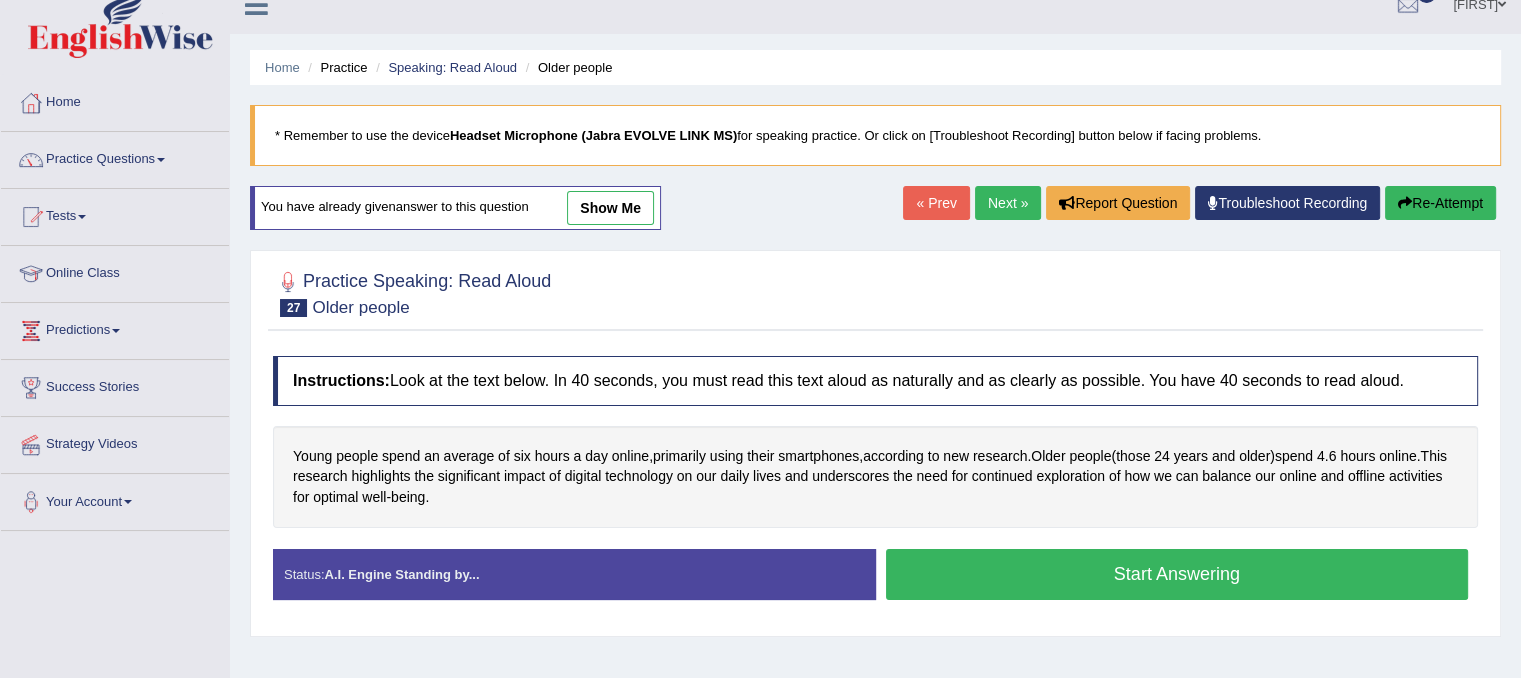 click on "Start Answering" at bounding box center [1177, 574] 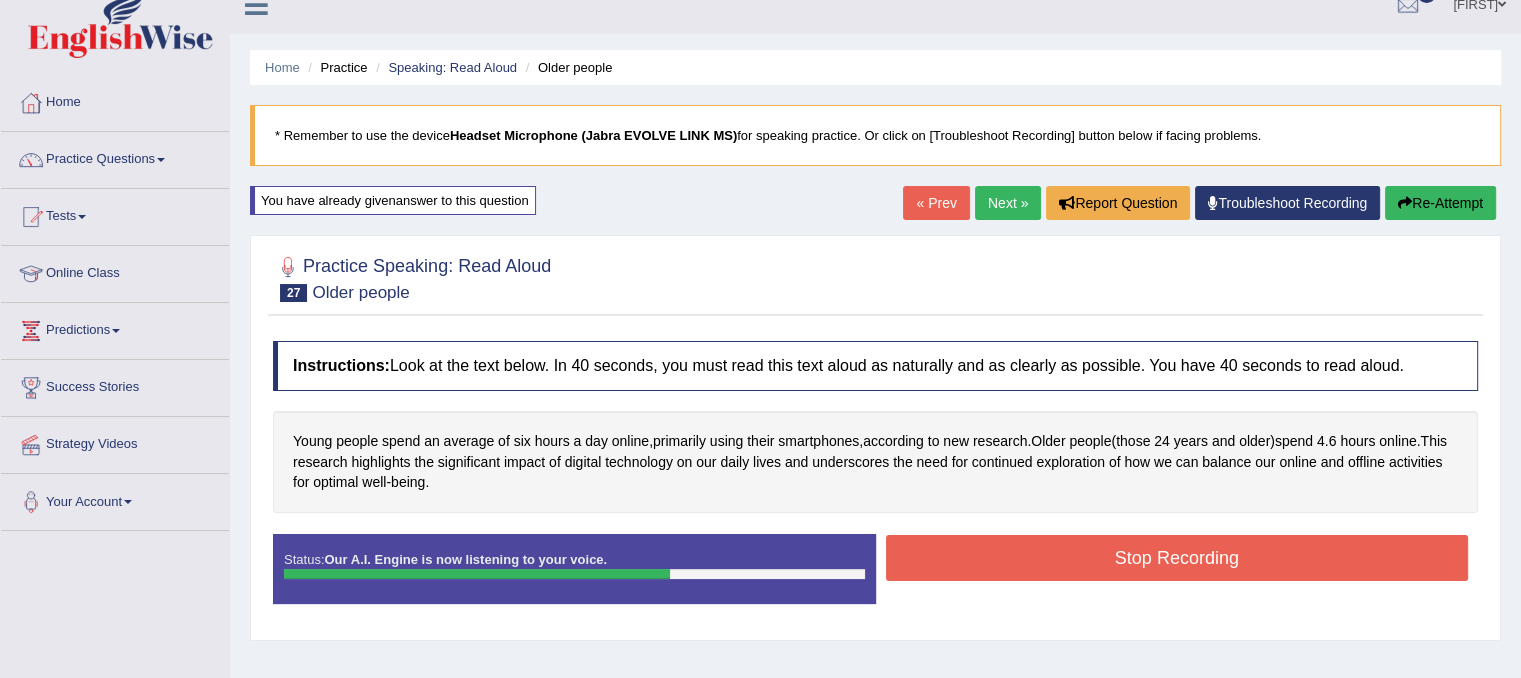 click on "Stop Recording" at bounding box center (1177, 558) 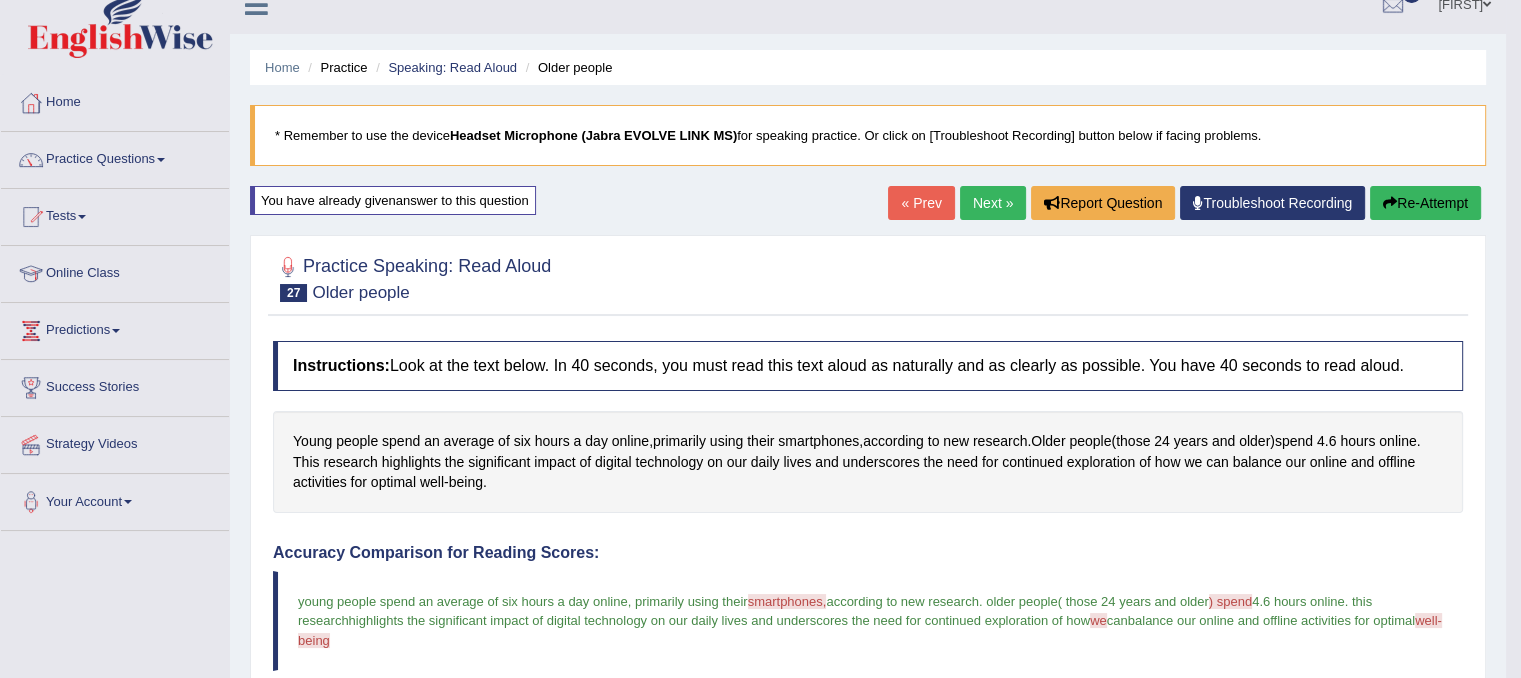 drag, startPoint x: 1229, startPoint y: 575, endPoint x: 1235, endPoint y: 724, distance: 149.12076 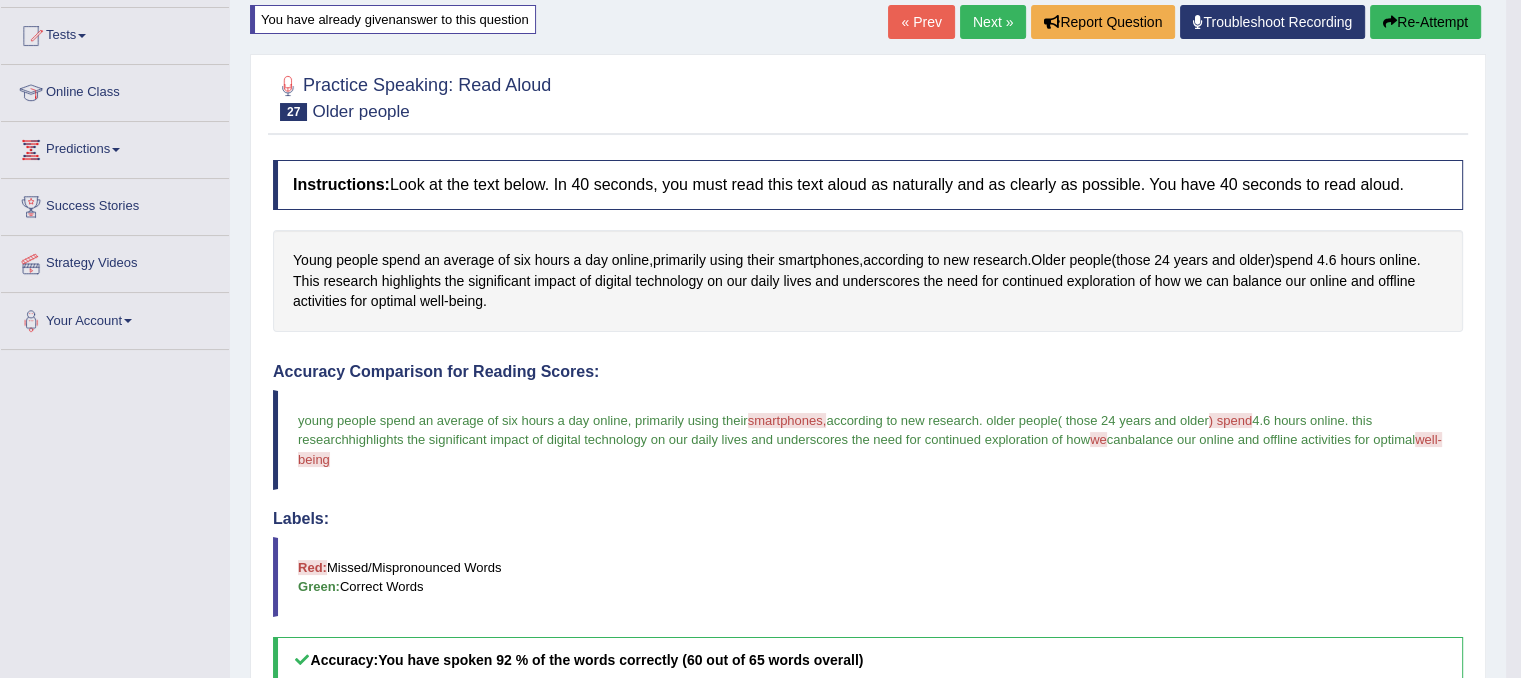 scroll, scrollTop: 0, scrollLeft: 0, axis: both 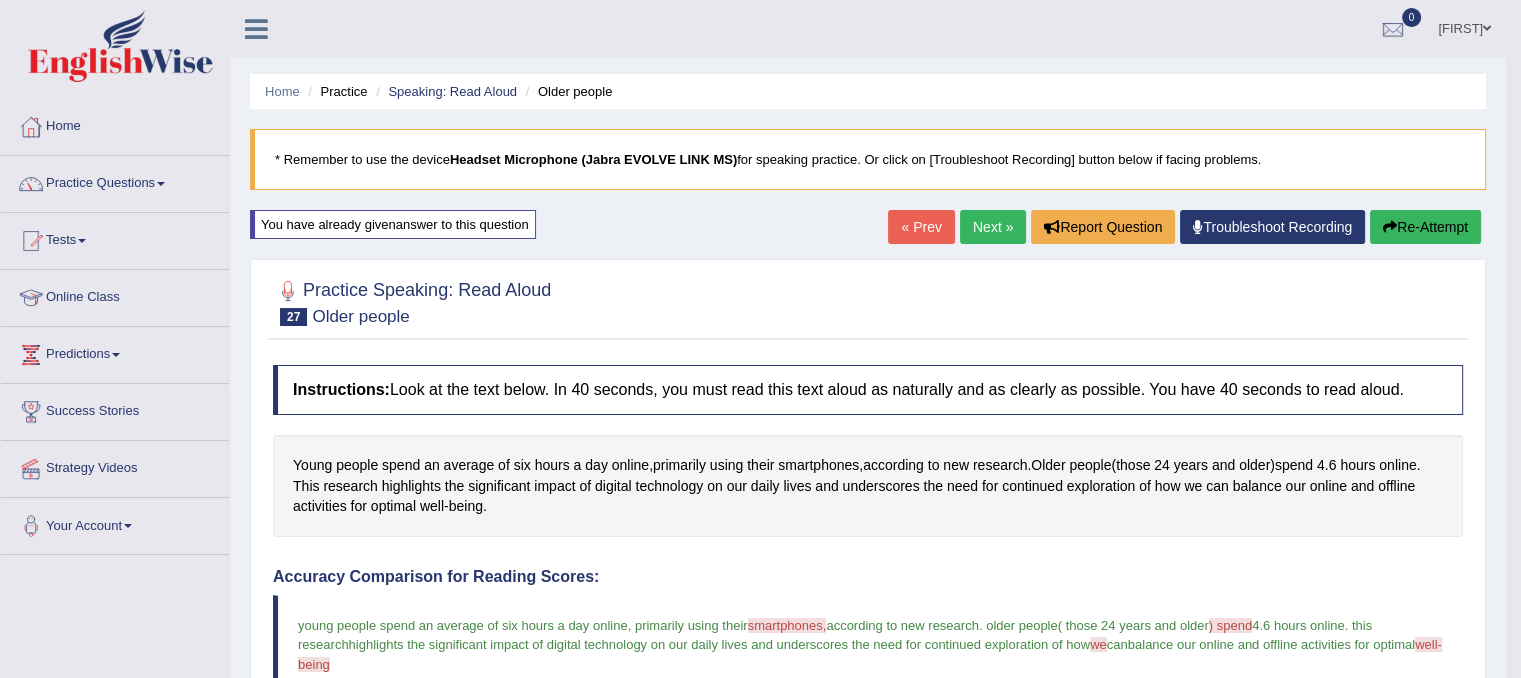 click on "Next »" at bounding box center [993, 227] 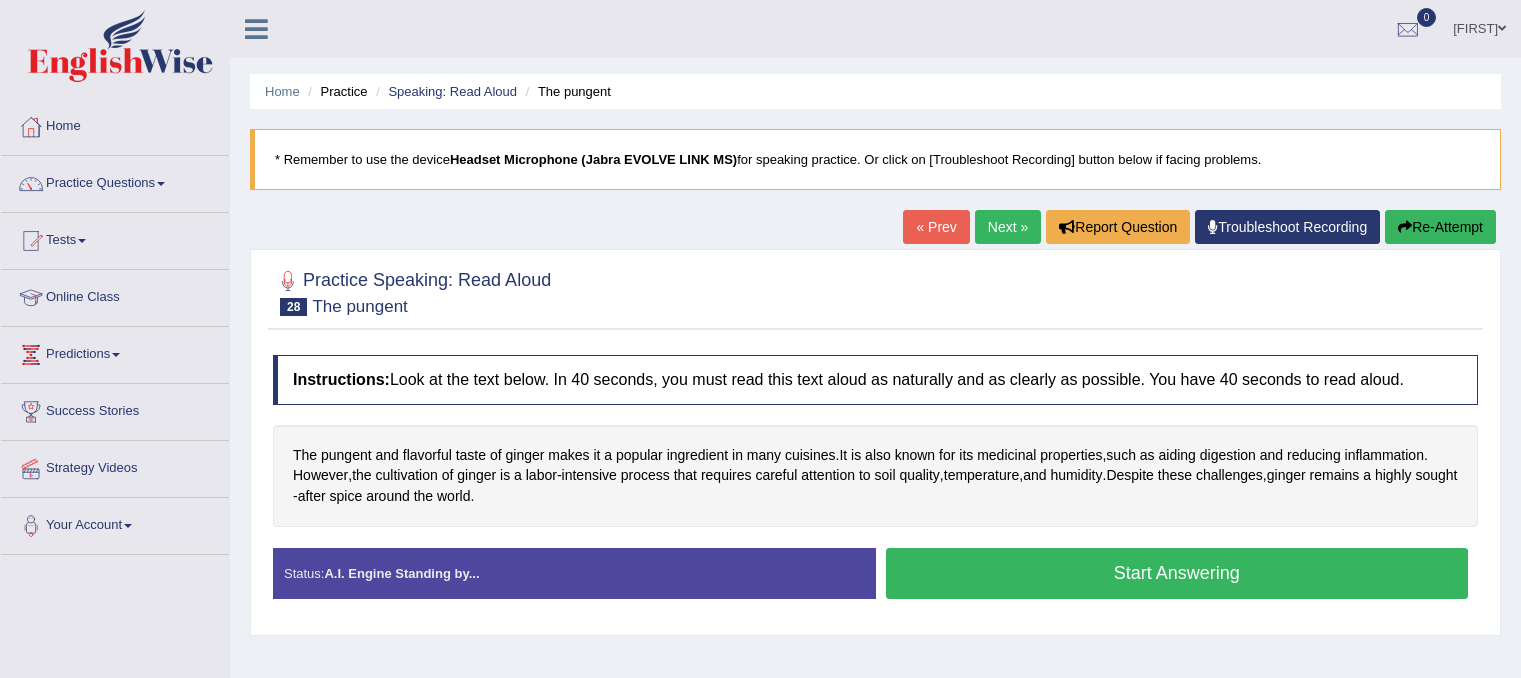 scroll, scrollTop: 0, scrollLeft: 0, axis: both 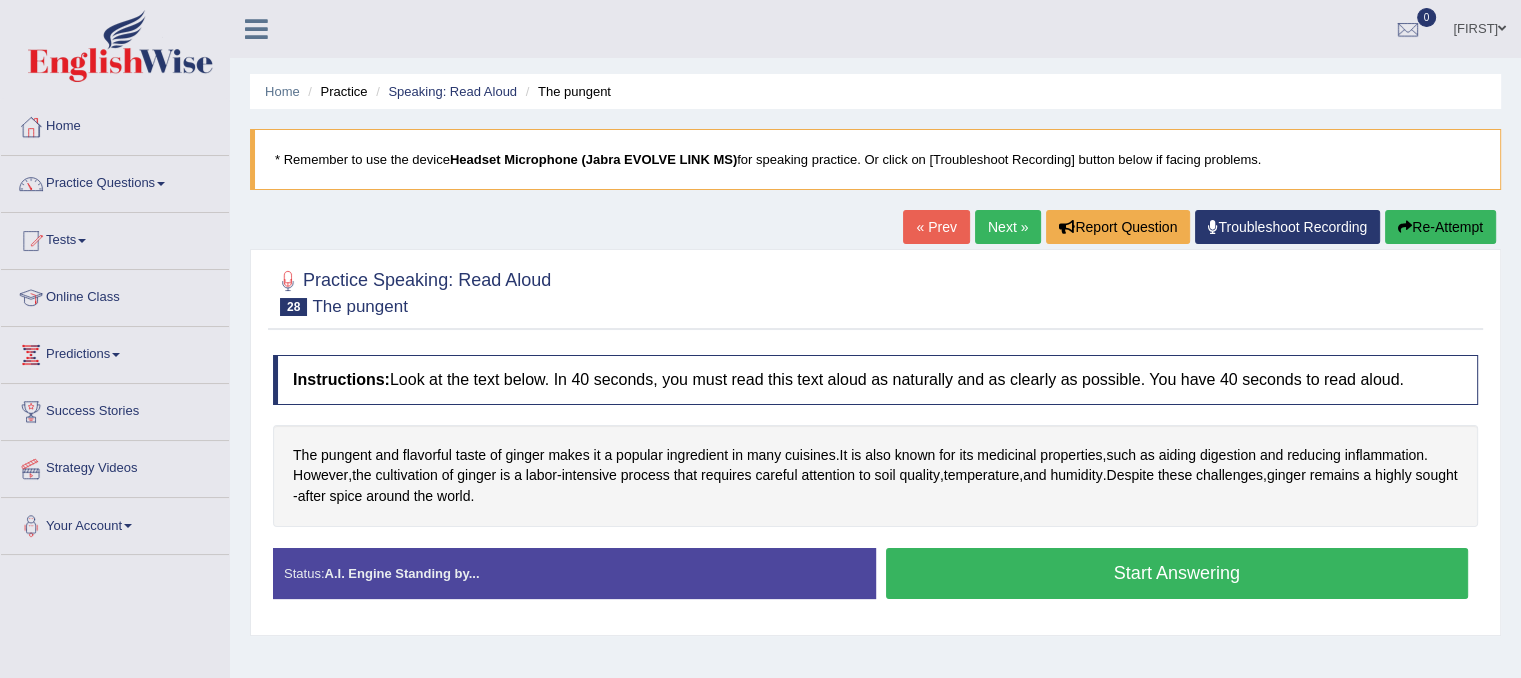 click on "Start Answering" at bounding box center (1177, 573) 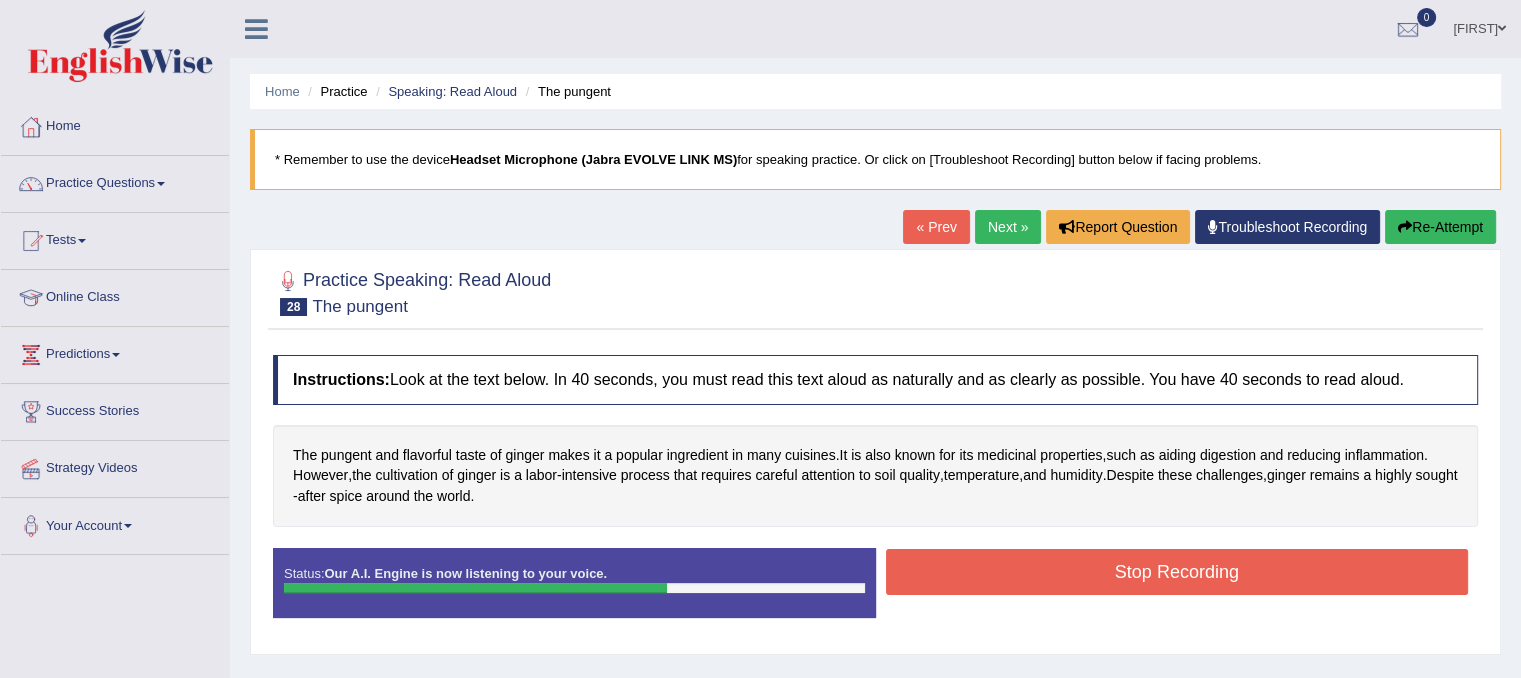 click on "Stop Recording" at bounding box center [1177, 572] 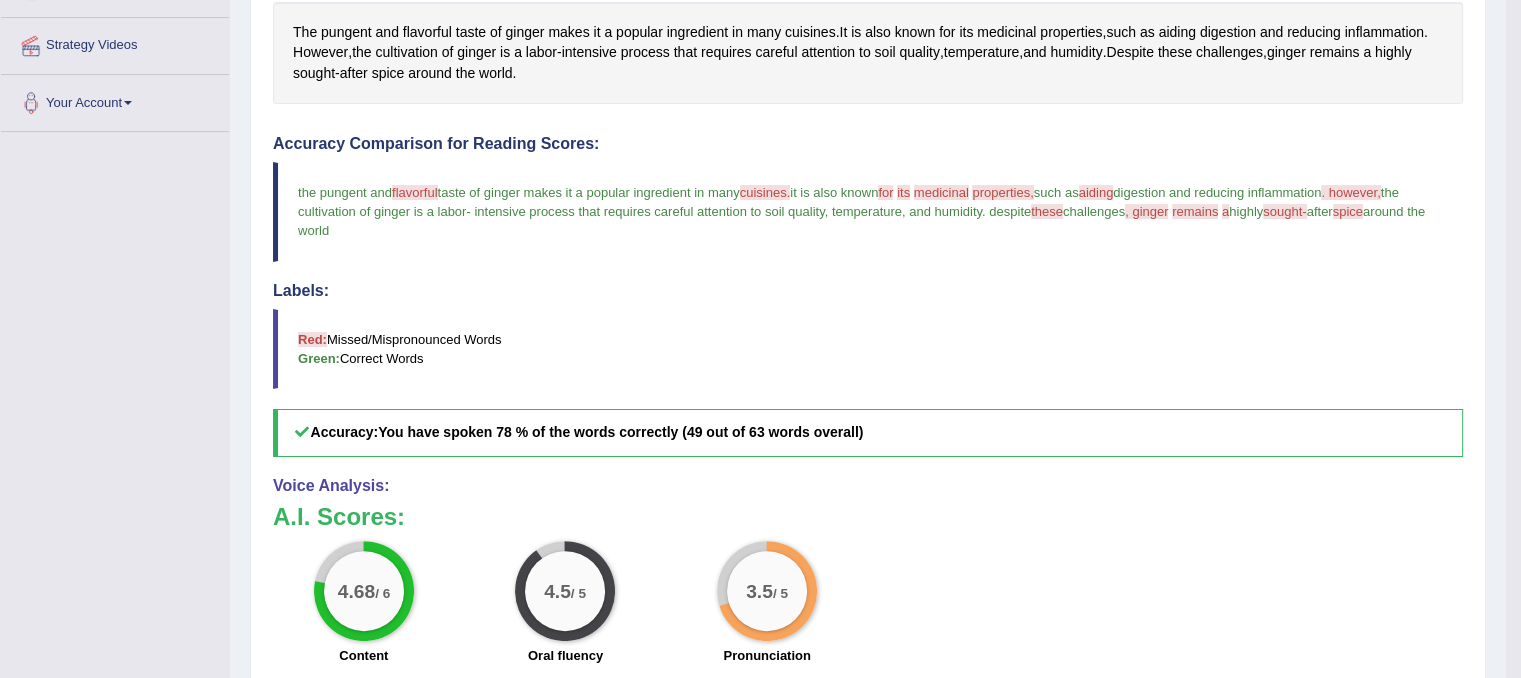 scroll, scrollTop: 452, scrollLeft: 0, axis: vertical 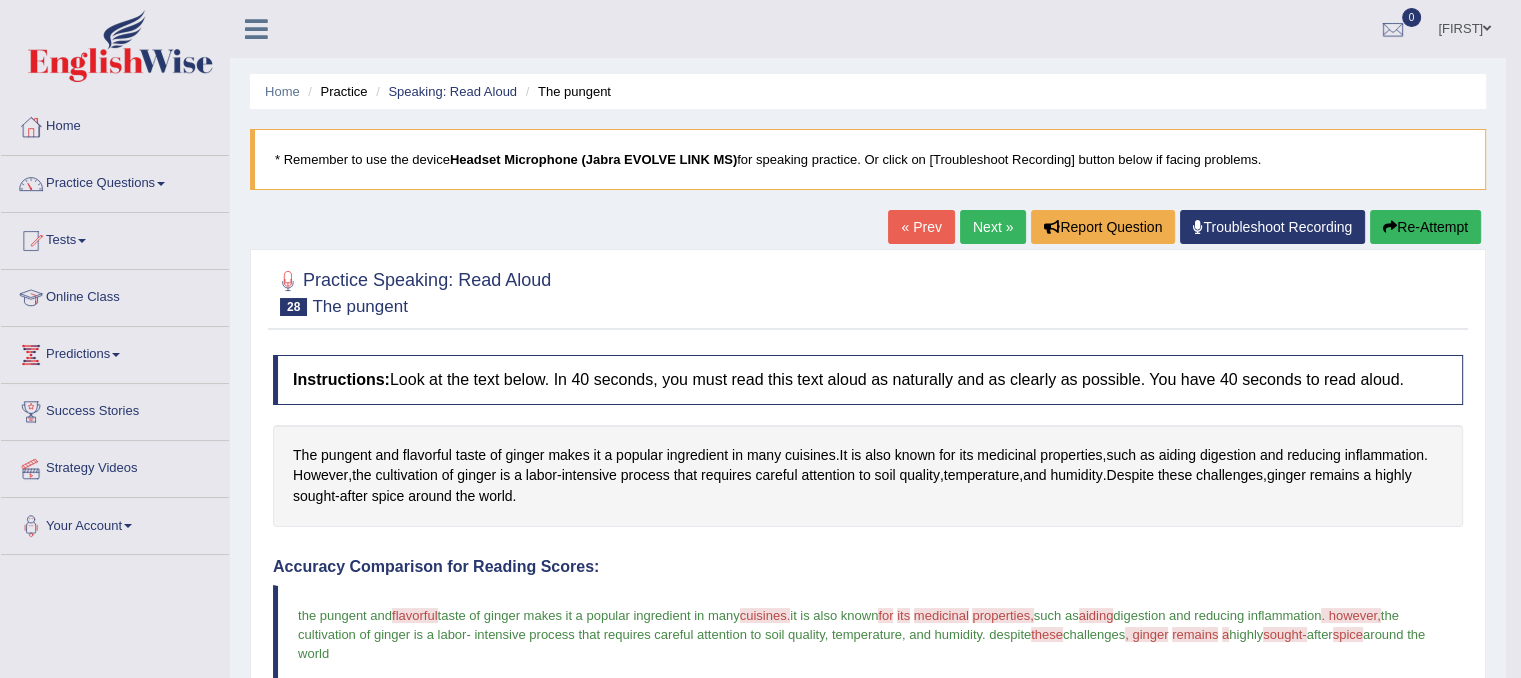 click on "Next »" at bounding box center (993, 227) 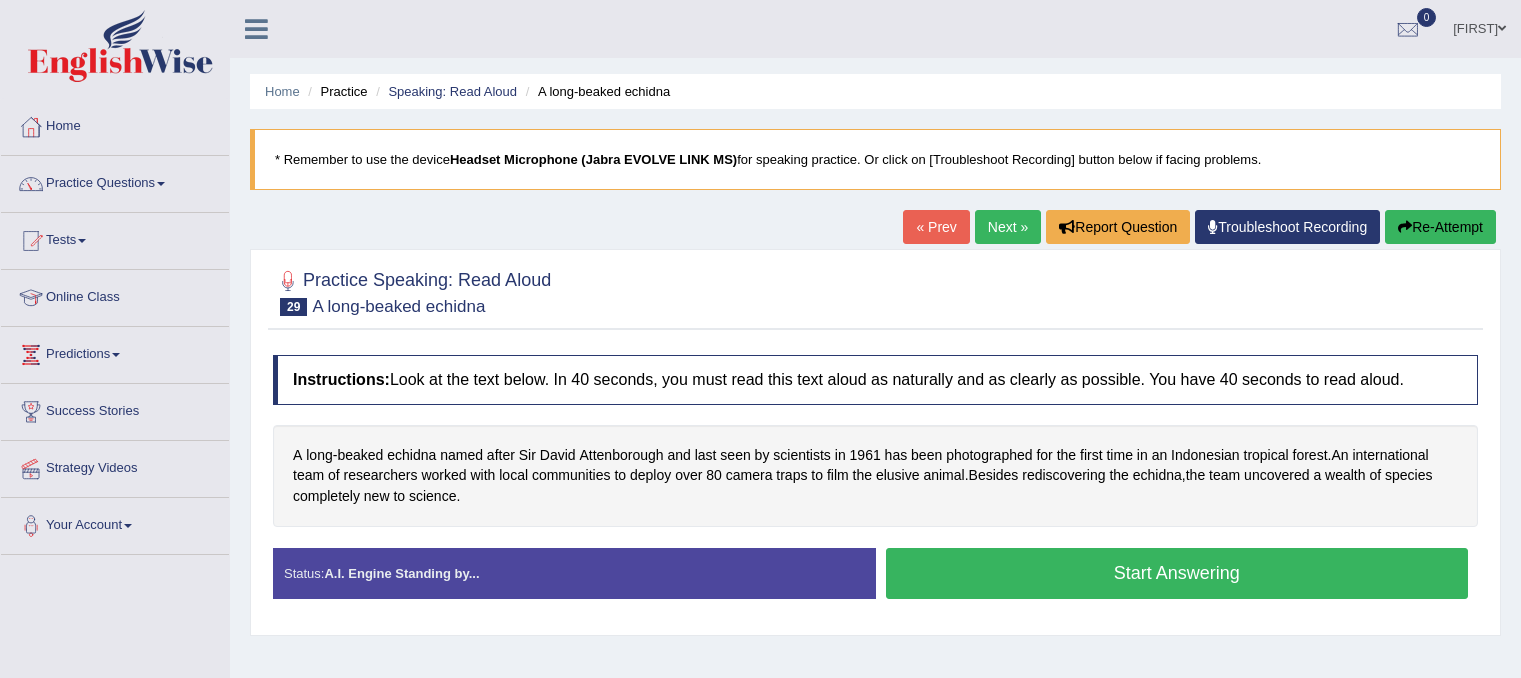 scroll, scrollTop: 0, scrollLeft: 0, axis: both 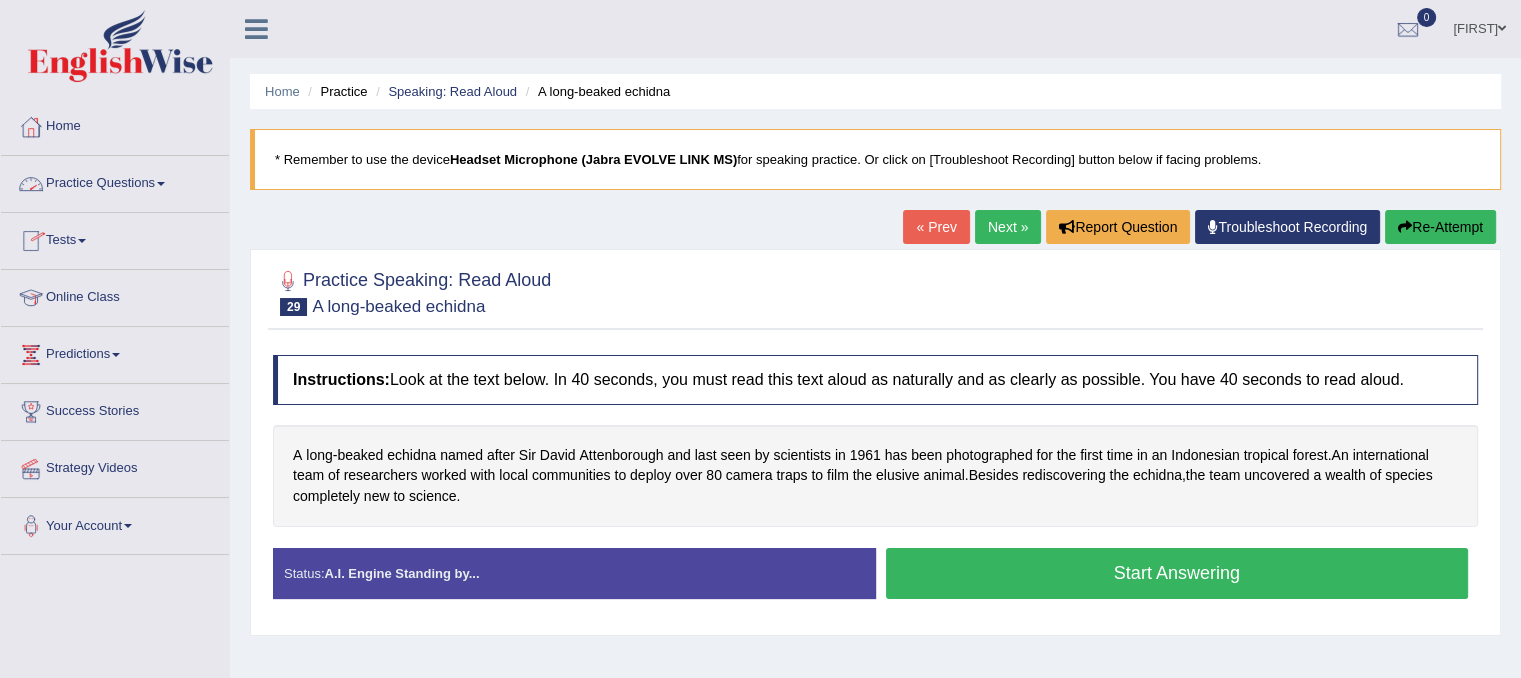 click on "Practice Questions" at bounding box center [115, 181] 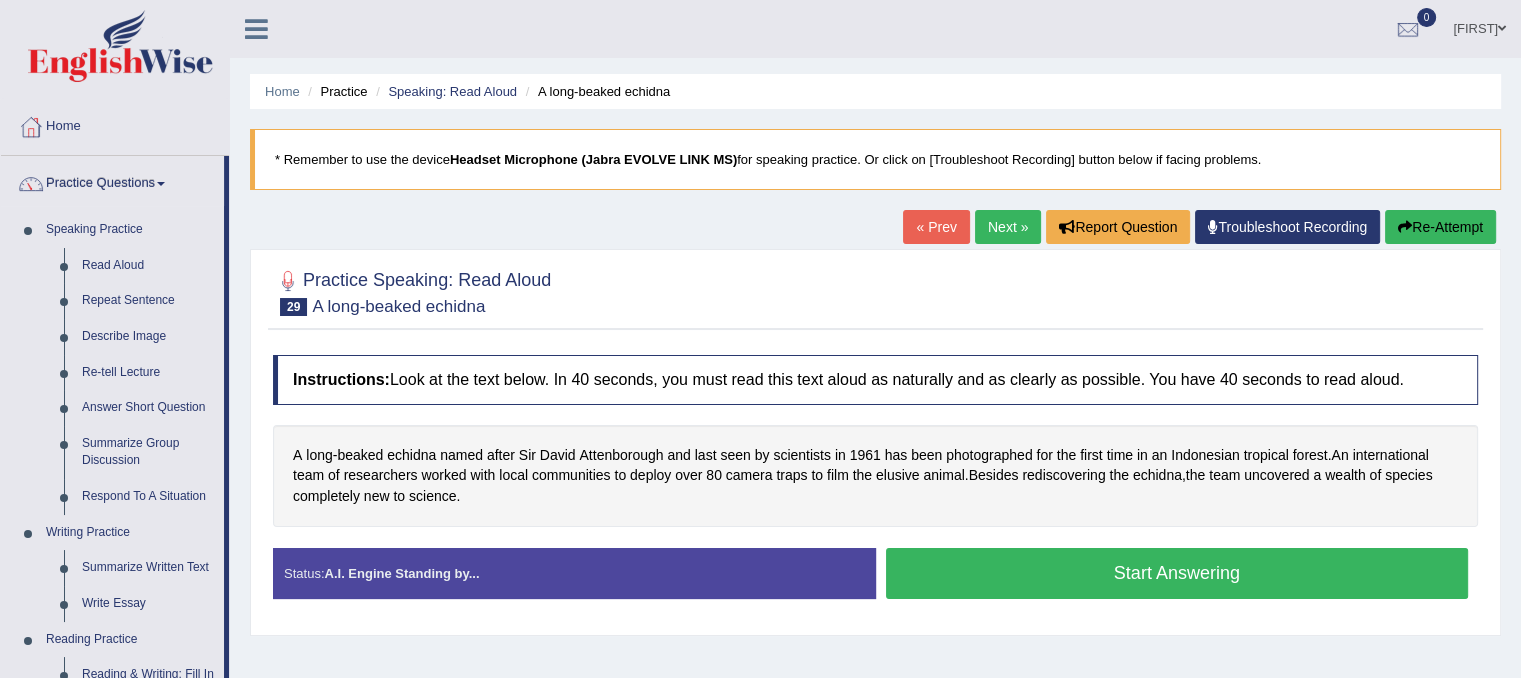 click on "Start Answering" at bounding box center [1177, 573] 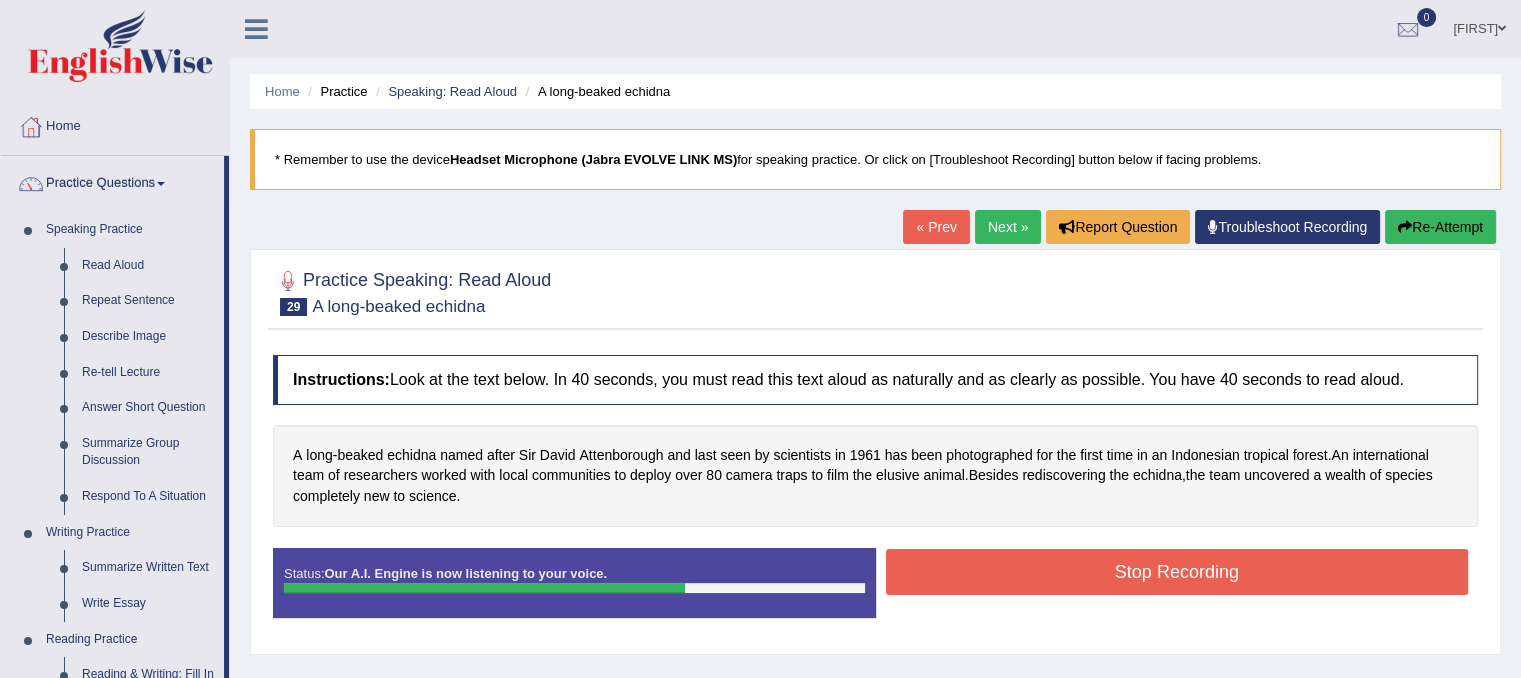 click on "Stop Recording" at bounding box center (1177, 572) 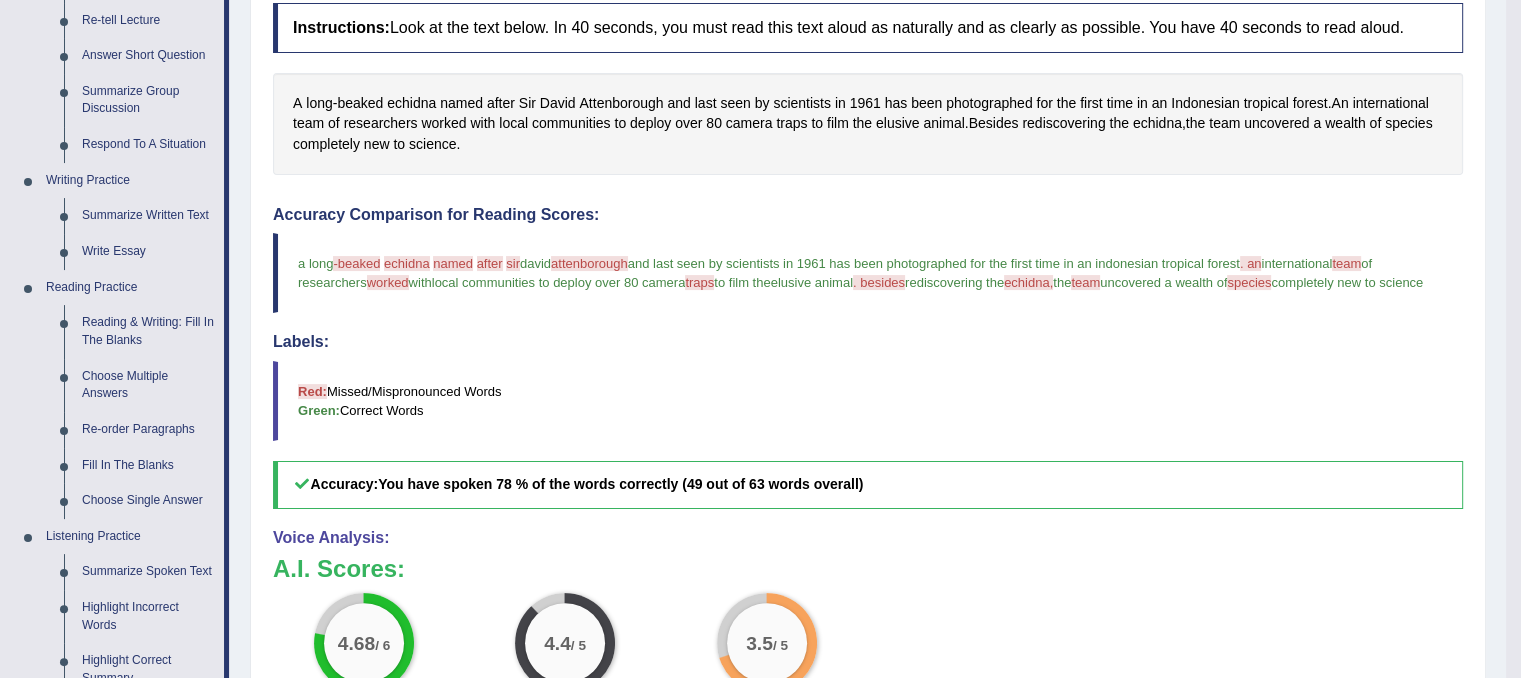 scroll, scrollTop: 139, scrollLeft: 0, axis: vertical 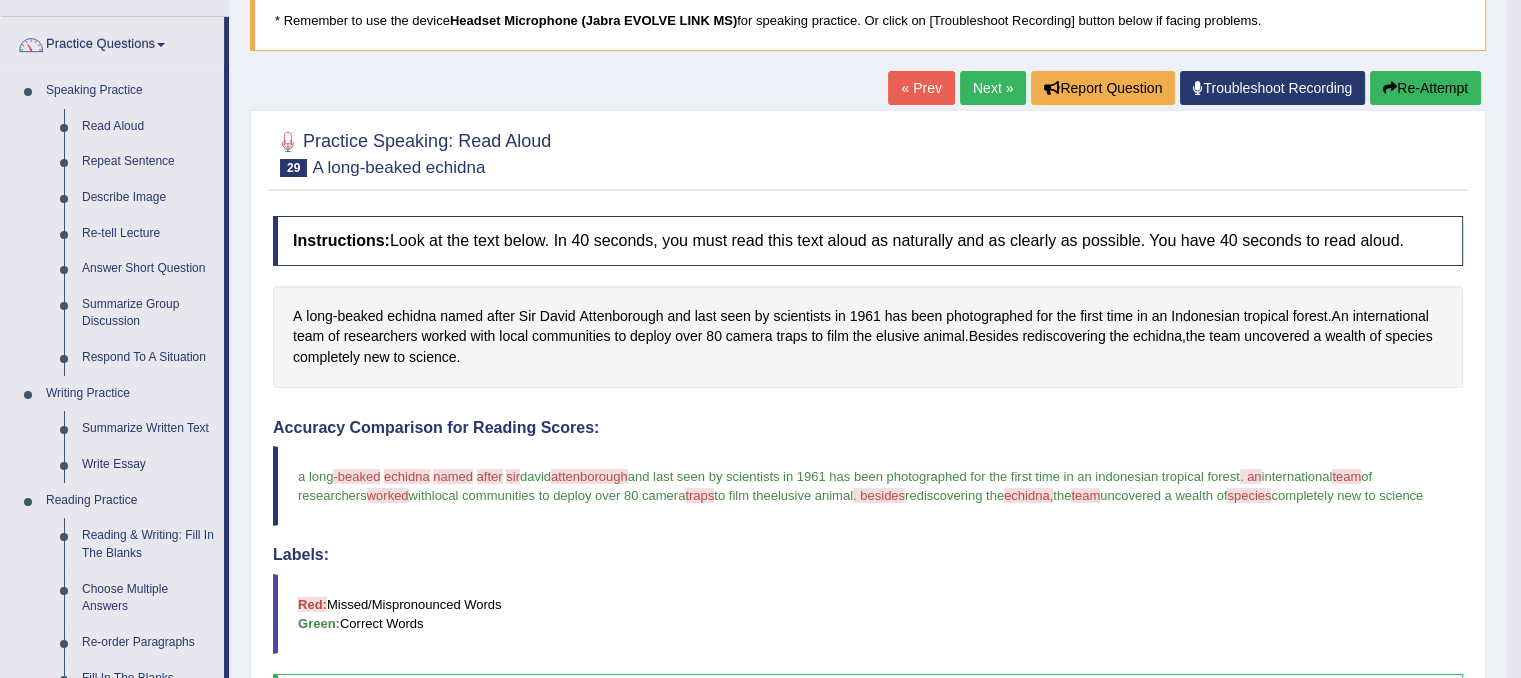 click on "Next »" at bounding box center (993, 88) 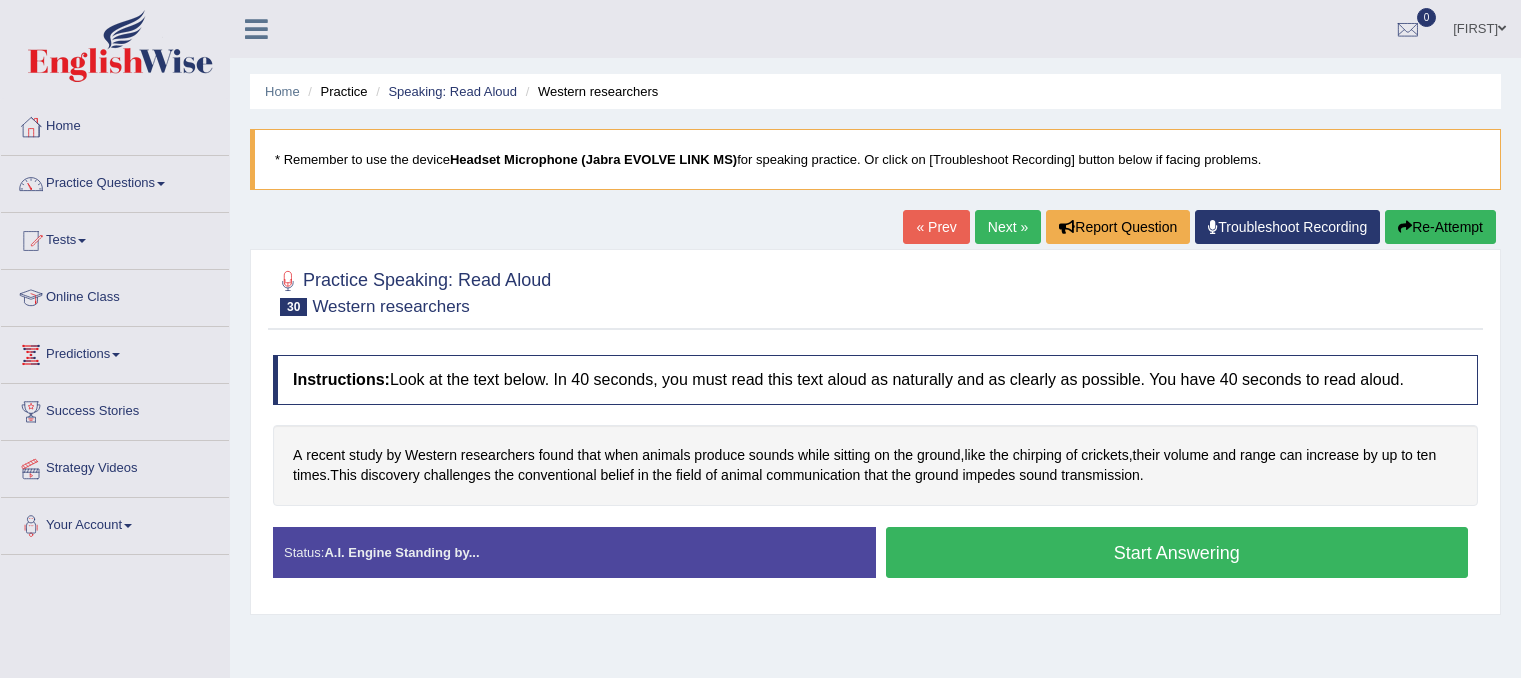 scroll, scrollTop: 0, scrollLeft: 0, axis: both 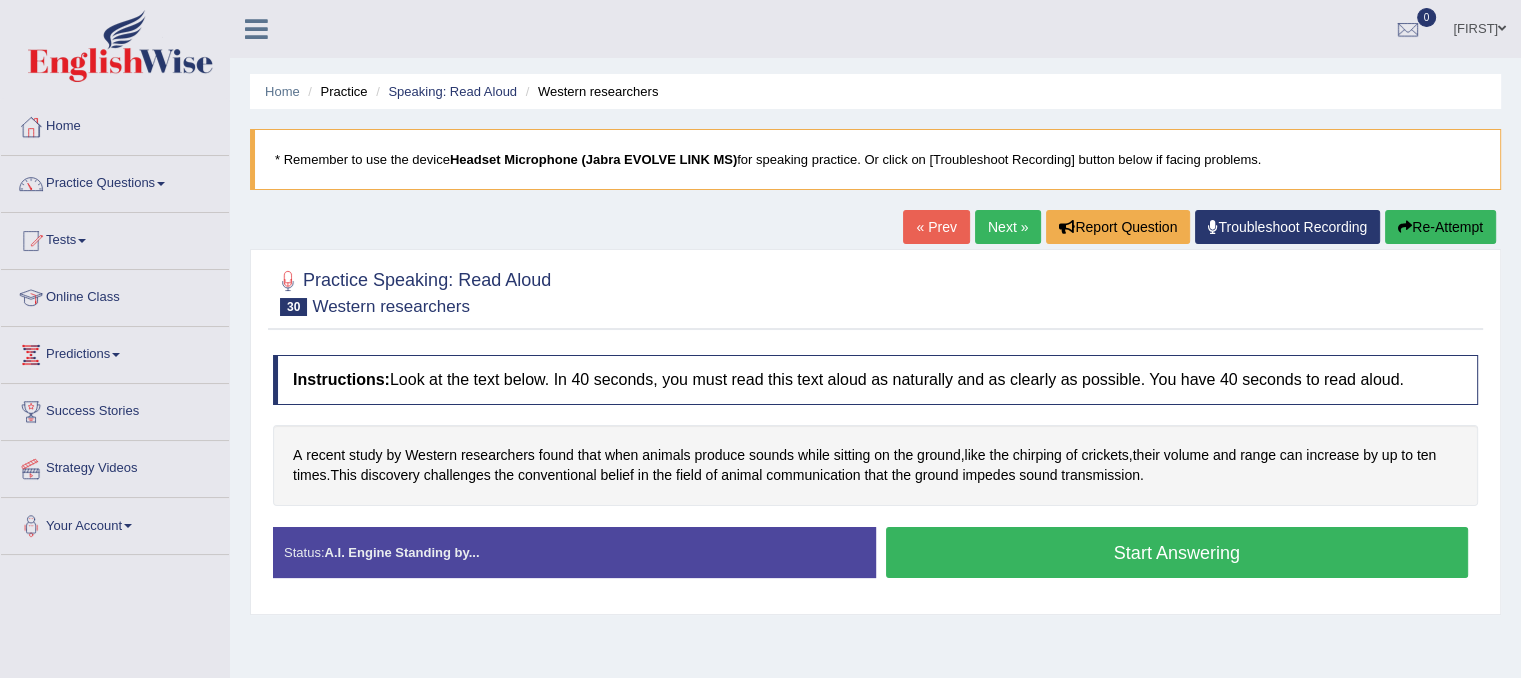 click on "Start Answering" at bounding box center (1177, 552) 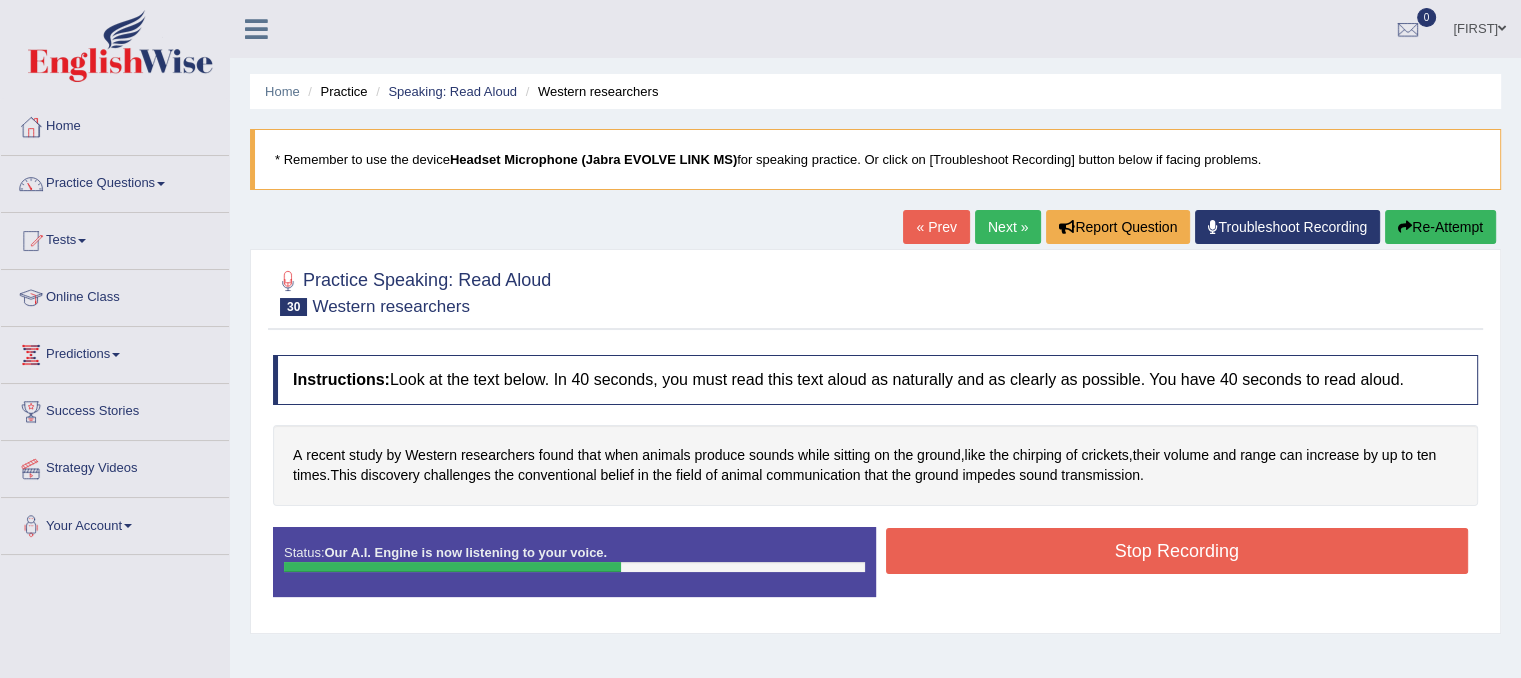 click on "Stop Recording" at bounding box center [1177, 551] 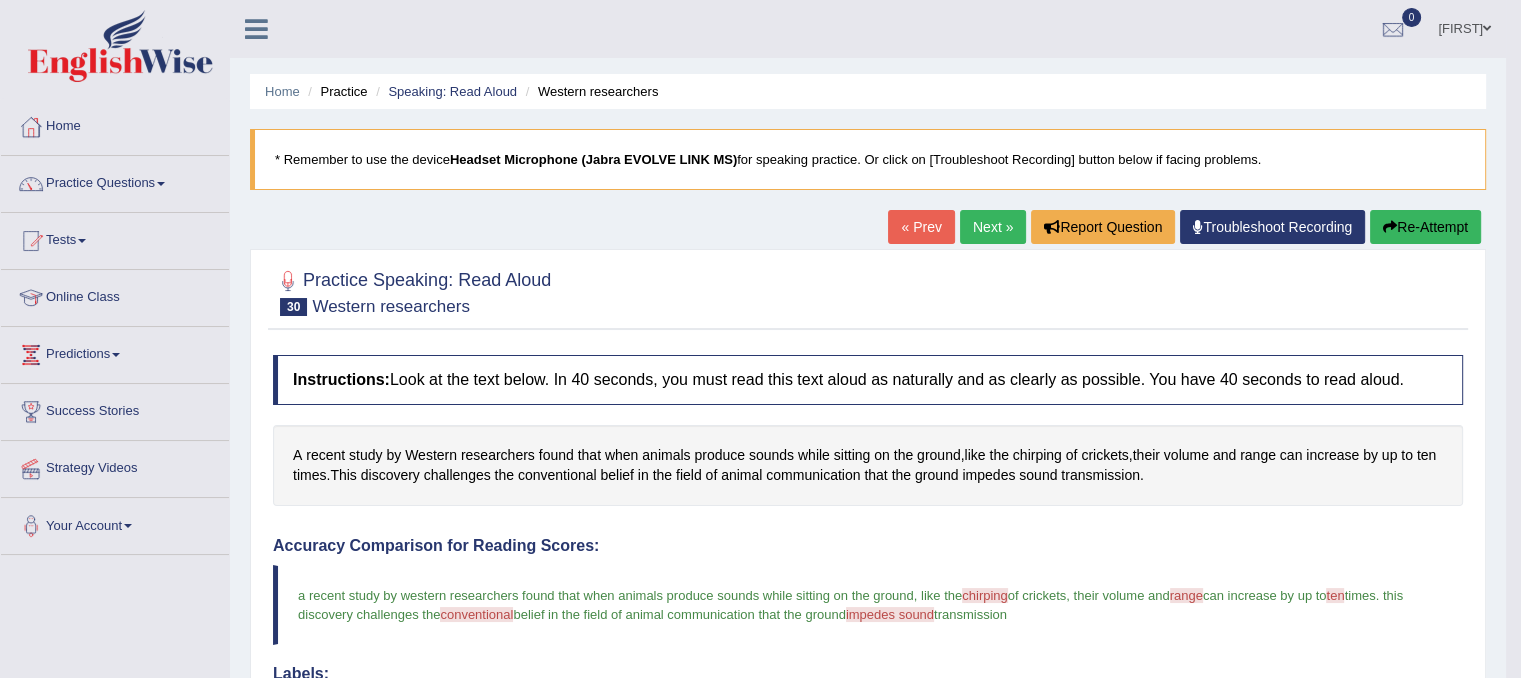 drag, startPoint x: 1100, startPoint y: 547, endPoint x: 1097, endPoint y: 724, distance: 177.02542 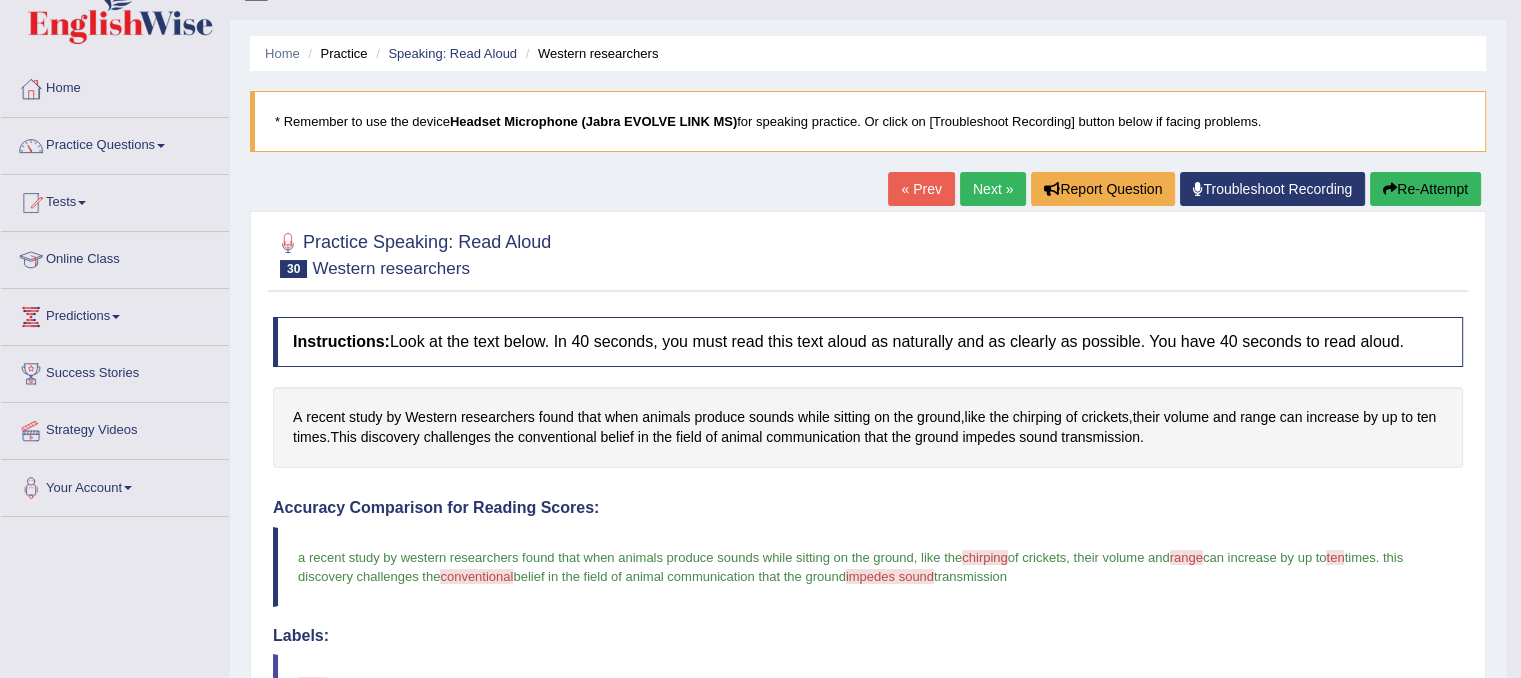 scroll, scrollTop: 0, scrollLeft: 0, axis: both 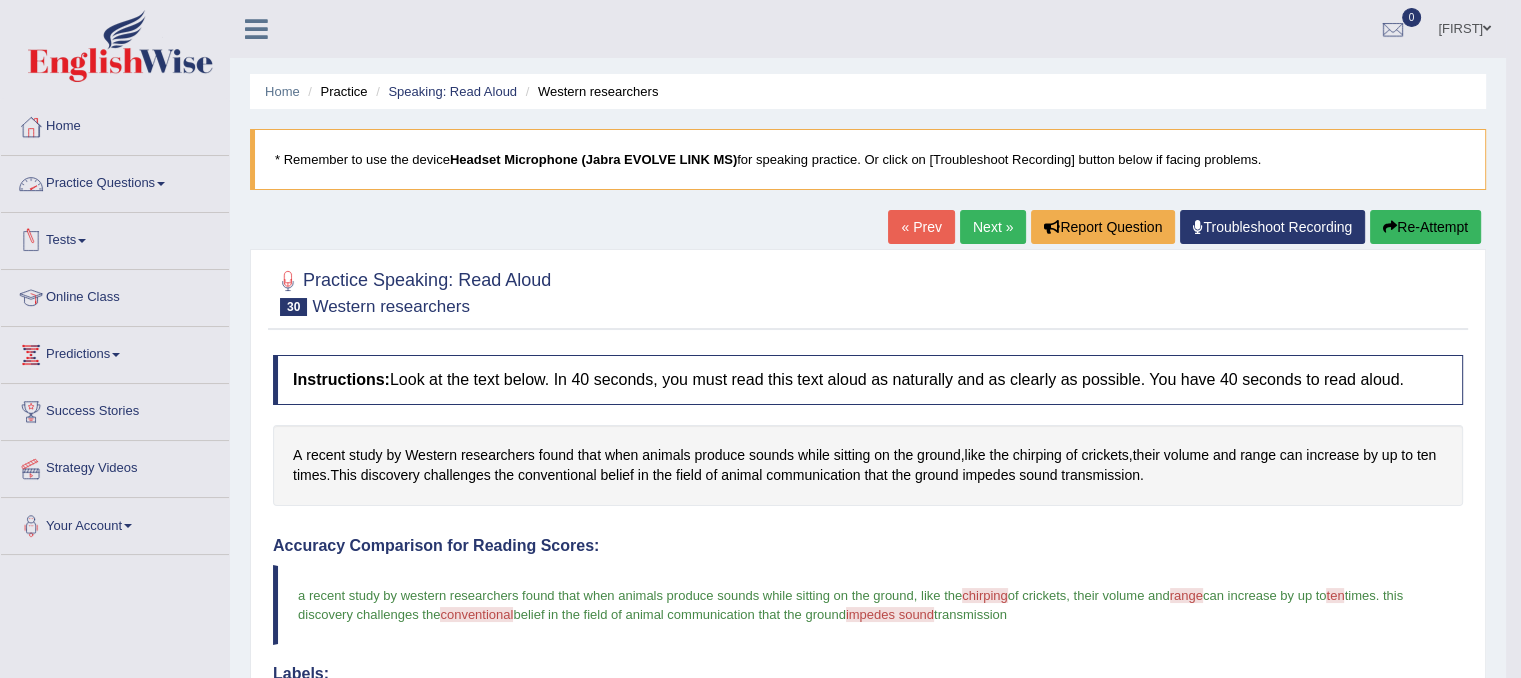 click on "Practice Questions" at bounding box center (115, 181) 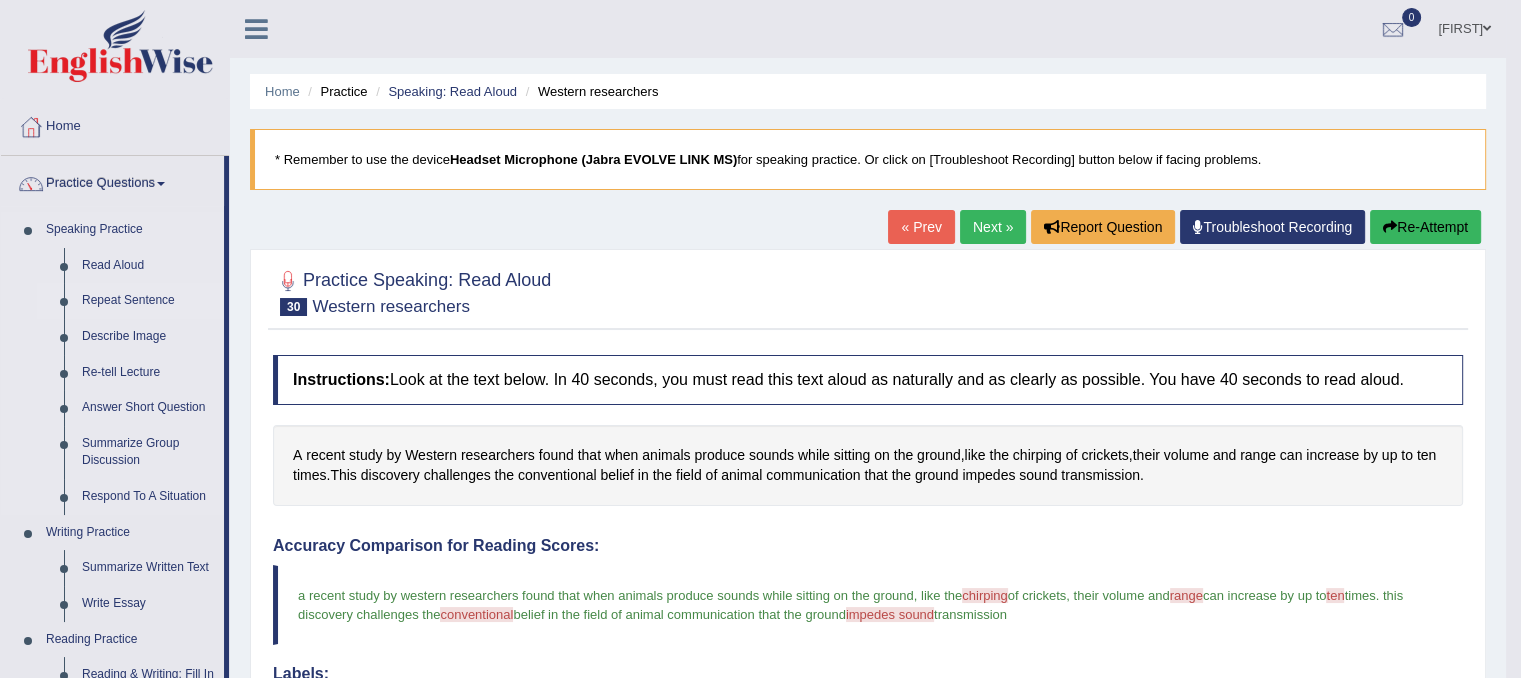 click on "Repeat Sentence" at bounding box center [148, 301] 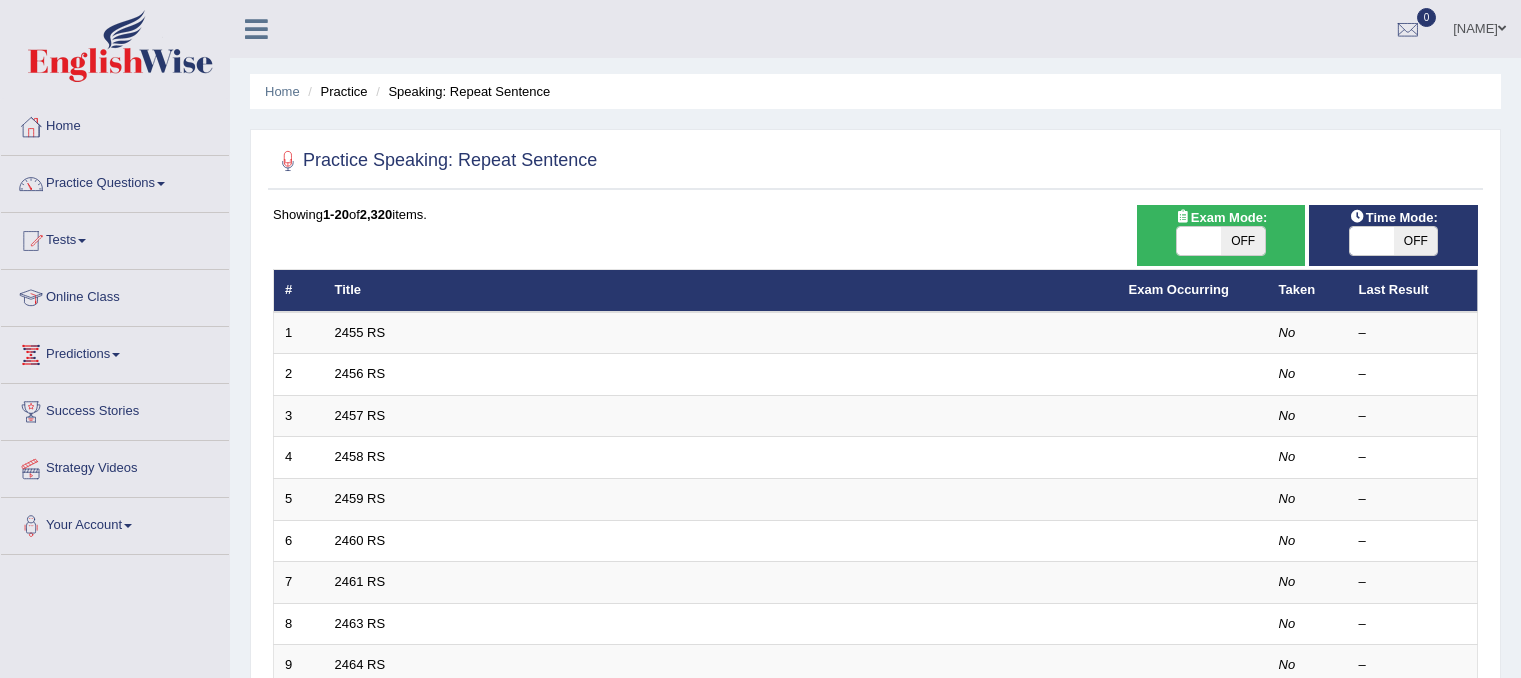 scroll, scrollTop: 0, scrollLeft: 0, axis: both 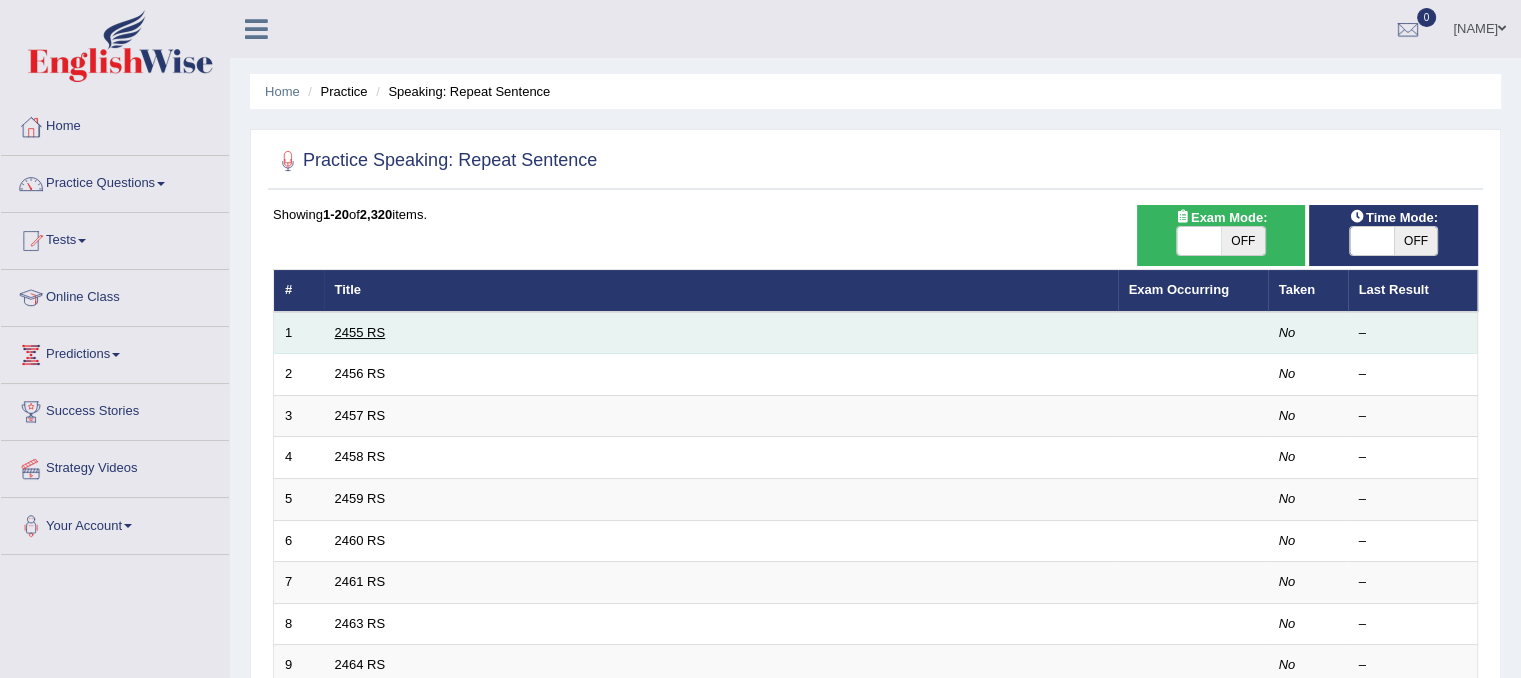 click on "2455 RS" at bounding box center [360, 332] 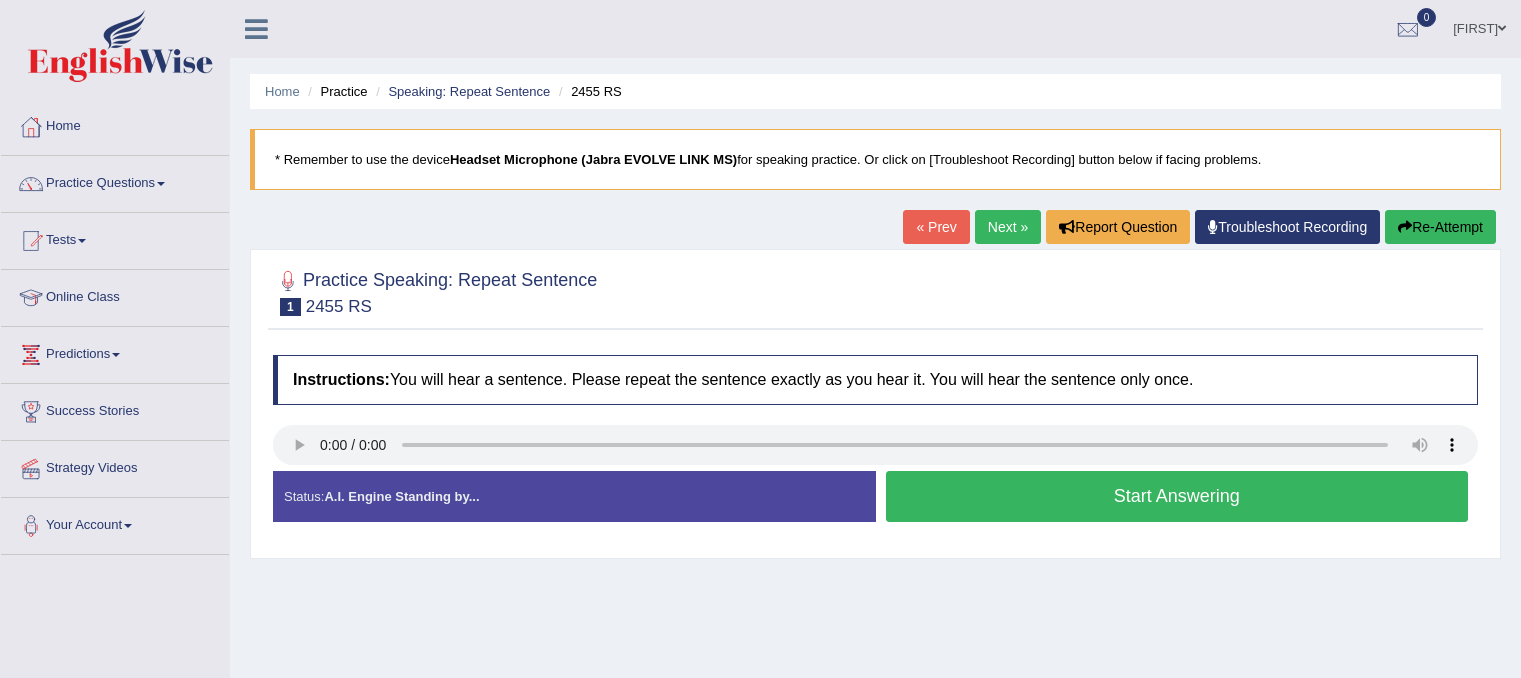 scroll, scrollTop: 0, scrollLeft: 0, axis: both 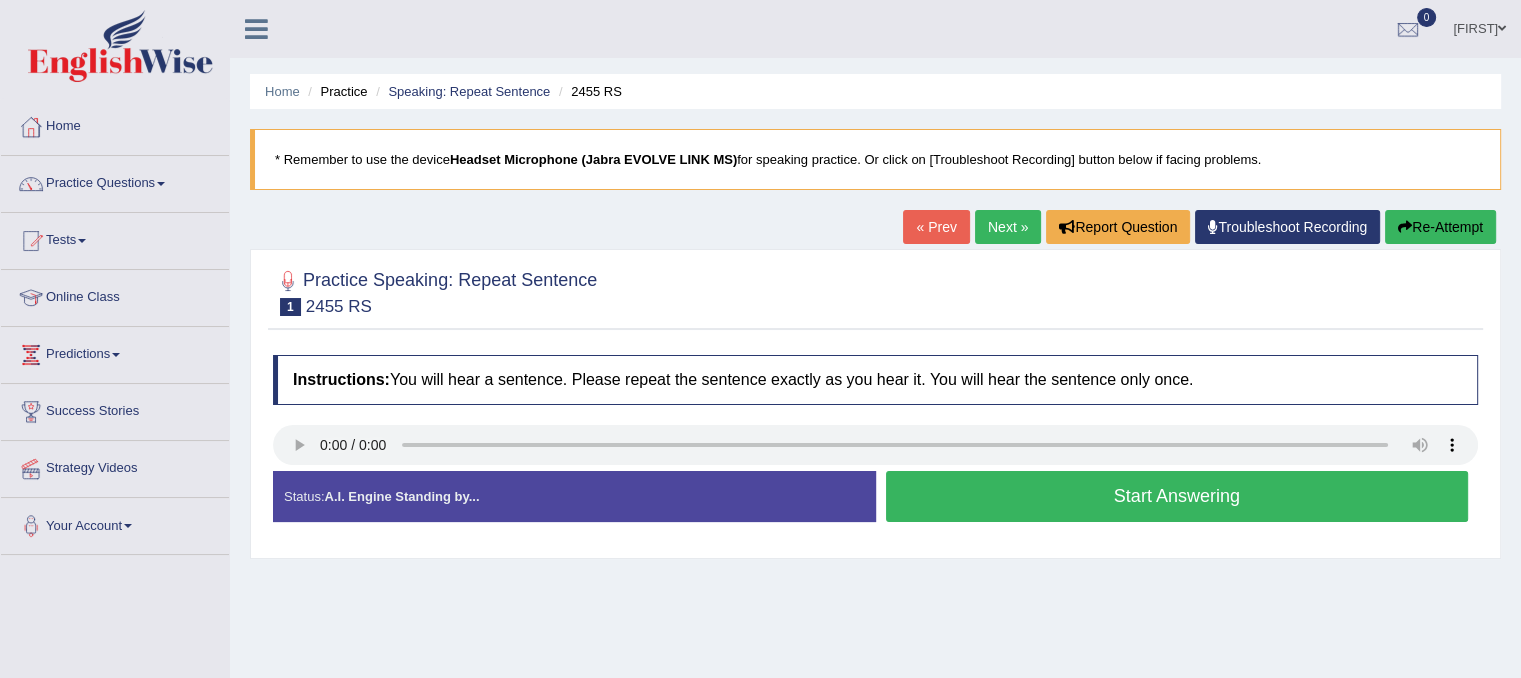 click on "Start Answering" at bounding box center [1177, 496] 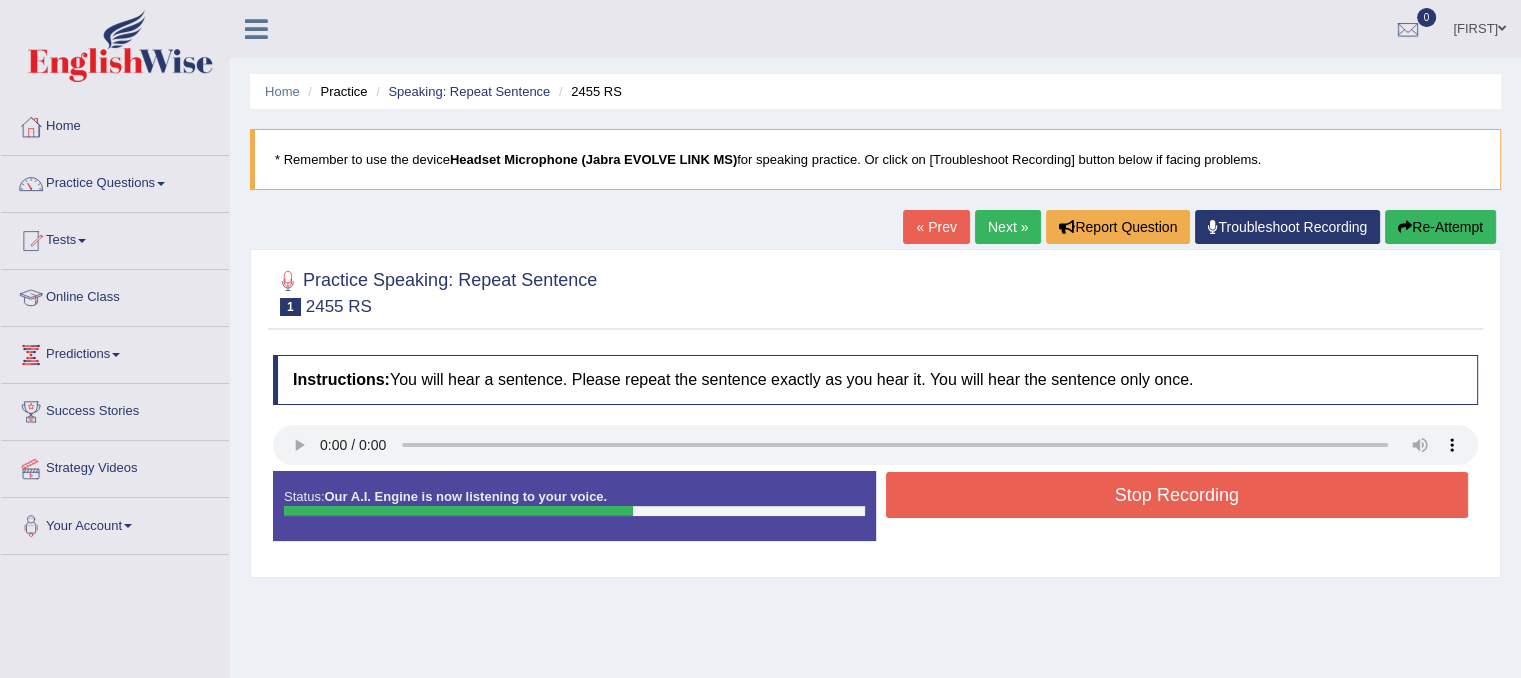 click on "Stop Recording" at bounding box center (1177, 495) 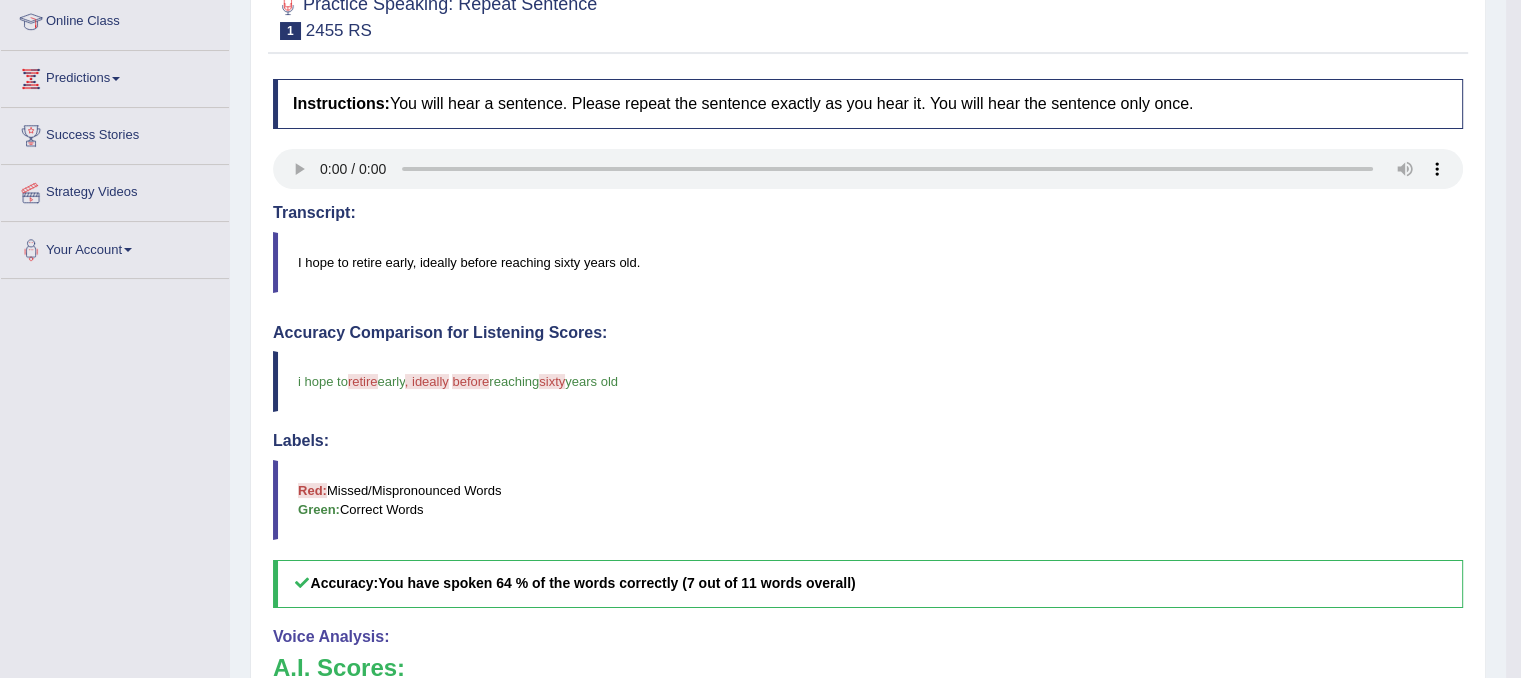 scroll, scrollTop: 226, scrollLeft: 0, axis: vertical 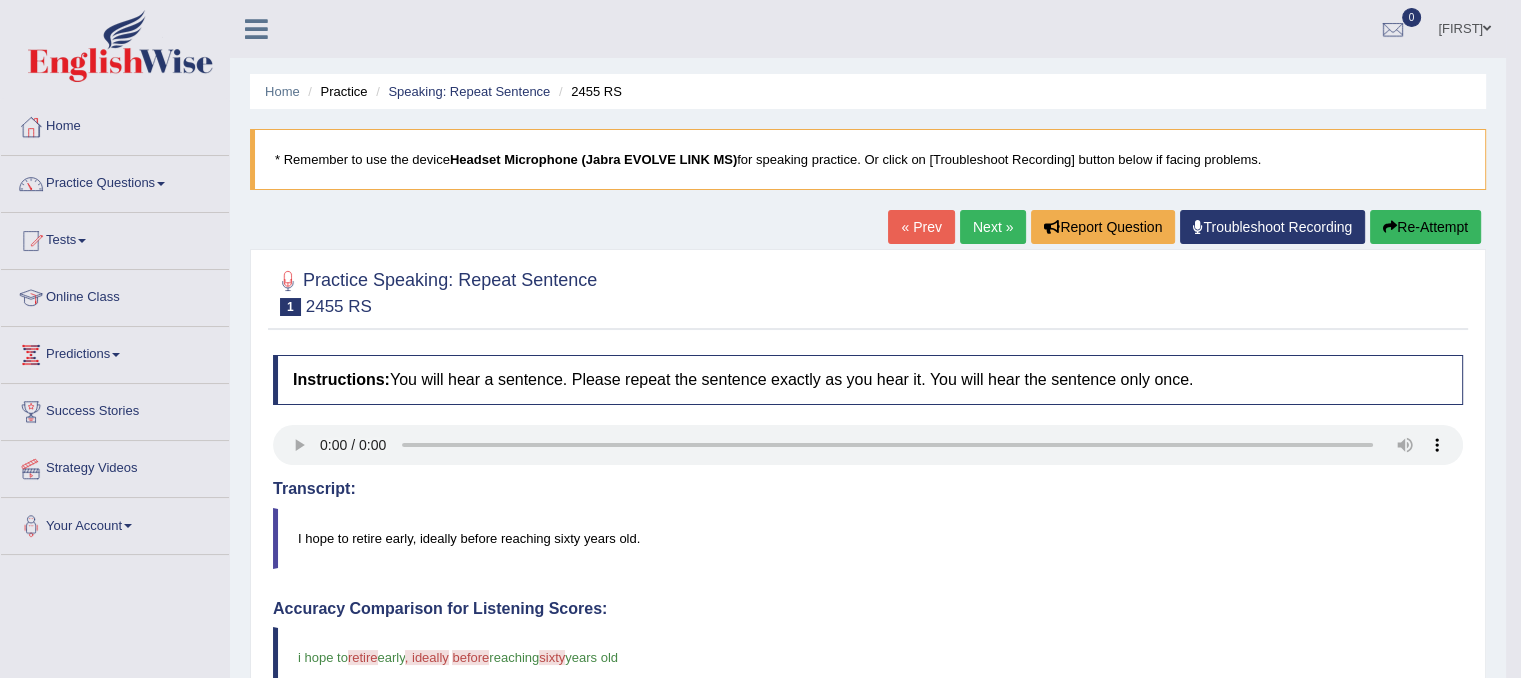 click on "Re-Attempt" at bounding box center (1425, 227) 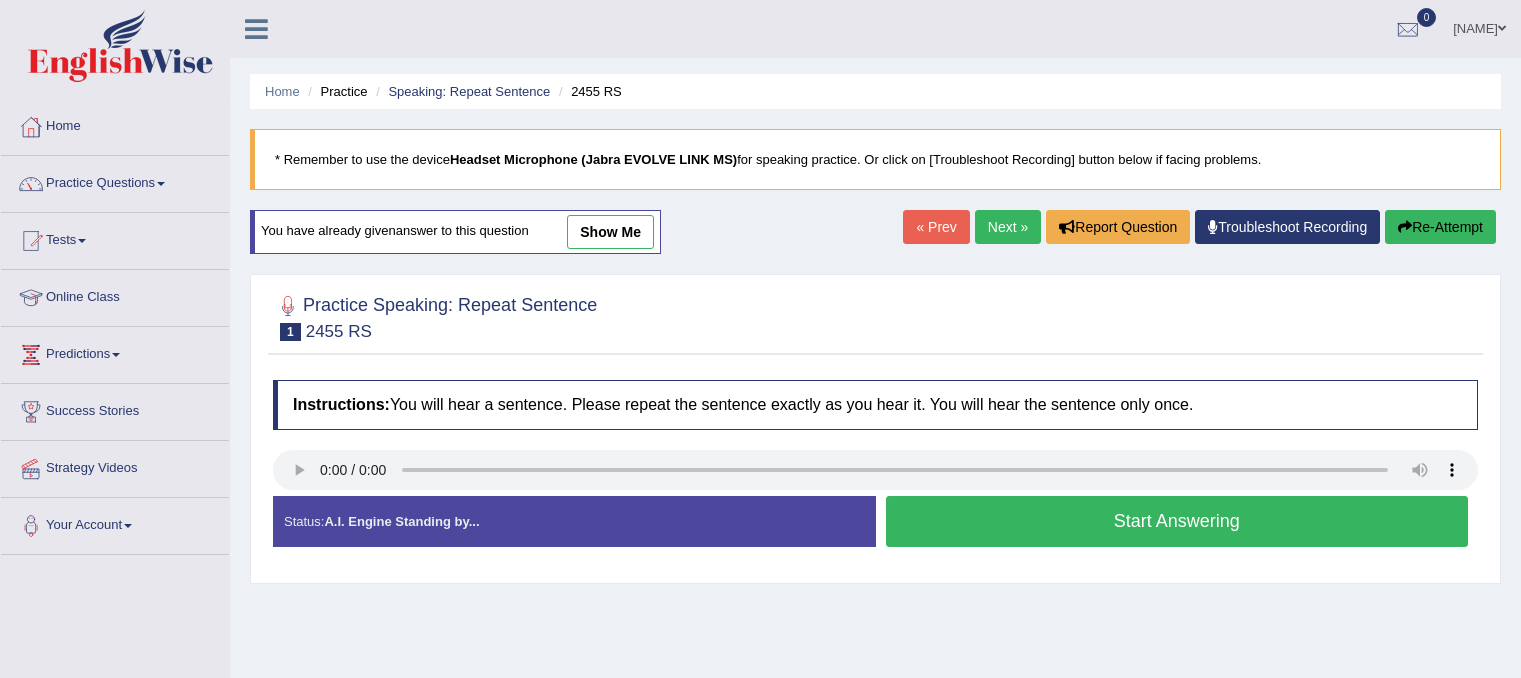 scroll, scrollTop: 0, scrollLeft: 0, axis: both 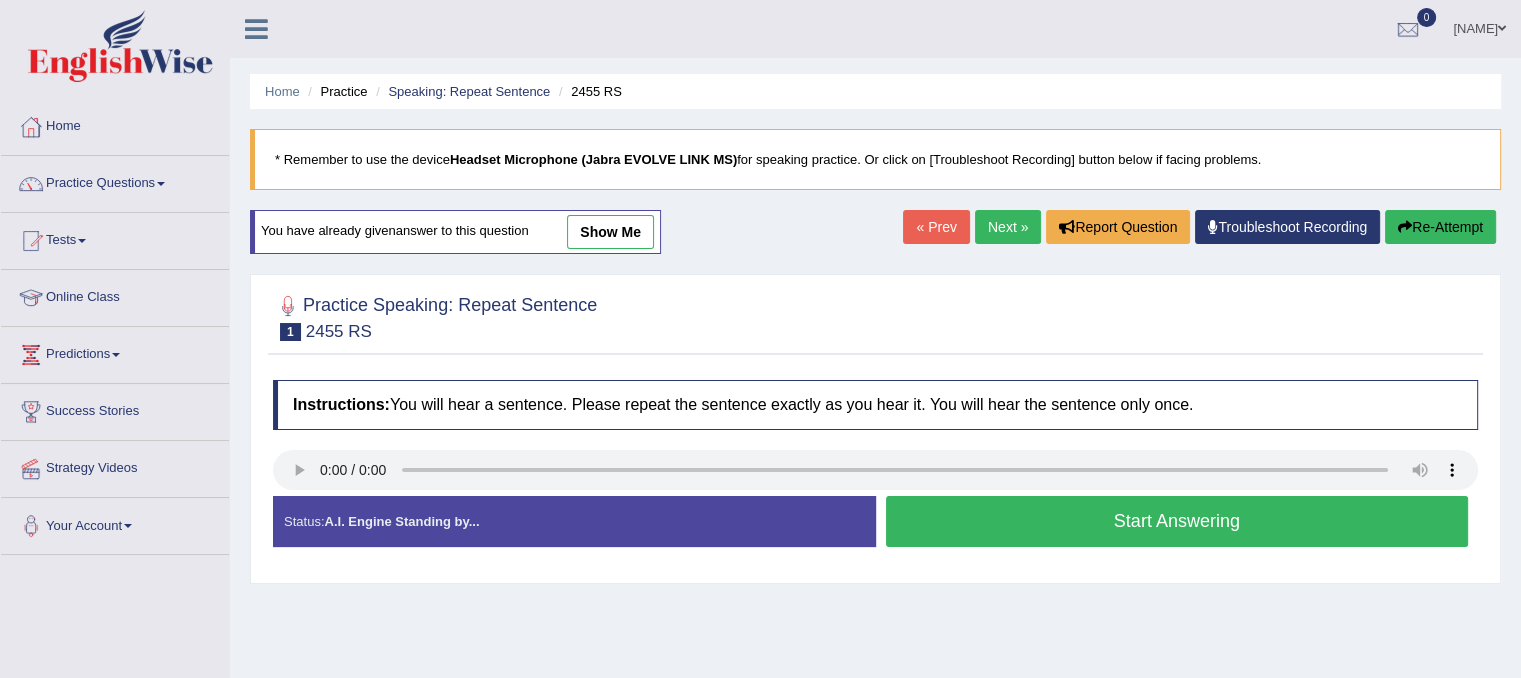 click on "Start Answering" at bounding box center [1177, 521] 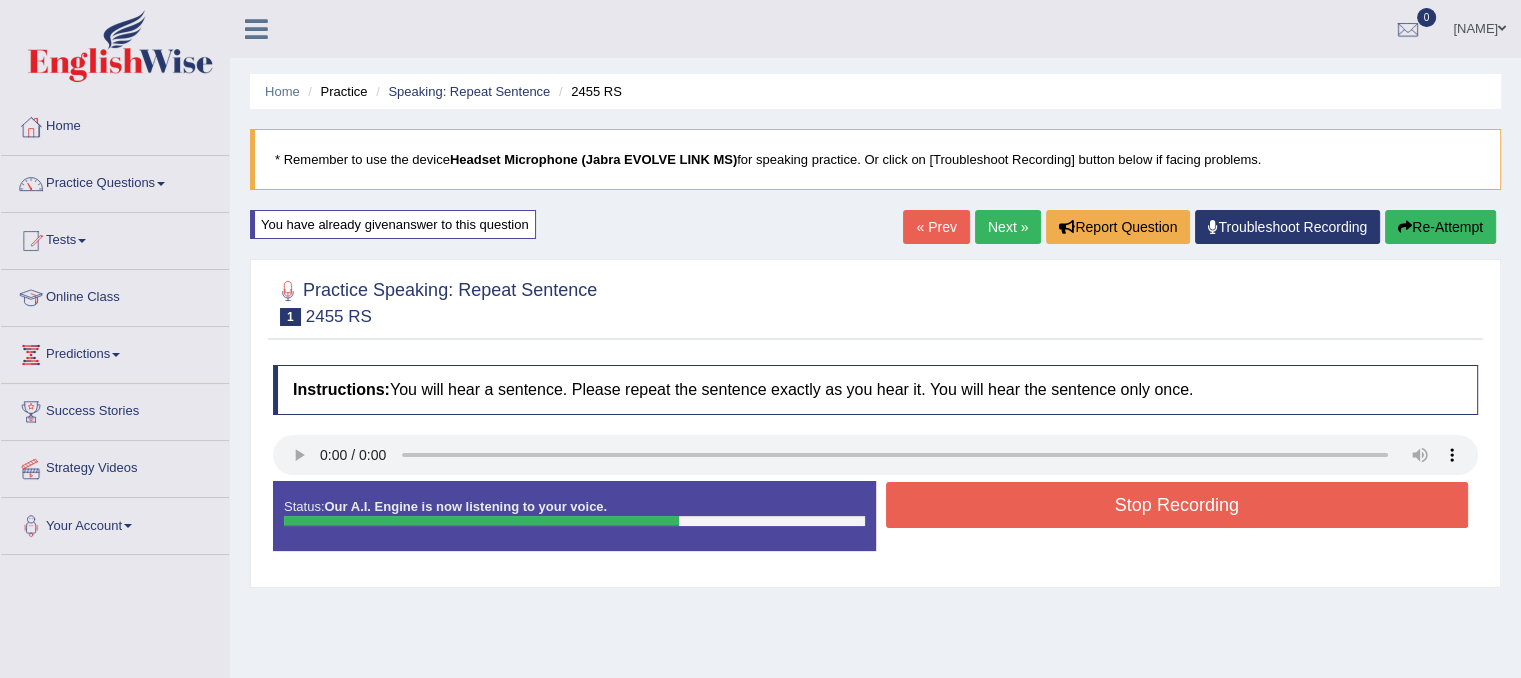 click on "Stop Recording" at bounding box center [1177, 505] 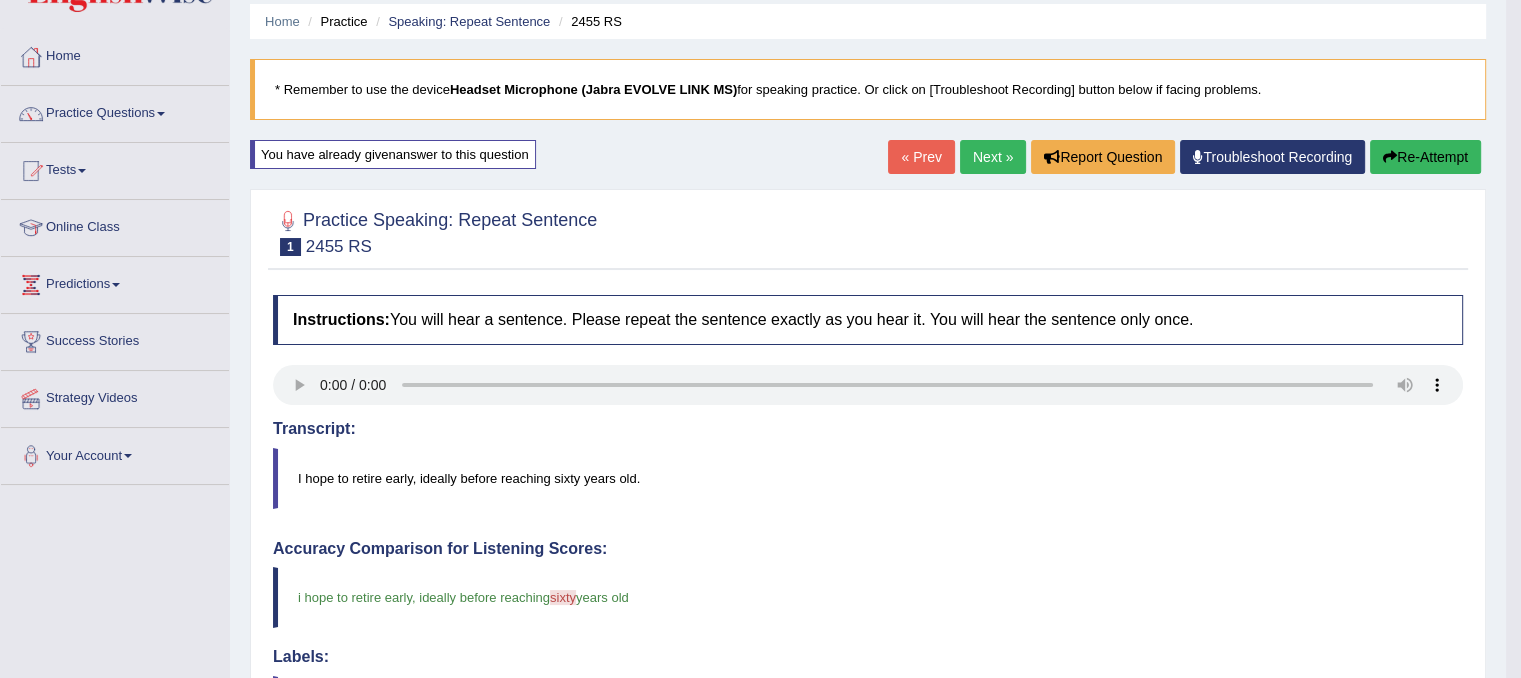 scroll, scrollTop: 3, scrollLeft: 0, axis: vertical 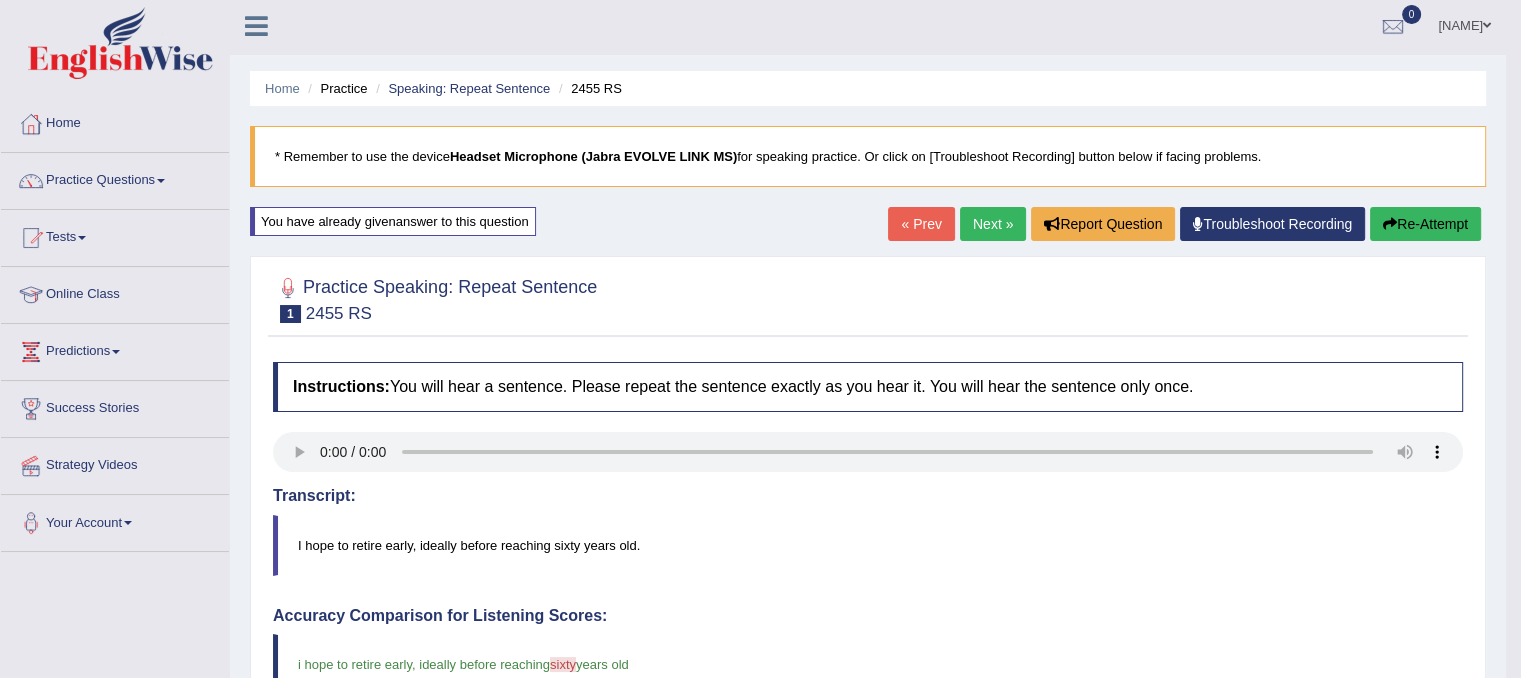 click on "Next »" at bounding box center [993, 224] 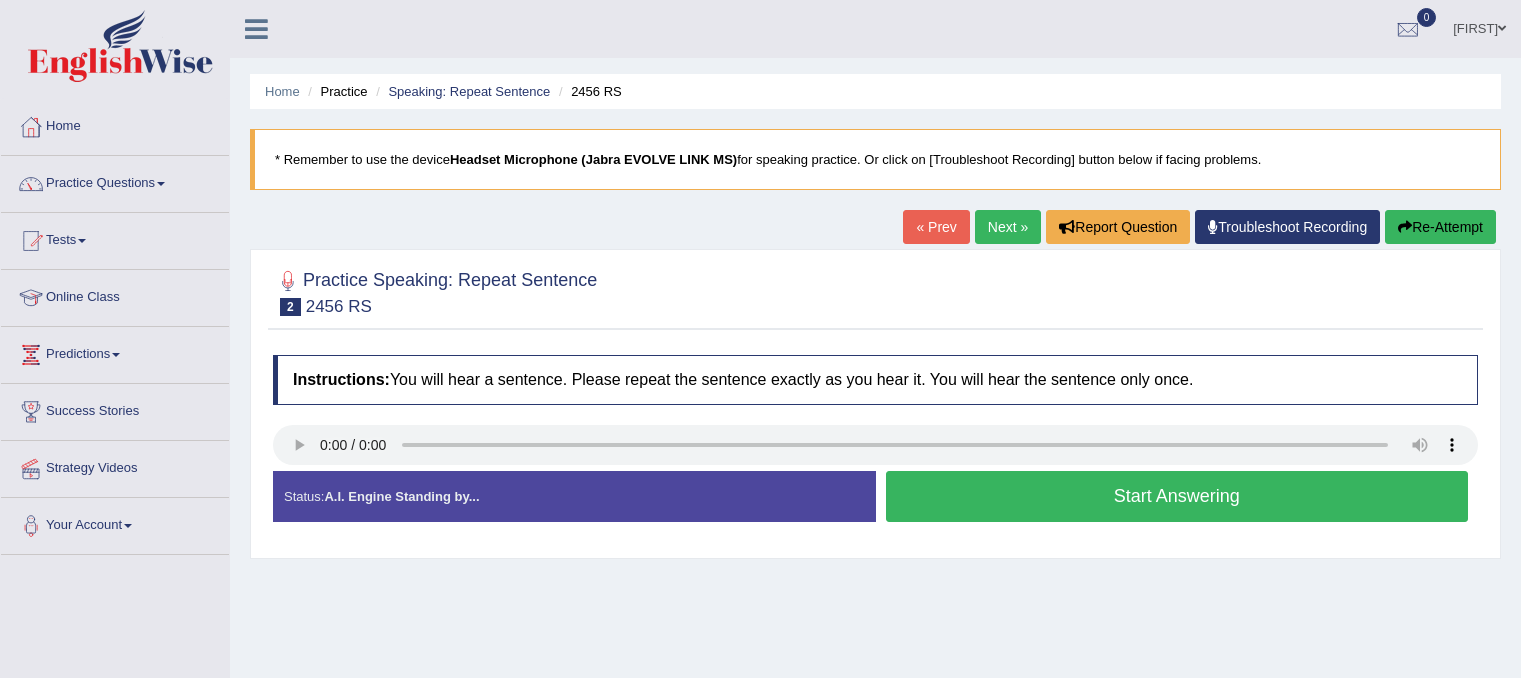 scroll, scrollTop: 0, scrollLeft: 0, axis: both 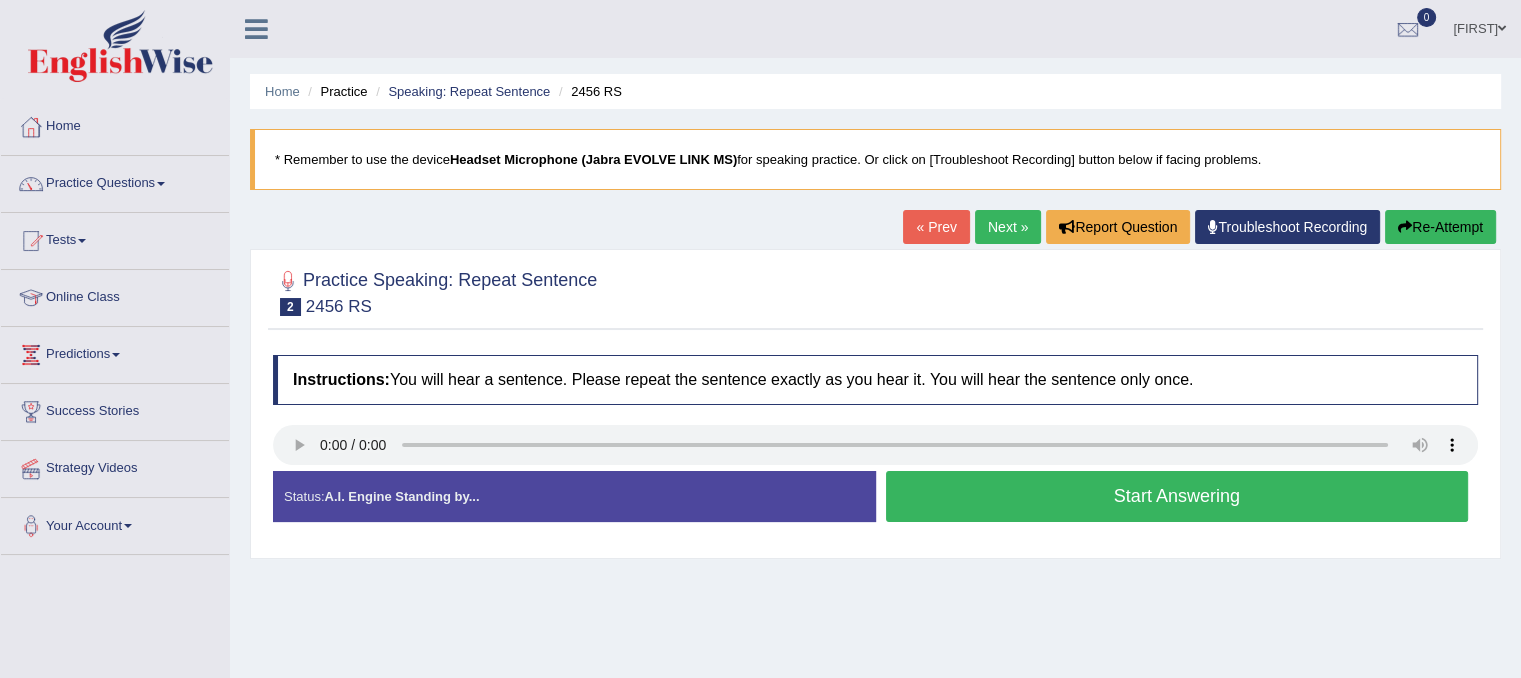 click on "Start Answering" at bounding box center (1177, 499) 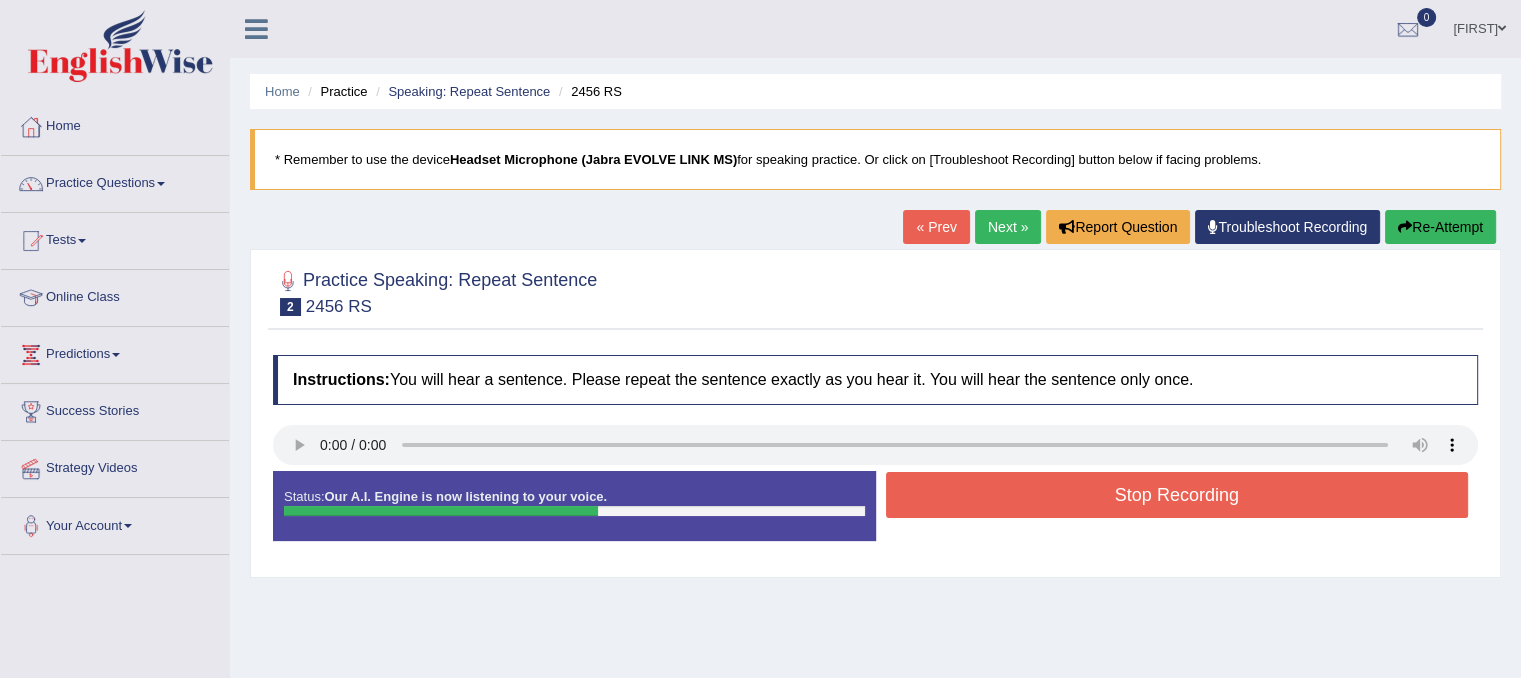 click on "Stop Recording" at bounding box center [1177, 495] 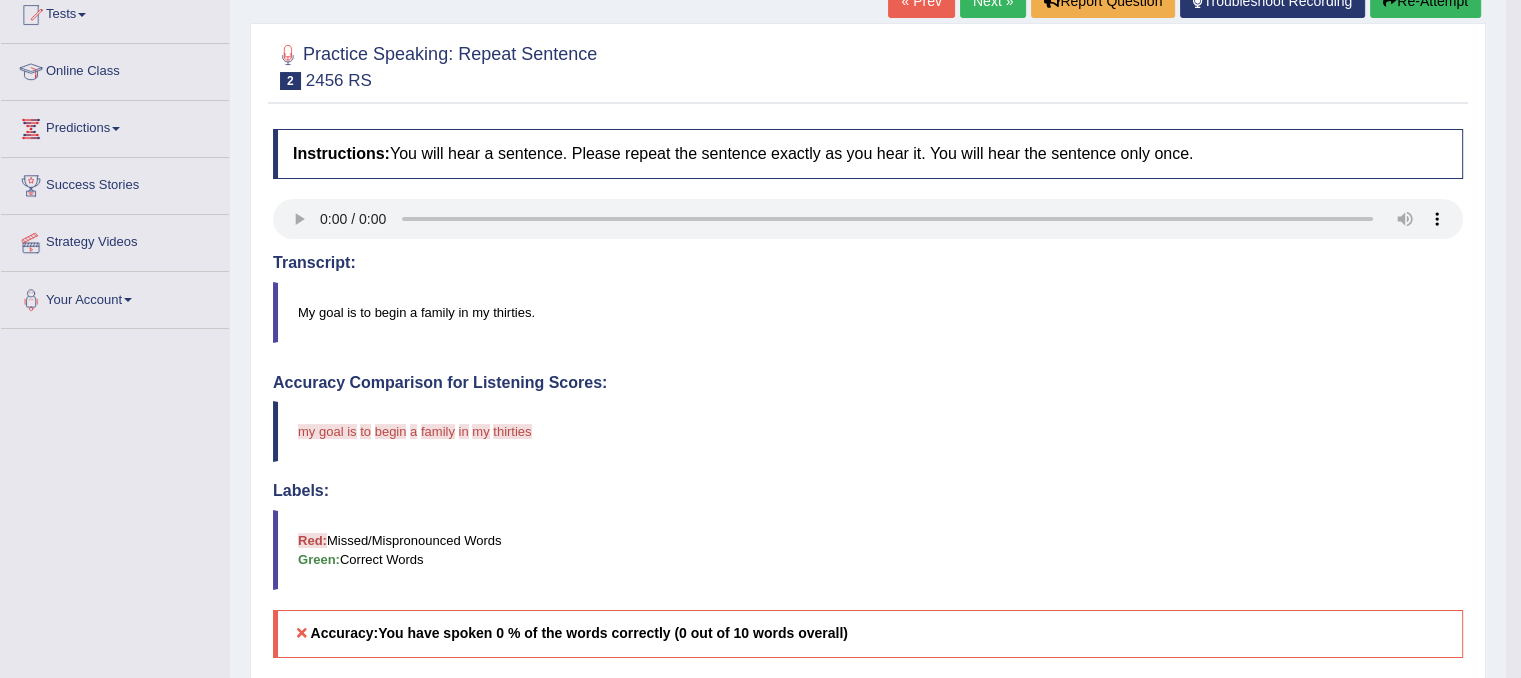 scroll, scrollTop: 0, scrollLeft: 0, axis: both 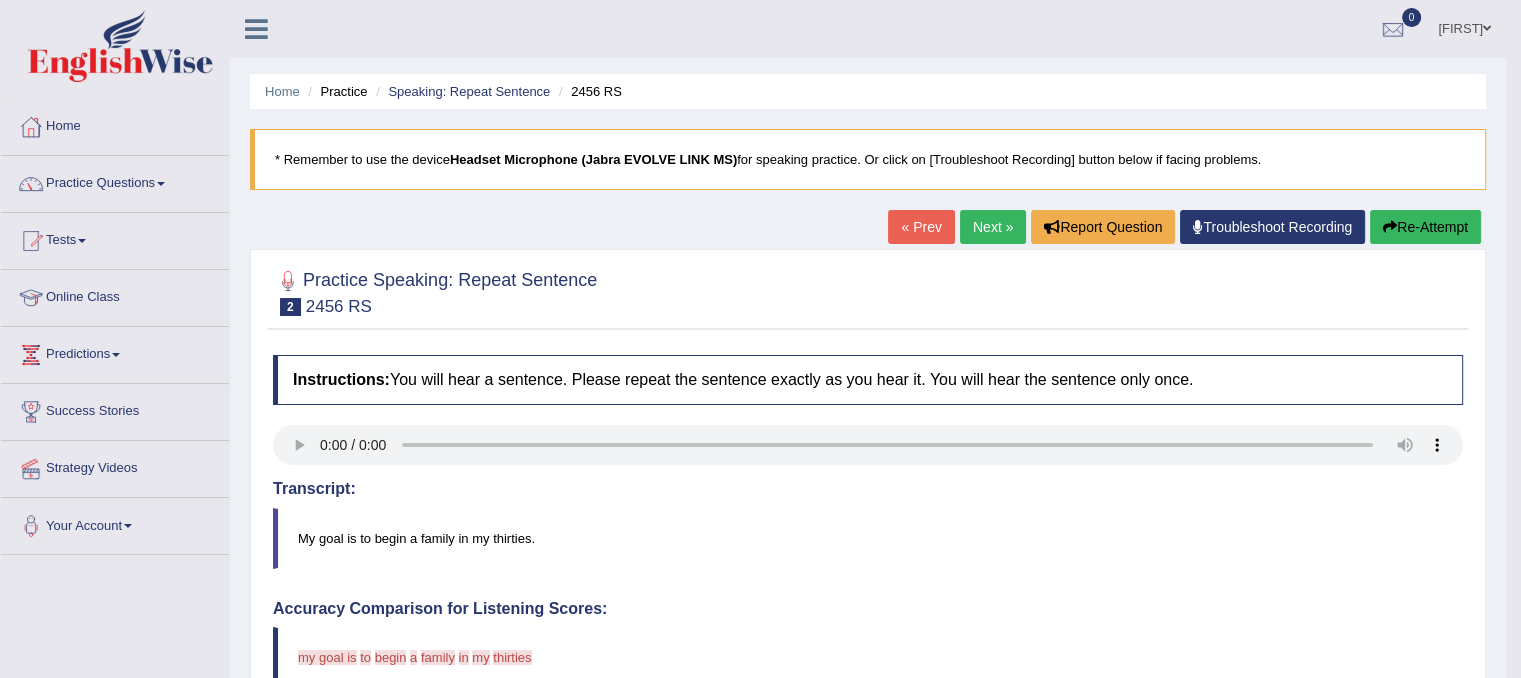 click on "Re-Attempt" at bounding box center [1425, 227] 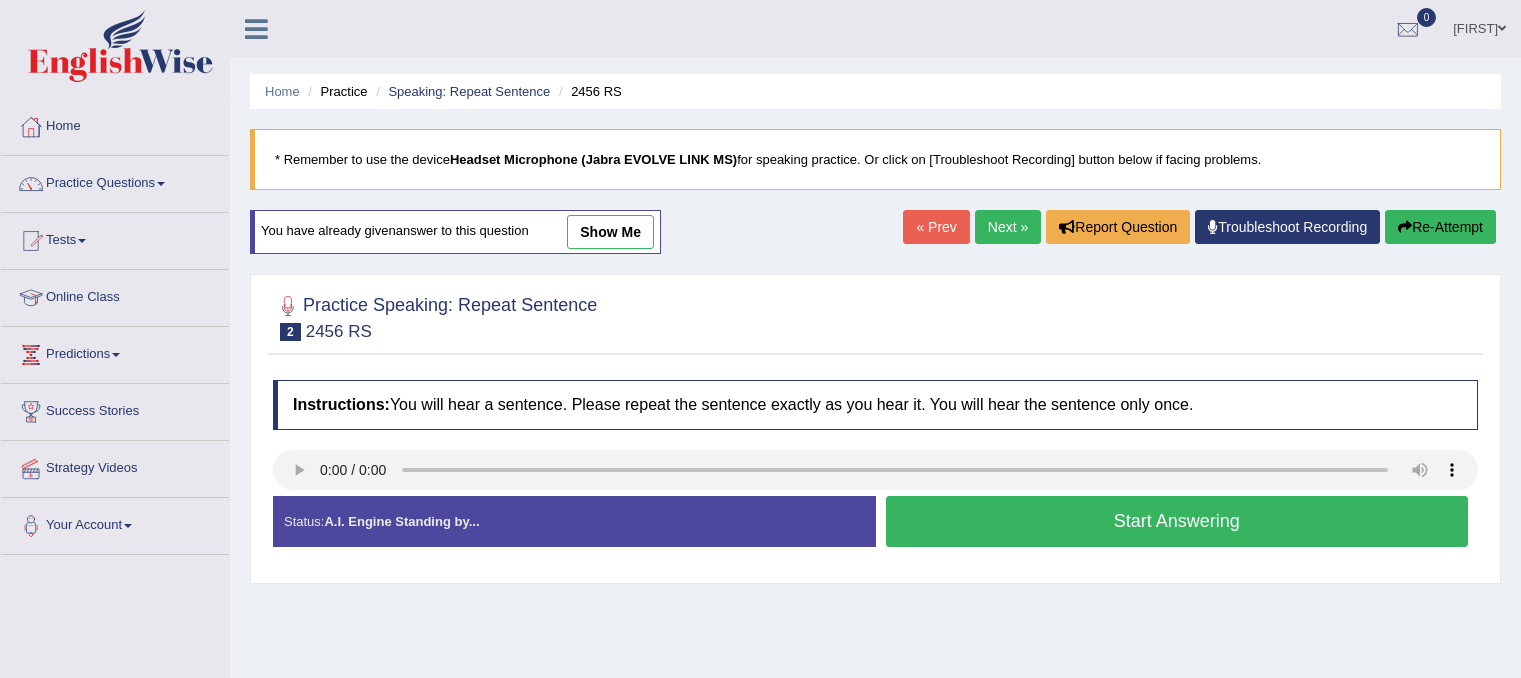scroll, scrollTop: 0, scrollLeft: 0, axis: both 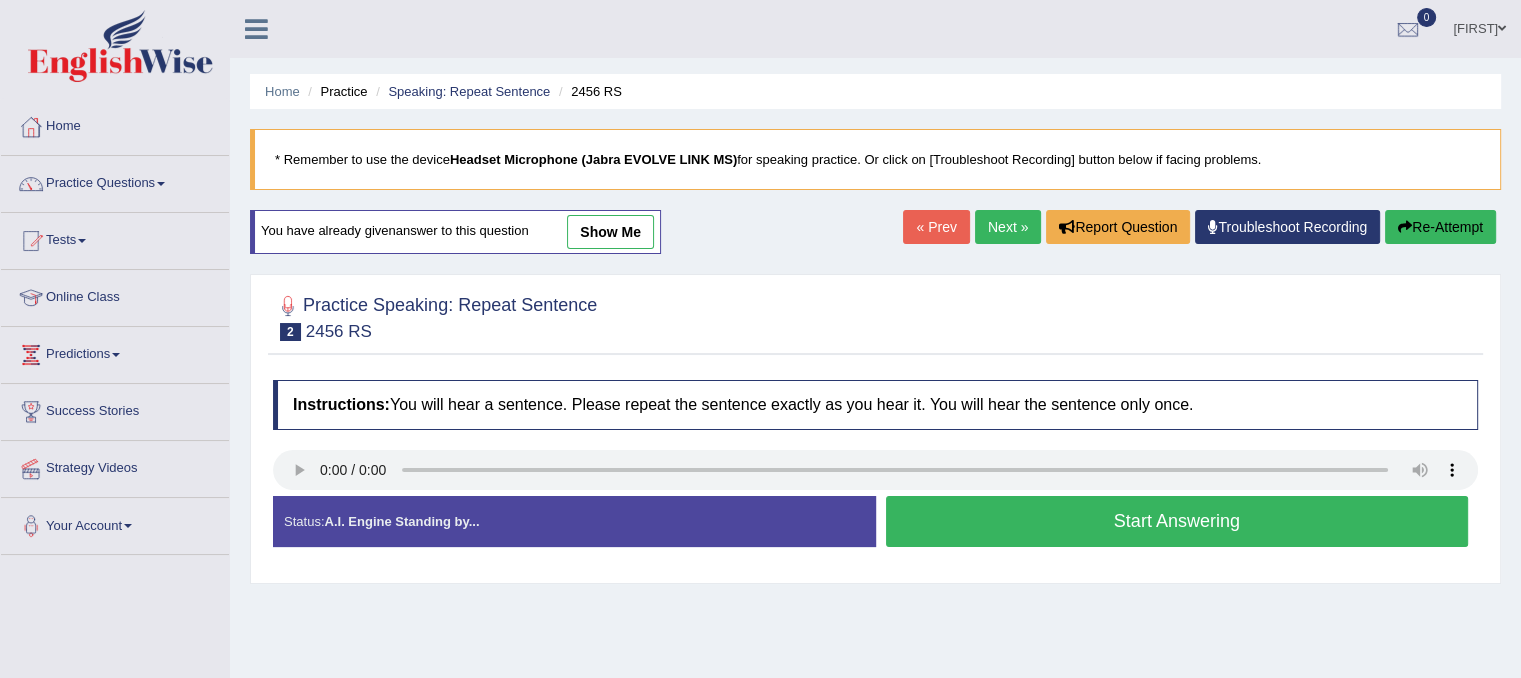 click on "Start Answering" at bounding box center [1177, 521] 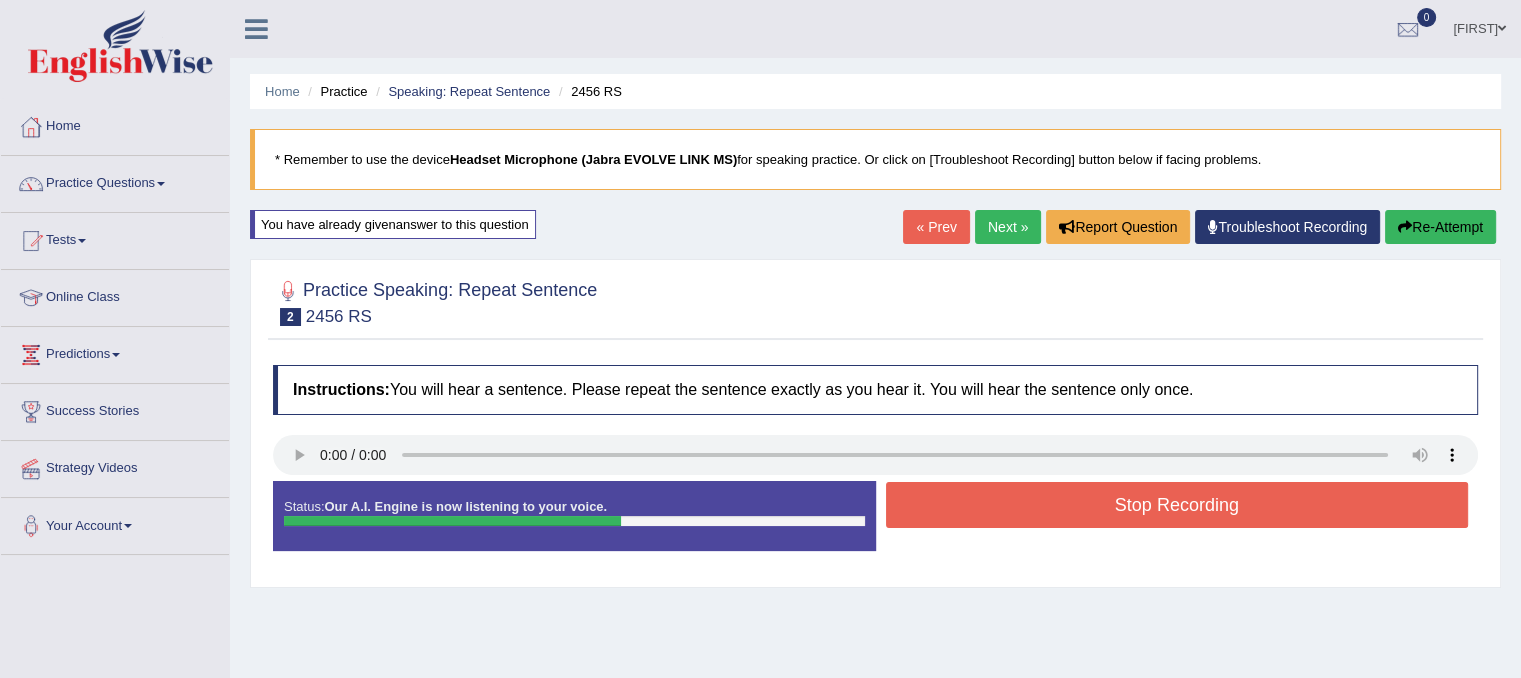 click on "Stop Recording" at bounding box center (1177, 505) 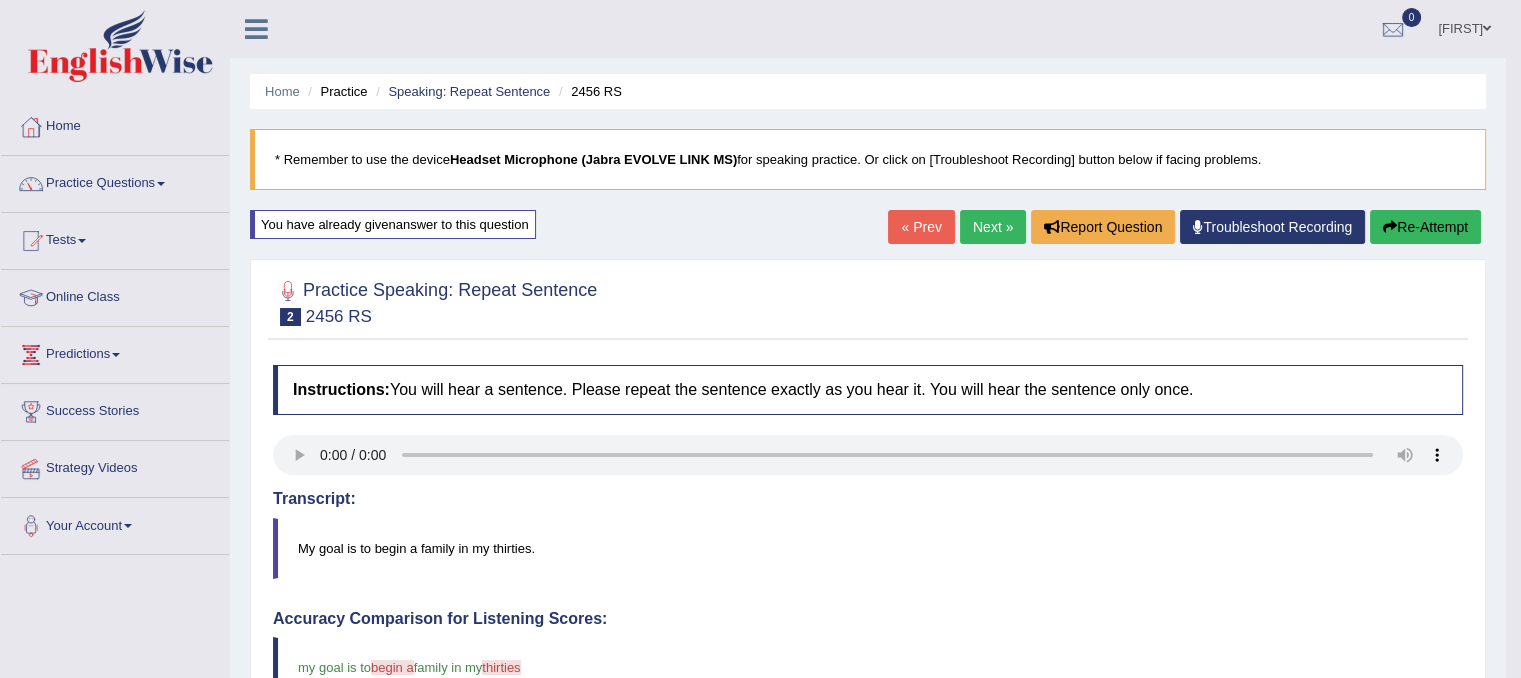 click on "Next »" at bounding box center [993, 227] 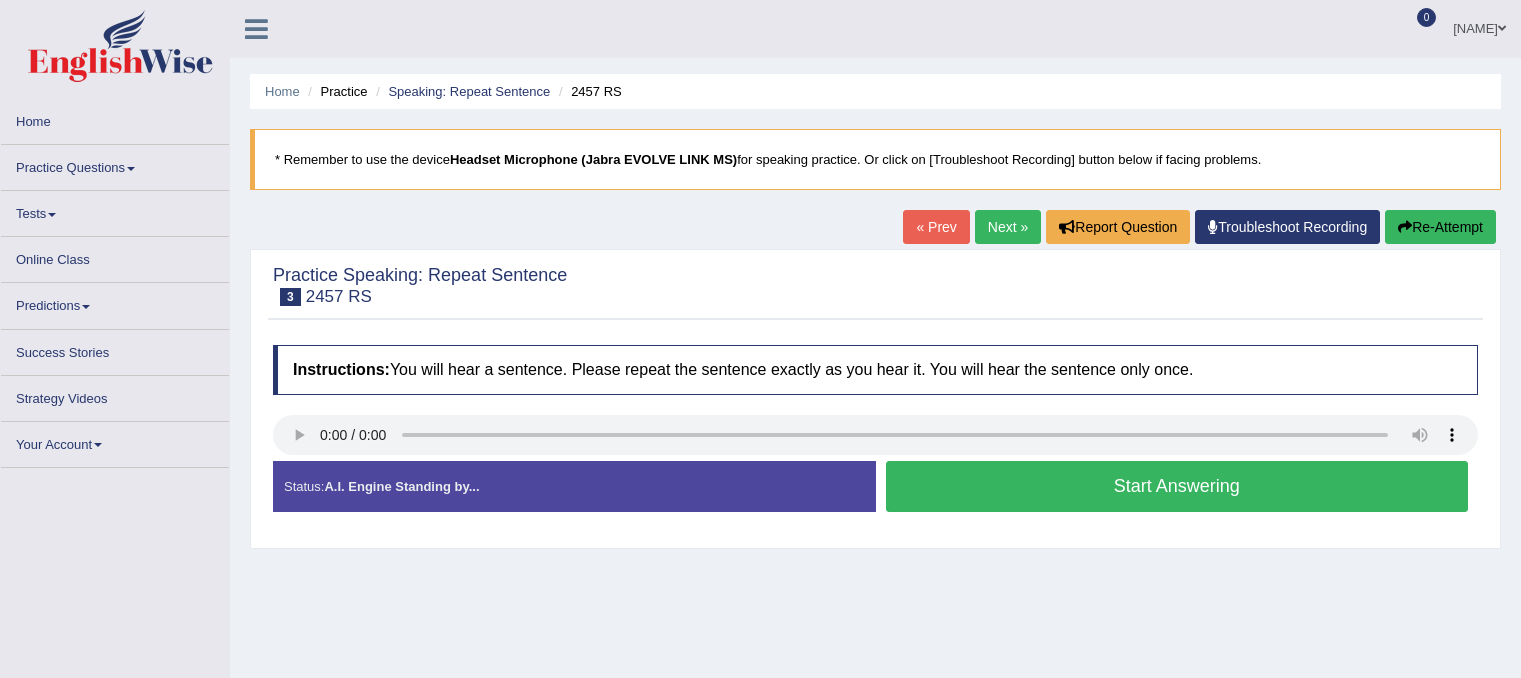 scroll, scrollTop: 0, scrollLeft: 0, axis: both 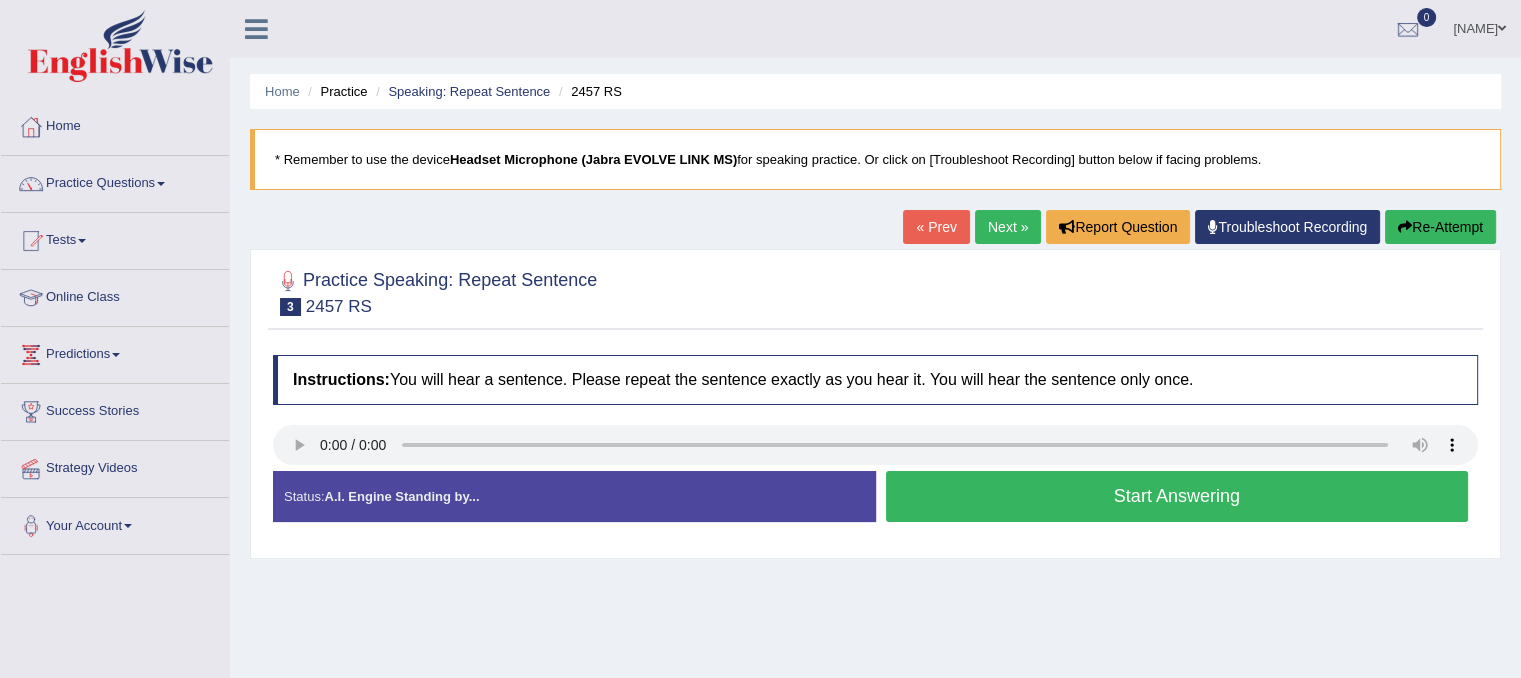 click on "Start Answering" at bounding box center (1177, 496) 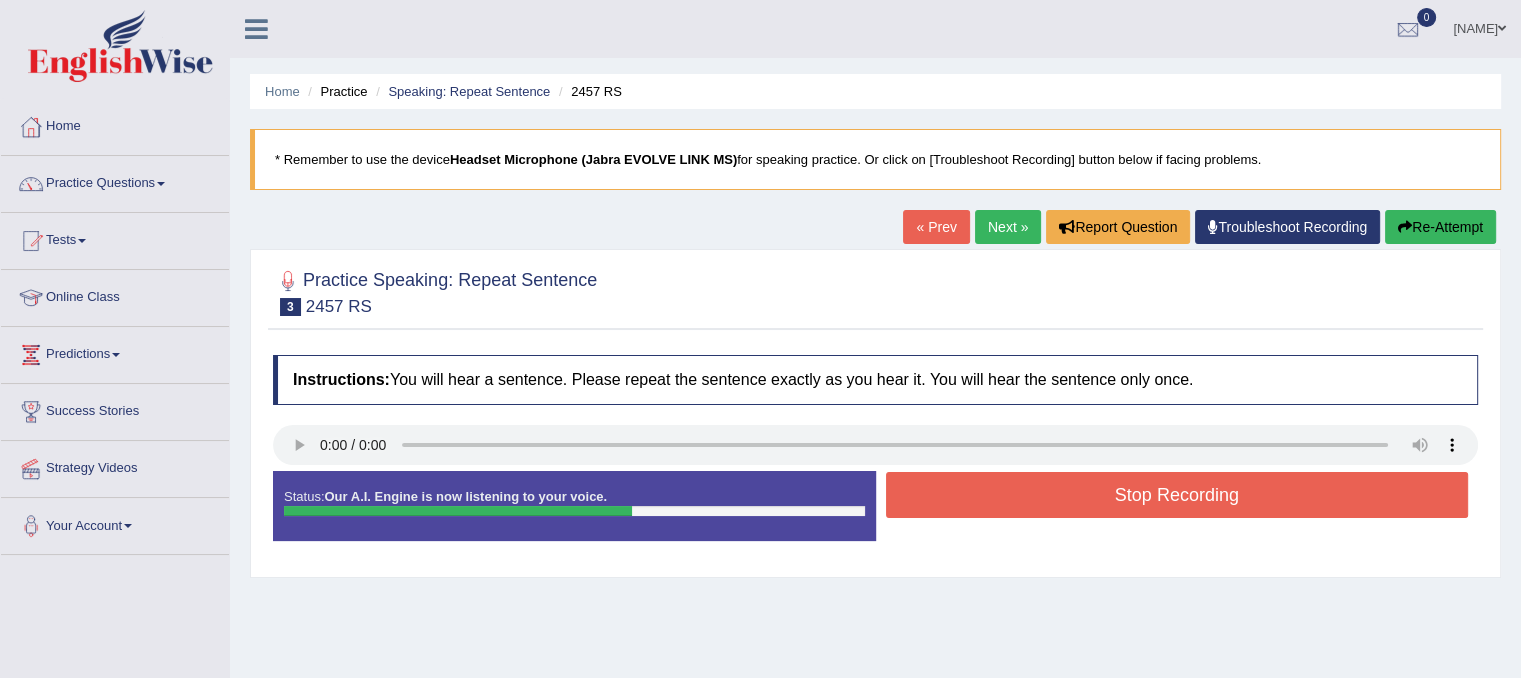 click on "Stop Recording" at bounding box center [1177, 495] 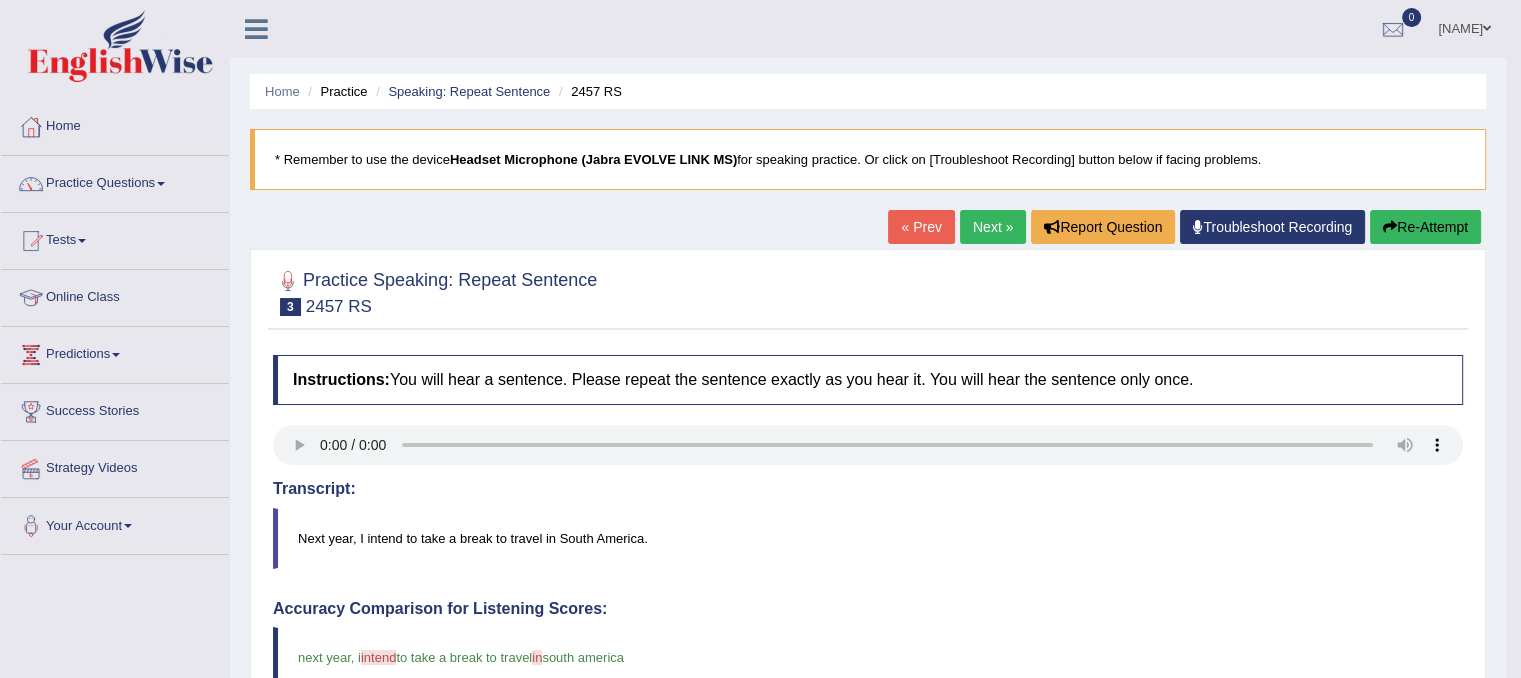click on "Next »" at bounding box center (993, 227) 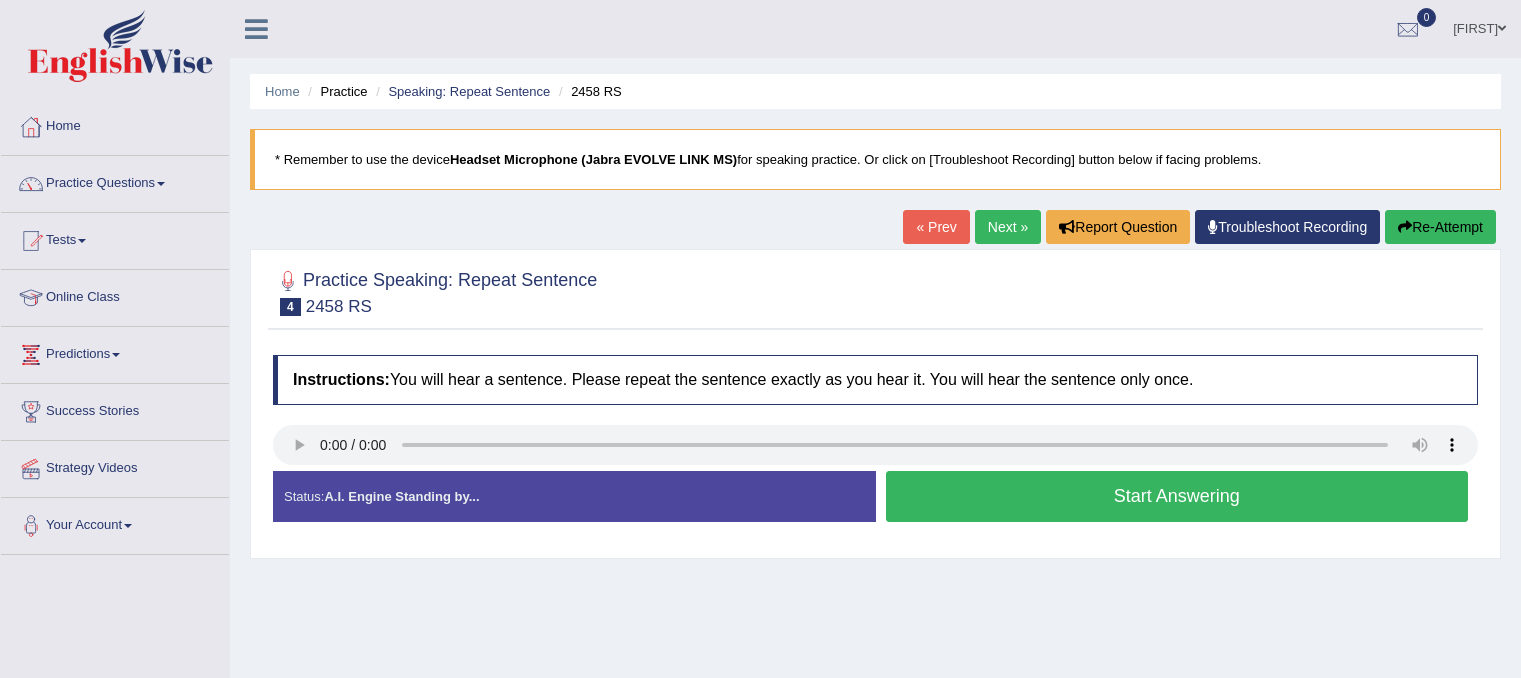 scroll, scrollTop: 0, scrollLeft: 0, axis: both 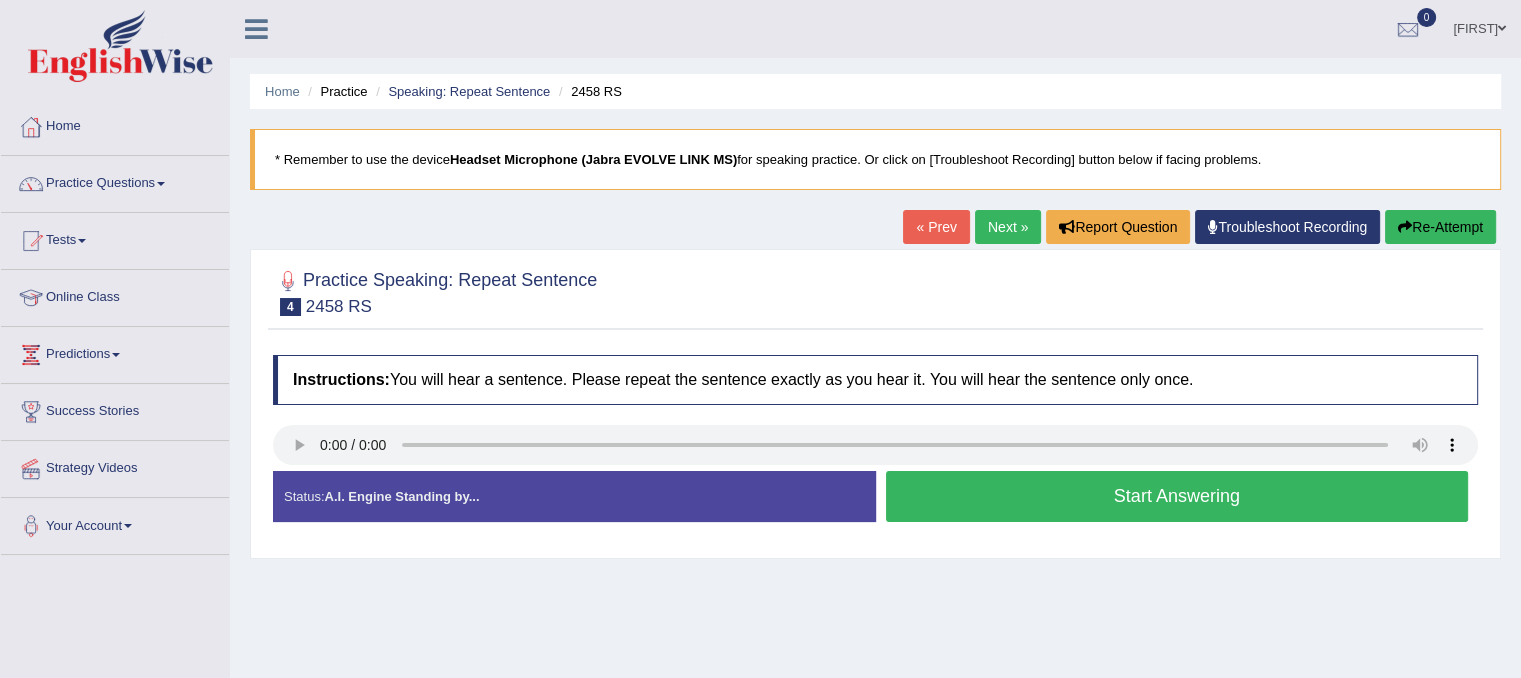 click on "Start Answering" at bounding box center (1177, 496) 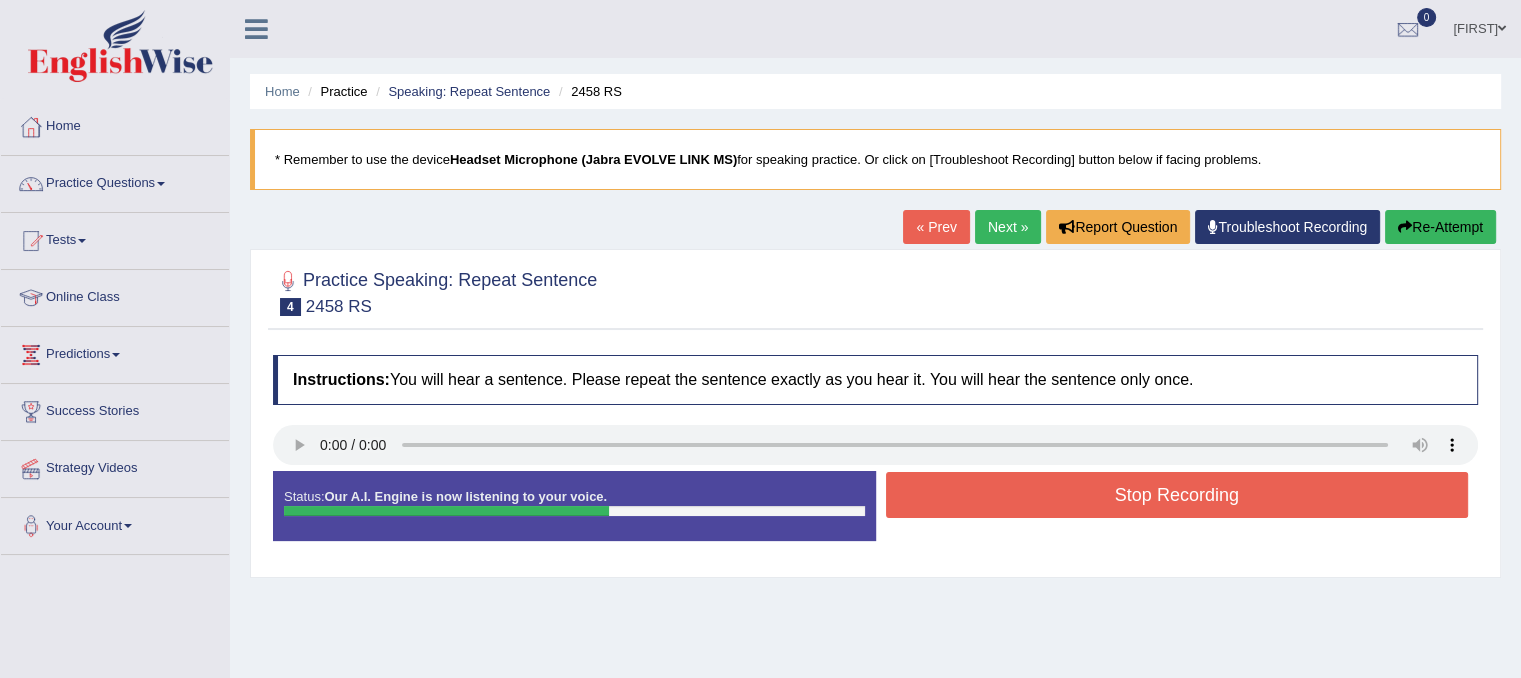 click on "Stop Recording" at bounding box center (1177, 495) 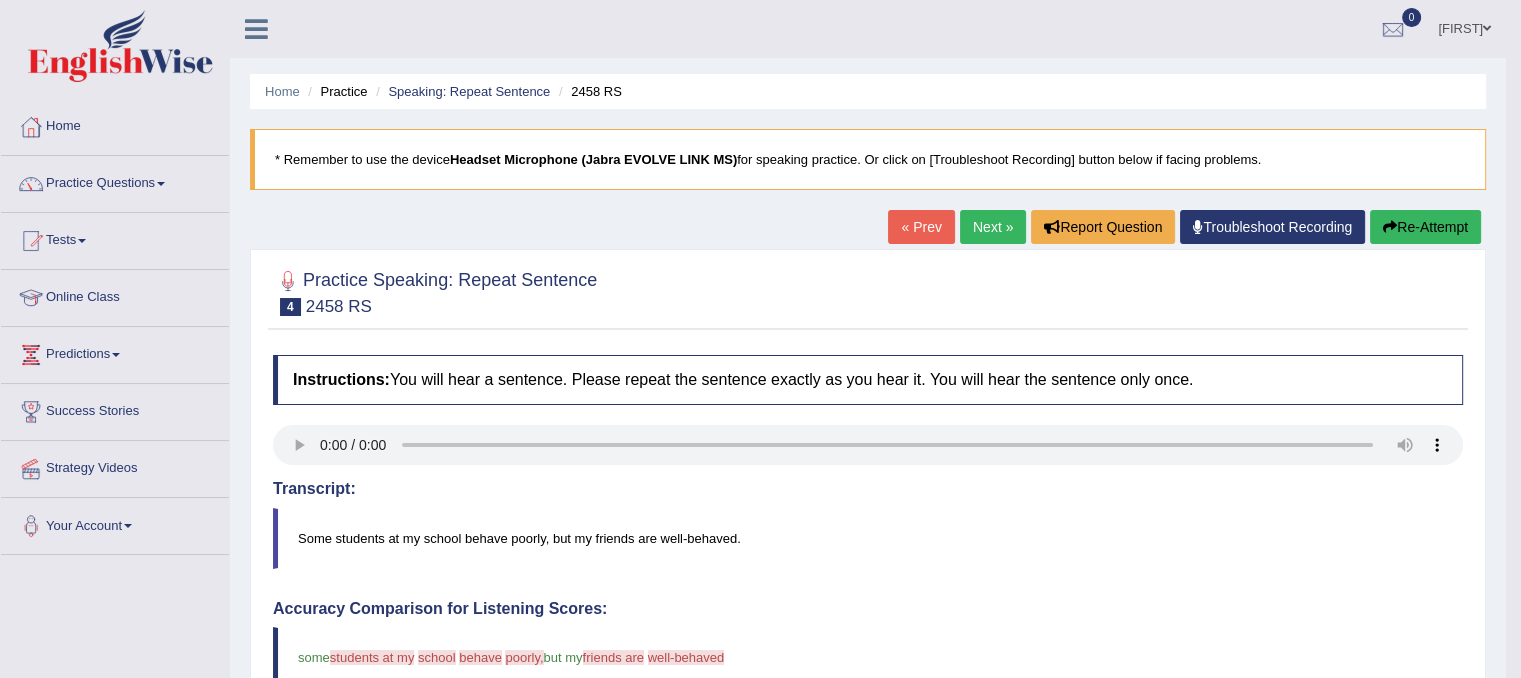 click on "Next »" at bounding box center (993, 227) 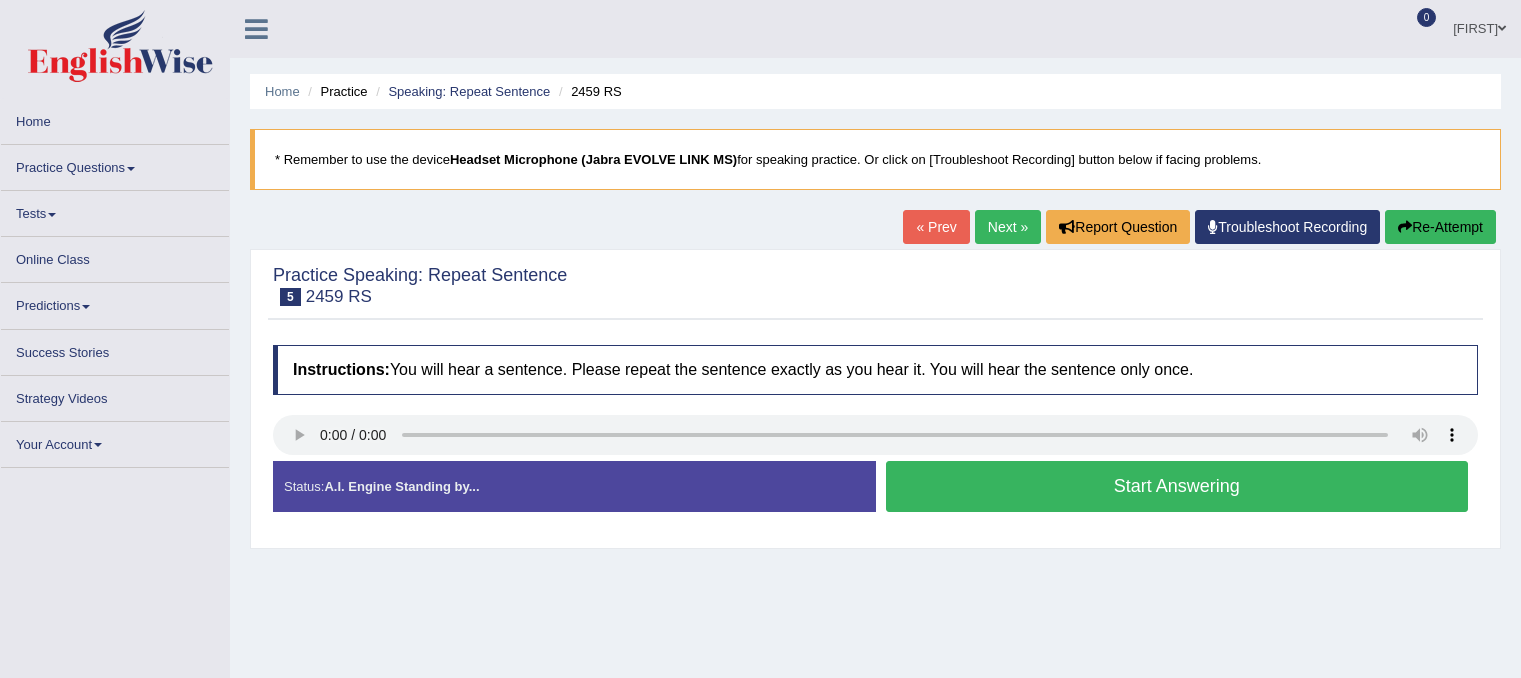 scroll, scrollTop: 0, scrollLeft: 0, axis: both 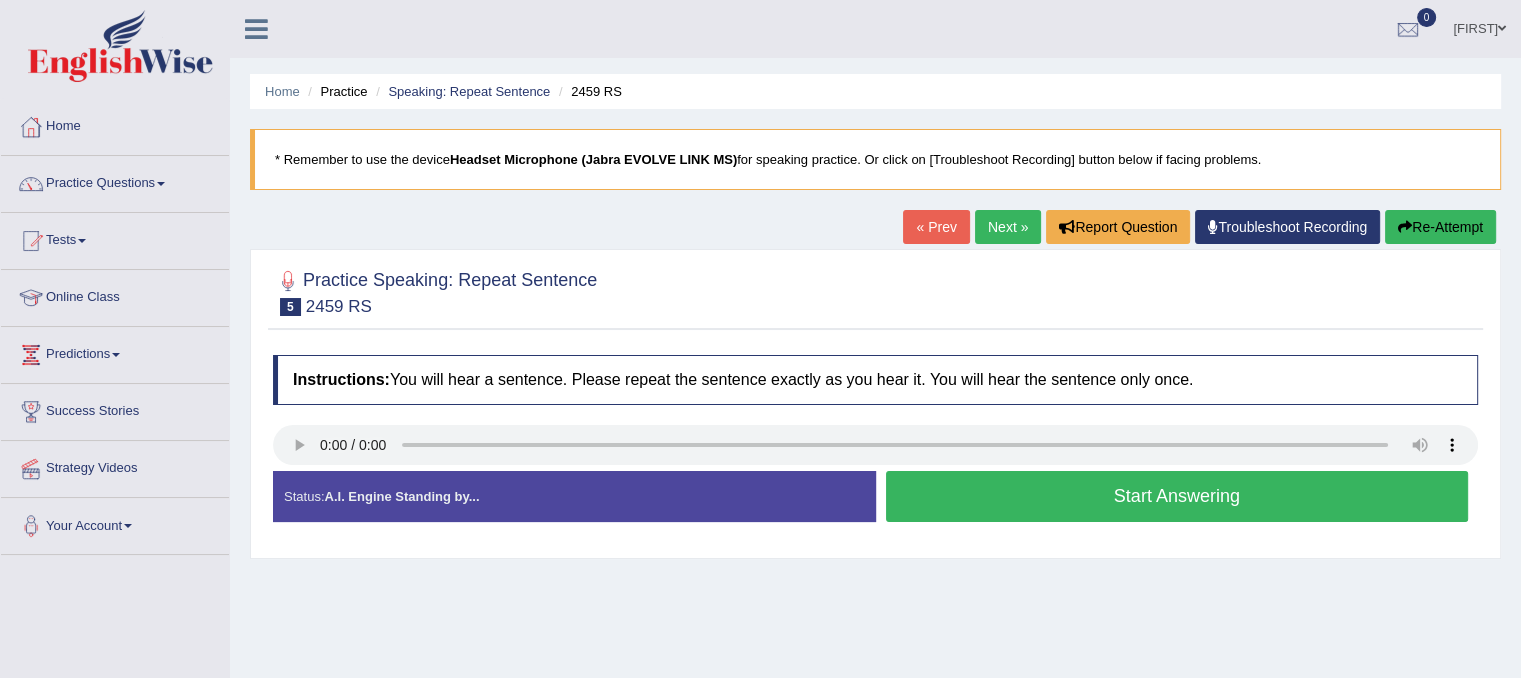 click on "Start Answering" at bounding box center [1177, 496] 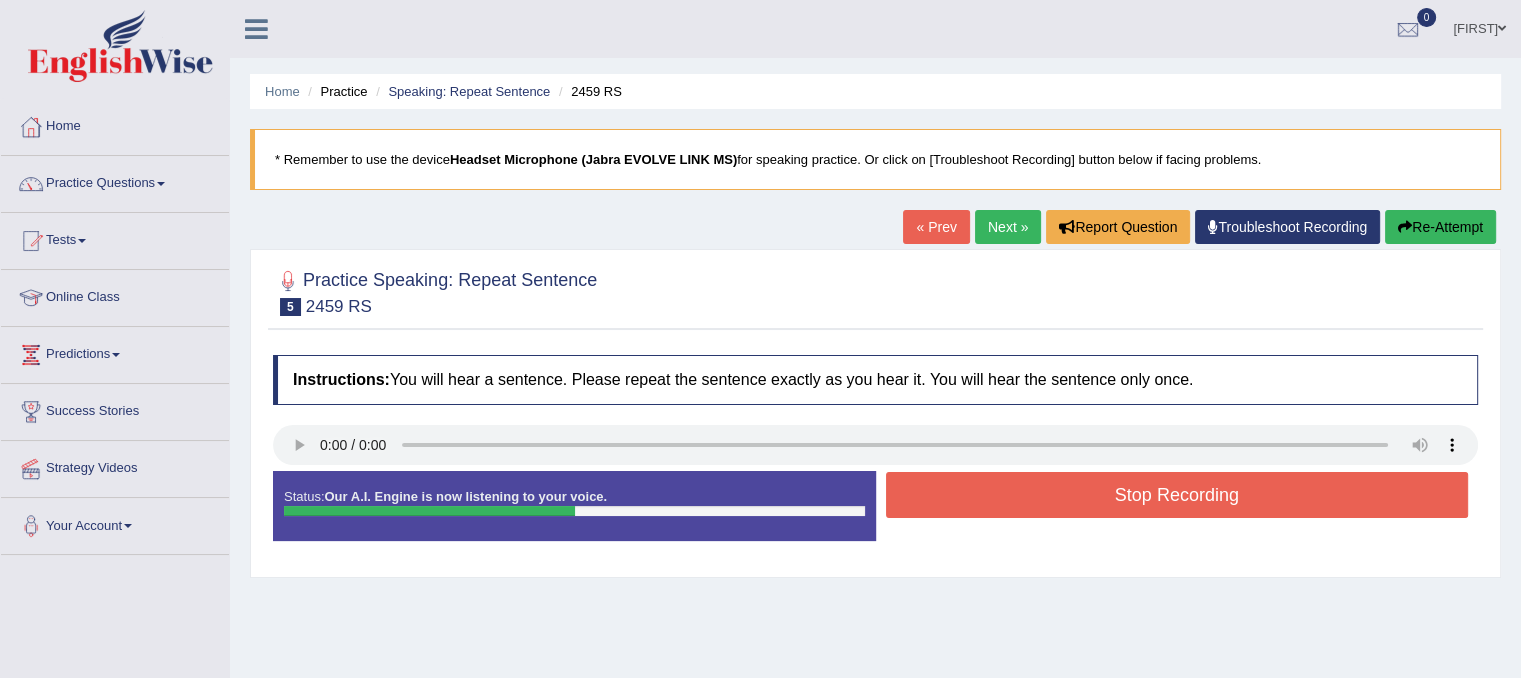 click on "Stop Recording" at bounding box center (1177, 495) 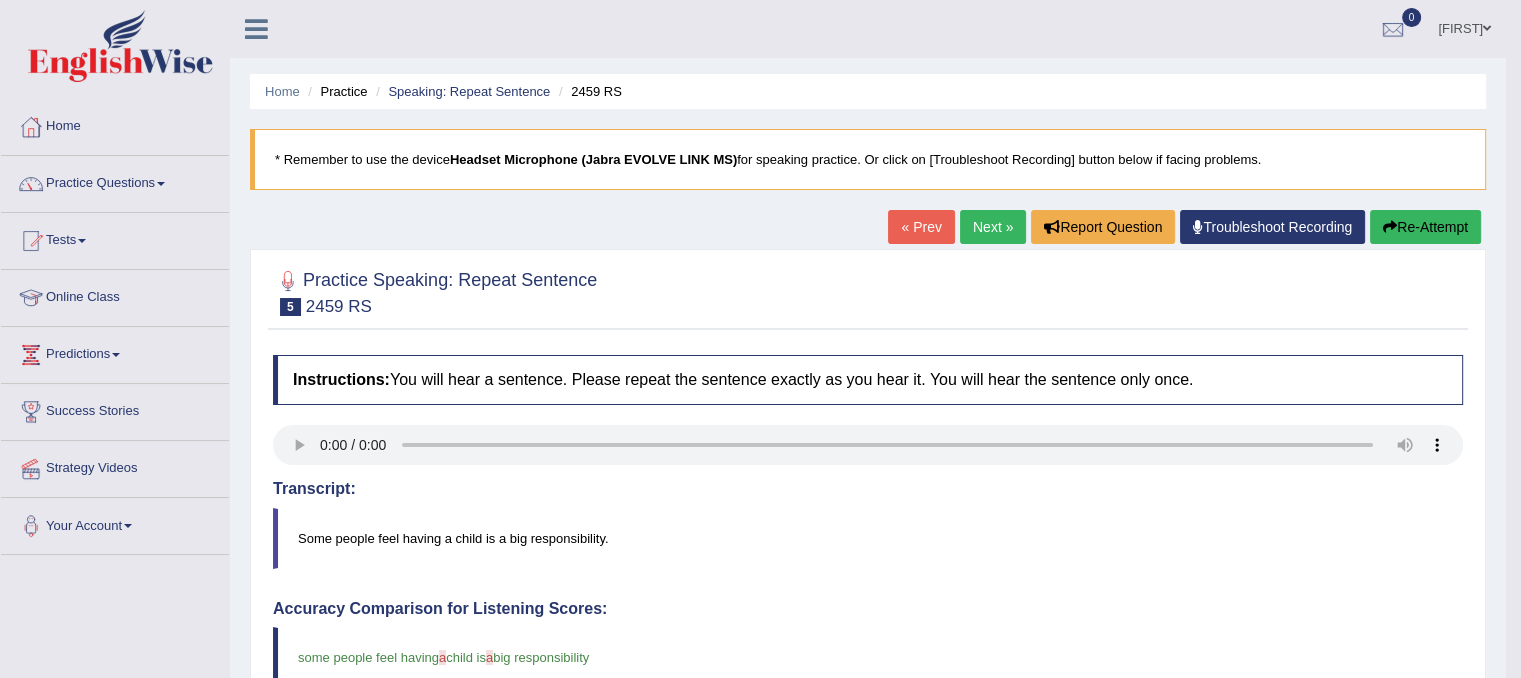 click on "Next »" at bounding box center [993, 227] 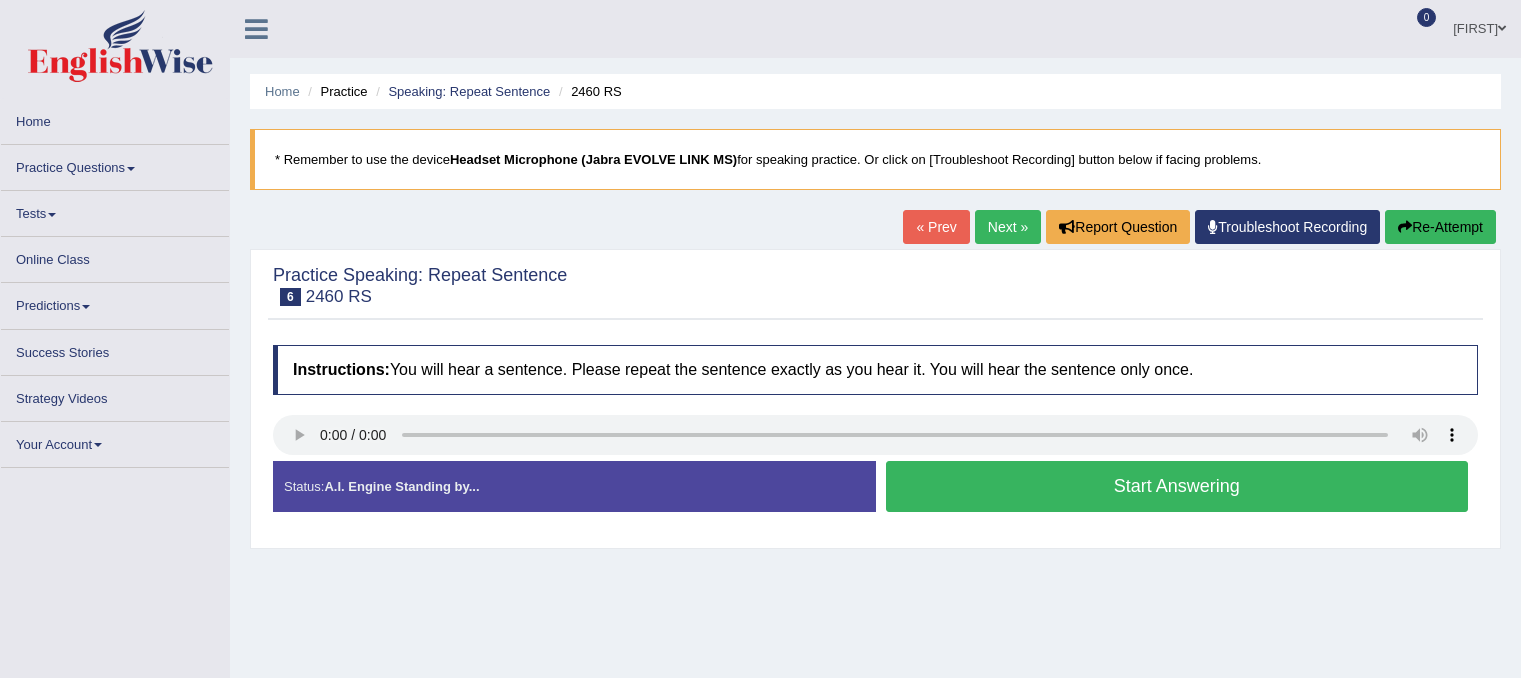 scroll, scrollTop: 0, scrollLeft: 0, axis: both 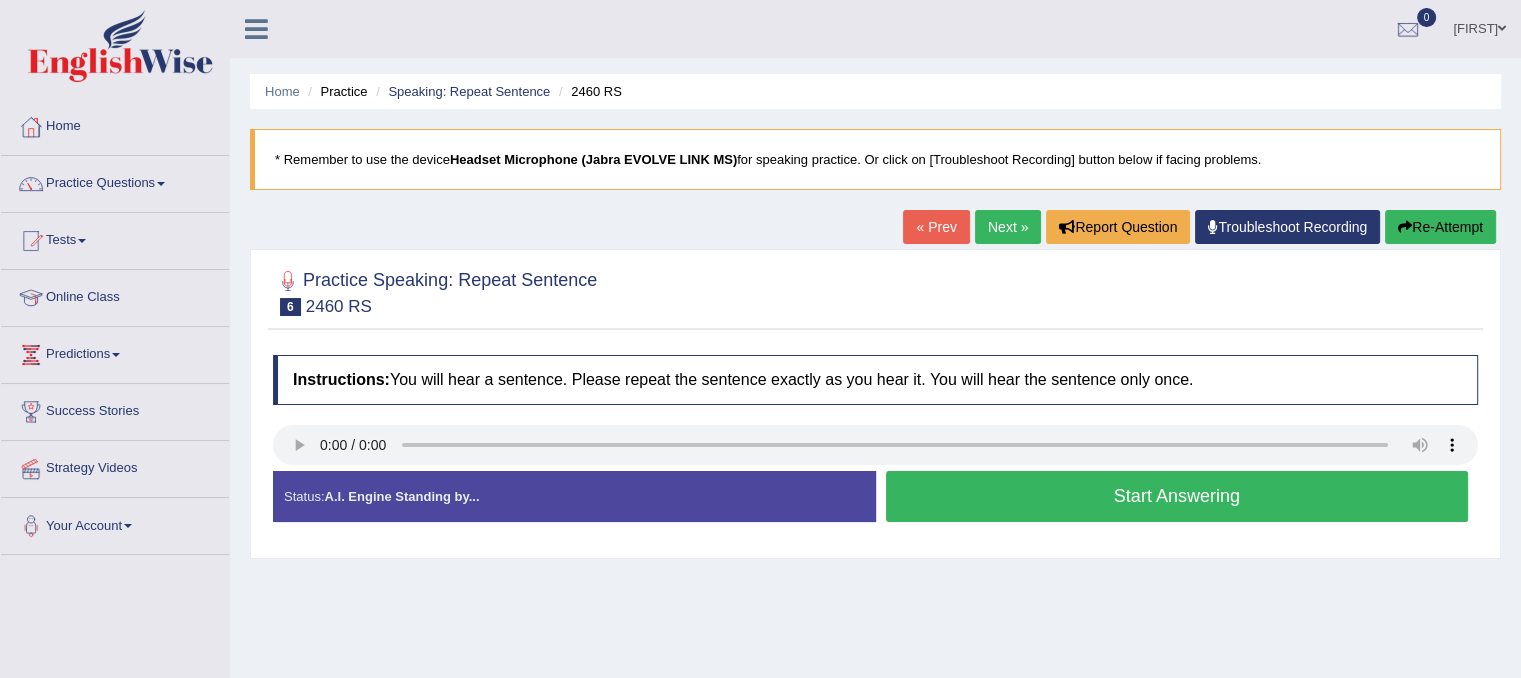 click on "Start Answering" at bounding box center (1177, 496) 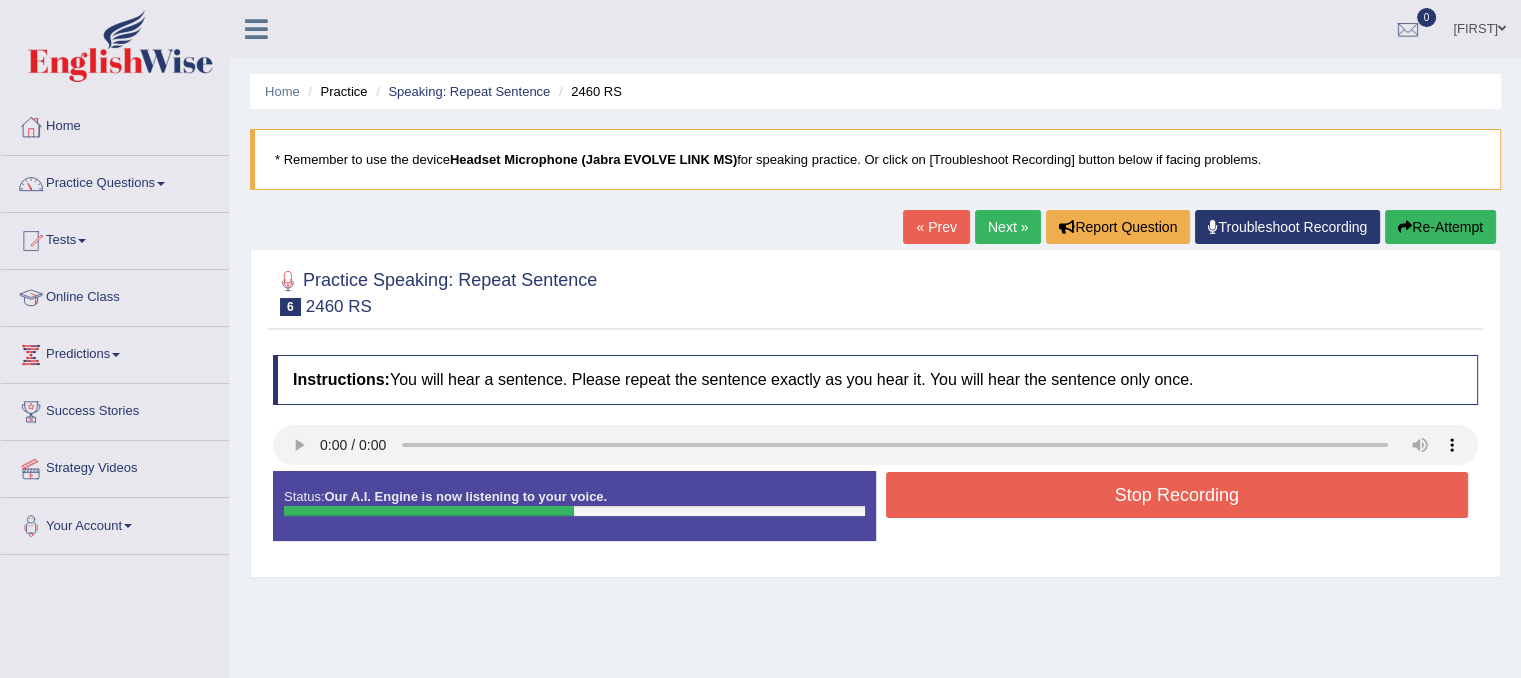 click on "Stop Recording" at bounding box center (1177, 495) 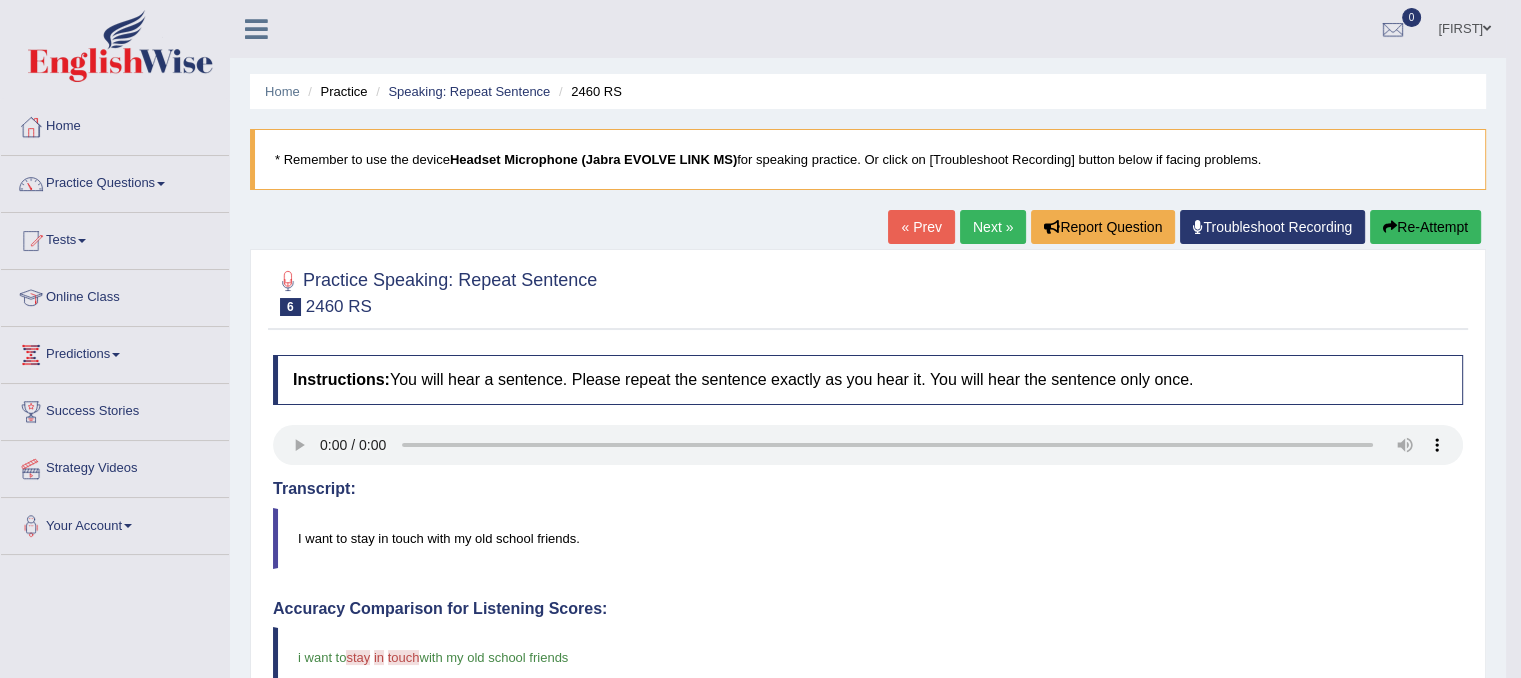 click on "Next »" at bounding box center [993, 227] 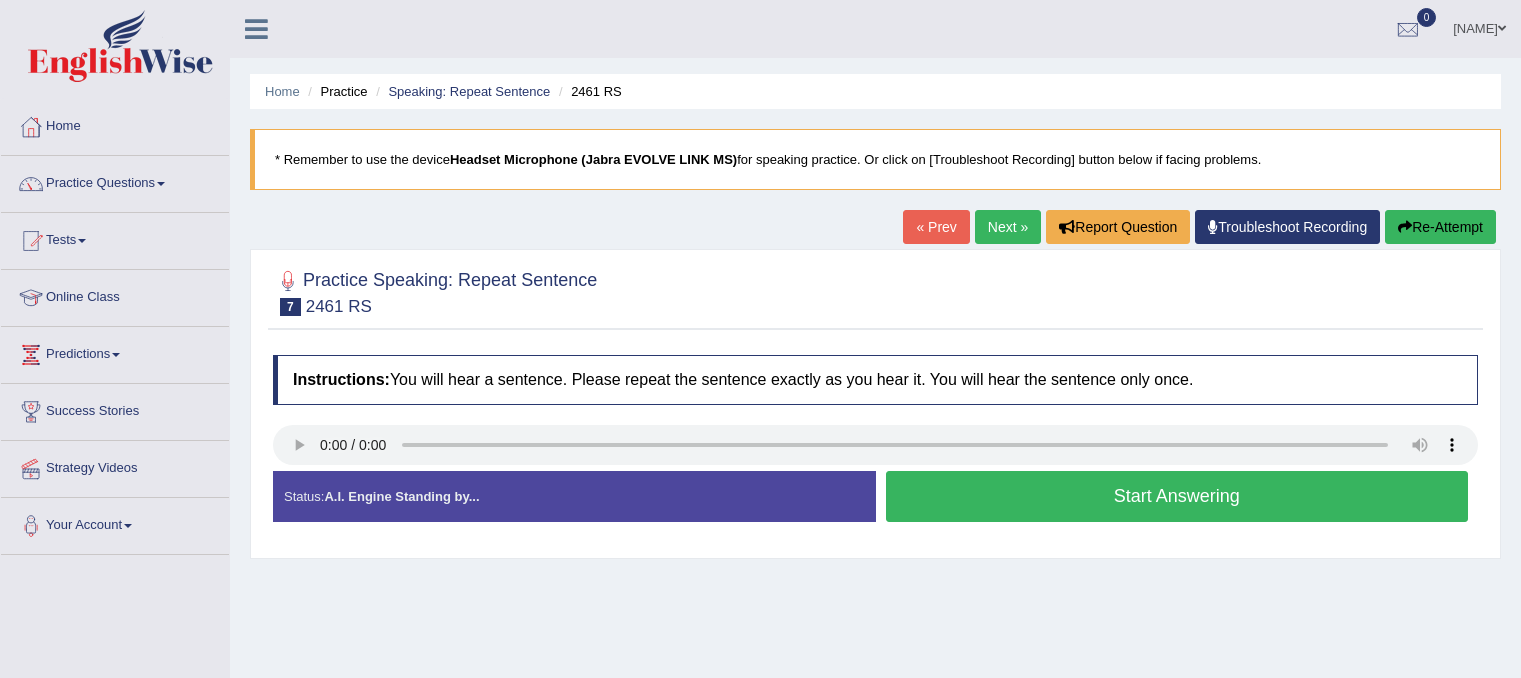 scroll, scrollTop: 0, scrollLeft: 0, axis: both 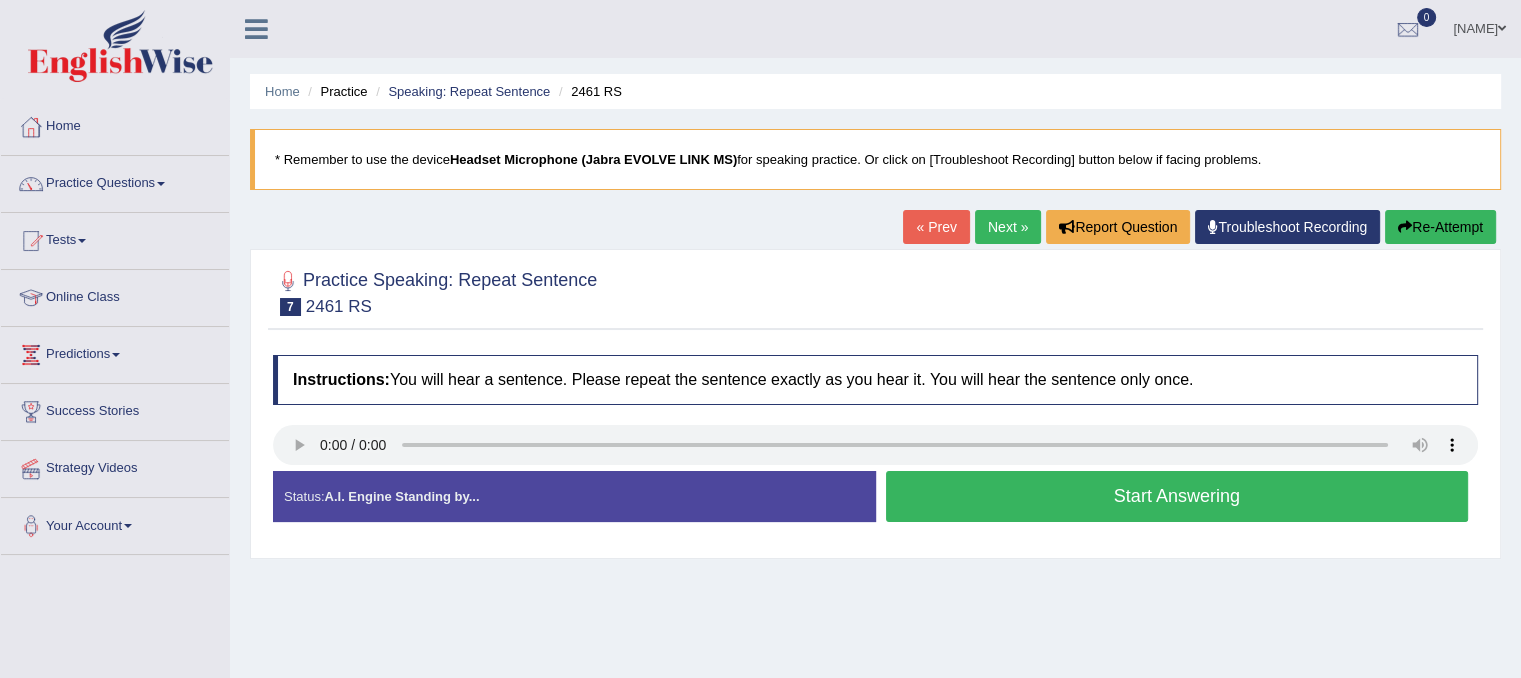 click on "Start Answering" at bounding box center (1177, 496) 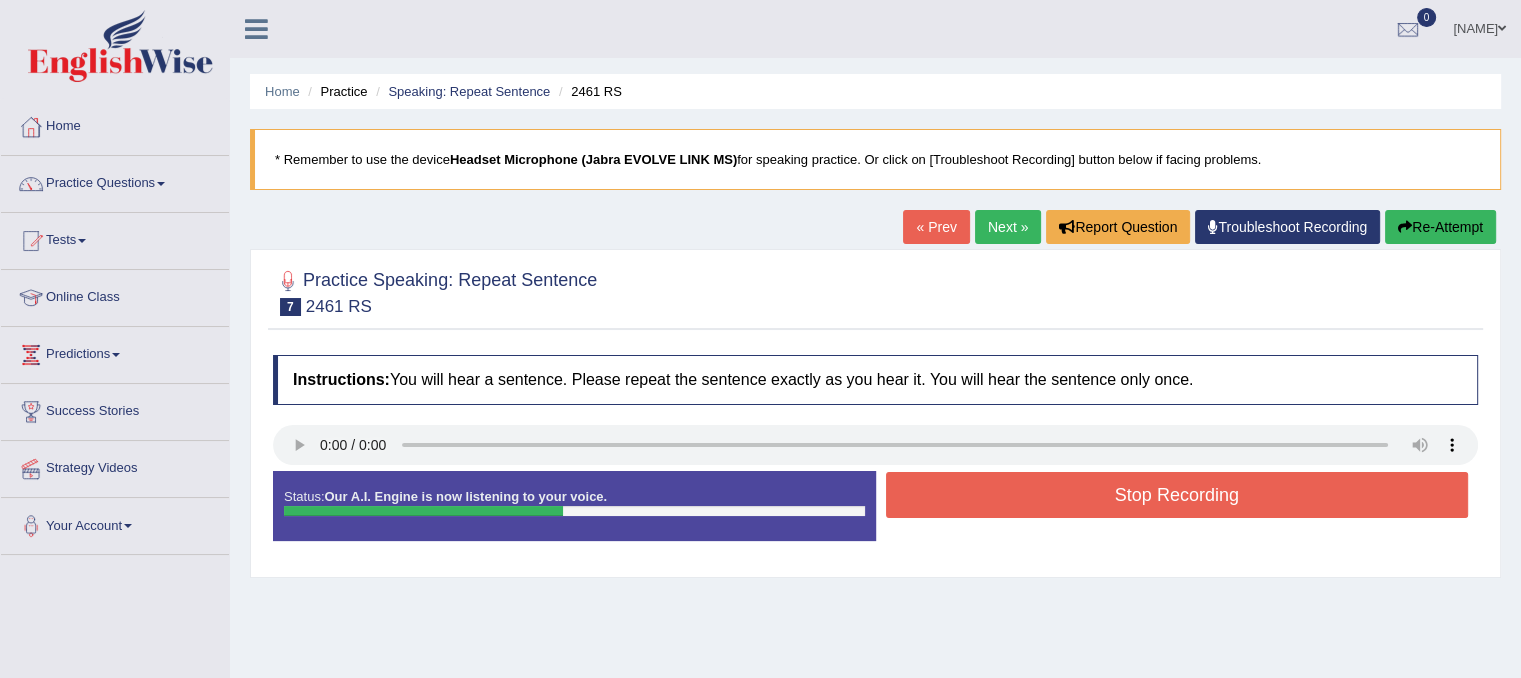 click on "Stop Recording" at bounding box center (1177, 495) 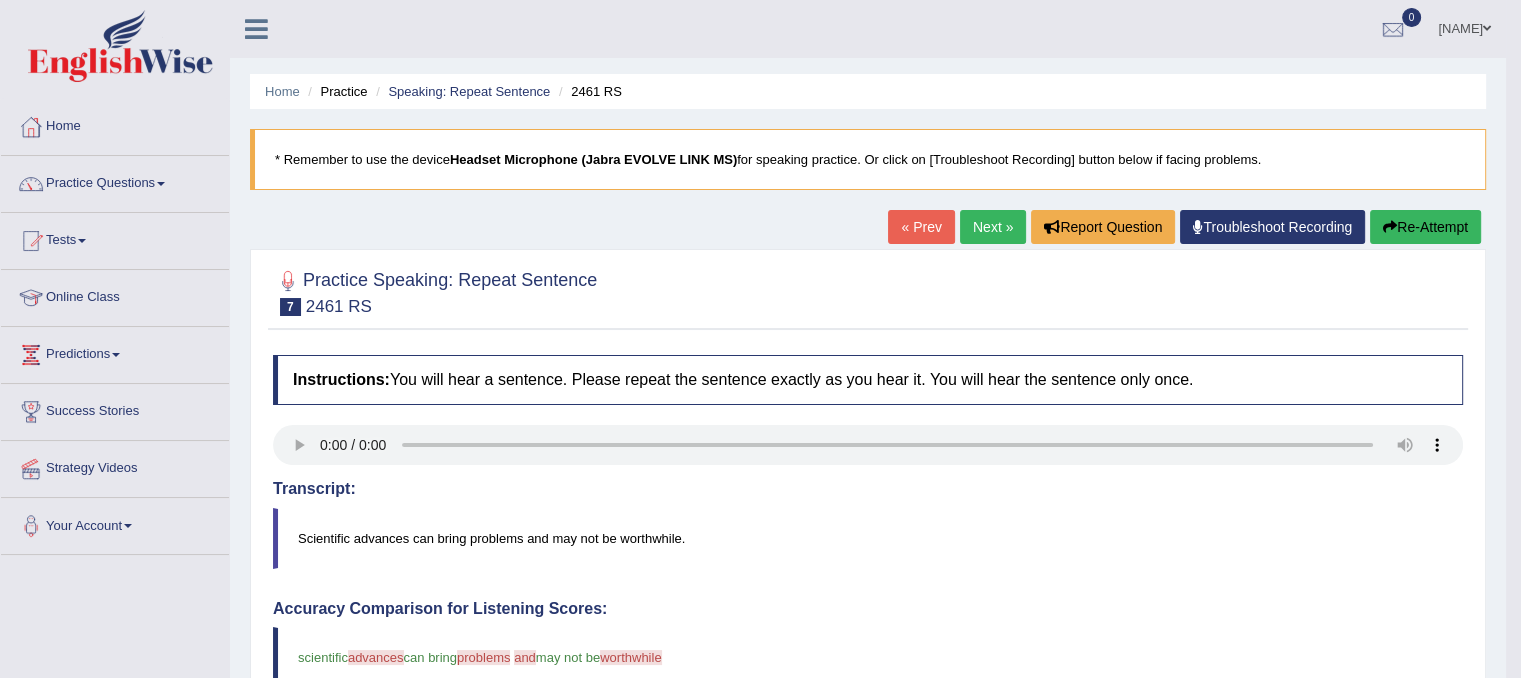 click on "Next »" at bounding box center [993, 227] 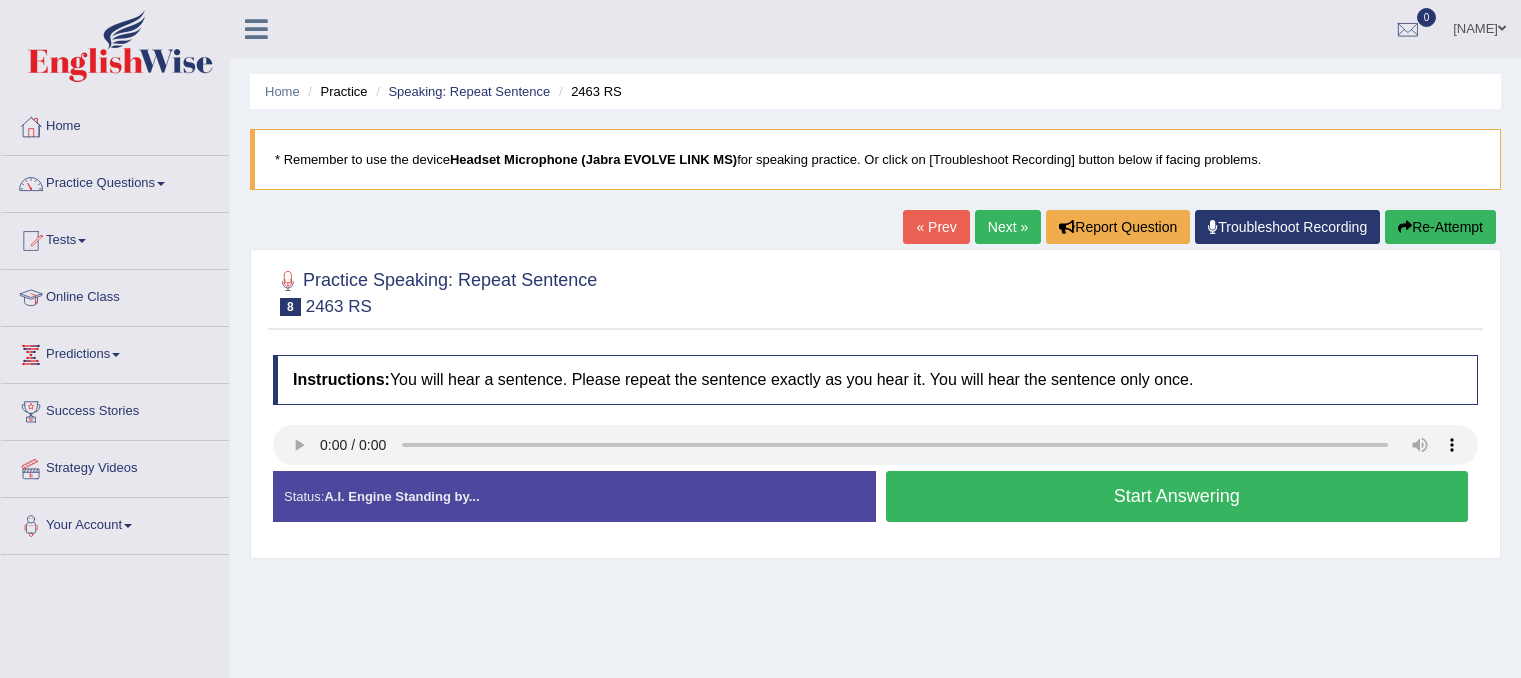 scroll, scrollTop: 0, scrollLeft: 0, axis: both 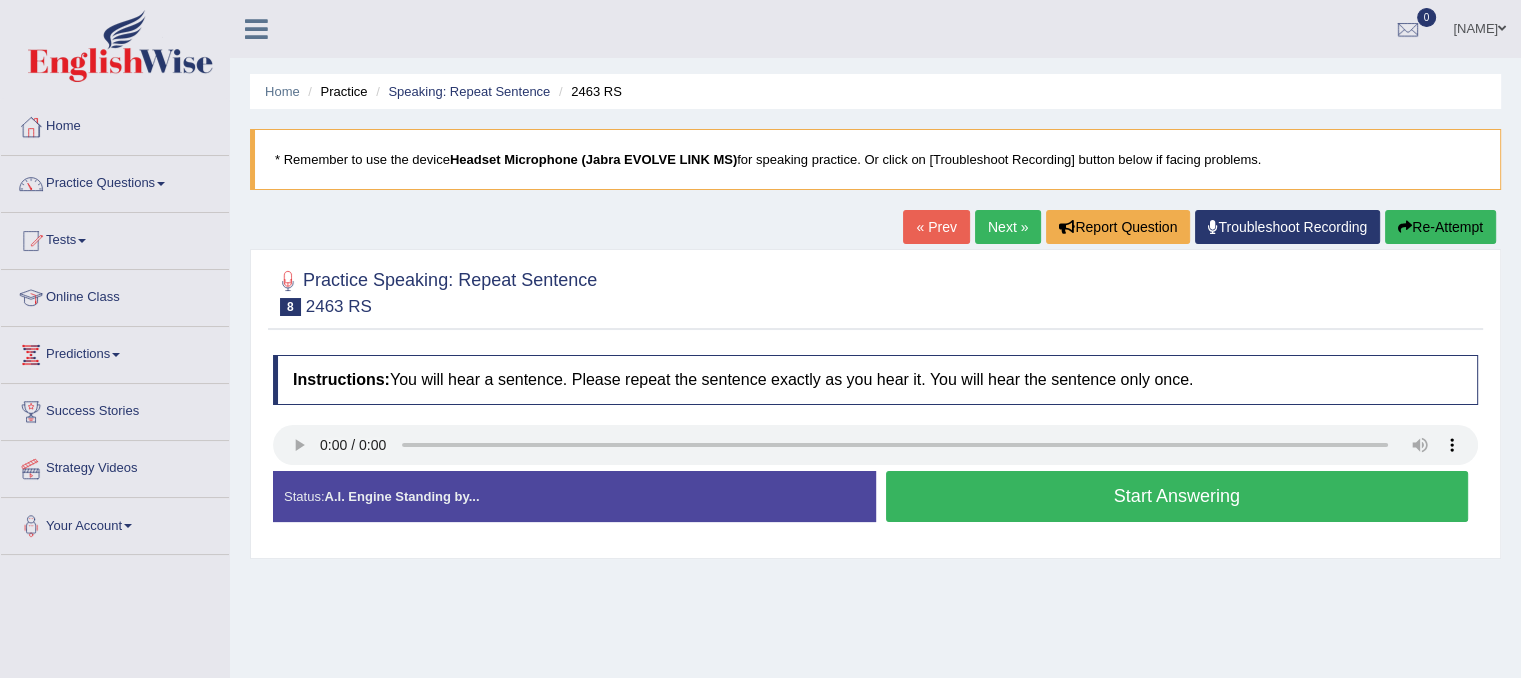 click on "Start Answering" at bounding box center (1177, 496) 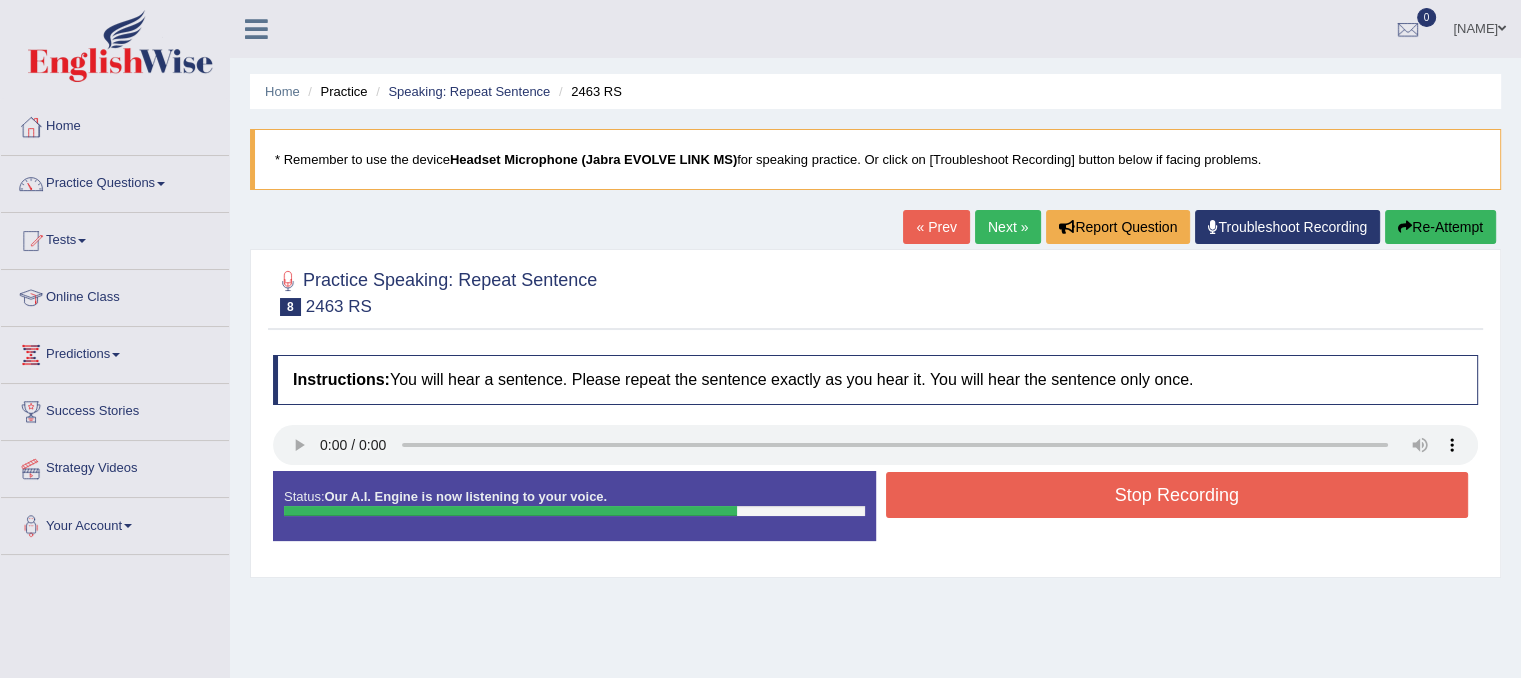 click on "Stop Recording" at bounding box center (1177, 495) 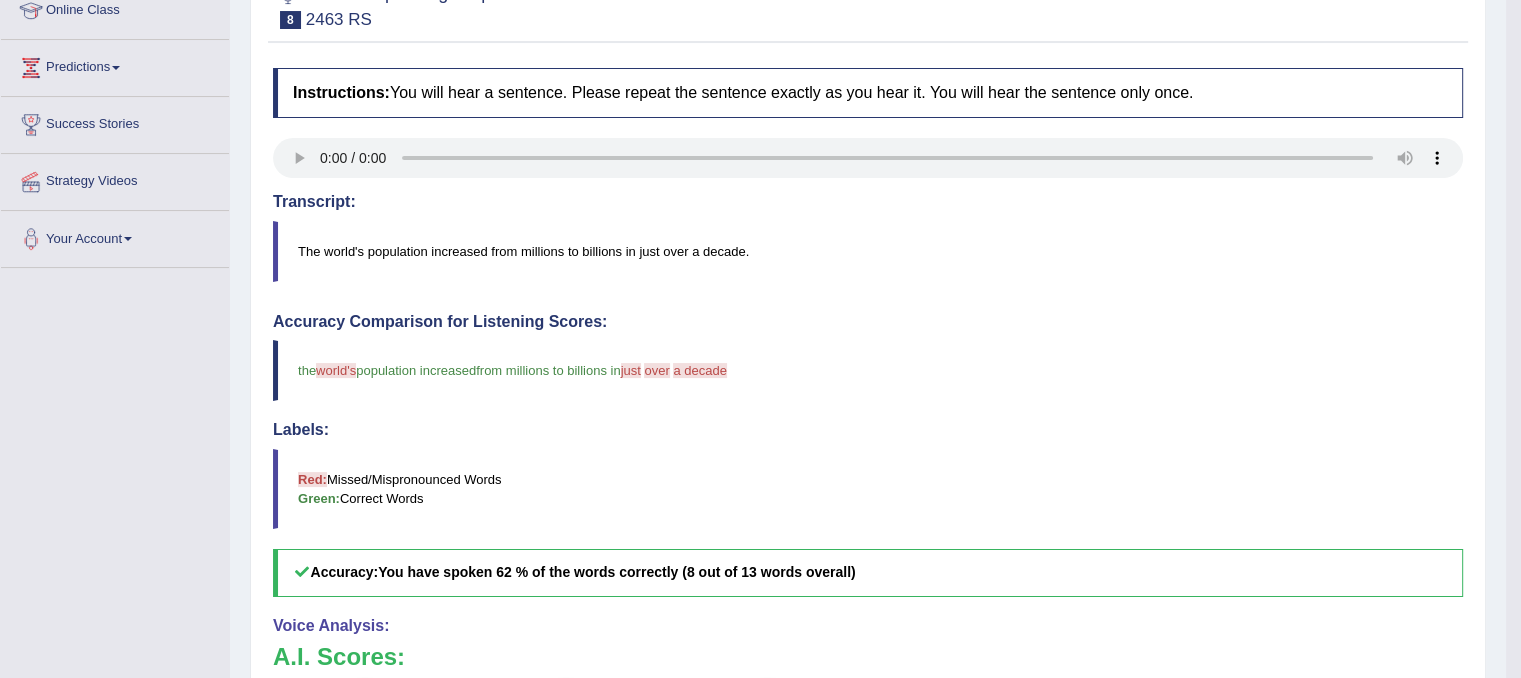 scroll, scrollTop: 296, scrollLeft: 0, axis: vertical 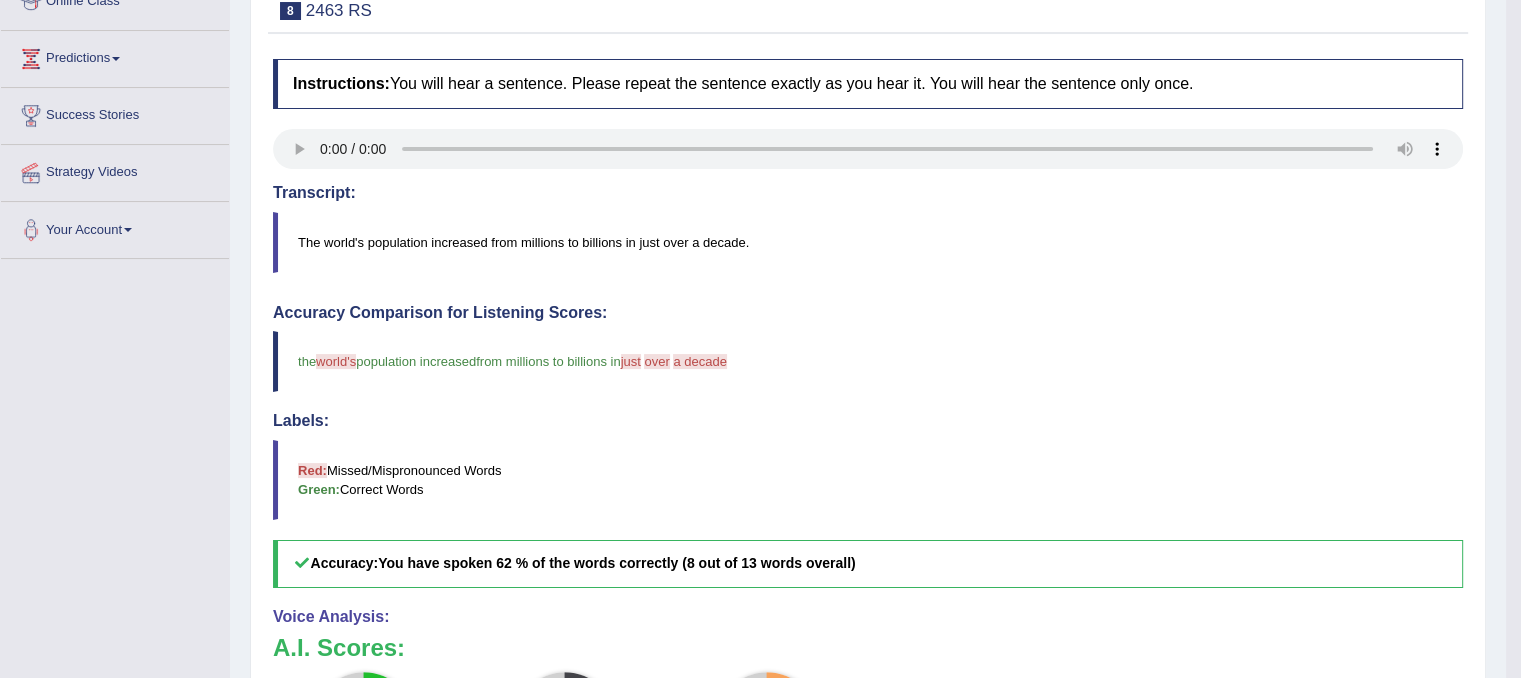 drag, startPoint x: 1189, startPoint y: 357, endPoint x: 1245, endPoint y: 185, distance: 180.8867 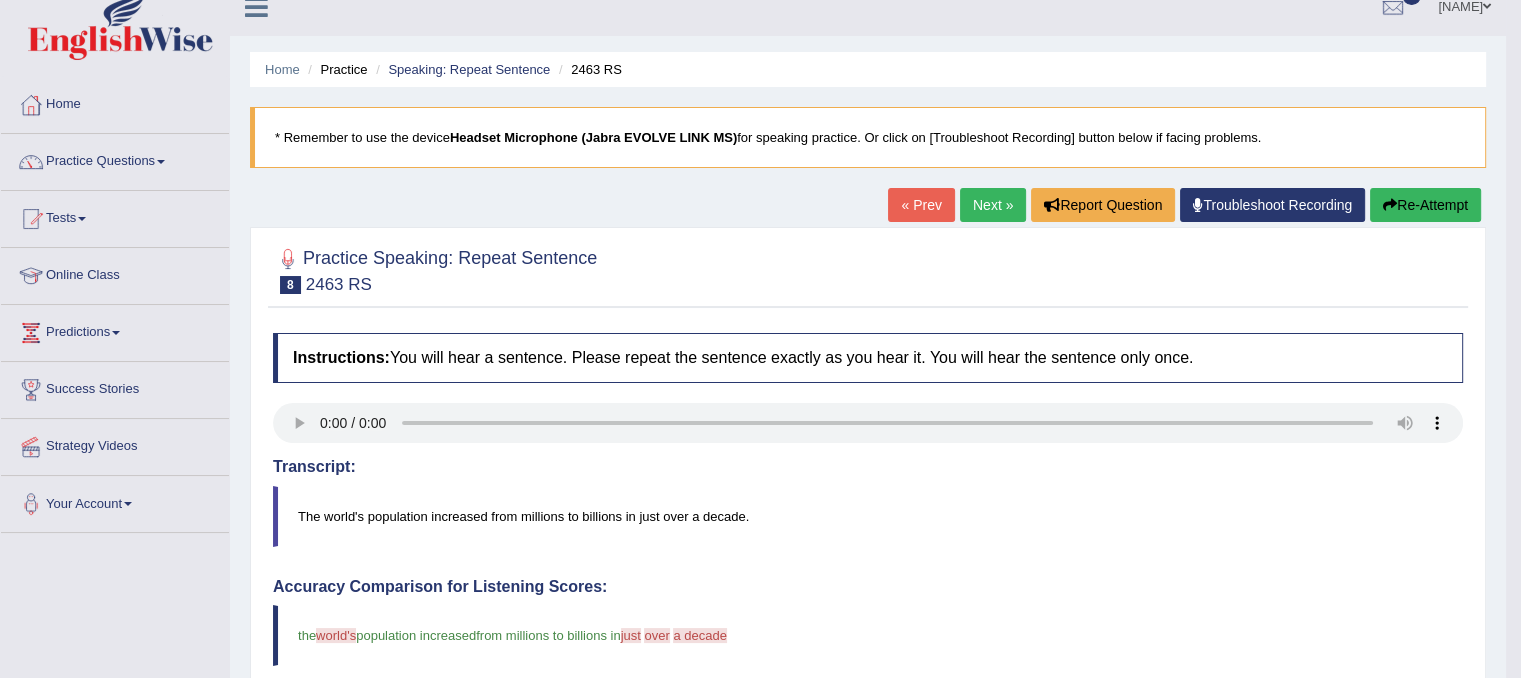 scroll, scrollTop: 0, scrollLeft: 0, axis: both 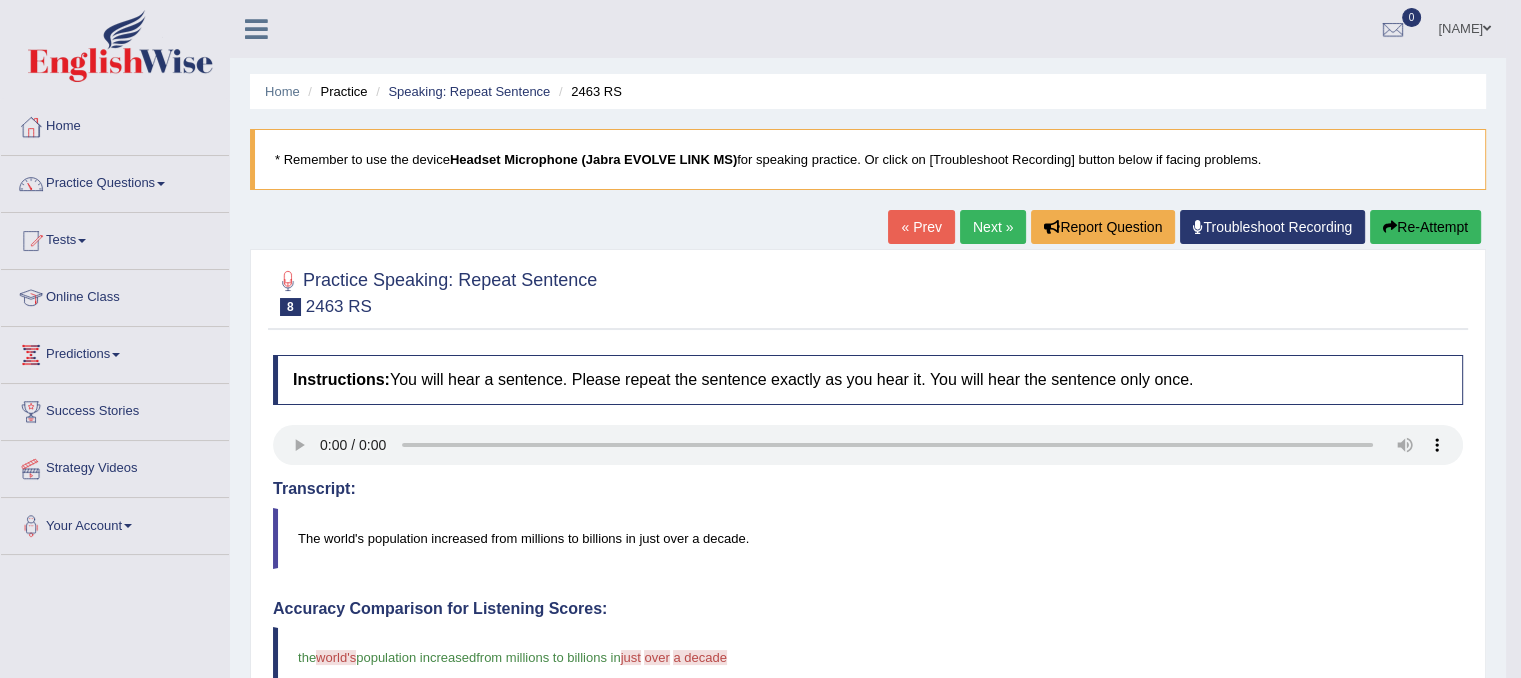 click on "Next »" at bounding box center [993, 227] 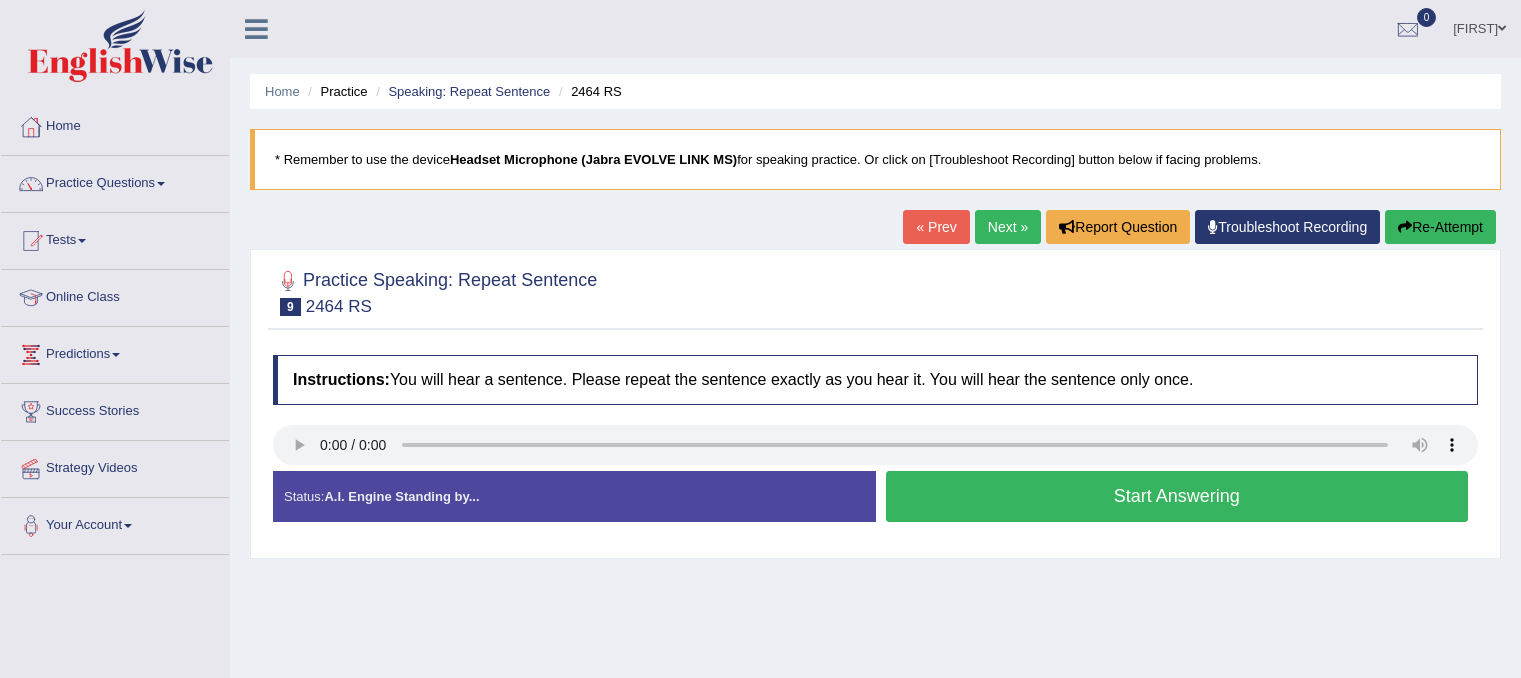 scroll, scrollTop: 0, scrollLeft: 0, axis: both 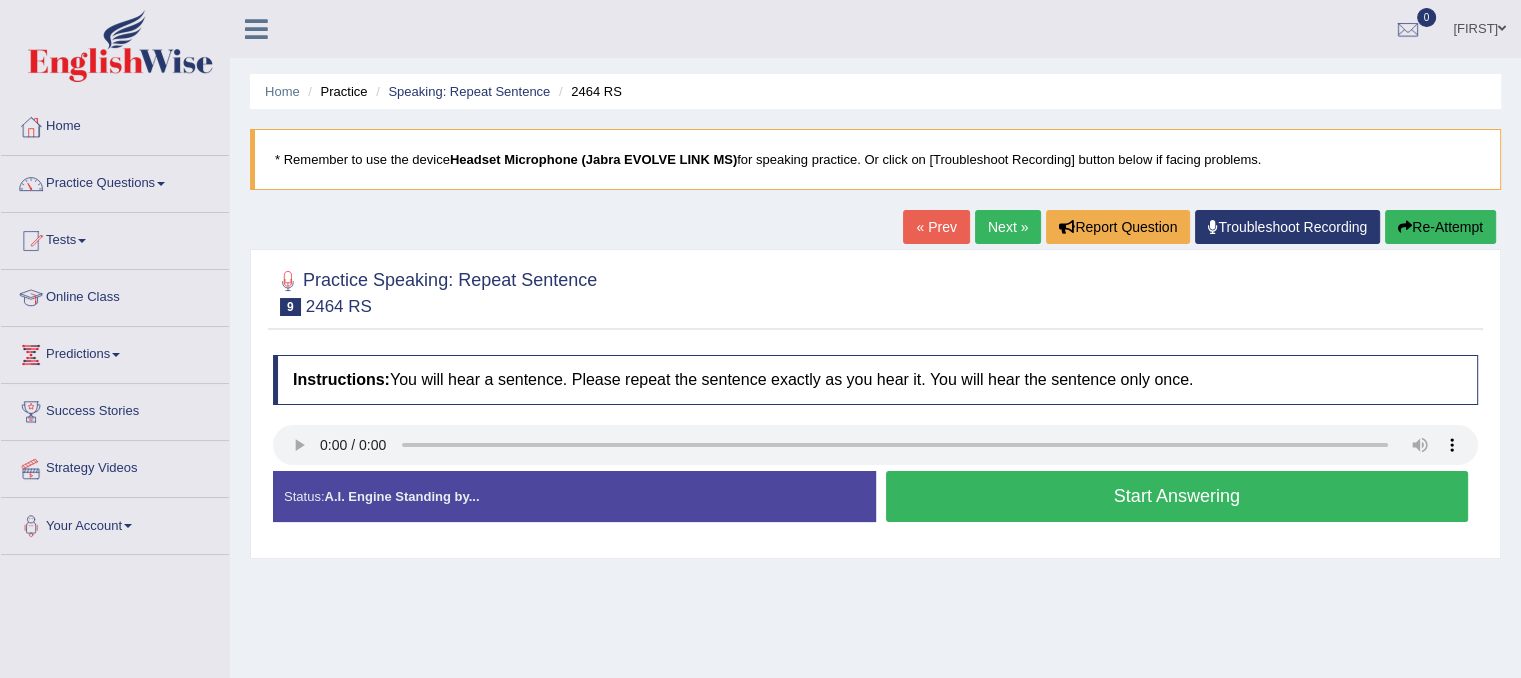 click on "Start Answering" at bounding box center [1177, 496] 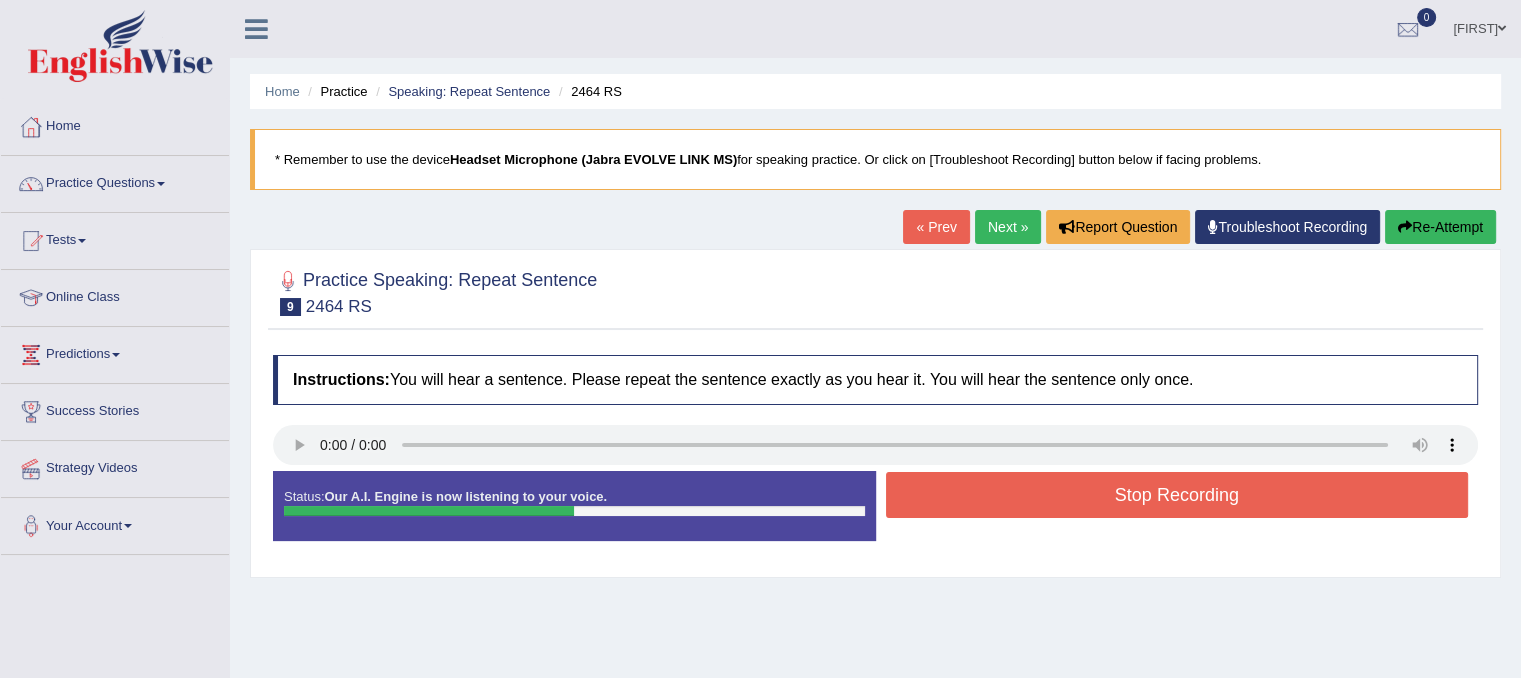 click on "Stop Recording" at bounding box center [1177, 495] 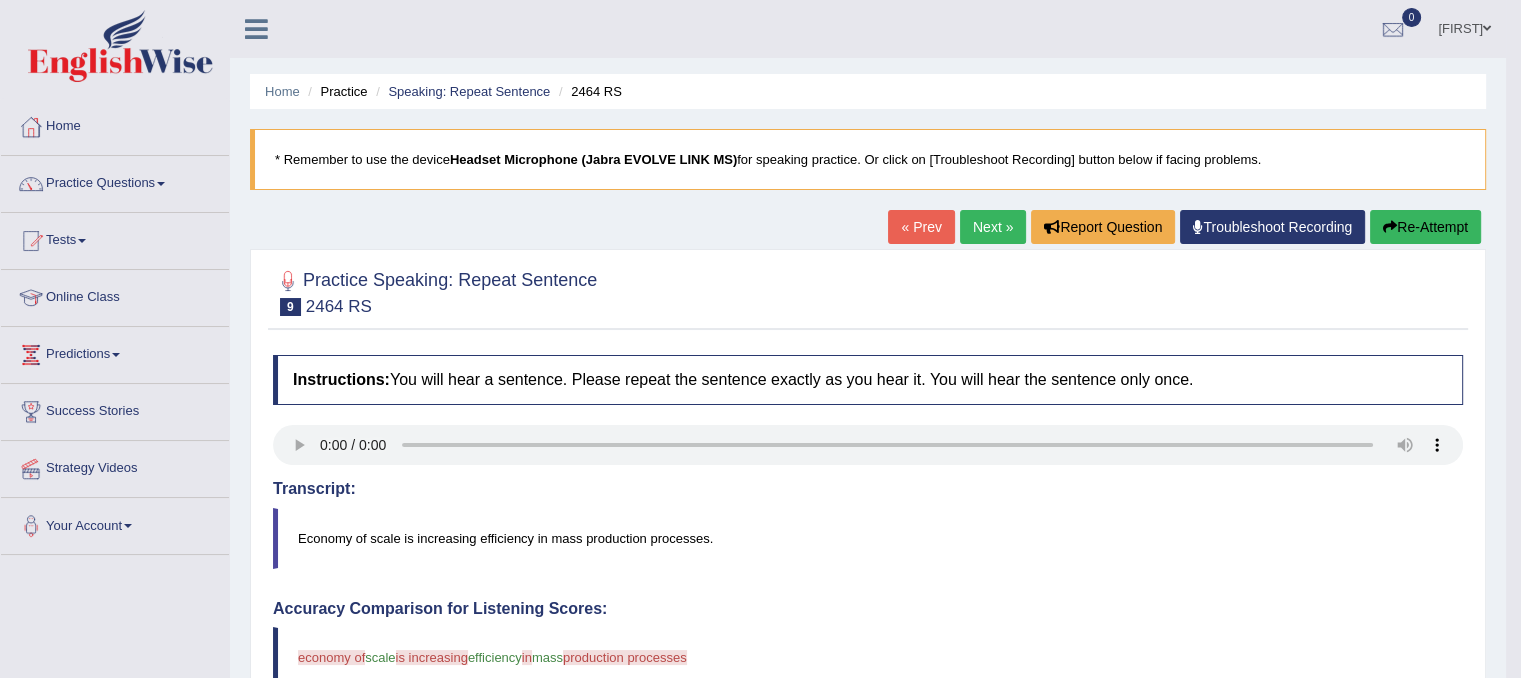 click on "Next »" at bounding box center (993, 227) 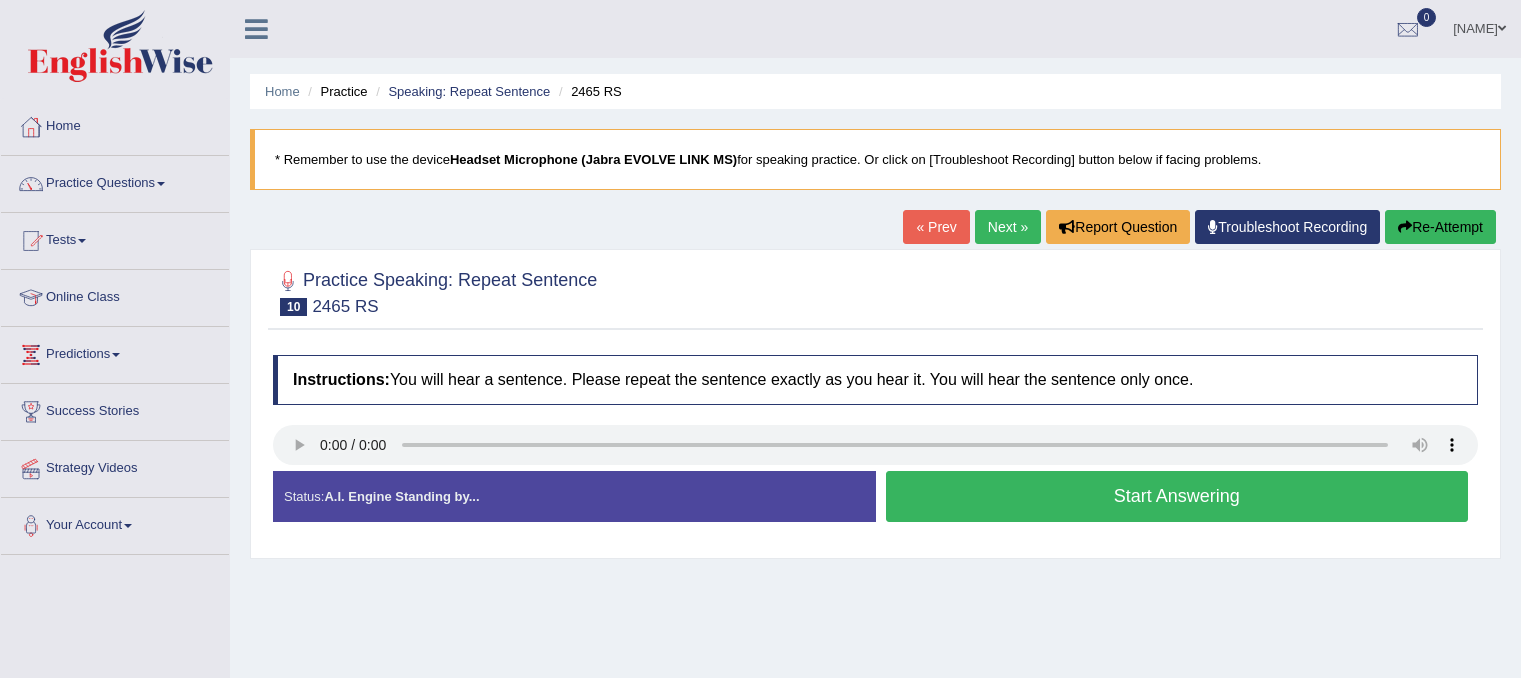 scroll, scrollTop: 0, scrollLeft: 0, axis: both 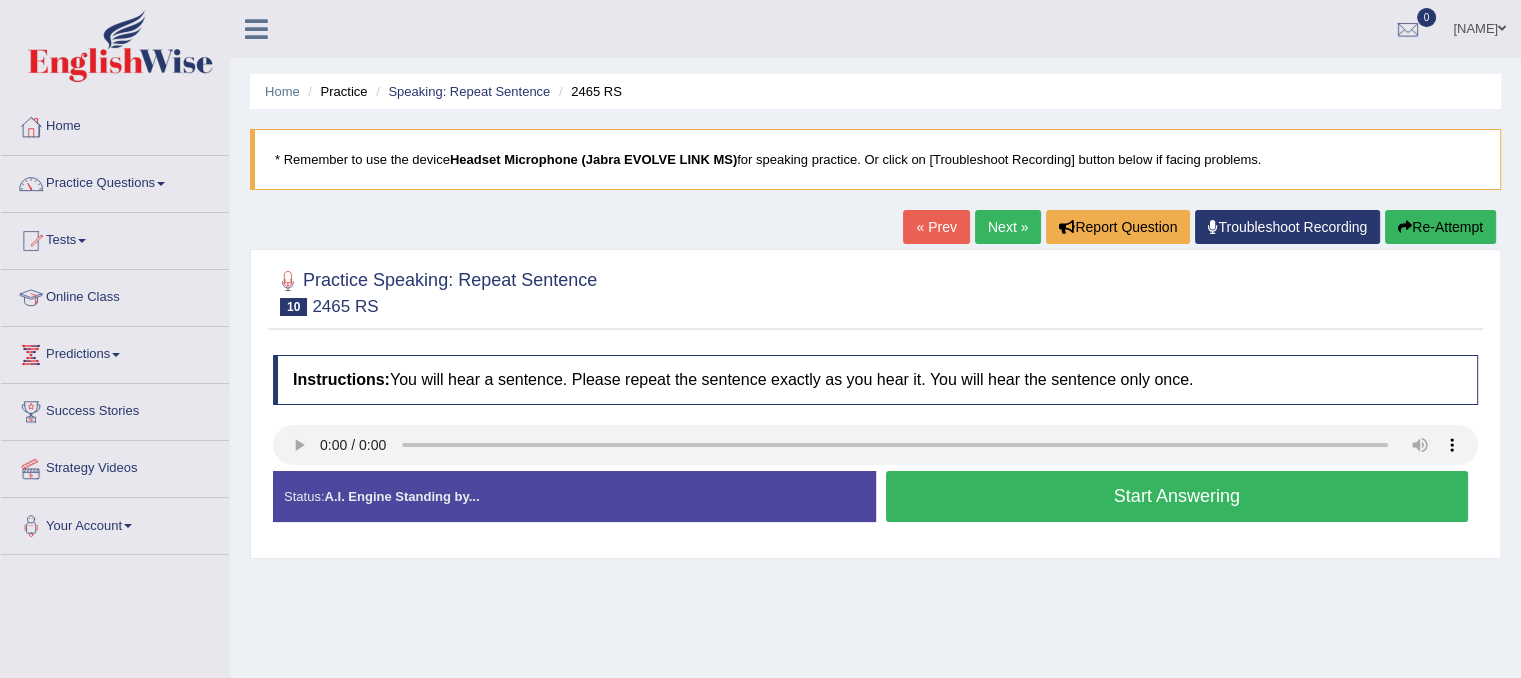 click on "Start Answering" at bounding box center (1177, 496) 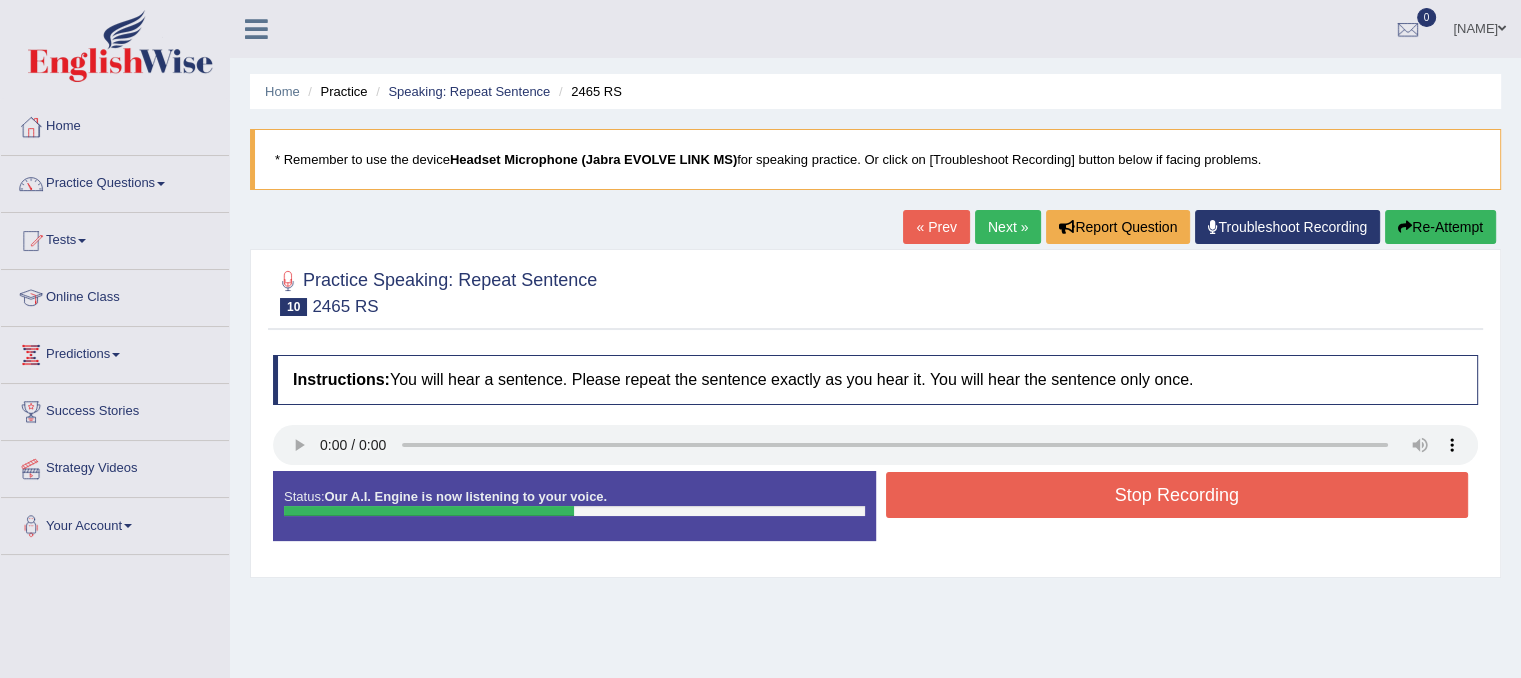 click on "Stop Recording" at bounding box center (1177, 495) 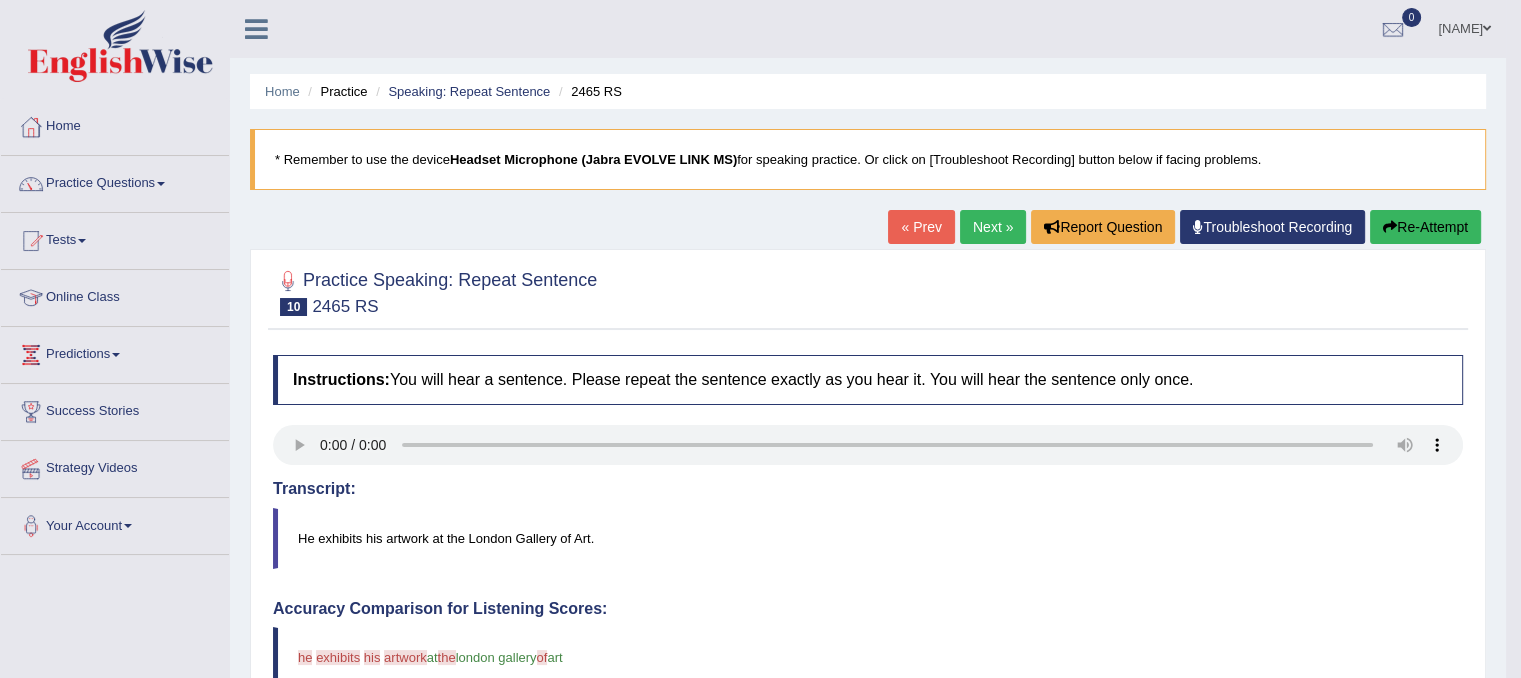 click on "Next »" at bounding box center (993, 227) 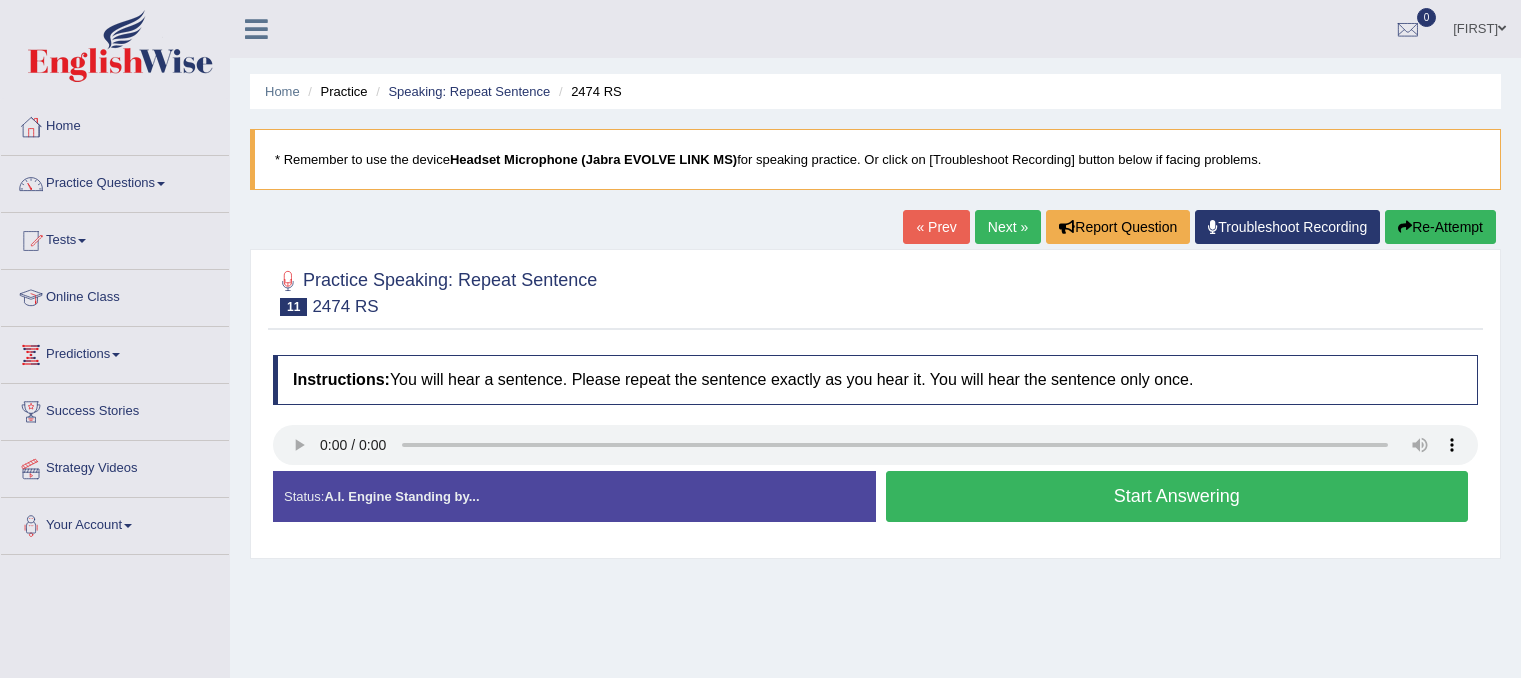 scroll, scrollTop: 0, scrollLeft: 0, axis: both 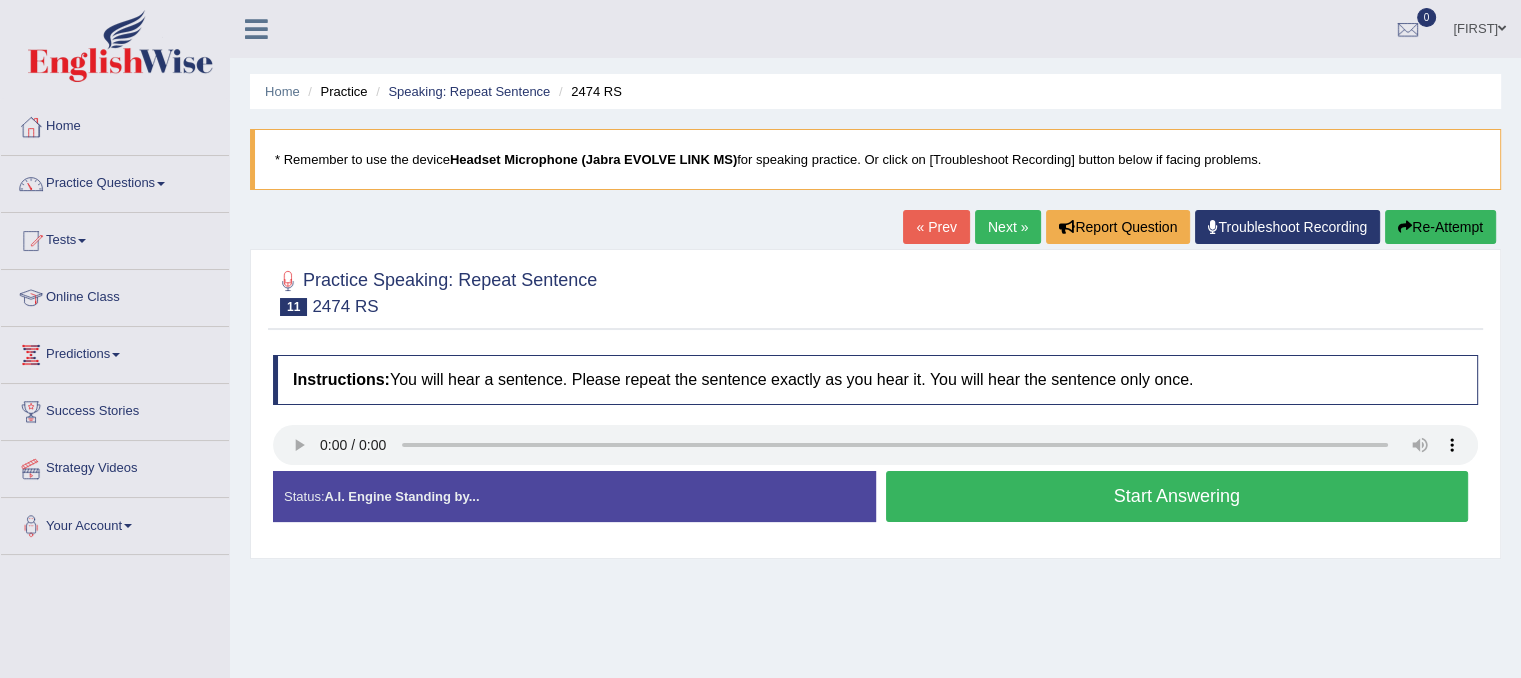 click on "Start Answering" at bounding box center (1177, 496) 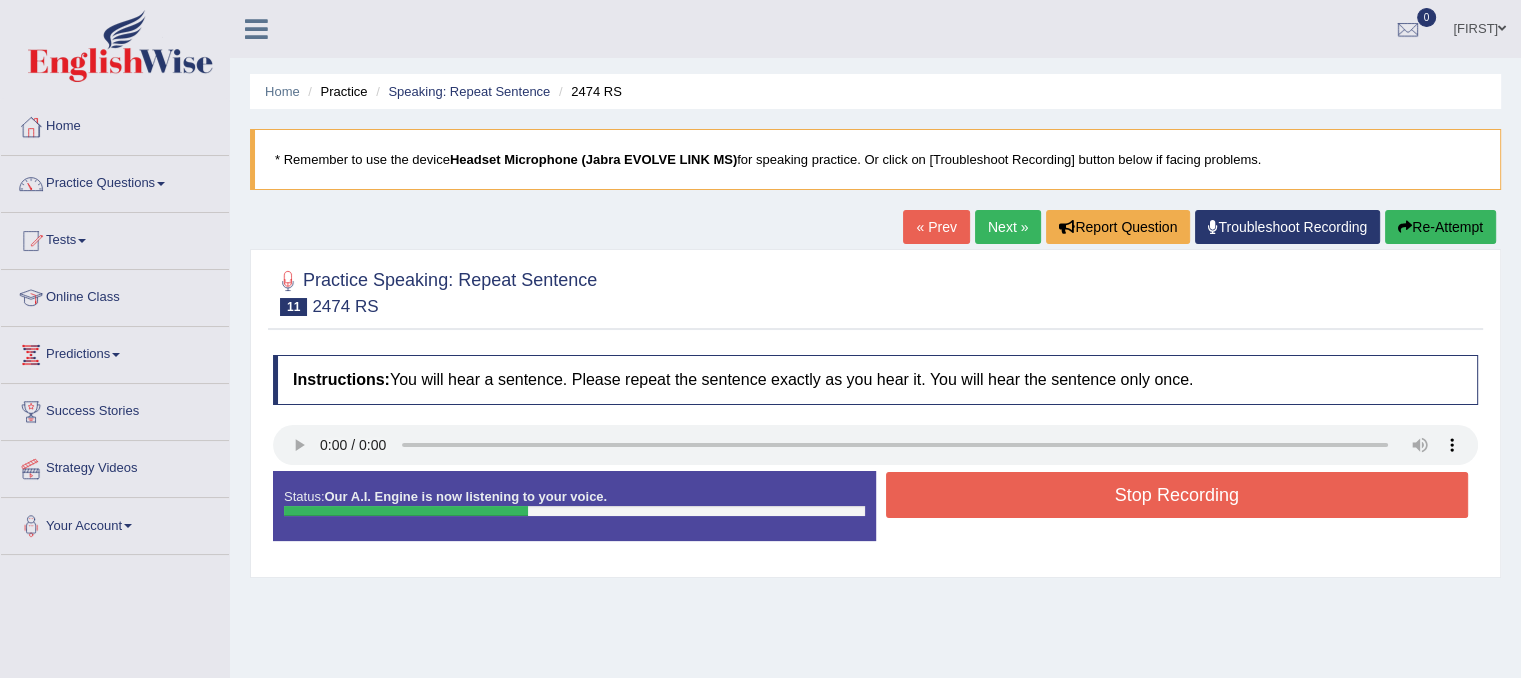 click on "Stop Recording" at bounding box center [1177, 495] 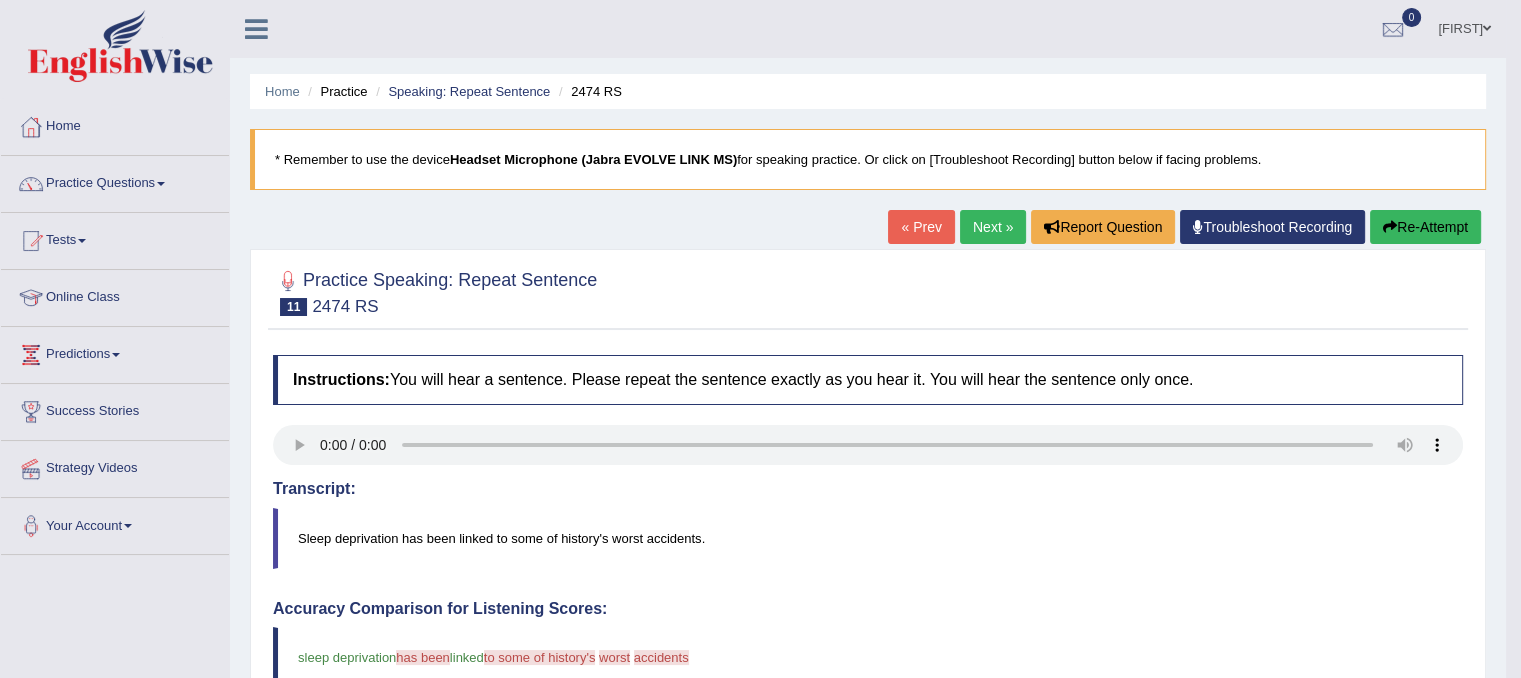 click on "Re-Attempt" at bounding box center (1425, 227) 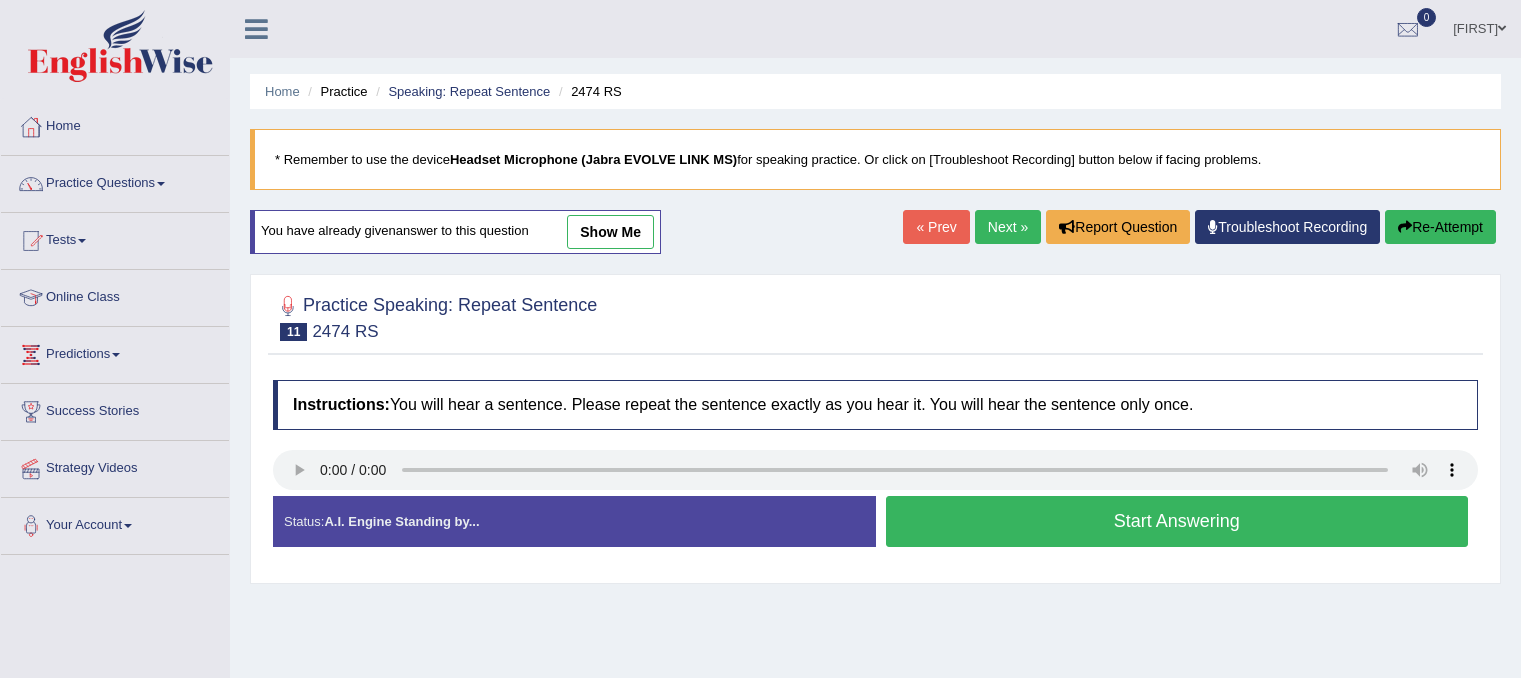 scroll, scrollTop: 0, scrollLeft: 0, axis: both 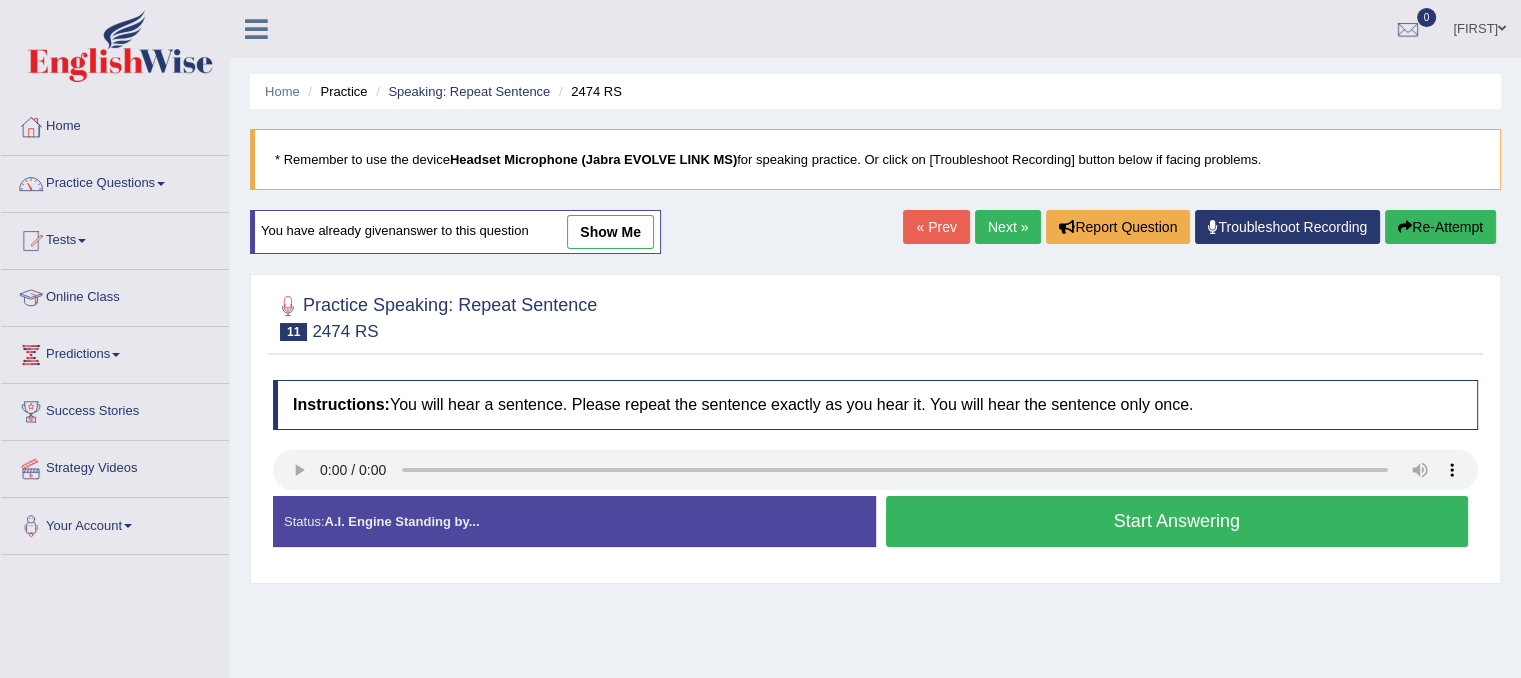 click on "Start Answering" at bounding box center (1177, 521) 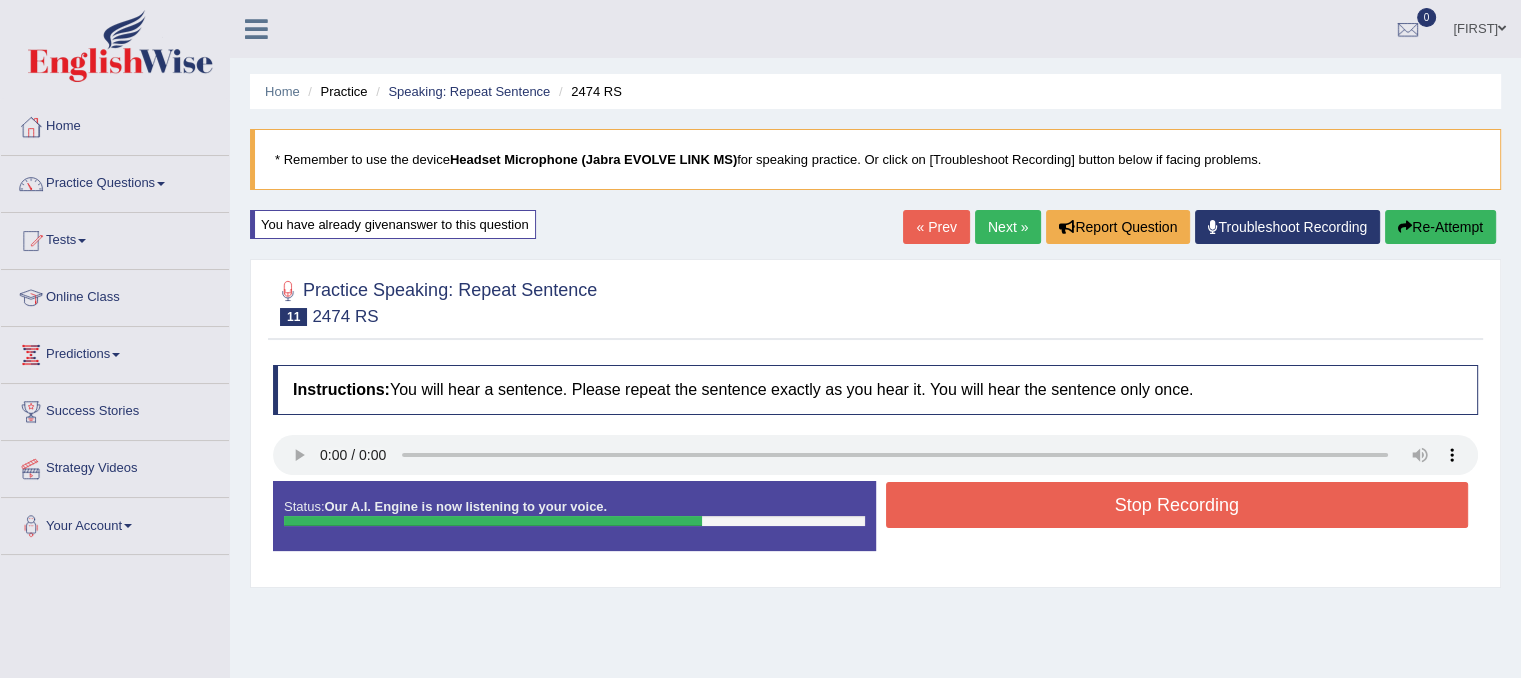 click on "Stop Recording" at bounding box center [1177, 505] 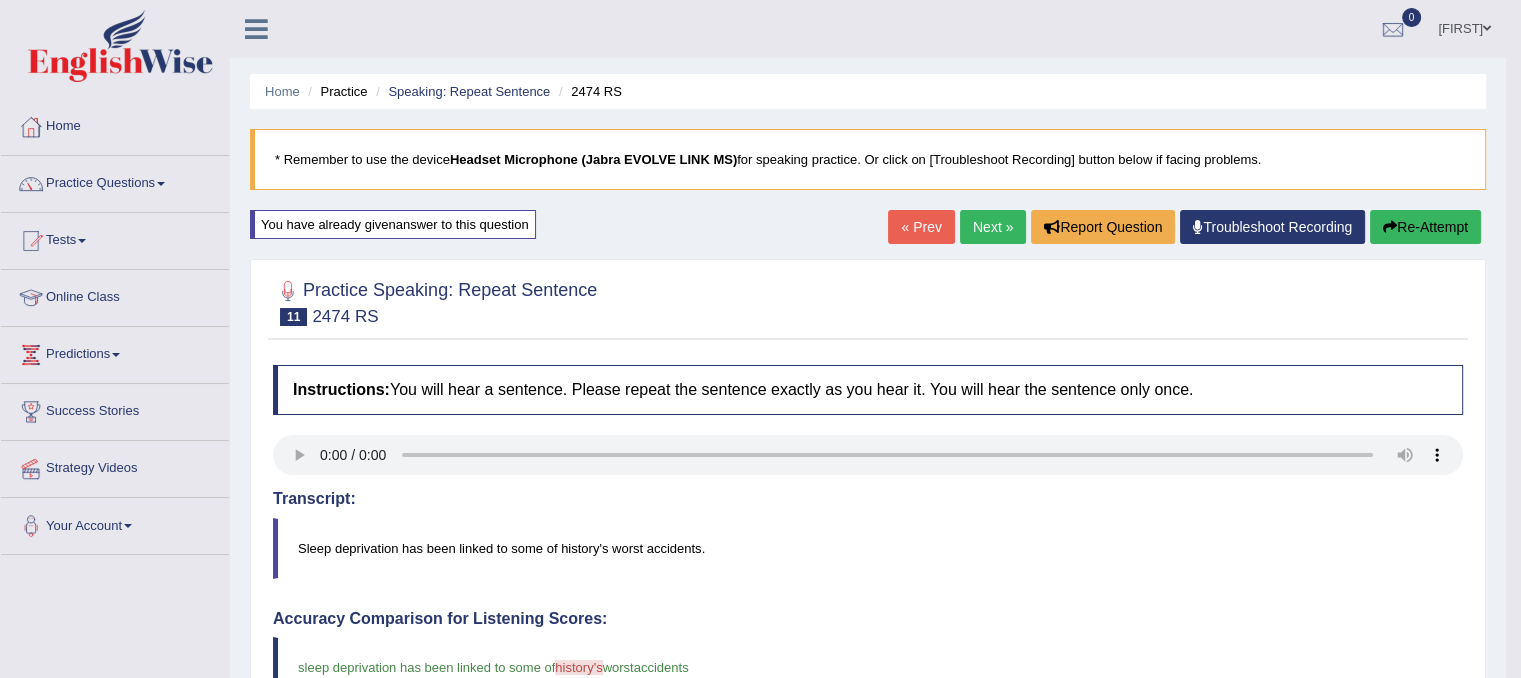 drag, startPoint x: 1220, startPoint y: 513, endPoint x: 1256, endPoint y: 687, distance: 177.68512 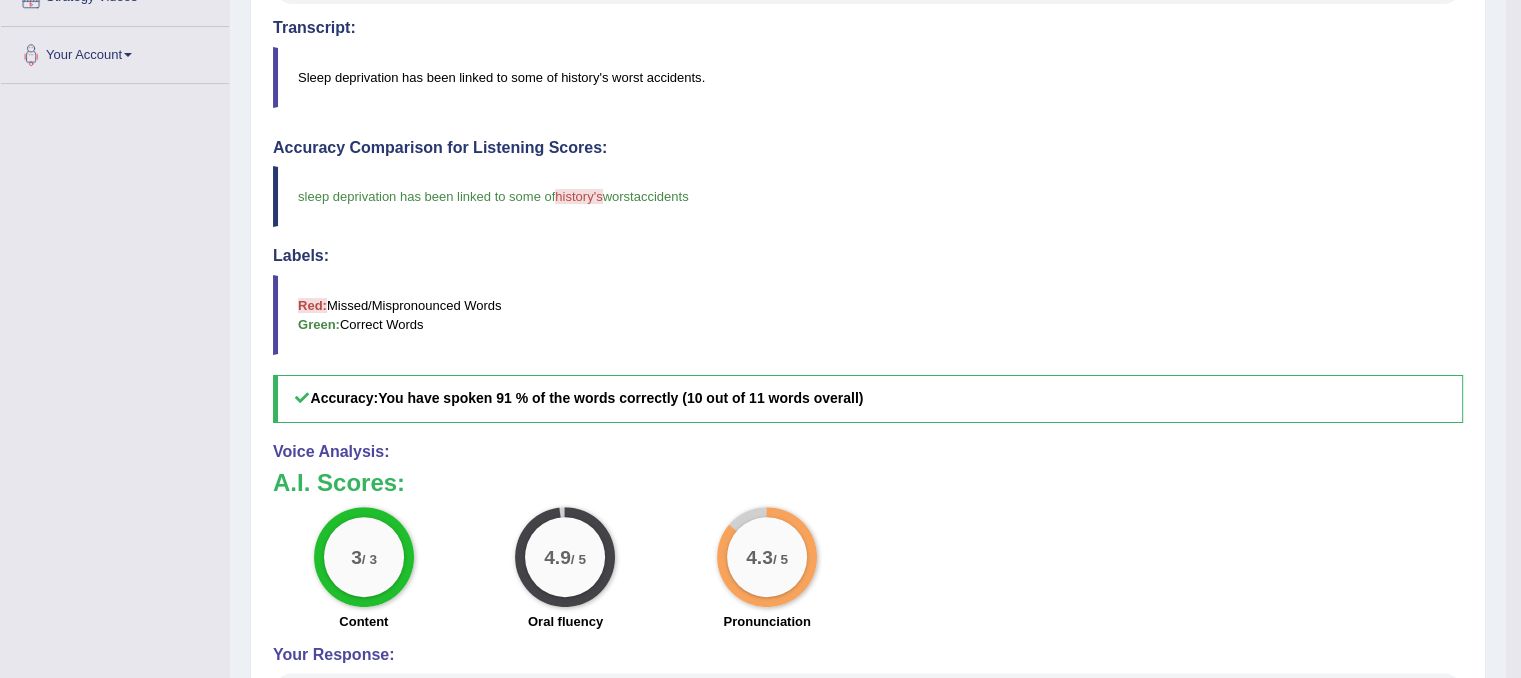 scroll, scrollTop: 0, scrollLeft: 0, axis: both 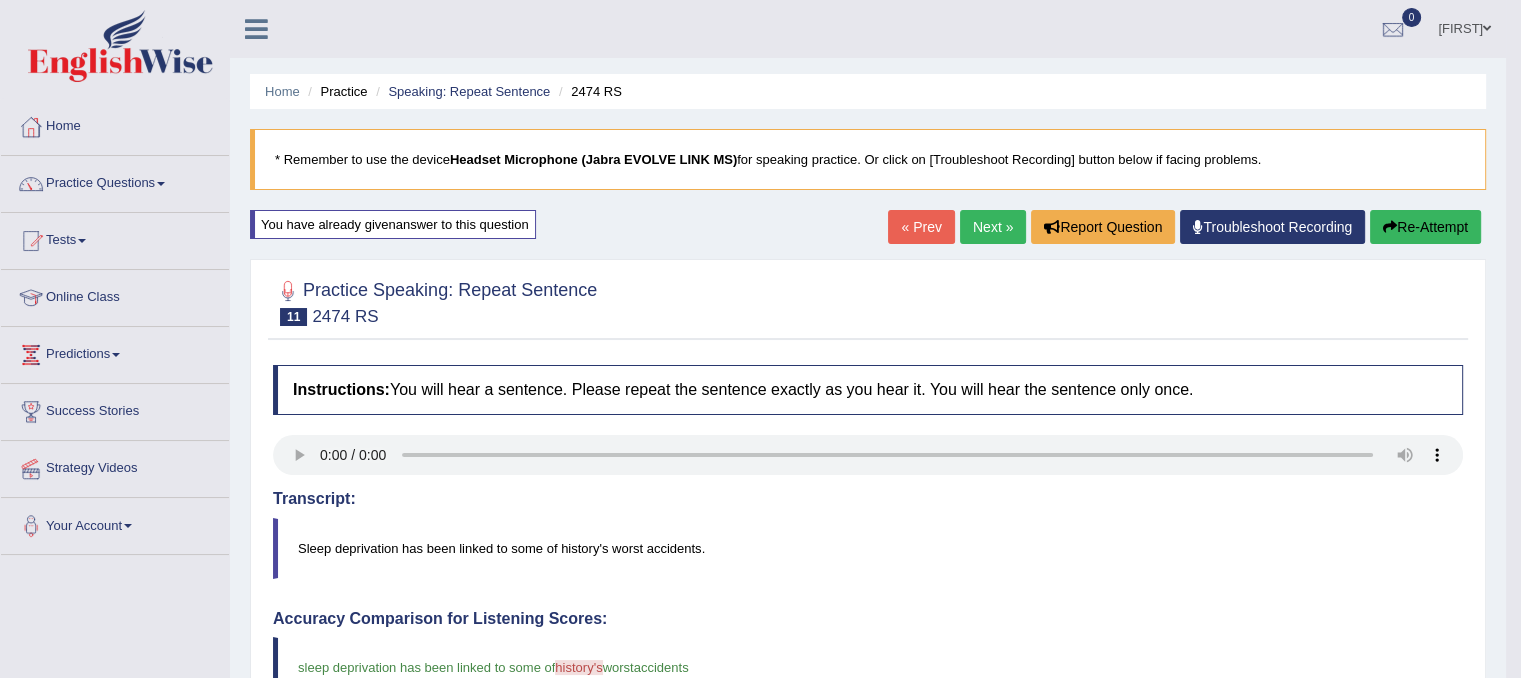 click on "Next »" at bounding box center (993, 227) 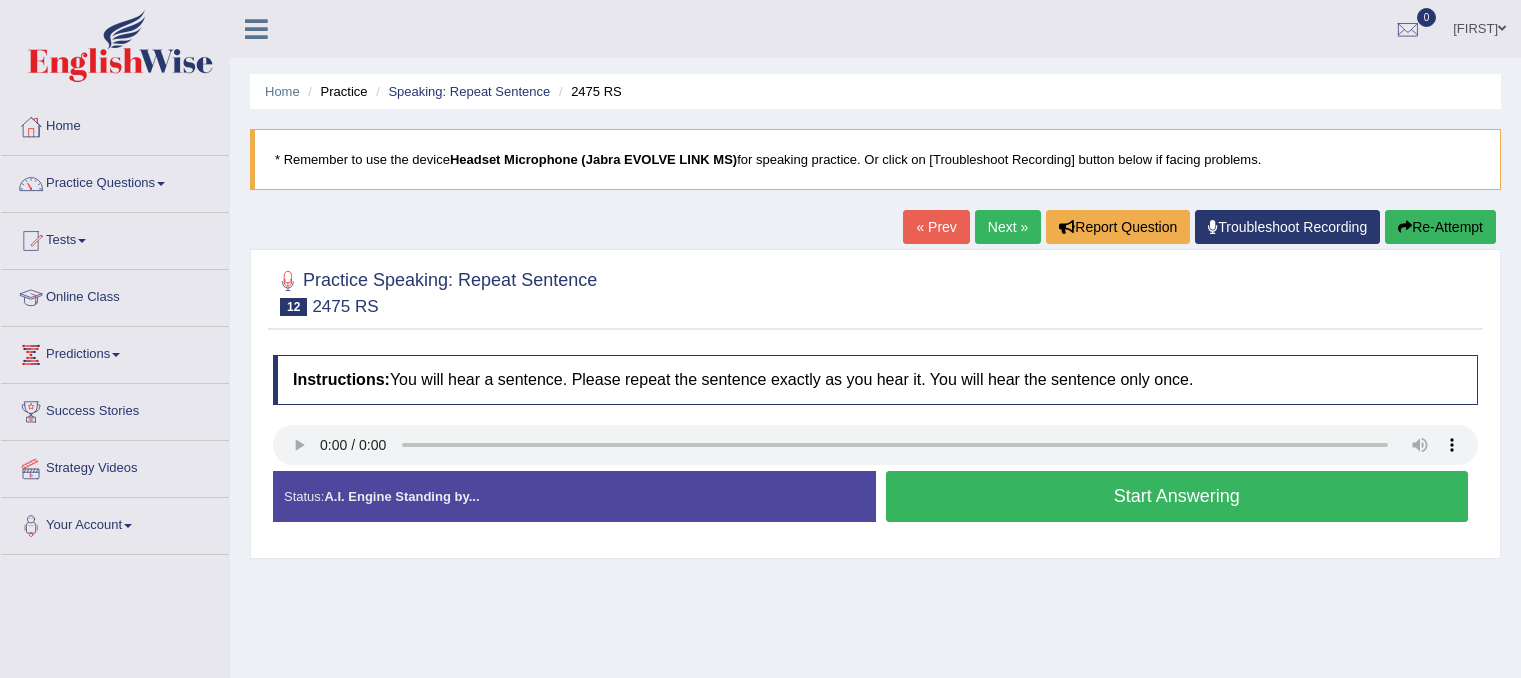 scroll, scrollTop: 0, scrollLeft: 0, axis: both 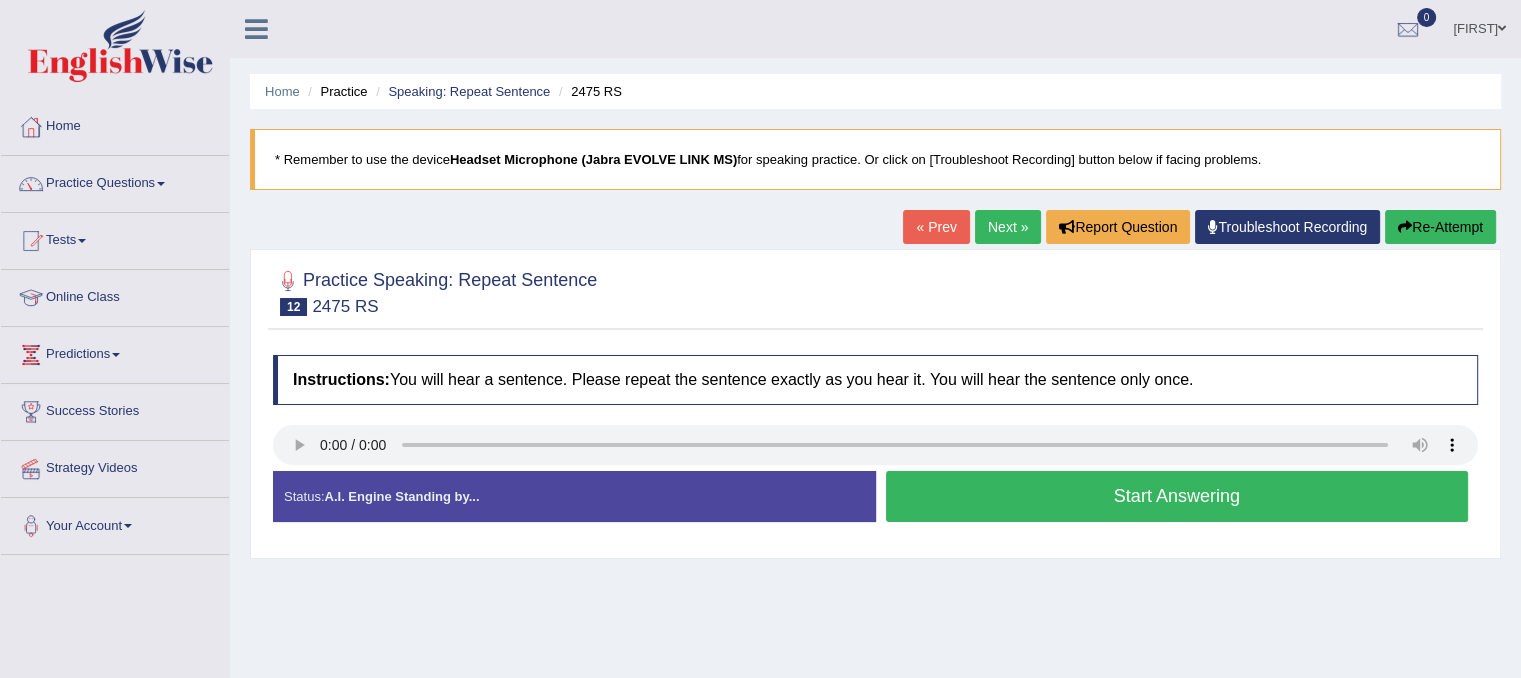click on "Start Answering" at bounding box center (1177, 496) 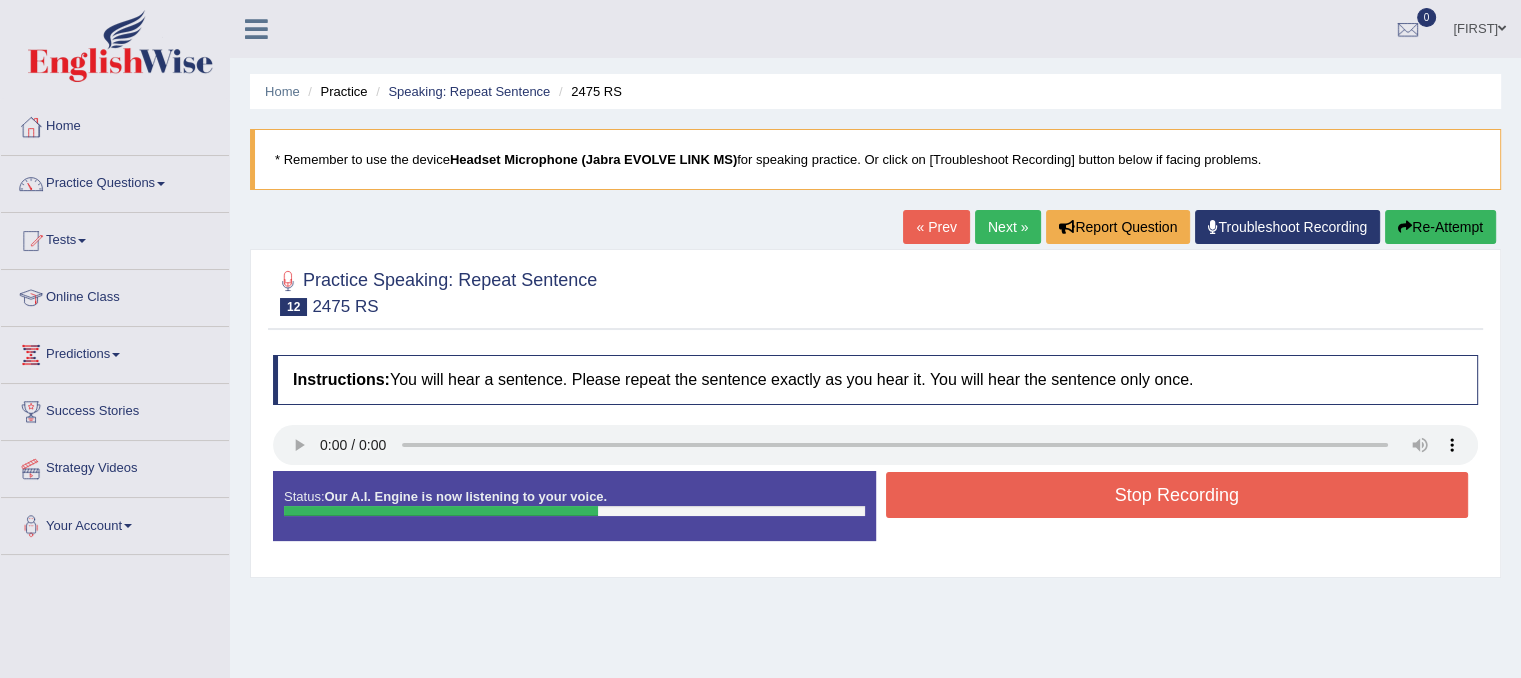 click on "Stop Recording" at bounding box center (1177, 495) 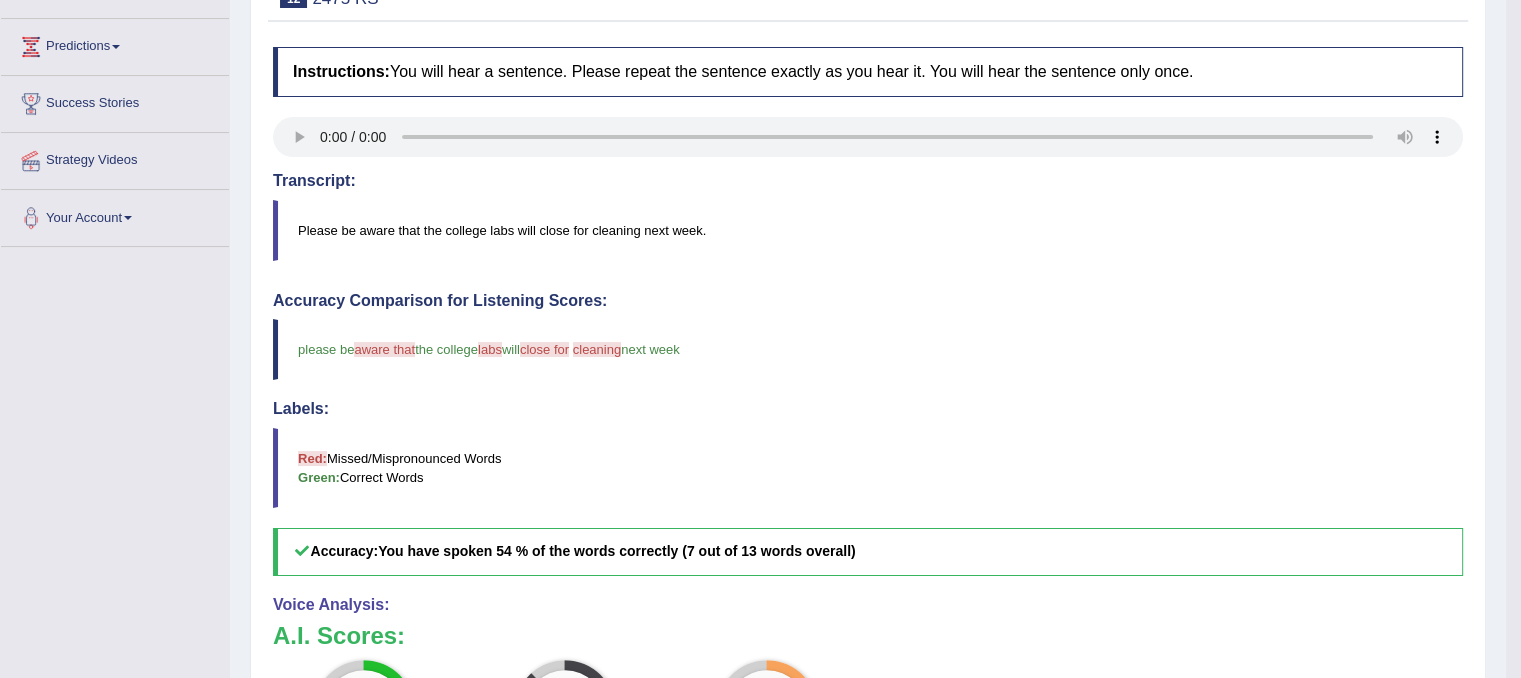 scroll, scrollTop: 325, scrollLeft: 0, axis: vertical 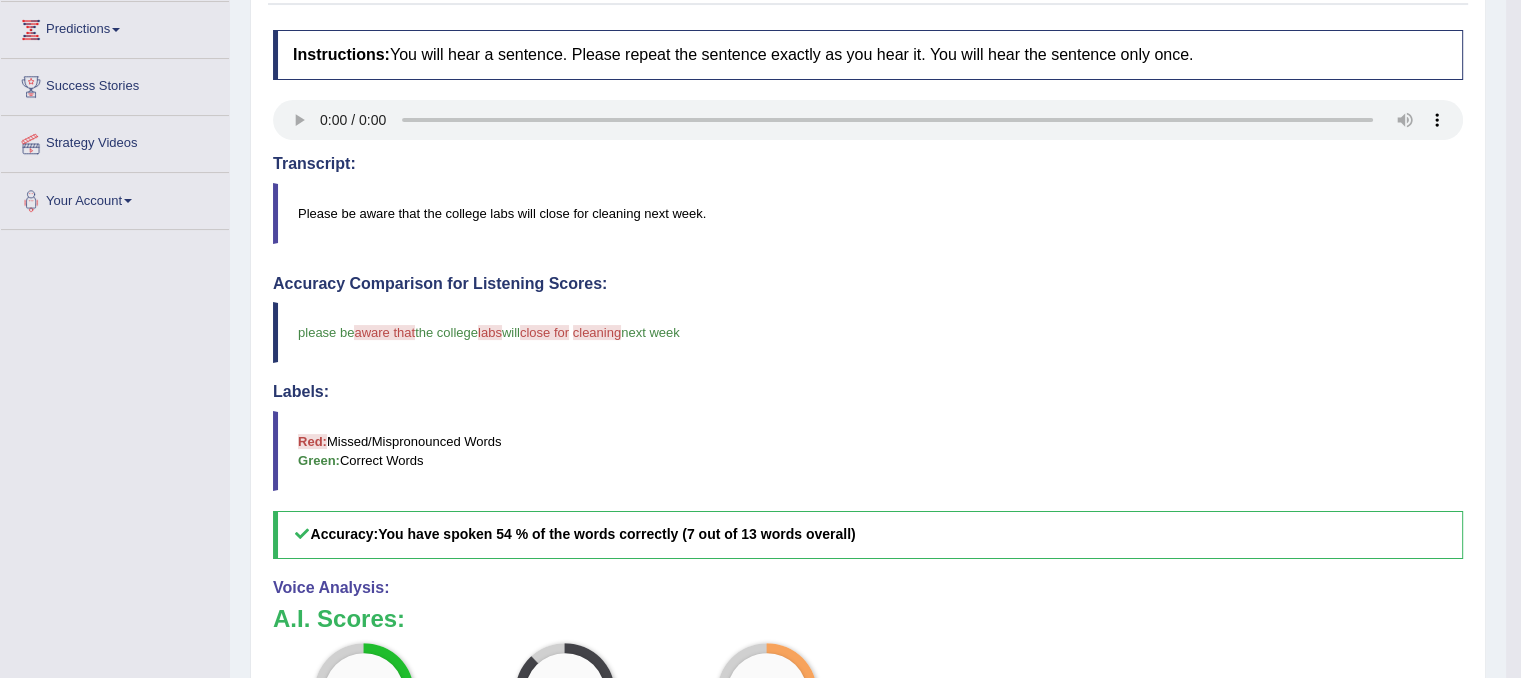 drag, startPoint x: 1520, startPoint y: 386, endPoint x: 1535, endPoint y: 149, distance: 237.47421 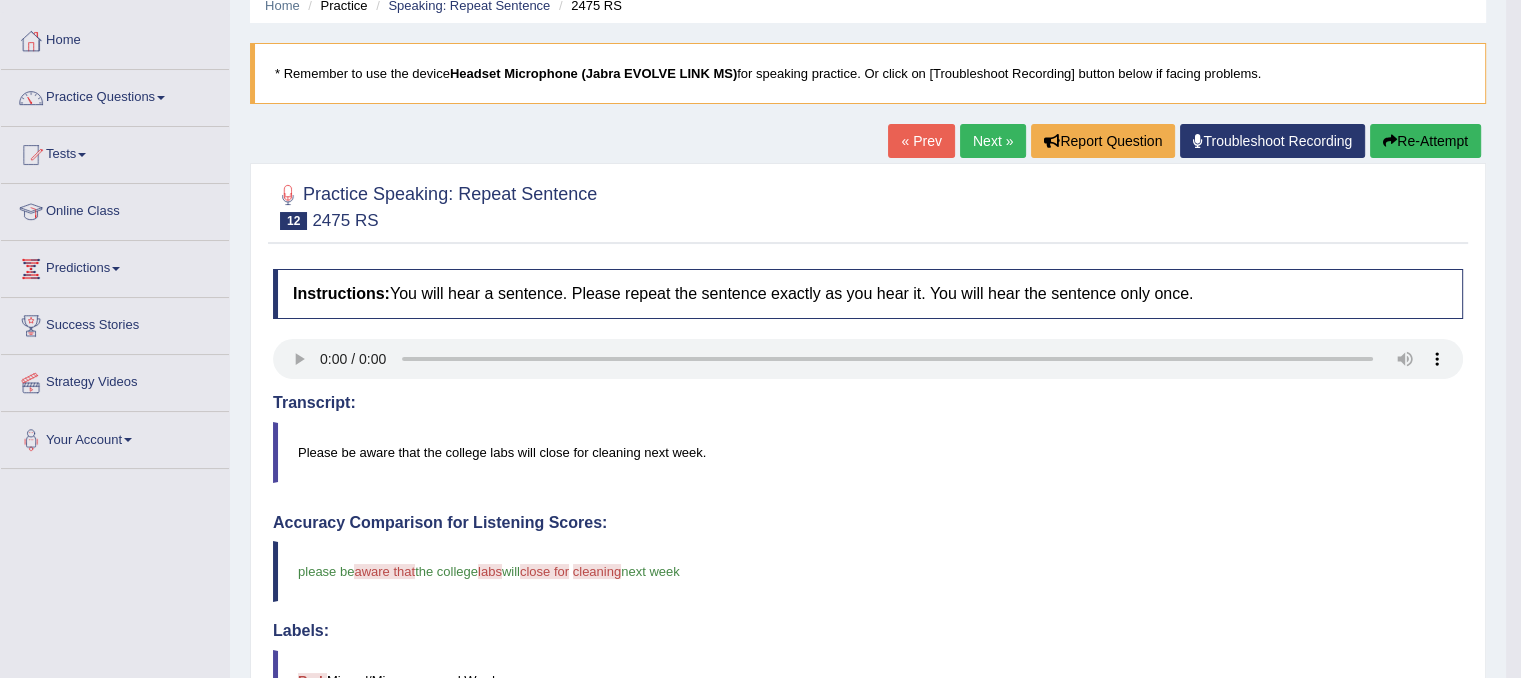 scroll, scrollTop: 0, scrollLeft: 0, axis: both 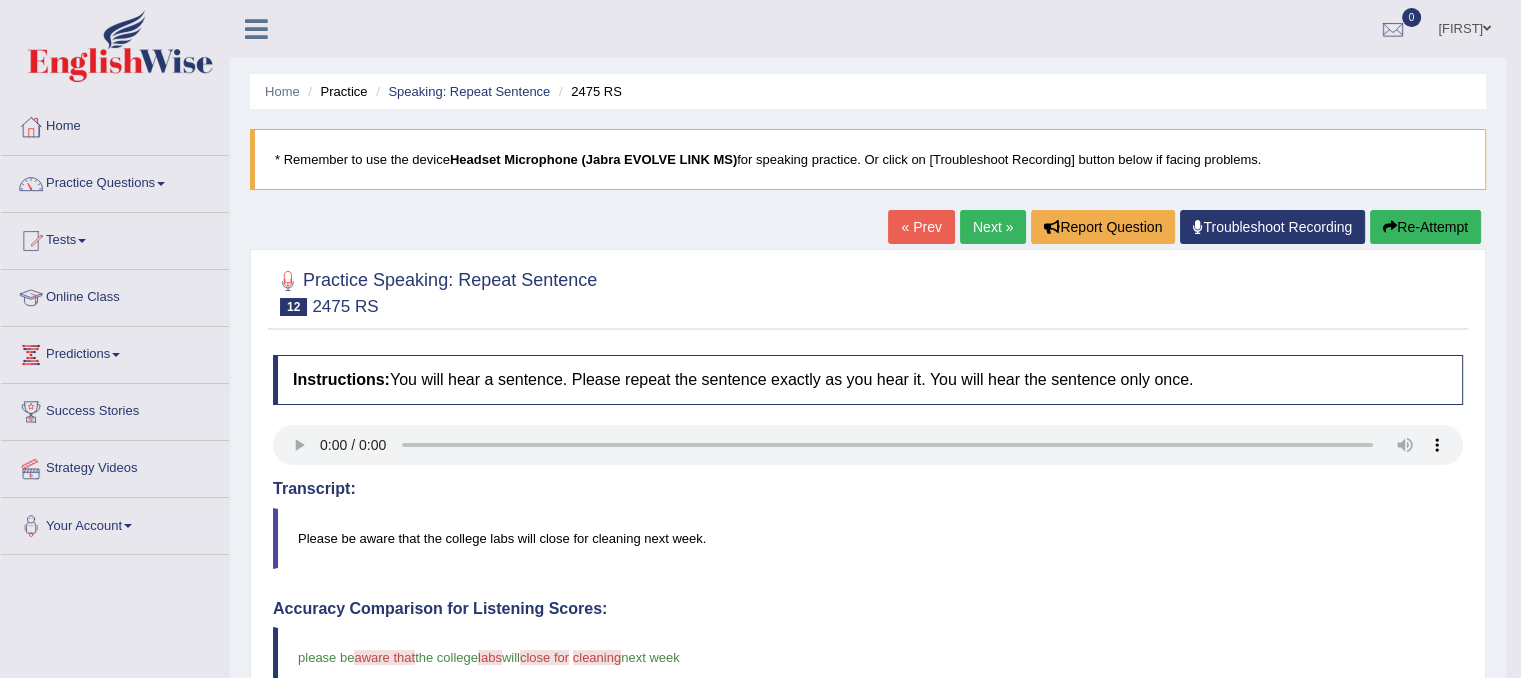 click on "Re-Attempt" at bounding box center (1425, 227) 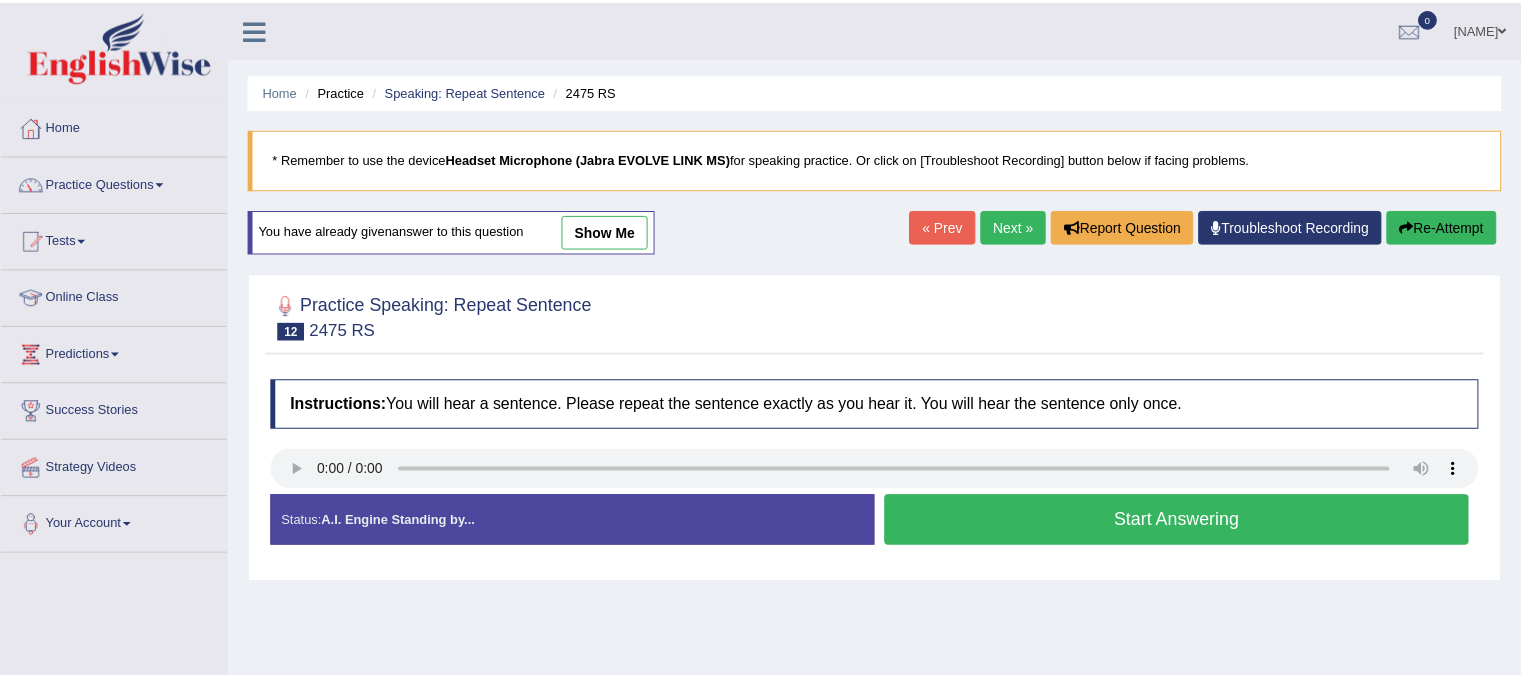 scroll, scrollTop: 0, scrollLeft: 0, axis: both 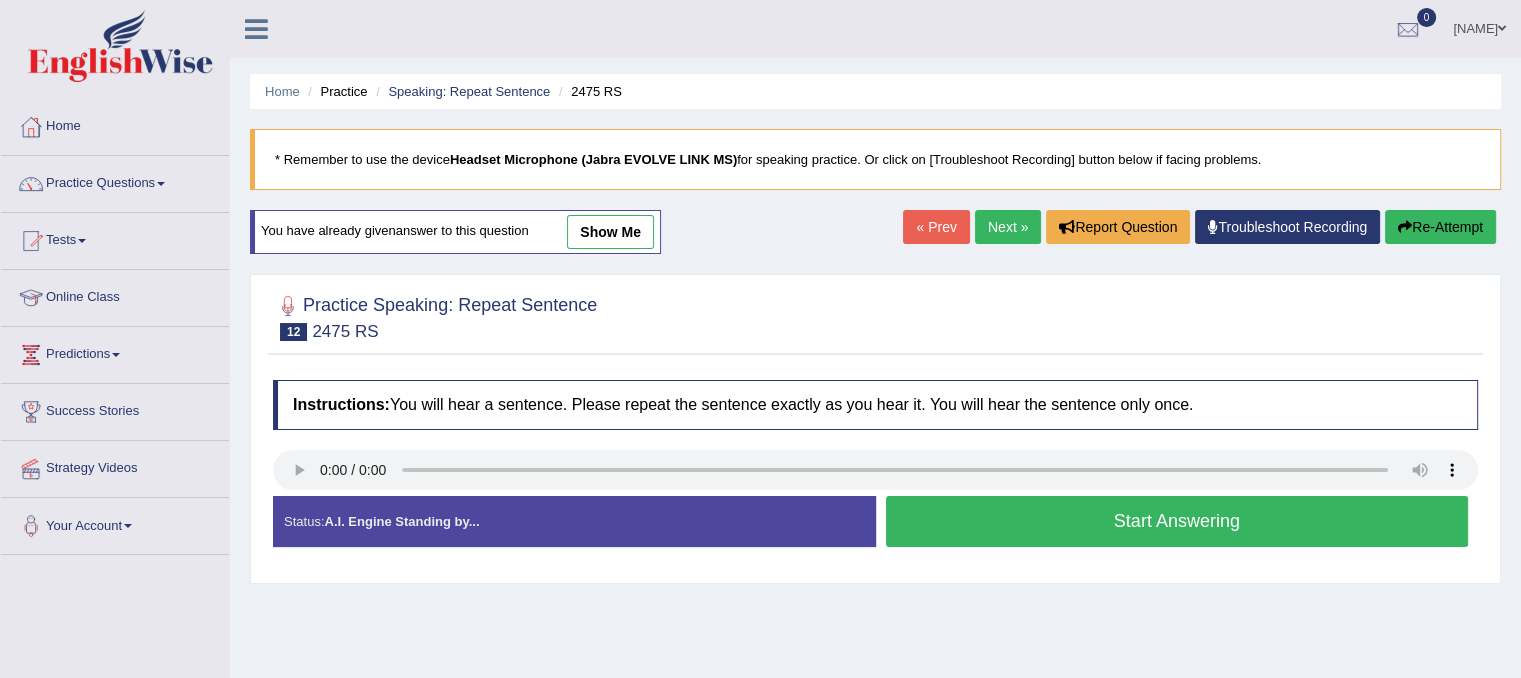 click on "Start Answering" at bounding box center [1177, 521] 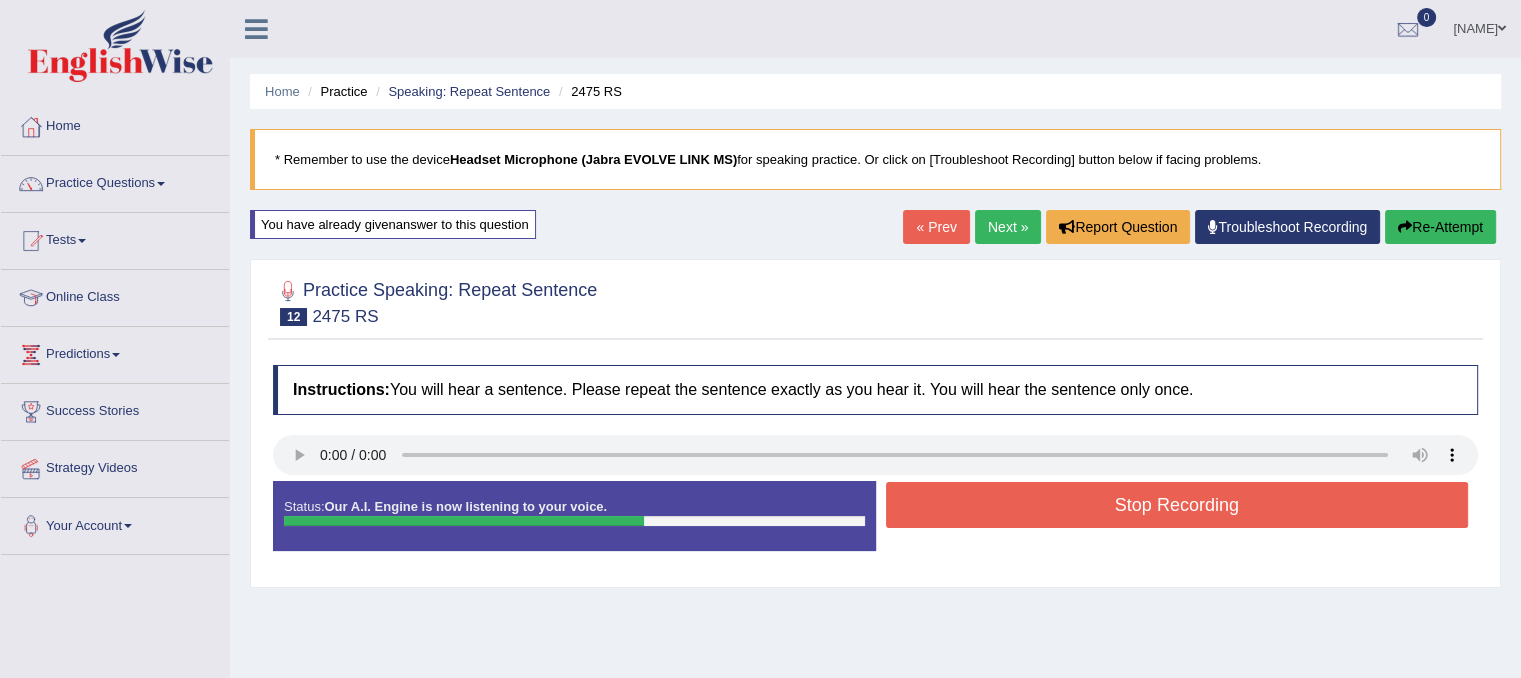 click on "Stop Recording" at bounding box center [1177, 505] 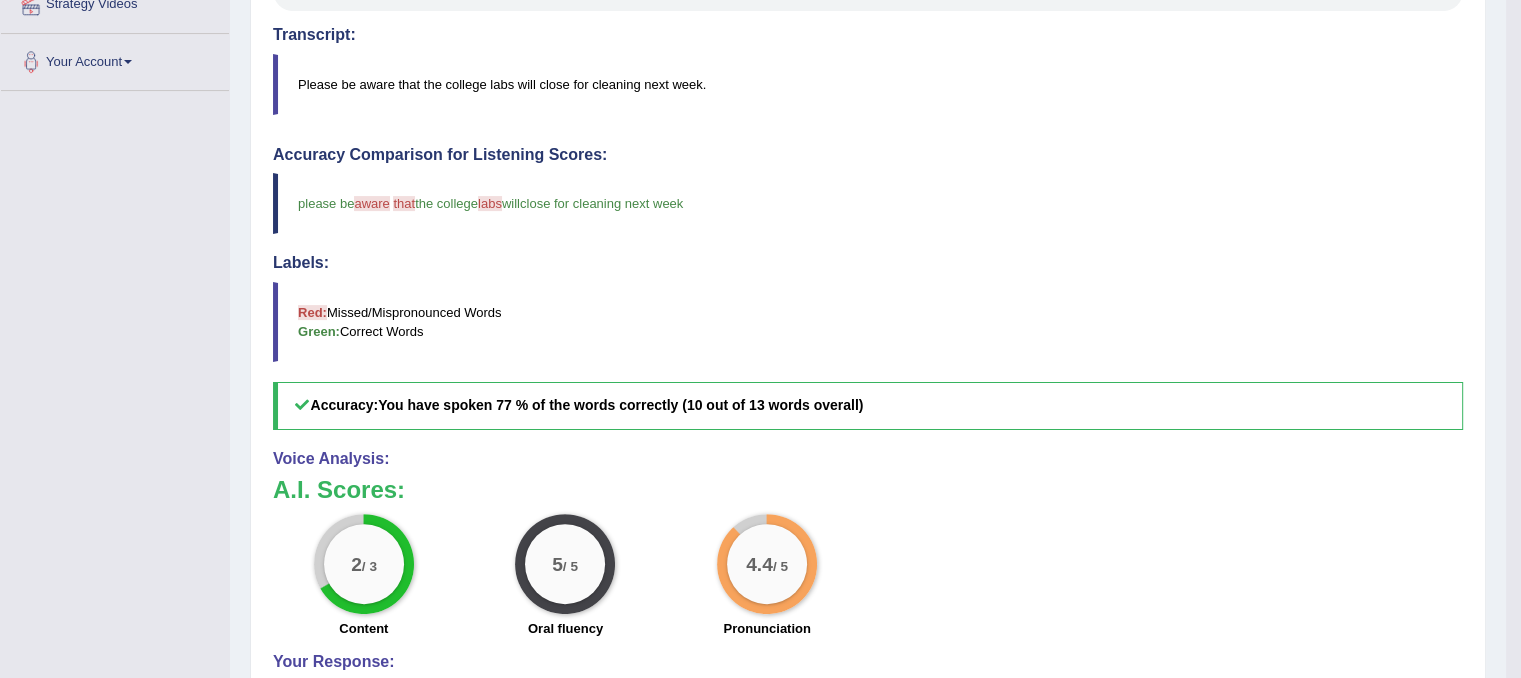 scroll, scrollTop: 0, scrollLeft: 0, axis: both 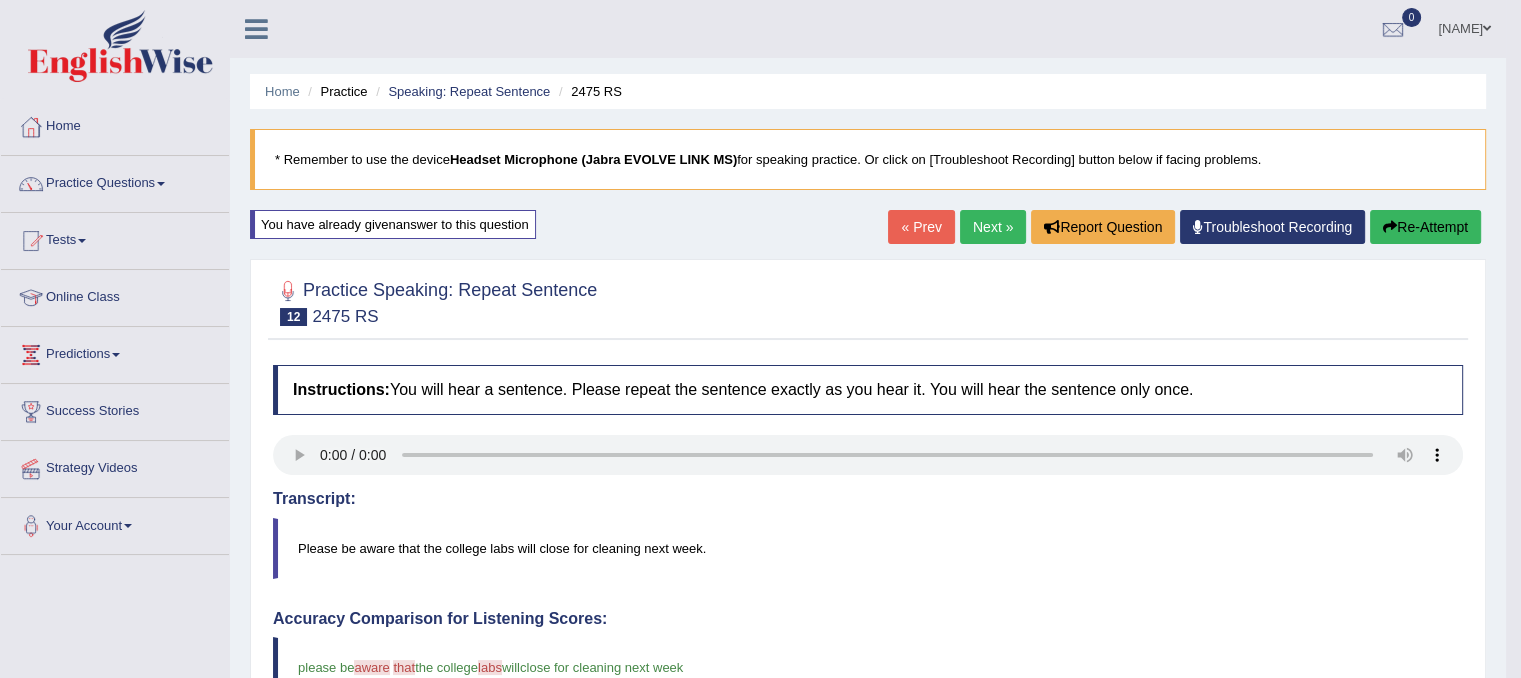 click on "Next »" at bounding box center [993, 227] 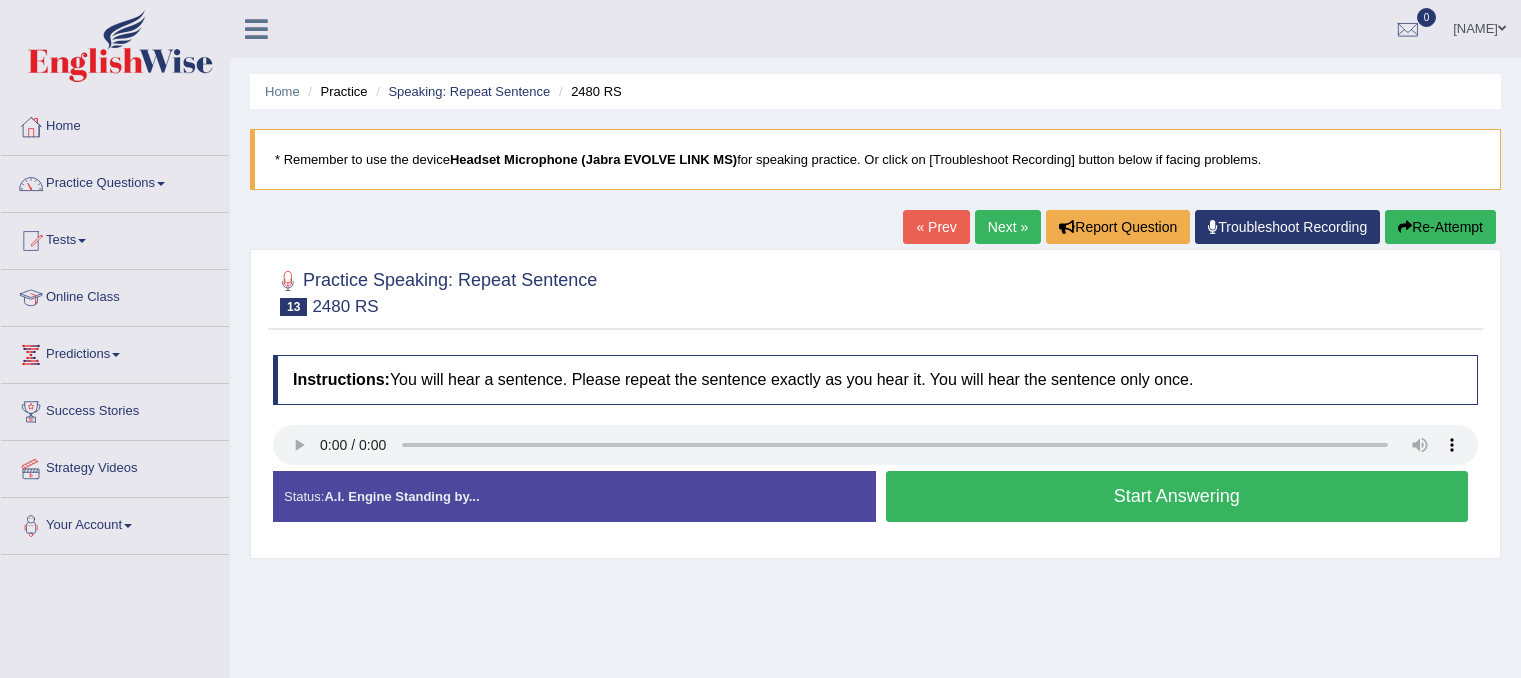 scroll, scrollTop: 0, scrollLeft: 0, axis: both 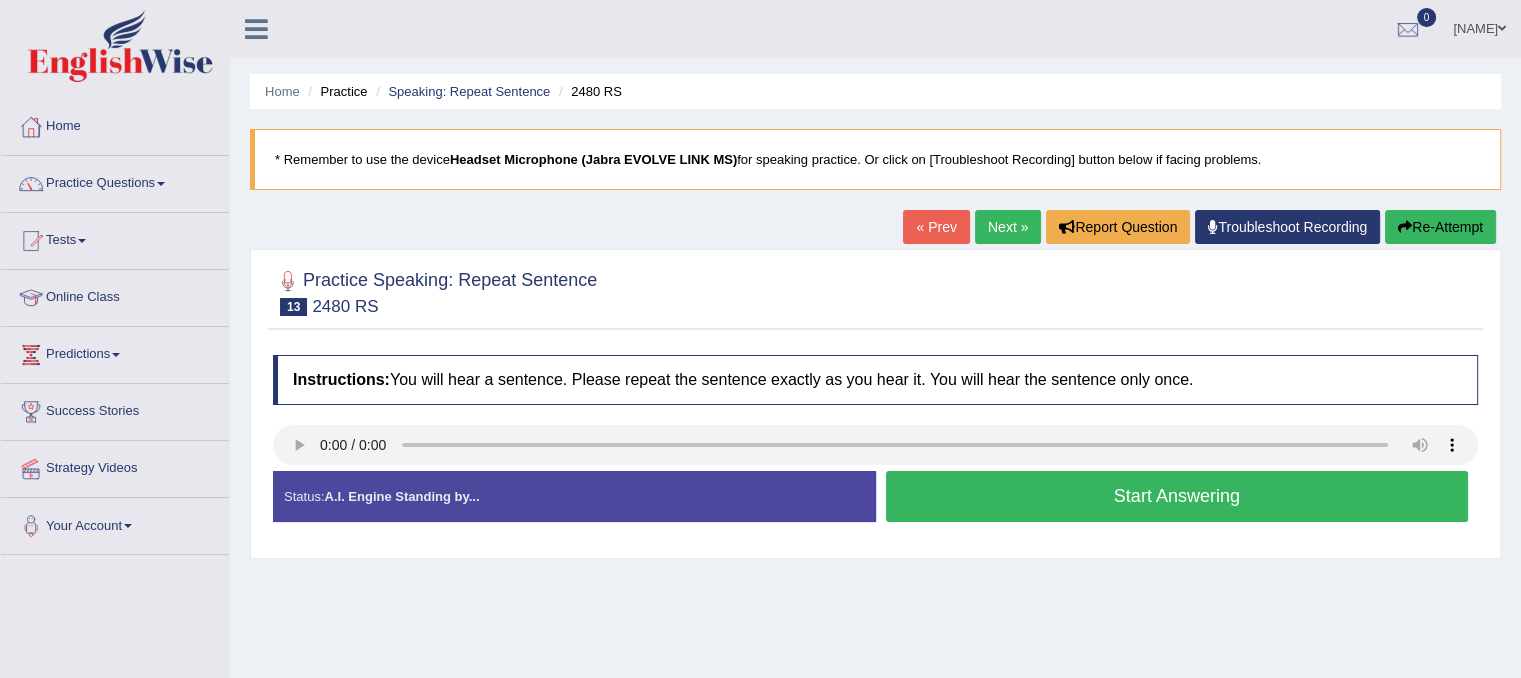 click on "Start Answering" at bounding box center [1177, 496] 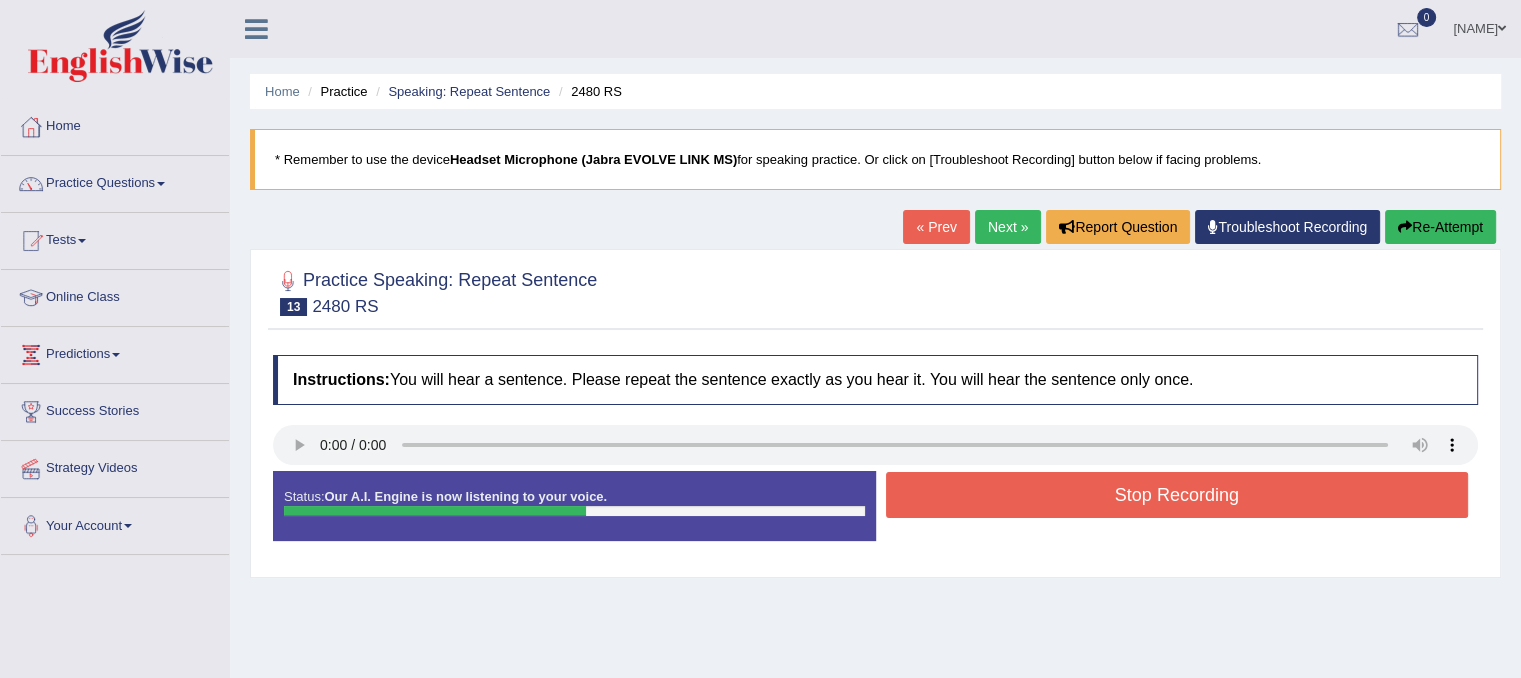 click on "Stop Recording" at bounding box center (1177, 495) 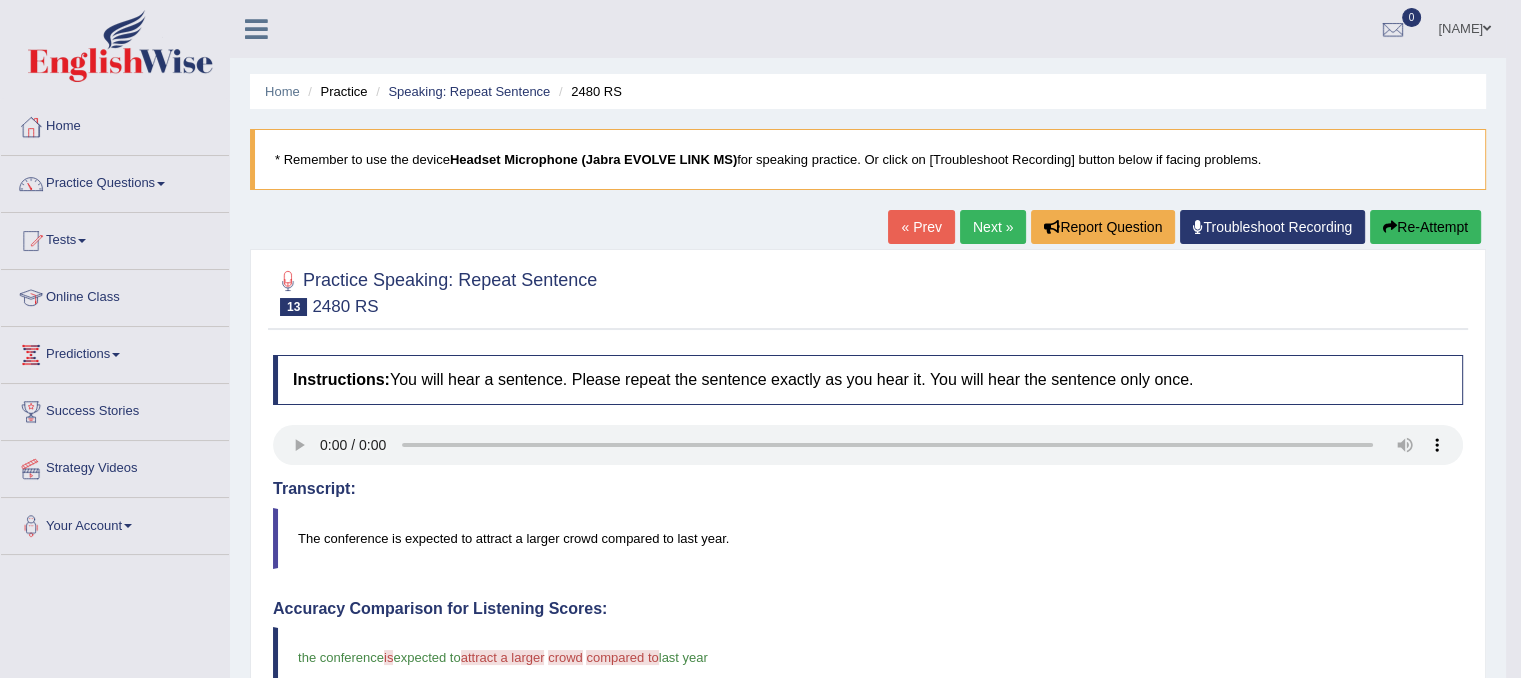 click on "Next »" at bounding box center (993, 227) 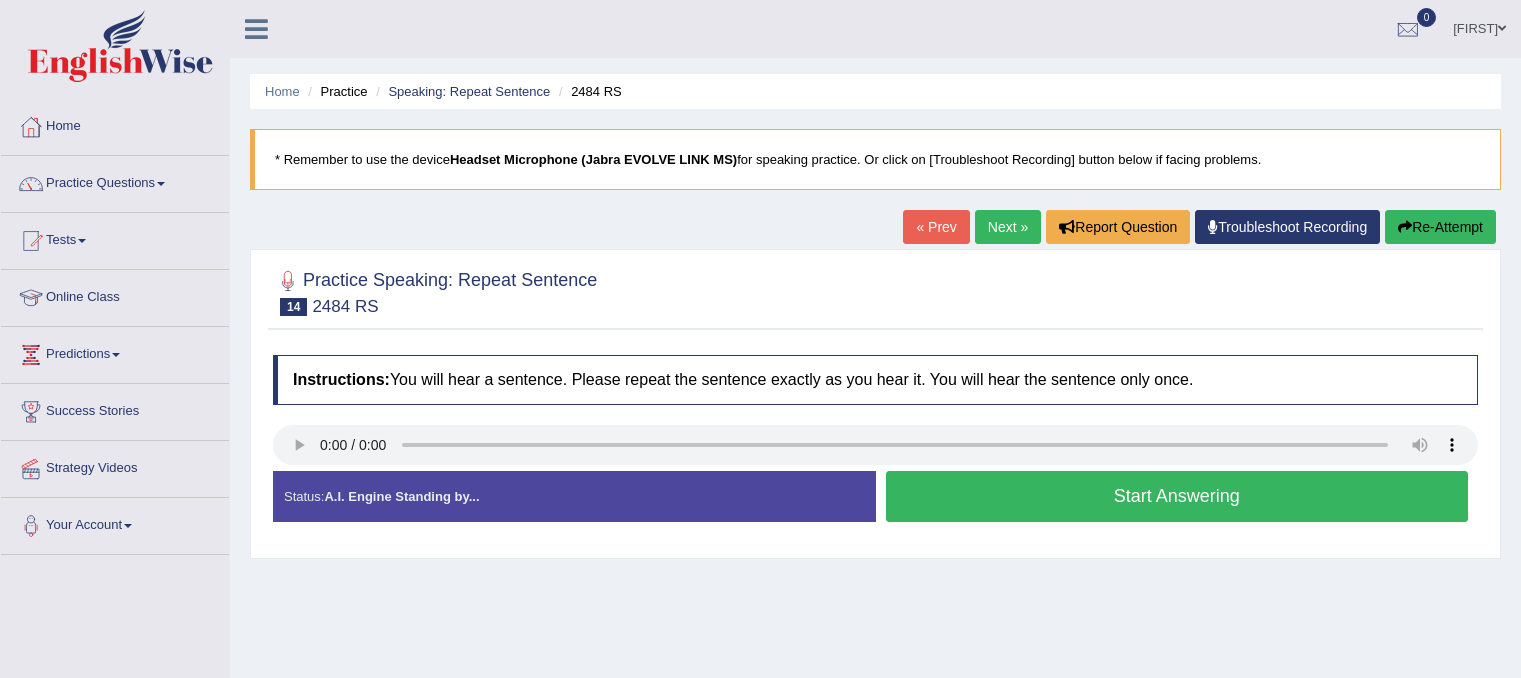 scroll, scrollTop: 0, scrollLeft: 0, axis: both 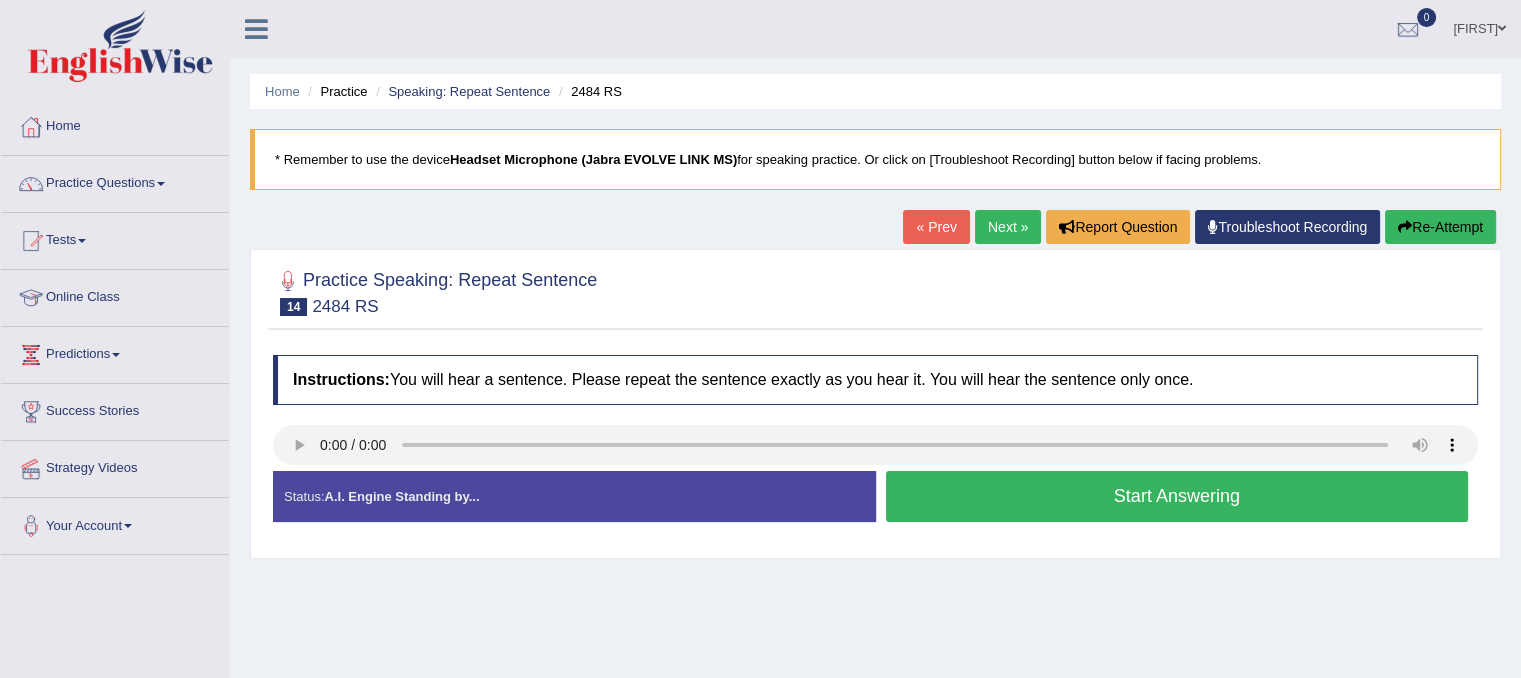 click on "Start Answering" at bounding box center [1177, 496] 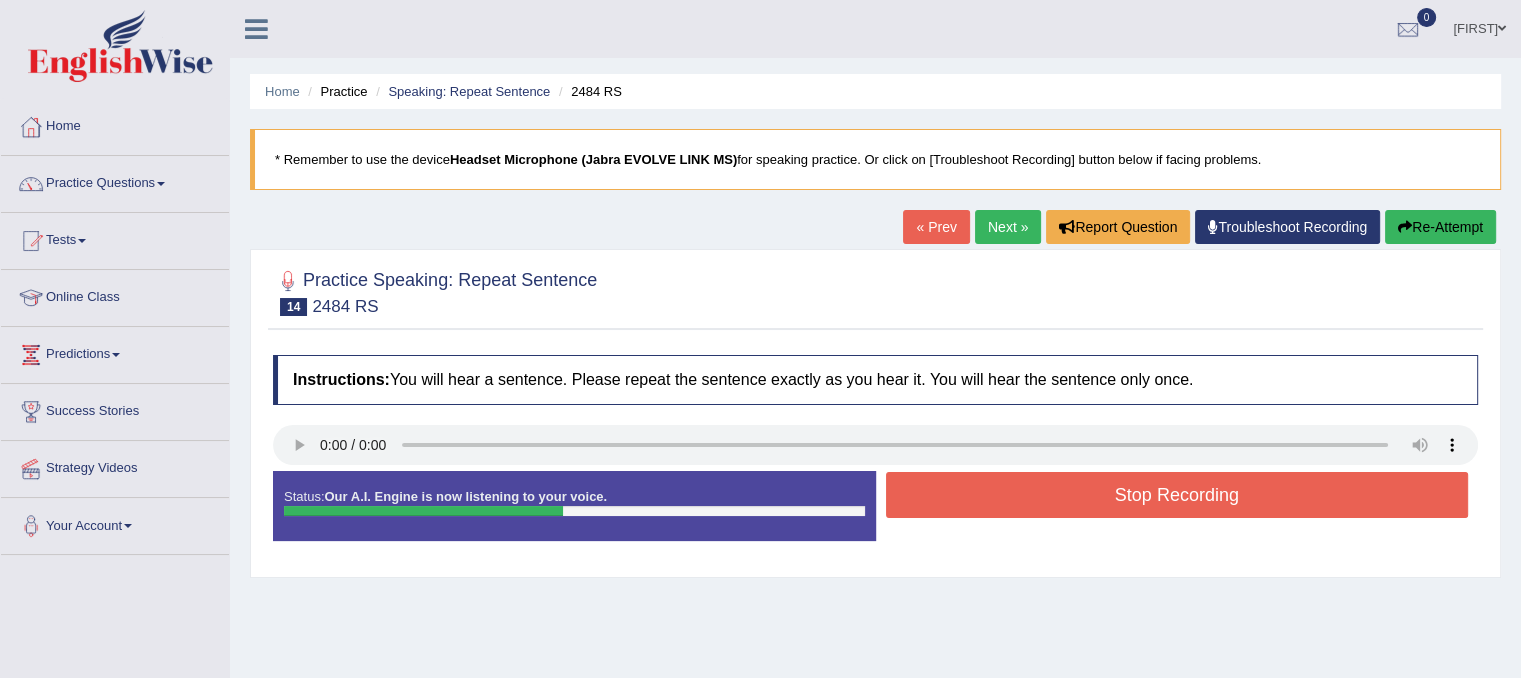 click on "Stop Recording" at bounding box center (1177, 495) 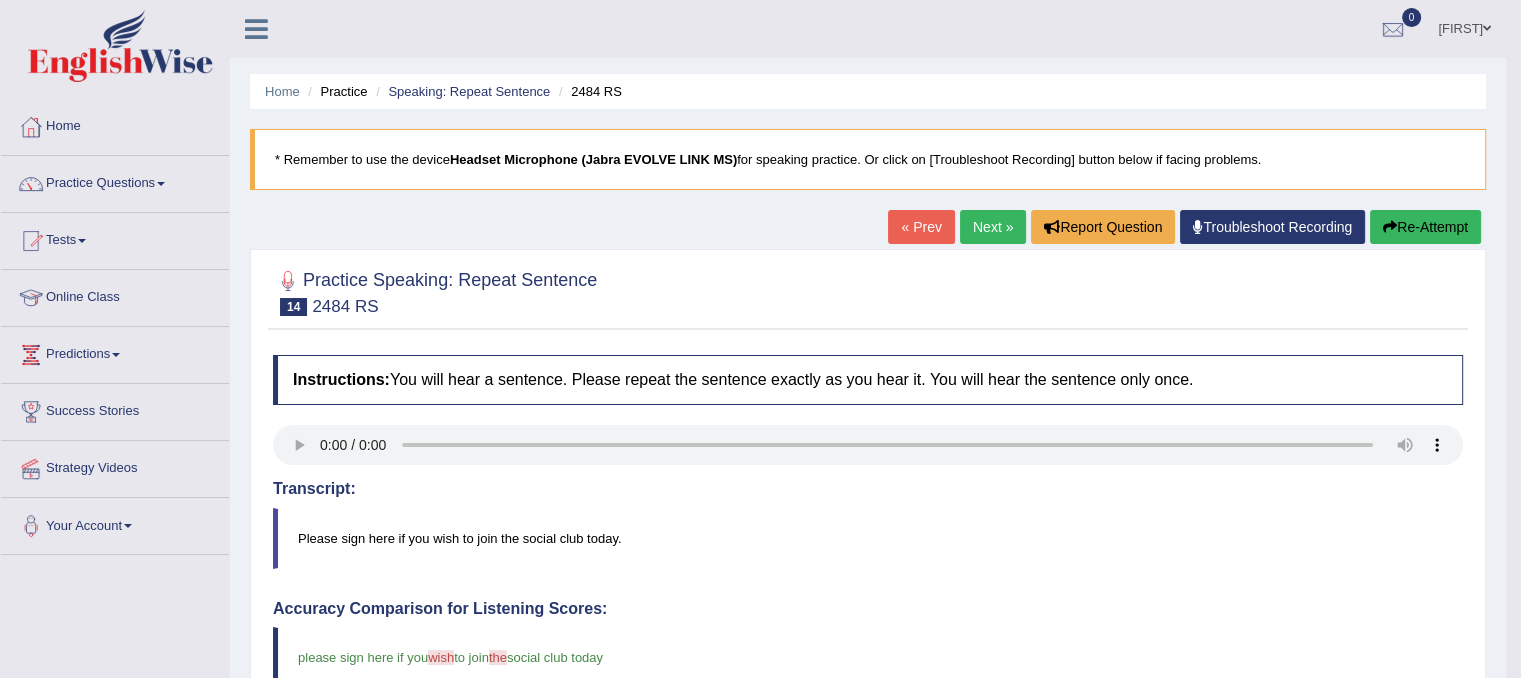 click on "Next »" at bounding box center (993, 227) 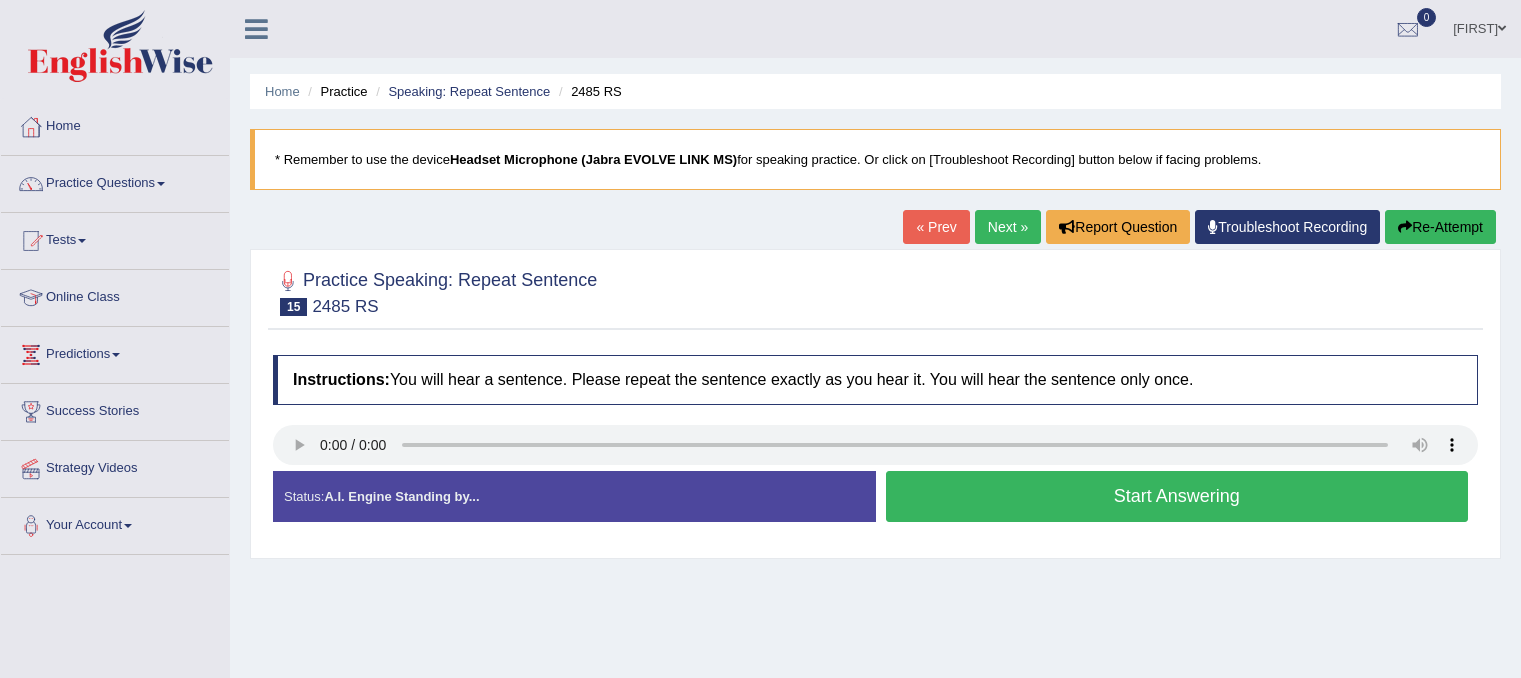 scroll, scrollTop: 0, scrollLeft: 0, axis: both 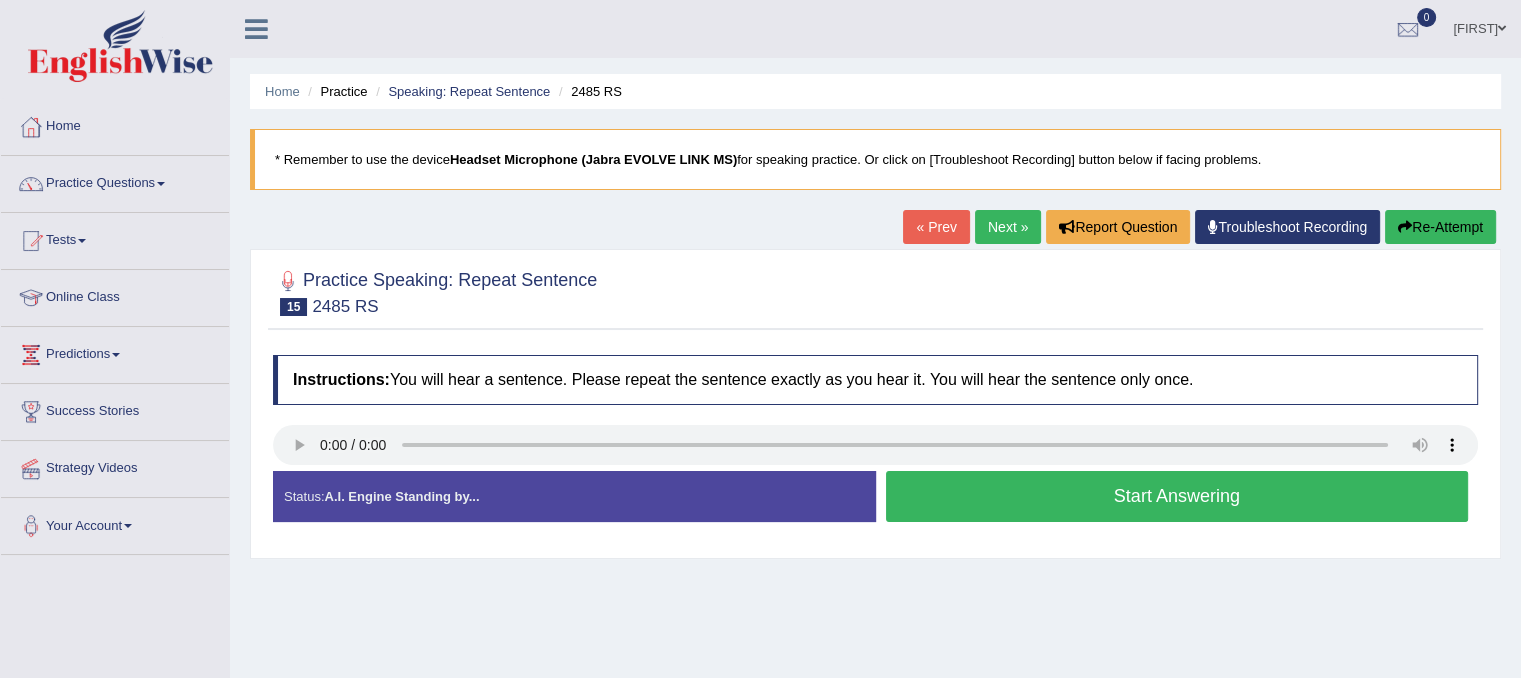 click on "Start Answering" at bounding box center [1177, 496] 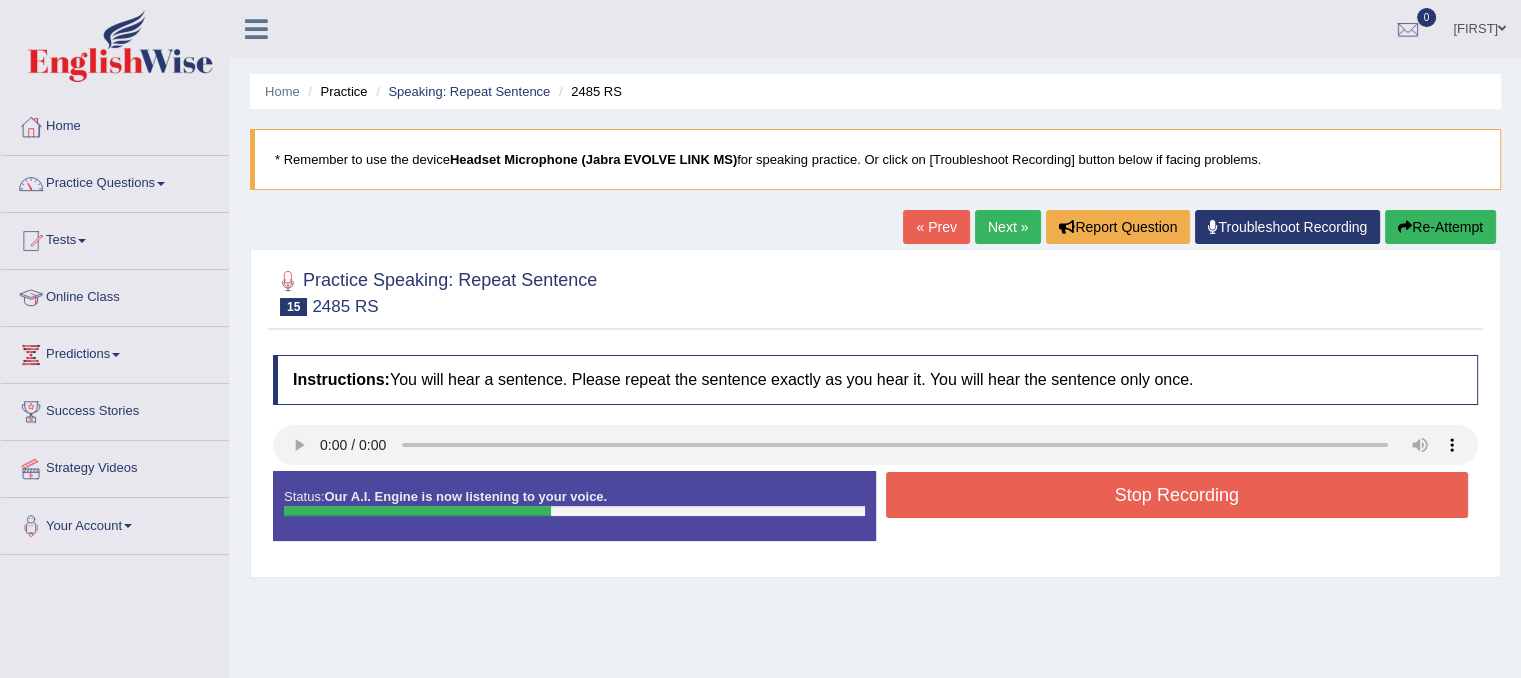 click on "Stop Recording" at bounding box center (1177, 495) 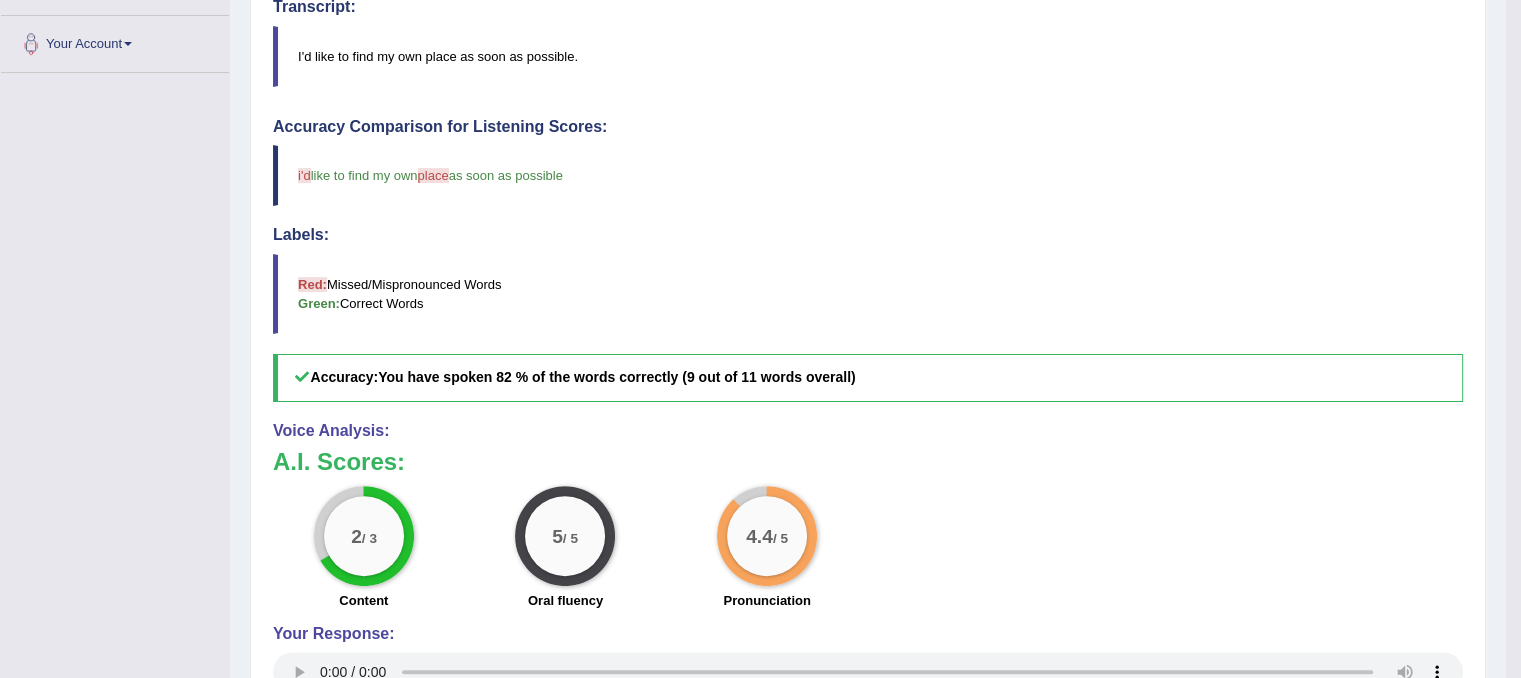 scroll, scrollTop: 0, scrollLeft: 0, axis: both 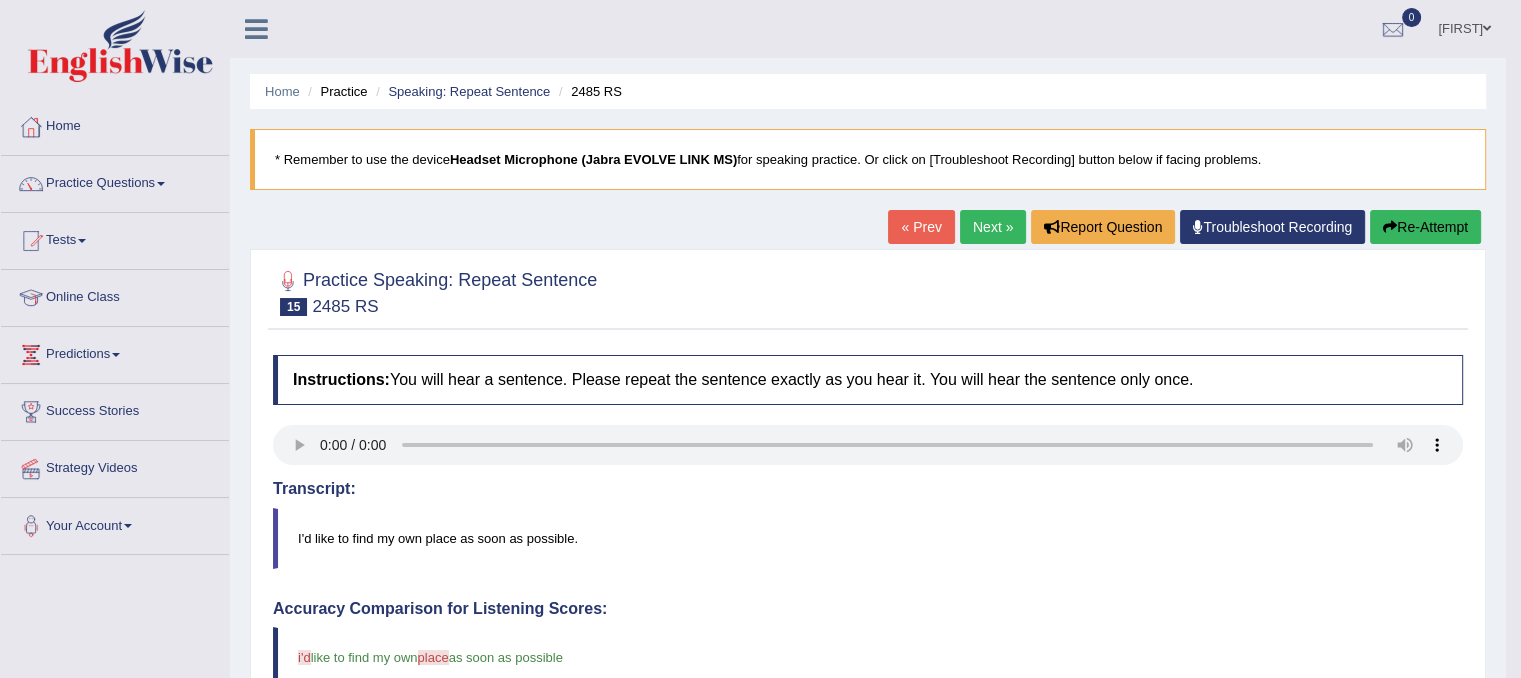 click on "Next »" at bounding box center [993, 227] 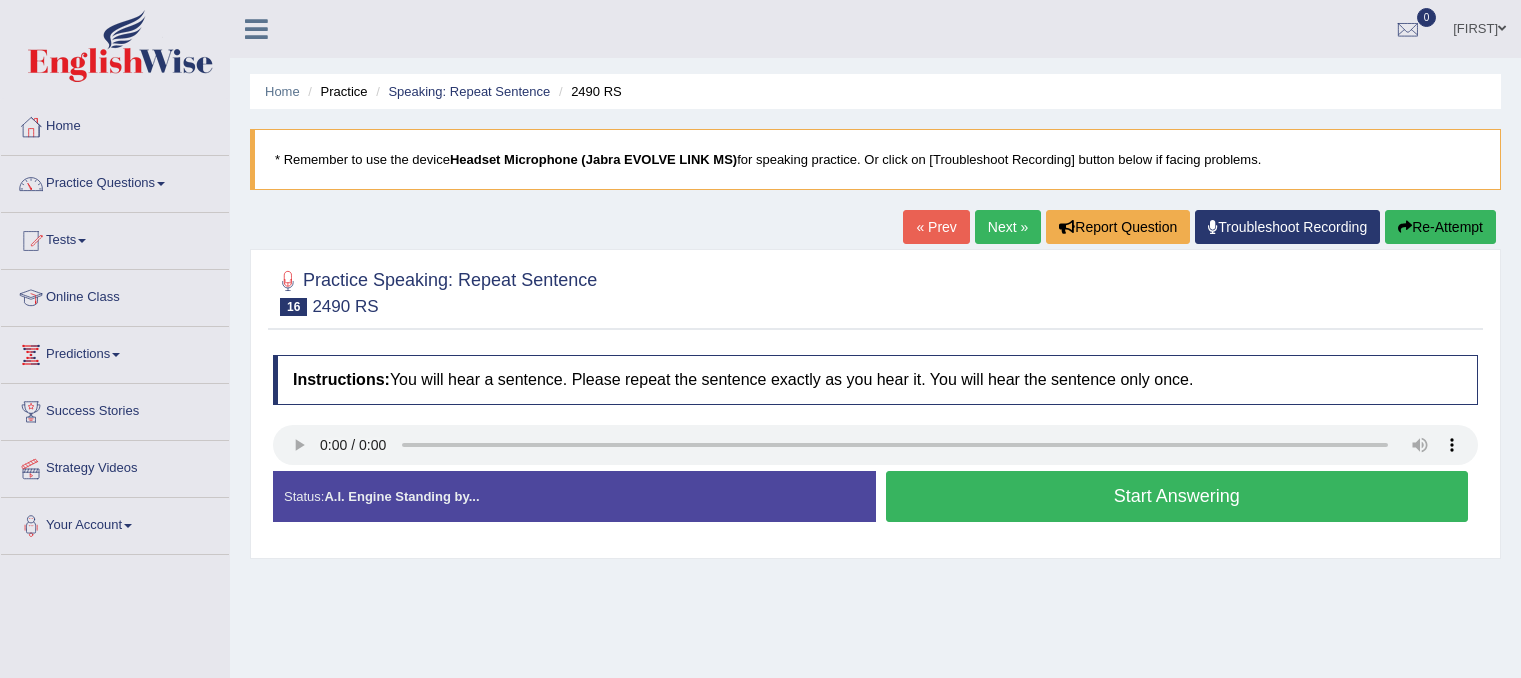 scroll, scrollTop: 0, scrollLeft: 0, axis: both 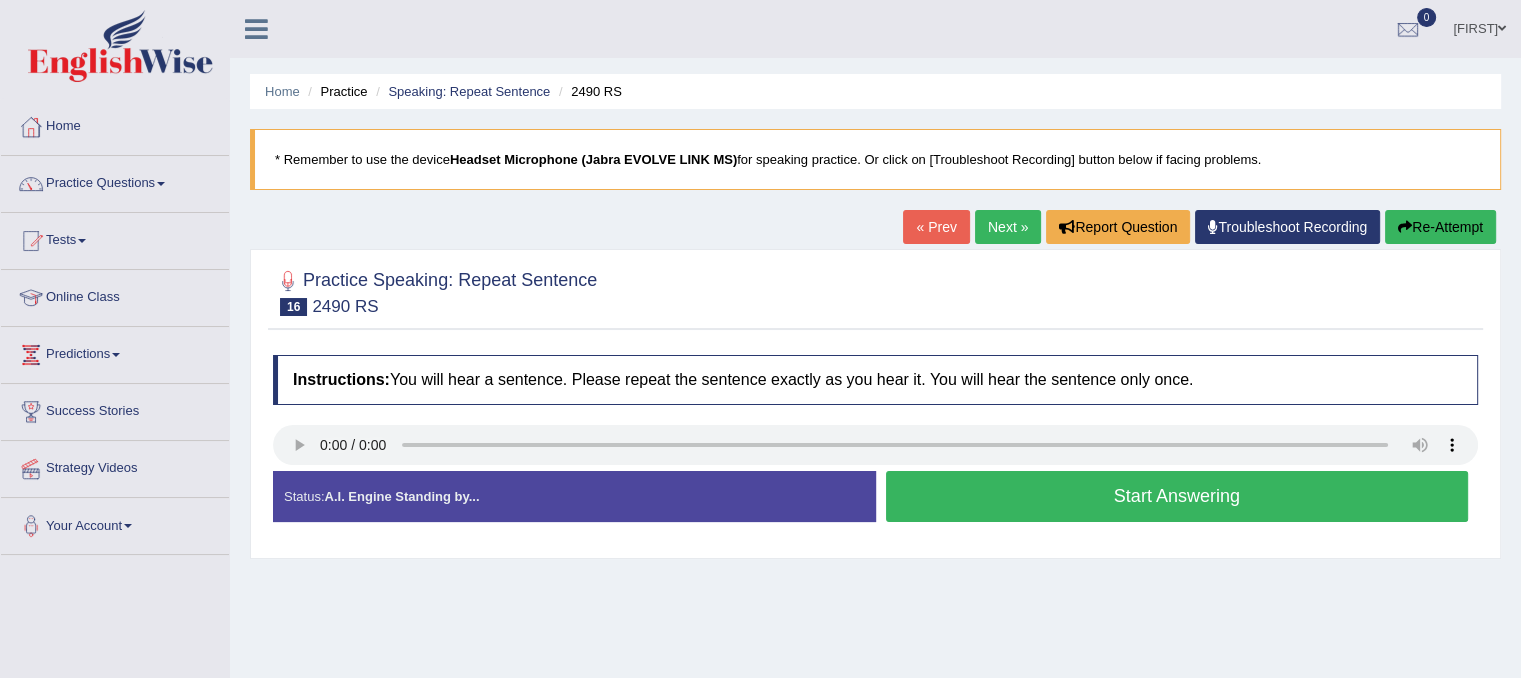 click on "Start Answering" at bounding box center (1177, 496) 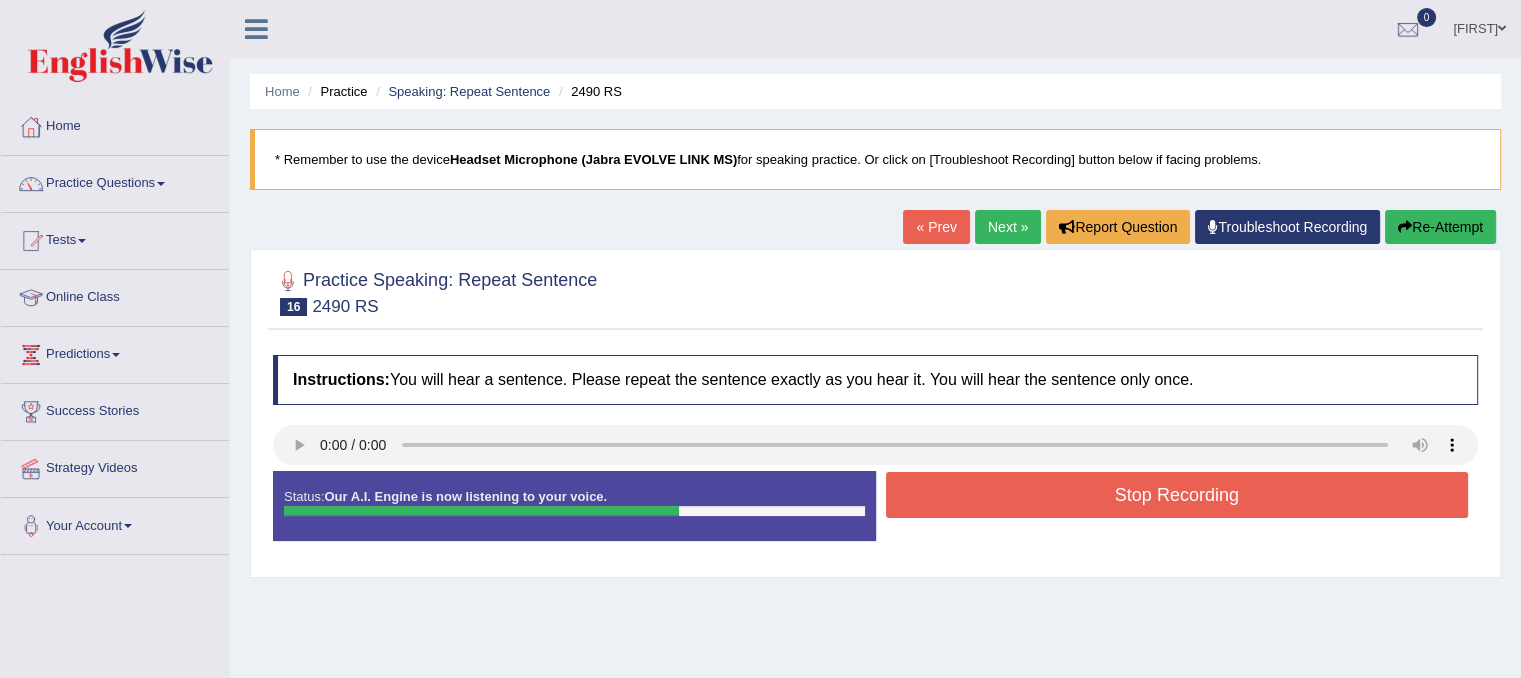 click on "Stop Recording" at bounding box center (1177, 495) 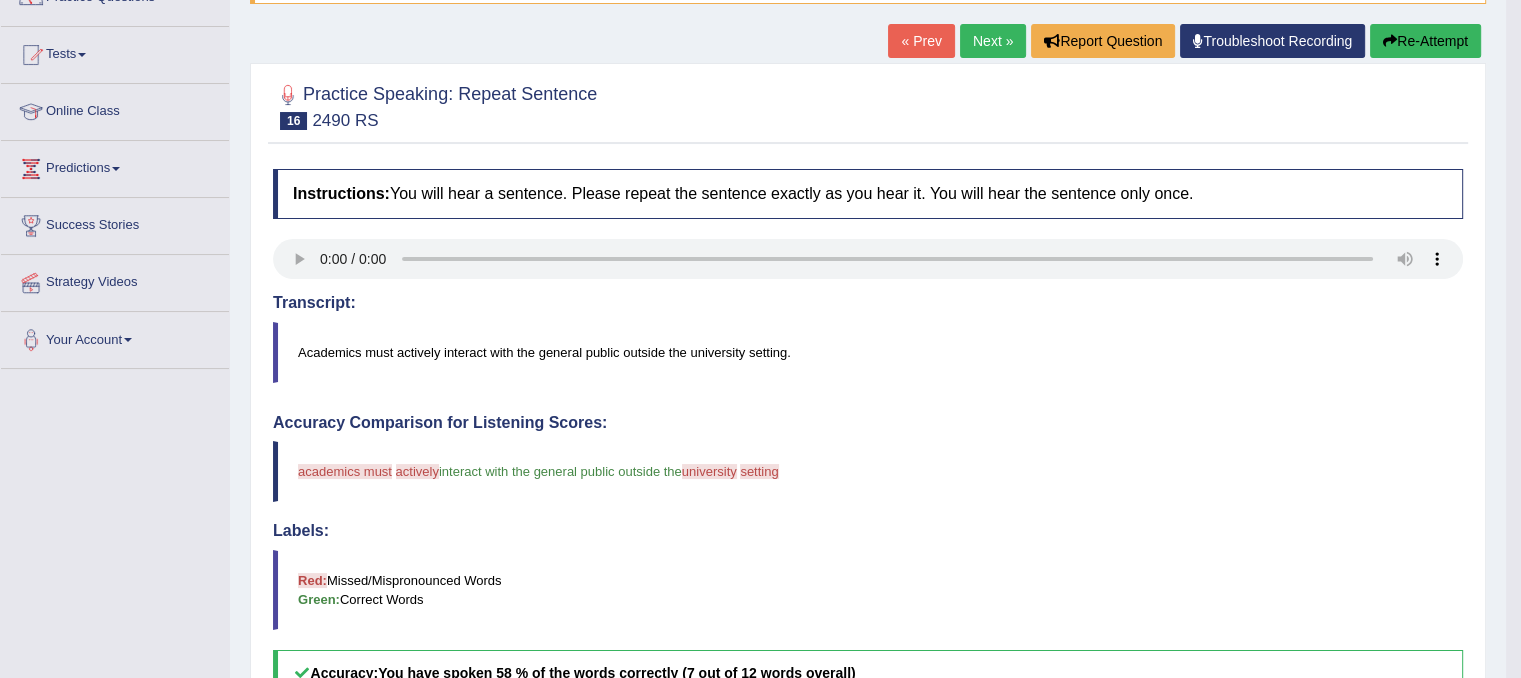 scroll, scrollTop: 192, scrollLeft: 0, axis: vertical 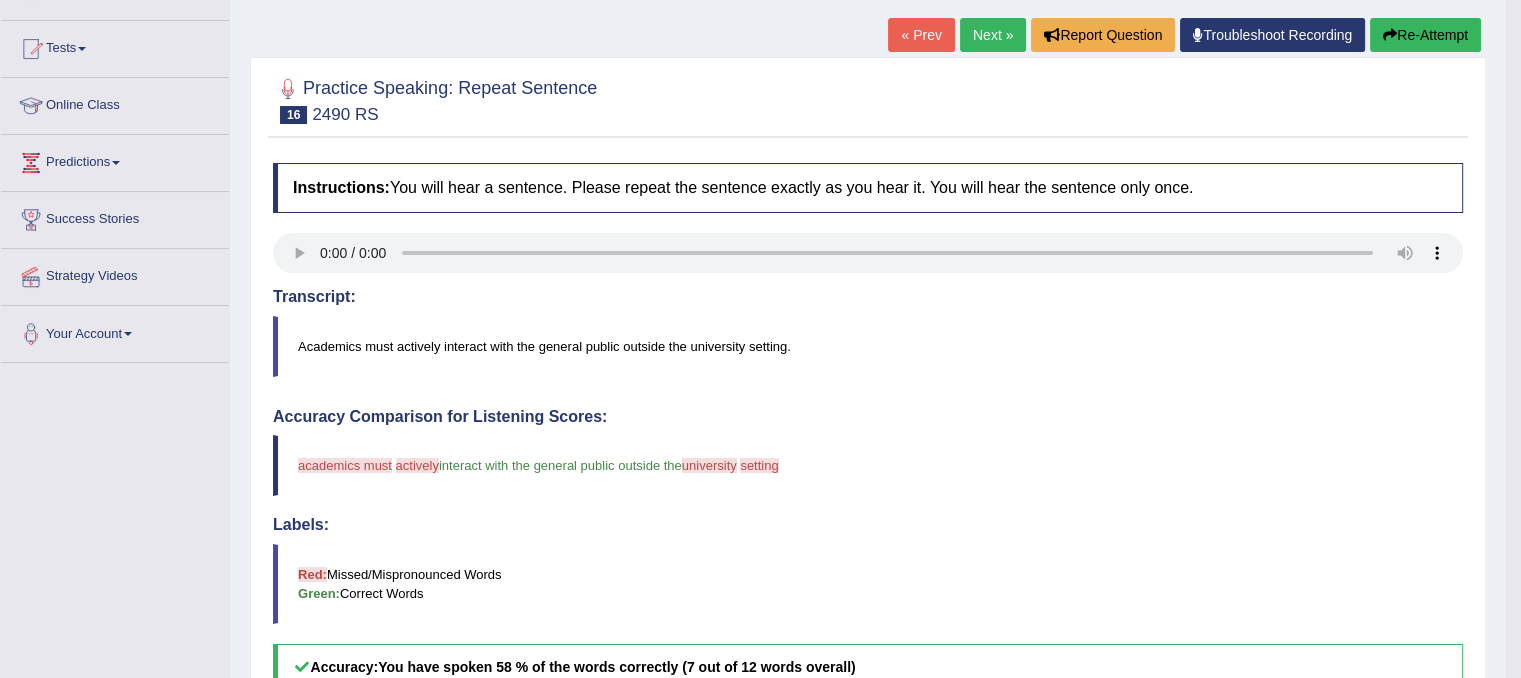 click on "Re-Attempt" at bounding box center (1425, 35) 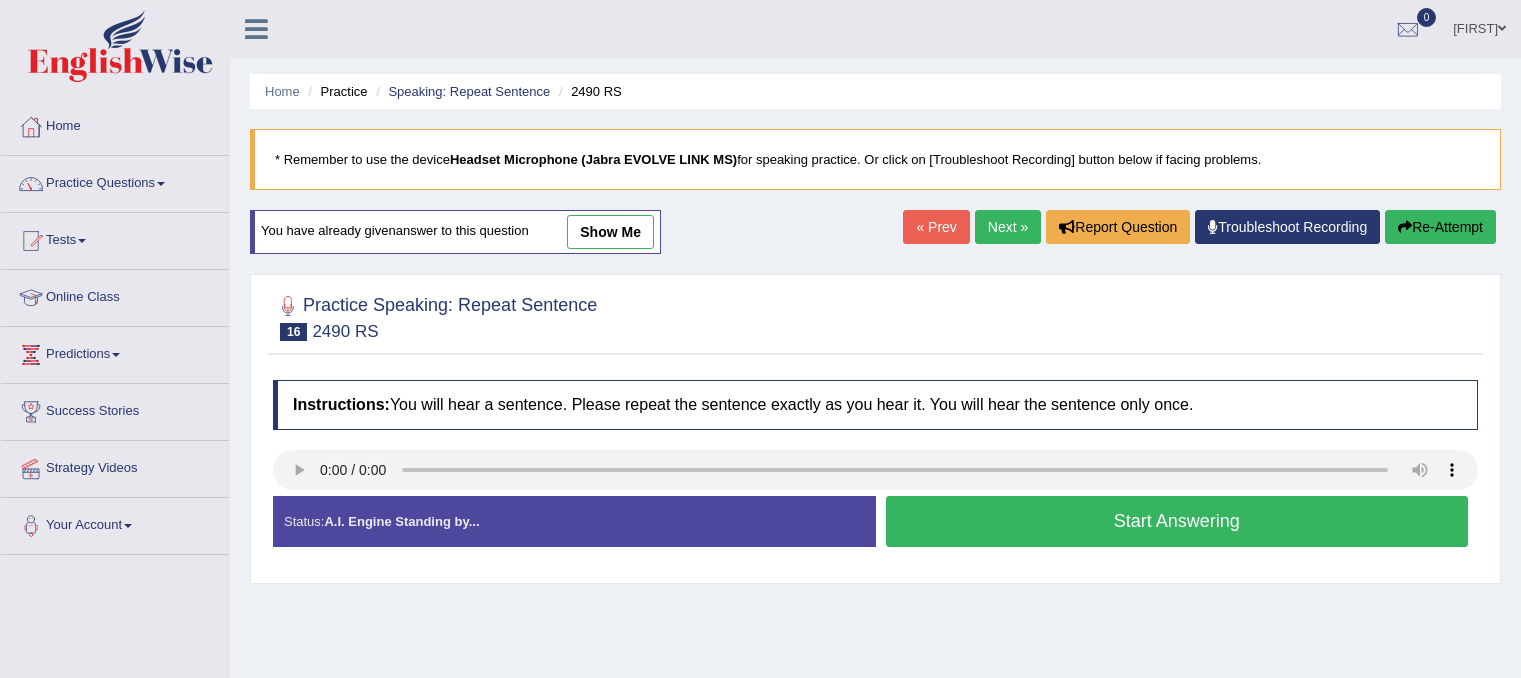 scroll, scrollTop: 192, scrollLeft: 0, axis: vertical 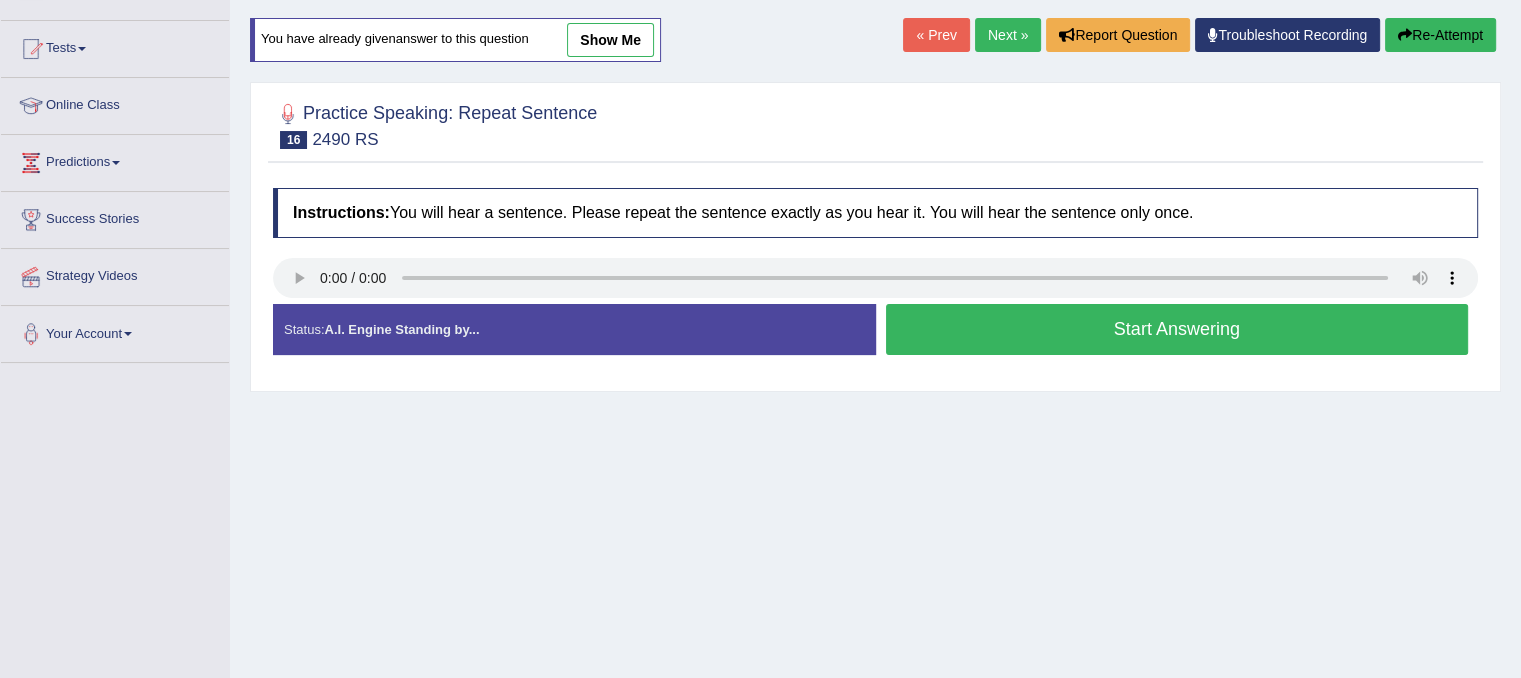 click on "Start Answering" at bounding box center [1177, 329] 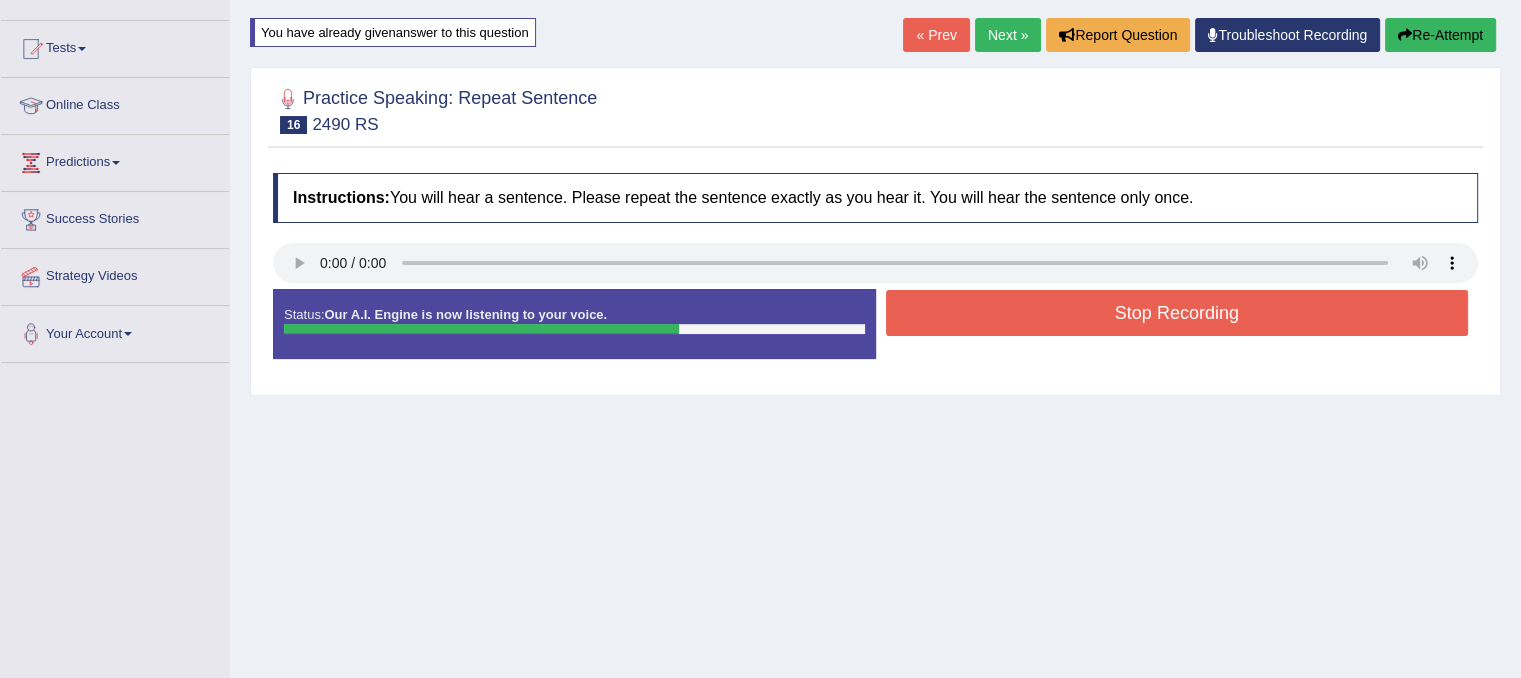 click on "Stop Recording" at bounding box center (1177, 313) 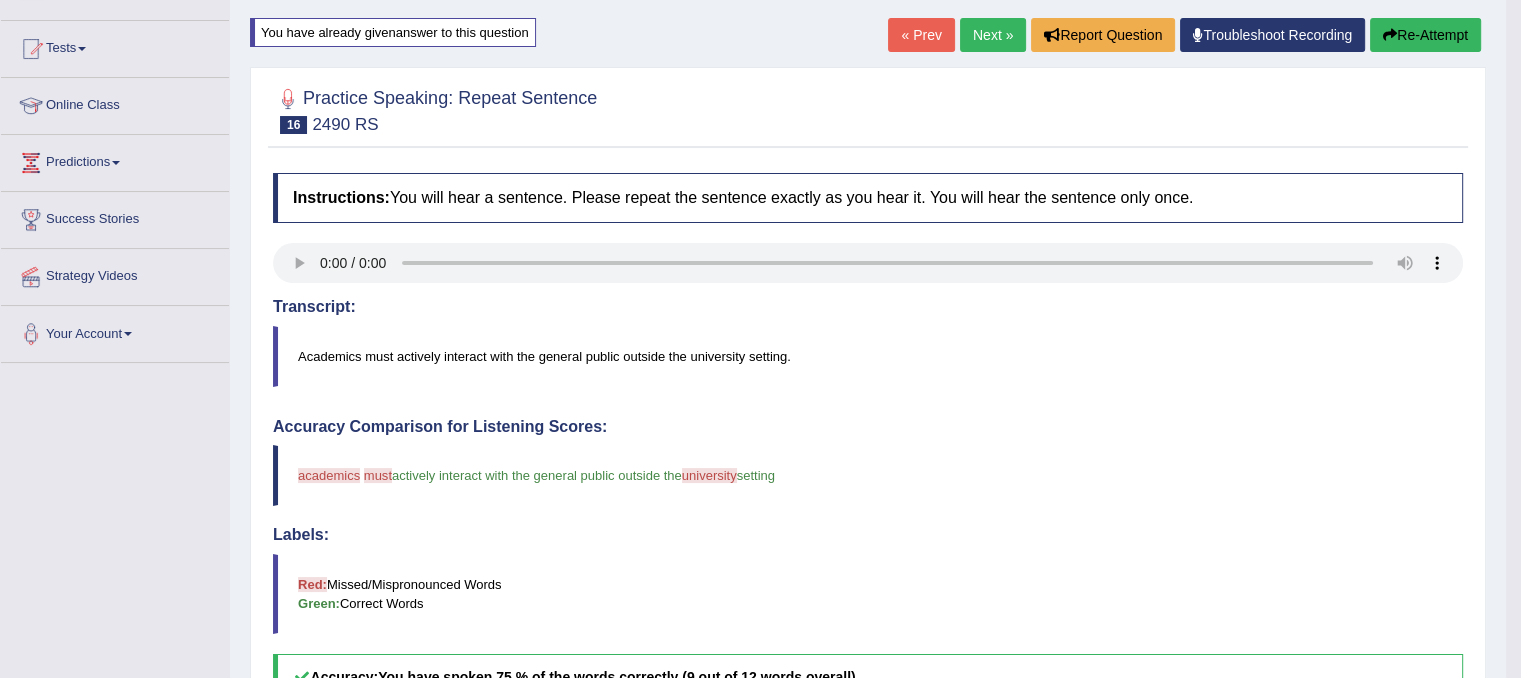 drag, startPoint x: 992, startPoint y: 385, endPoint x: 934, endPoint y: 498, distance: 127.01575 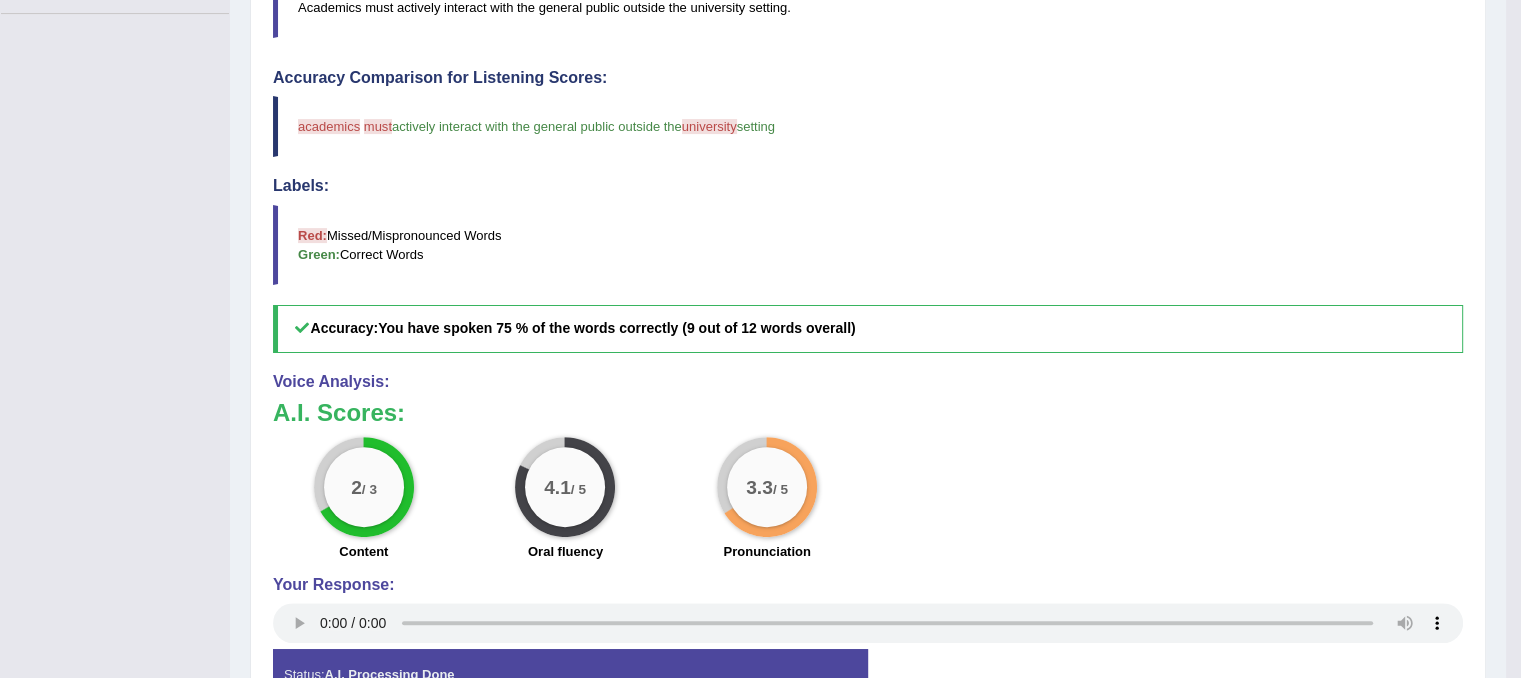 scroll, scrollTop: 552, scrollLeft: 0, axis: vertical 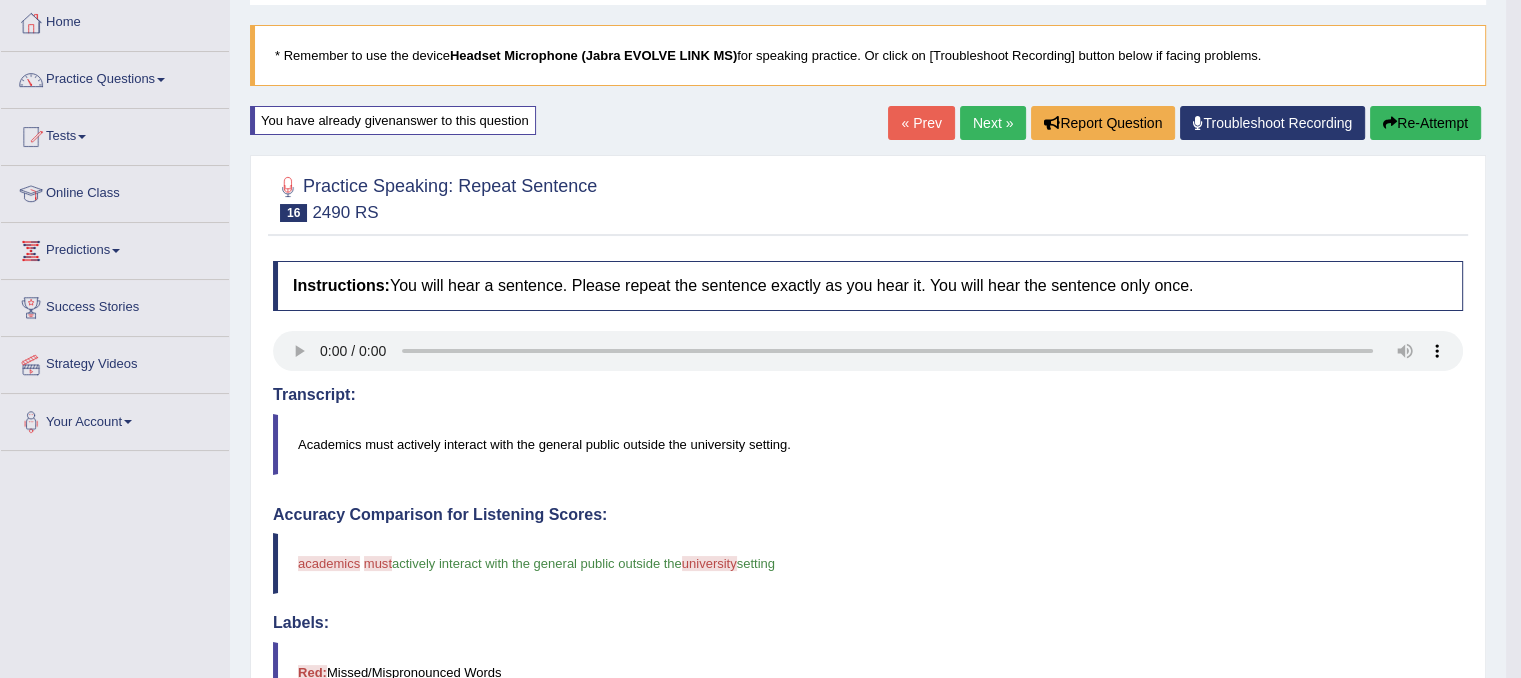 click on "Next »" at bounding box center [993, 123] 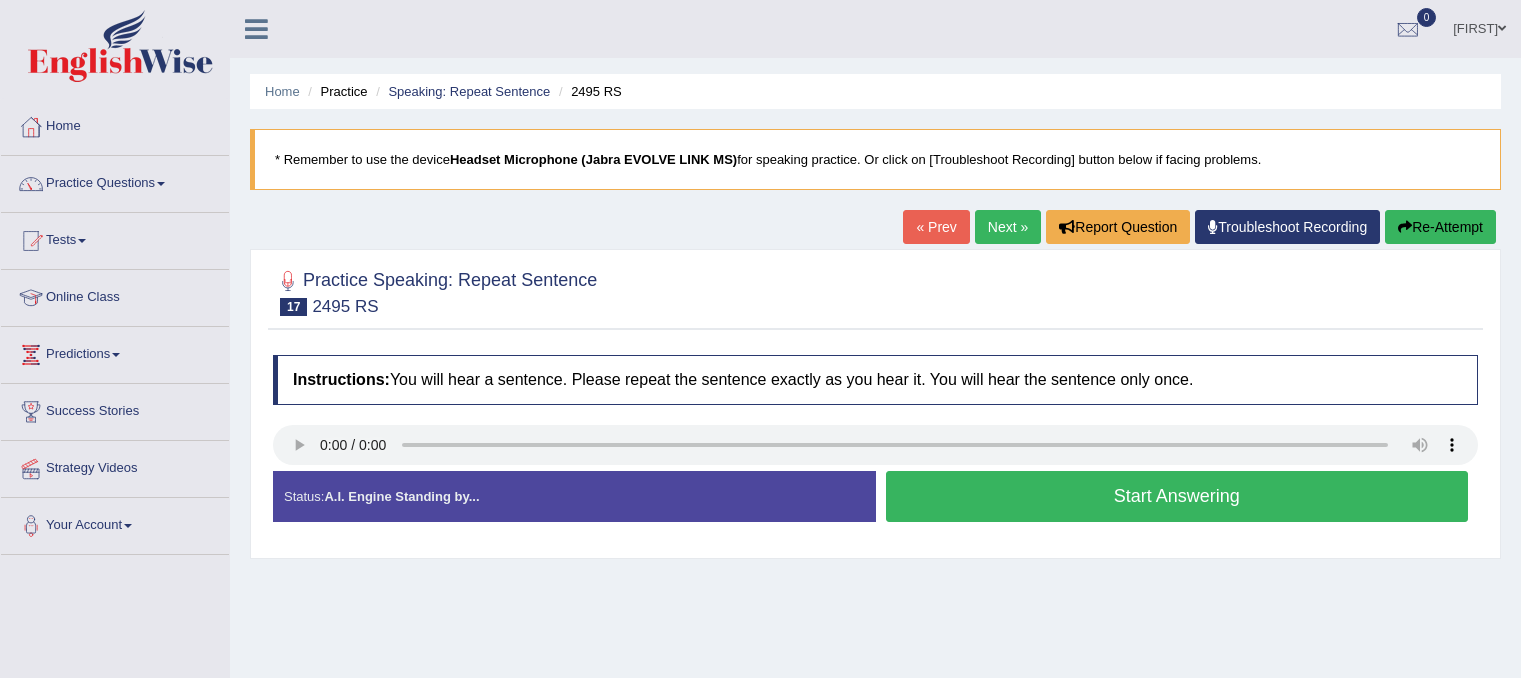 scroll, scrollTop: 0, scrollLeft: 0, axis: both 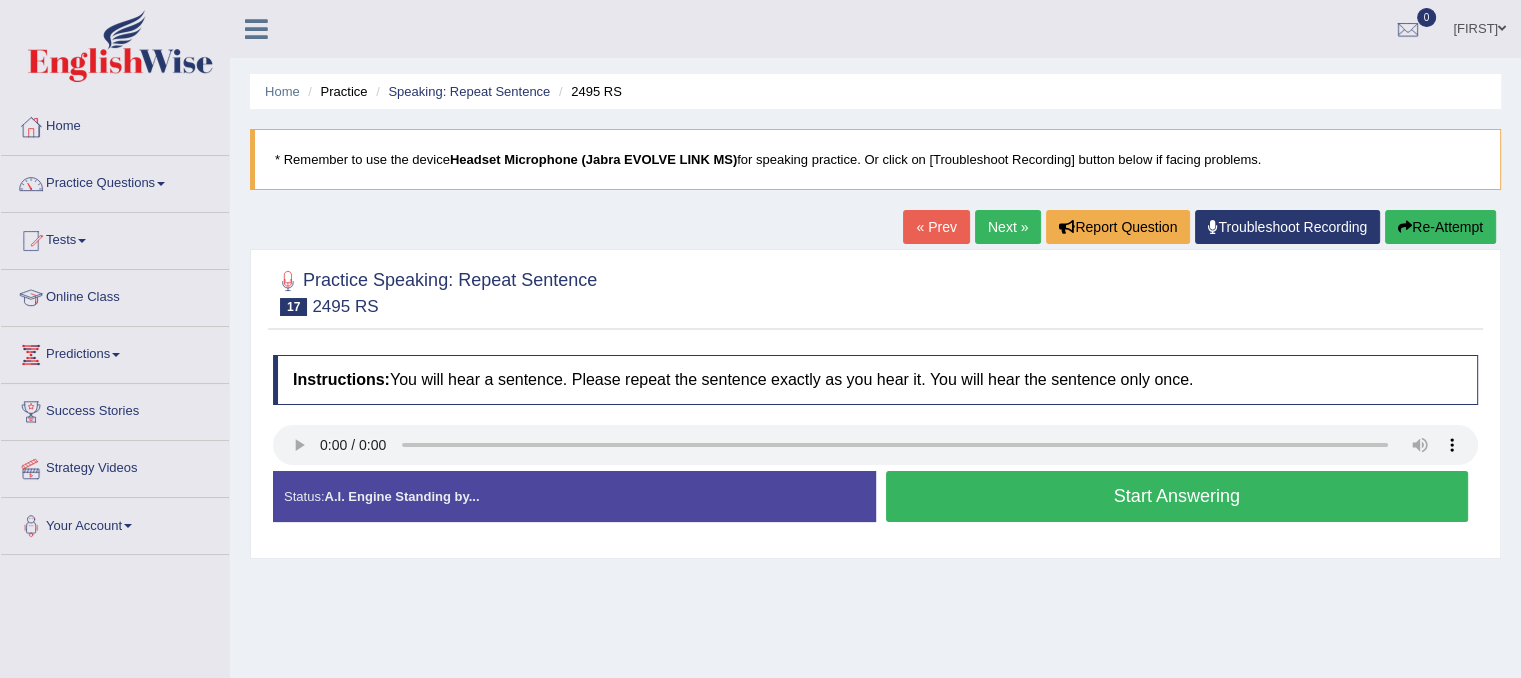 click on "Start Answering" at bounding box center (1177, 496) 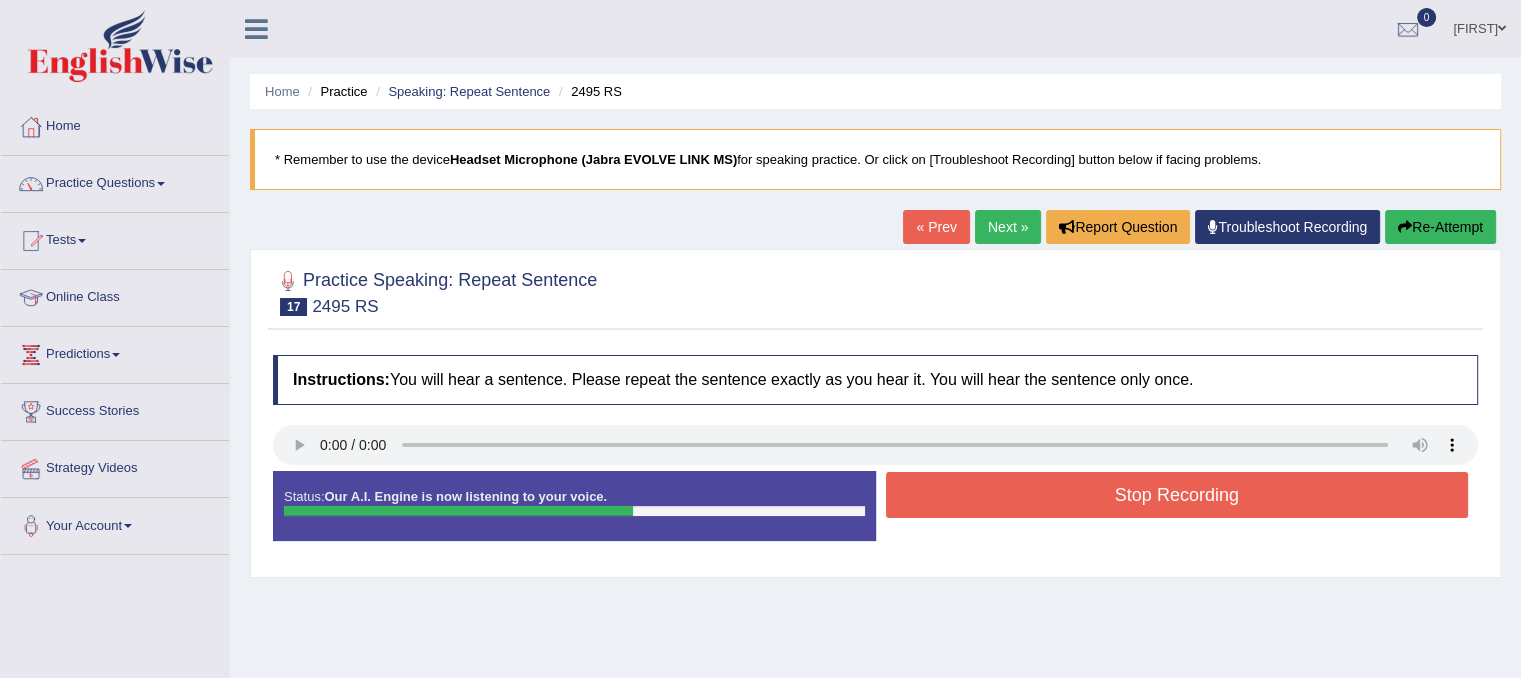 click on "Re-Attempt" at bounding box center (1440, 227) 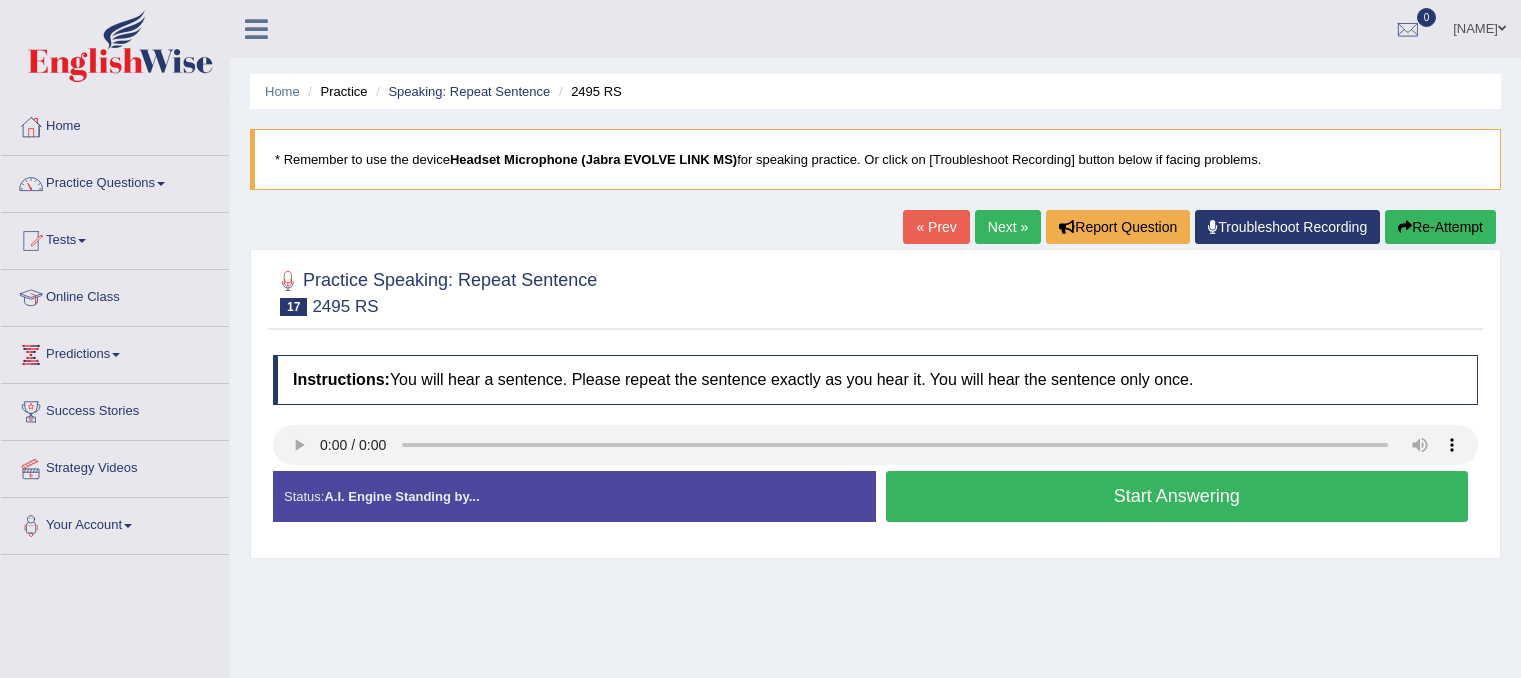 scroll, scrollTop: 0, scrollLeft: 0, axis: both 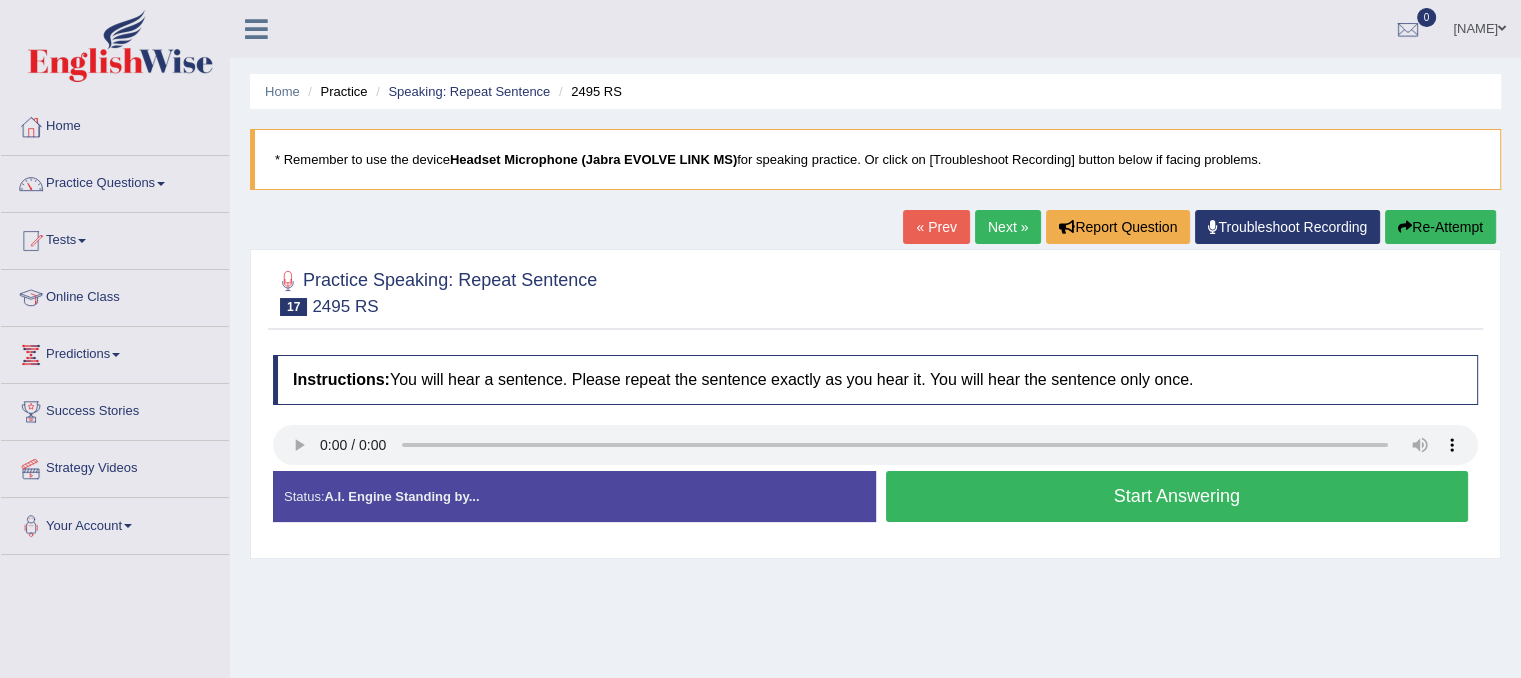 click on "Start Answering" at bounding box center [1177, 496] 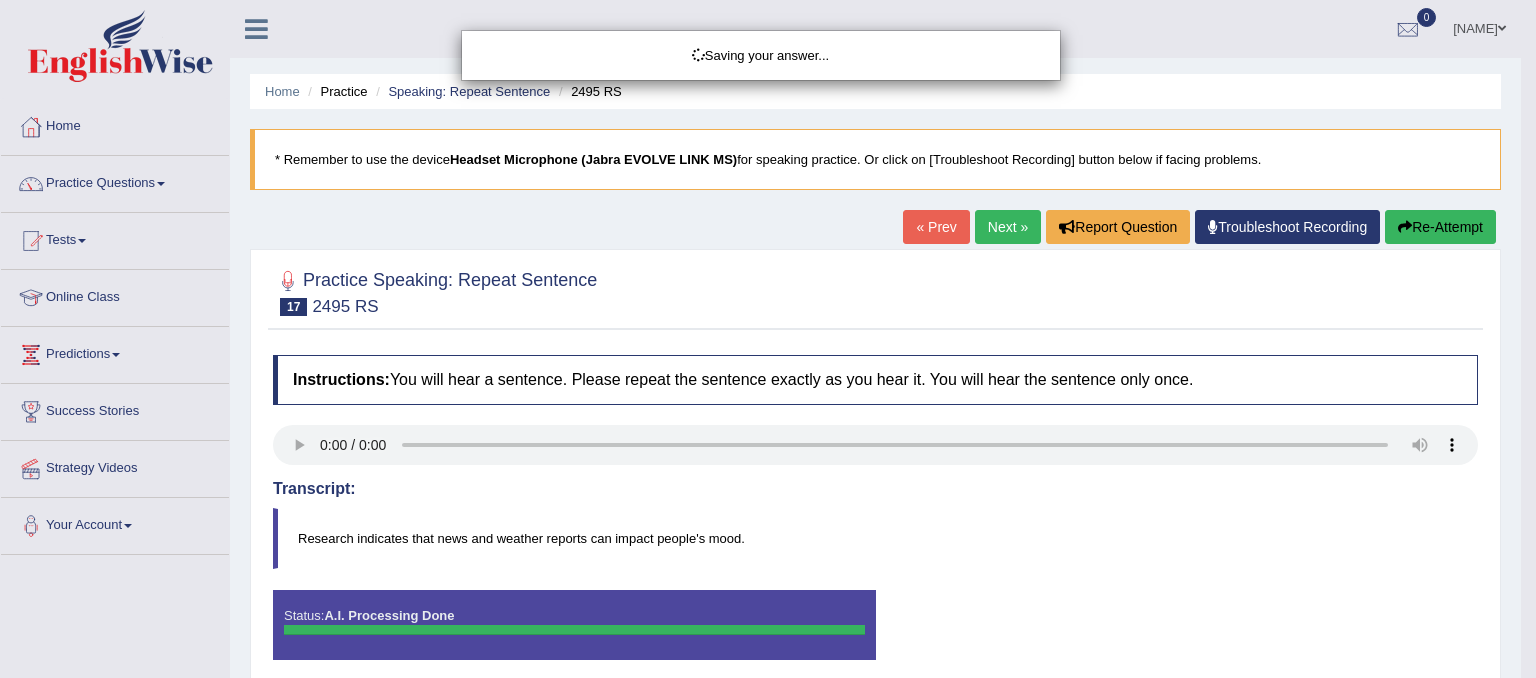 click on "Saving your answer..." at bounding box center [768, 339] 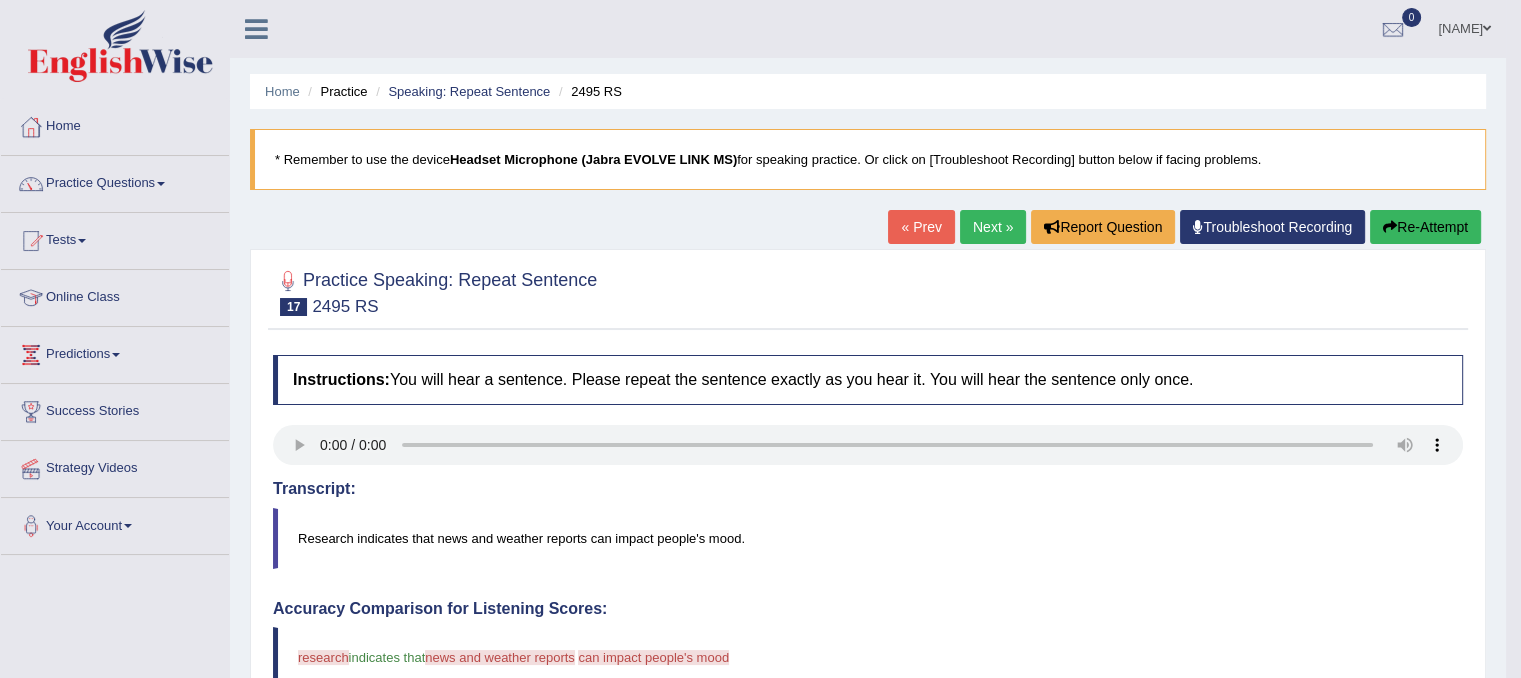 click on "Next »" at bounding box center [993, 227] 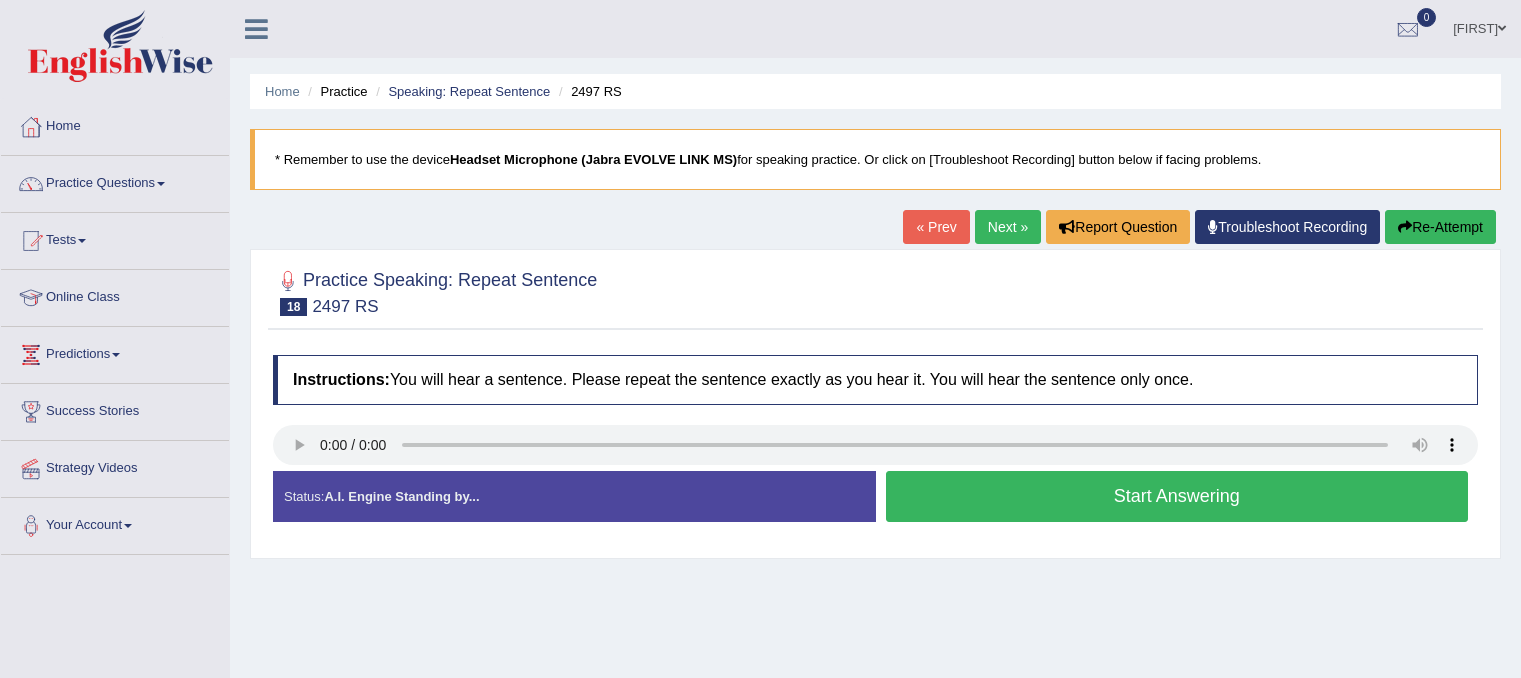 scroll, scrollTop: 0, scrollLeft: 0, axis: both 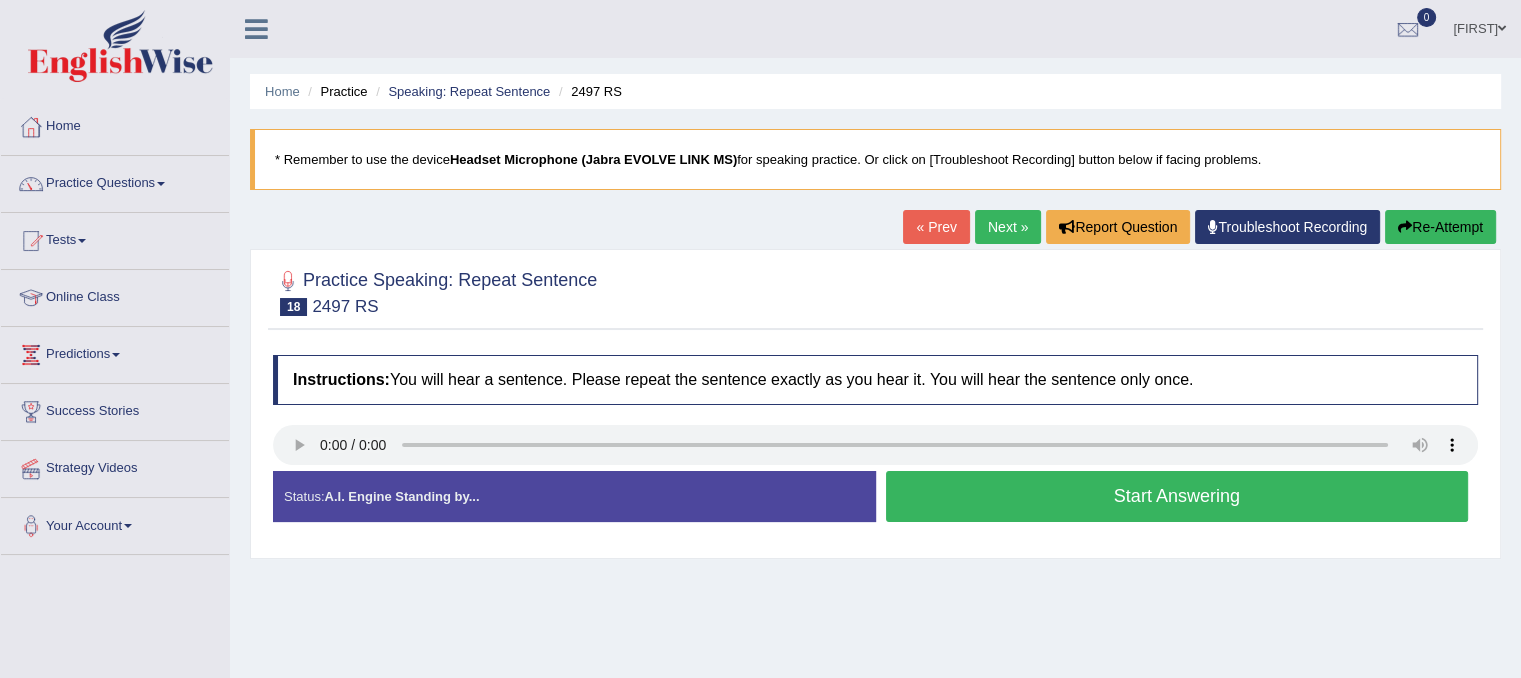 click on "Start Answering" at bounding box center [1177, 496] 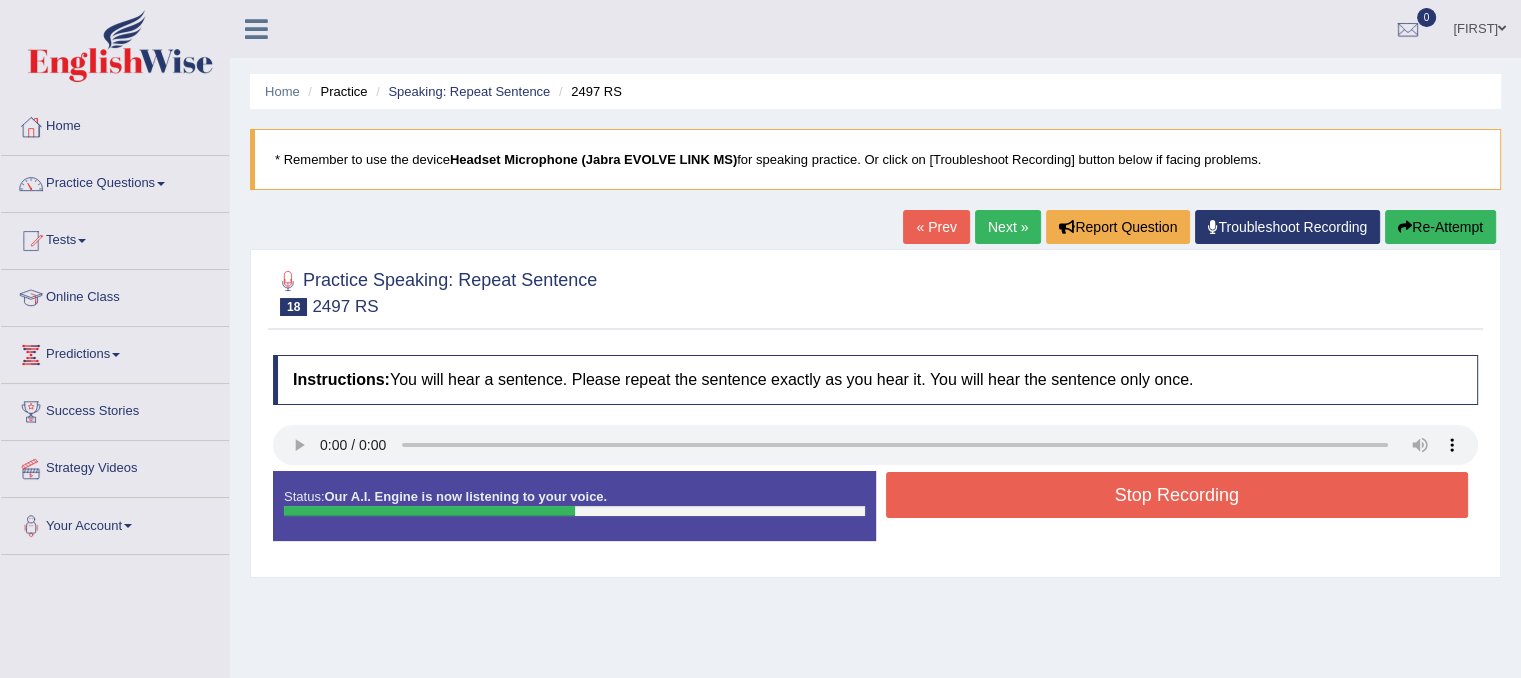 click on "Stop Recording" at bounding box center [1177, 495] 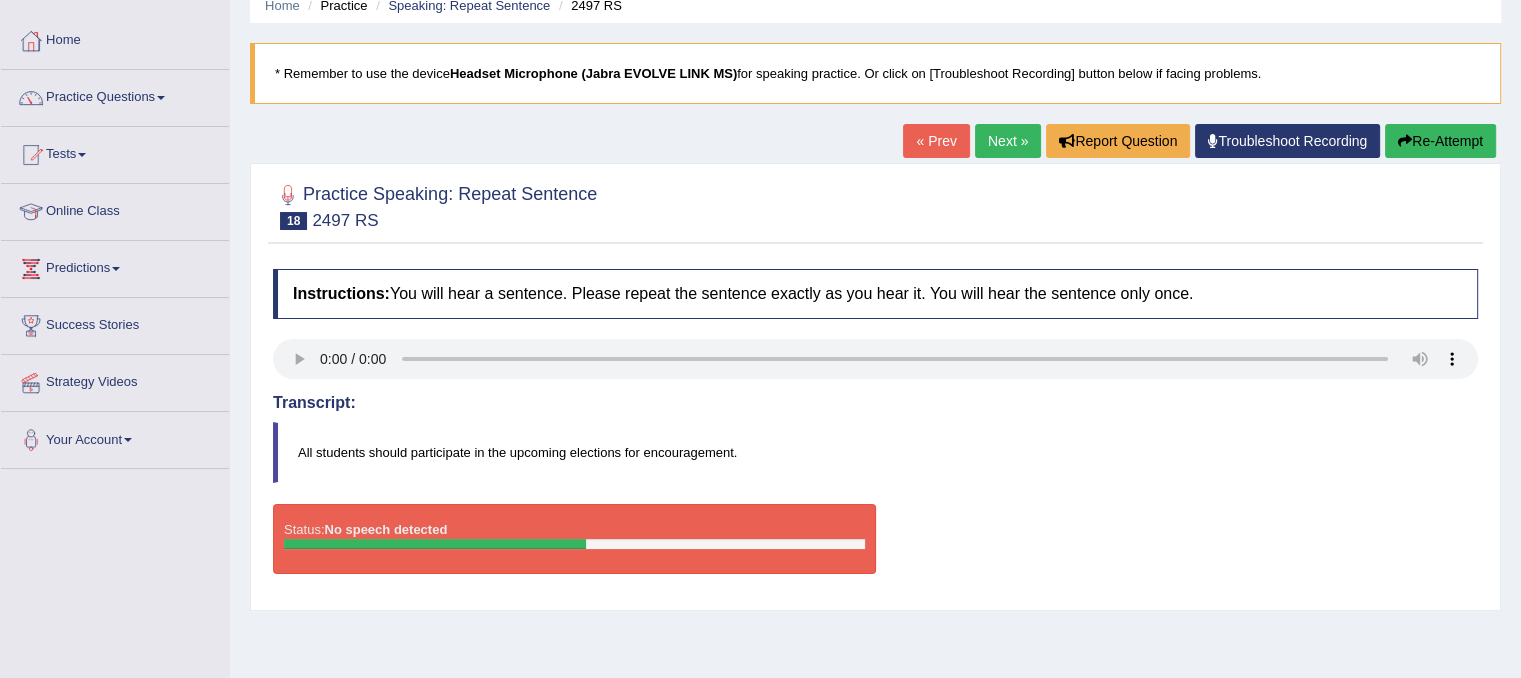 scroll, scrollTop: 84, scrollLeft: 0, axis: vertical 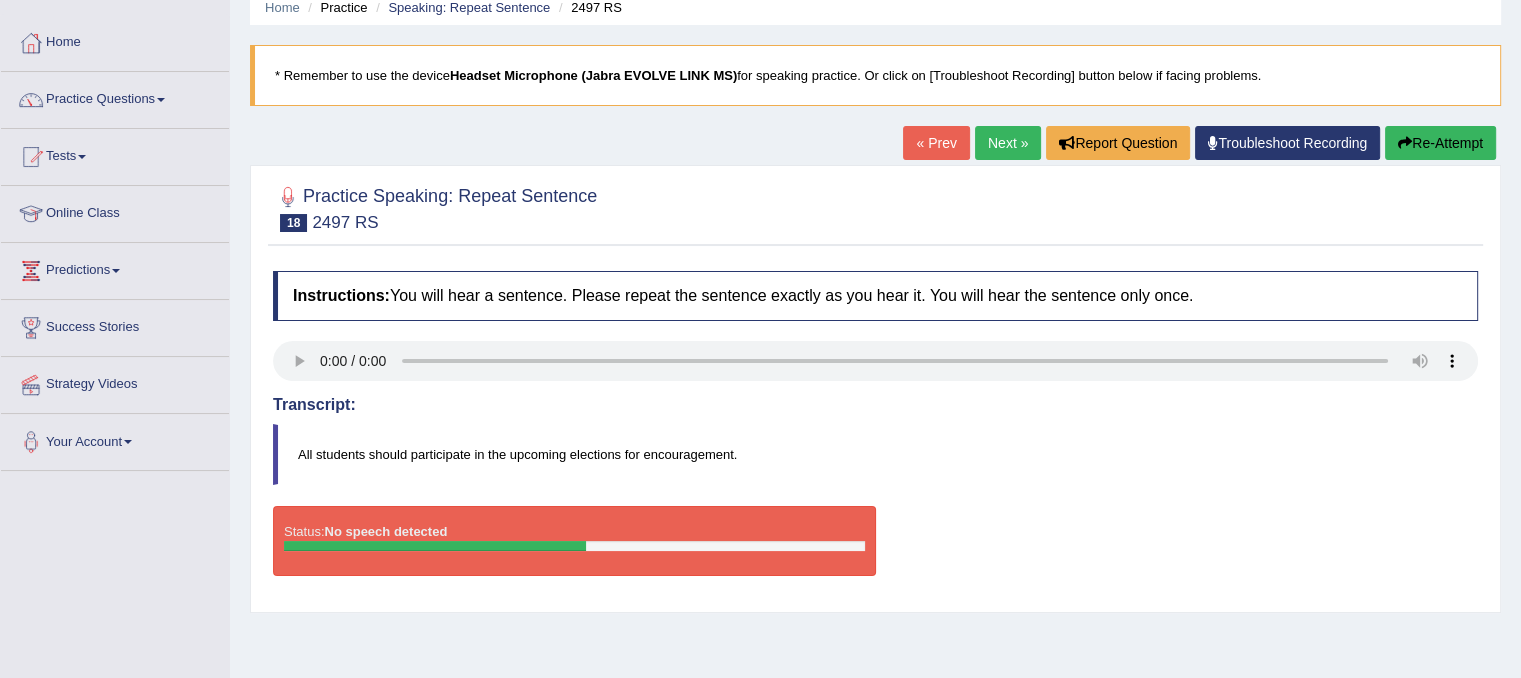click on "Re-Attempt" at bounding box center [1440, 143] 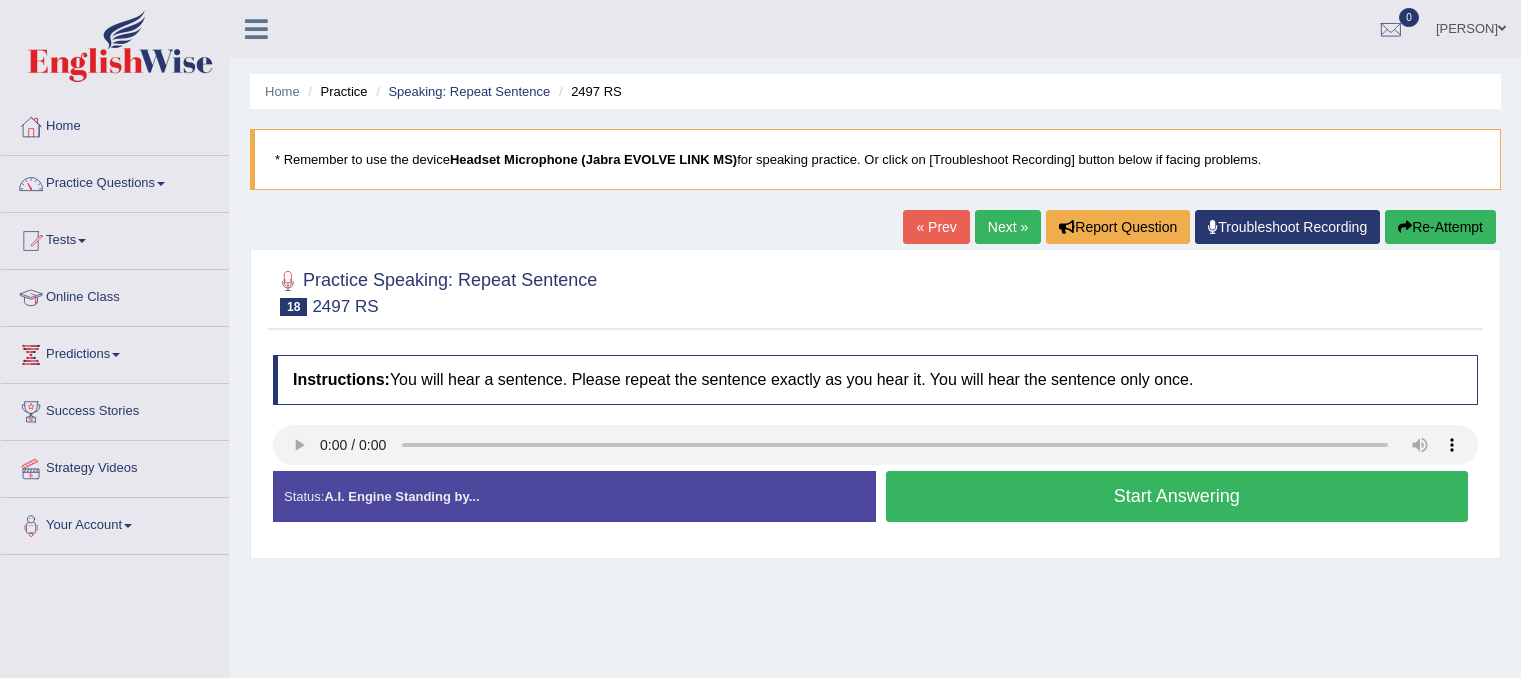 scroll, scrollTop: 84, scrollLeft: 0, axis: vertical 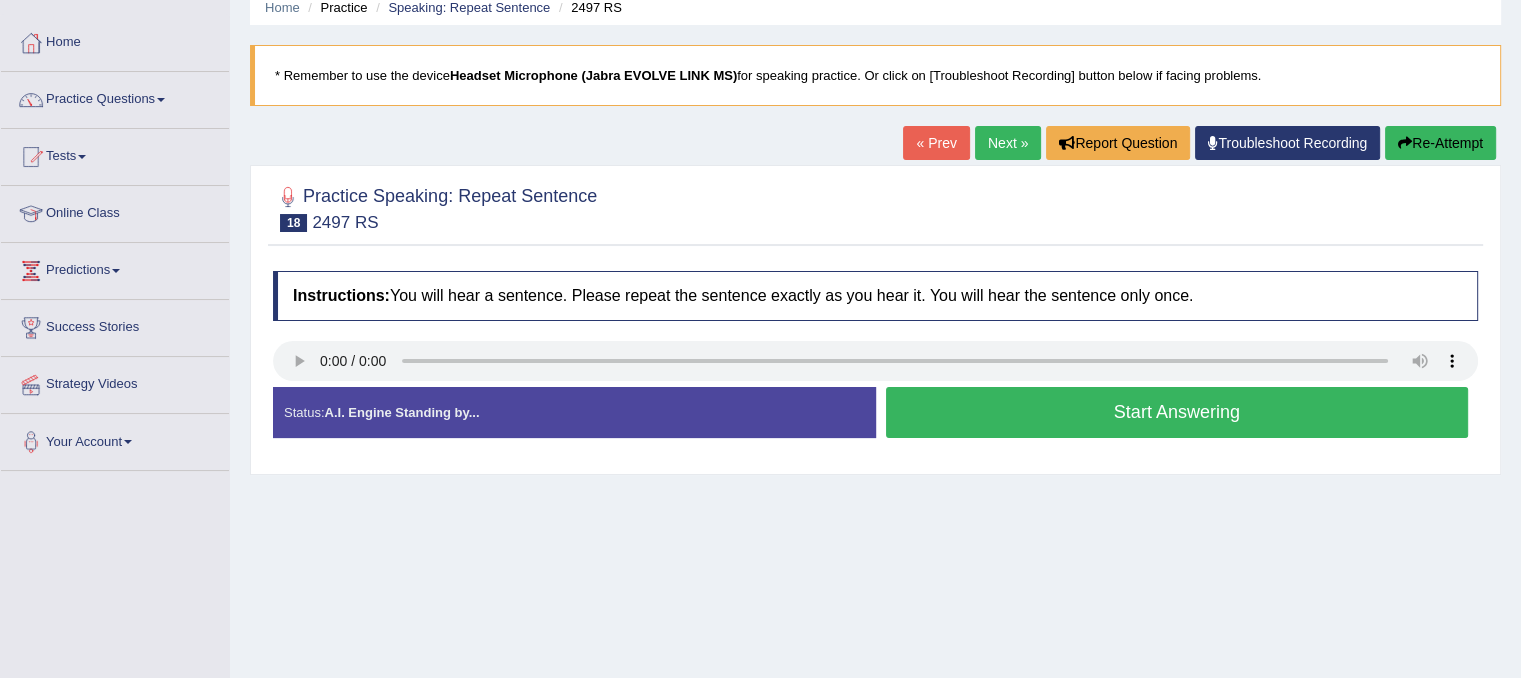 click on "Start Answering" at bounding box center [1177, 412] 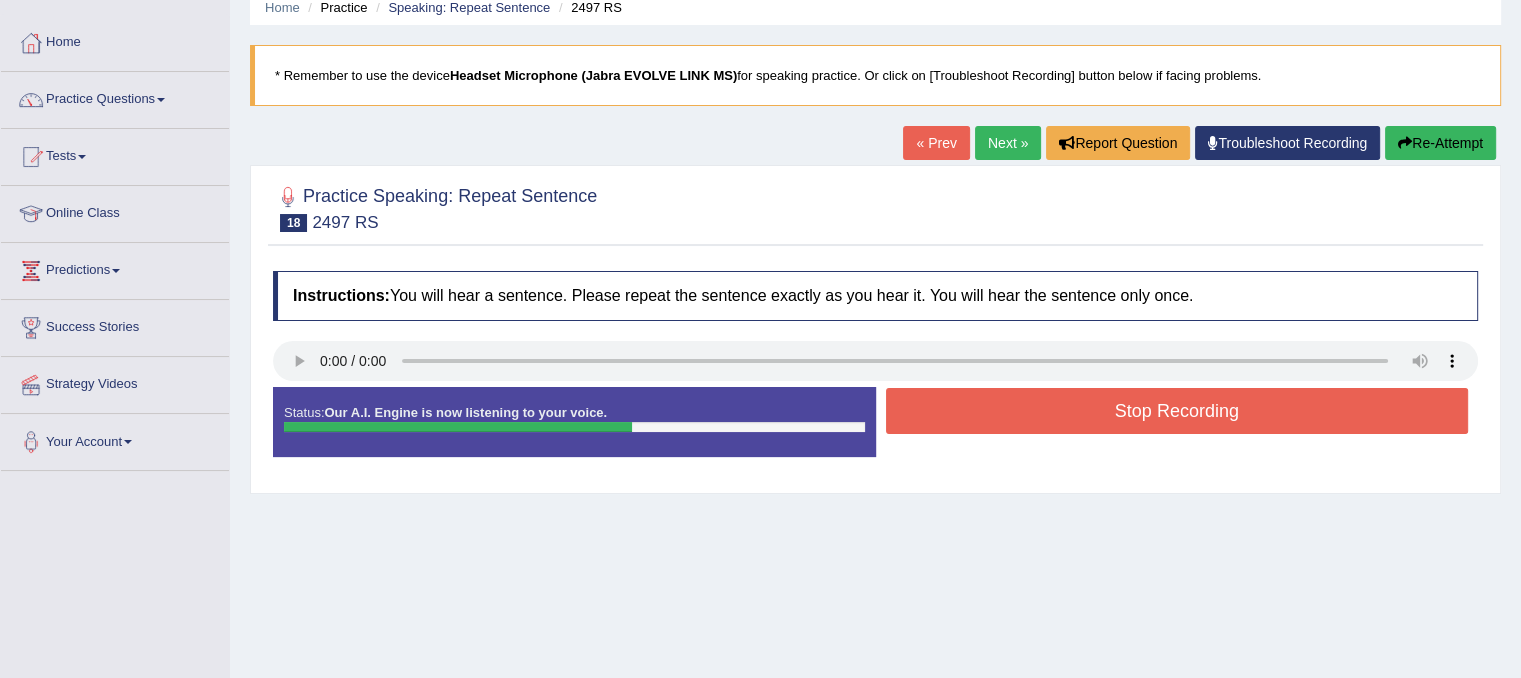 click on "Stop Recording" at bounding box center (1177, 411) 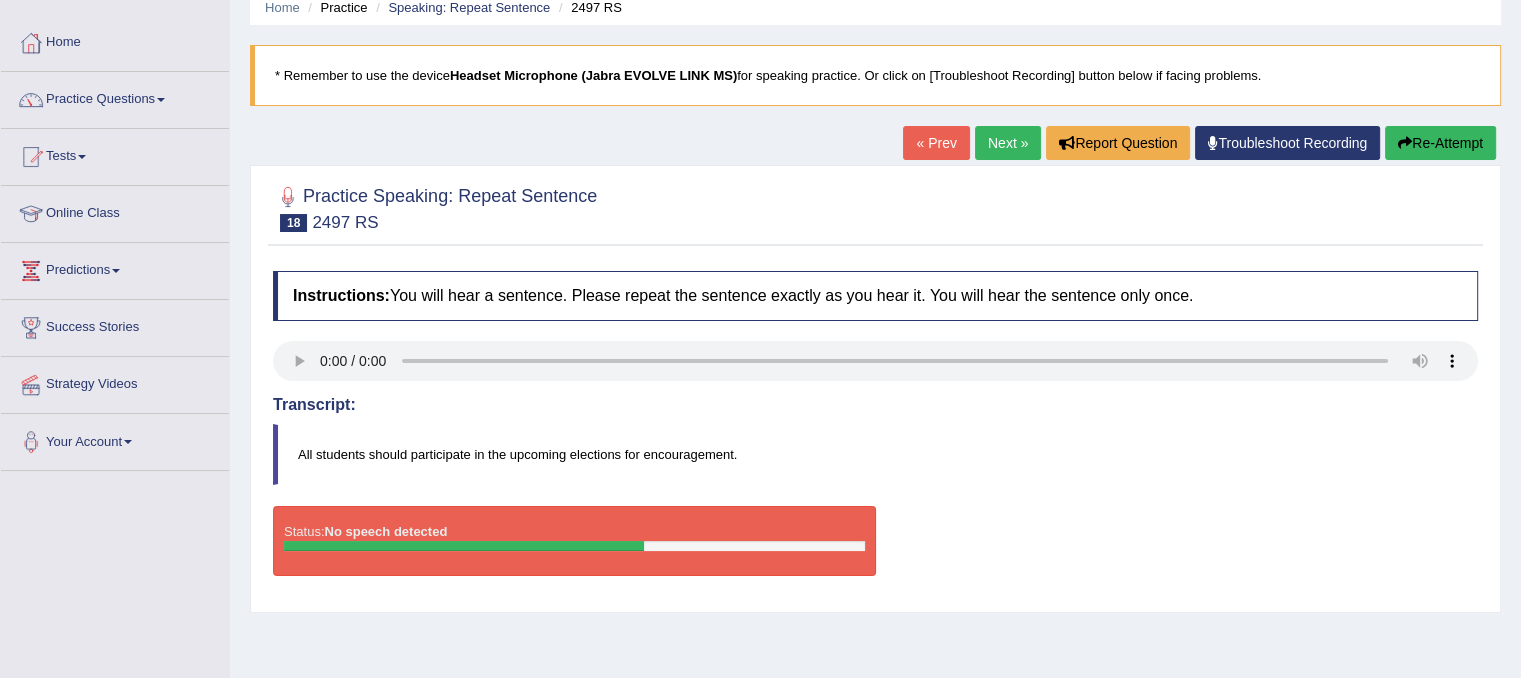 click on "Transcript:" at bounding box center (875, 405) 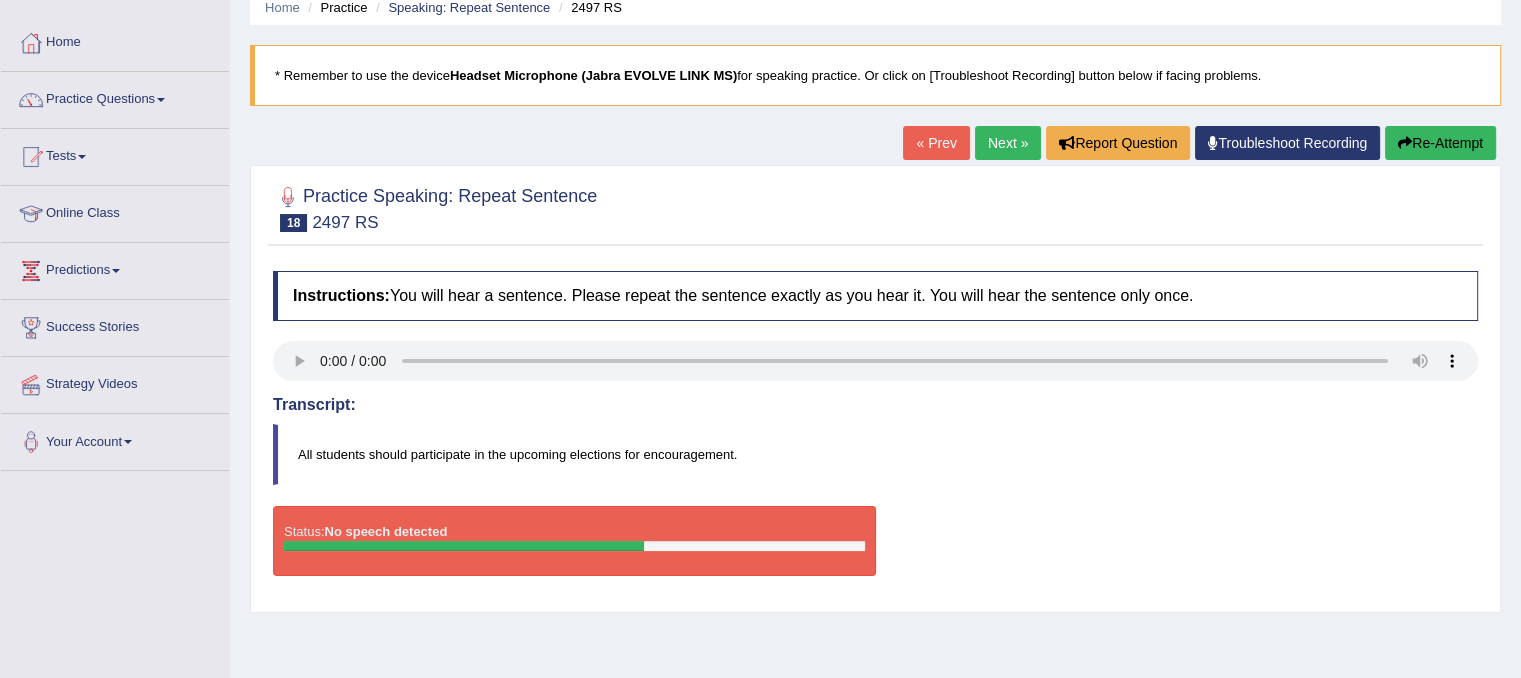 click on "Re-Attempt" at bounding box center [1440, 143] 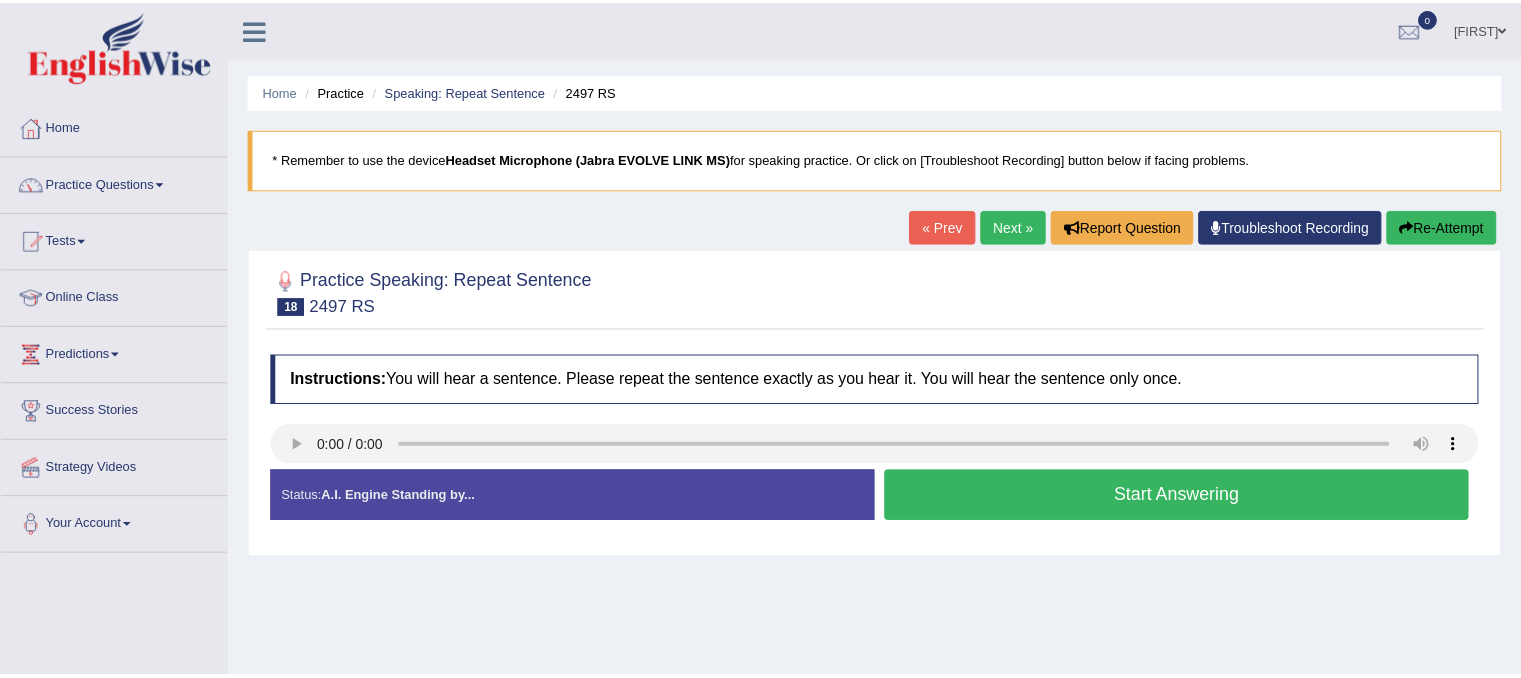 scroll, scrollTop: 84, scrollLeft: 0, axis: vertical 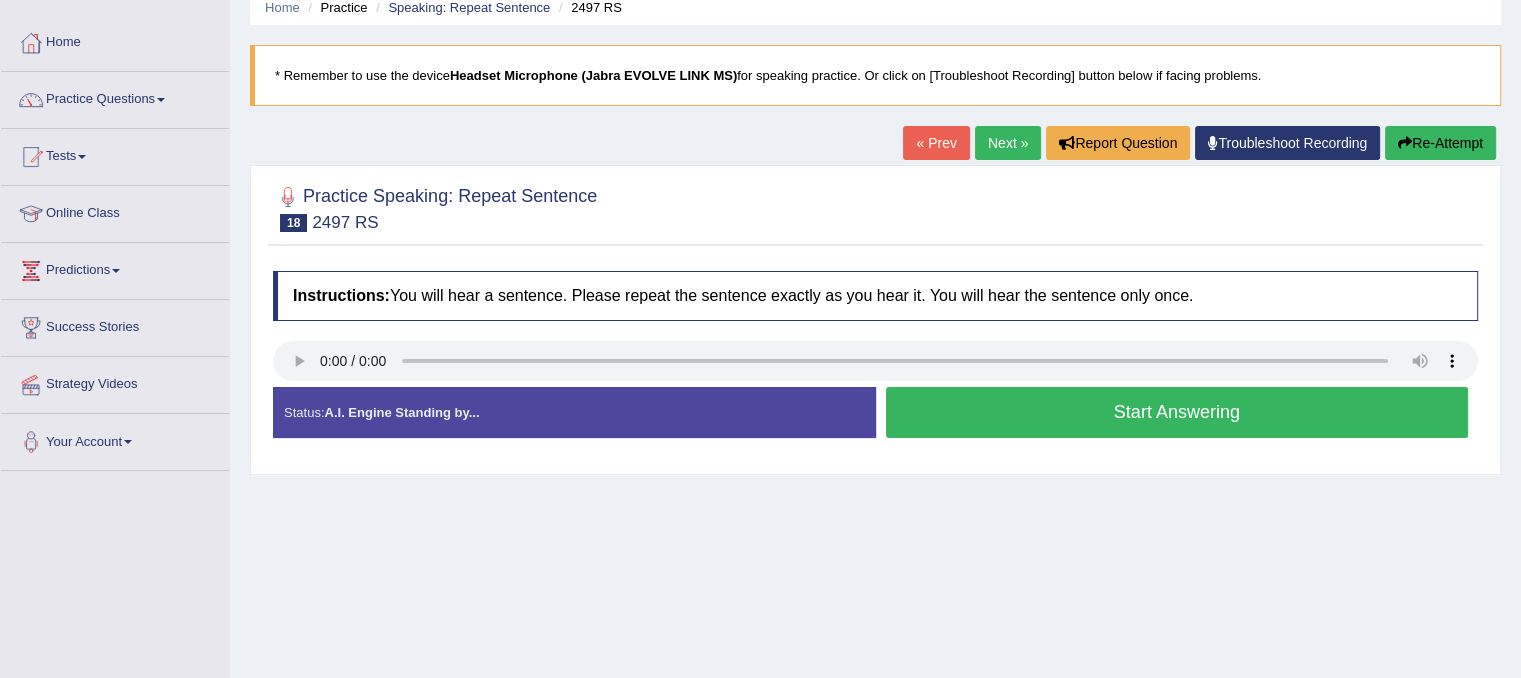 click on "Start Answering" at bounding box center [1177, 412] 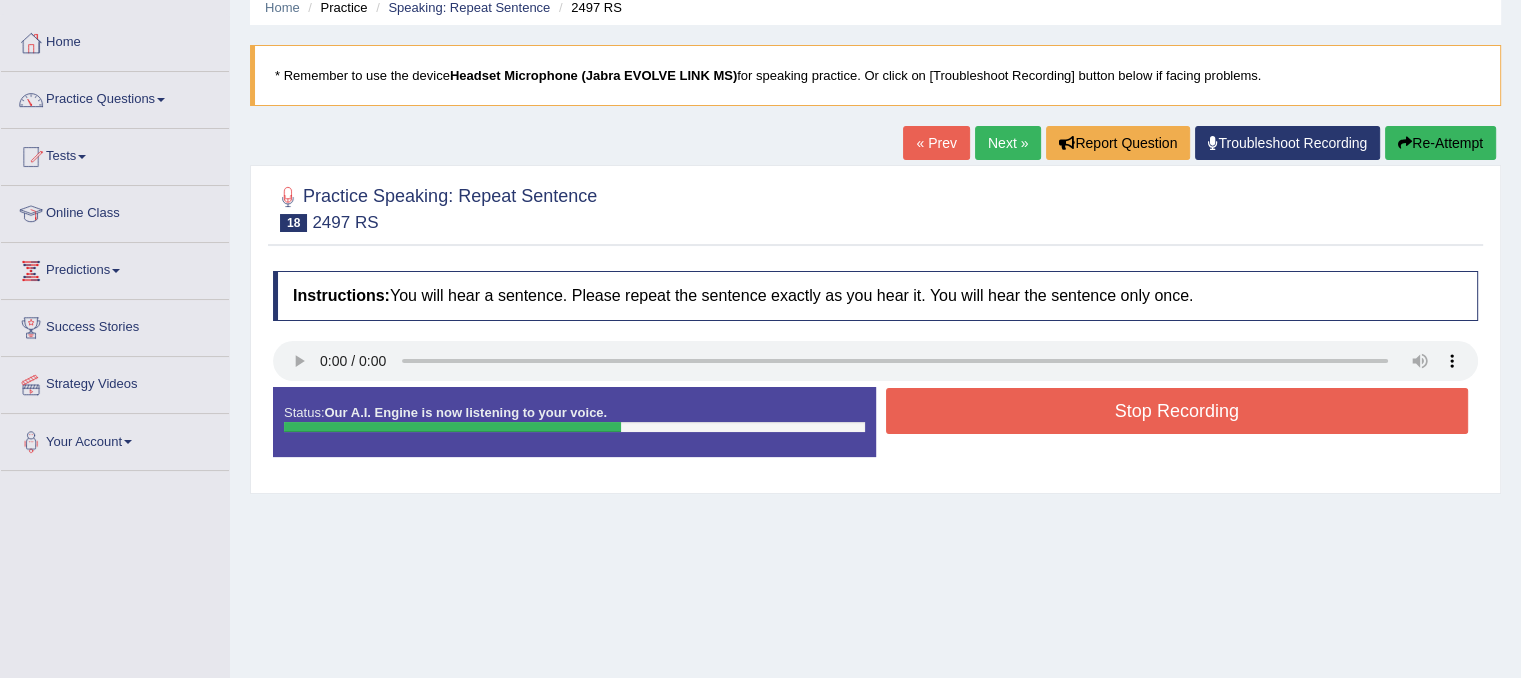 click on "Stop Recording" at bounding box center (1177, 411) 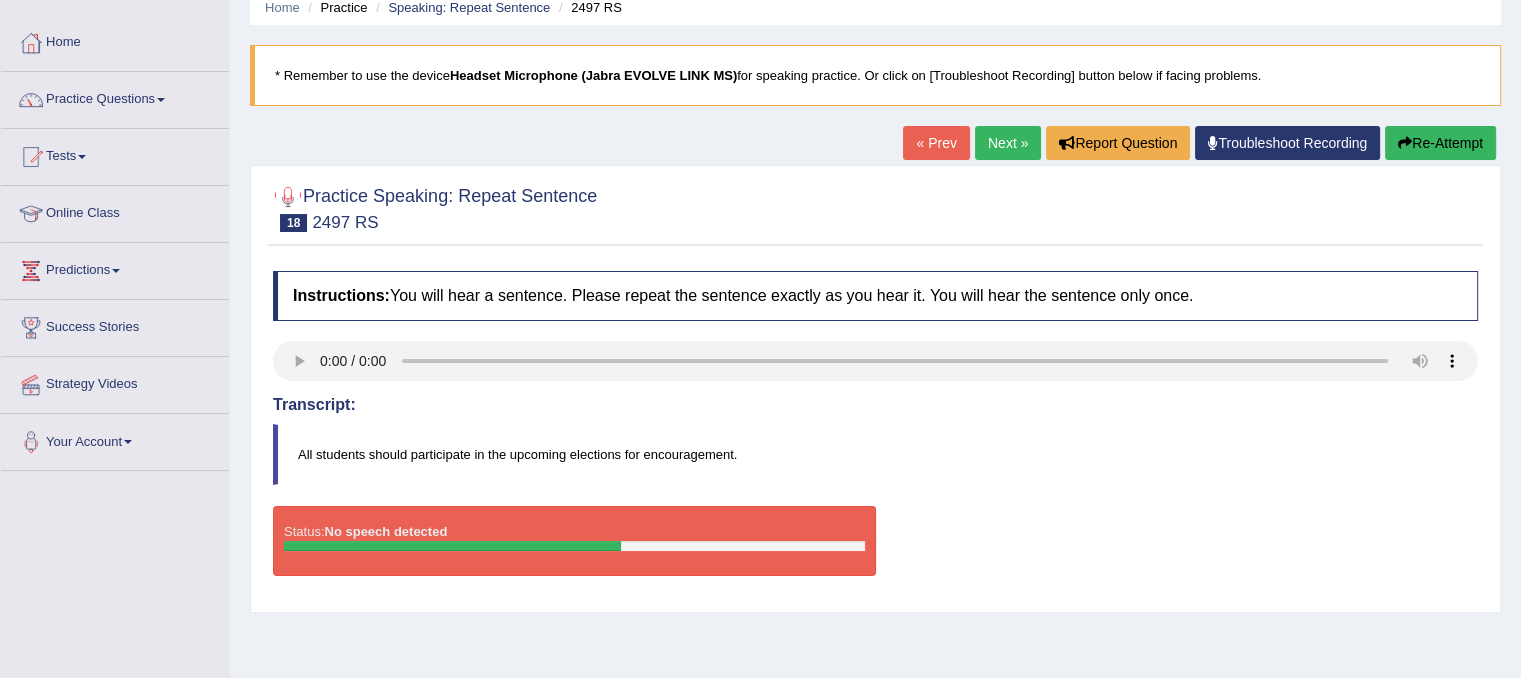 click on "Next »" at bounding box center [1008, 143] 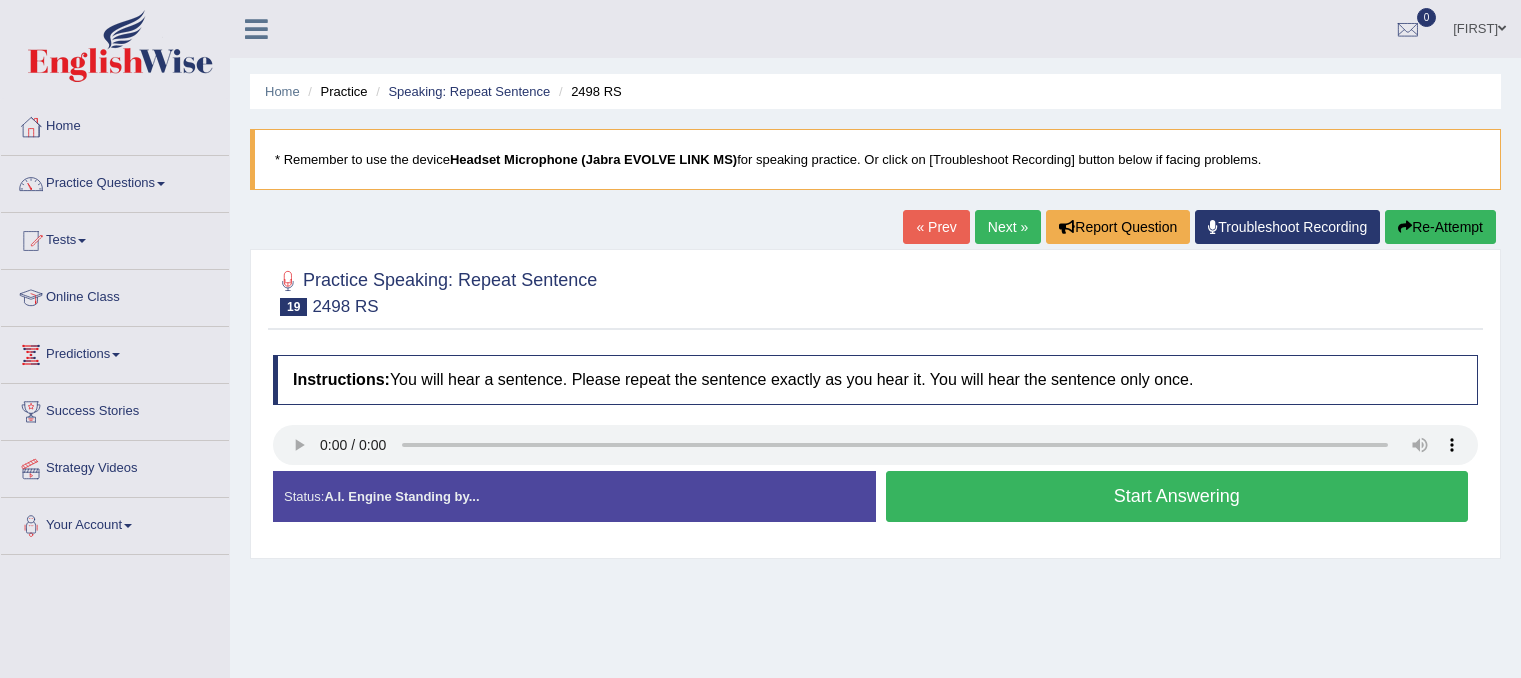 scroll, scrollTop: 0, scrollLeft: 0, axis: both 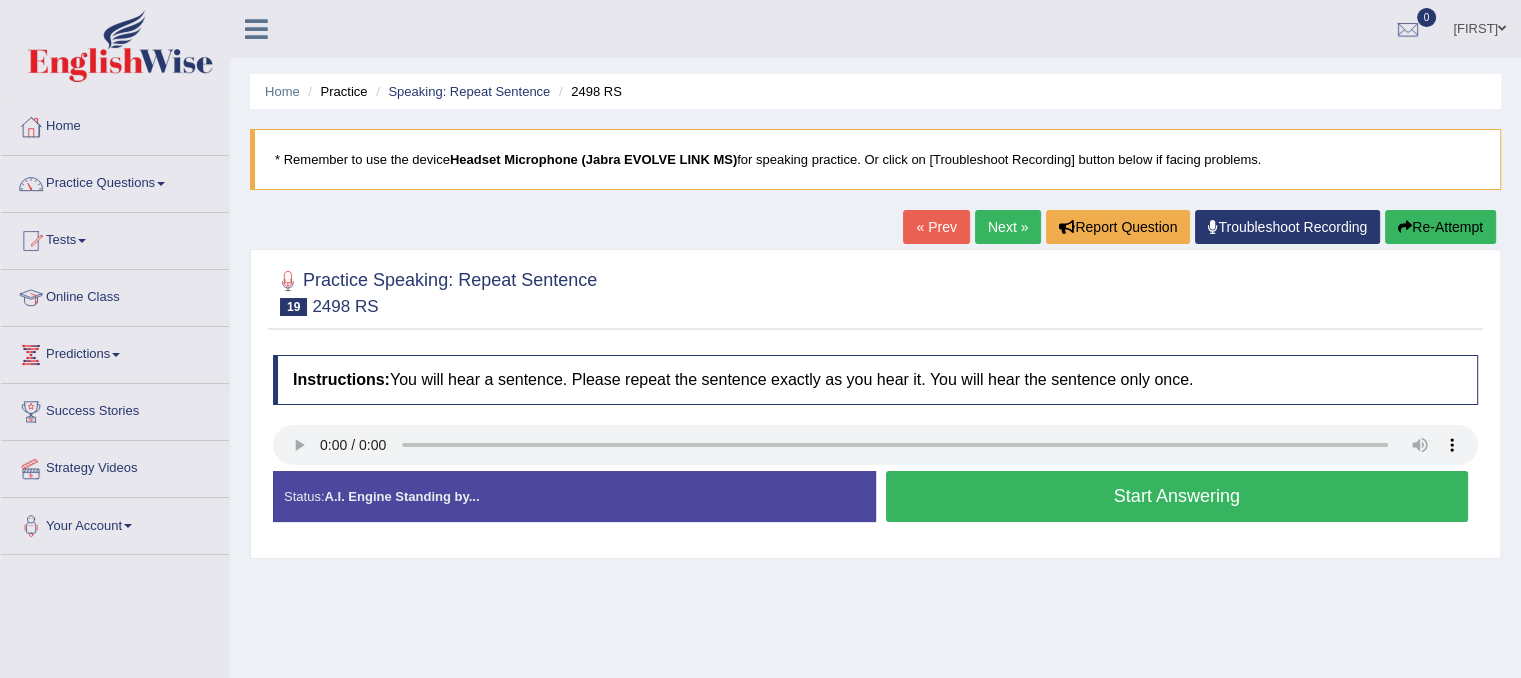 click on "Start Answering" at bounding box center (1177, 496) 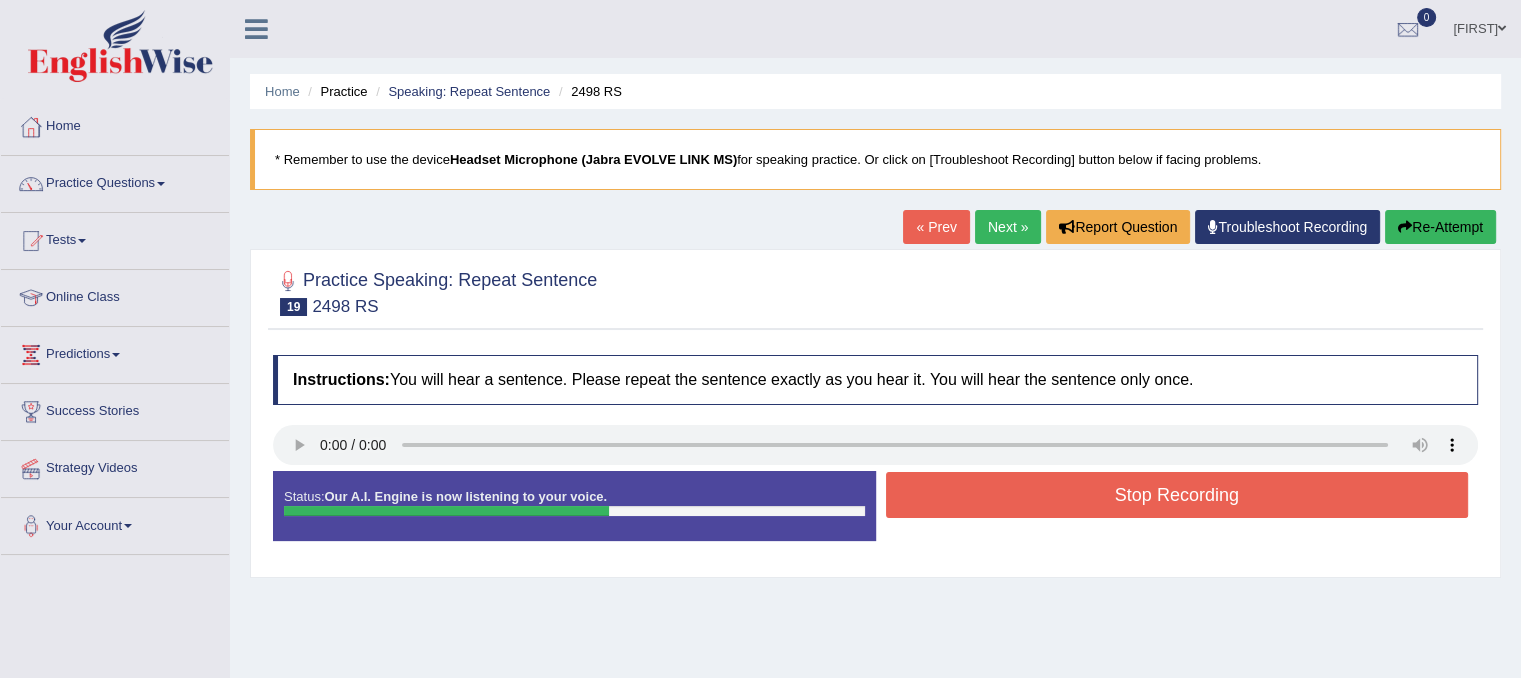 click on "Stop Recording" at bounding box center [1177, 495] 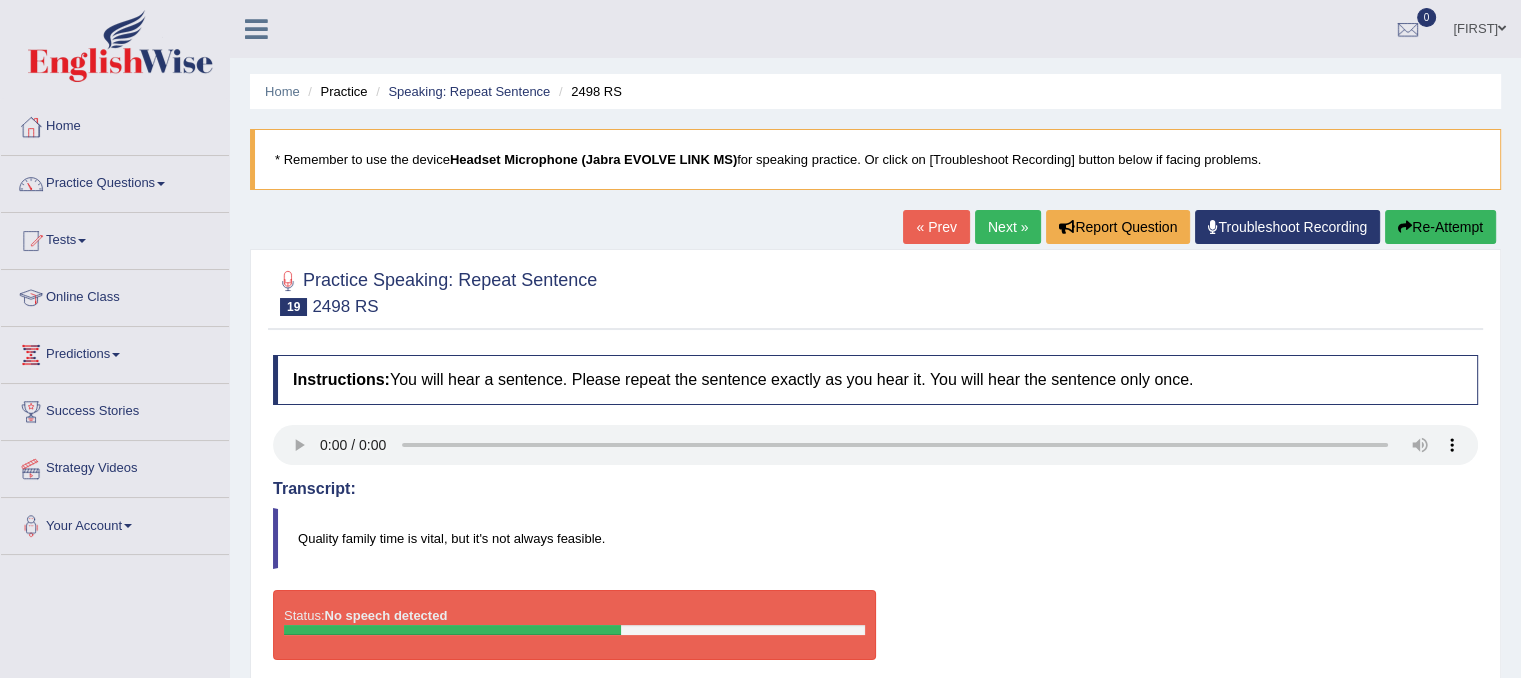 click on "Re-Attempt" at bounding box center [1440, 227] 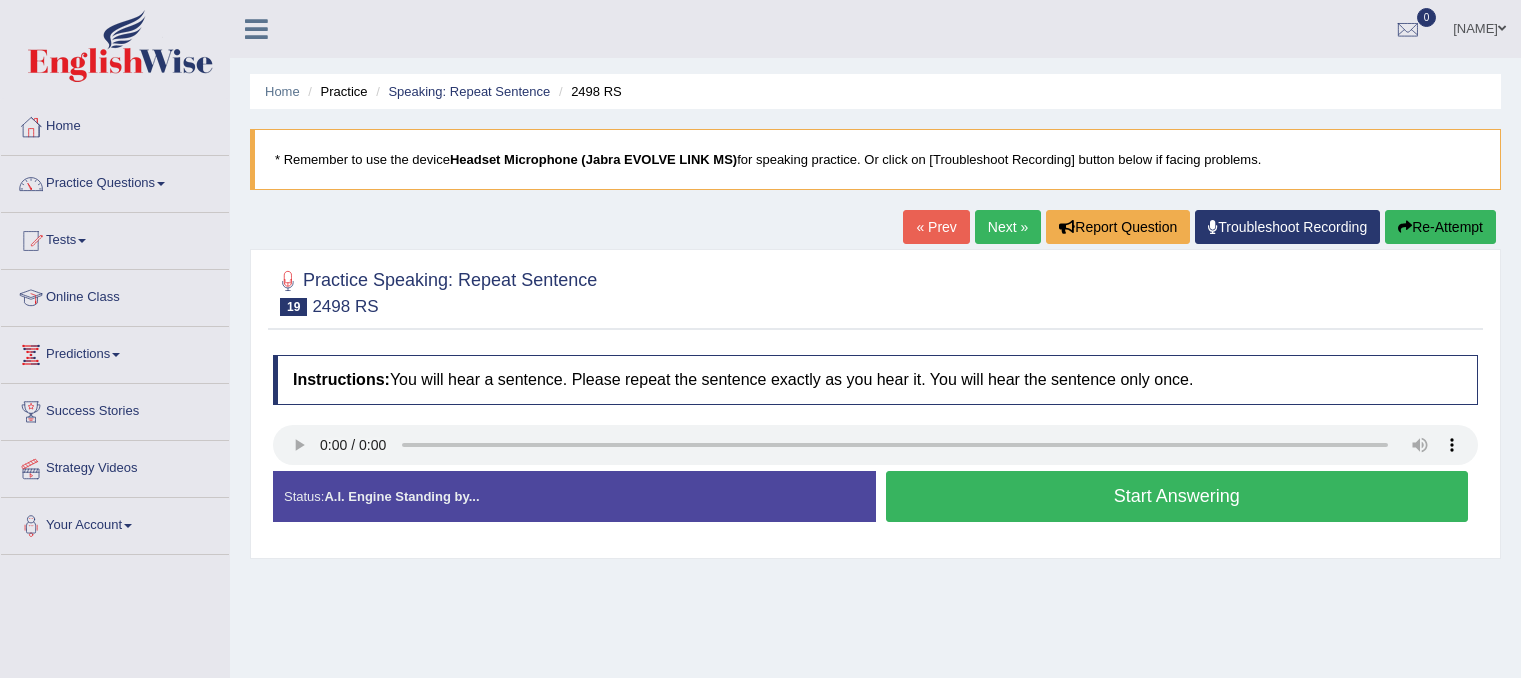 scroll, scrollTop: 0, scrollLeft: 0, axis: both 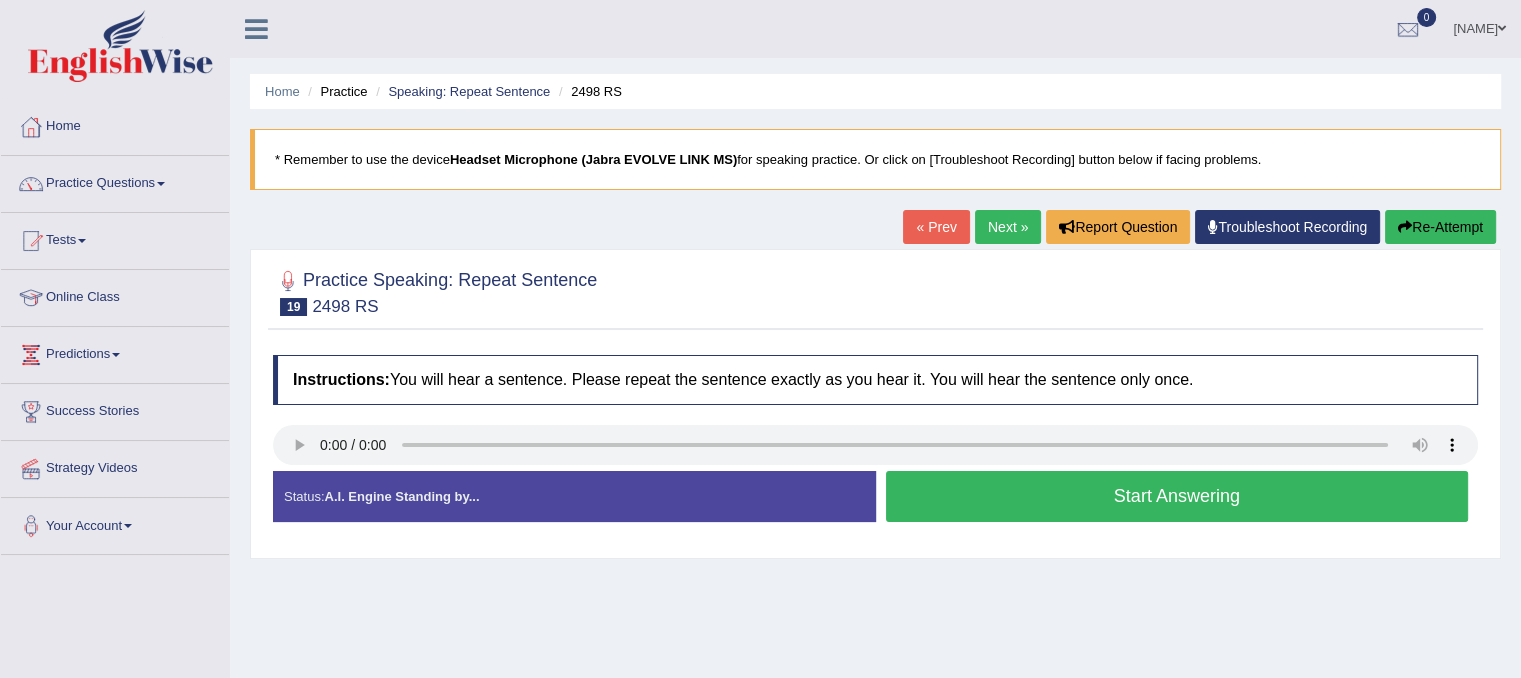 click on "Start Answering" at bounding box center [1177, 496] 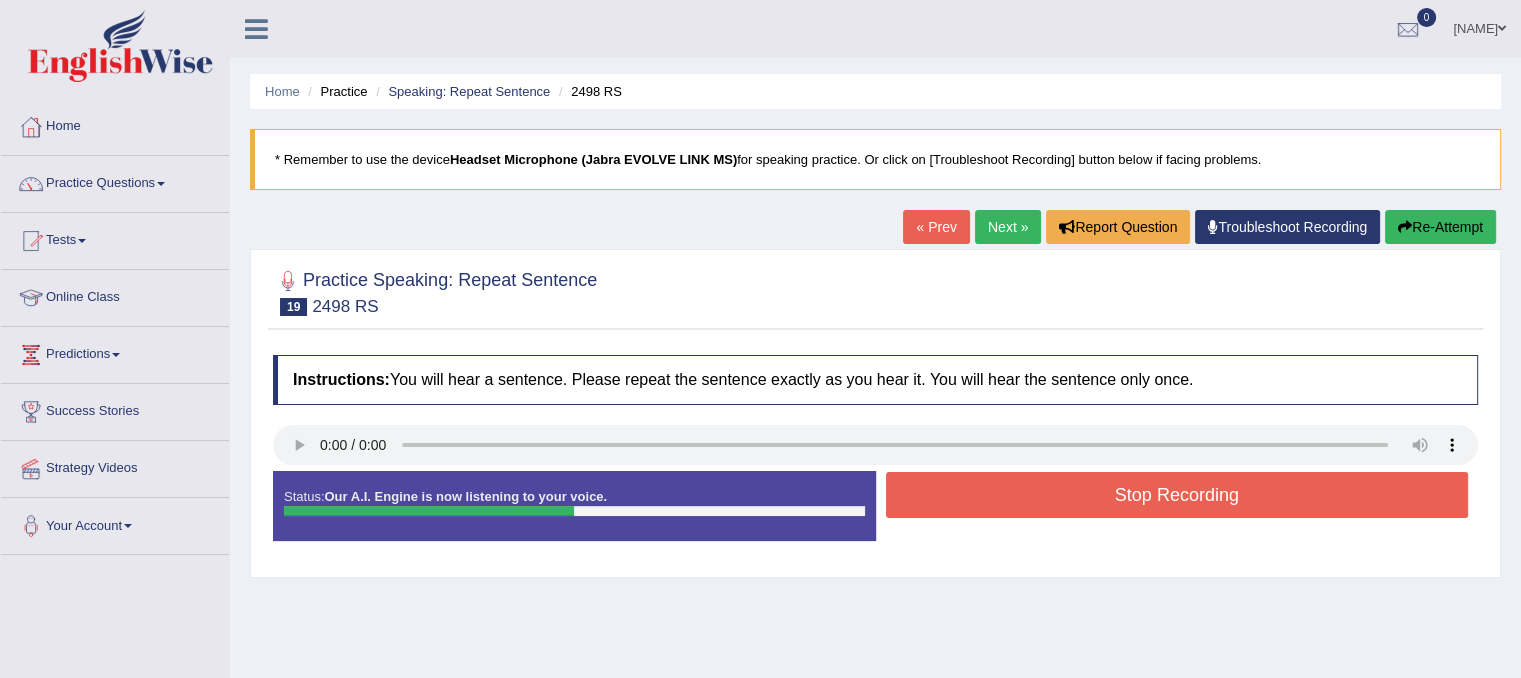 click on "Stop Recording" at bounding box center [1177, 495] 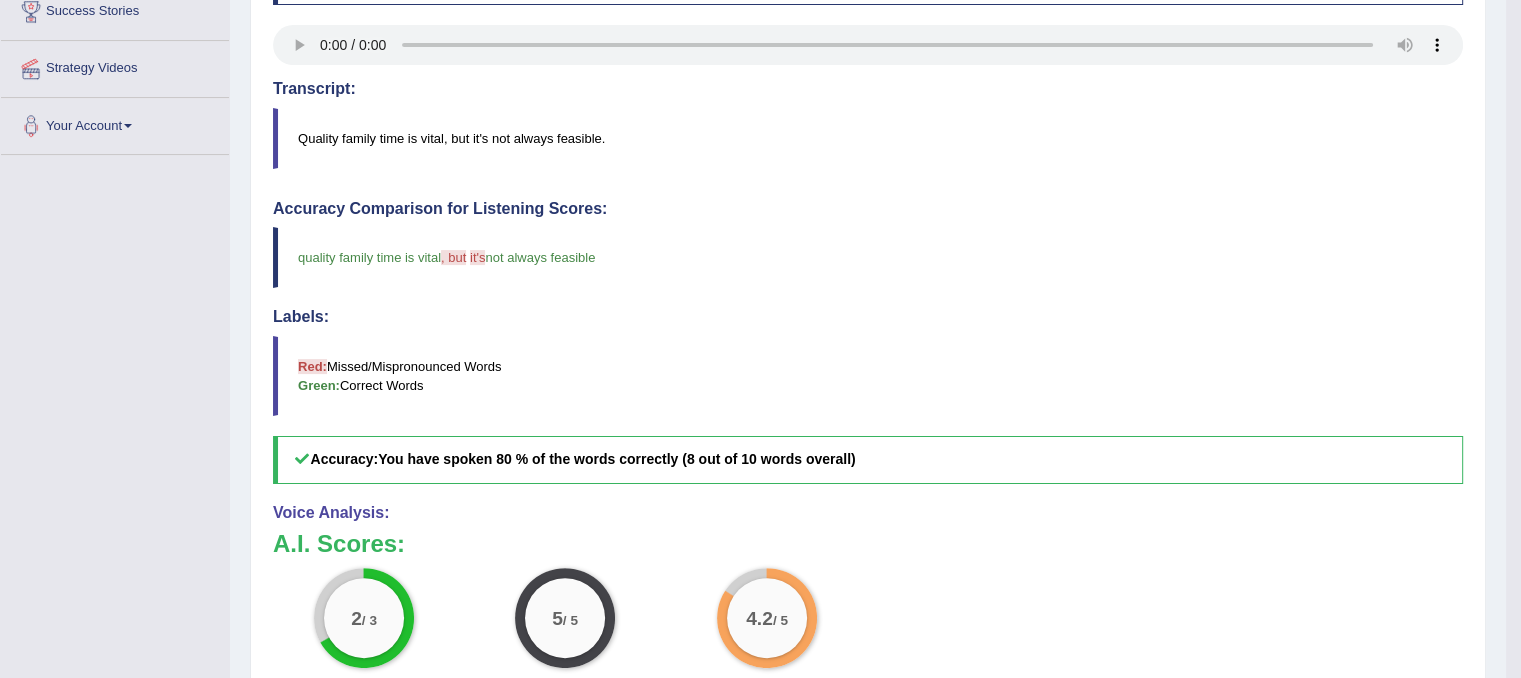 scroll, scrollTop: 388, scrollLeft: 0, axis: vertical 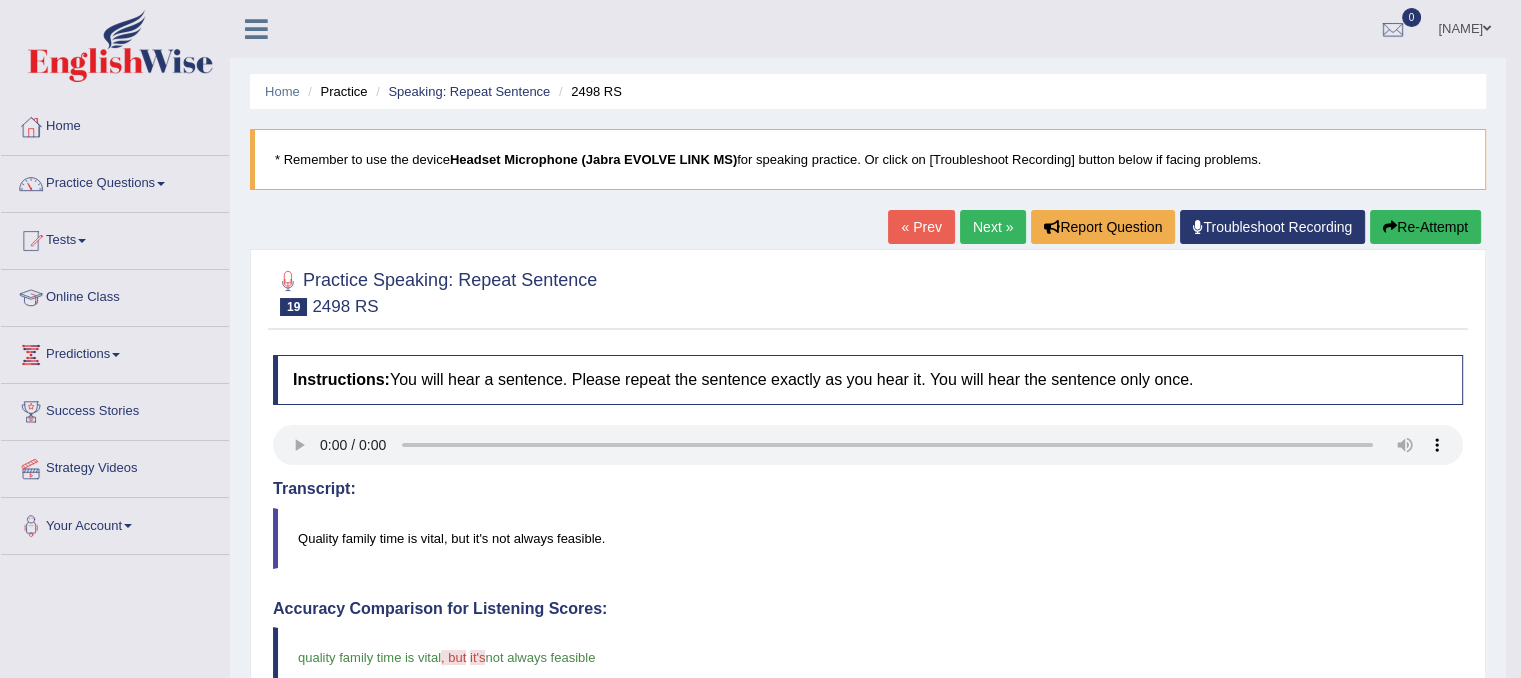 click on "Next »" at bounding box center (993, 227) 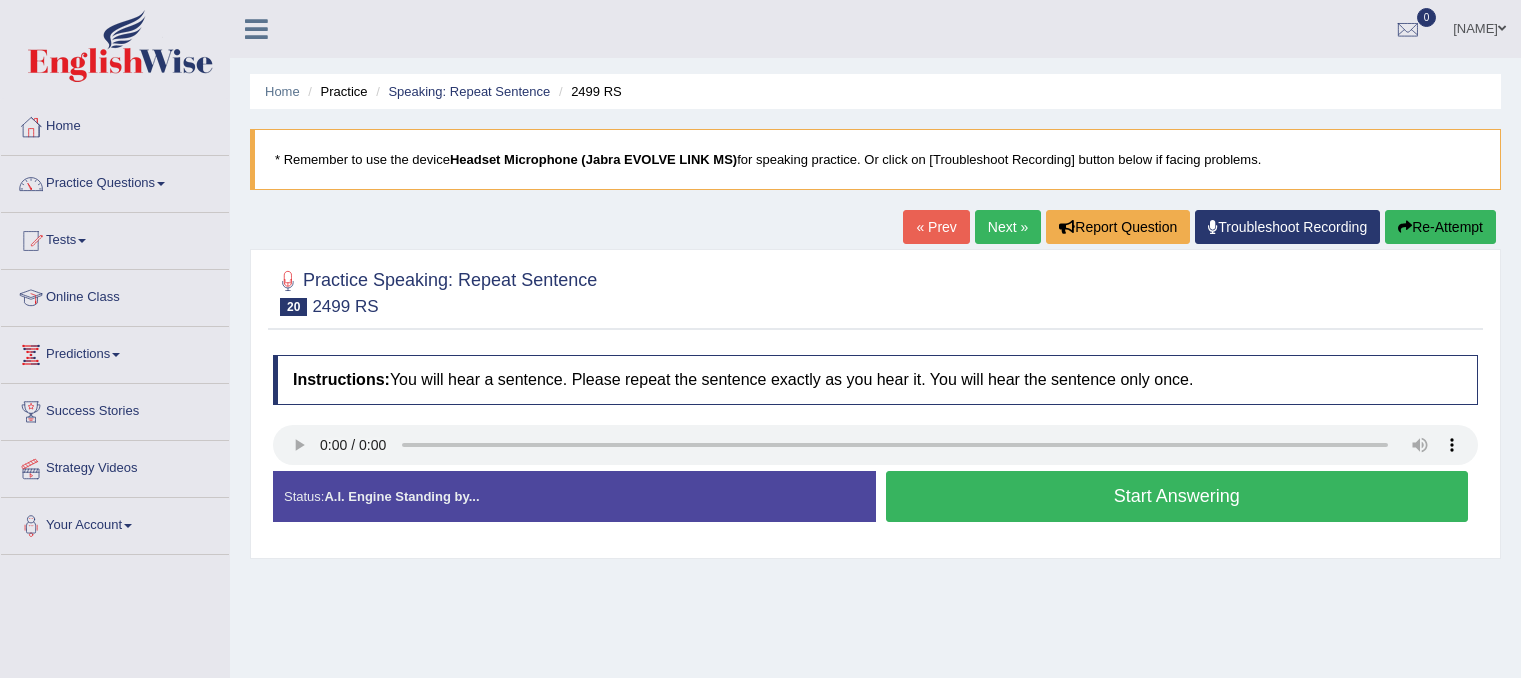 scroll, scrollTop: 0, scrollLeft: 0, axis: both 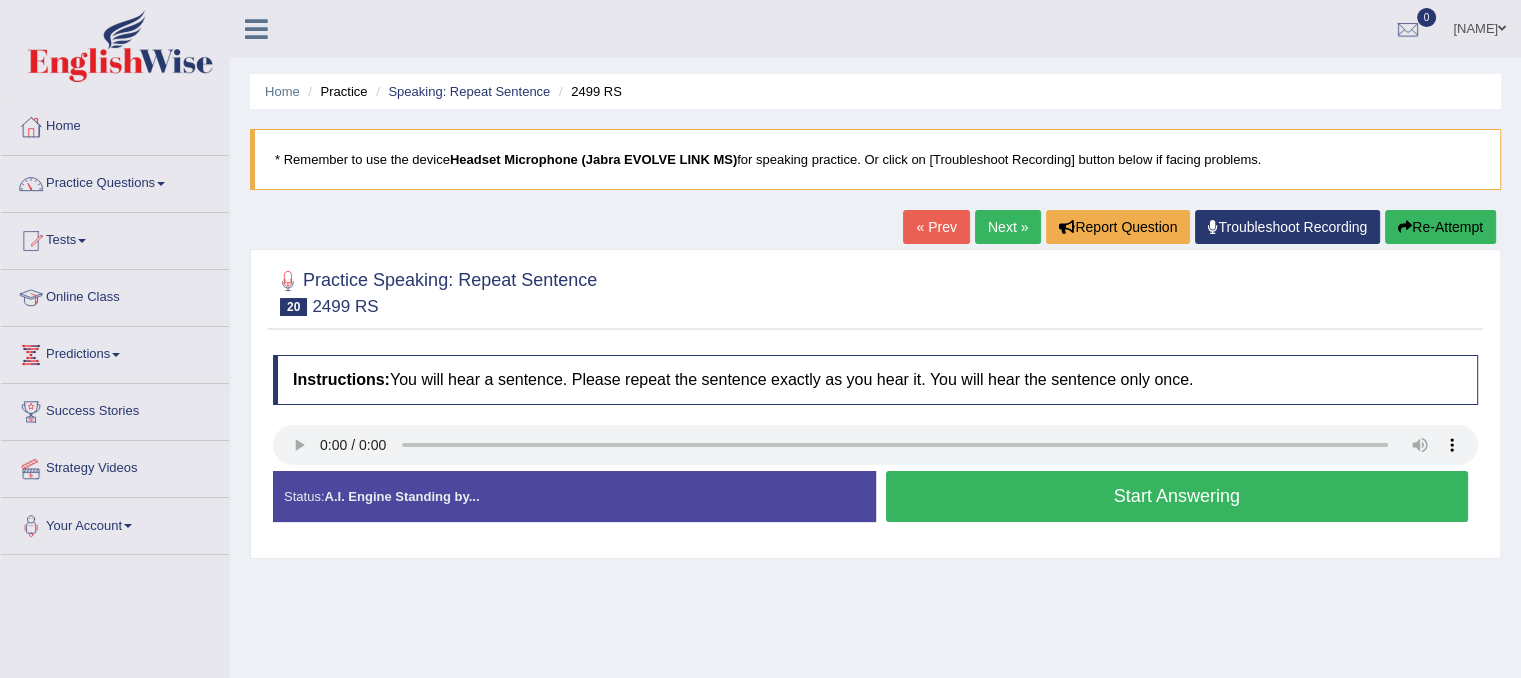 click on "Start Answering" at bounding box center [1177, 496] 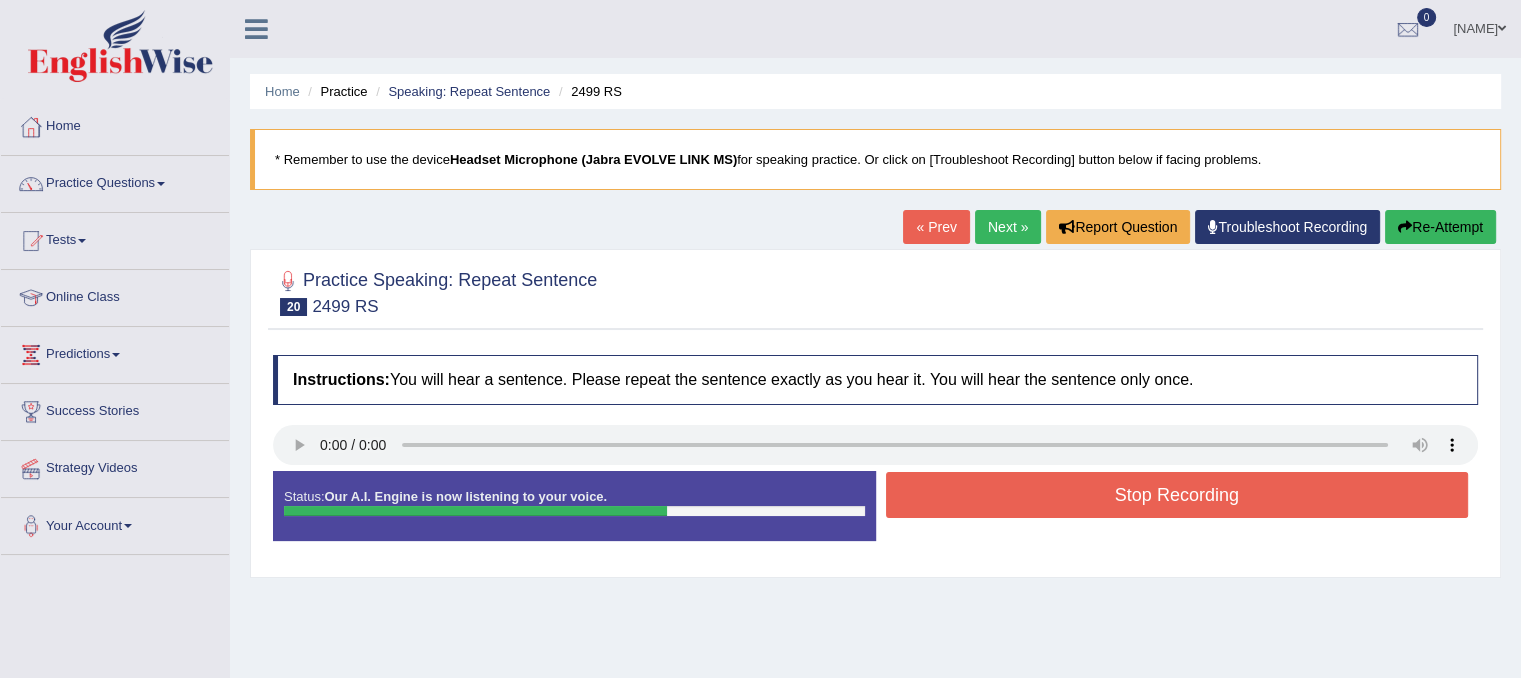 click on "Stop Recording" at bounding box center (1177, 495) 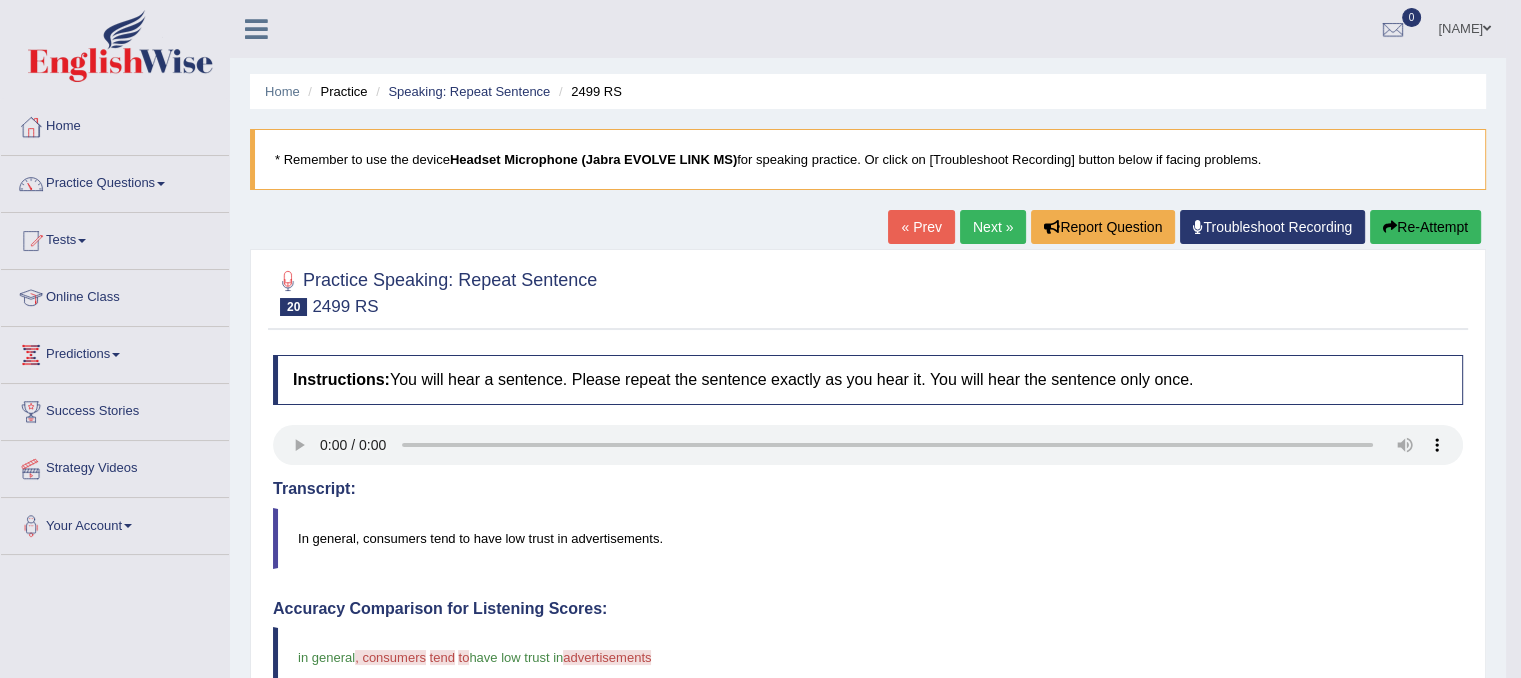 click on "Next »" at bounding box center (993, 227) 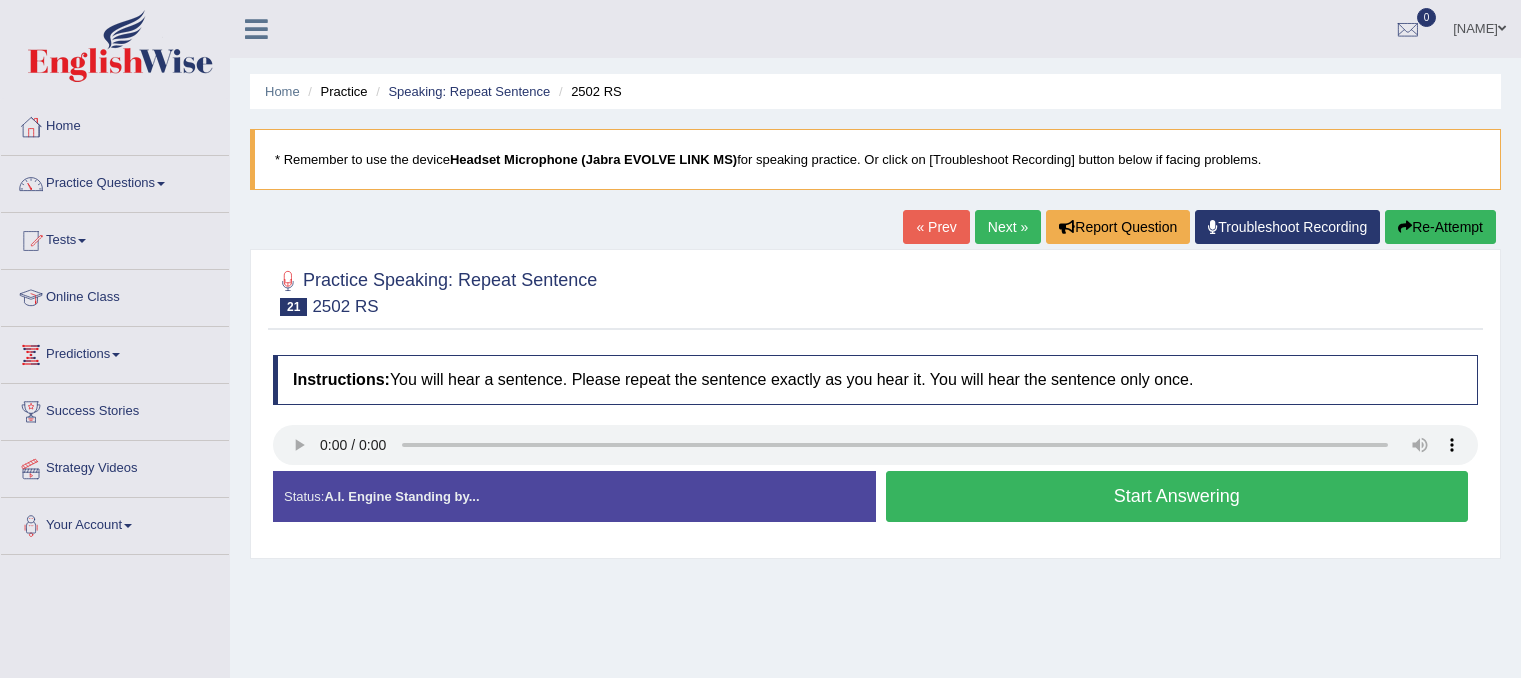 scroll, scrollTop: 0, scrollLeft: 0, axis: both 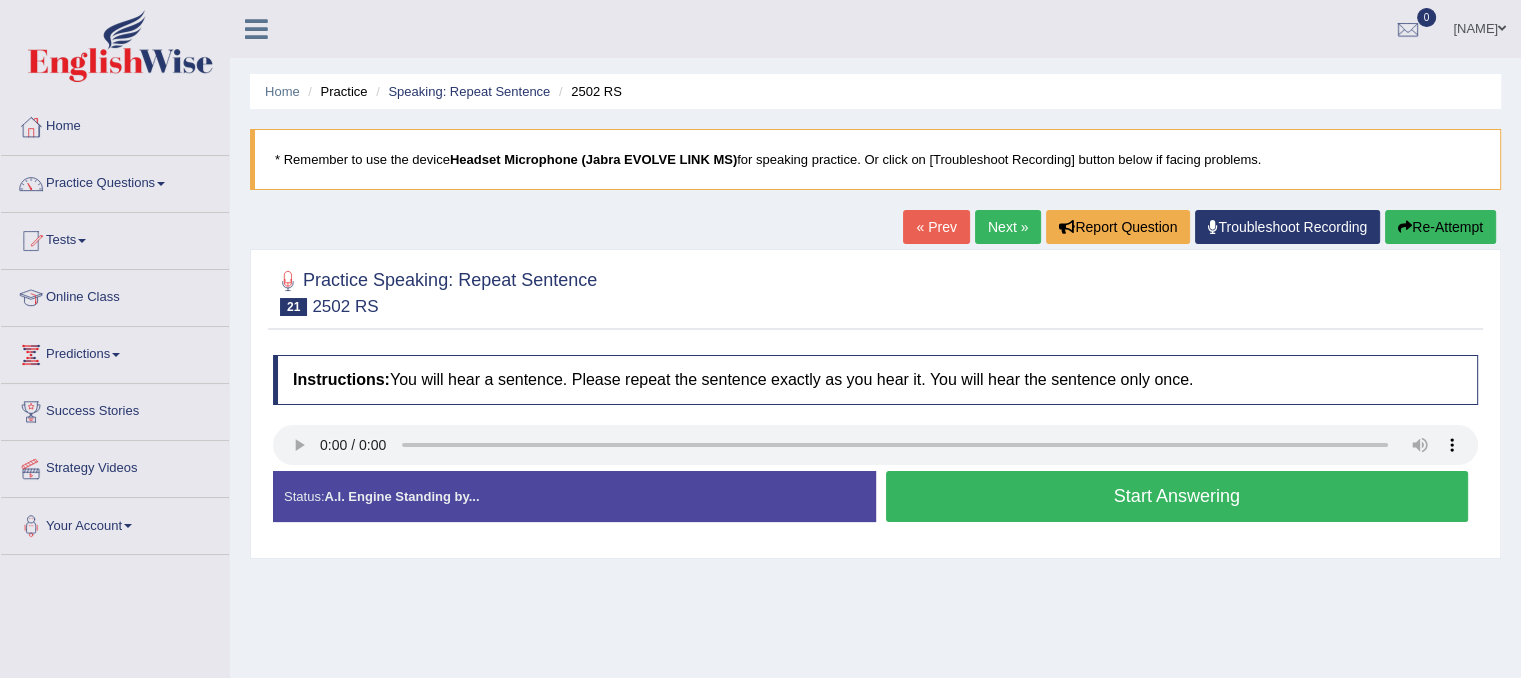 click on "Start Answering" at bounding box center [1177, 496] 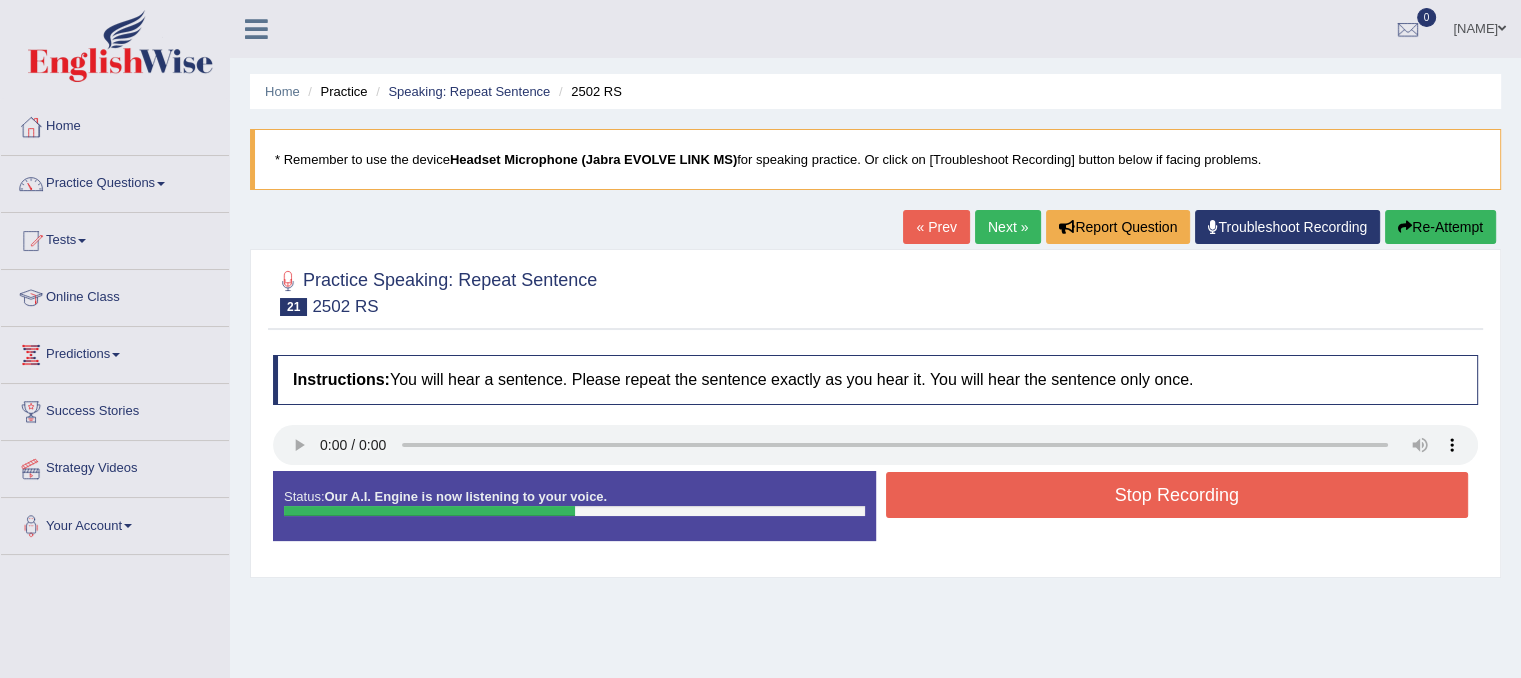 click on "Stop Recording" at bounding box center [1177, 495] 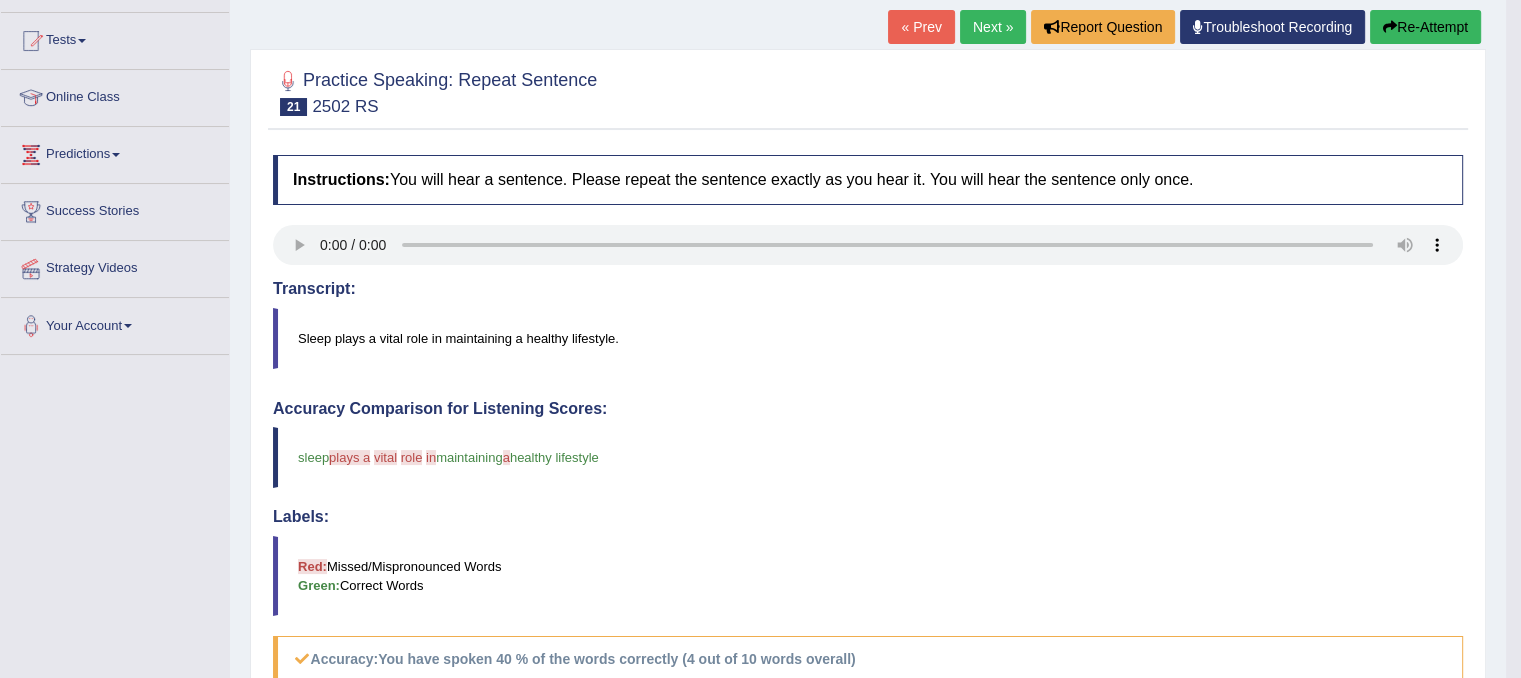 scroll, scrollTop: 194, scrollLeft: 0, axis: vertical 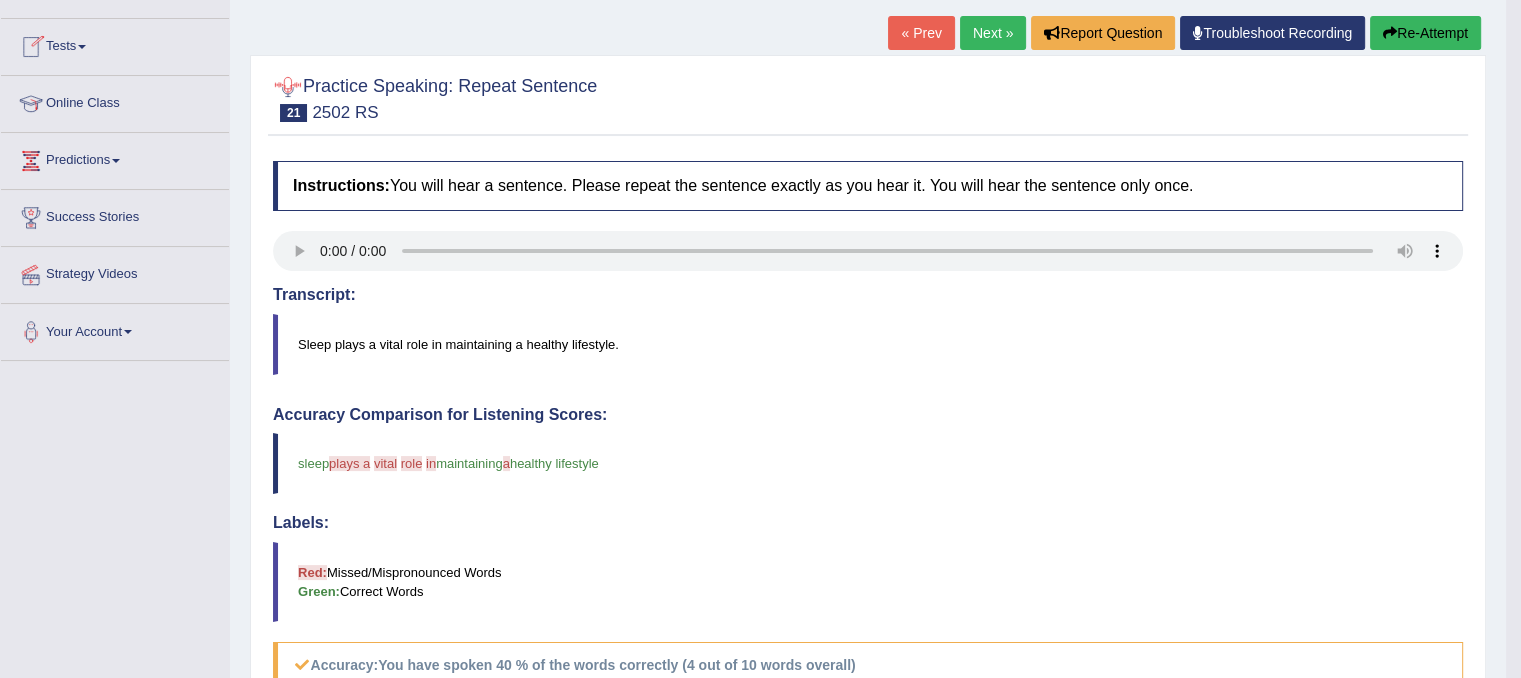click on "Re-Attempt" at bounding box center [1425, 33] 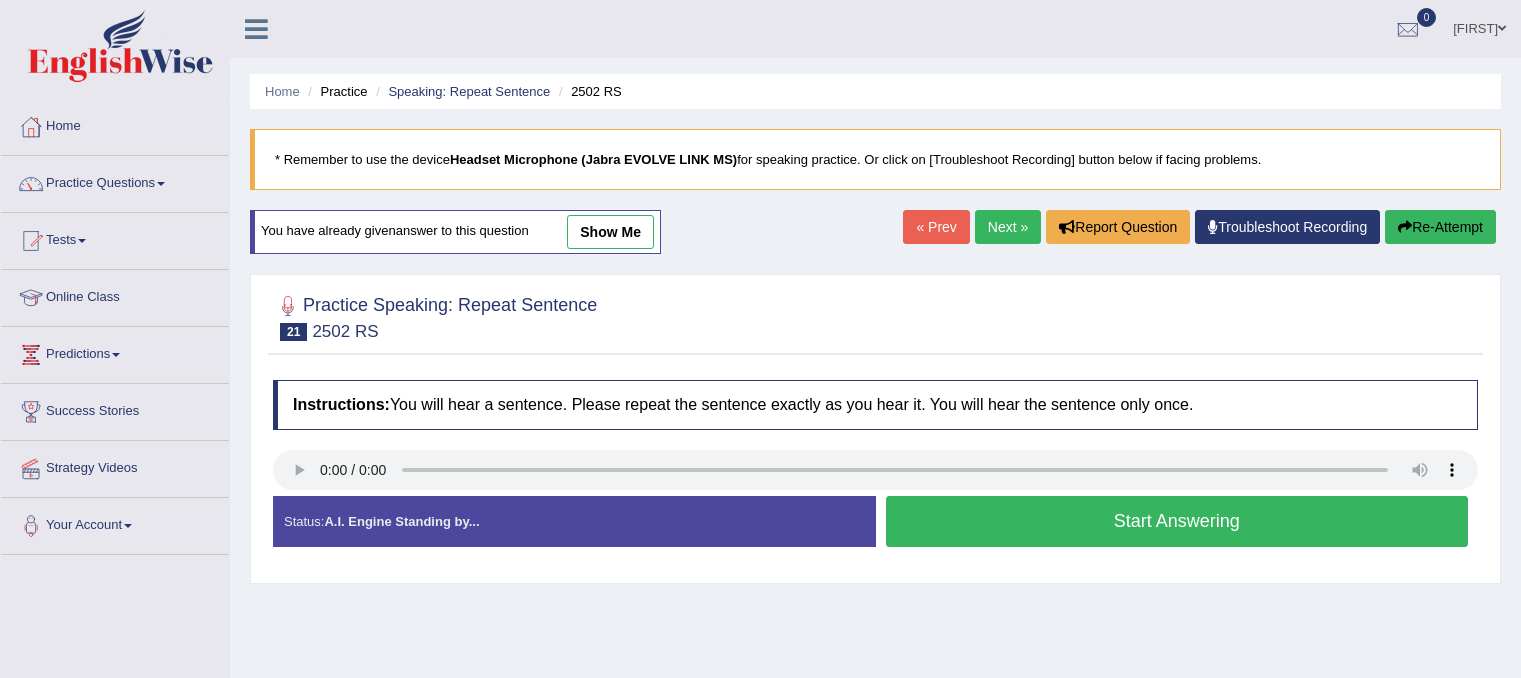 scroll, scrollTop: 194, scrollLeft: 0, axis: vertical 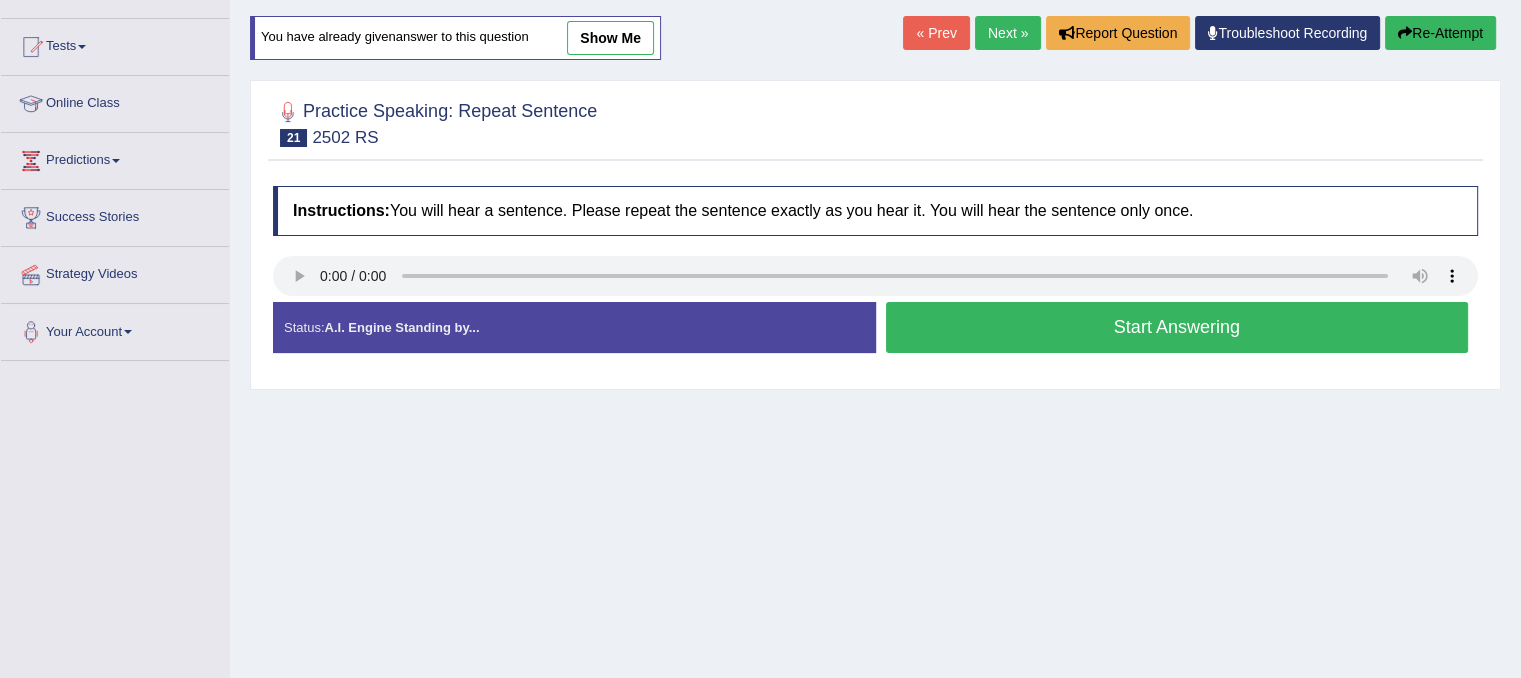 click on "Start Answering" at bounding box center [1177, 327] 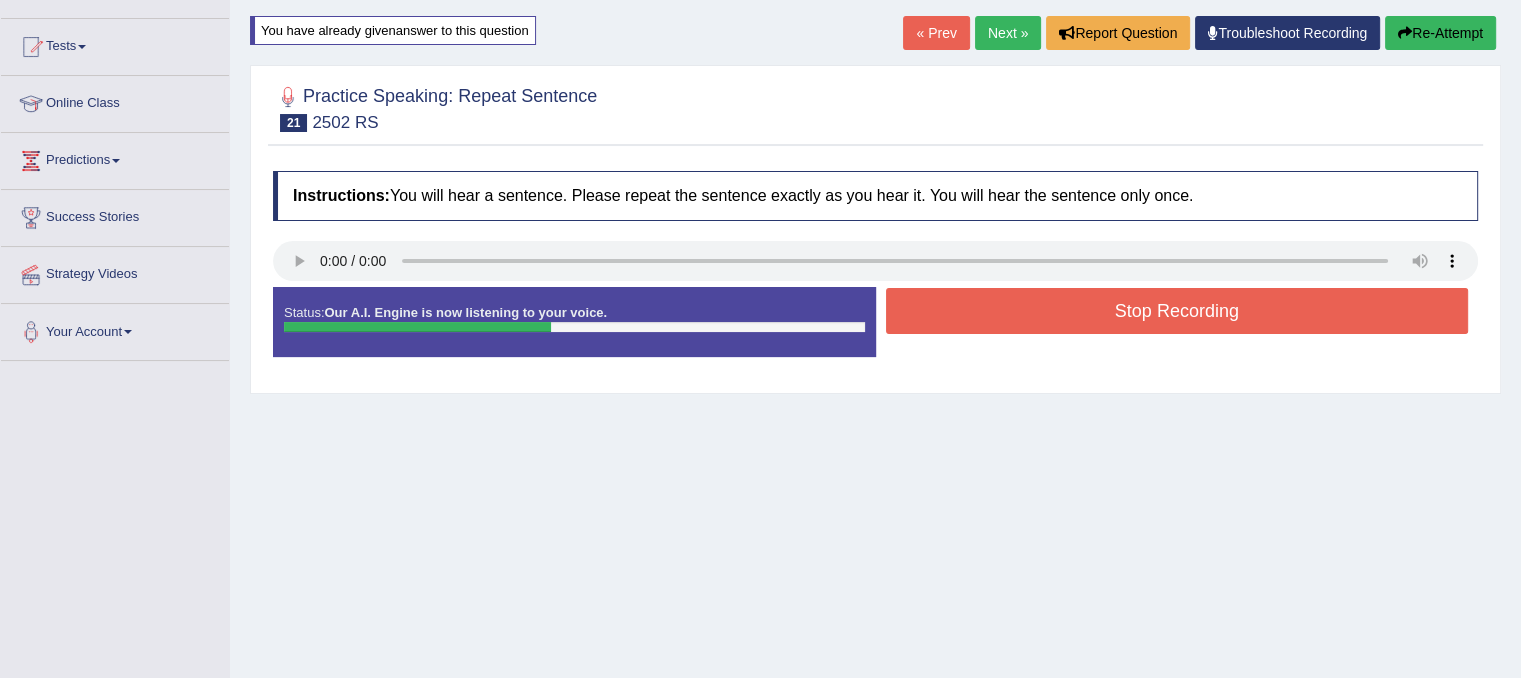 drag, startPoint x: 715, startPoint y: 359, endPoint x: 1119, endPoint y: 321, distance: 405.7832 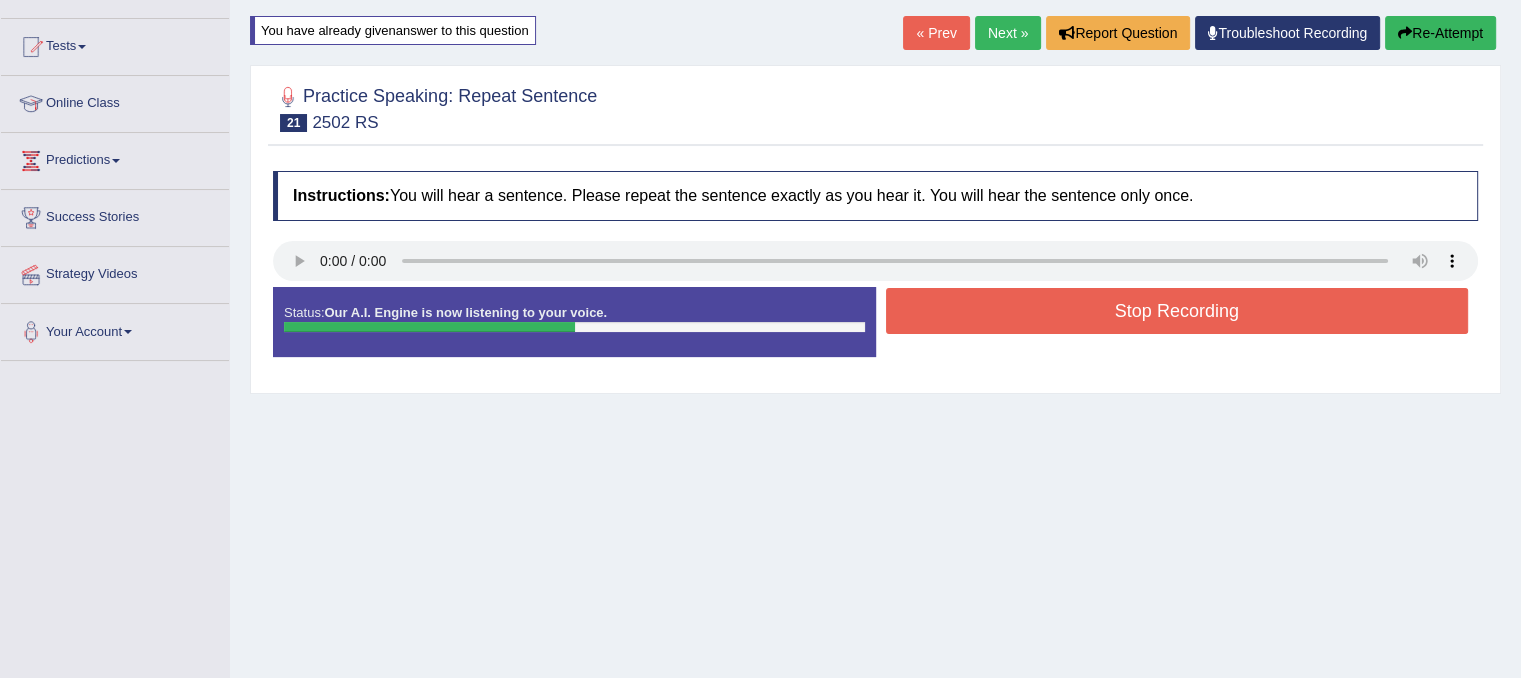 click on "Stop Recording" at bounding box center [1177, 311] 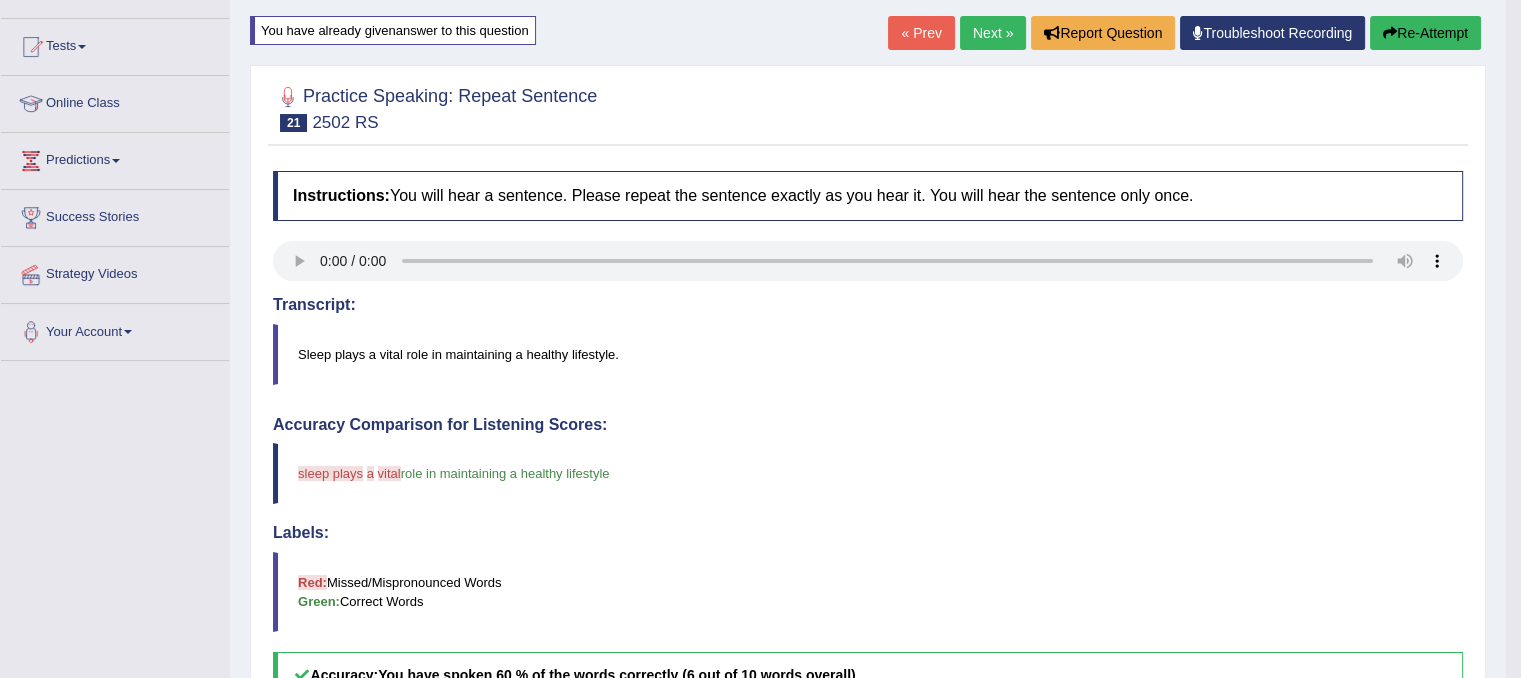click on "Next »" at bounding box center (993, 33) 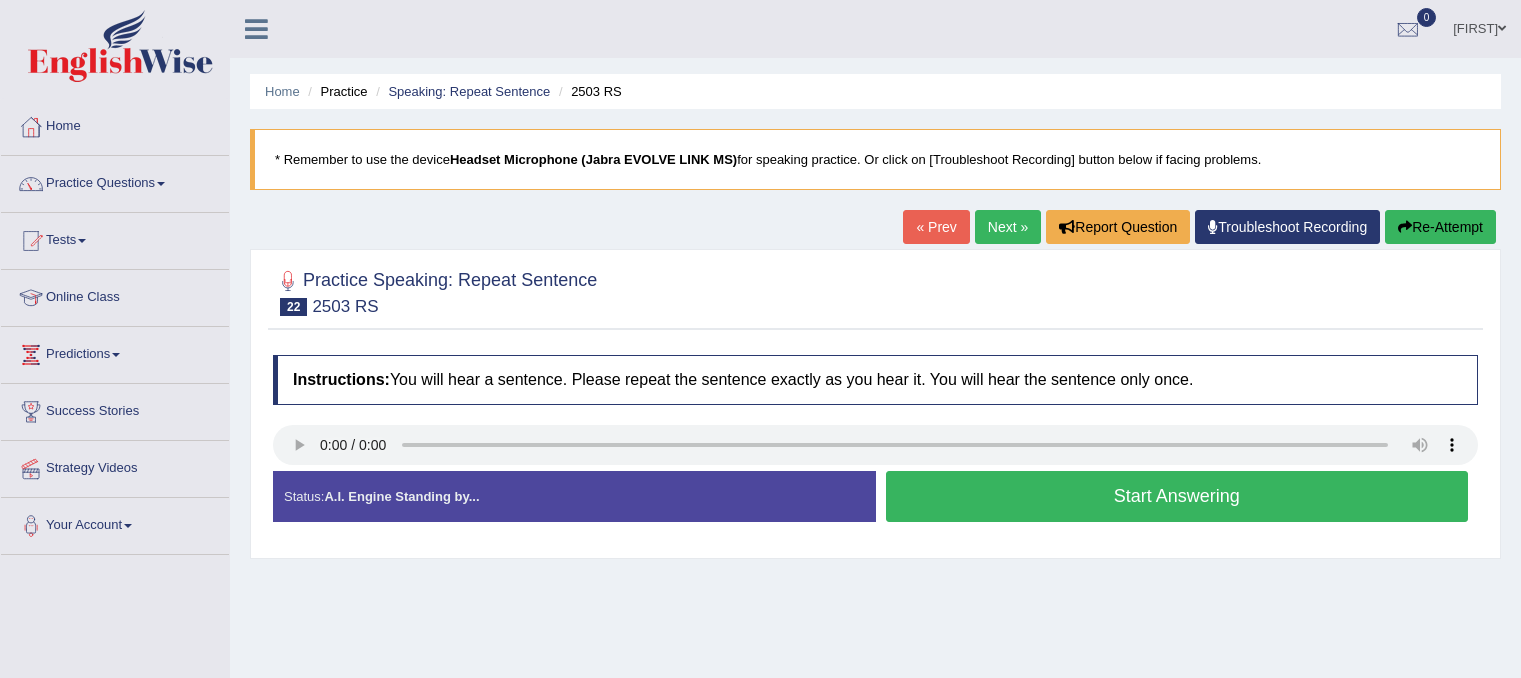 scroll, scrollTop: 0, scrollLeft: 0, axis: both 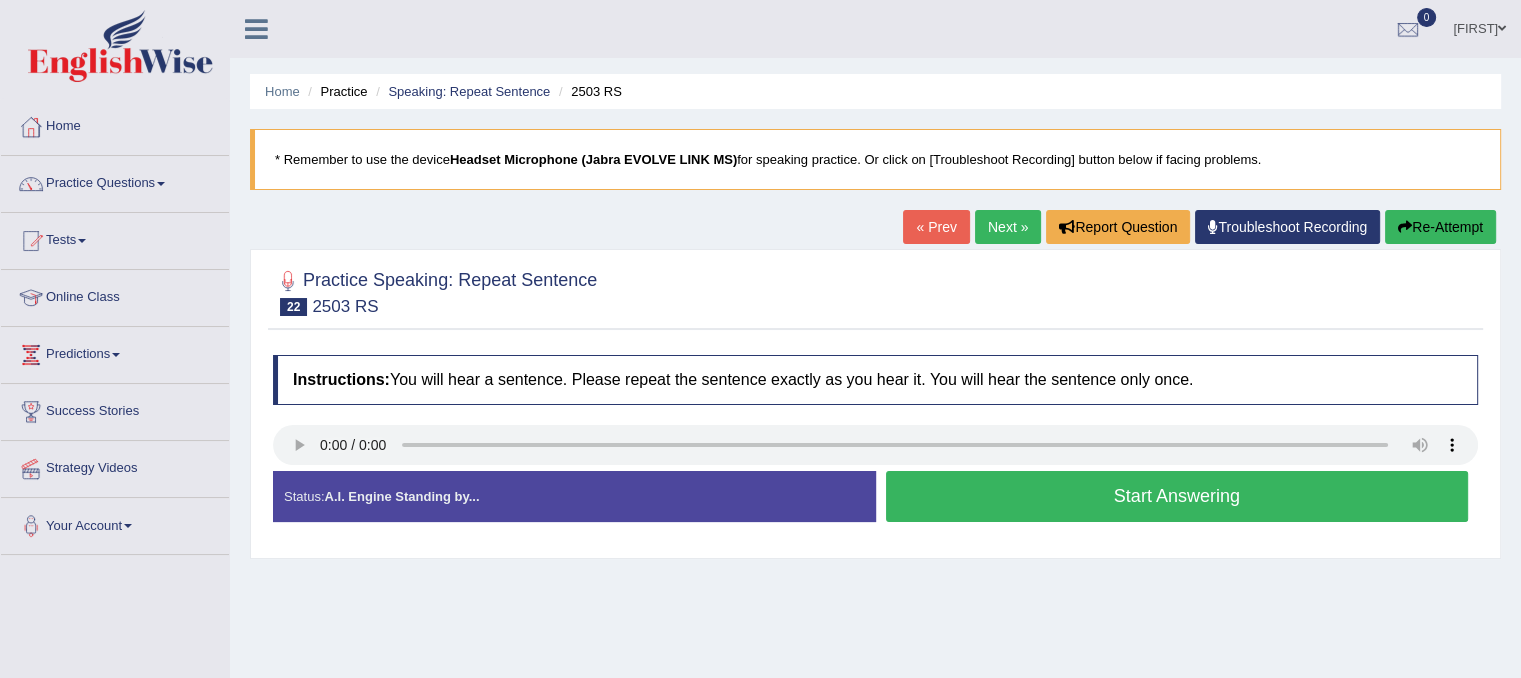 click on "Start Answering" at bounding box center [1177, 496] 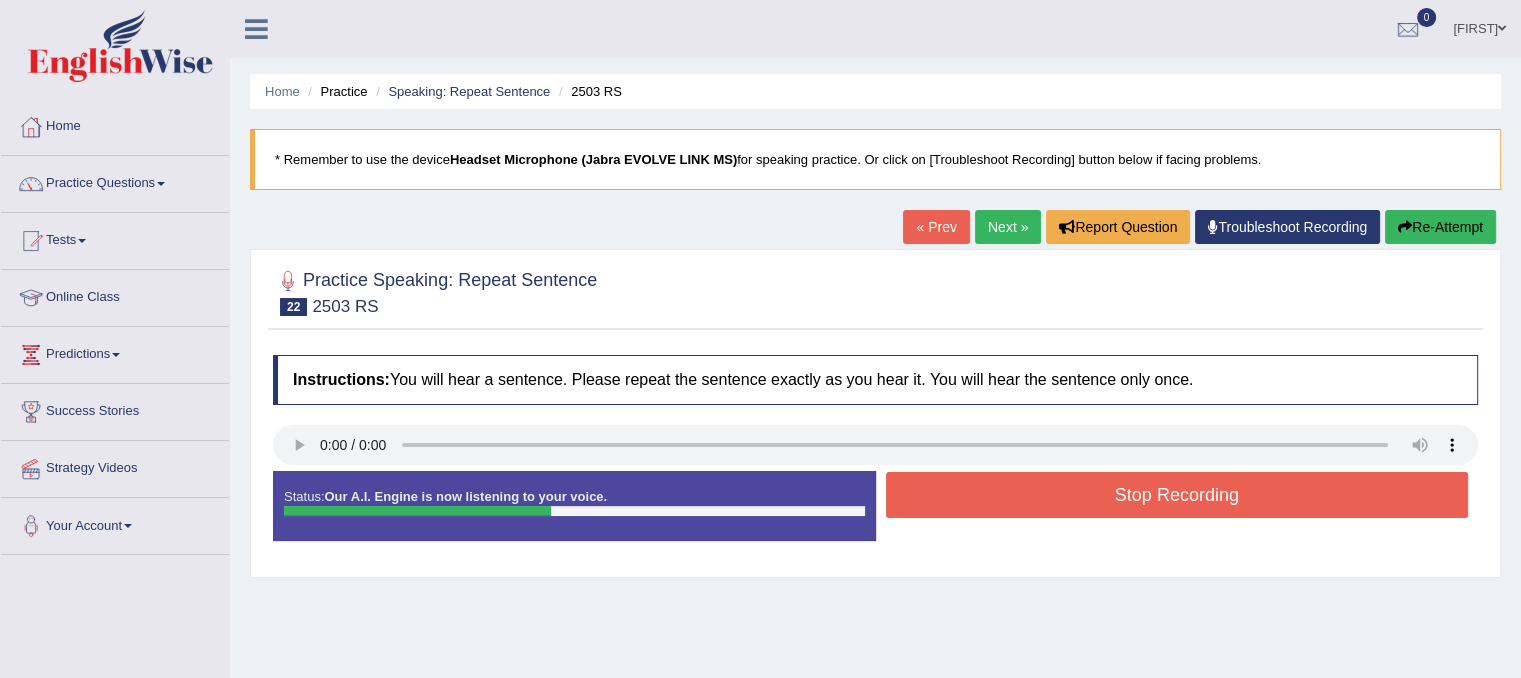 click on "Re-Attempt" at bounding box center [1440, 227] 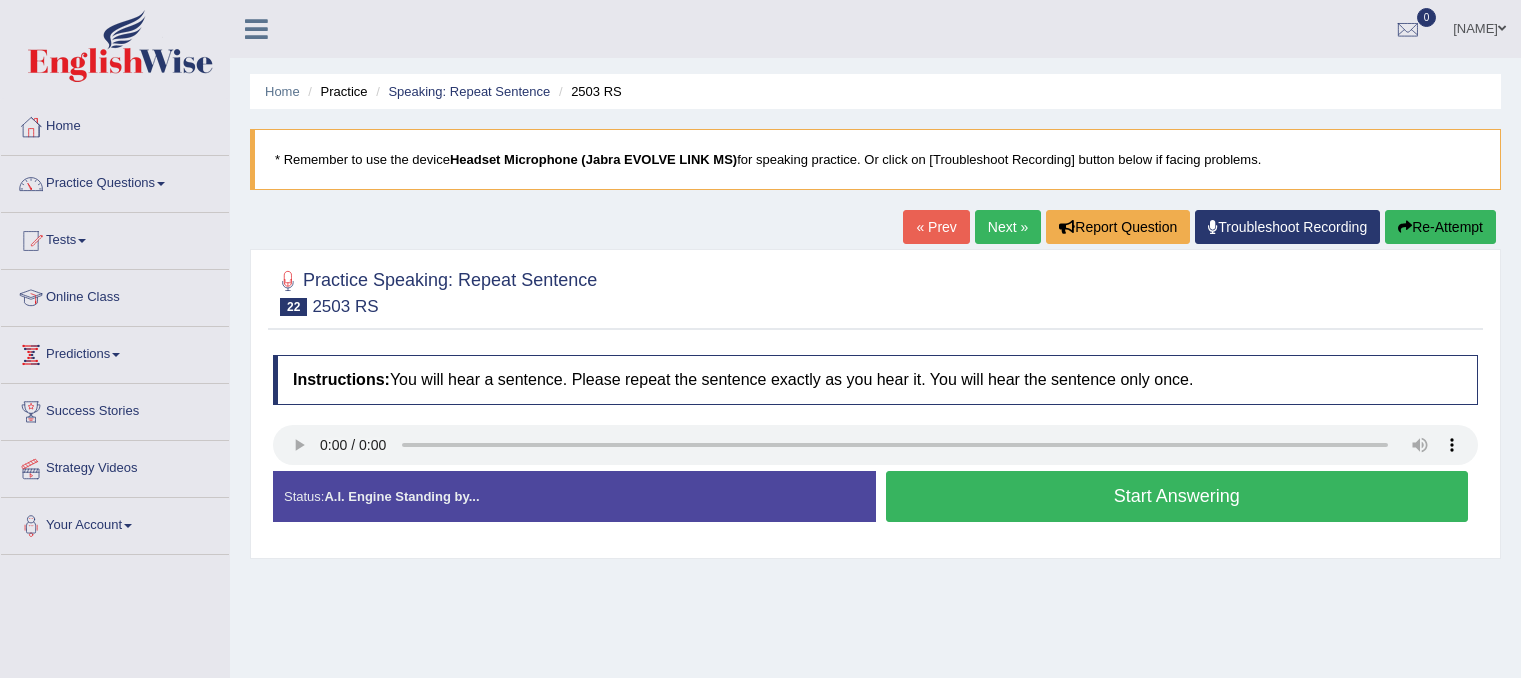 scroll, scrollTop: 0, scrollLeft: 0, axis: both 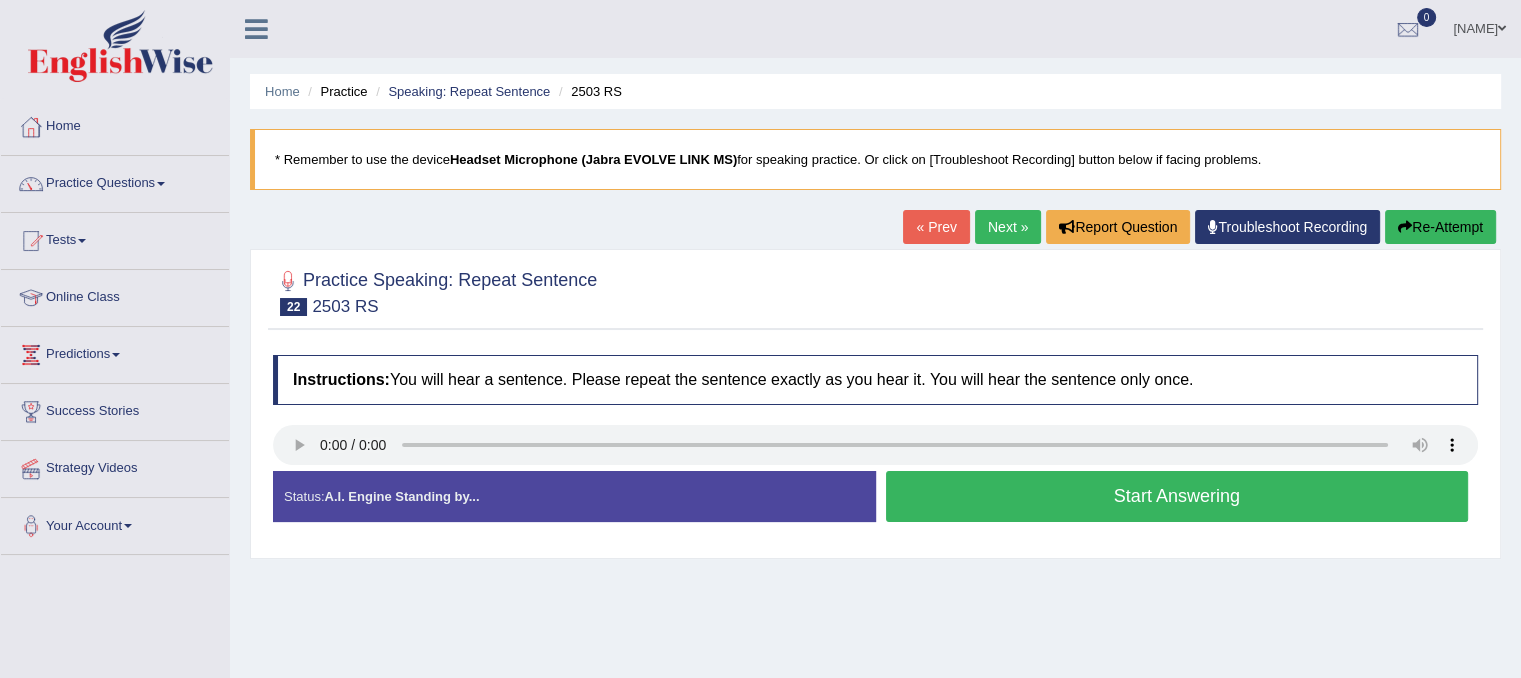 click on "Start Answering" at bounding box center [1177, 496] 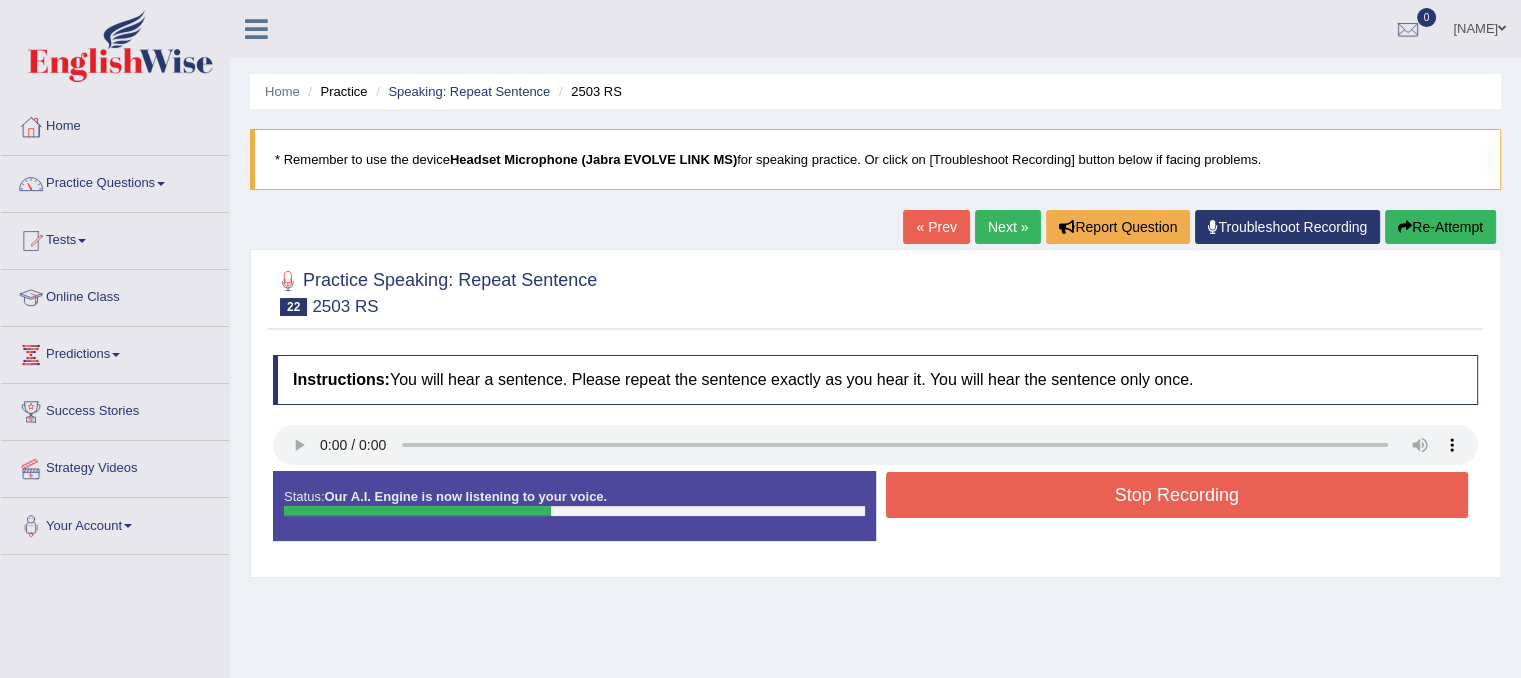 click on "Stop Recording" at bounding box center (1177, 495) 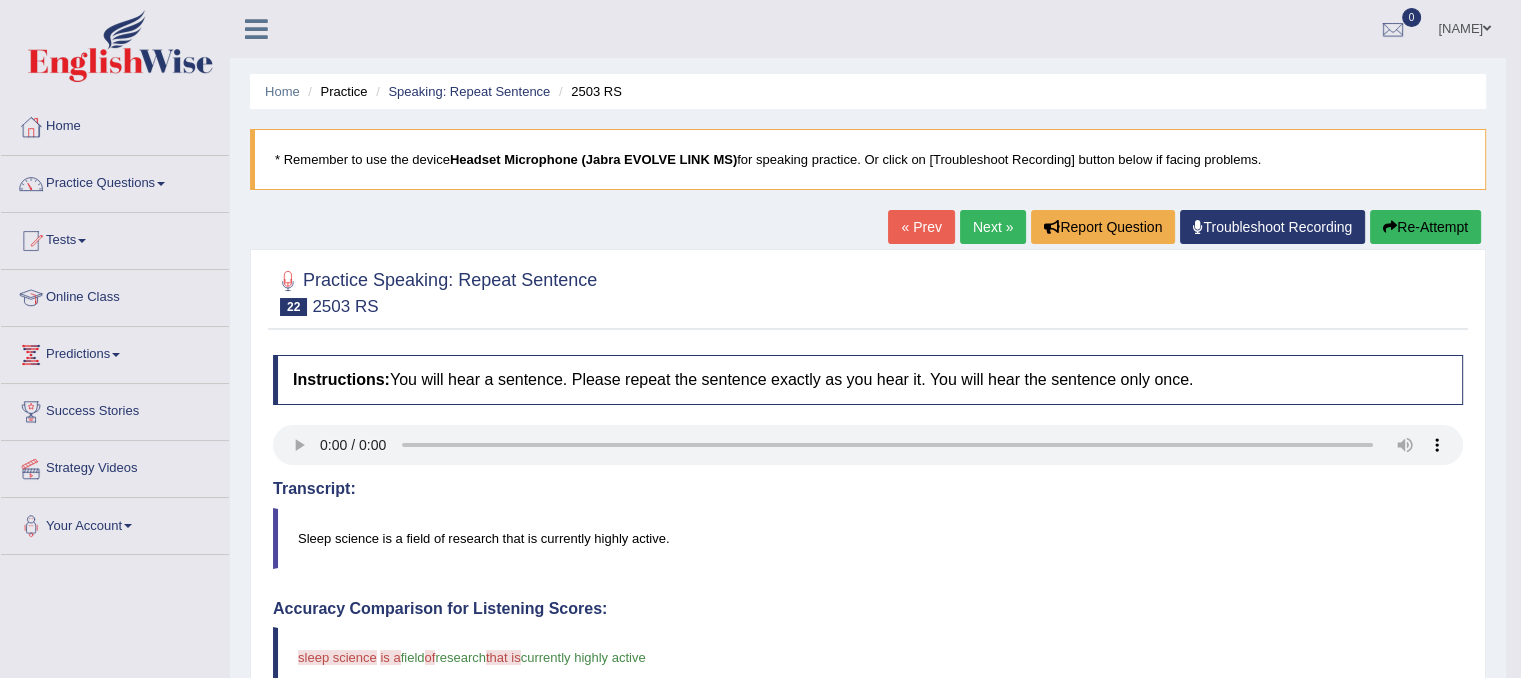 click on "Next »" at bounding box center [993, 227] 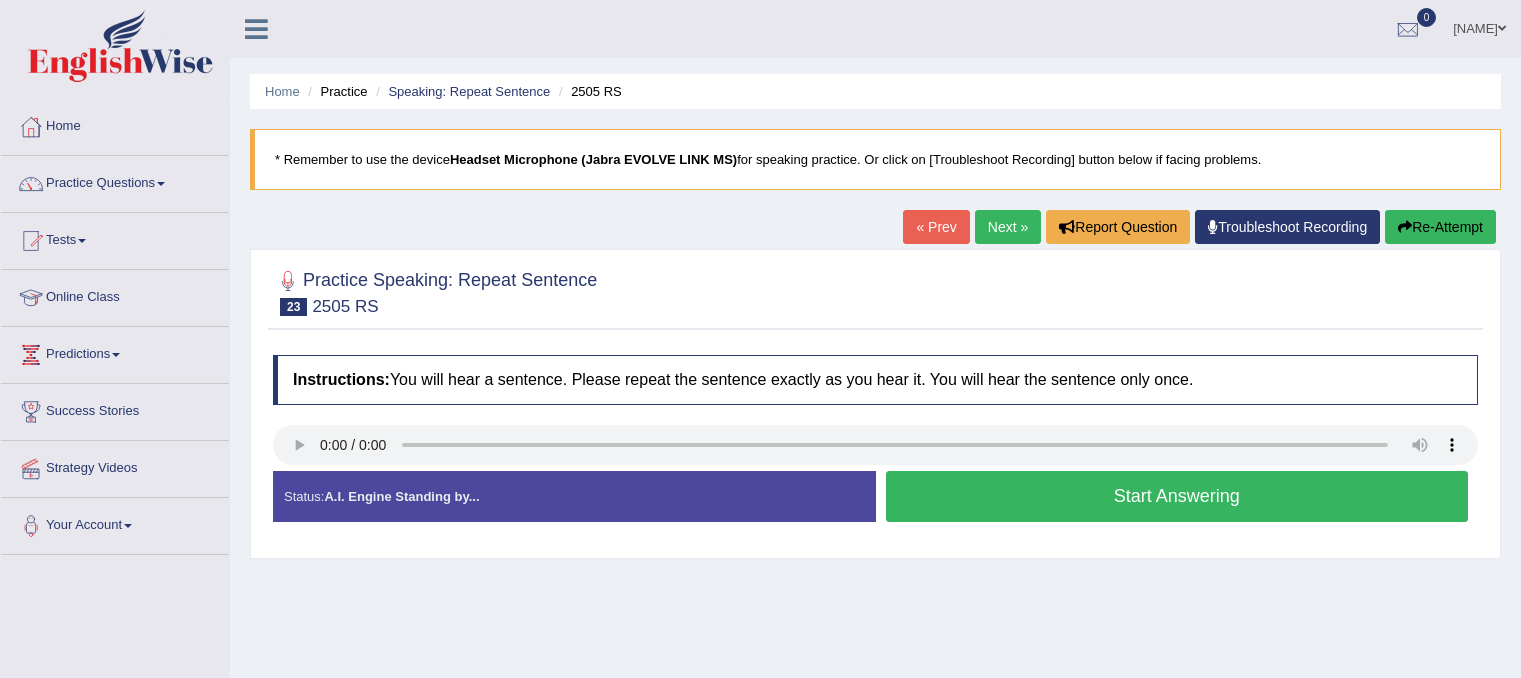 scroll, scrollTop: 0, scrollLeft: 0, axis: both 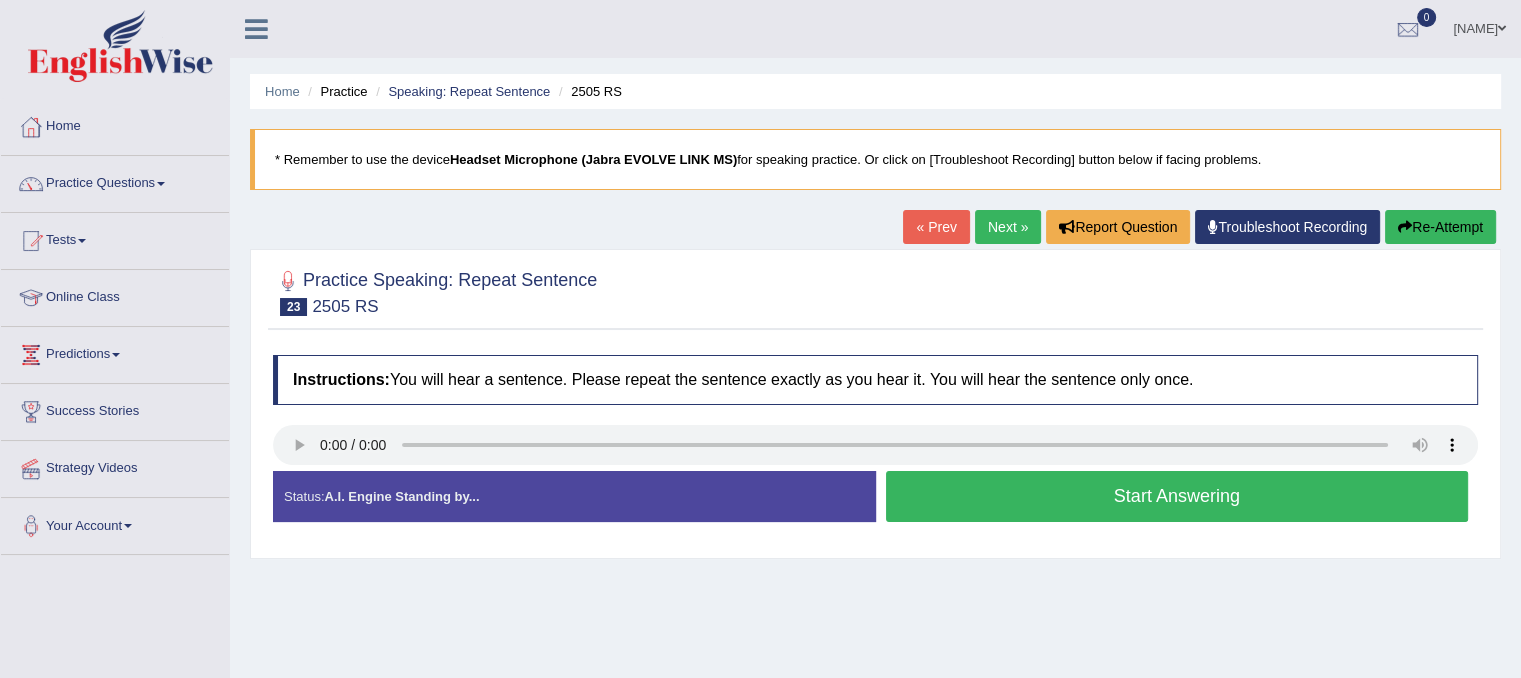 click on "Start Answering" at bounding box center [1177, 496] 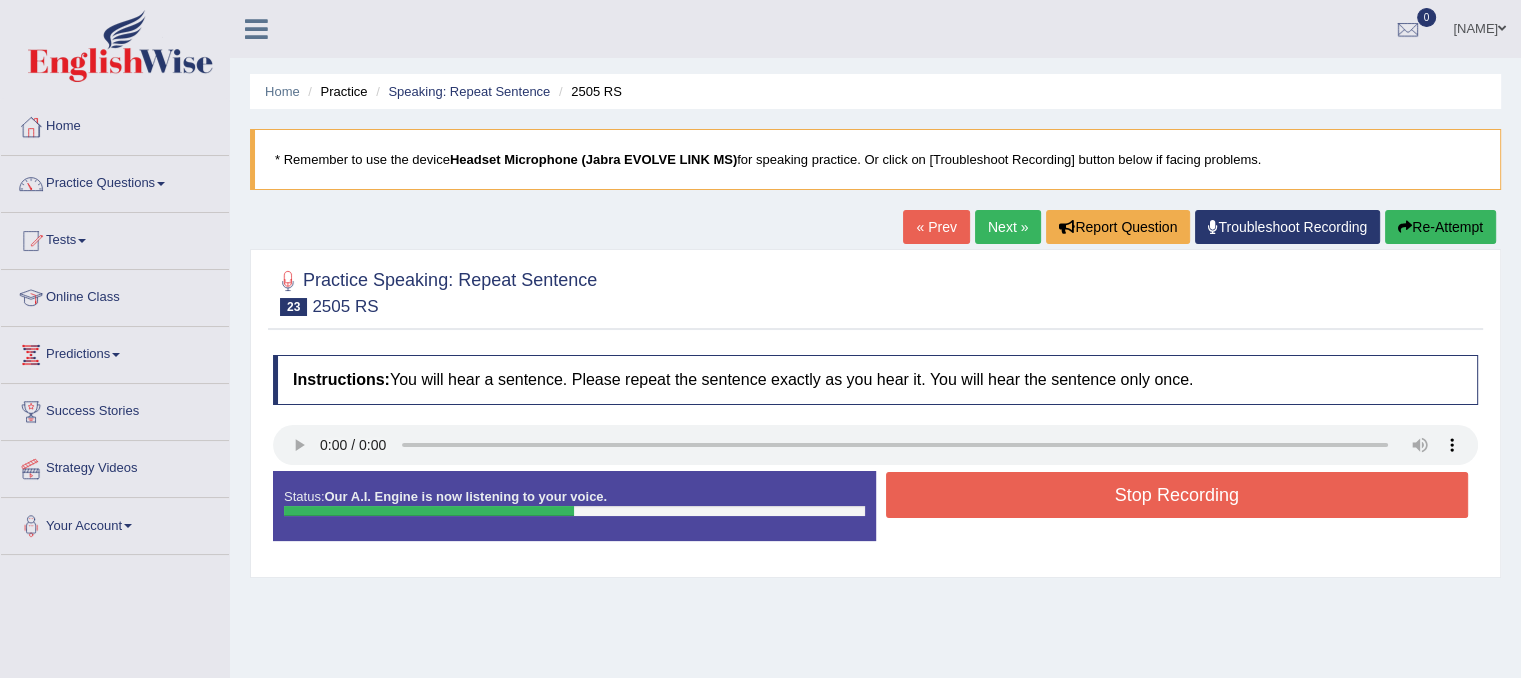 click on "Stop Recording" at bounding box center [1177, 495] 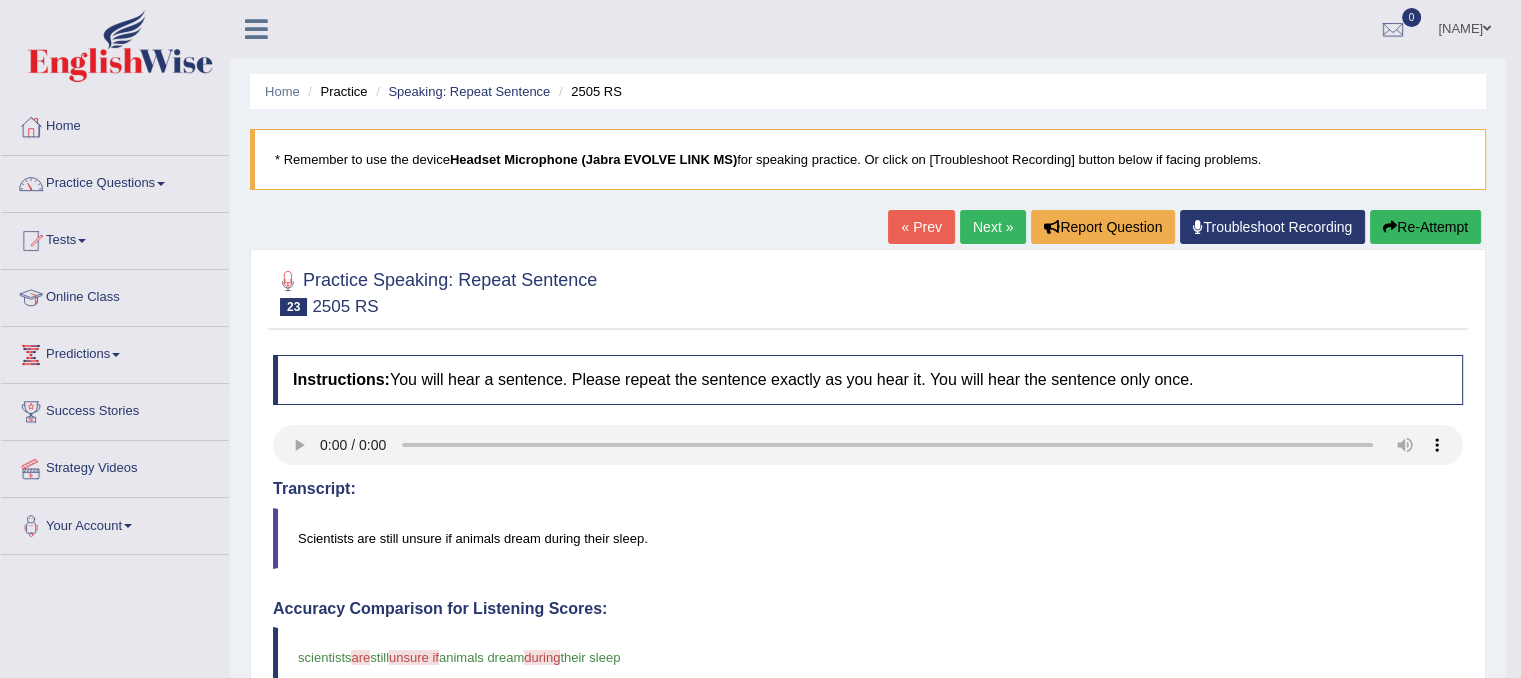 click on "Next »" at bounding box center (993, 227) 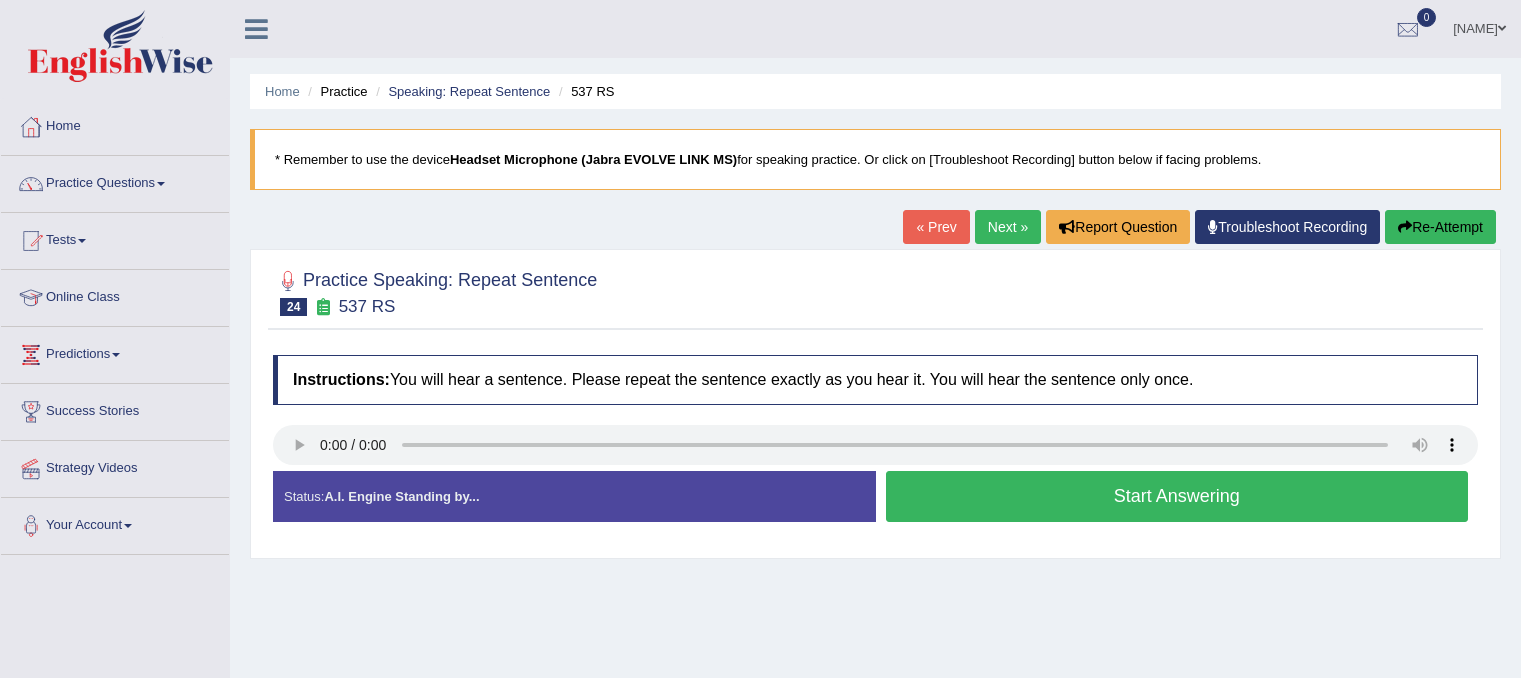 scroll, scrollTop: 0, scrollLeft: 0, axis: both 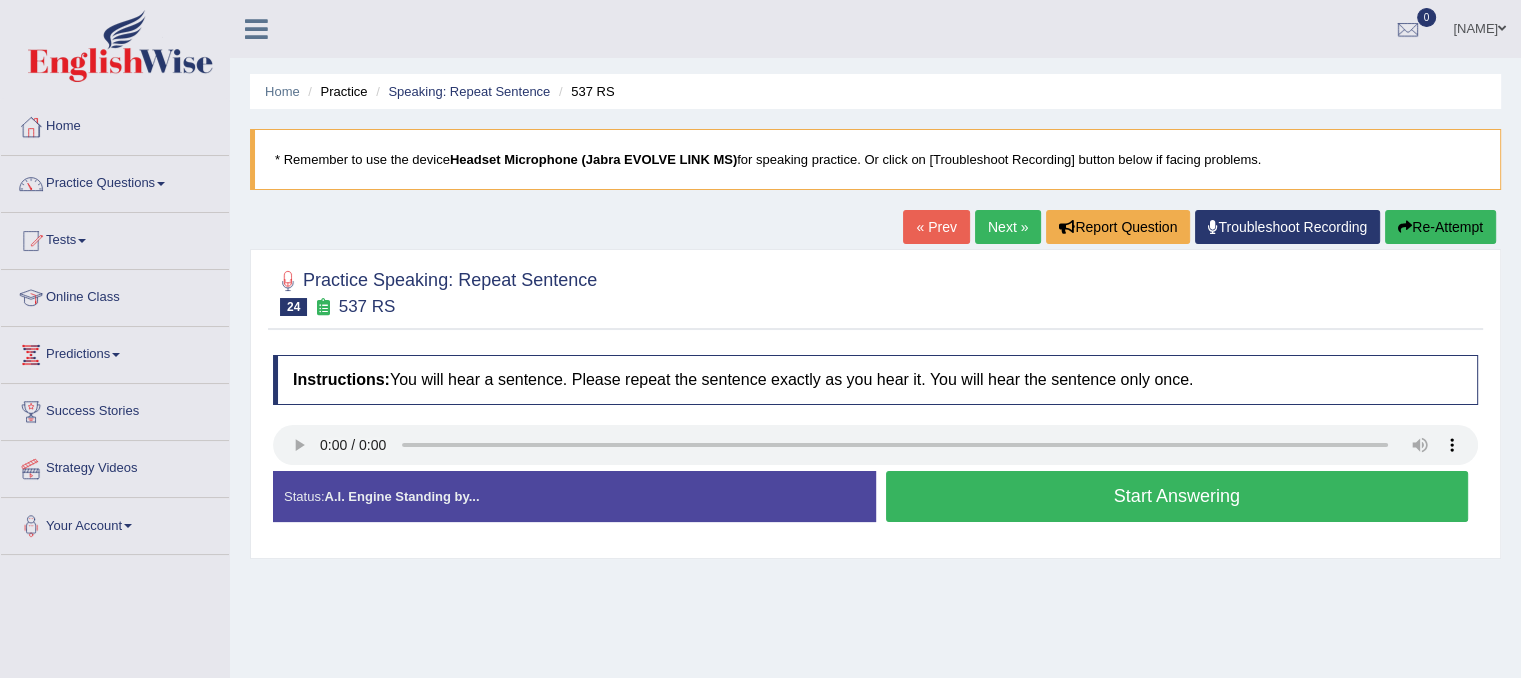 click on "Start Answering" at bounding box center [1177, 496] 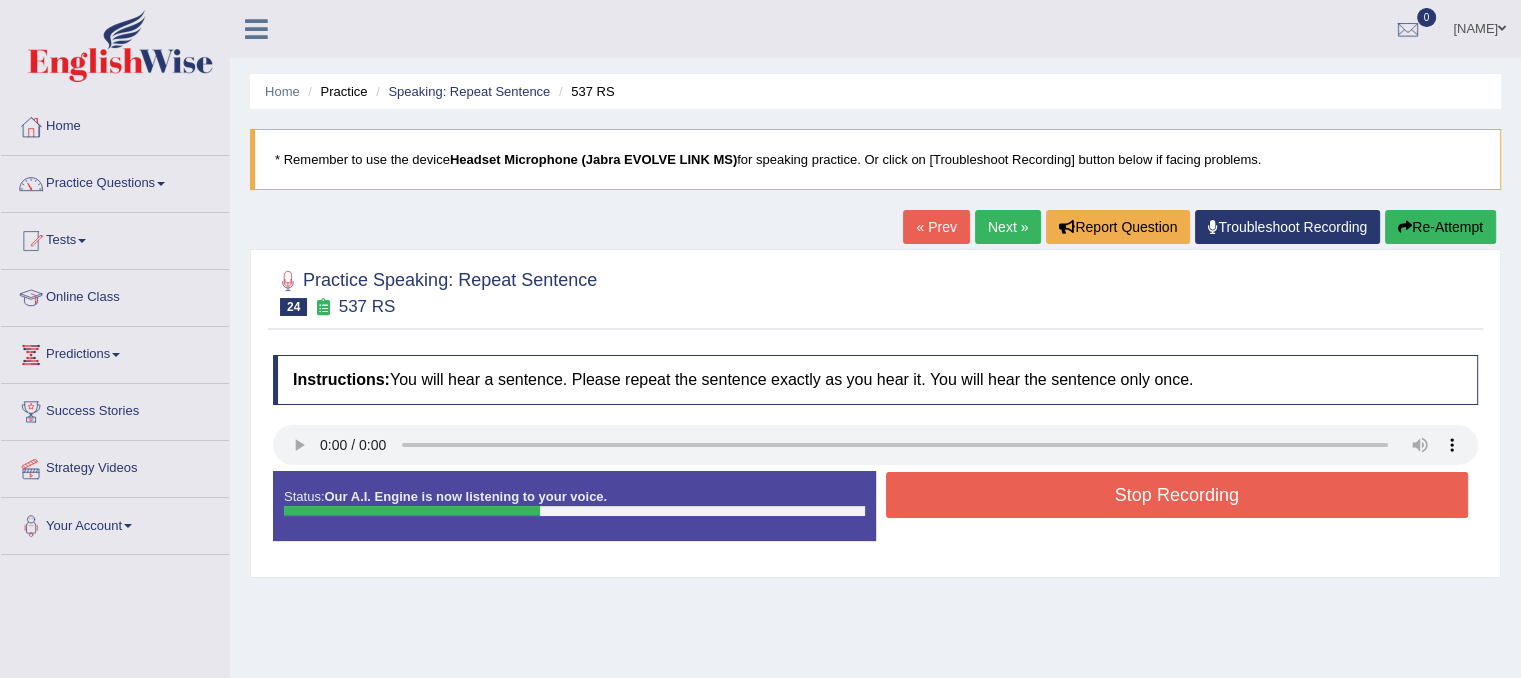 click on "Stop Recording" at bounding box center (1177, 495) 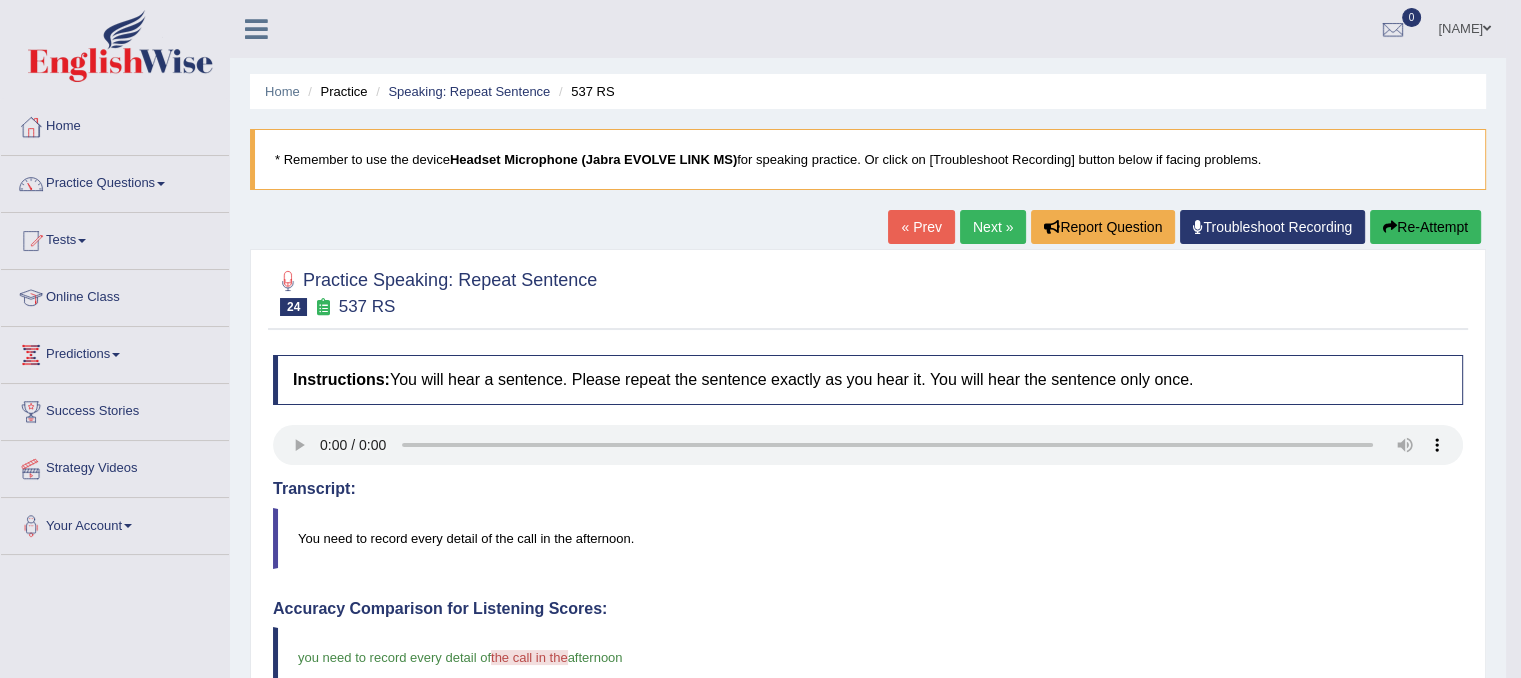 click on "Next »" at bounding box center [993, 227] 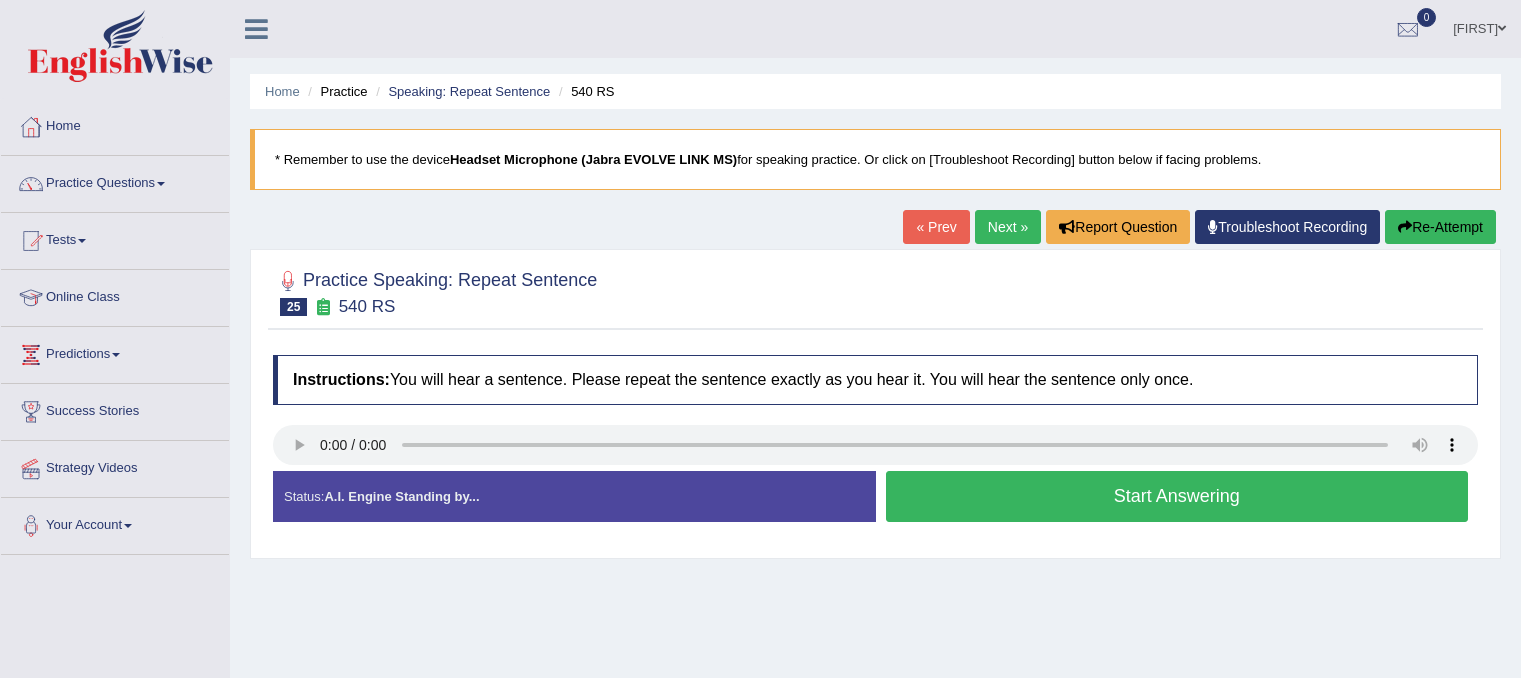 scroll, scrollTop: 0, scrollLeft: 0, axis: both 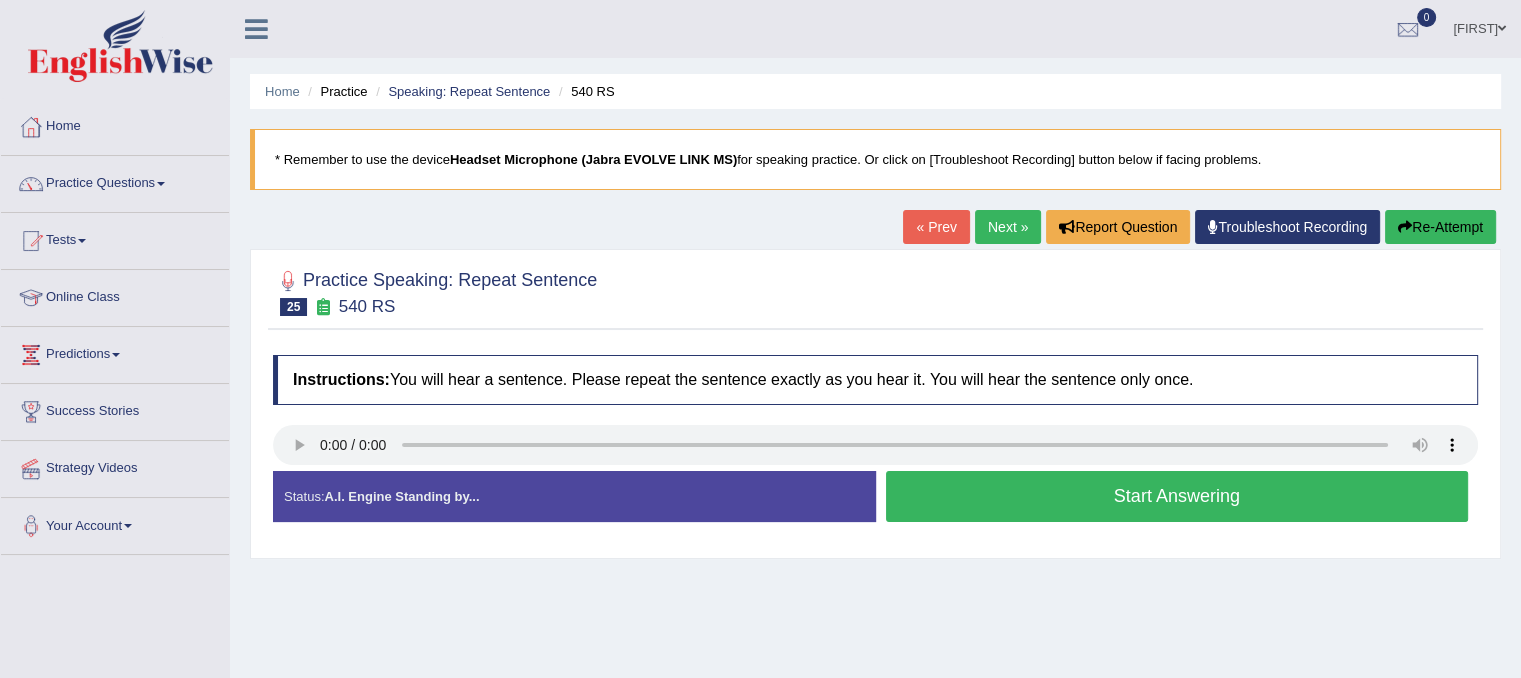 click on "Start Answering" at bounding box center [1177, 496] 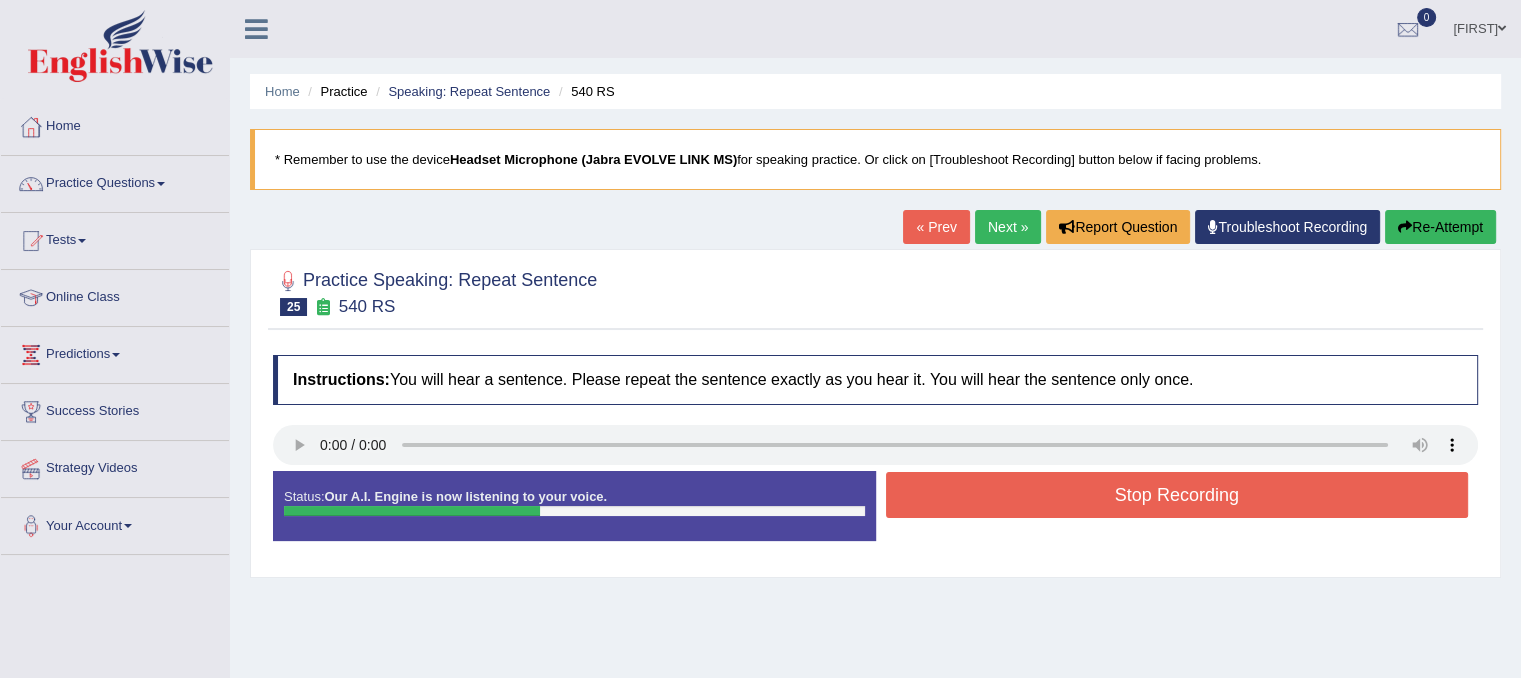 click on "Stop Recording" at bounding box center [1177, 495] 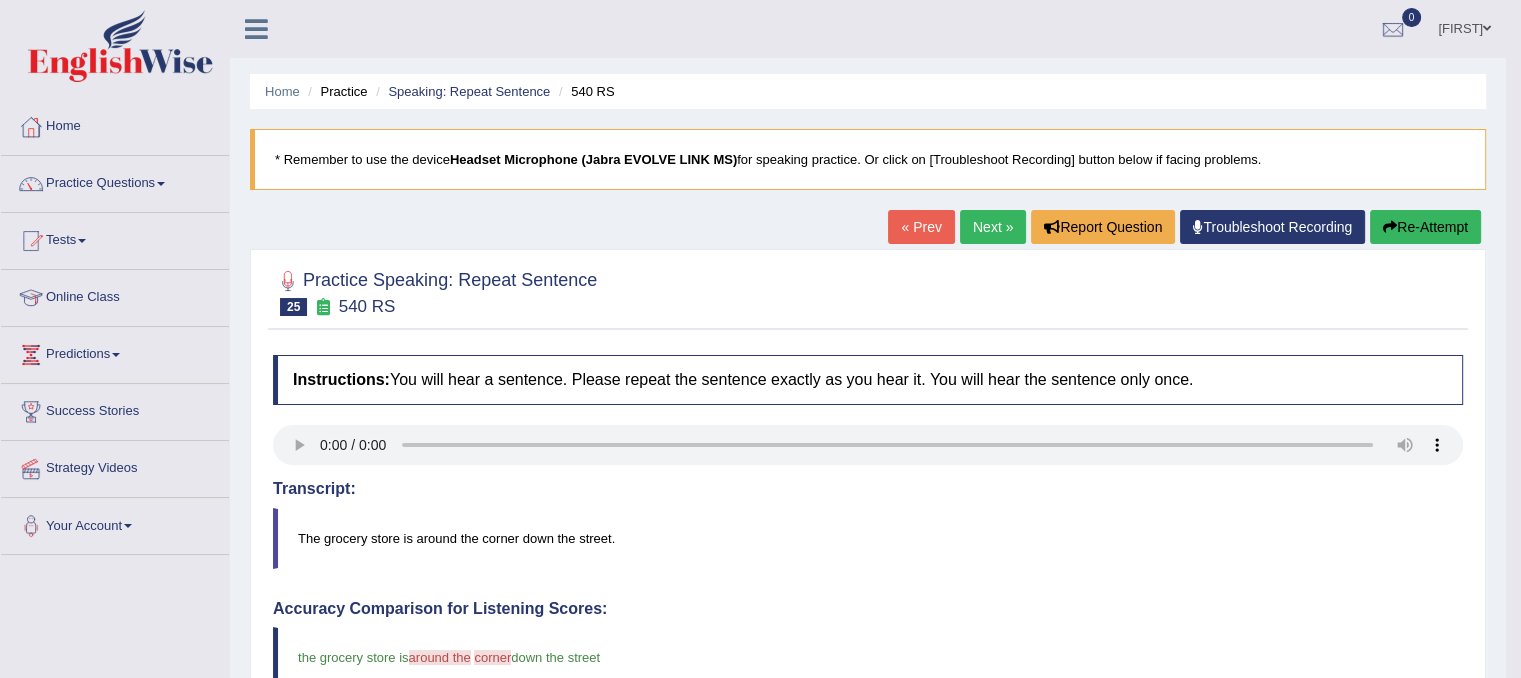 click on "Next »" at bounding box center [993, 227] 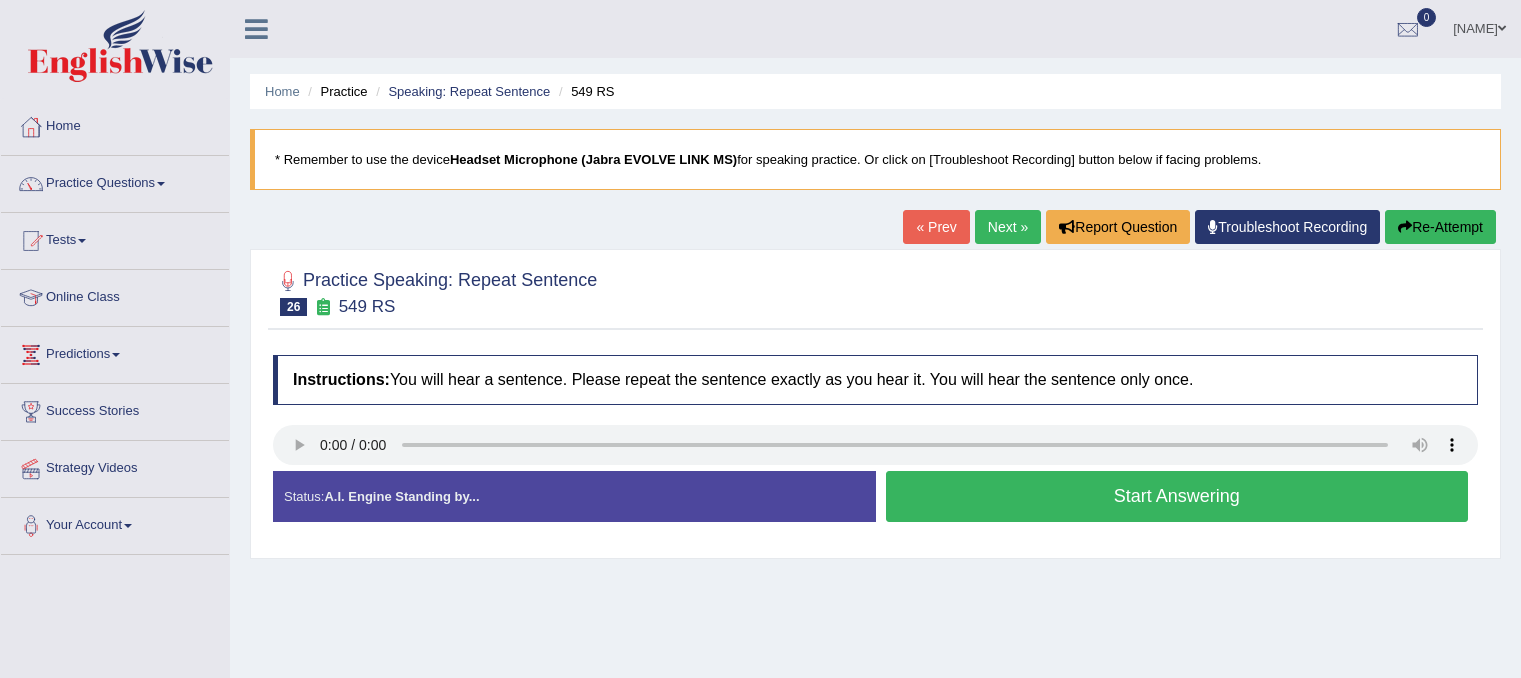 scroll, scrollTop: 0, scrollLeft: 0, axis: both 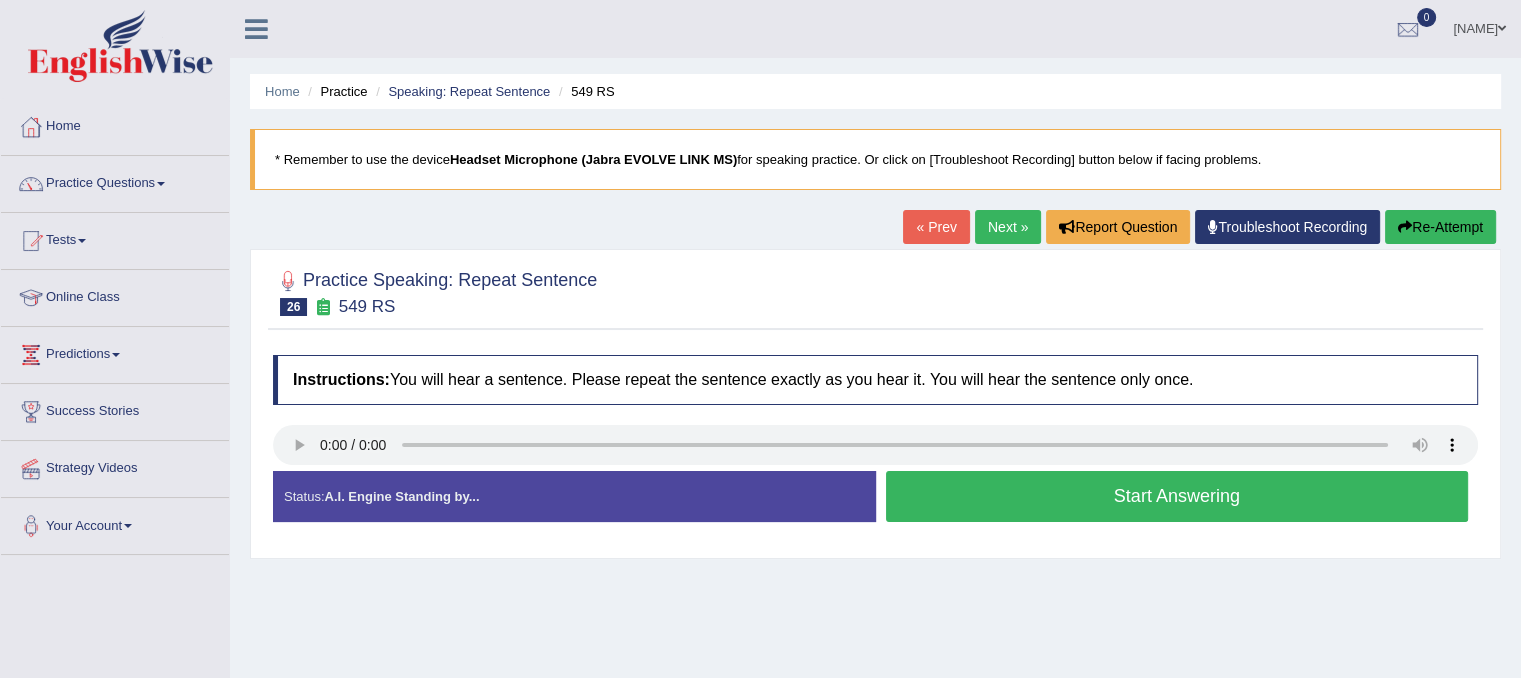 click on "Start Answering" at bounding box center (1177, 496) 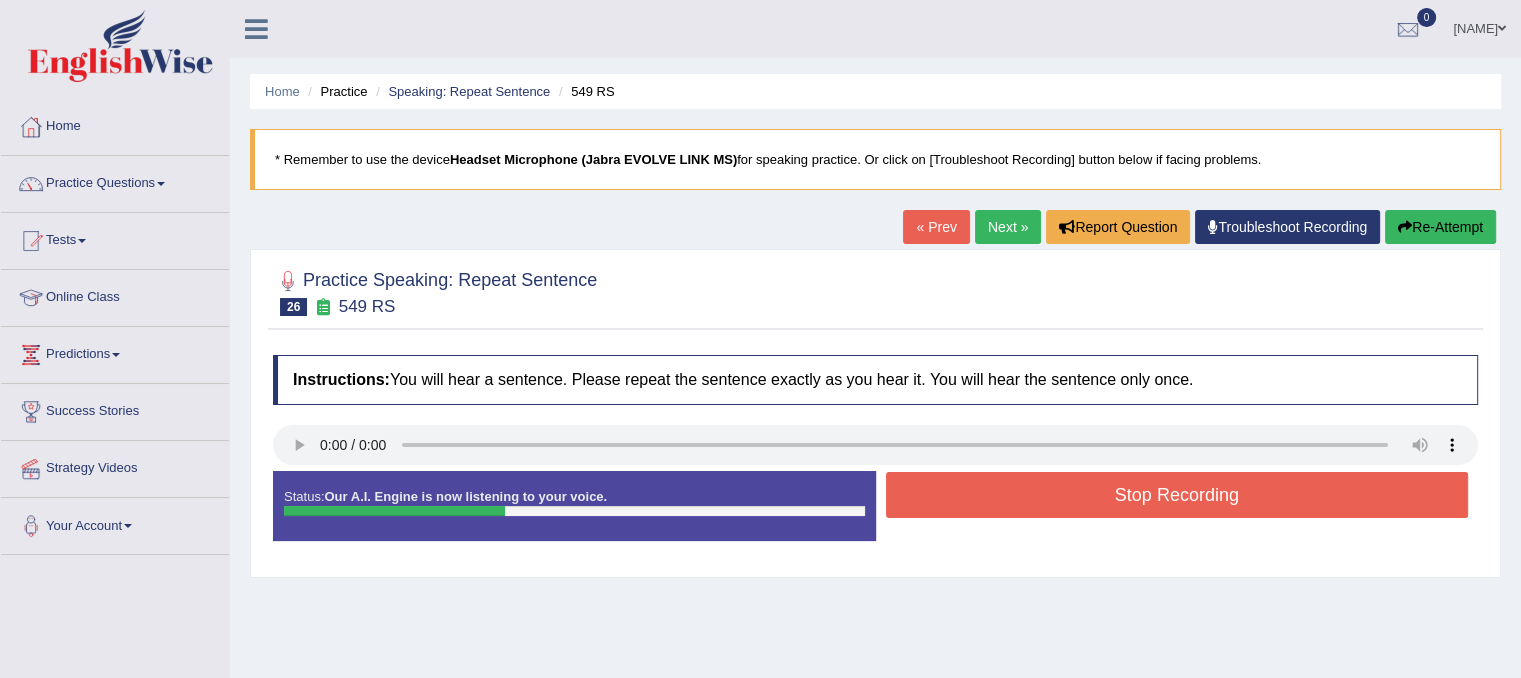 click on "Stop Recording" at bounding box center [1177, 495] 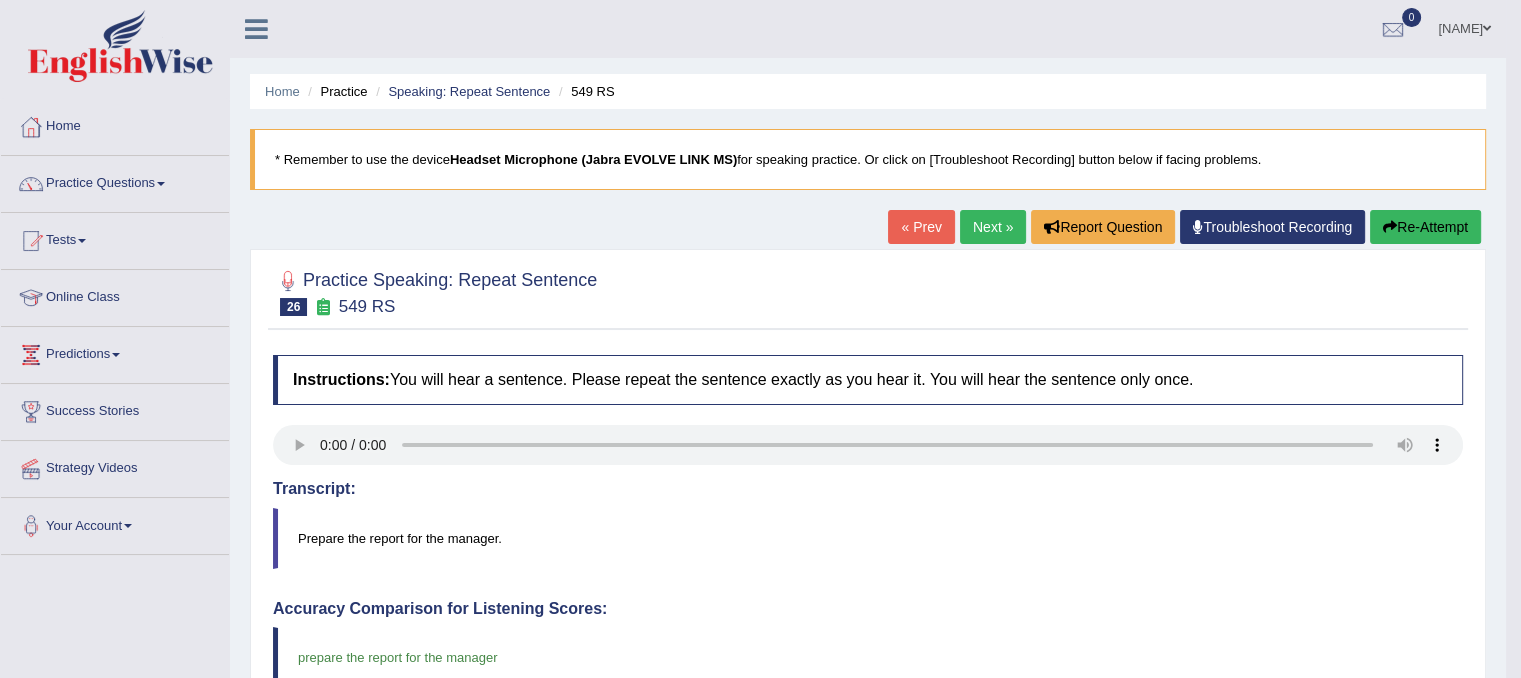 click on "Next »" at bounding box center [993, 227] 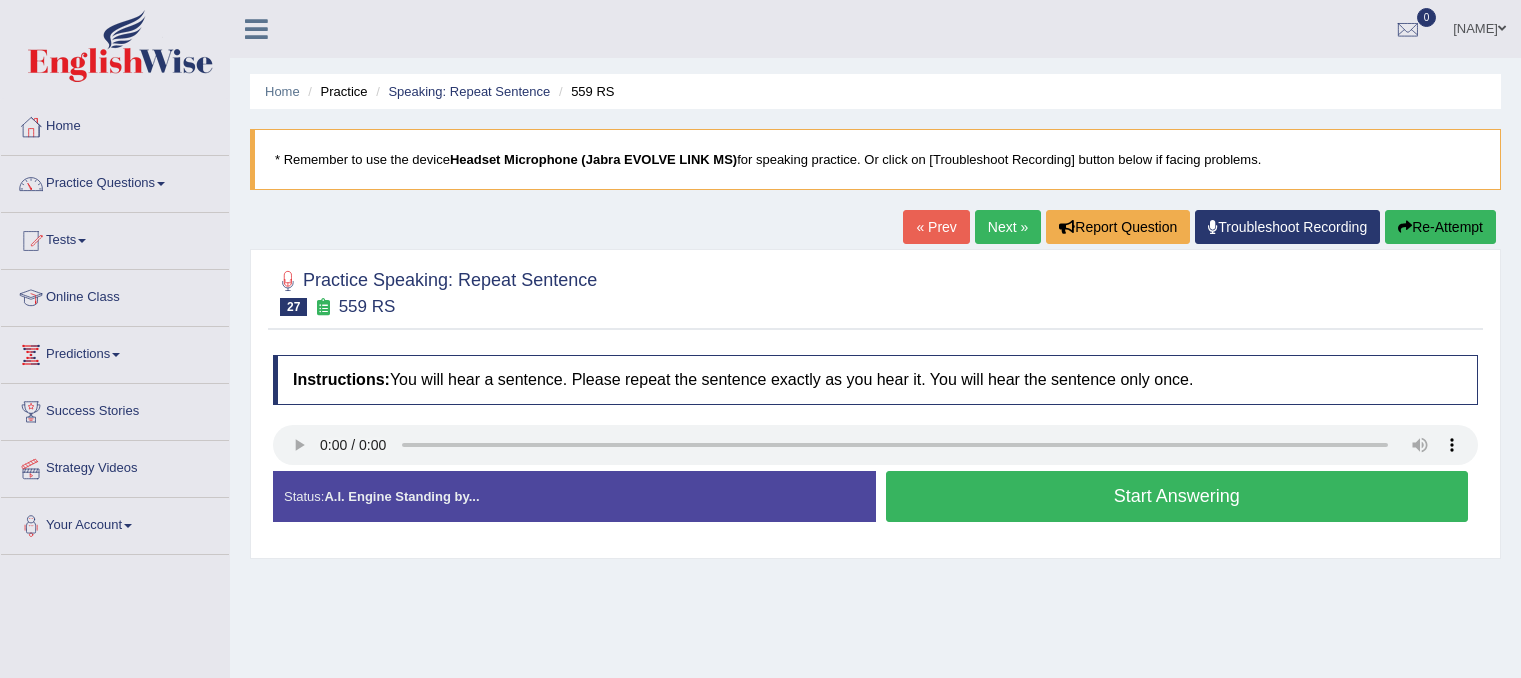 scroll, scrollTop: 0, scrollLeft: 0, axis: both 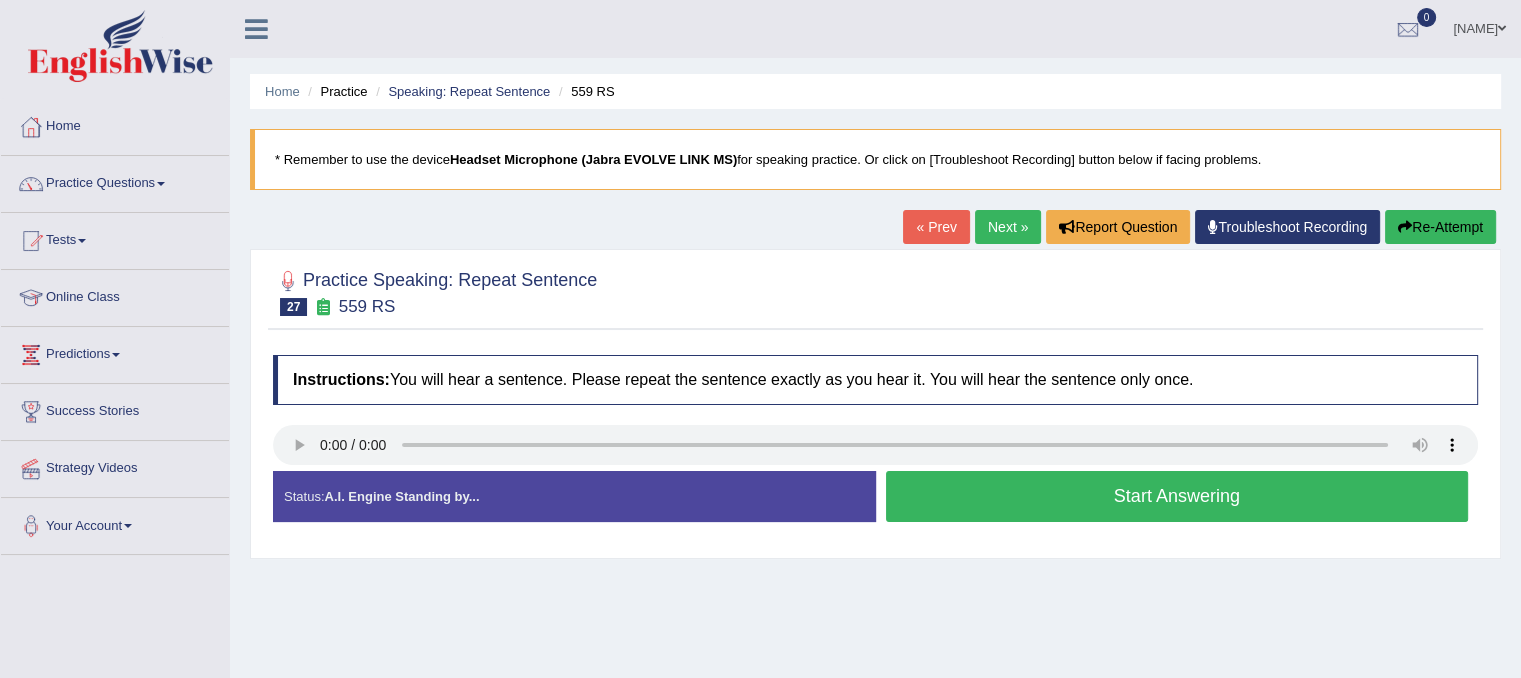 click on "Start Answering" at bounding box center (1177, 496) 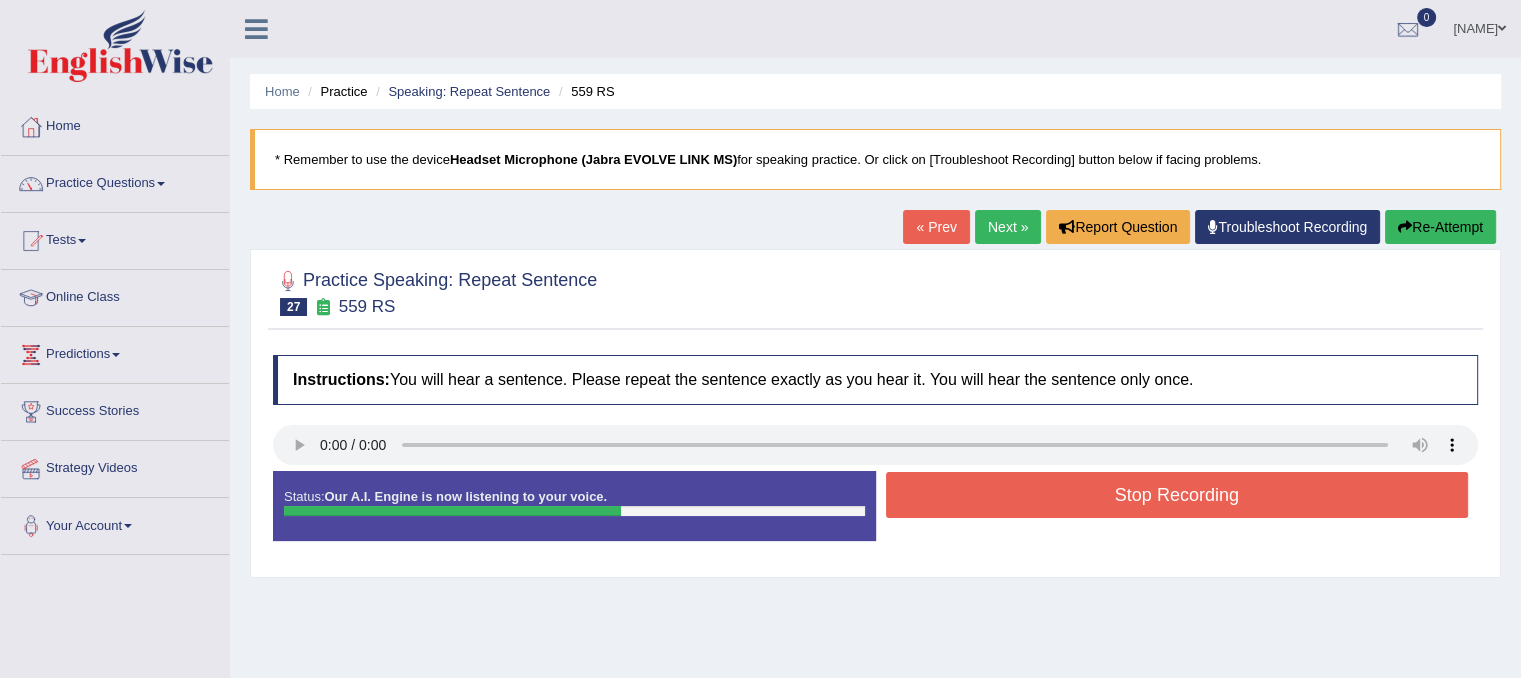 click on "Stop Recording" at bounding box center [1177, 495] 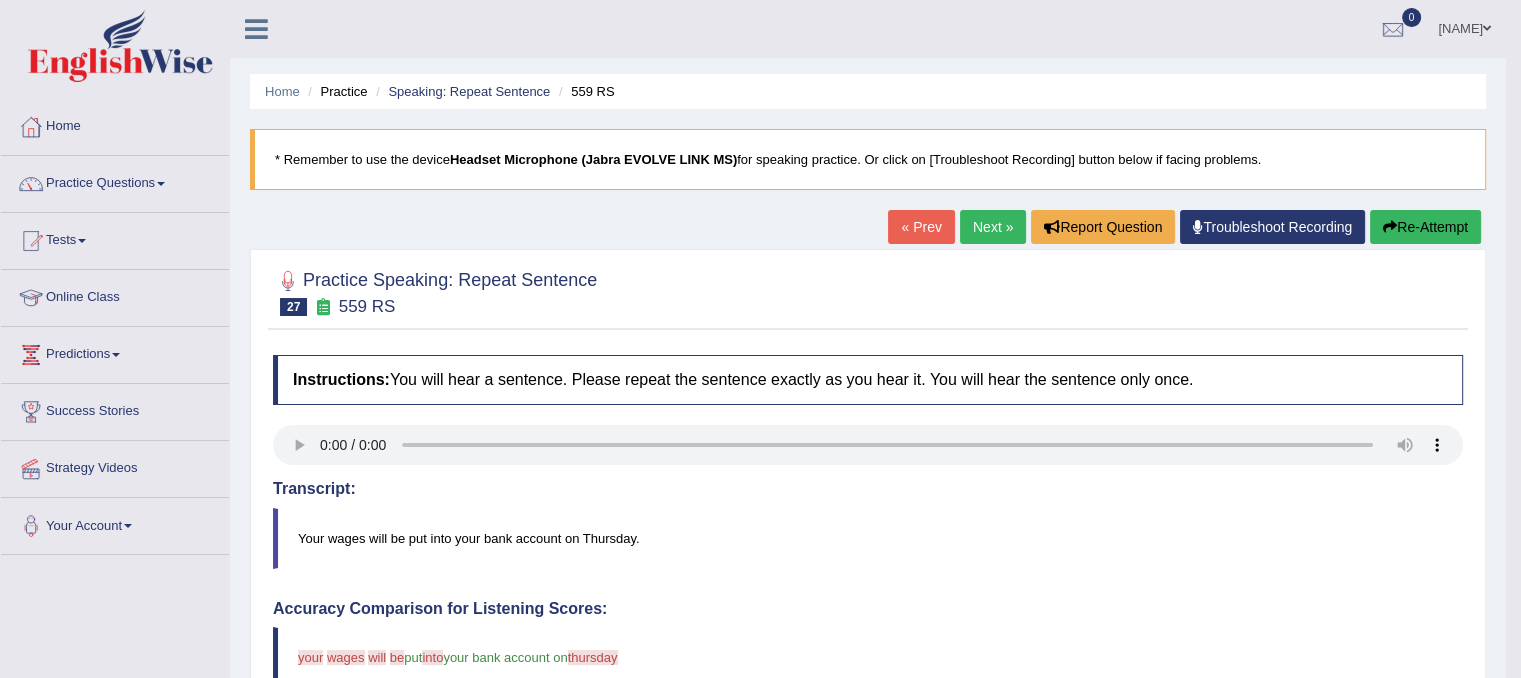 click on "Re-Attempt" at bounding box center [1425, 227] 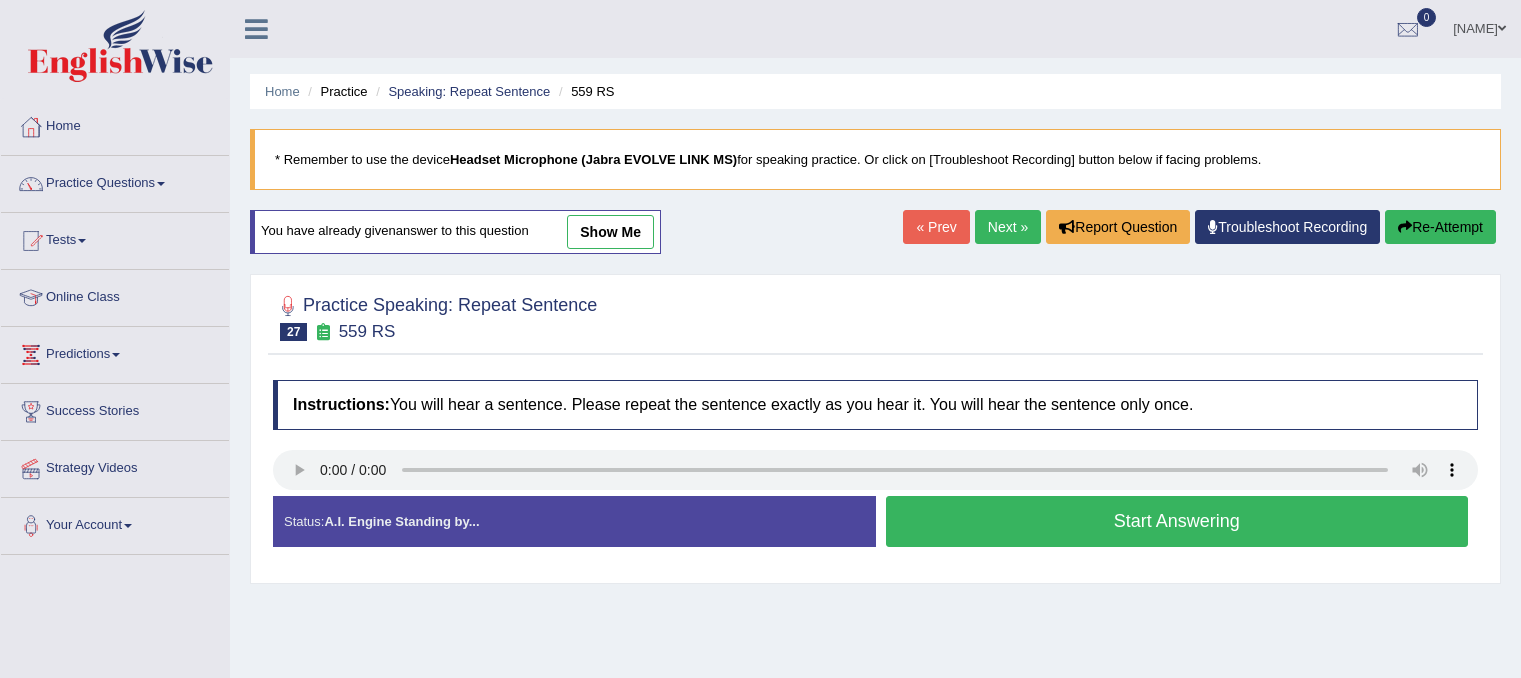scroll, scrollTop: 0, scrollLeft: 0, axis: both 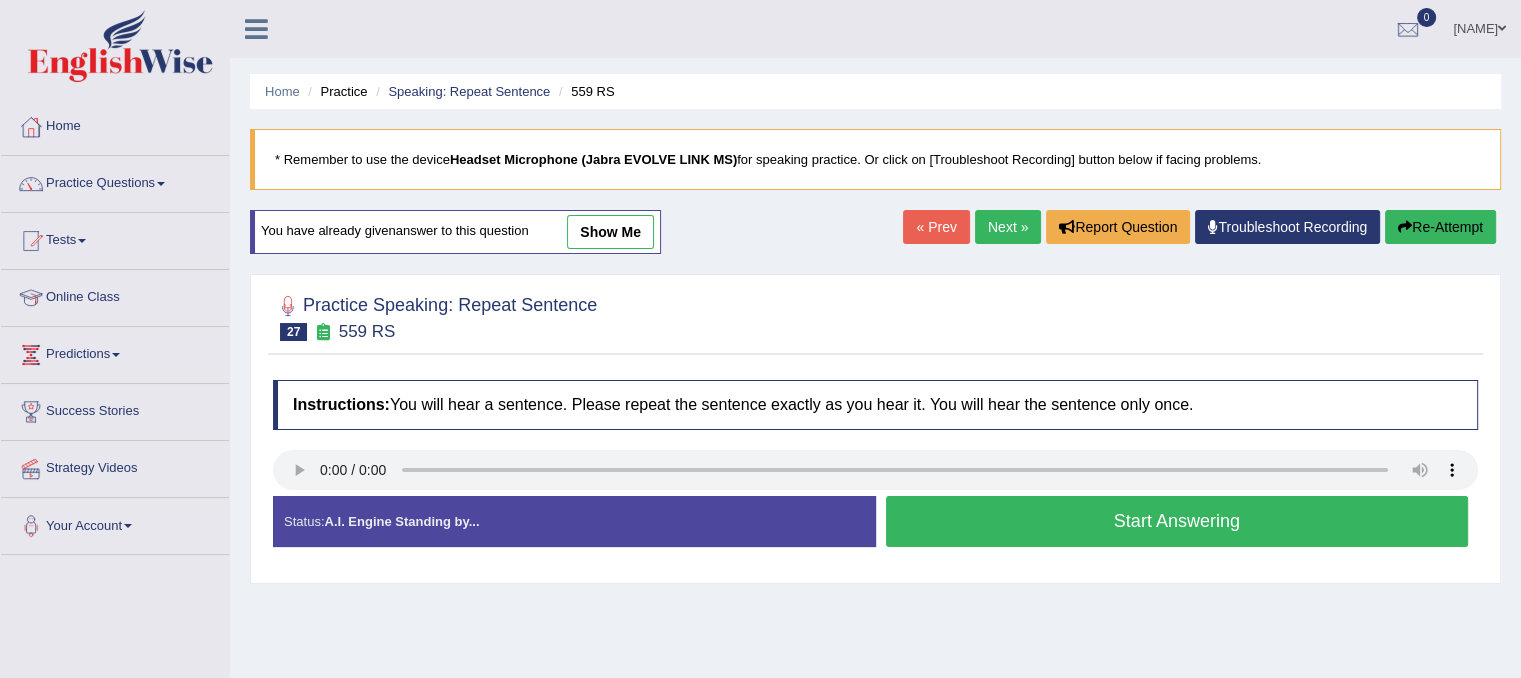 click on "Start Answering" at bounding box center [1177, 521] 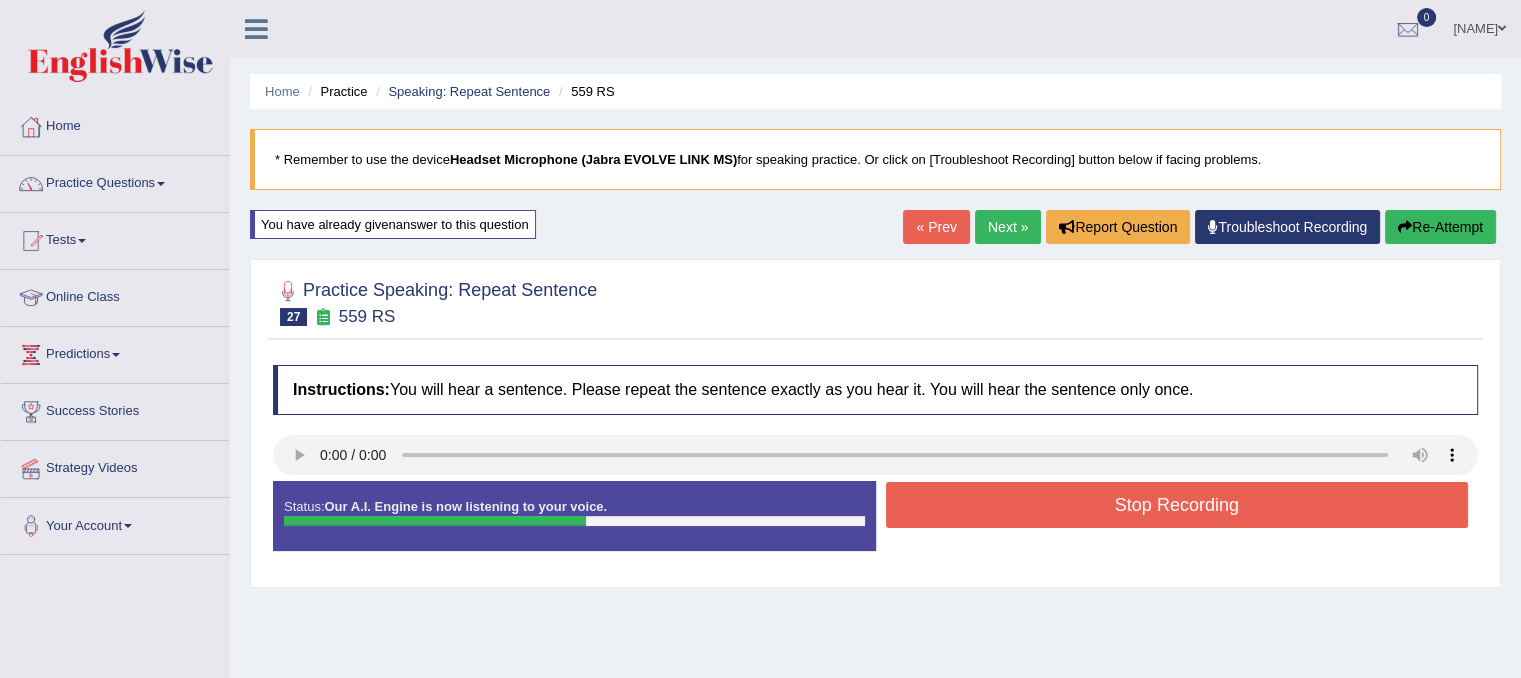 click on "Stop Recording" at bounding box center (1177, 505) 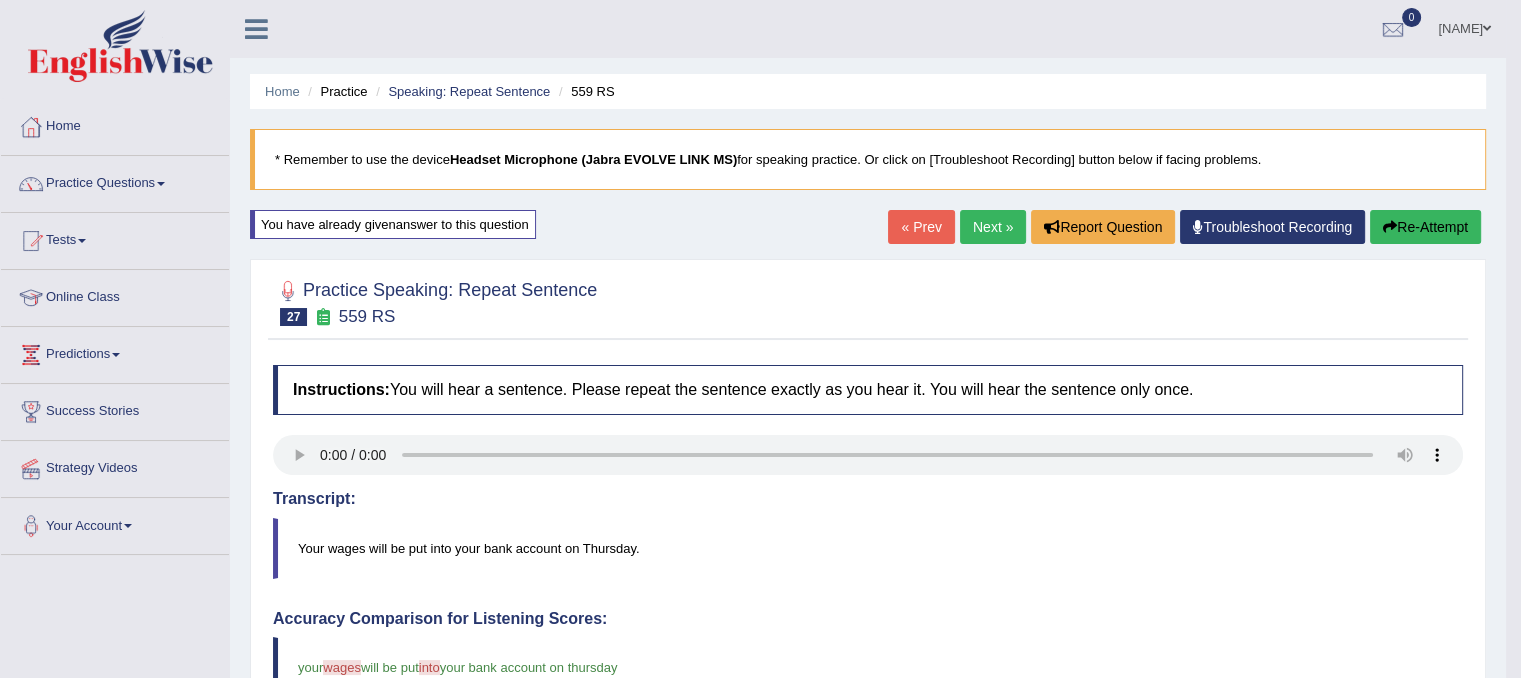 drag, startPoint x: 948, startPoint y: 509, endPoint x: 875, endPoint y: 716, distance: 219.49487 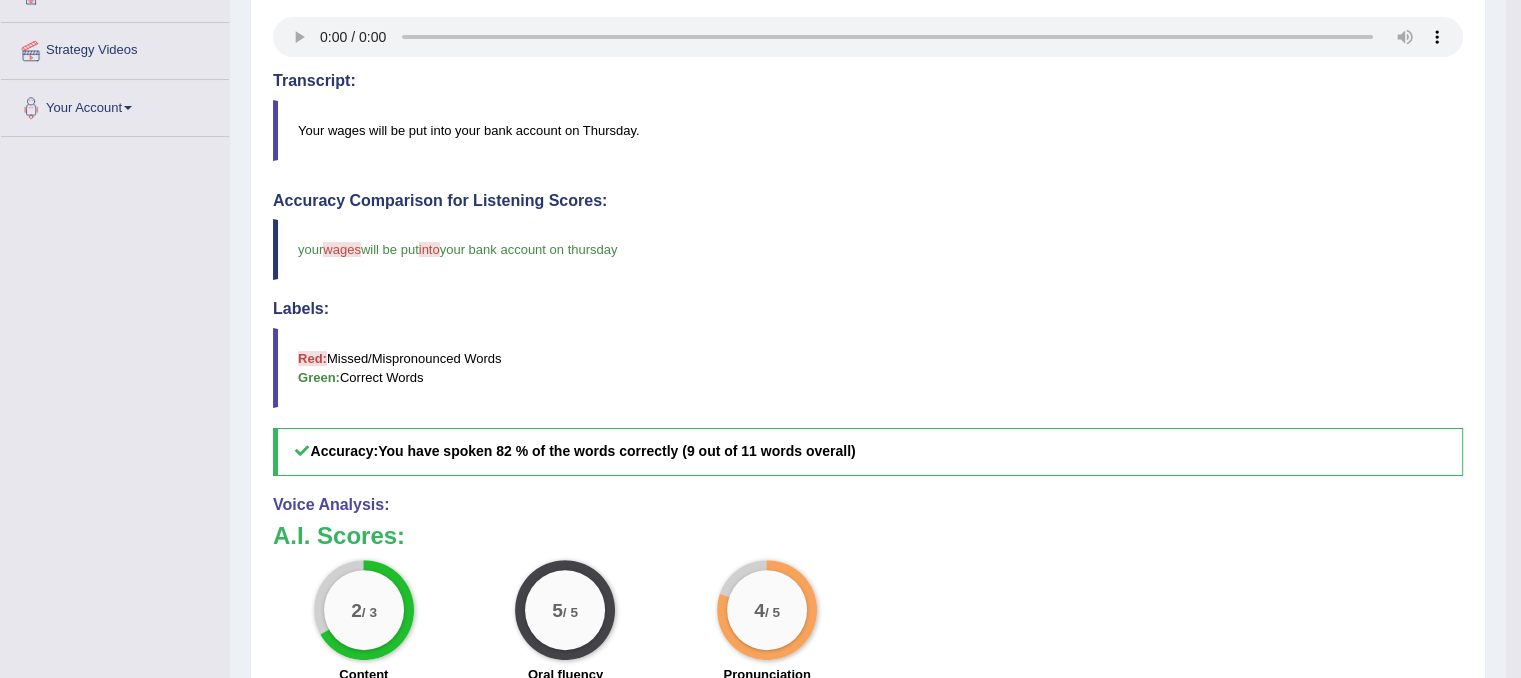 scroll, scrollTop: 420, scrollLeft: 0, axis: vertical 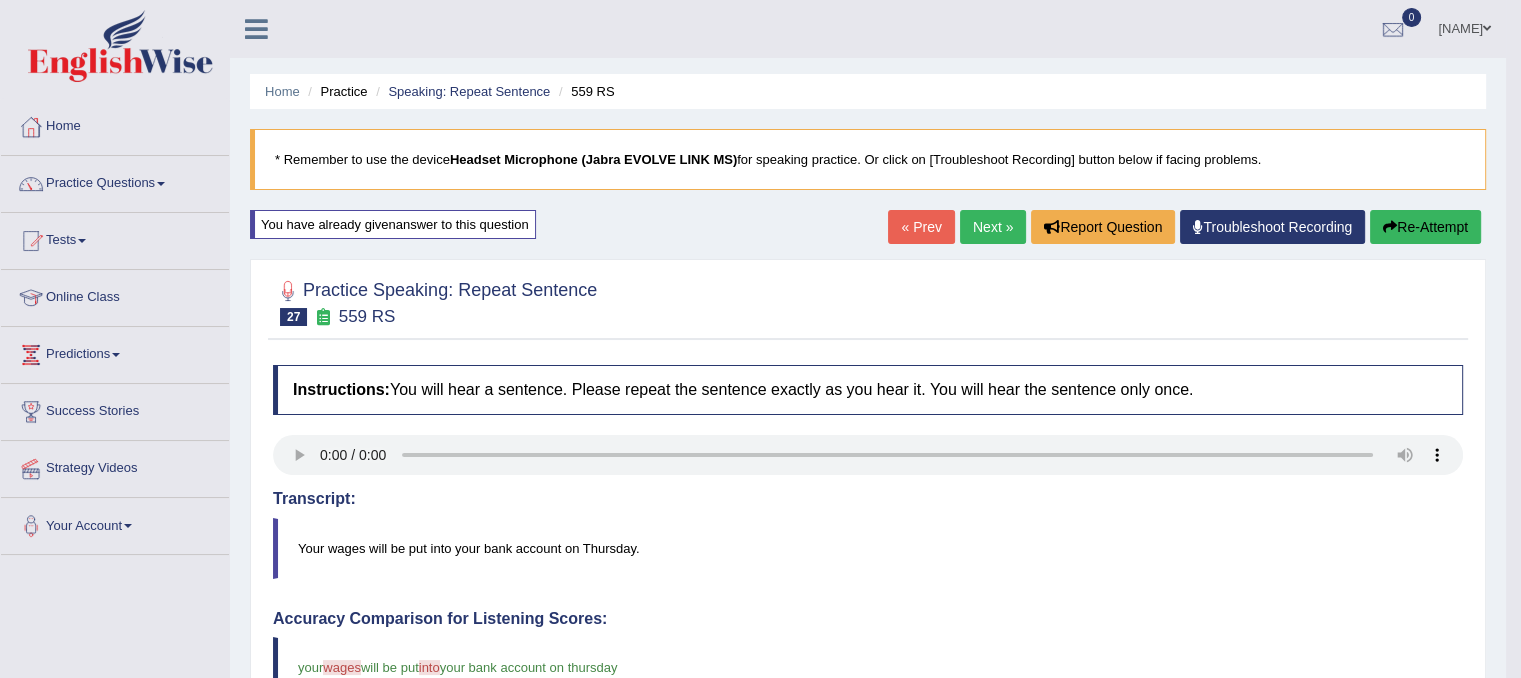 click on "Next »" at bounding box center [993, 227] 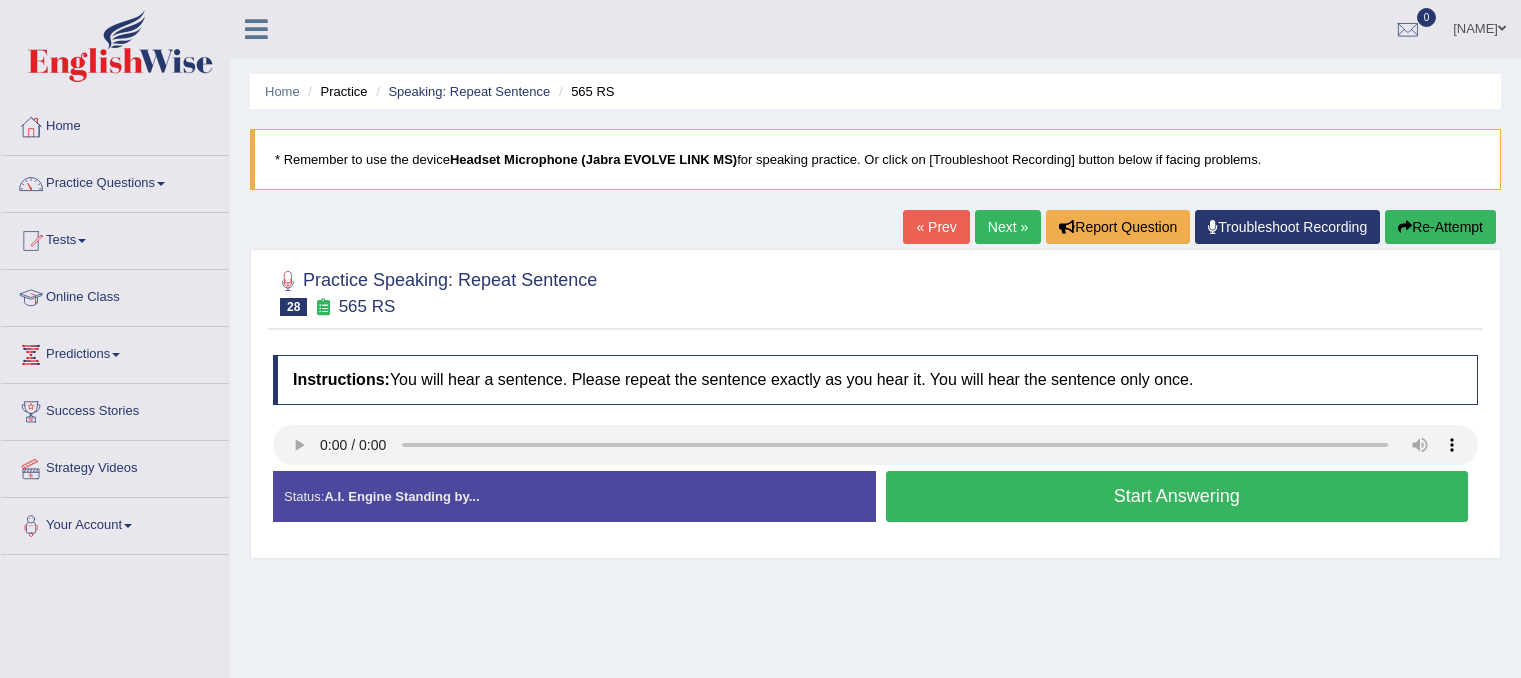 scroll, scrollTop: 0, scrollLeft: 0, axis: both 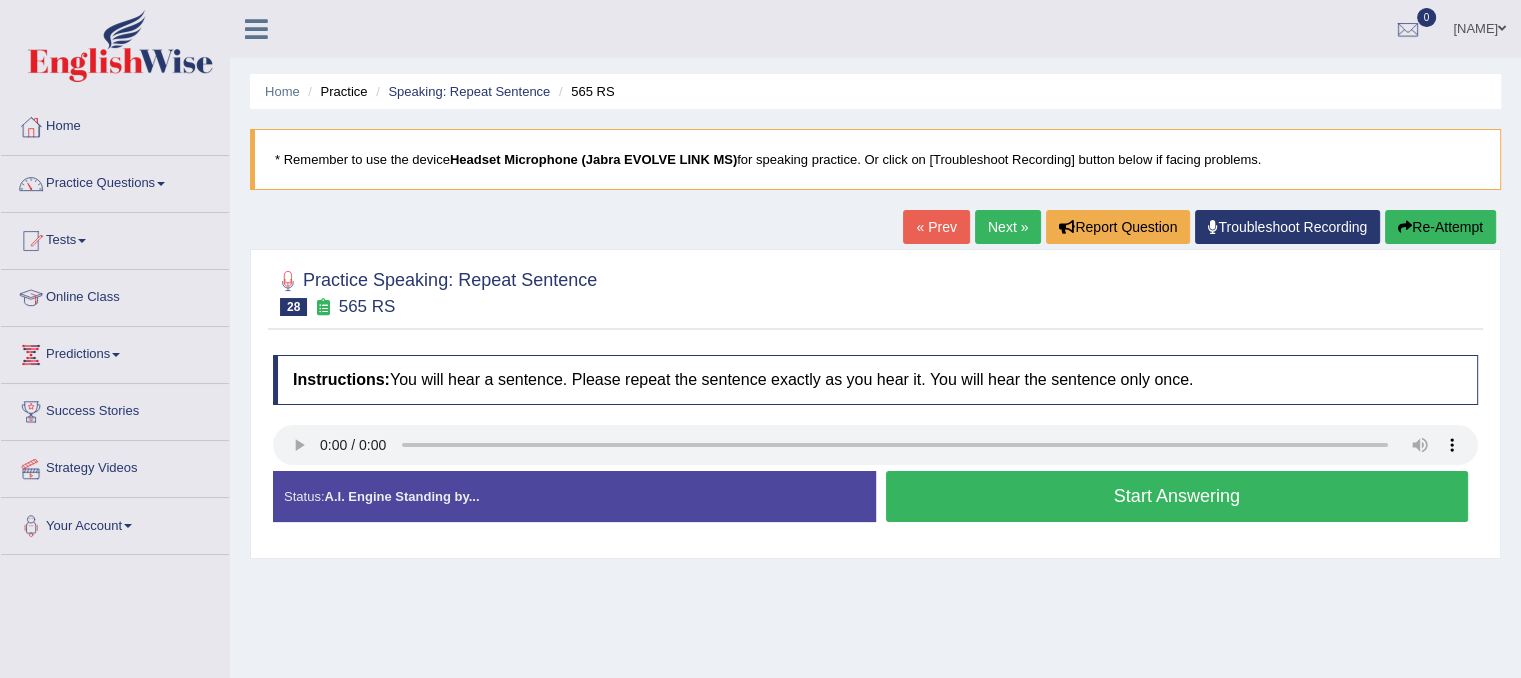 click on "Start Answering" at bounding box center [1177, 496] 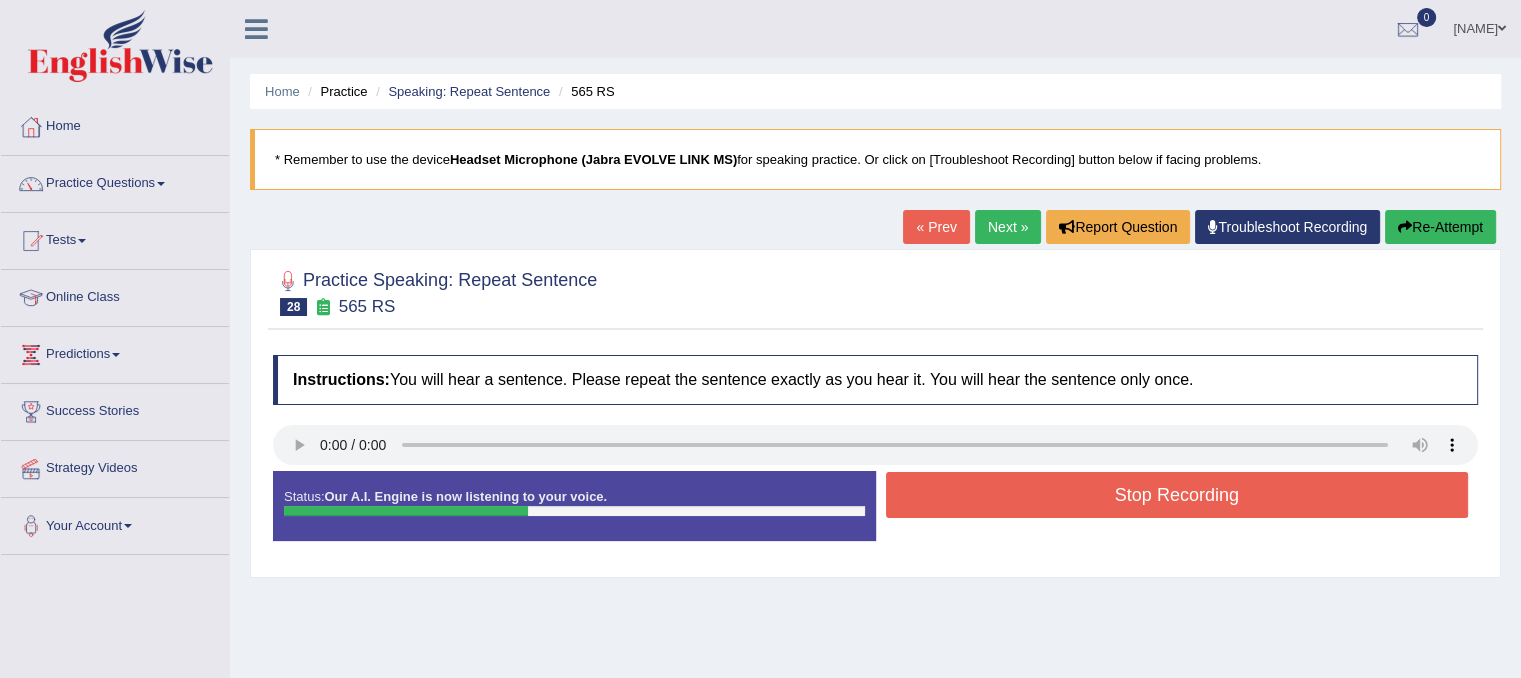 click on "Stop Recording" at bounding box center [1177, 495] 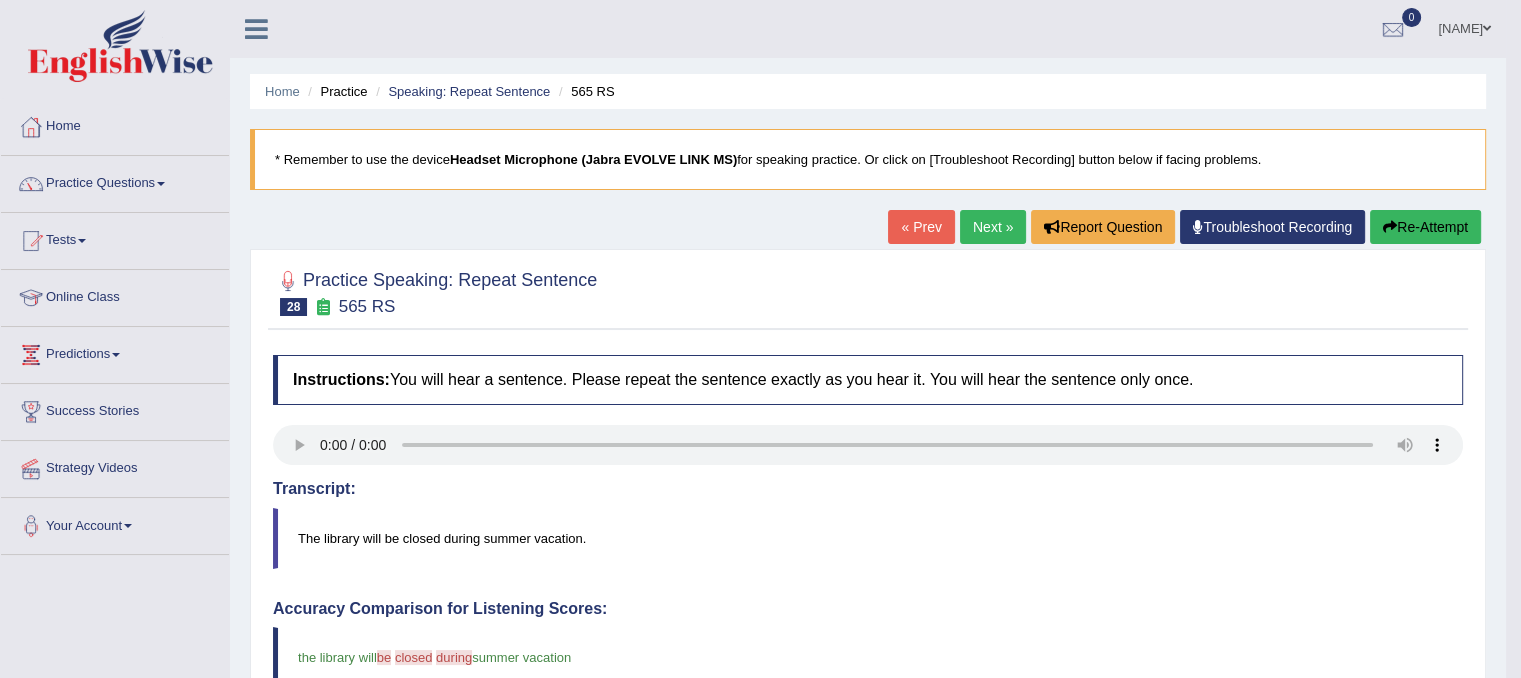 click on "Re-Attempt" at bounding box center [1425, 227] 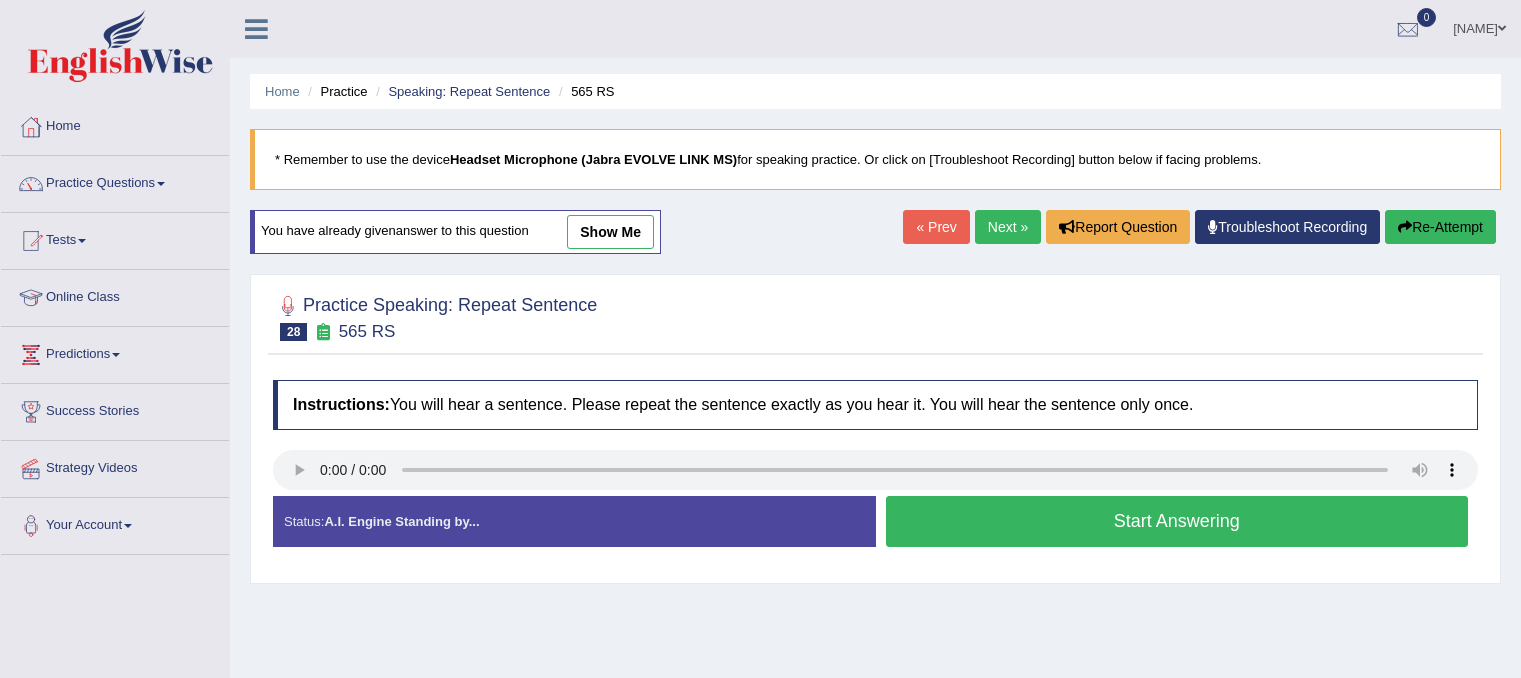scroll, scrollTop: 0, scrollLeft: 0, axis: both 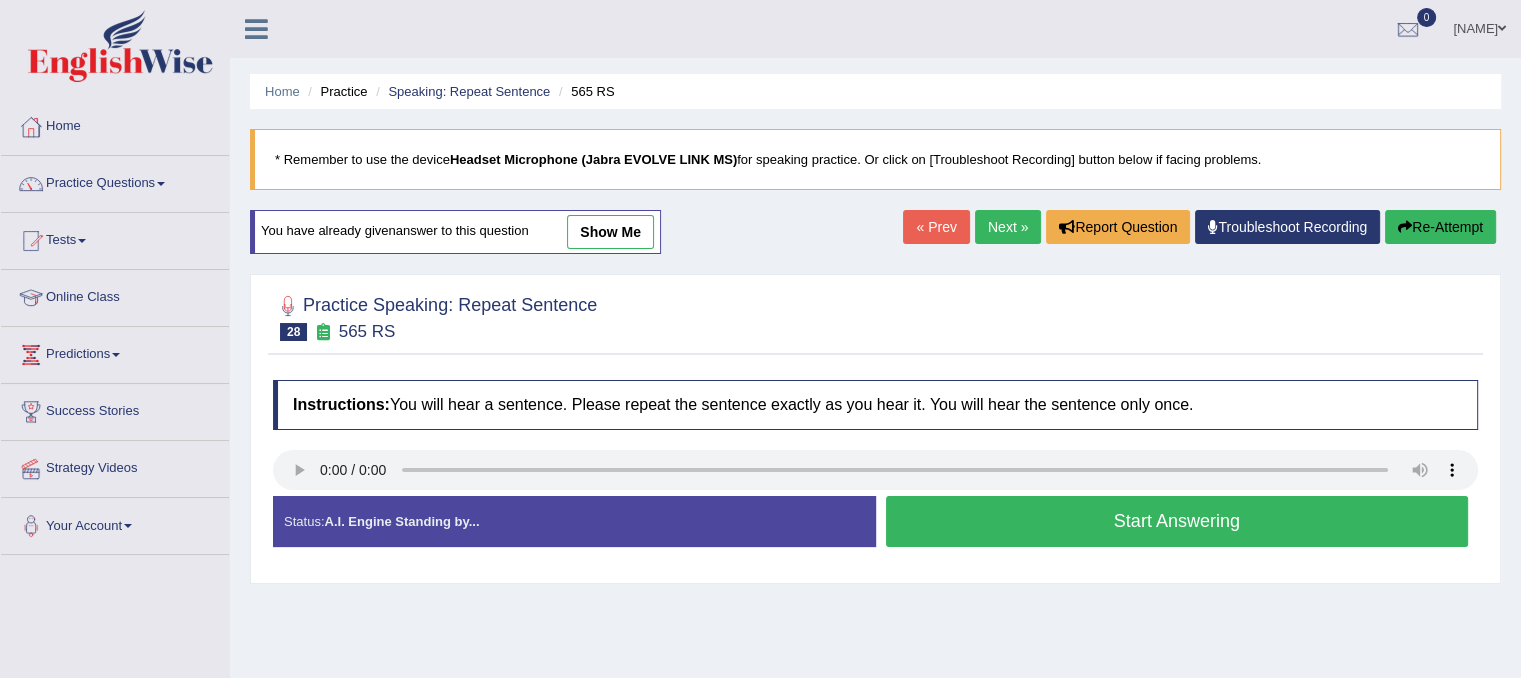 click on "Start Answering" at bounding box center (1177, 521) 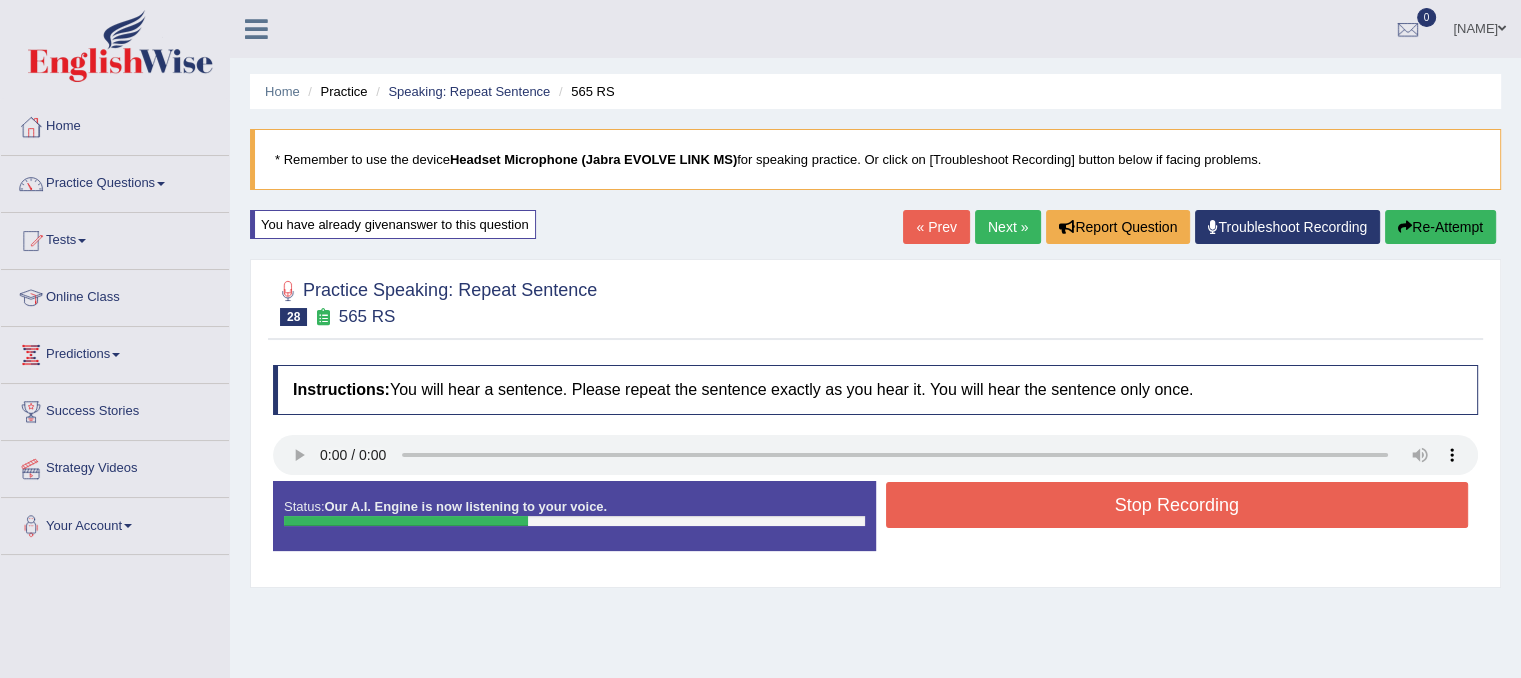 click on "Stop Recording" at bounding box center [1177, 505] 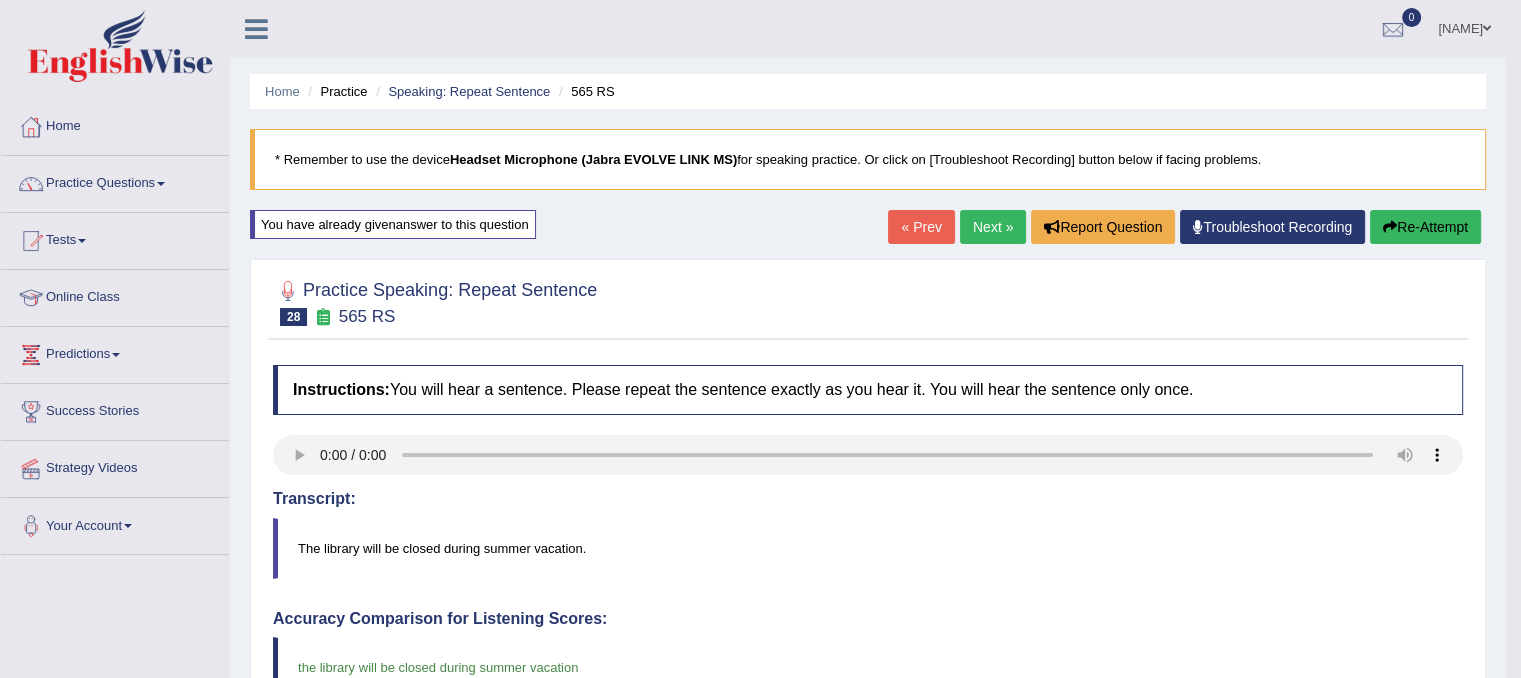 click on "Next »" at bounding box center [993, 227] 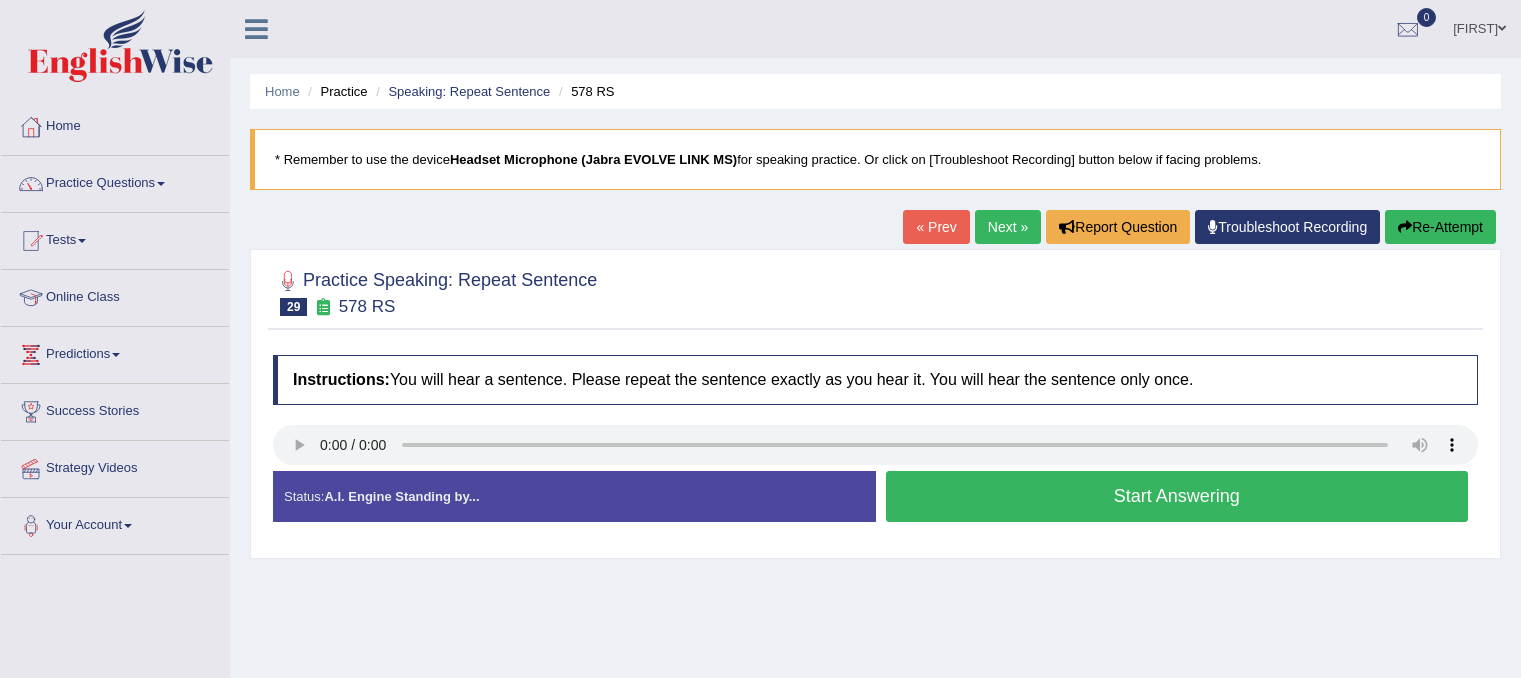 scroll, scrollTop: 0, scrollLeft: 0, axis: both 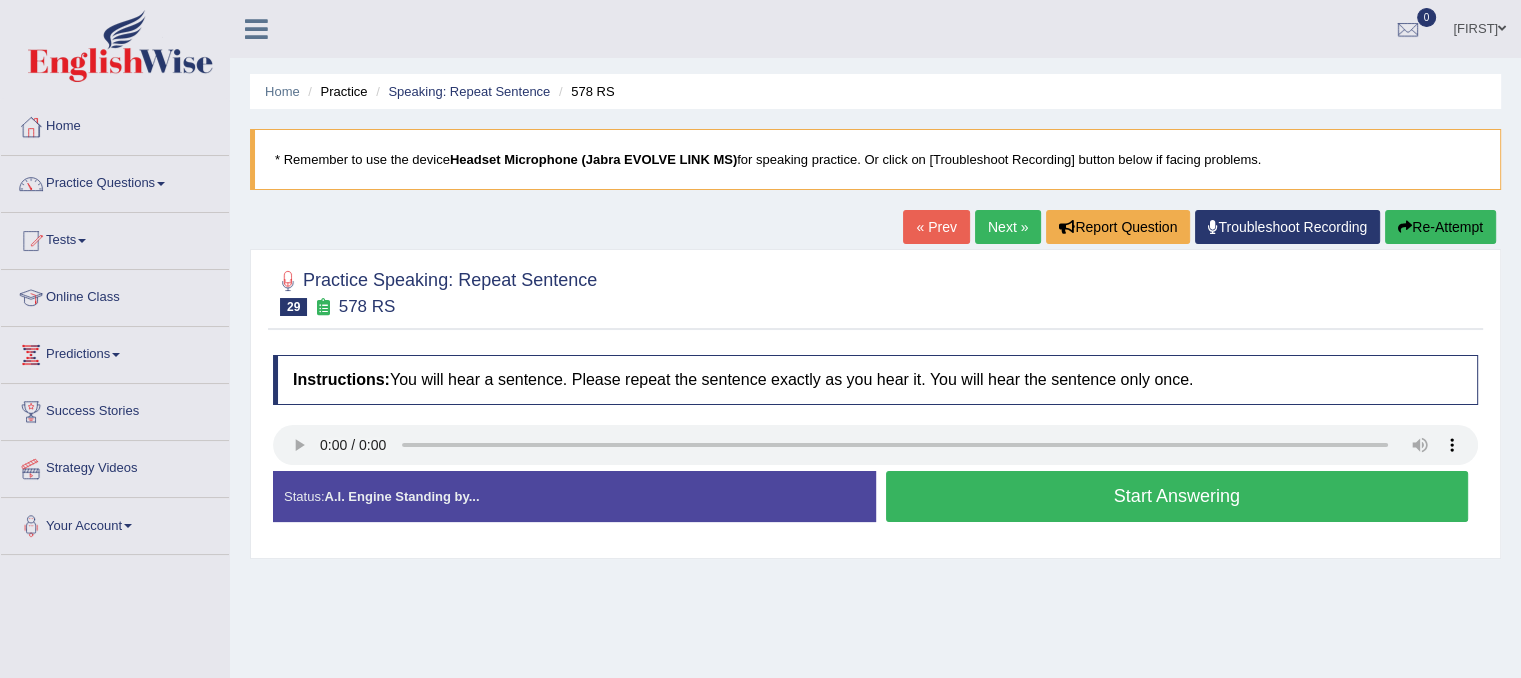 click on "Start Answering" at bounding box center [1177, 496] 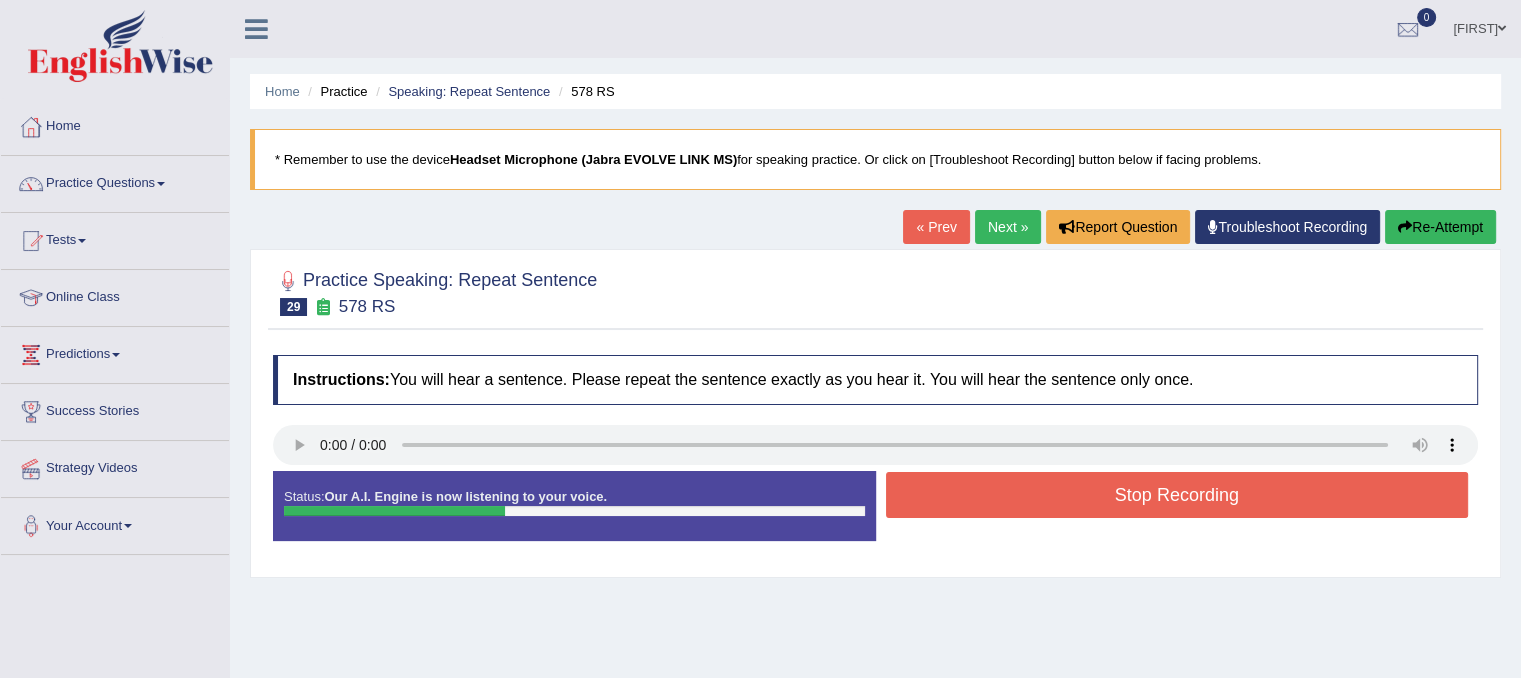 click on "Stop Recording" at bounding box center (1177, 495) 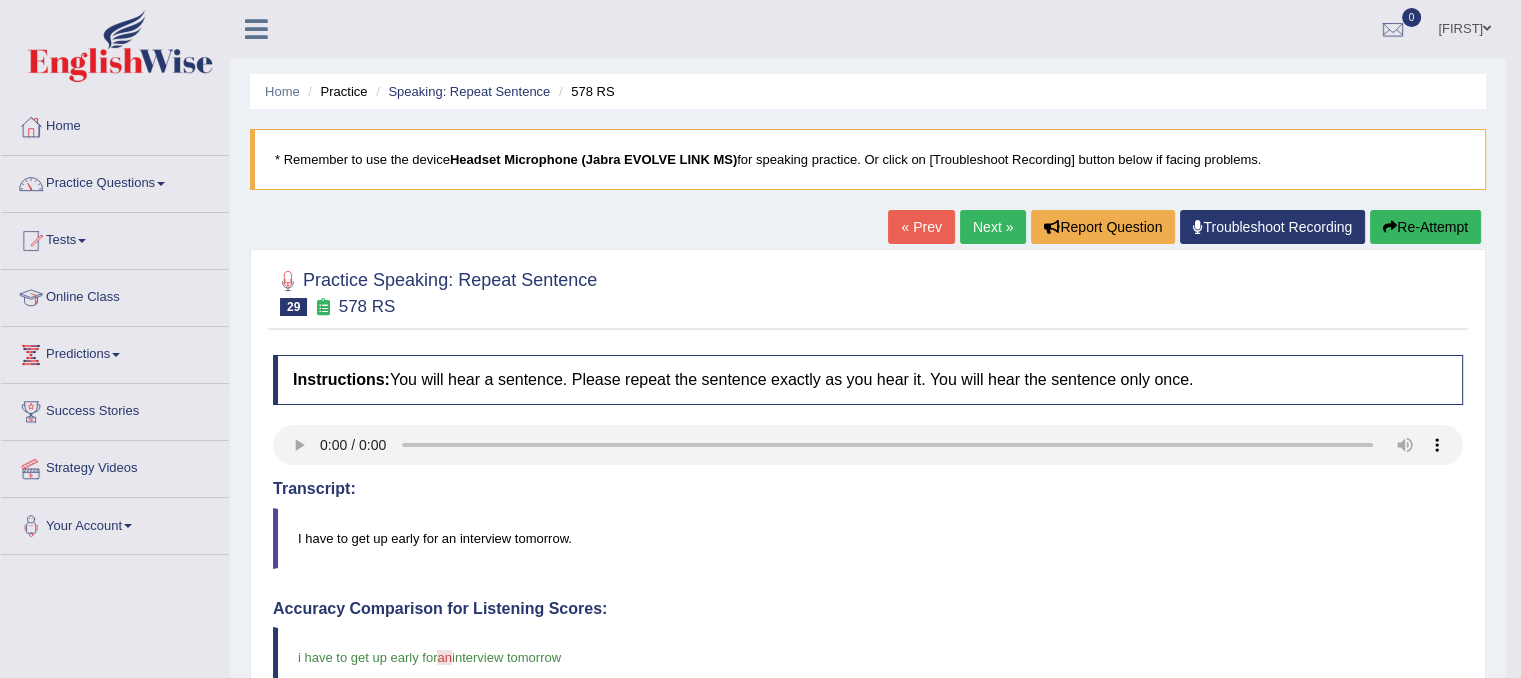 click on "Next »" at bounding box center [993, 227] 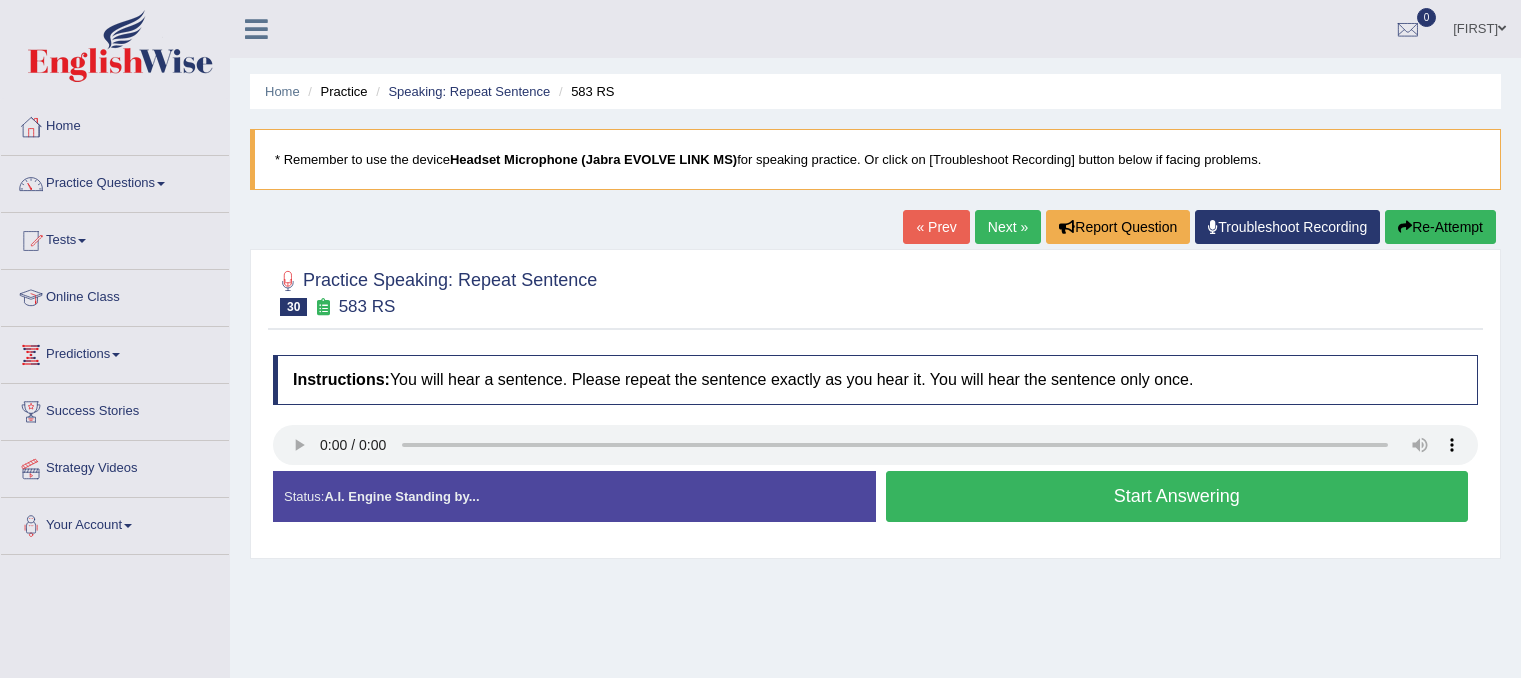 scroll, scrollTop: 0, scrollLeft: 0, axis: both 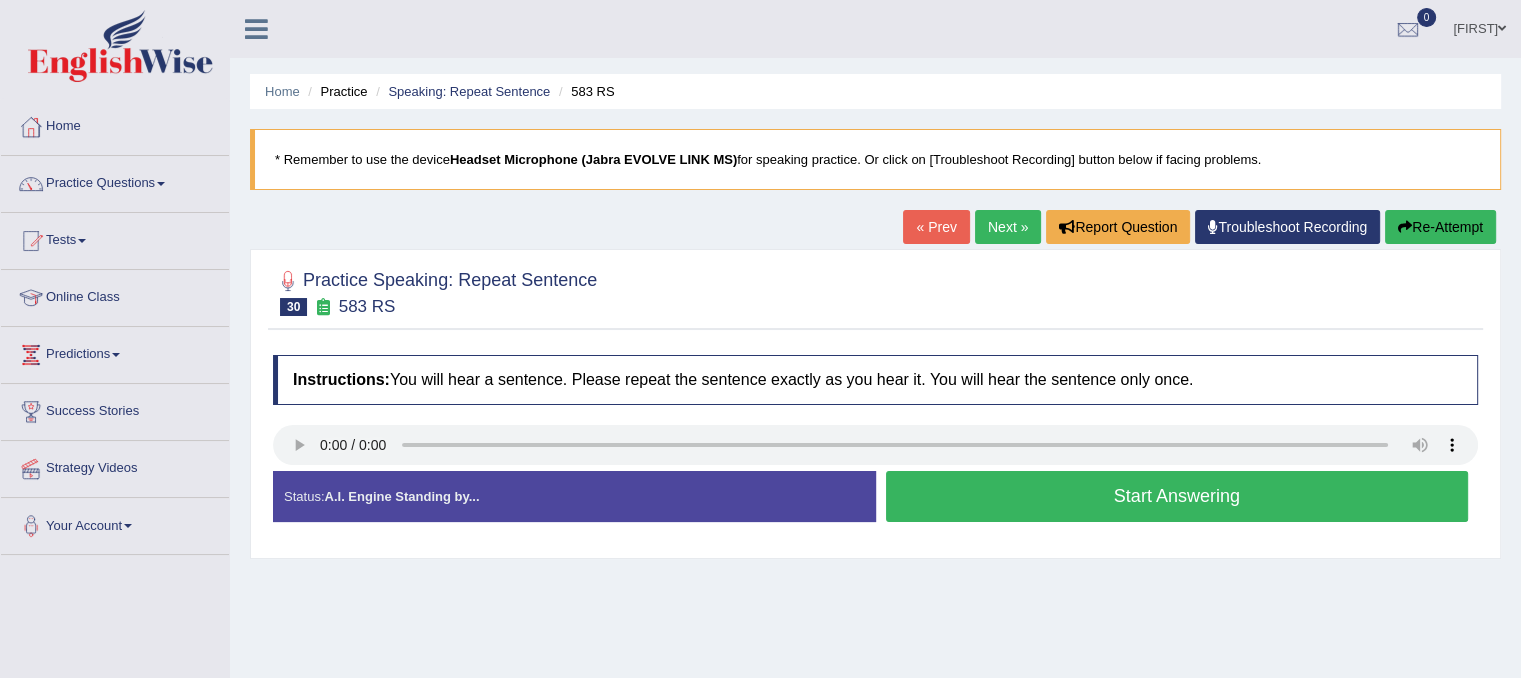 click on "Start Answering" at bounding box center [1177, 496] 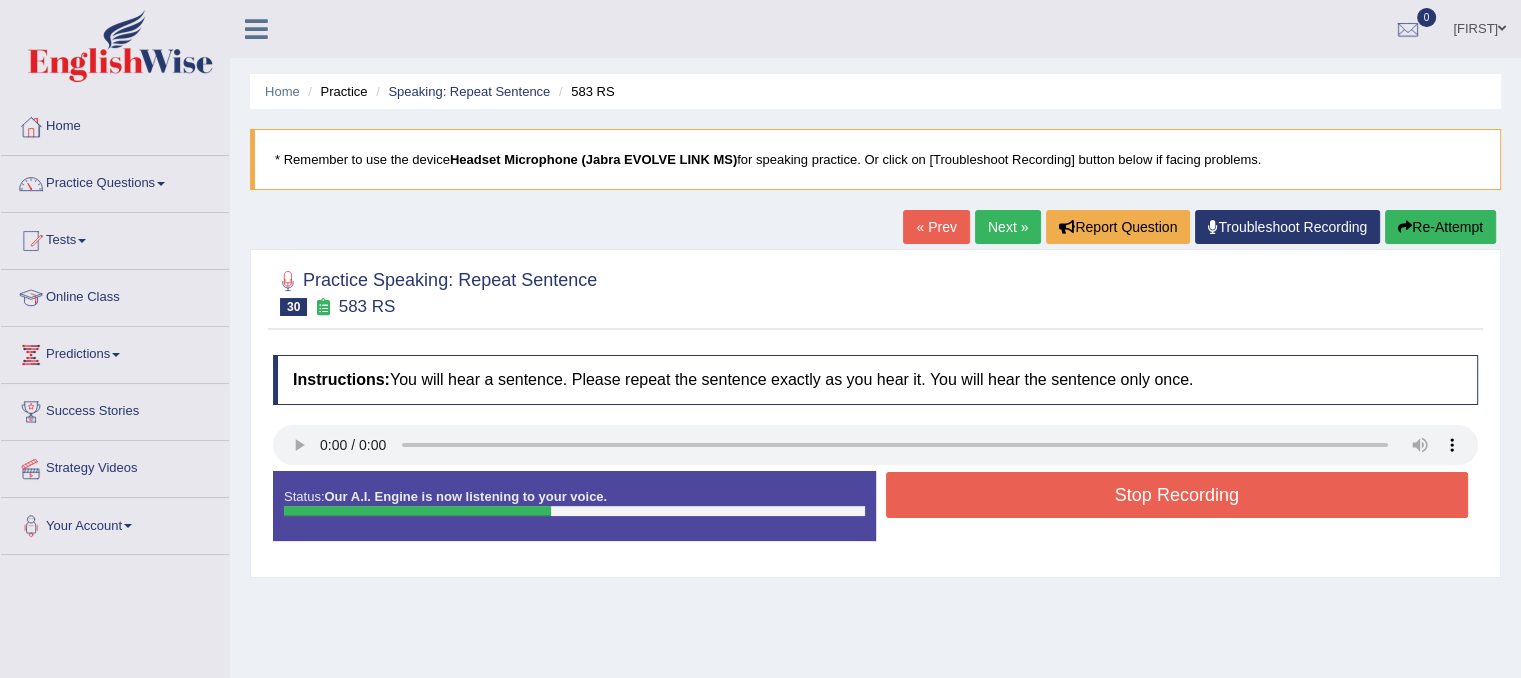 click on "Stop Recording" at bounding box center (1177, 495) 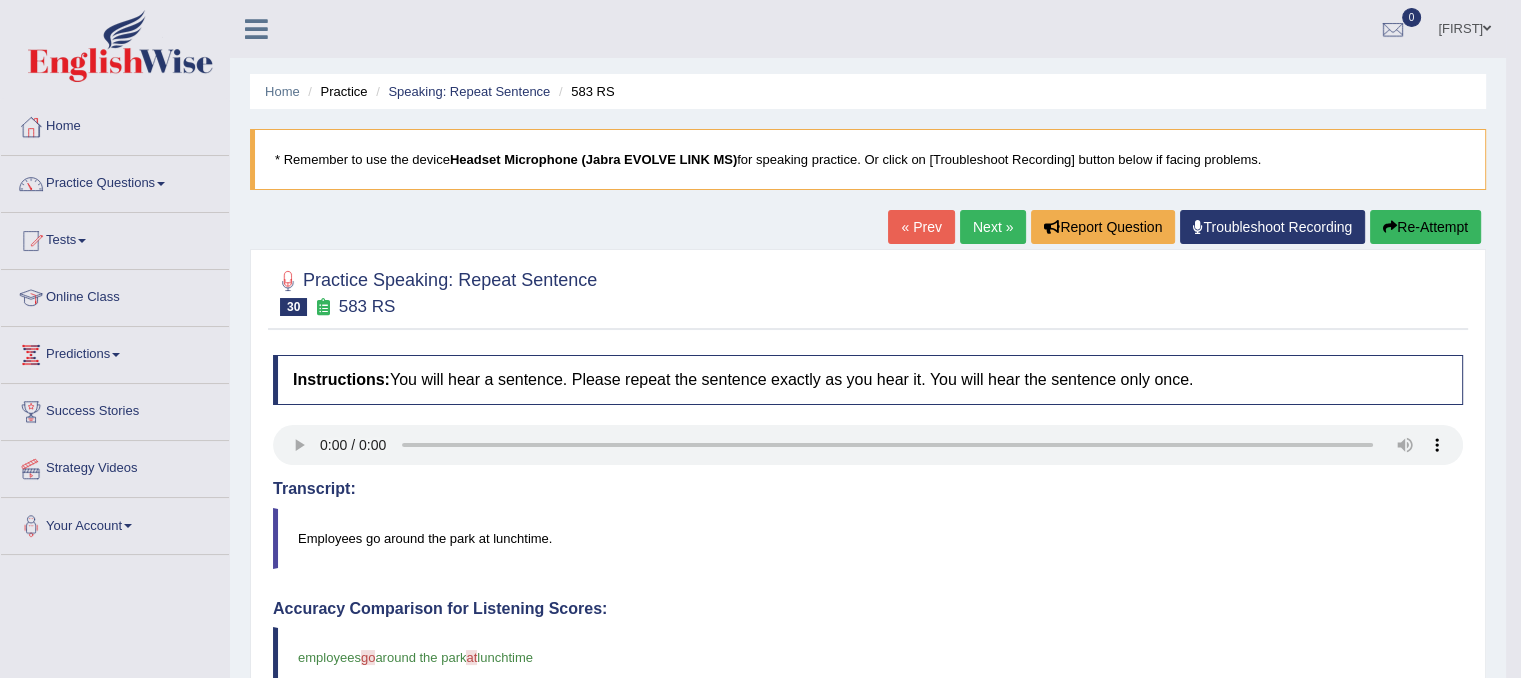 drag, startPoint x: 952, startPoint y: 494, endPoint x: 928, endPoint y: 645, distance: 152.89539 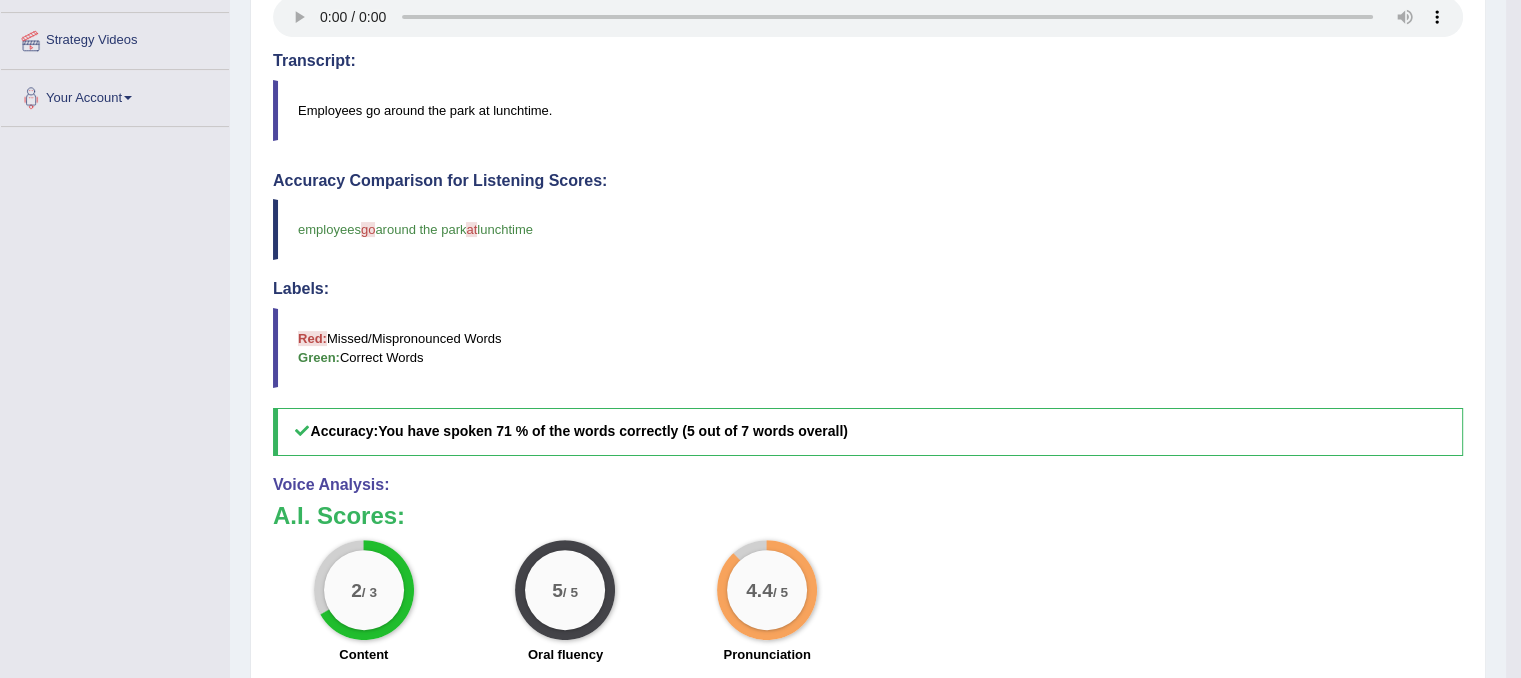 scroll, scrollTop: 0, scrollLeft: 0, axis: both 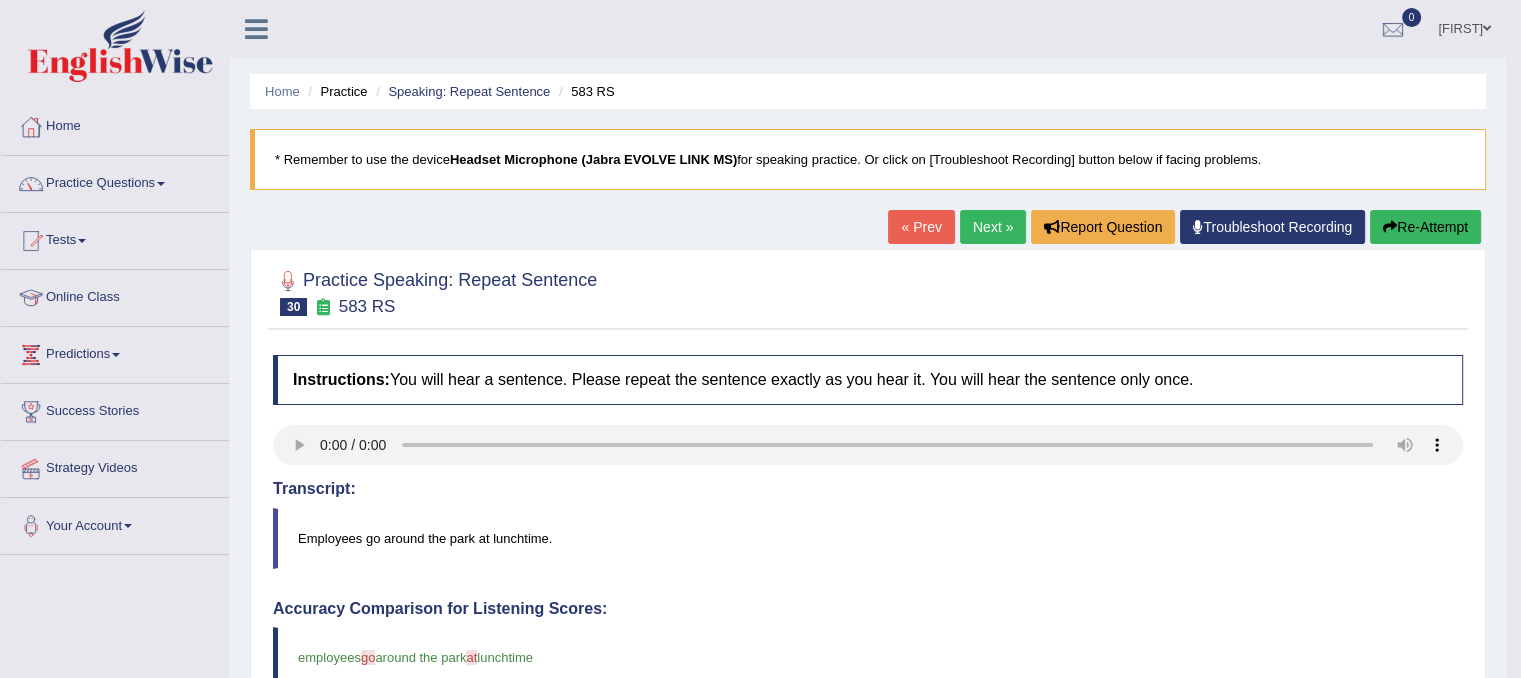click on "Next »" at bounding box center [993, 227] 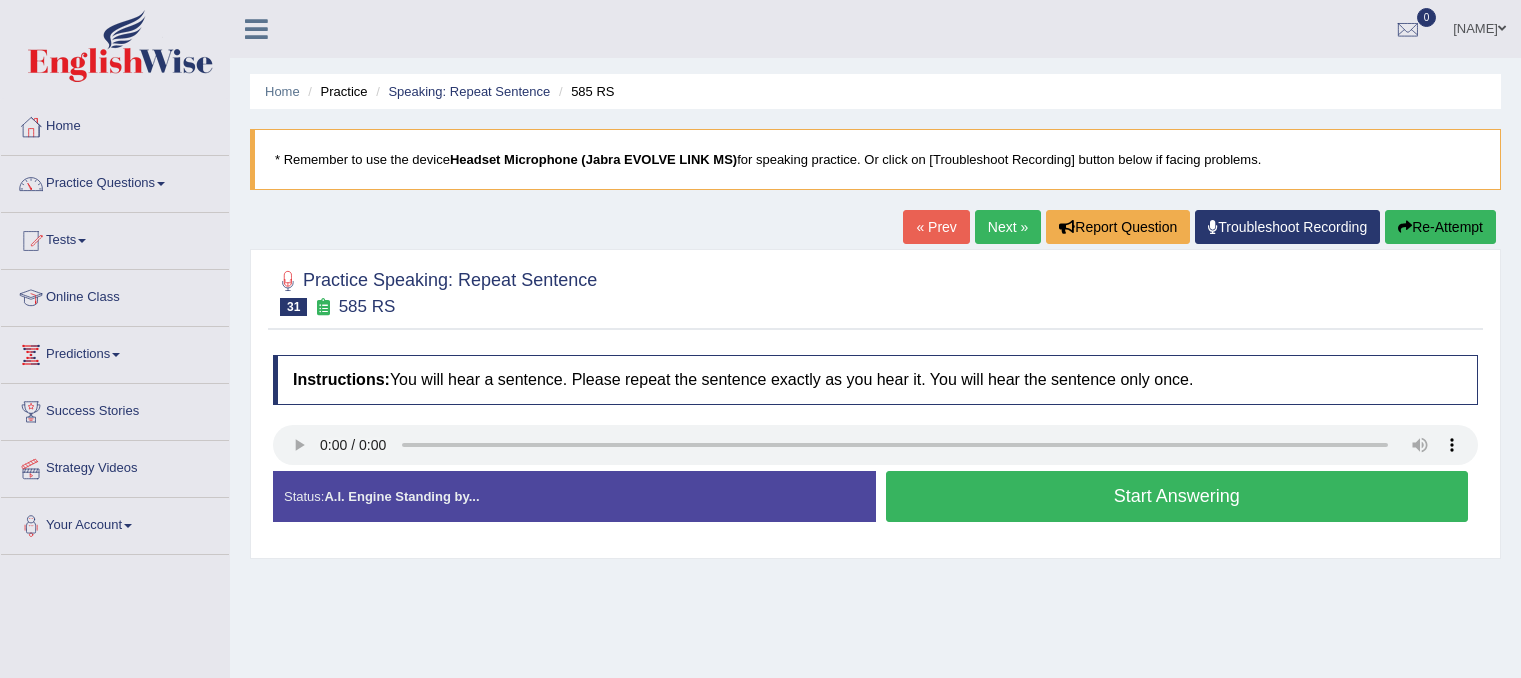 scroll, scrollTop: 0, scrollLeft: 0, axis: both 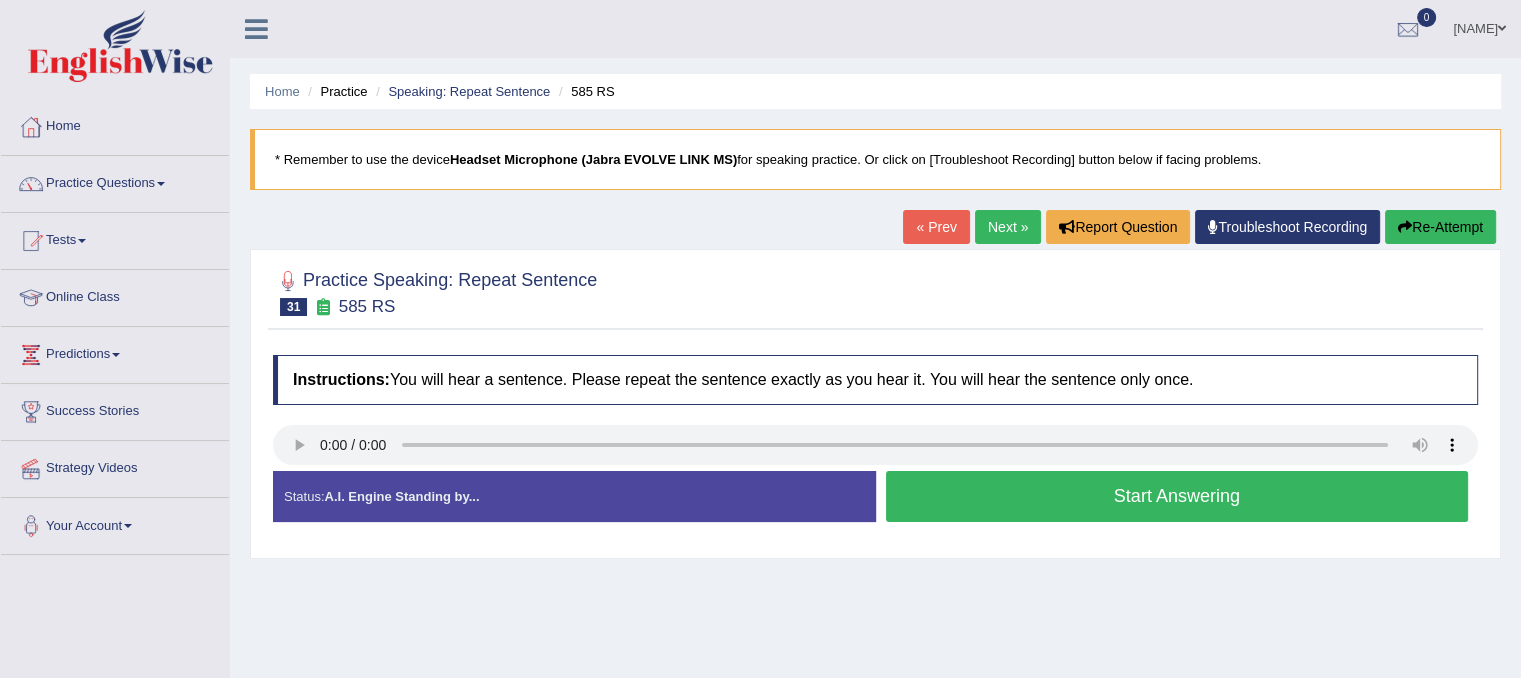 click on "Start Answering" at bounding box center [1177, 496] 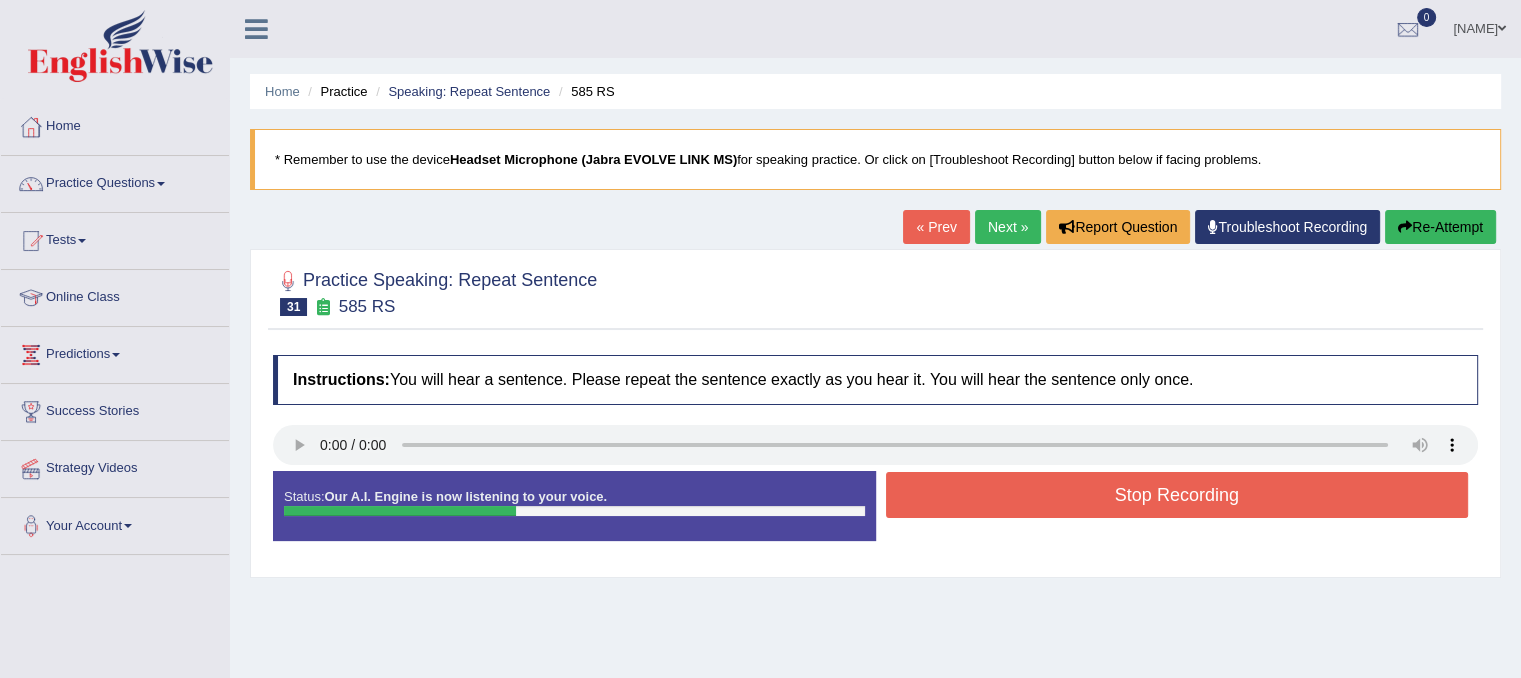 click on "Stop Recording" at bounding box center [1177, 495] 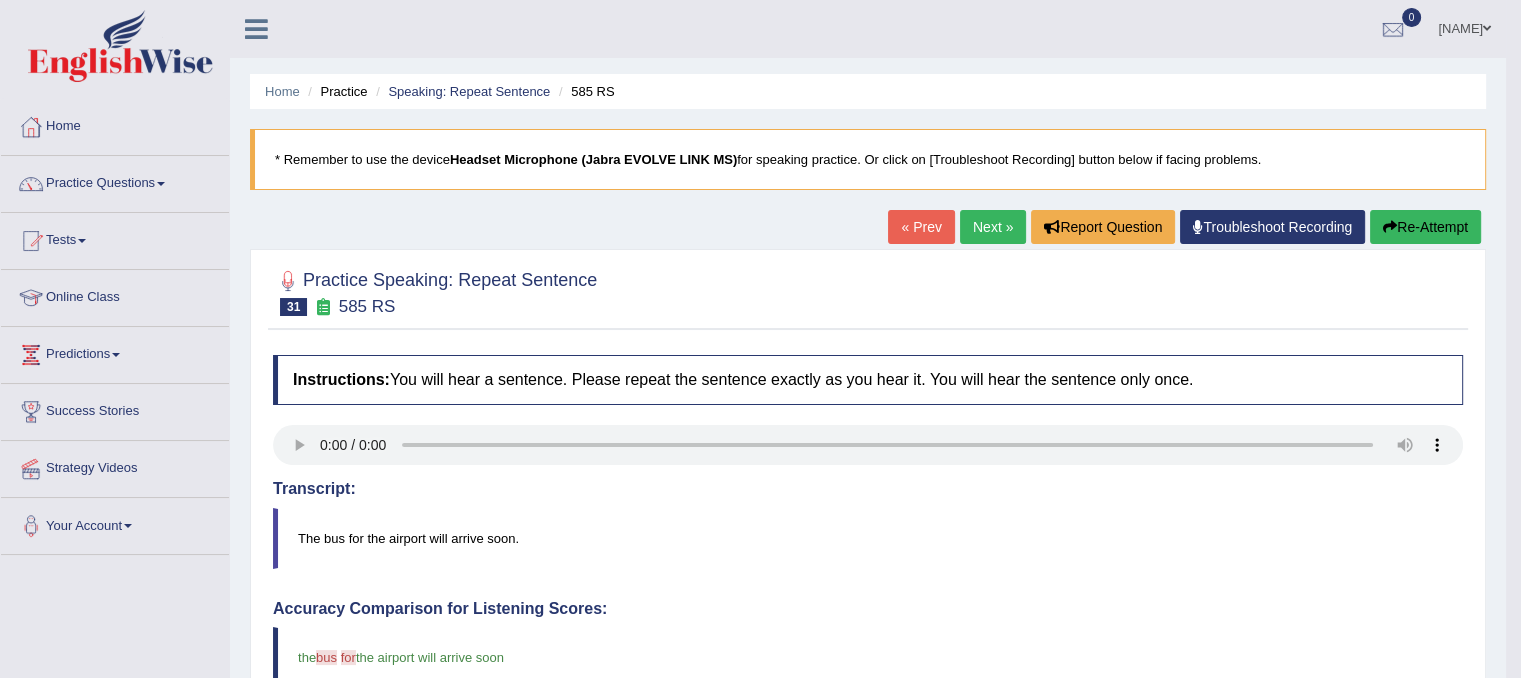 click on "Next »" at bounding box center (993, 227) 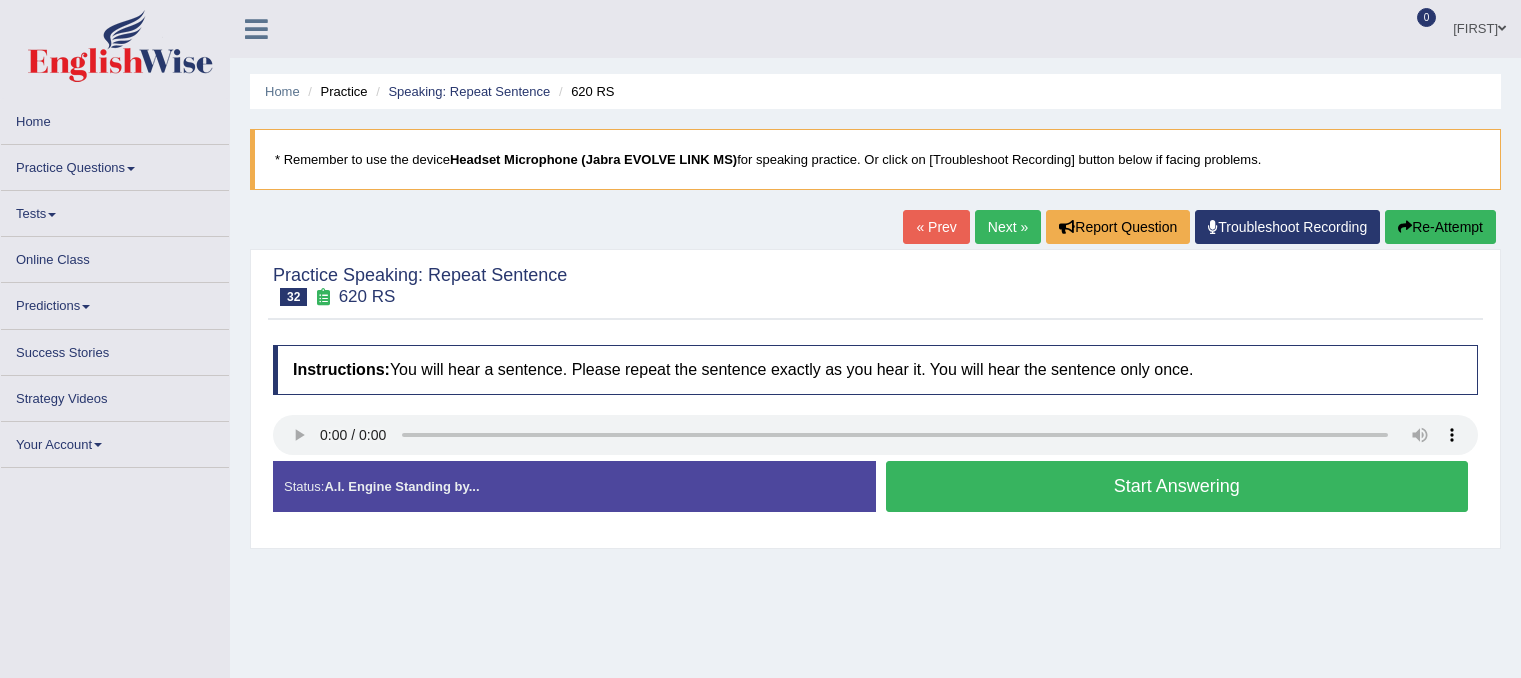 scroll, scrollTop: 0, scrollLeft: 0, axis: both 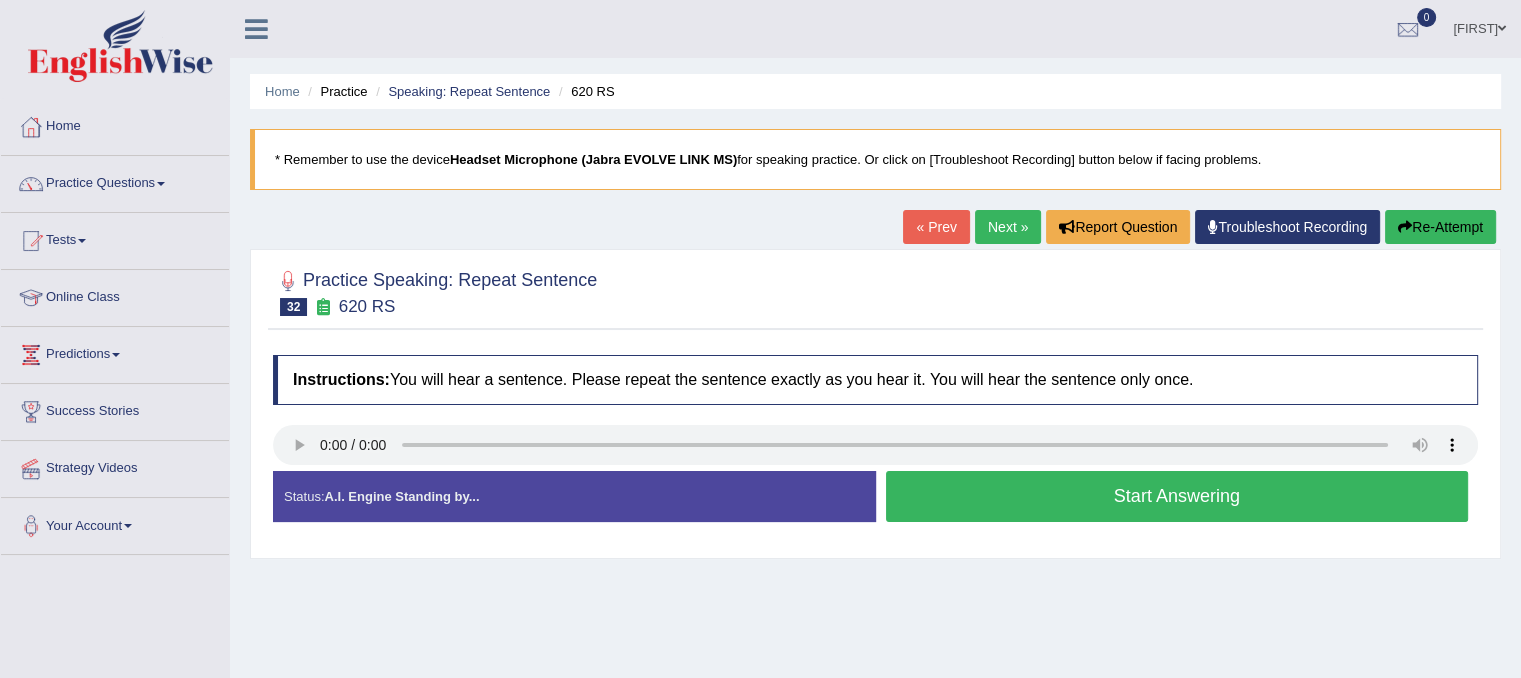 click on "Start Answering" at bounding box center (1177, 496) 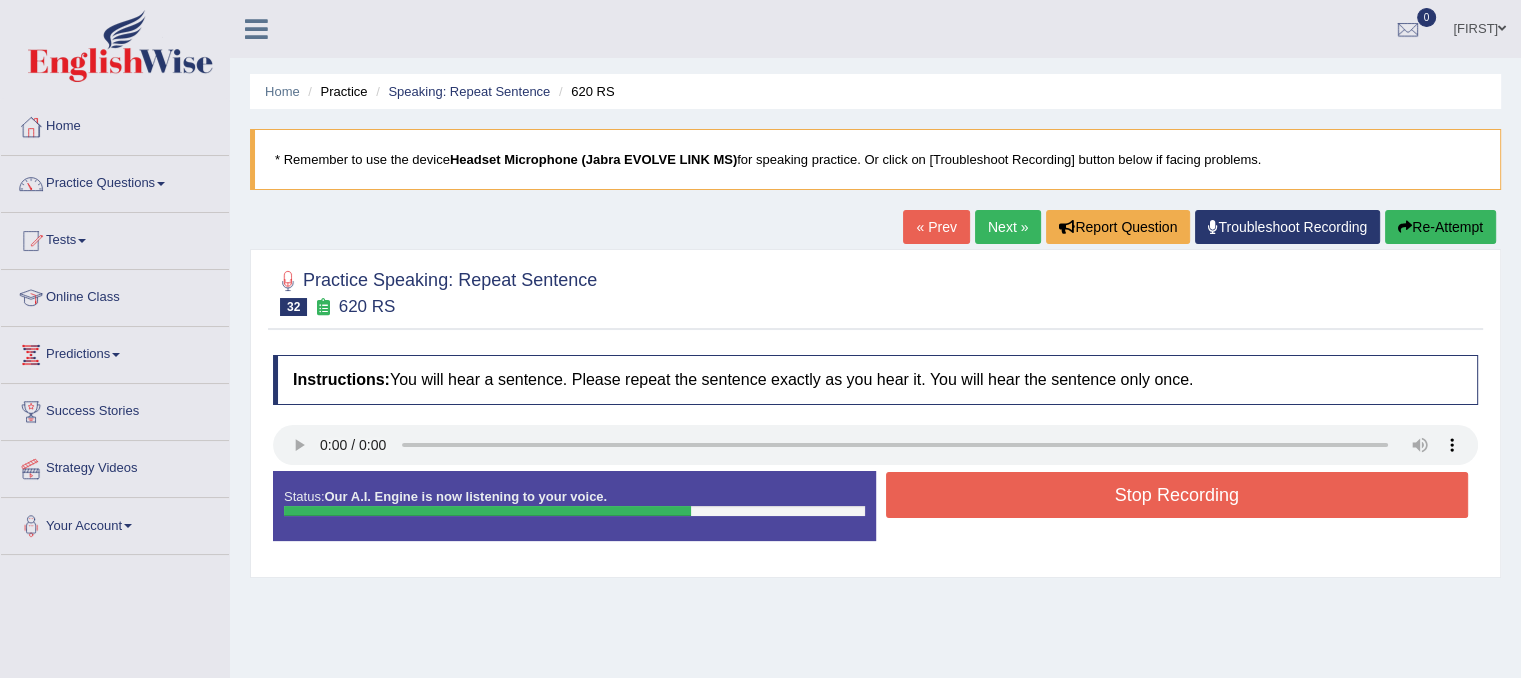 click on "Re-Attempt" at bounding box center (1440, 227) 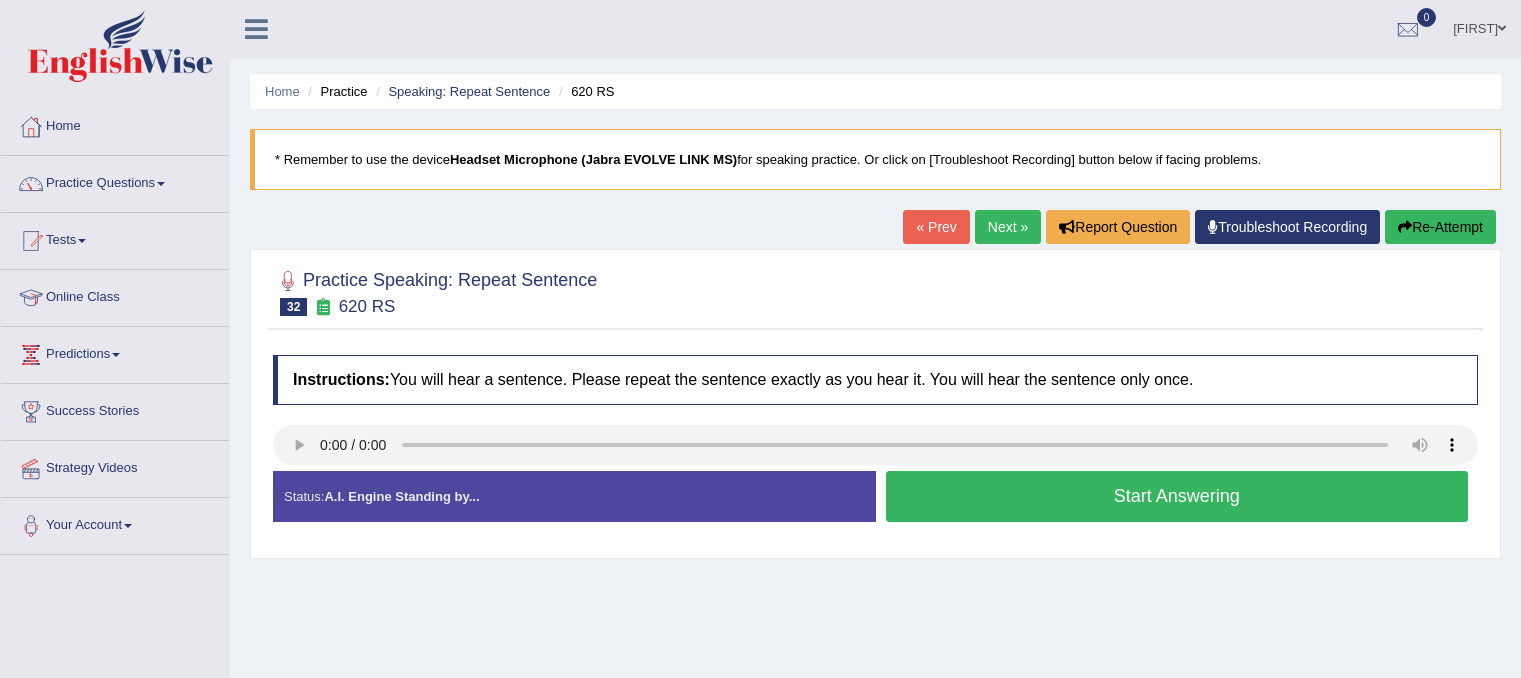 scroll, scrollTop: 0, scrollLeft: 0, axis: both 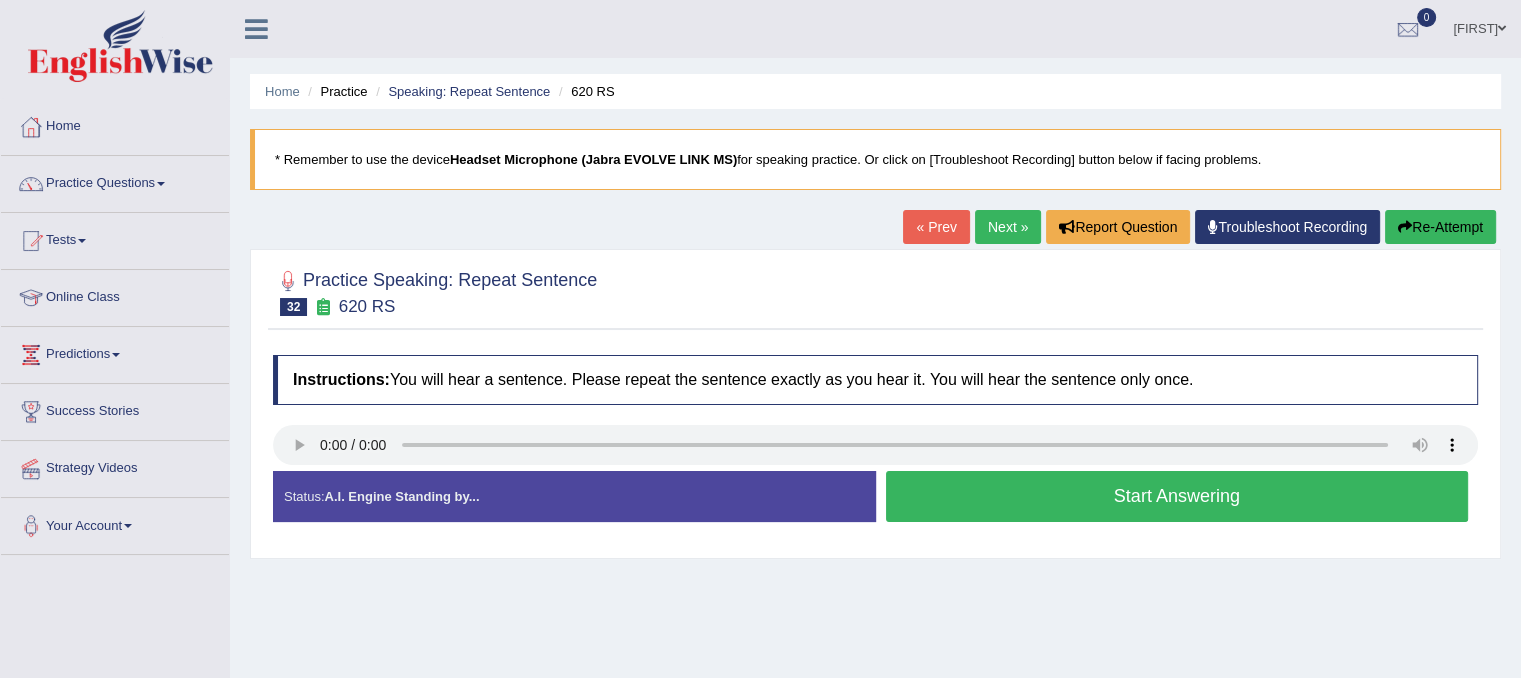 click on "Start Answering" at bounding box center (1177, 496) 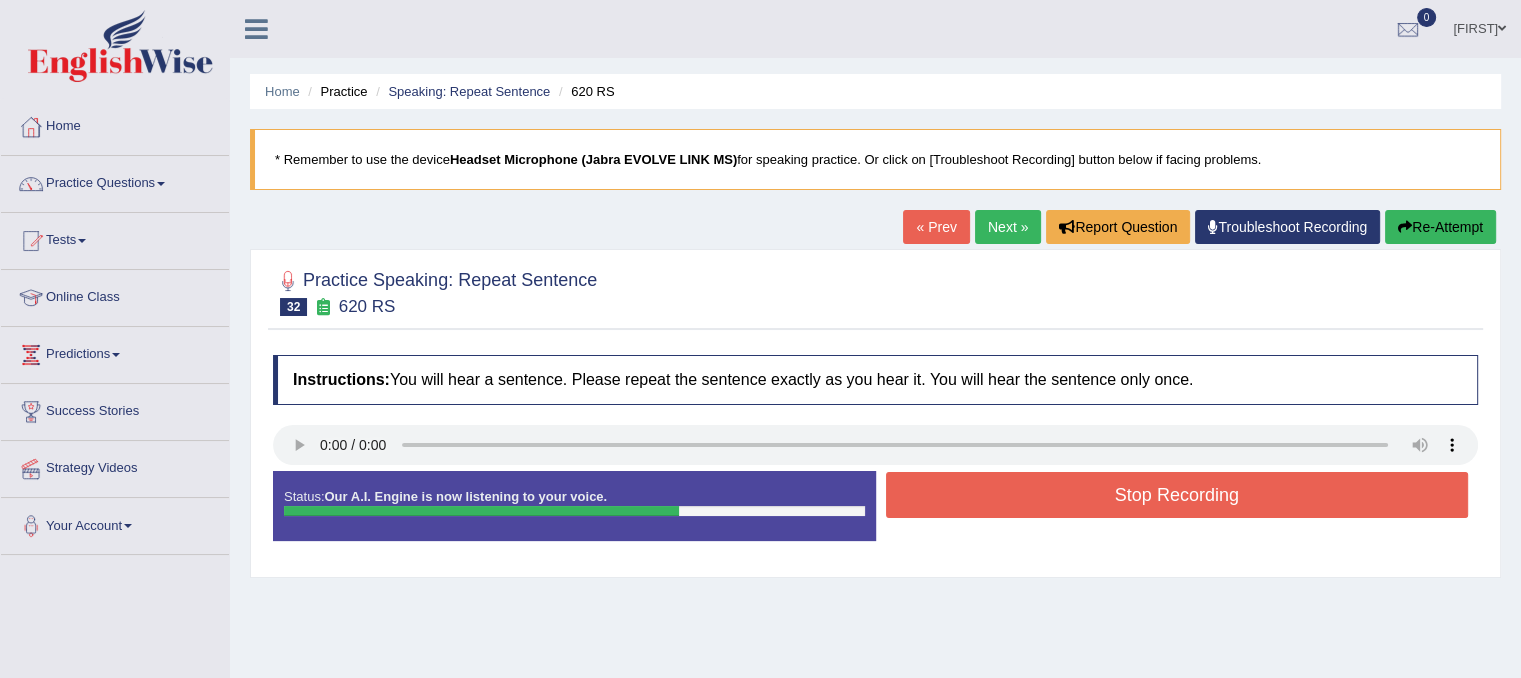 click on "Stop Recording" at bounding box center (1177, 495) 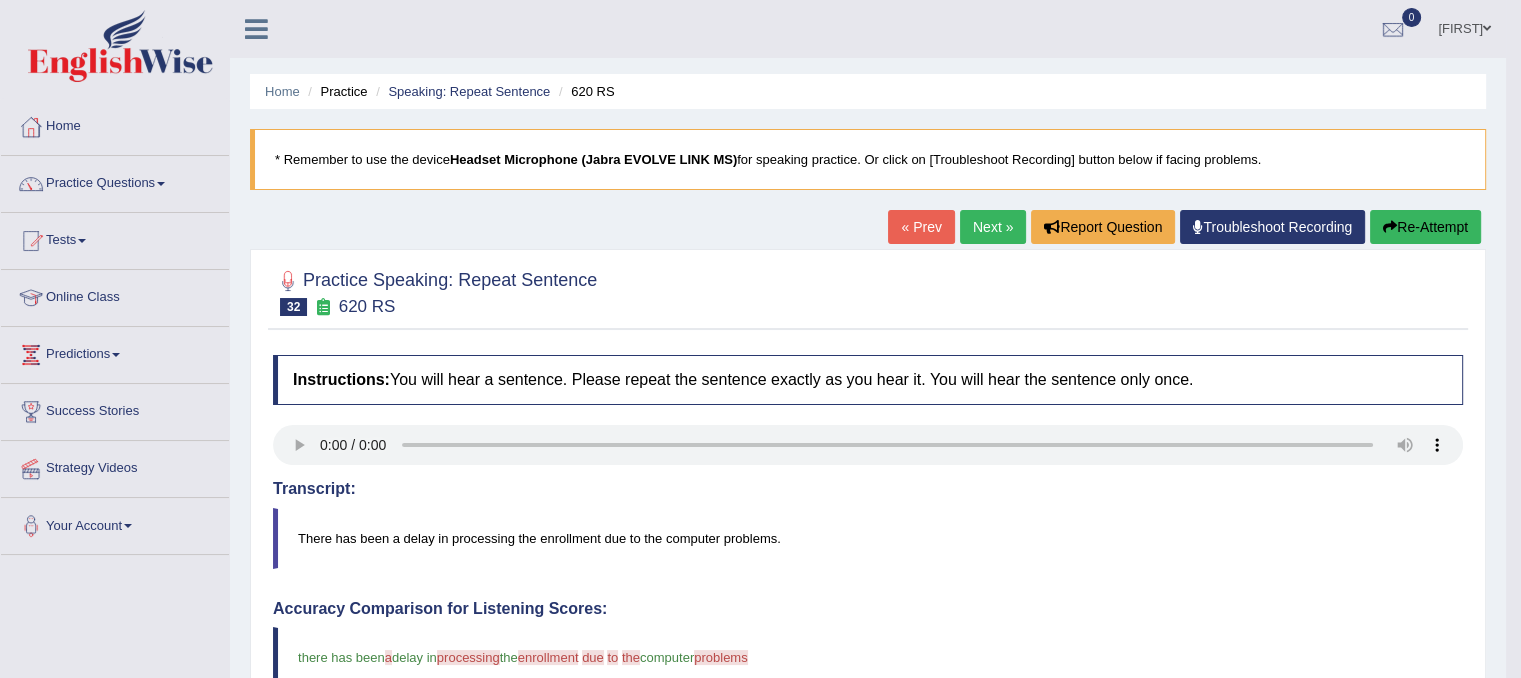 click on "Next »" at bounding box center (993, 227) 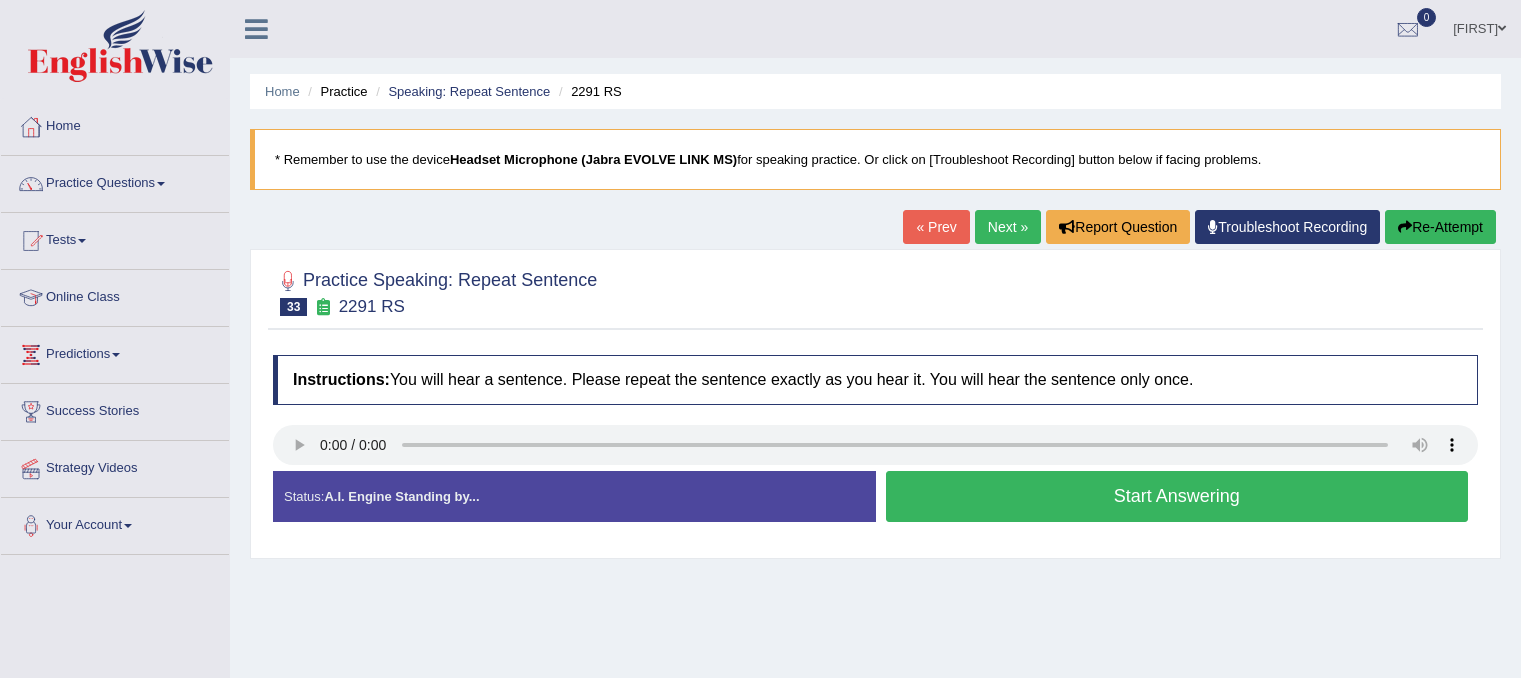 scroll, scrollTop: 0, scrollLeft: 0, axis: both 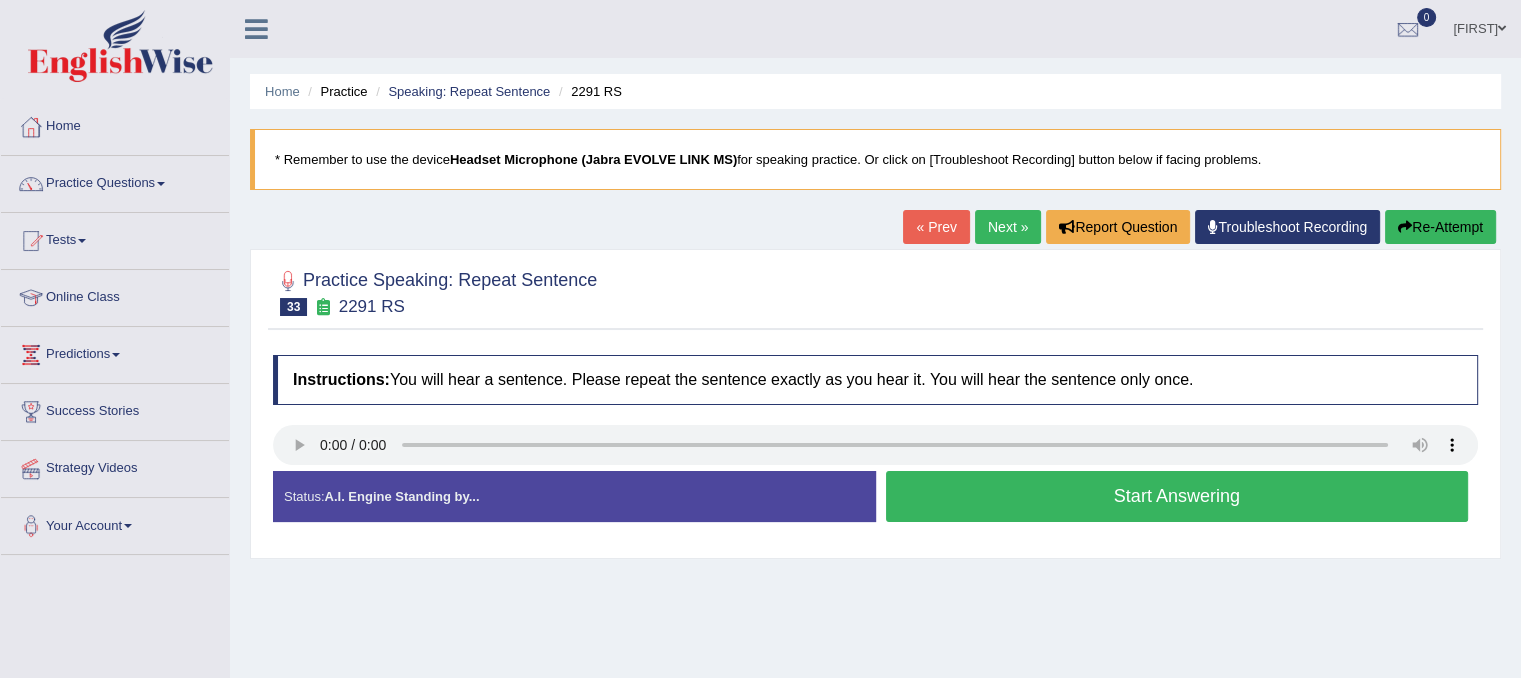 click on "Start Answering" at bounding box center [1177, 496] 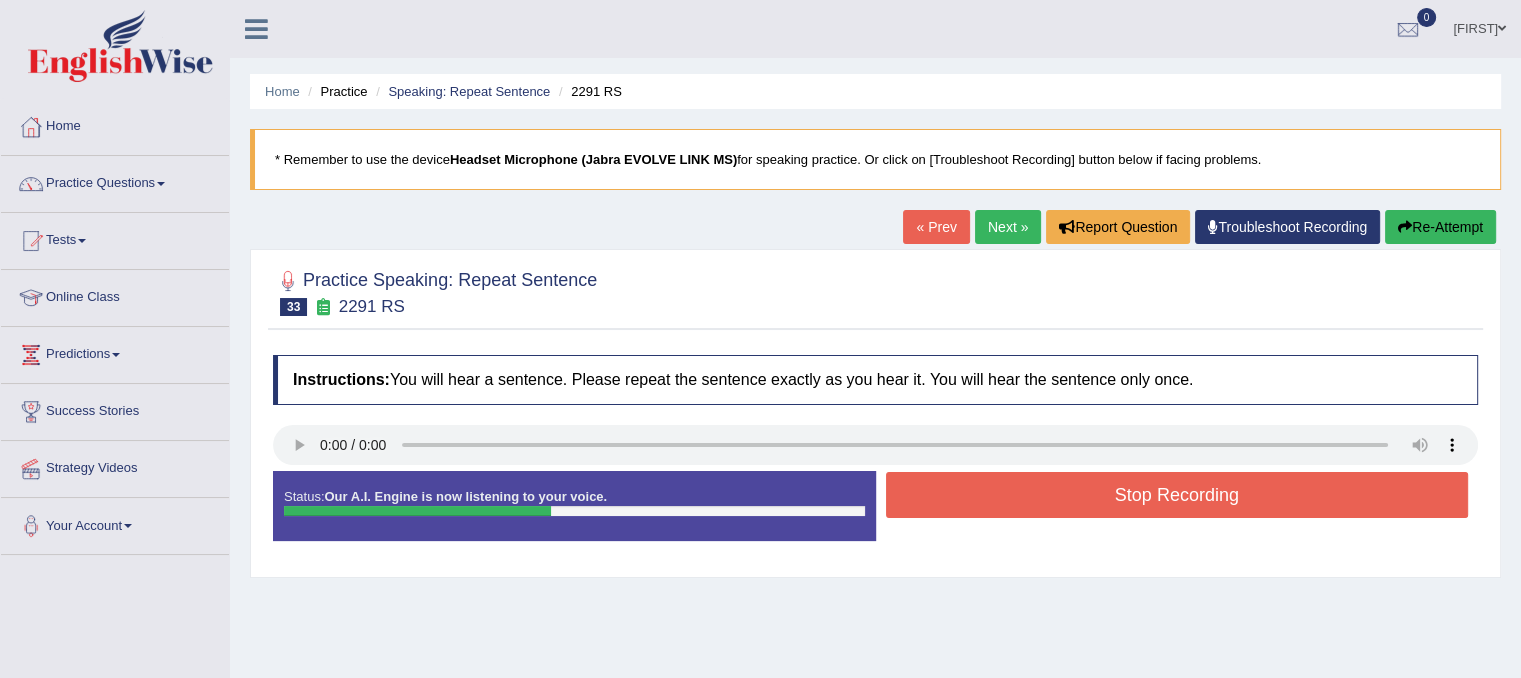 click on "Stop Recording" at bounding box center (1177, 495) 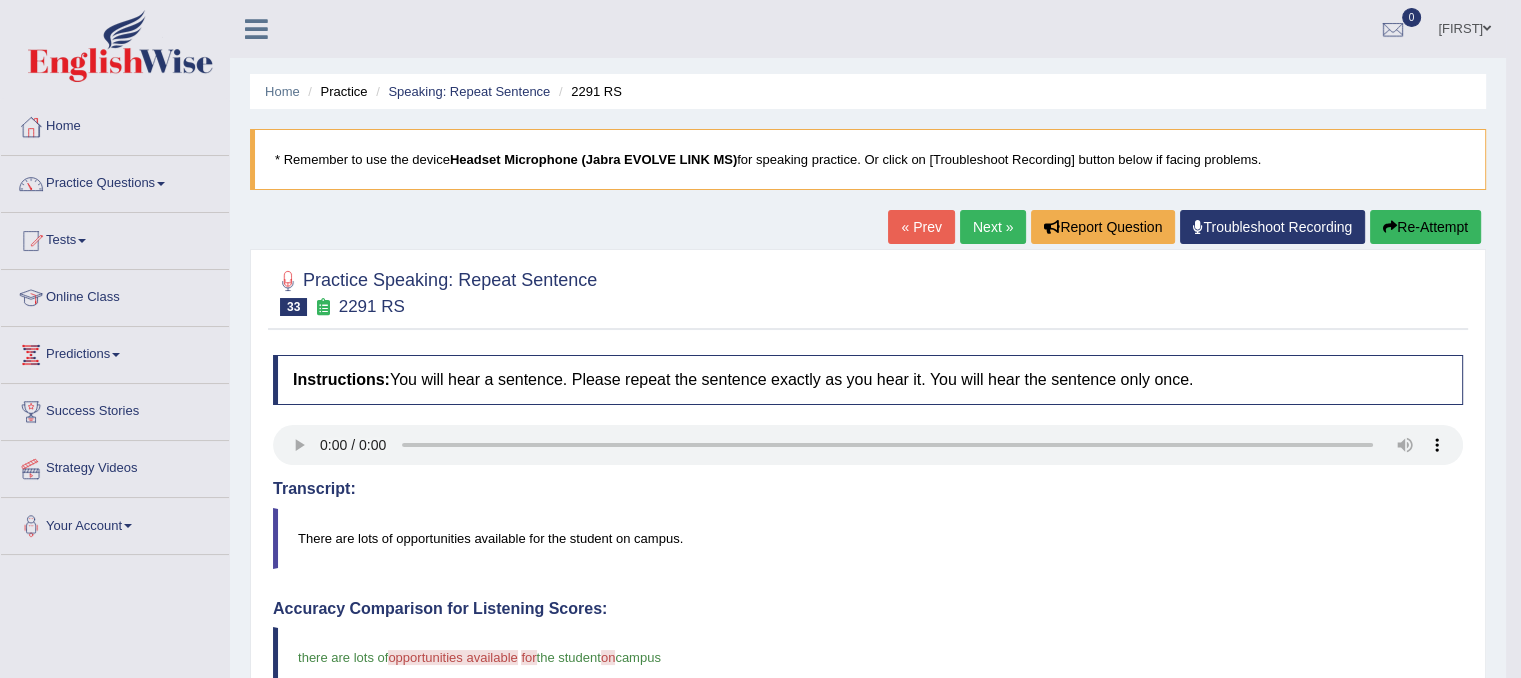 click on "Re-Attempt" at bounding box center (1425, 227) 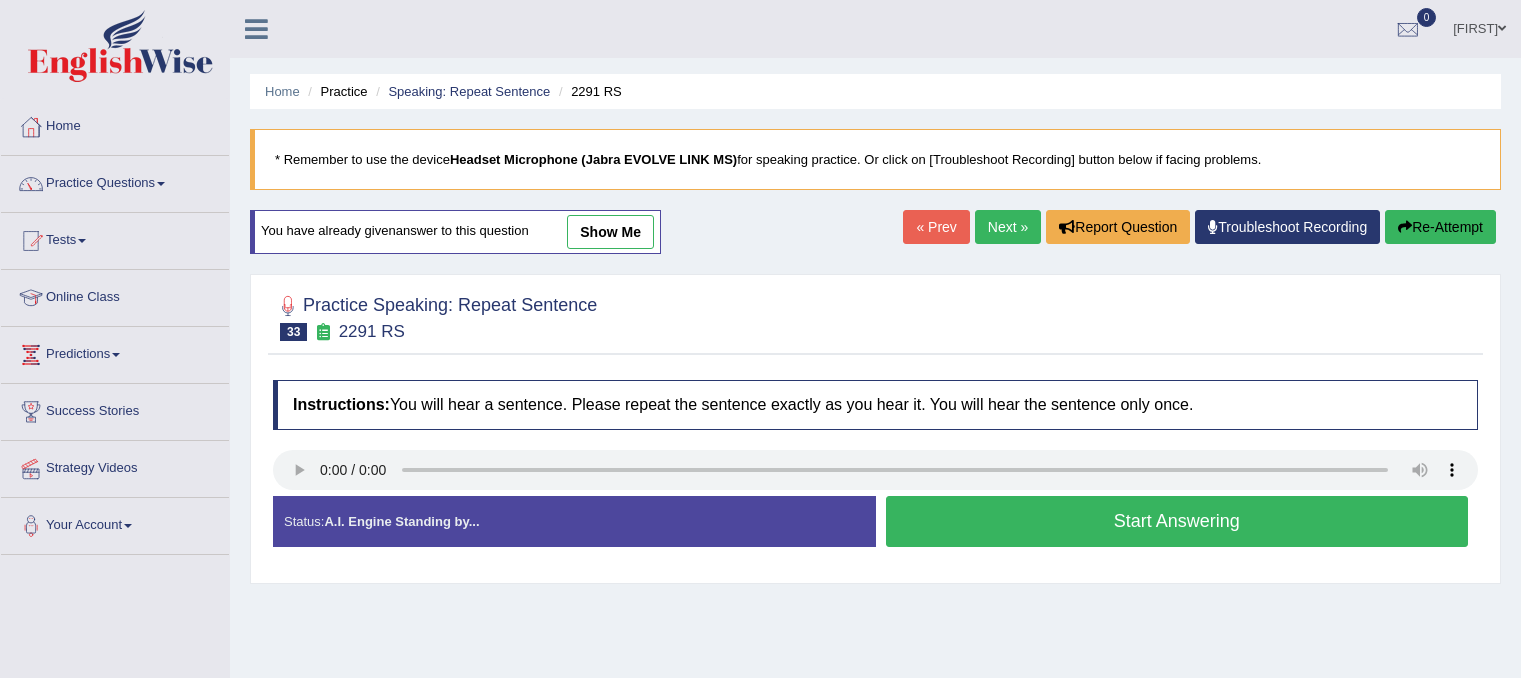 scroll, scrollTop: 0, scrollLeft: 0, axis: both 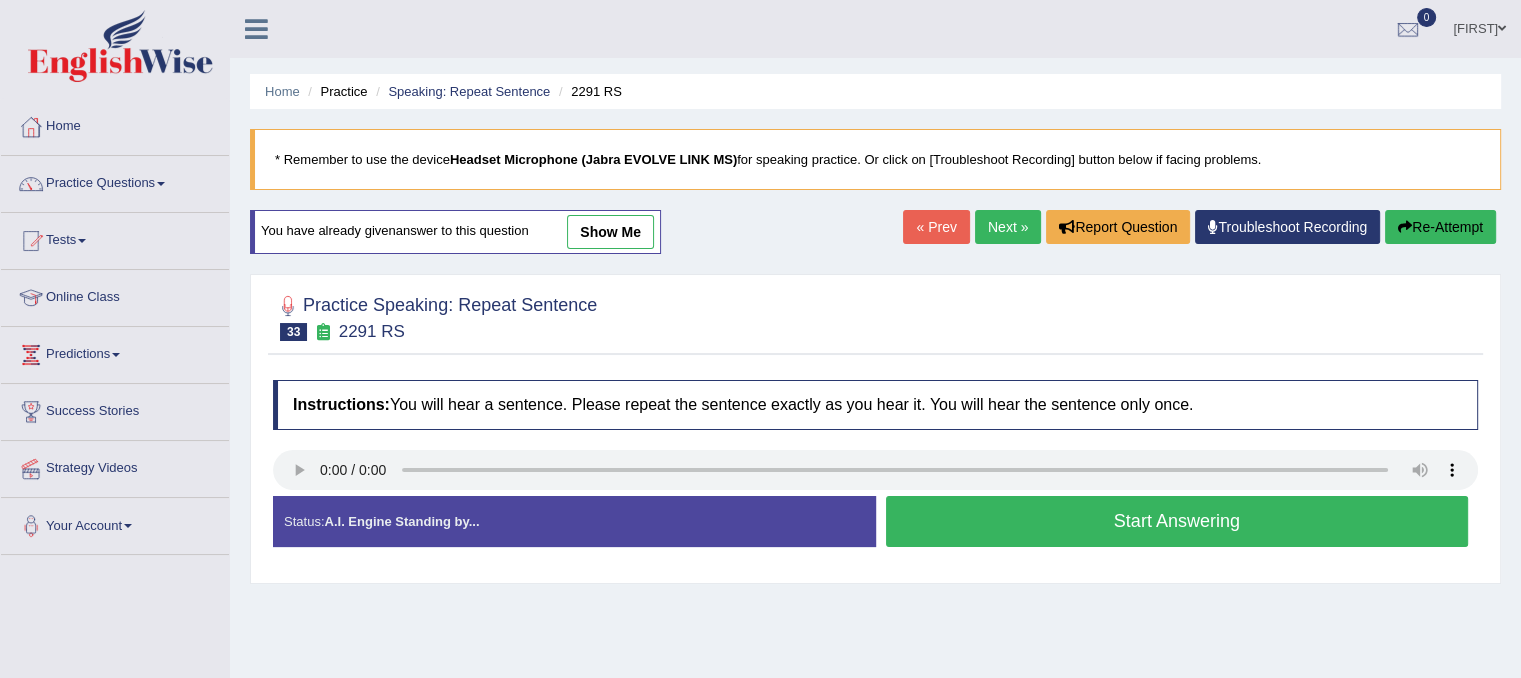 click on "Start Answering" at bounding box center [1177, 521] 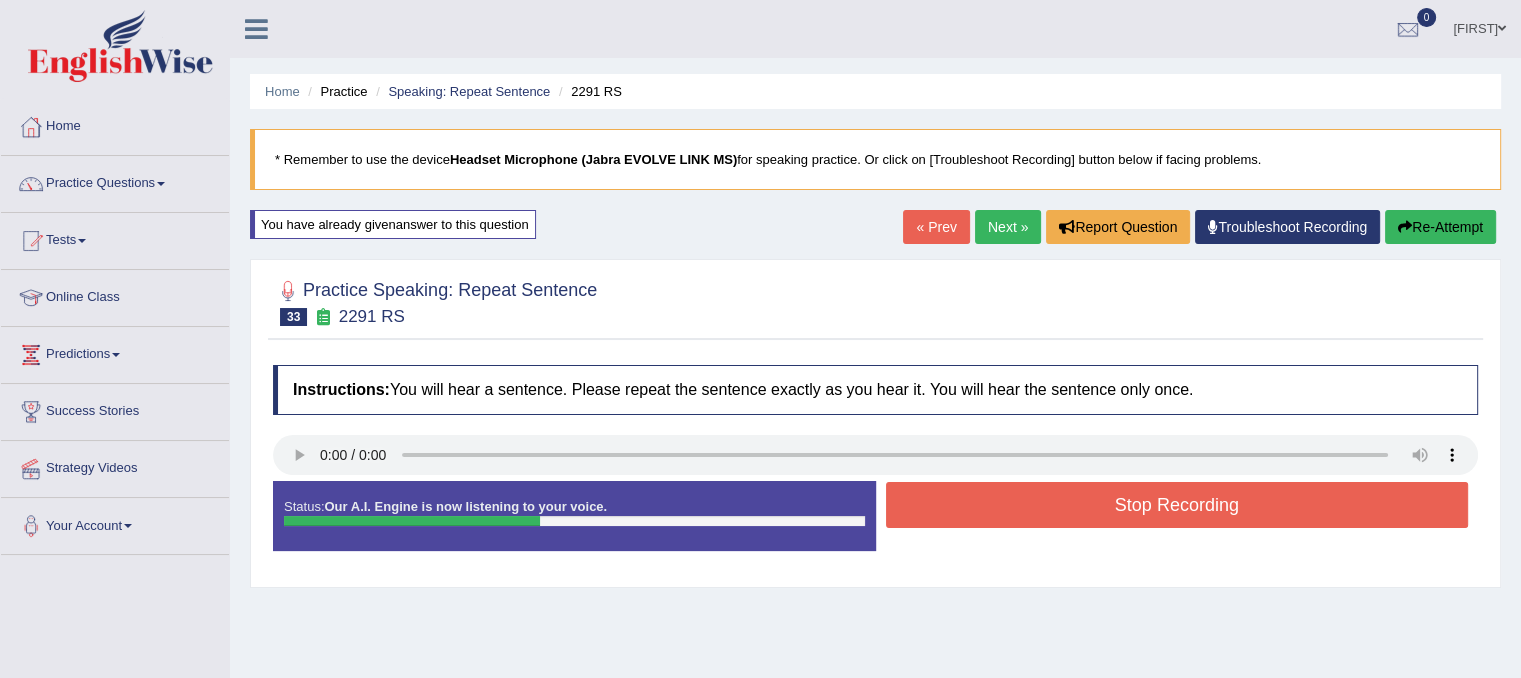 click on "Stop Recording" at bounding box center (1177, 505) 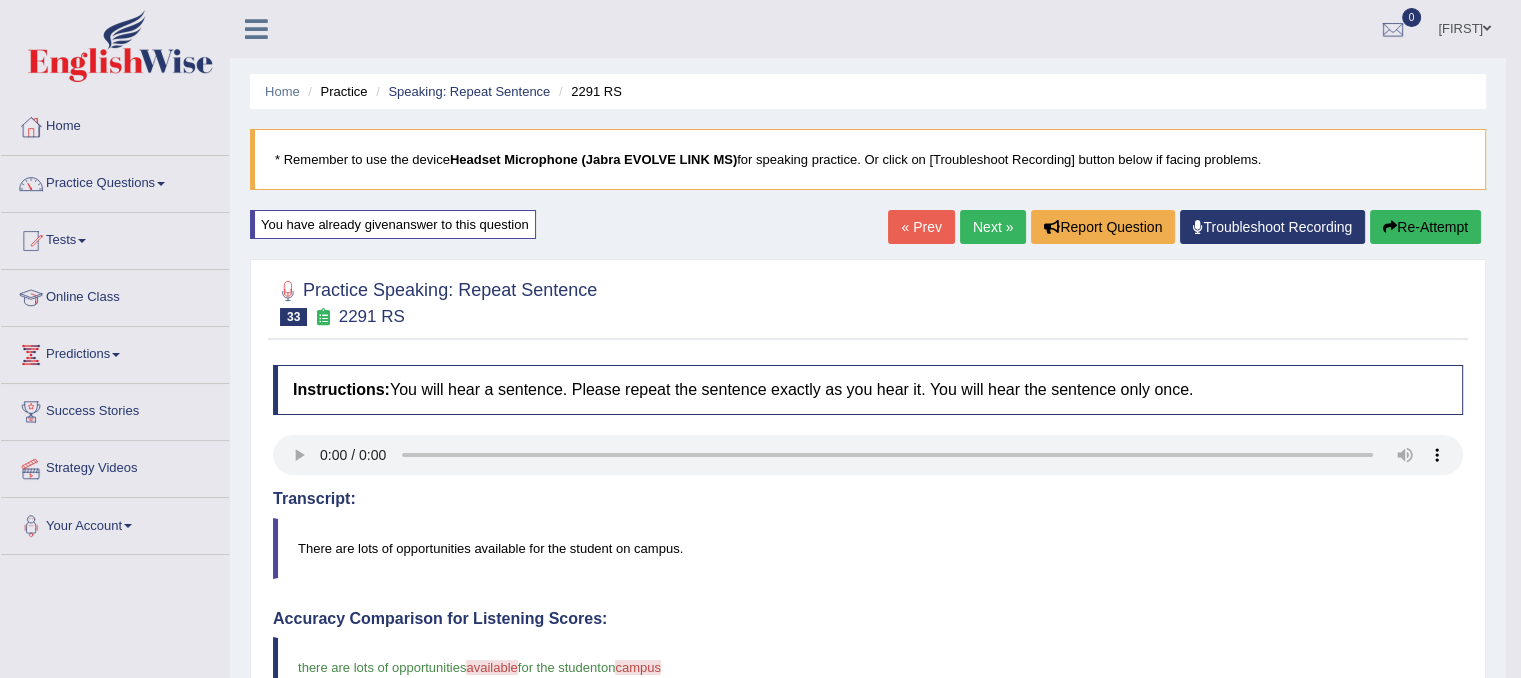 click on "Next »" at bounding box center [993, 227] 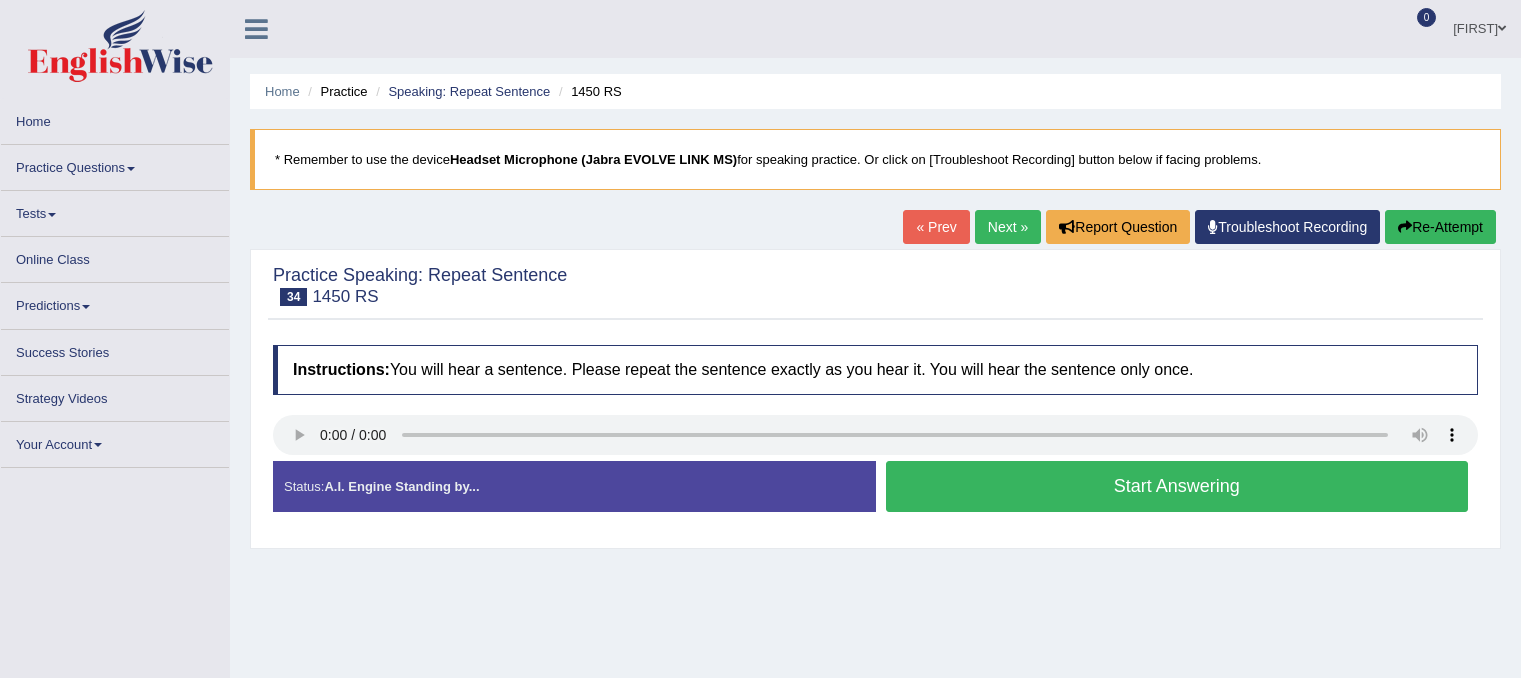 scroll, scrollTop: 0, scrollLeft: 0, axis: both 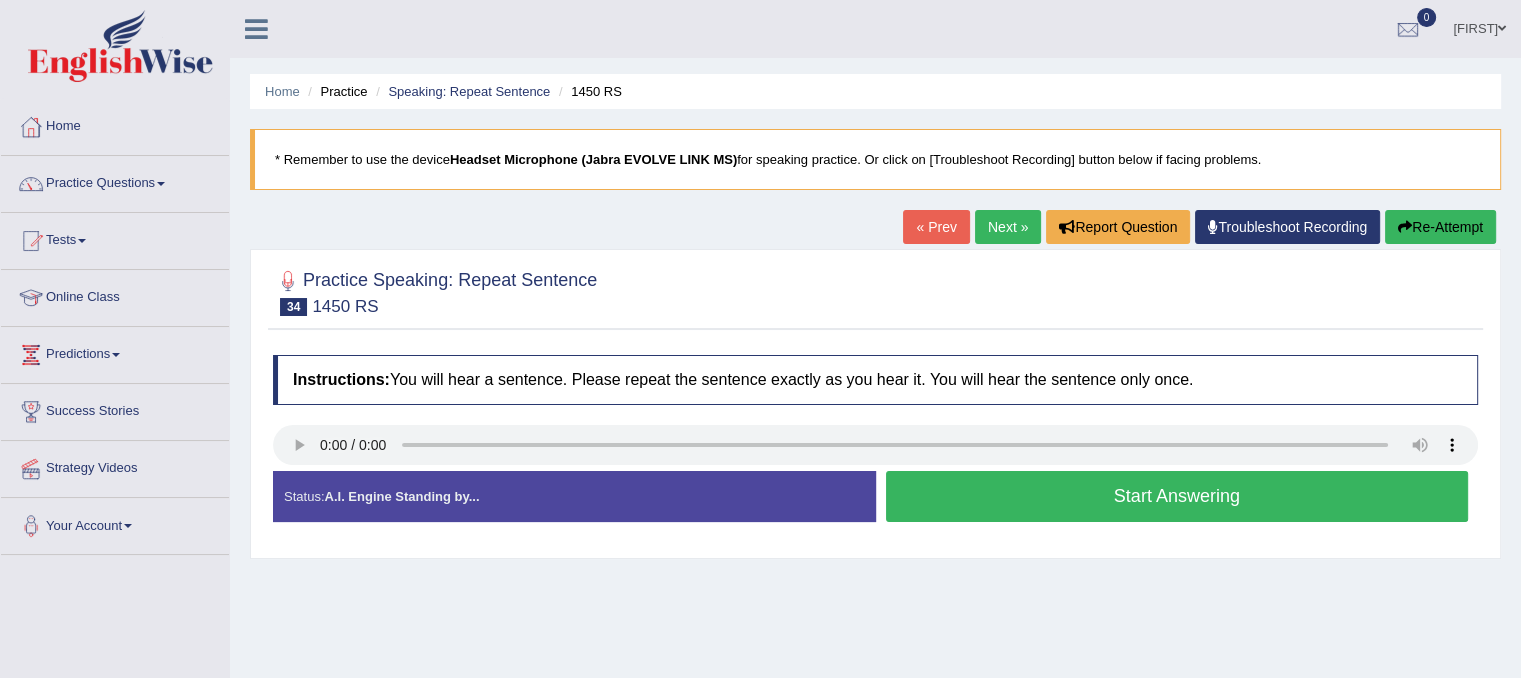 click on "Start Answering" at bounding box center (1177, 496) 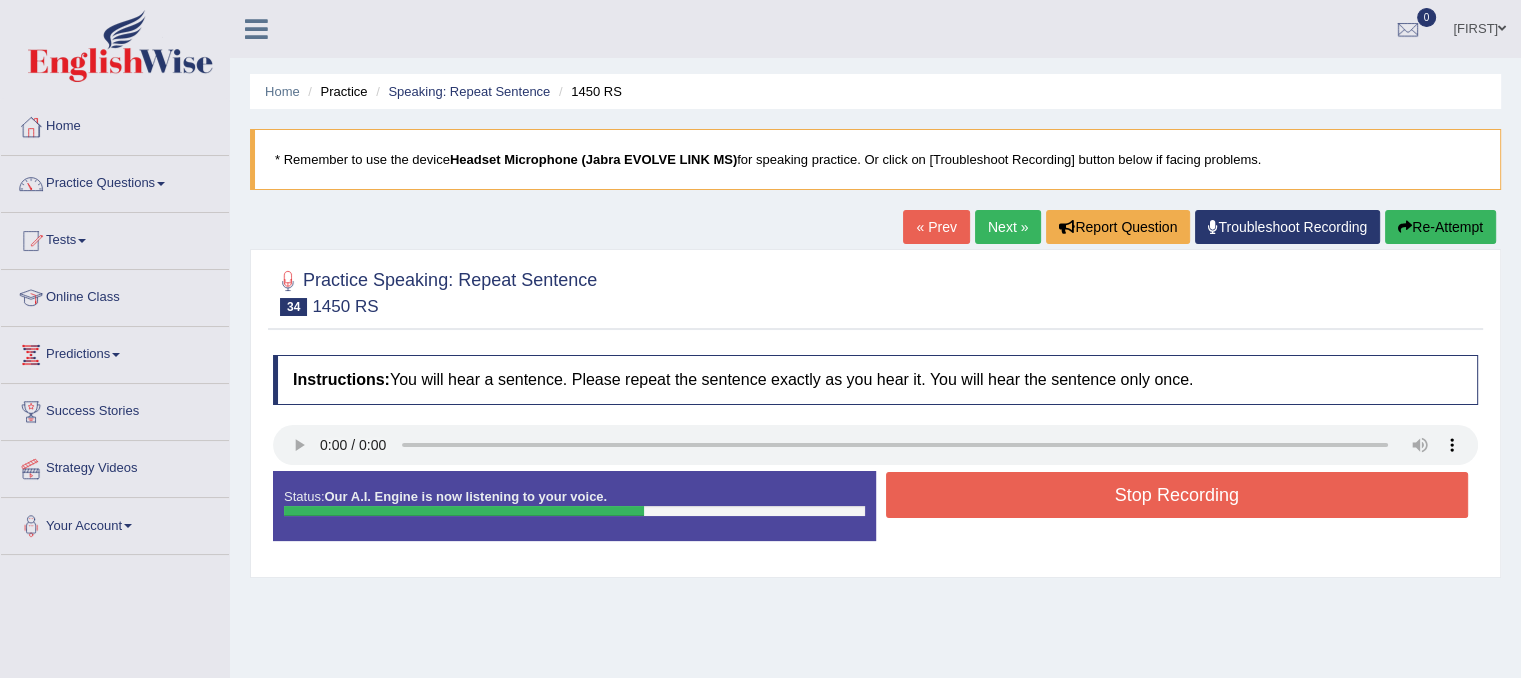 click on "Stop Recording" at bounding box center [1177, 495] 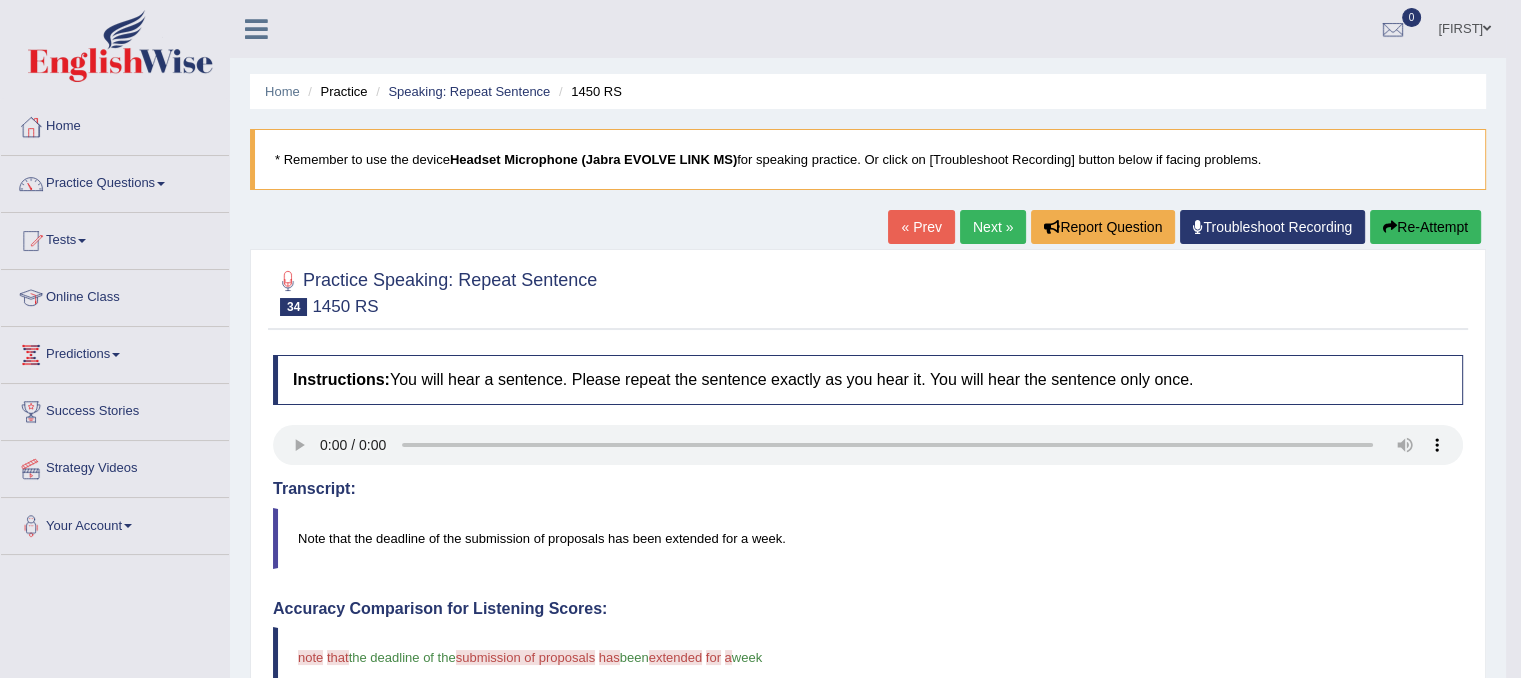 drag, startPoint x: 968, startPoint y: 495, endPoint x: 984, endPoint y: 628, distance: 133.95895 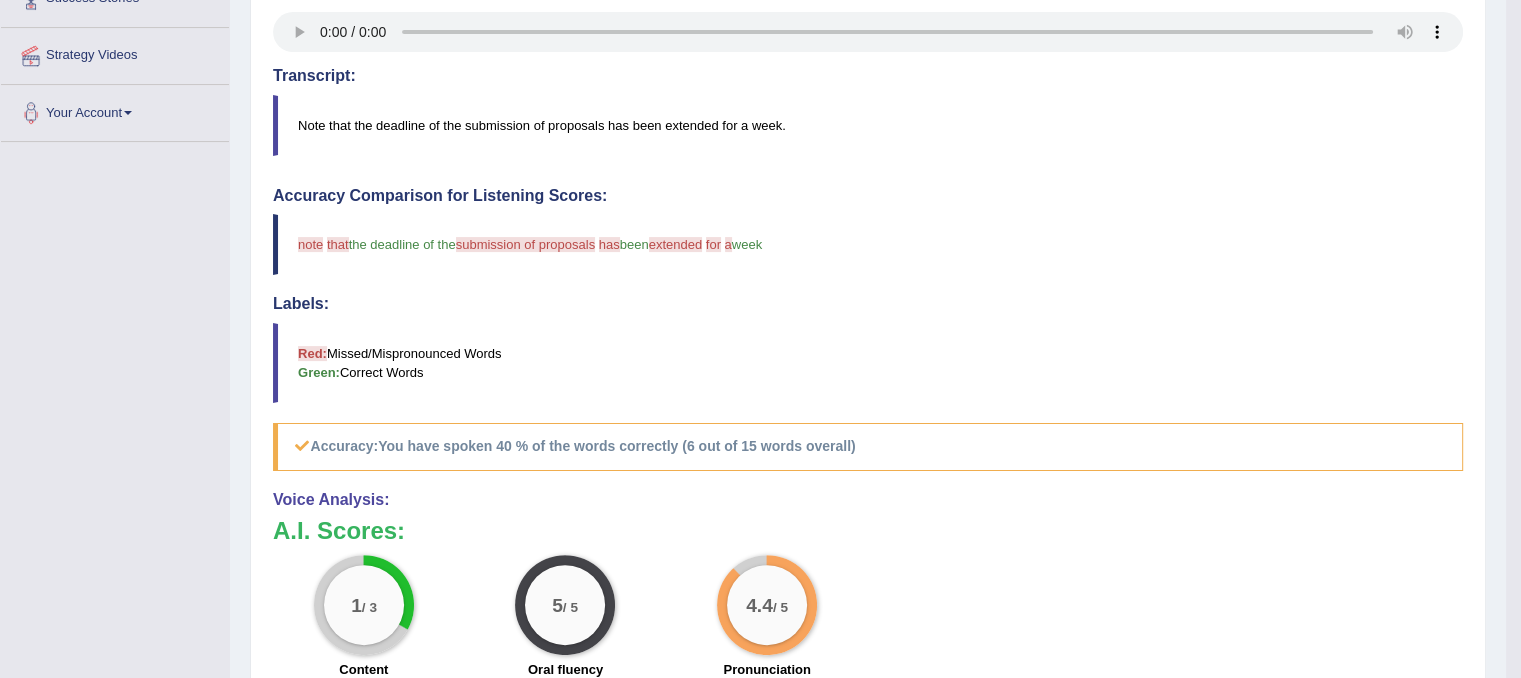 scroll, scrollTop: 418, scrollLeft: 0, axis: vertical 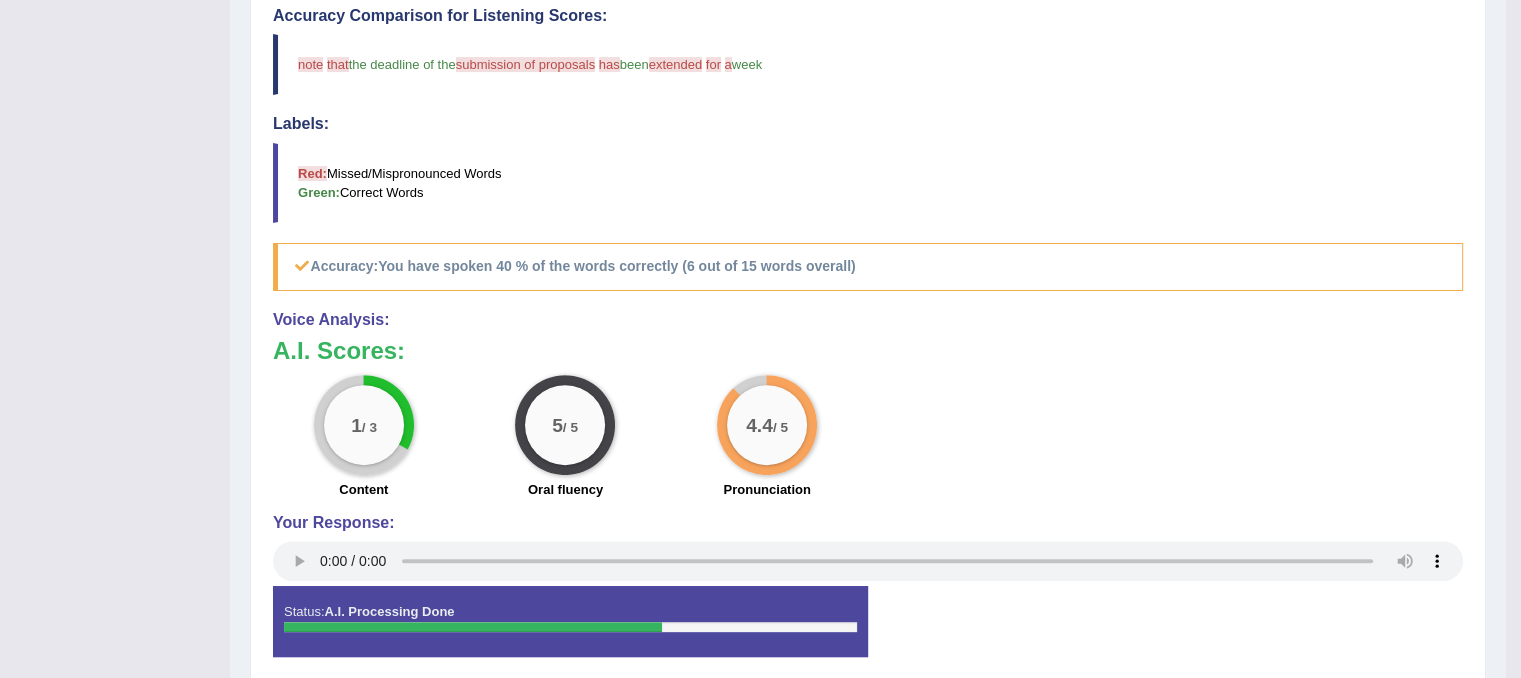 drag, startPoint x: 1511, startPoint y: 406, endPoint x: 1515, endPoint y: 421, distance: 15.524175 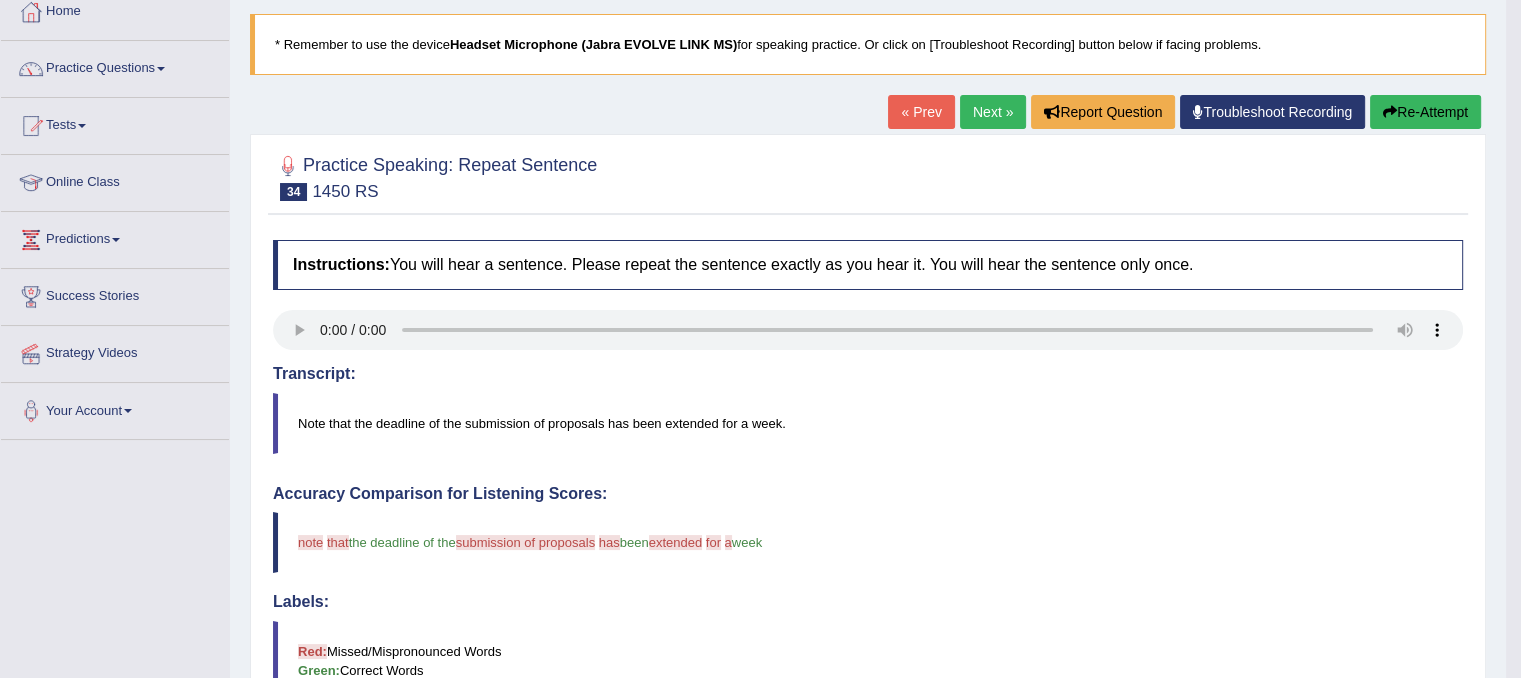 scroll, scrollTop: 0, scrollLeft: 0, axis: both 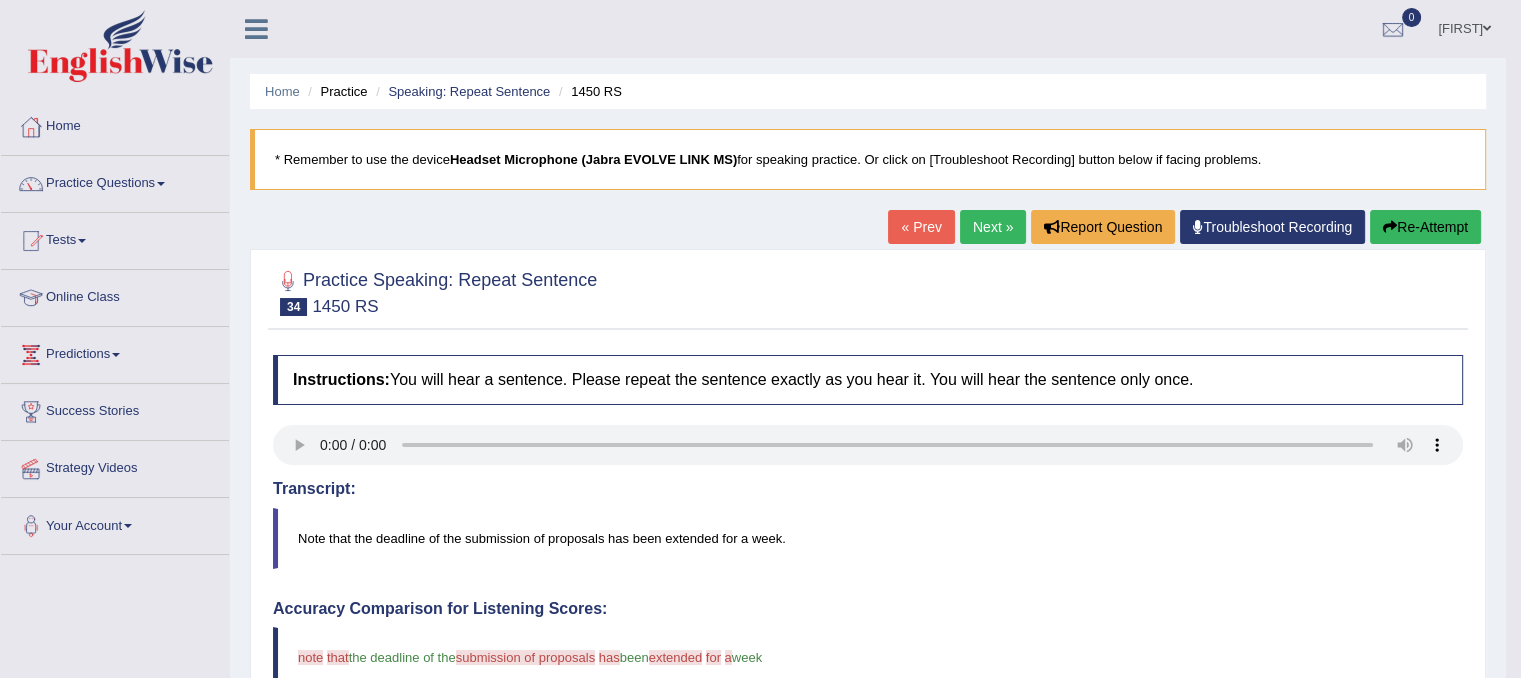 click on "Next »" at bounding box center (993, 227) 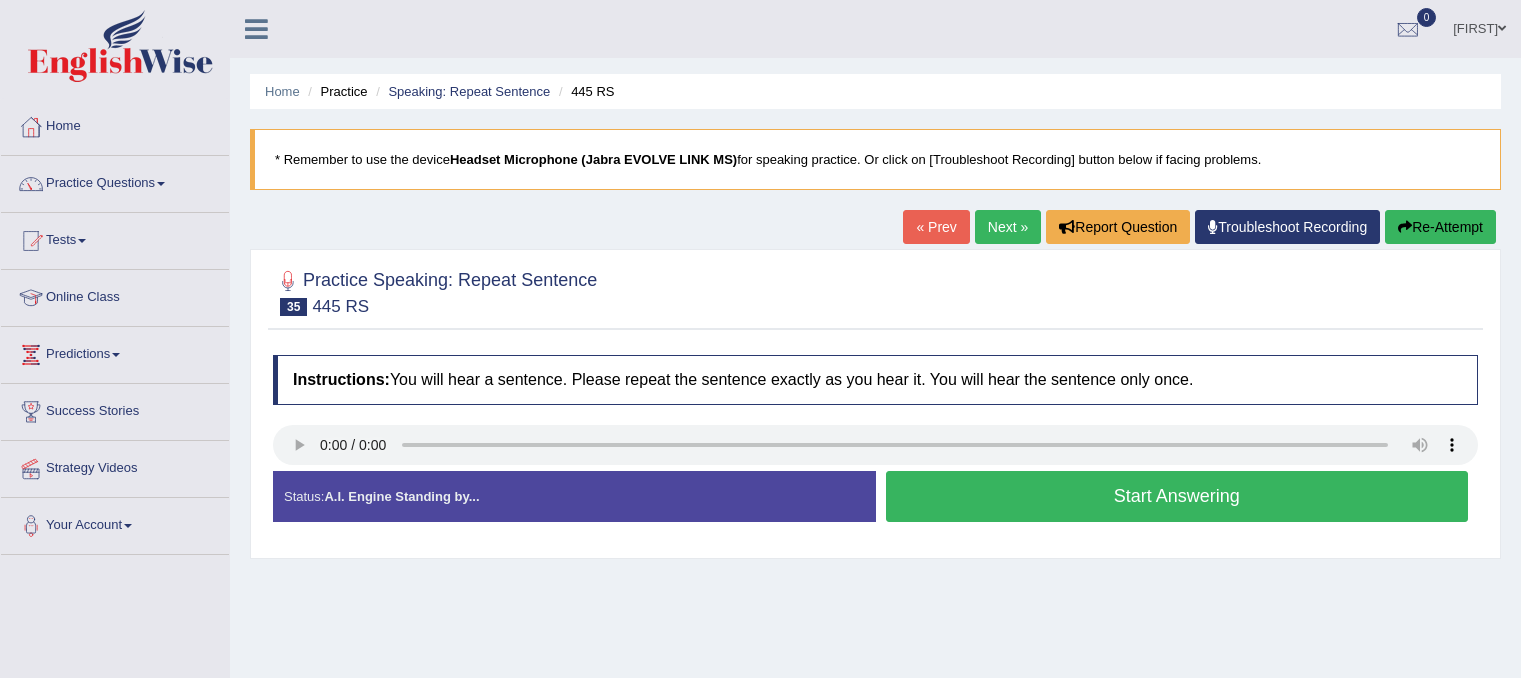 scroll, scrollTop: 0, scrollLeft: 0, axis: both 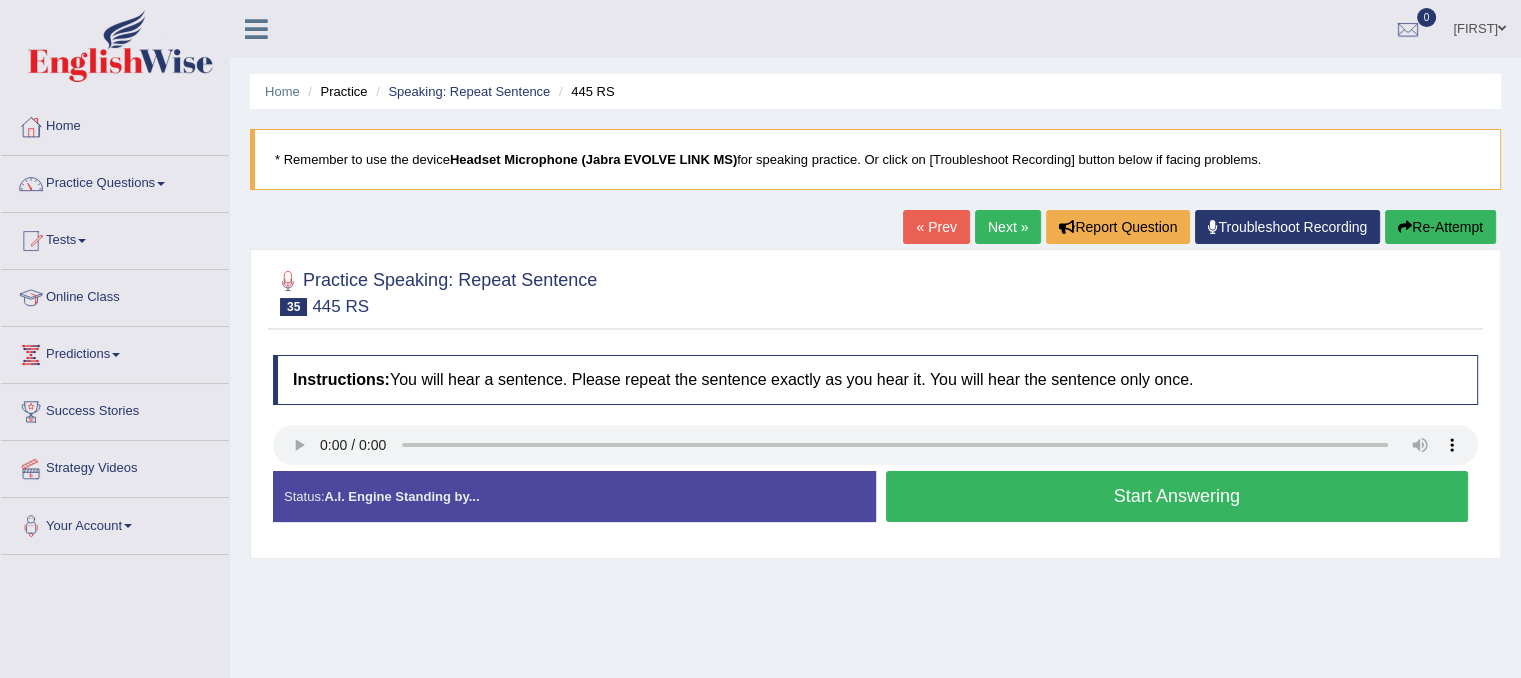 click on "Start Answering" at bounding box center [1177, 496] 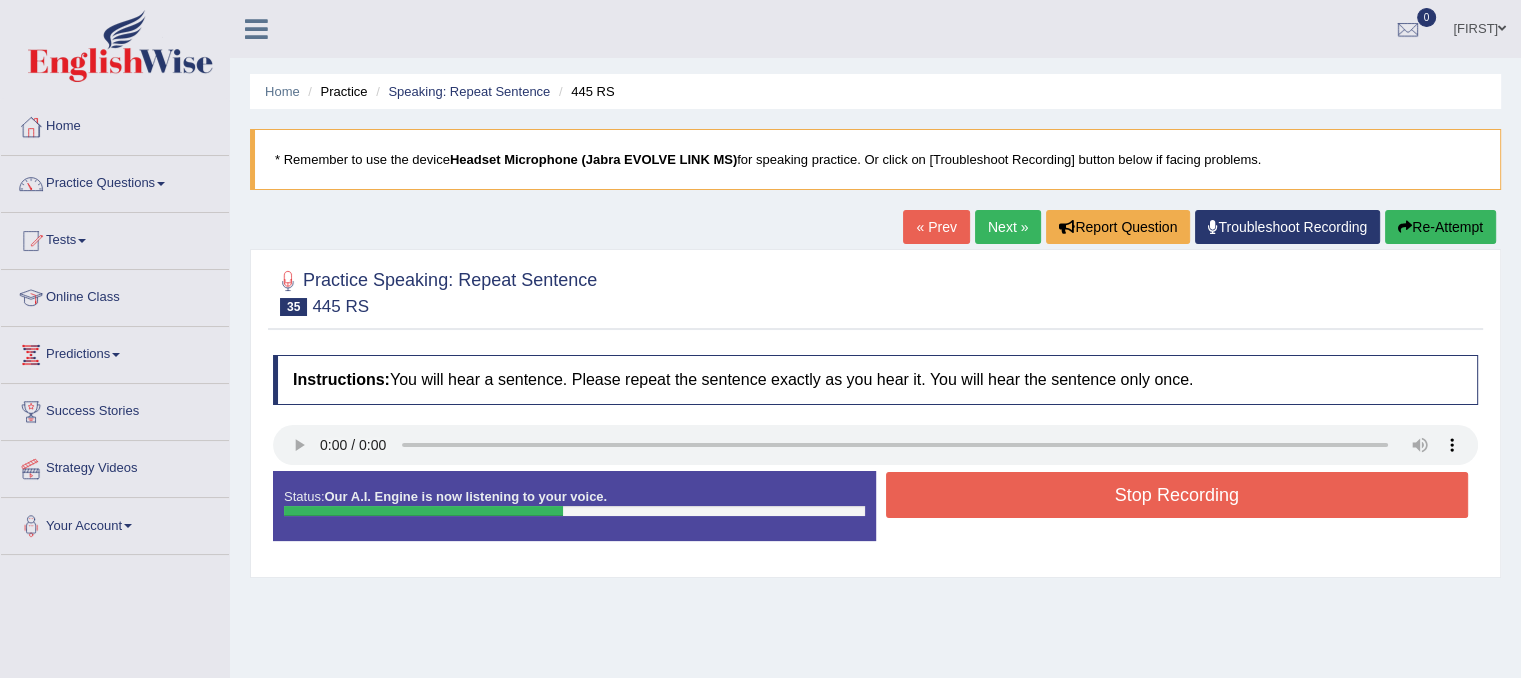 click on "Re-Attempt" at bounding box center (1440, 227) 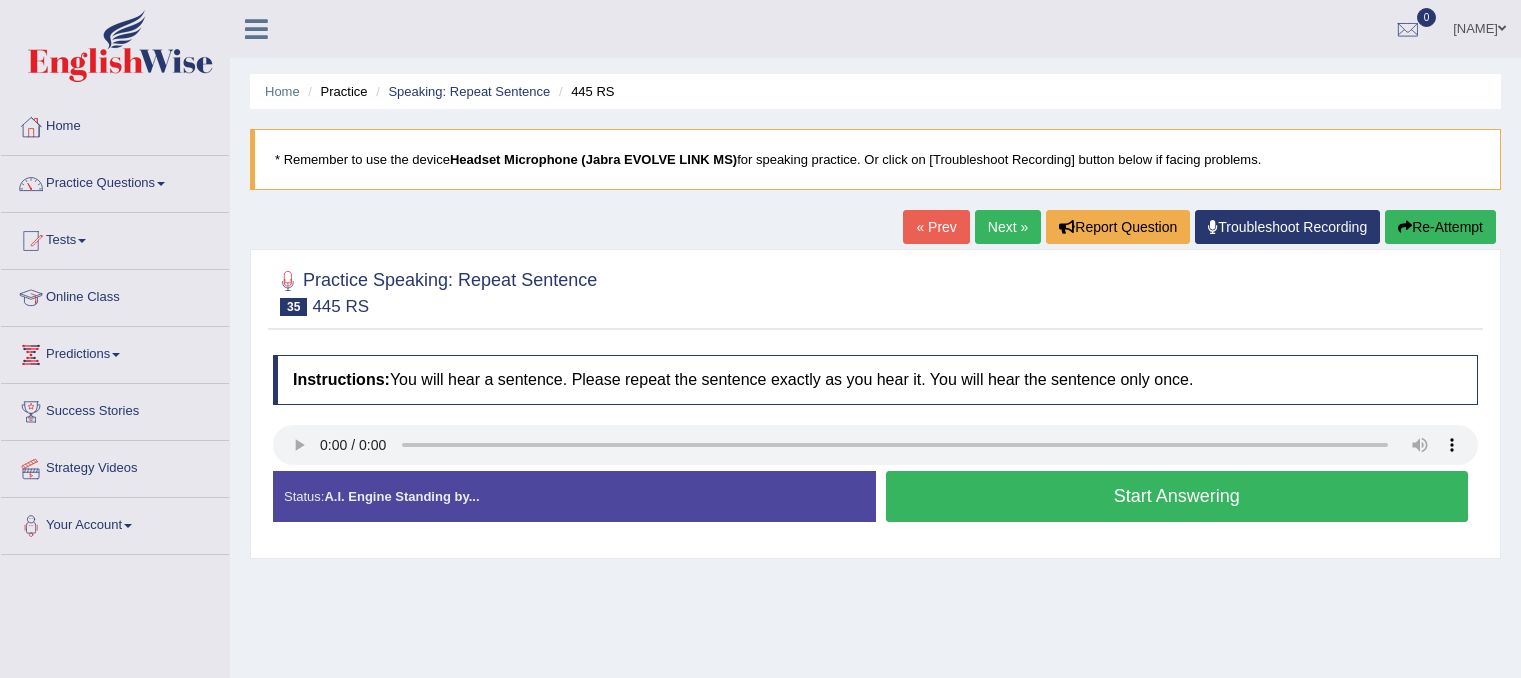 scroll, scrollTop: 0, scrollLeft: 0, axis: both 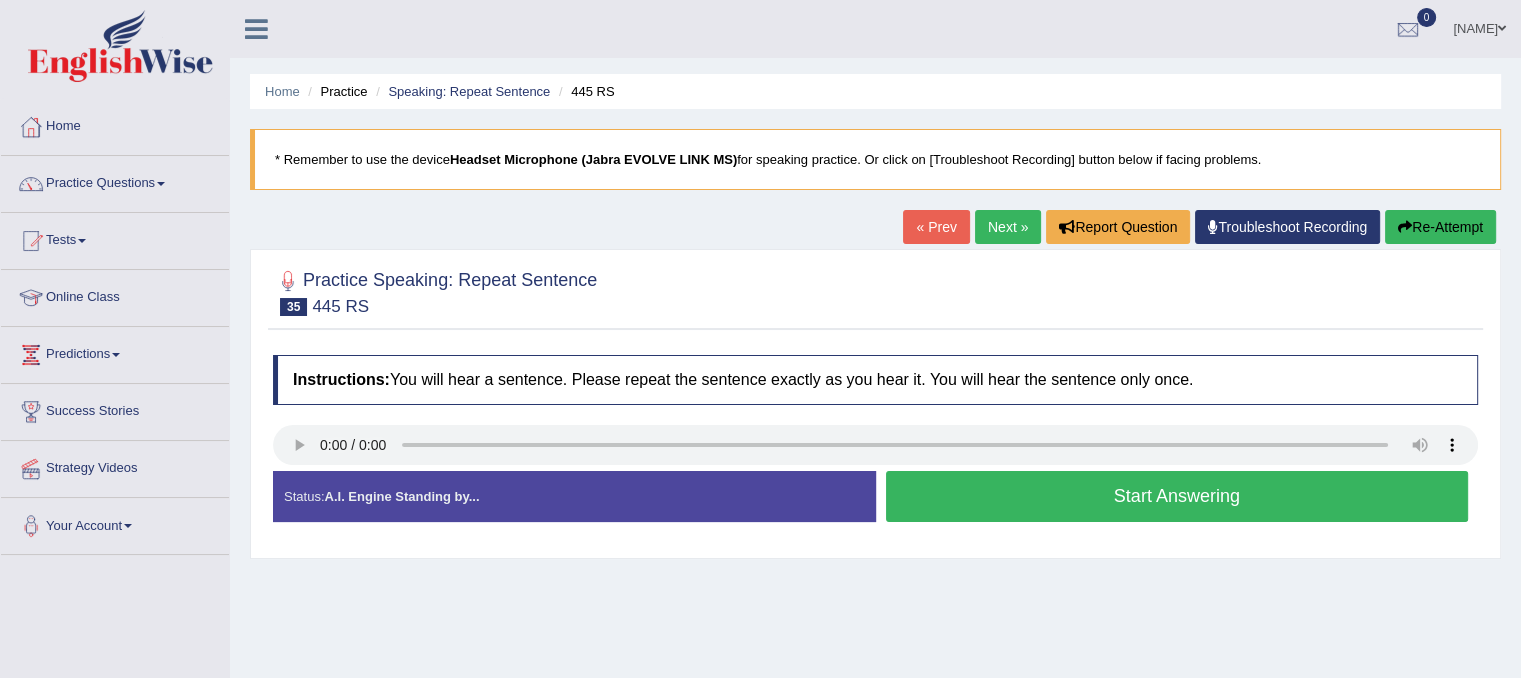 click on "Start Answering" at bounding box center [1177, 496] 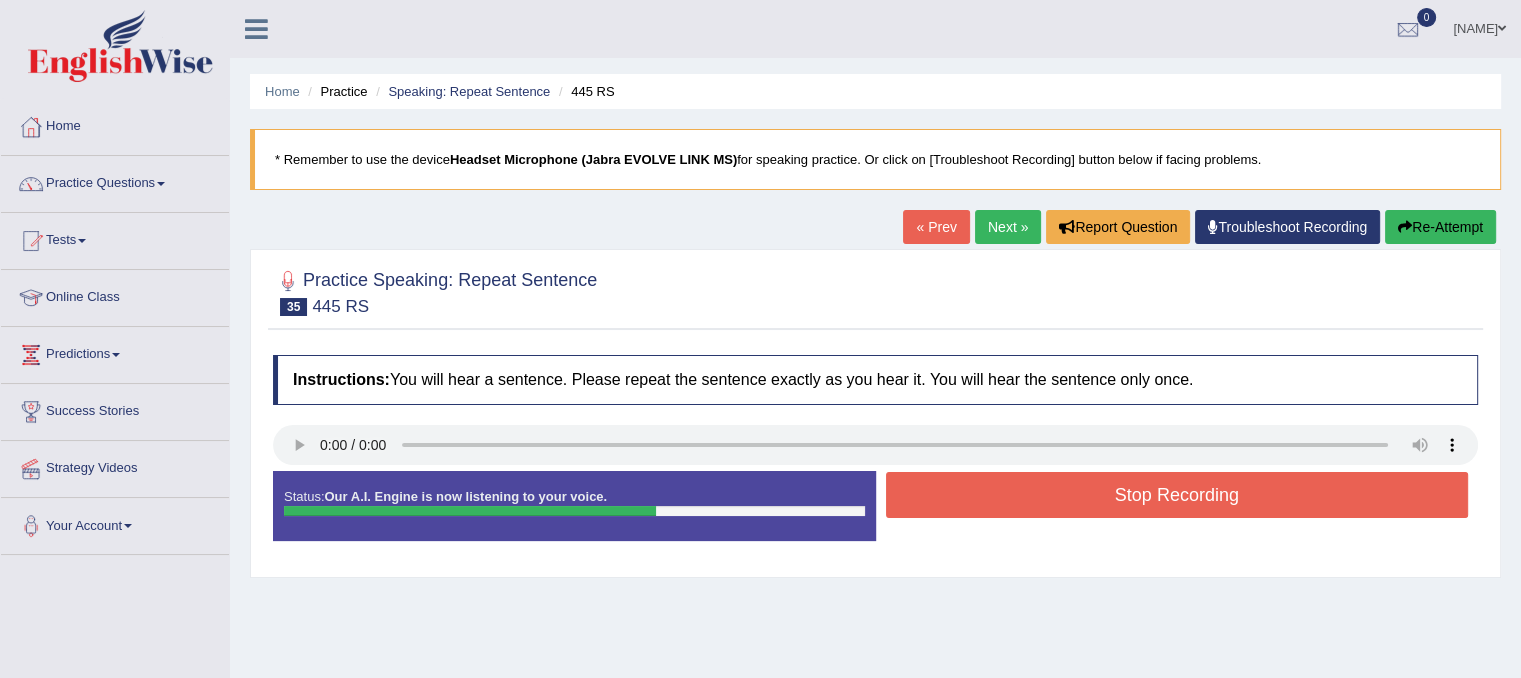 click on "Stop Recording" at bounding box center [1177, 495] 